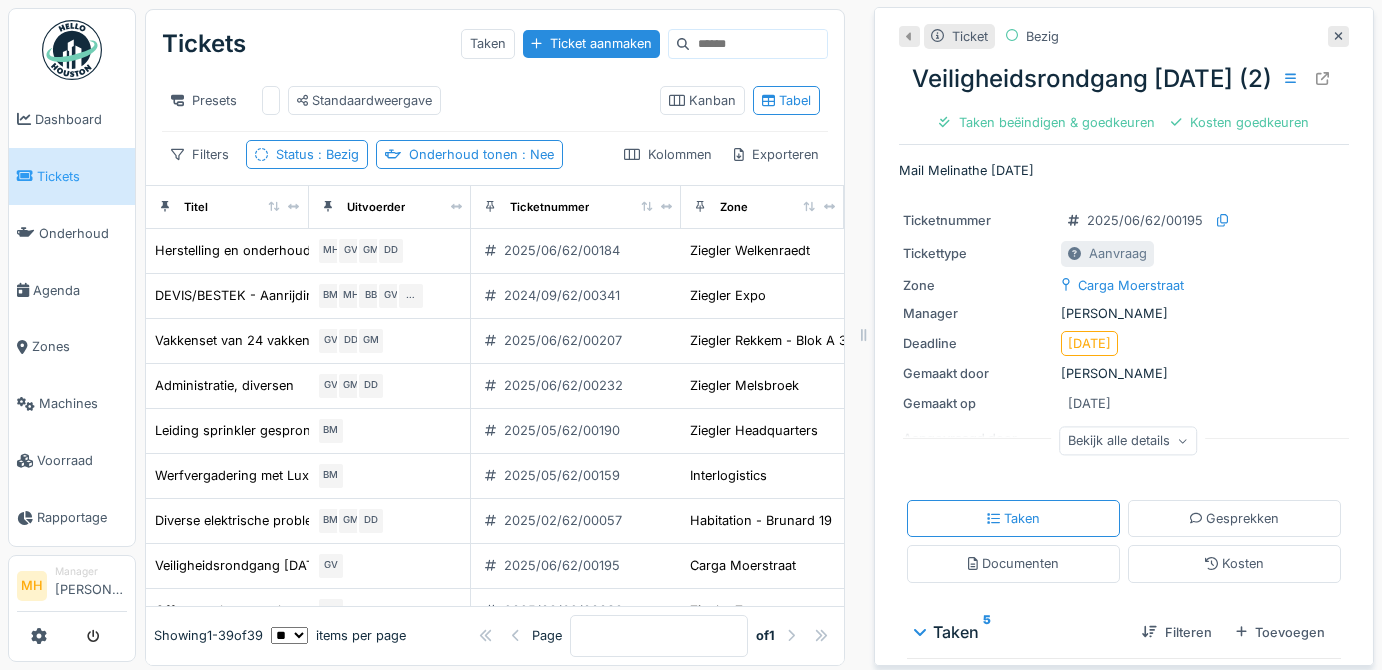 scroll, scrollTop: 0, scrollLeft: 0, axis: both 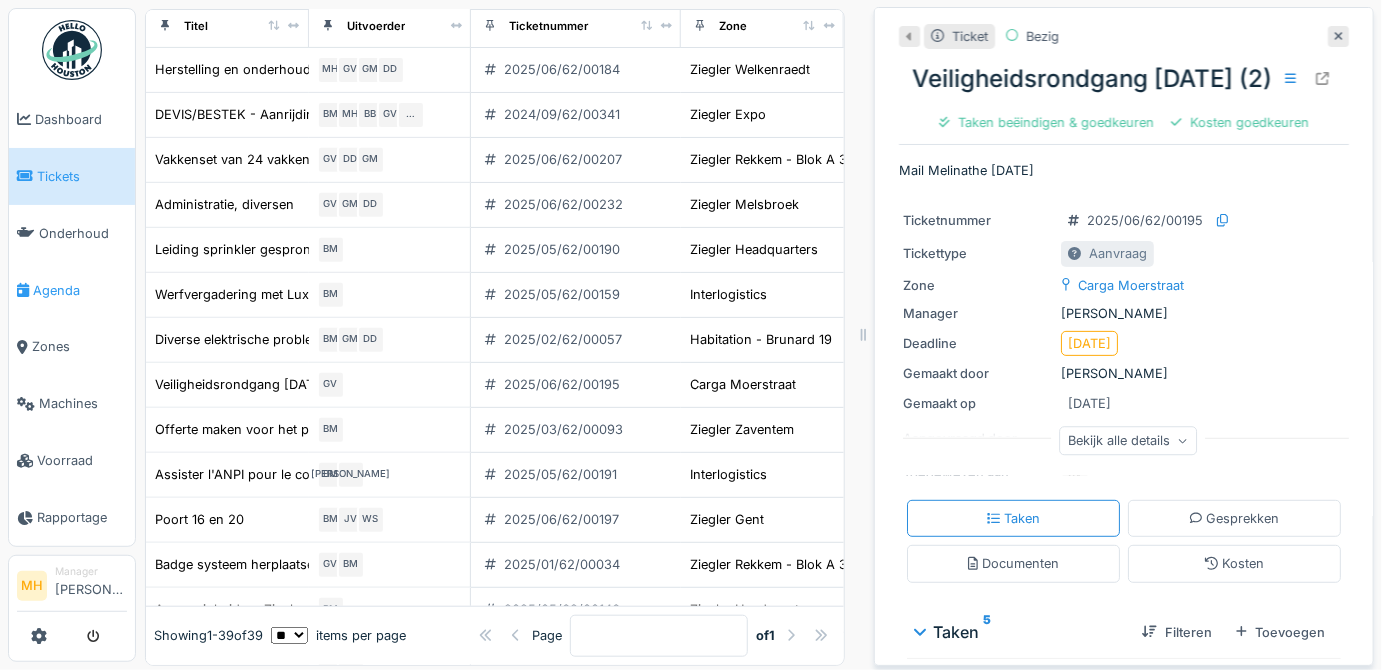 click on "Agenda" at bounding box center [80, 290] 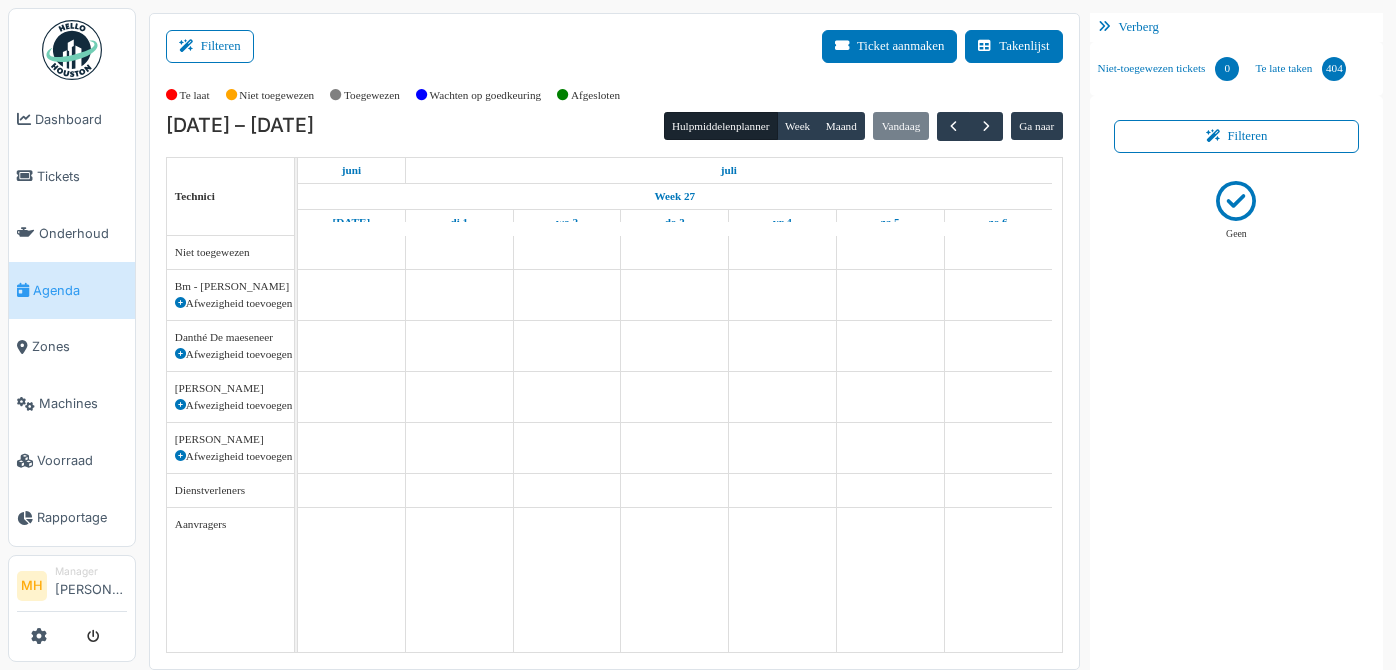 scroll, scrollTop: 0, scrollLeft: 0, axis: both 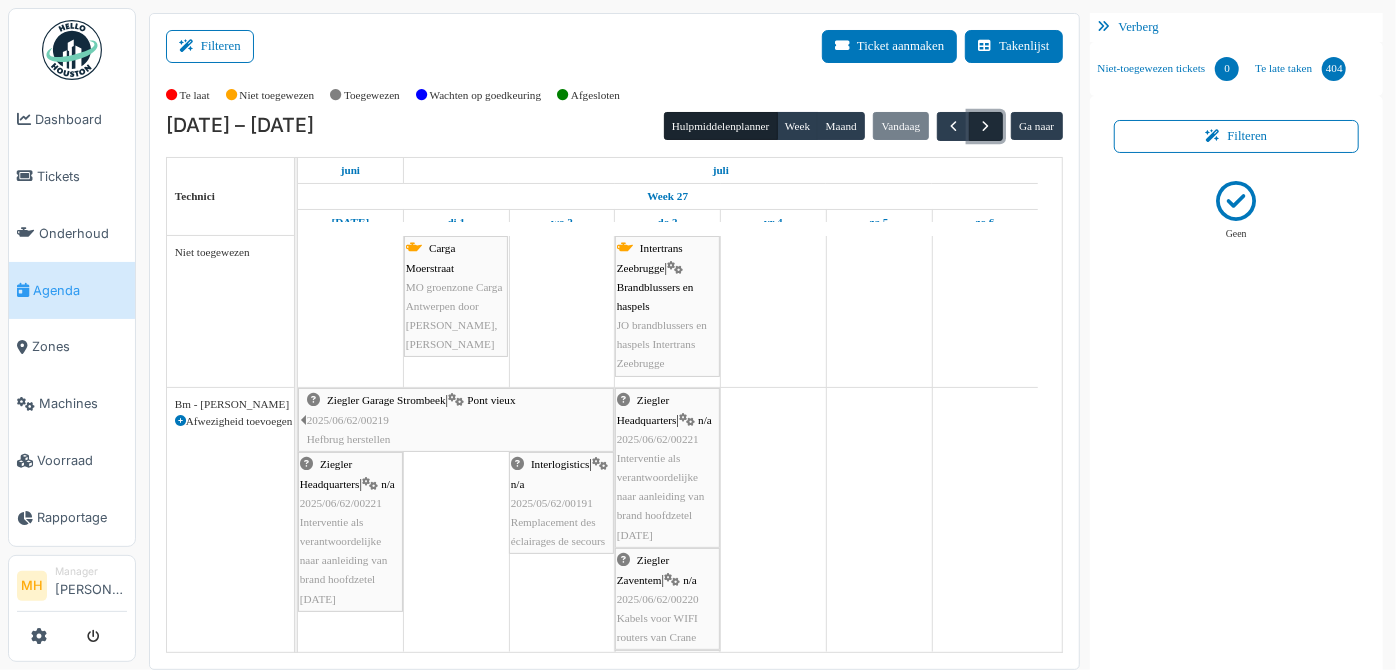 click at bounding box center (986, 126) 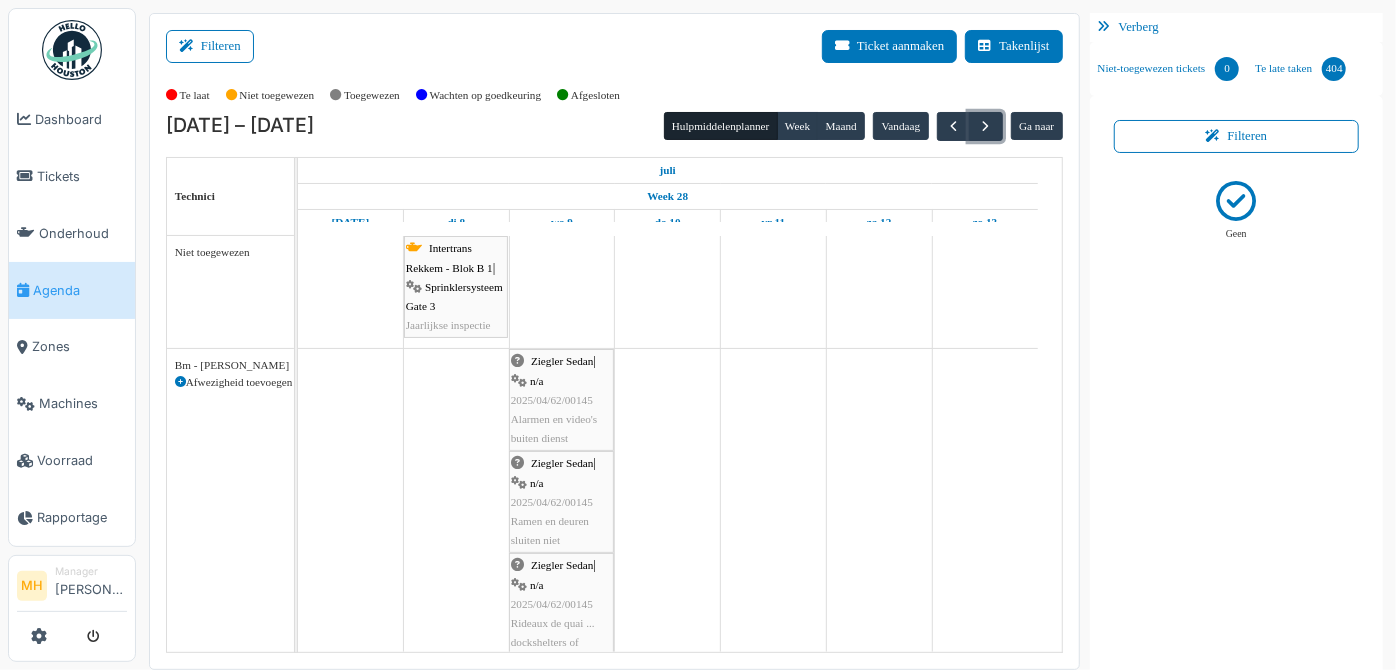 scroll, scrollTop: 90, scrollLeft: 0, axis: vertical 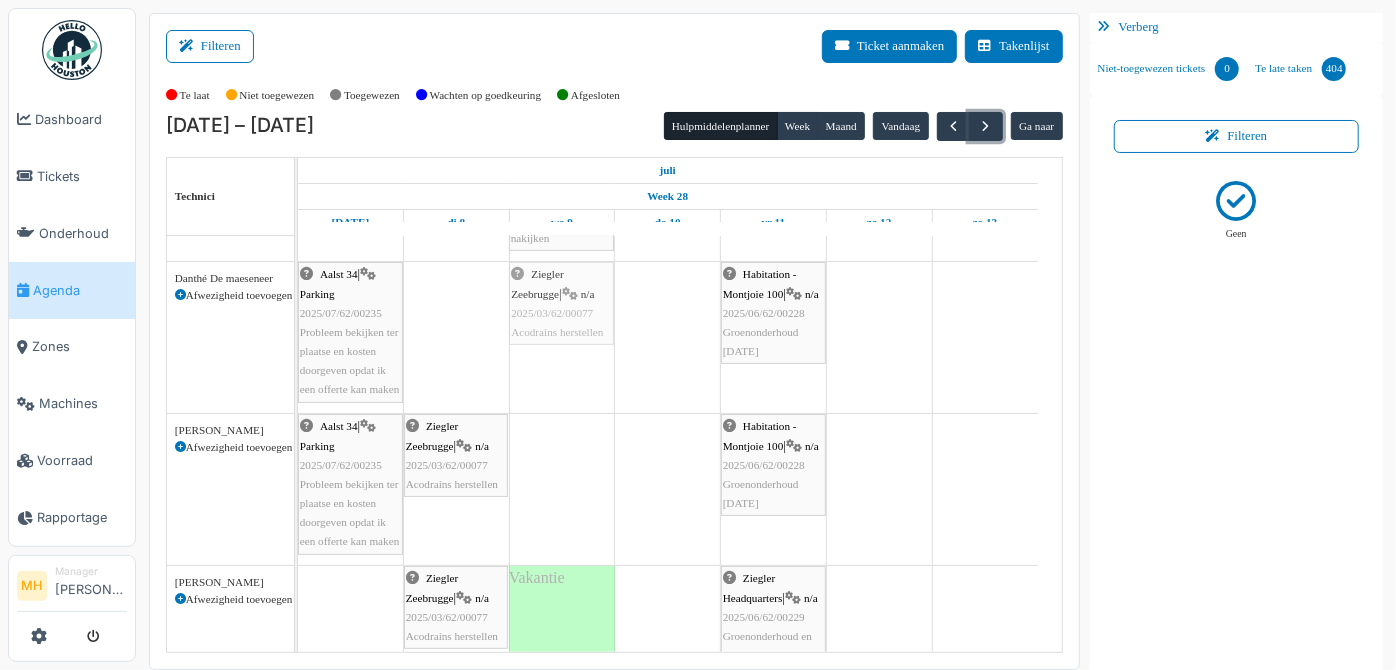 drag, startPoint x: 485, startPoint y: 323, endPoint x: 541, endPoint y: 327, distance: 56.142673 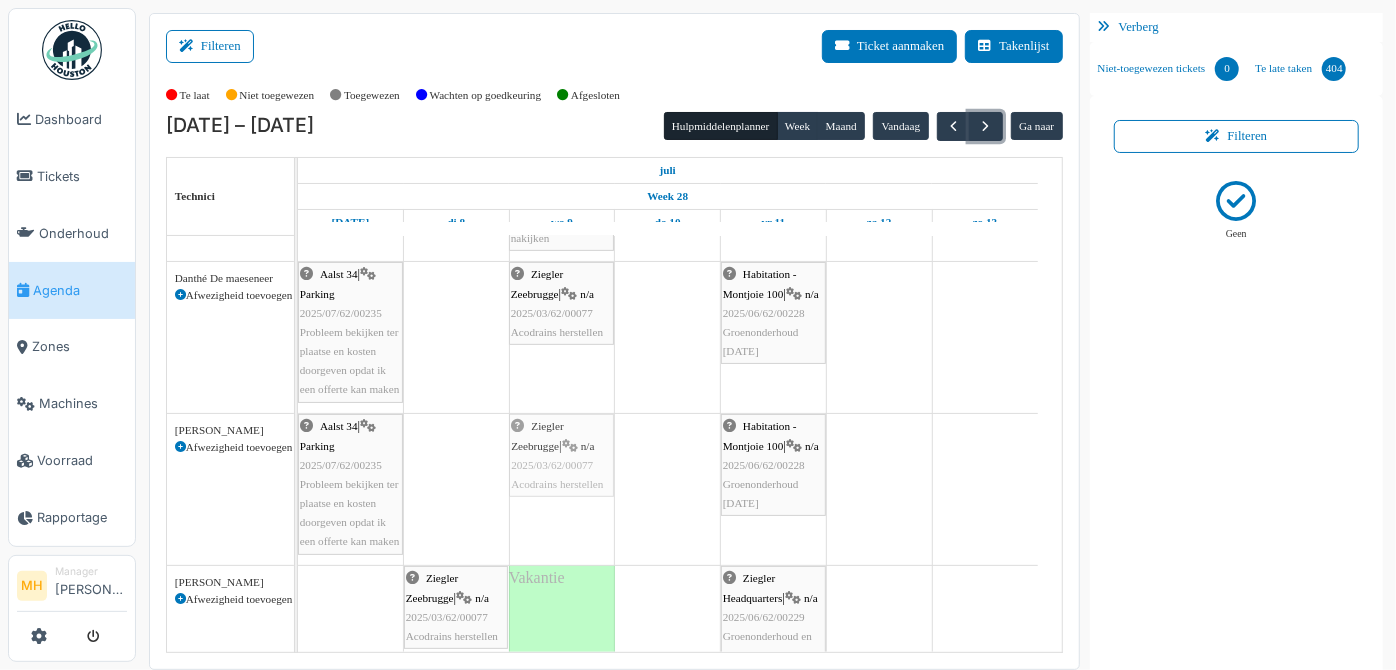 drag, startPoint x: 482, startPoint y: 437, endPoint x: 544, endPoint y: 443, distance: 62.289646 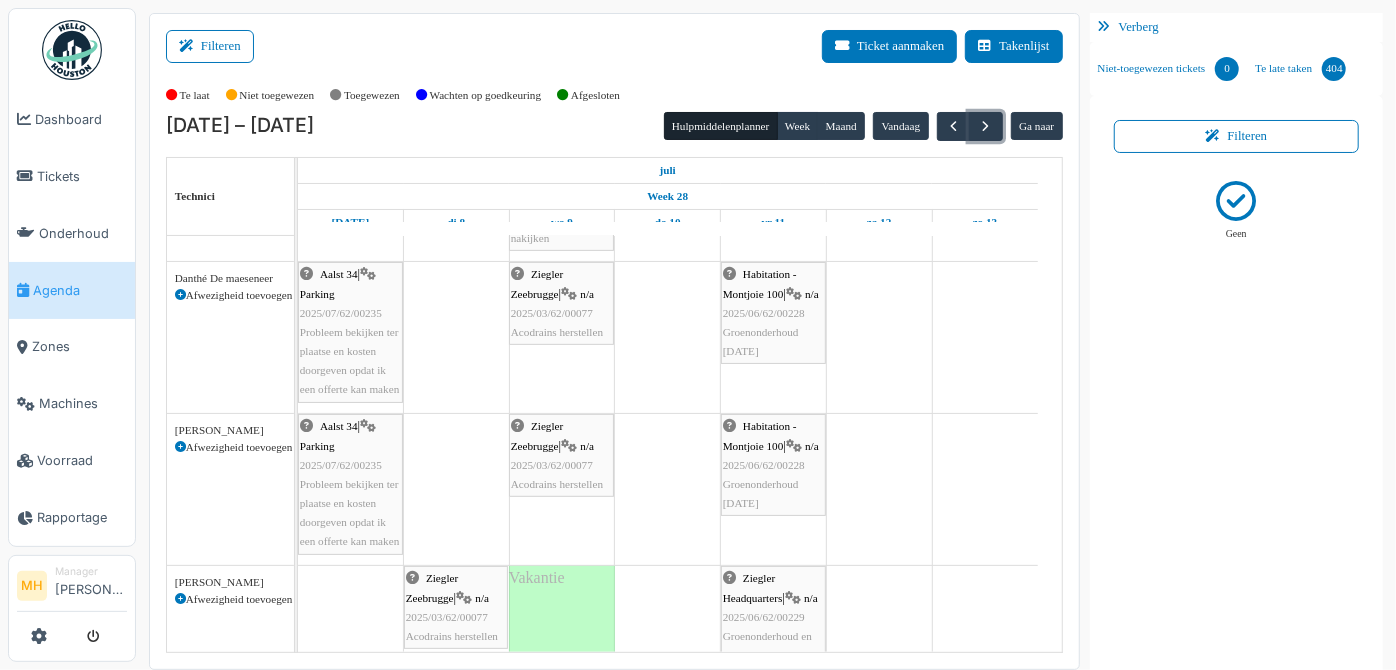 click on "Ziegler Zeebrugge
|     n/a
2025/03/62/00077
Acodrains herstellen" at bounding box center [456, 607] 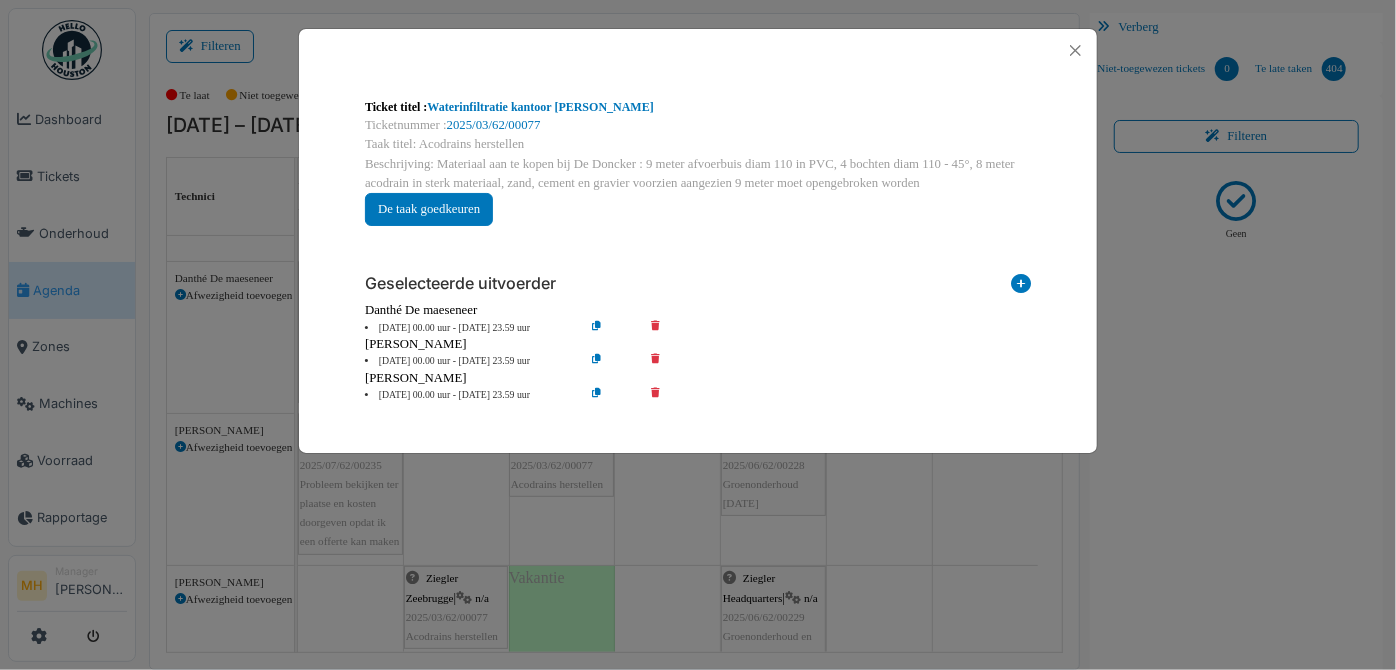 click at bounding box center (669, 395) 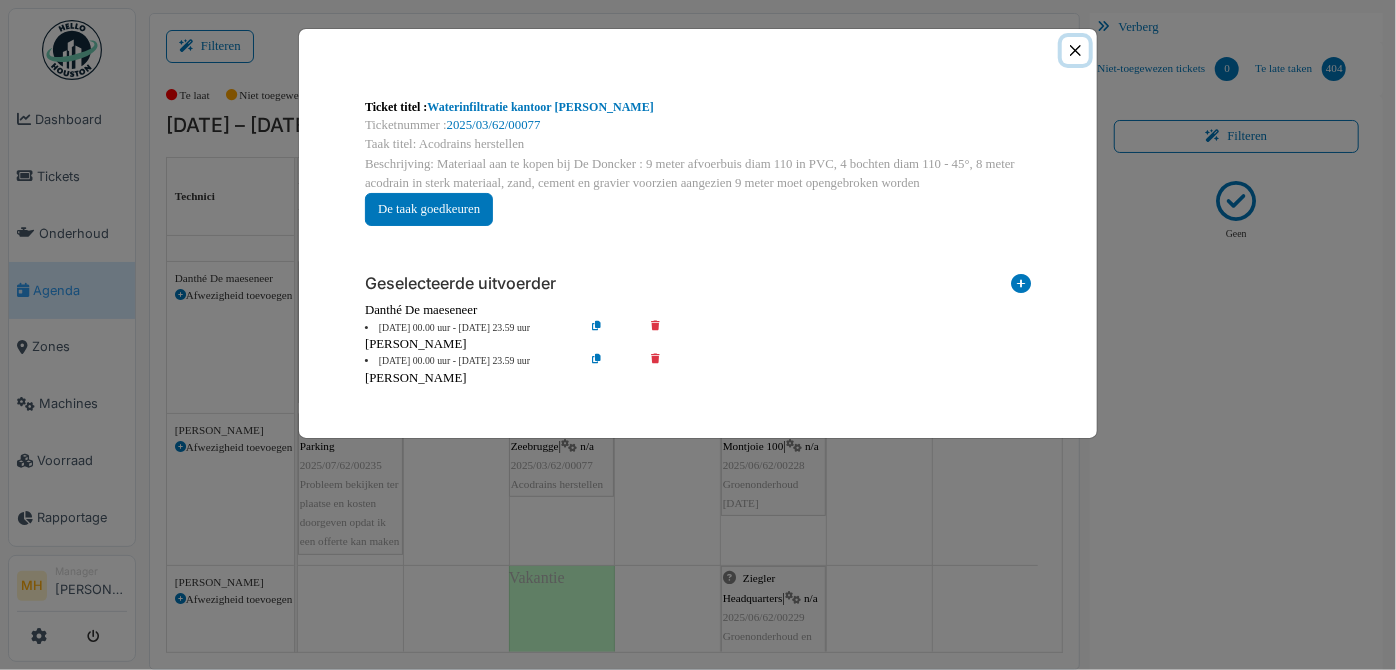 click at bounding box center [1075, 50] 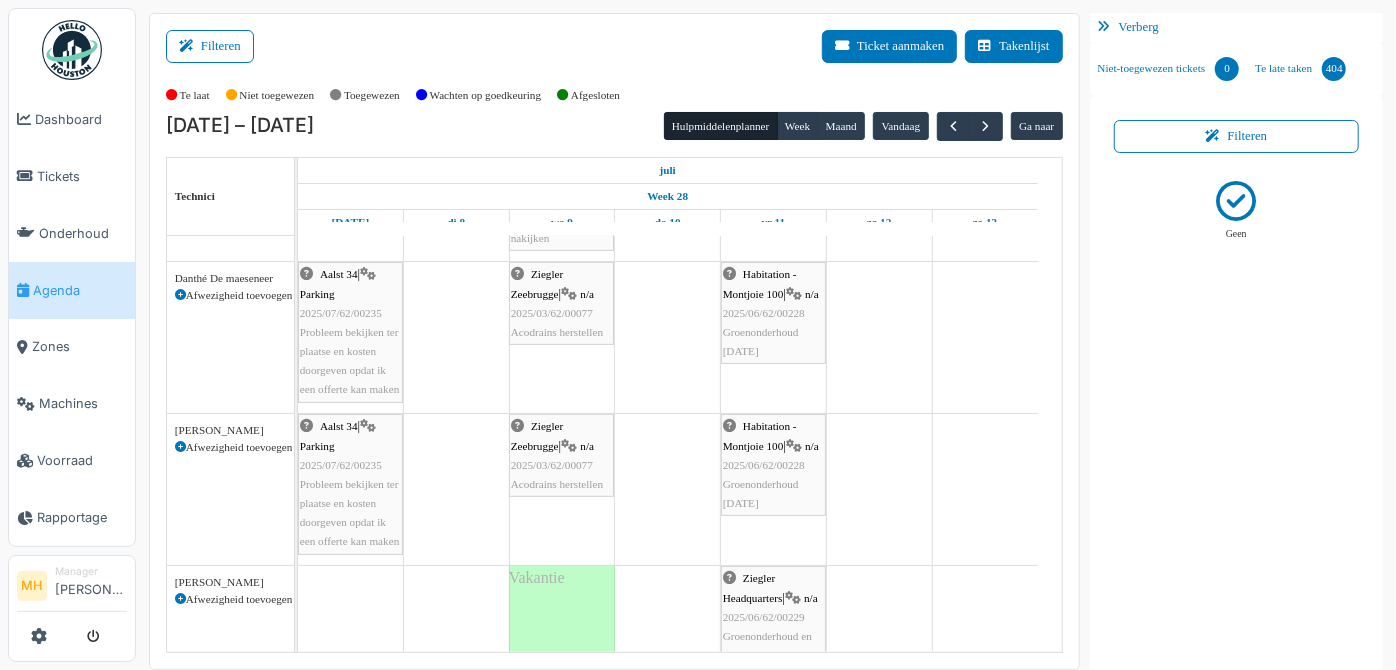 scroll, scrollTop: 606, scrollLeft: 0, axis: vertical 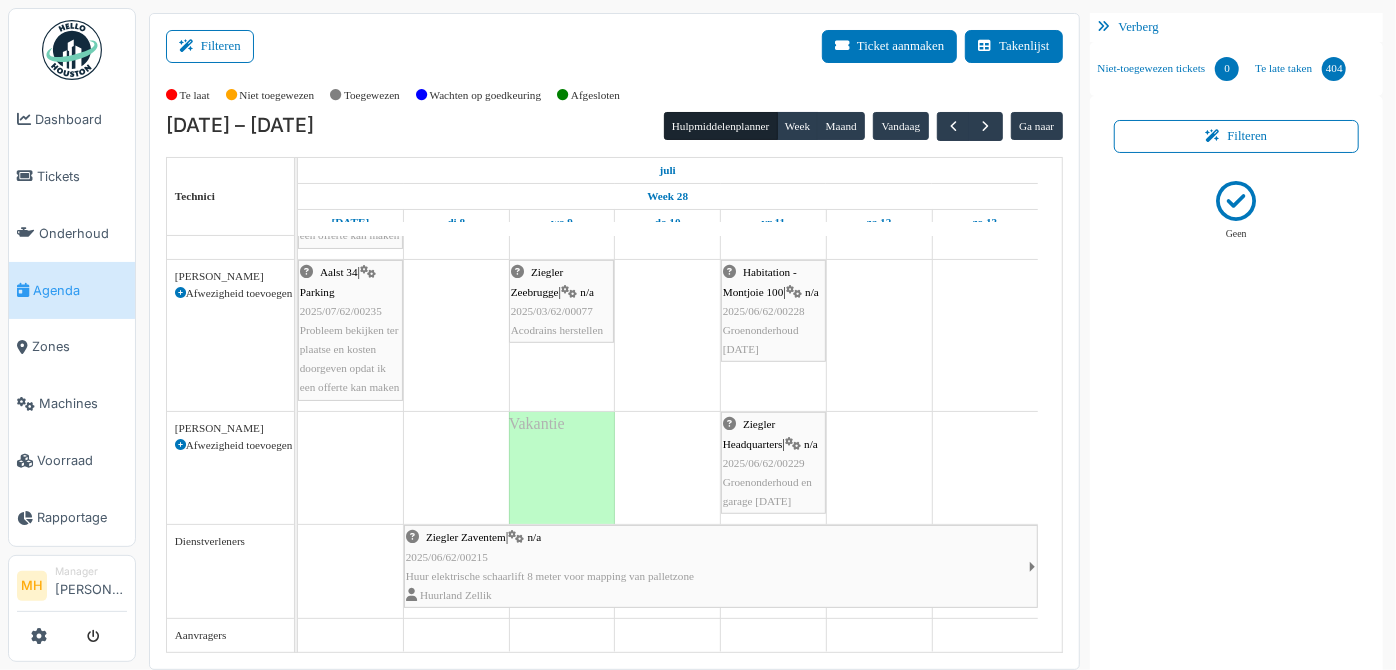 click on "Huur elektrische schaarlift 8 meter voor mapping van palletzone" at bounding box center [550, 576] 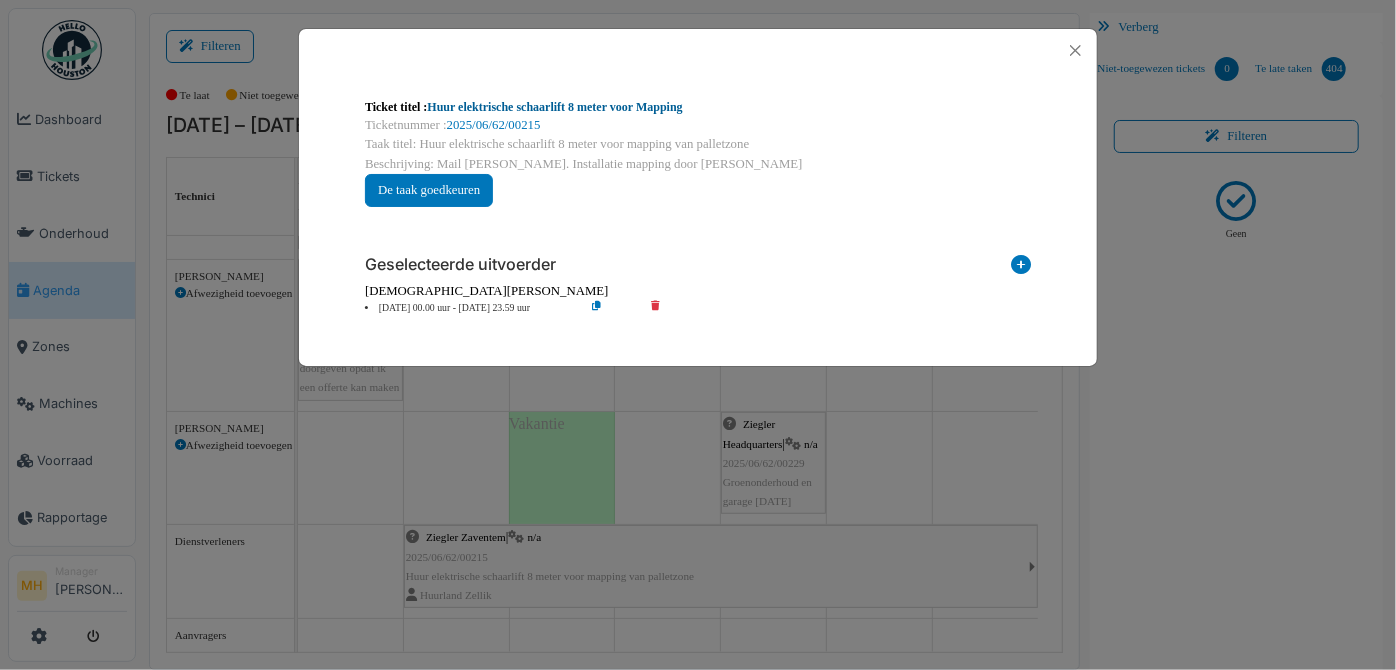 click on "Huur elektrische schaarlift 8 meter voor Mapping" at bounding box center [554, 107] 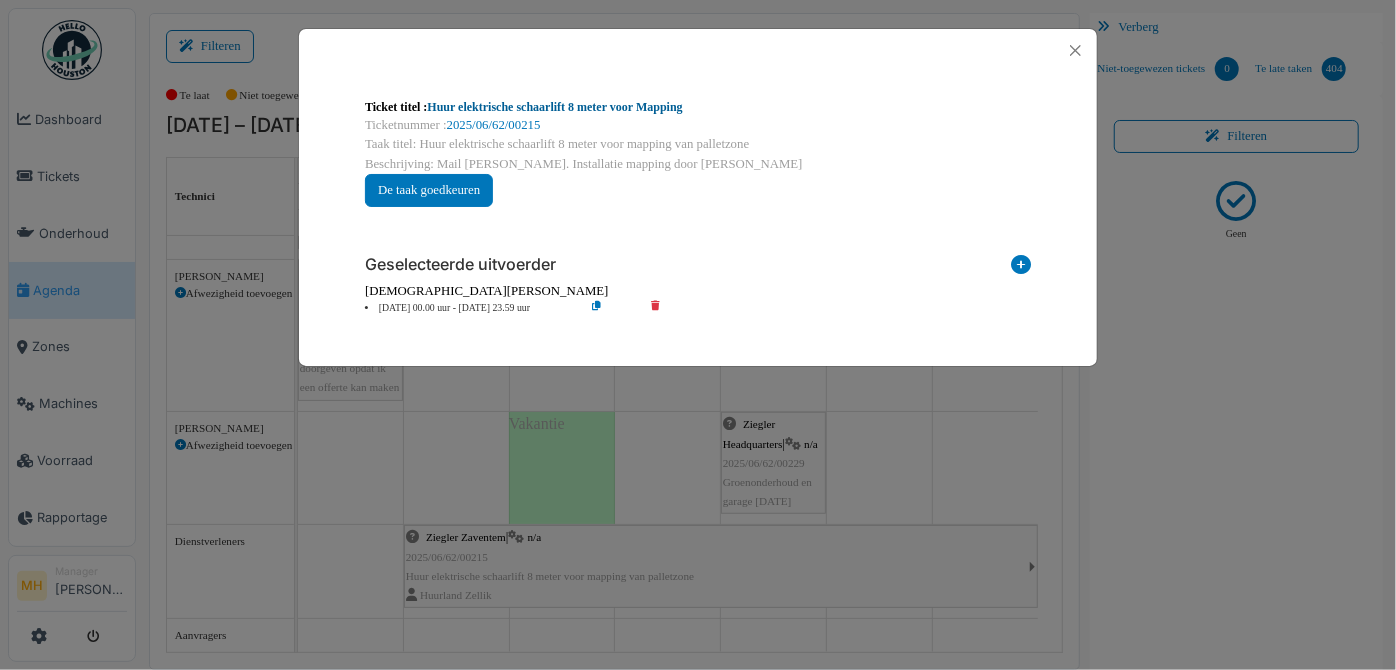 click on "Huur elektrische schaarlift 8 meter voor Mapping" at bounding box center [554, 107] 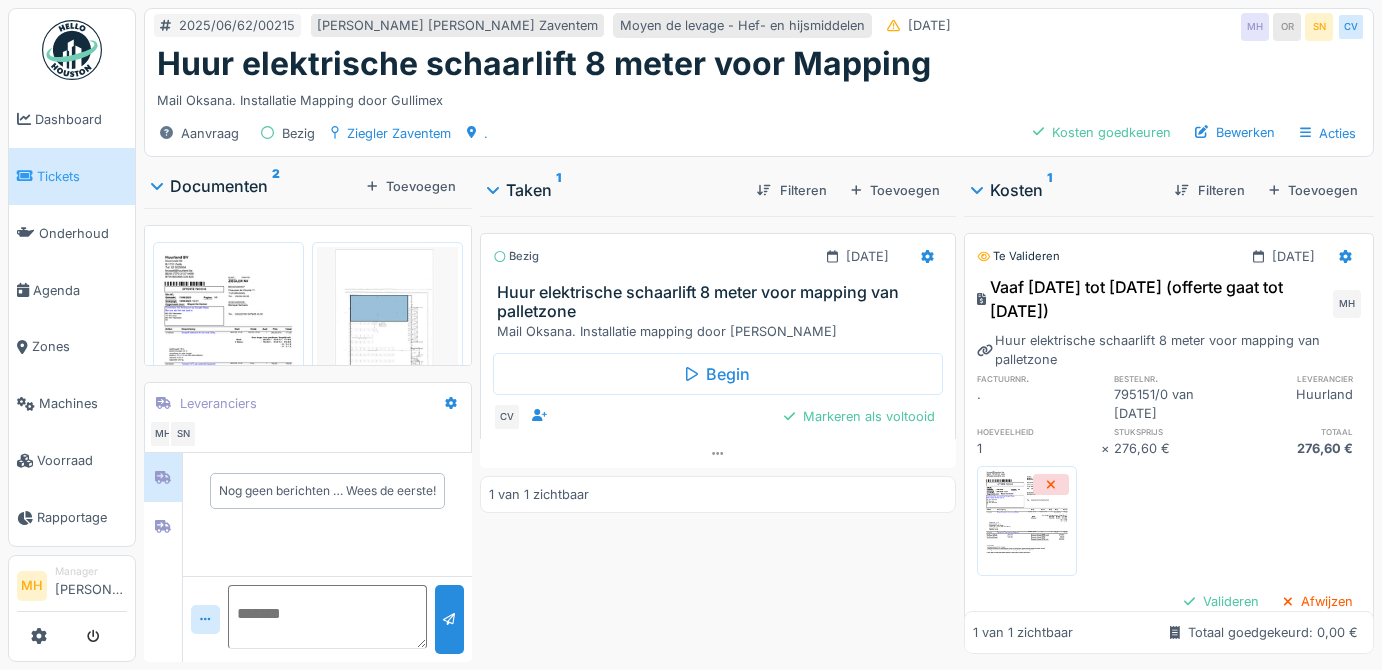 scroll, scrollTop: 0, scrollLeft: 0, axis: both 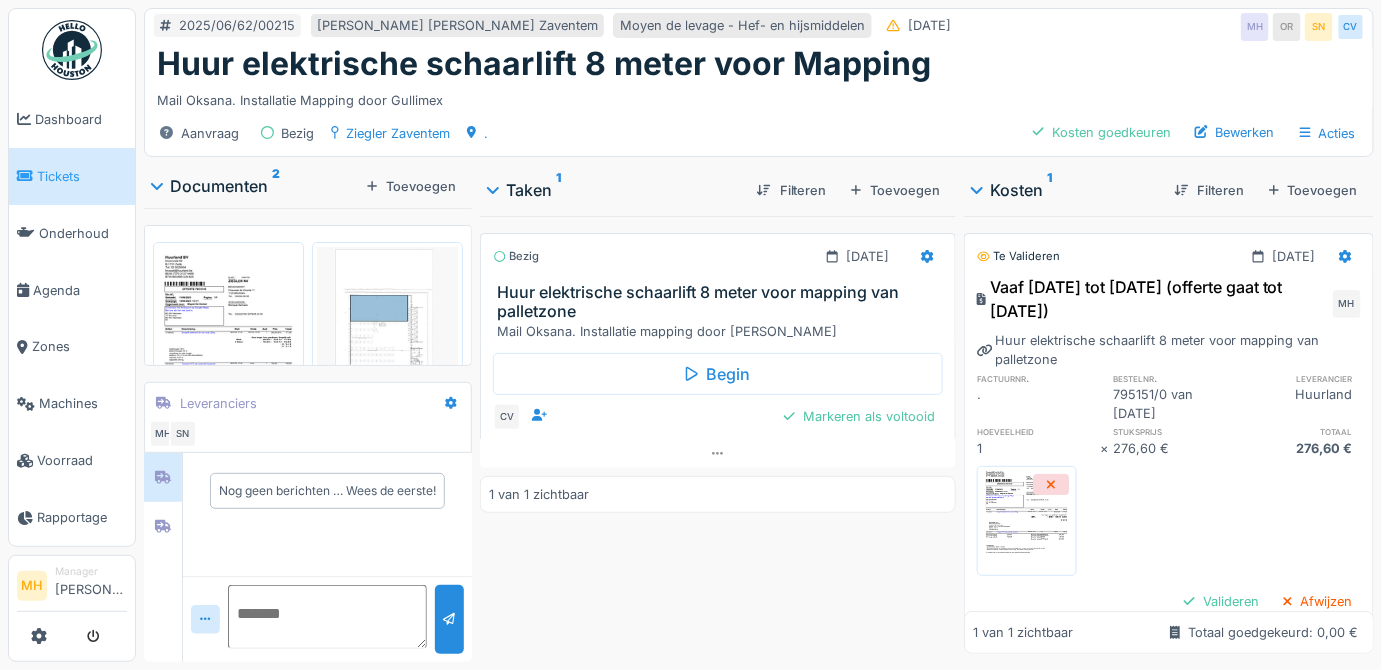 click at bounding box center (228, 346) 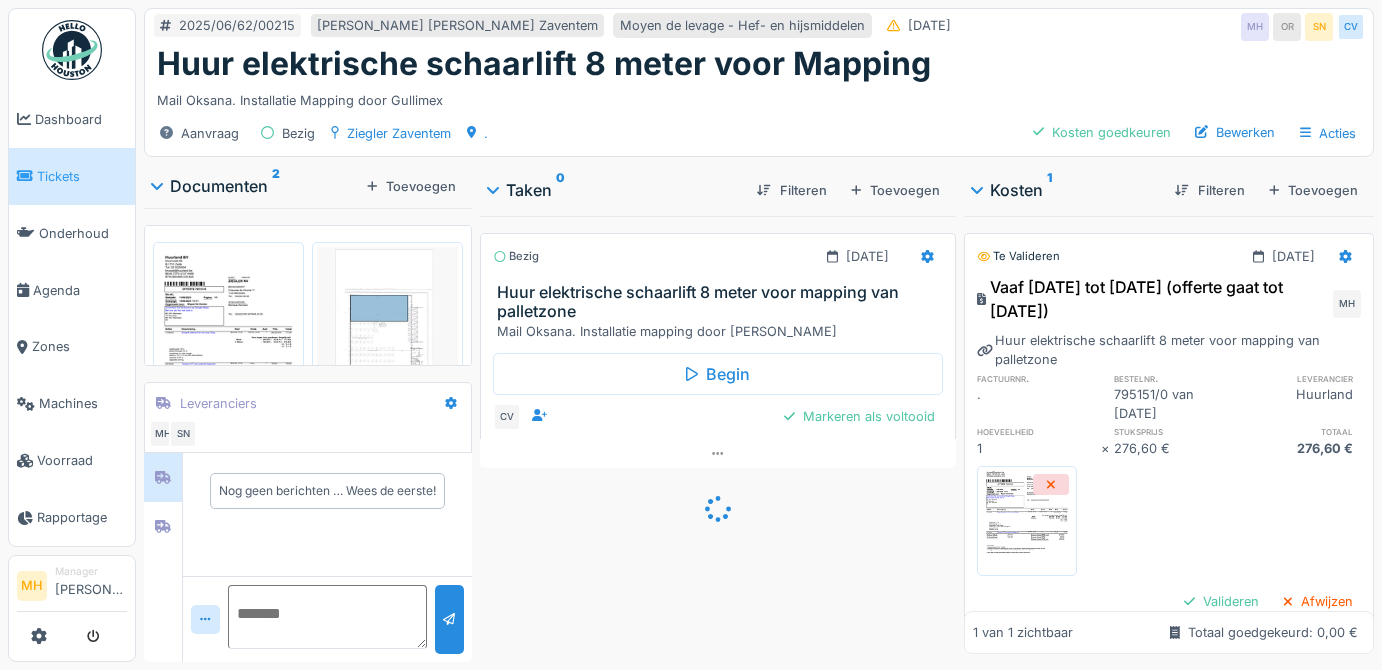 scroll, scrollTop: 0, scrollLeft: 0, axis: both 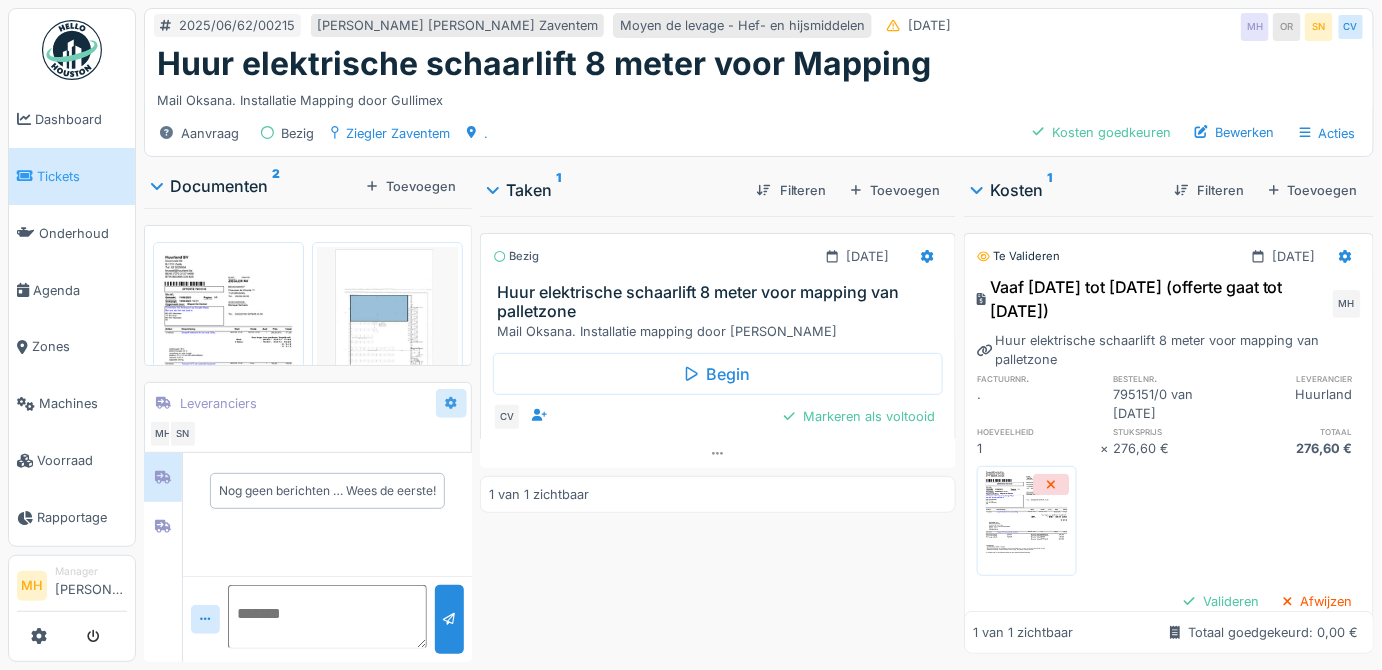 click 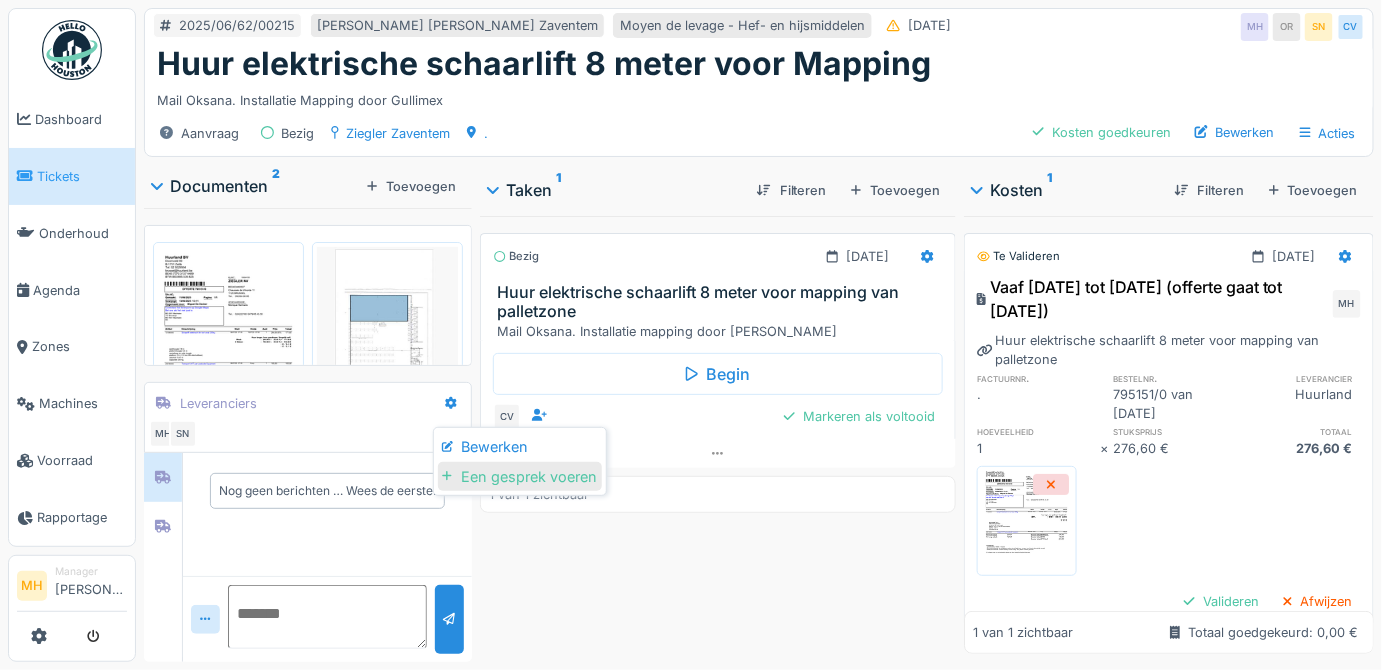 click on "Een gesprek voeren" at bounding box center (519, 477) 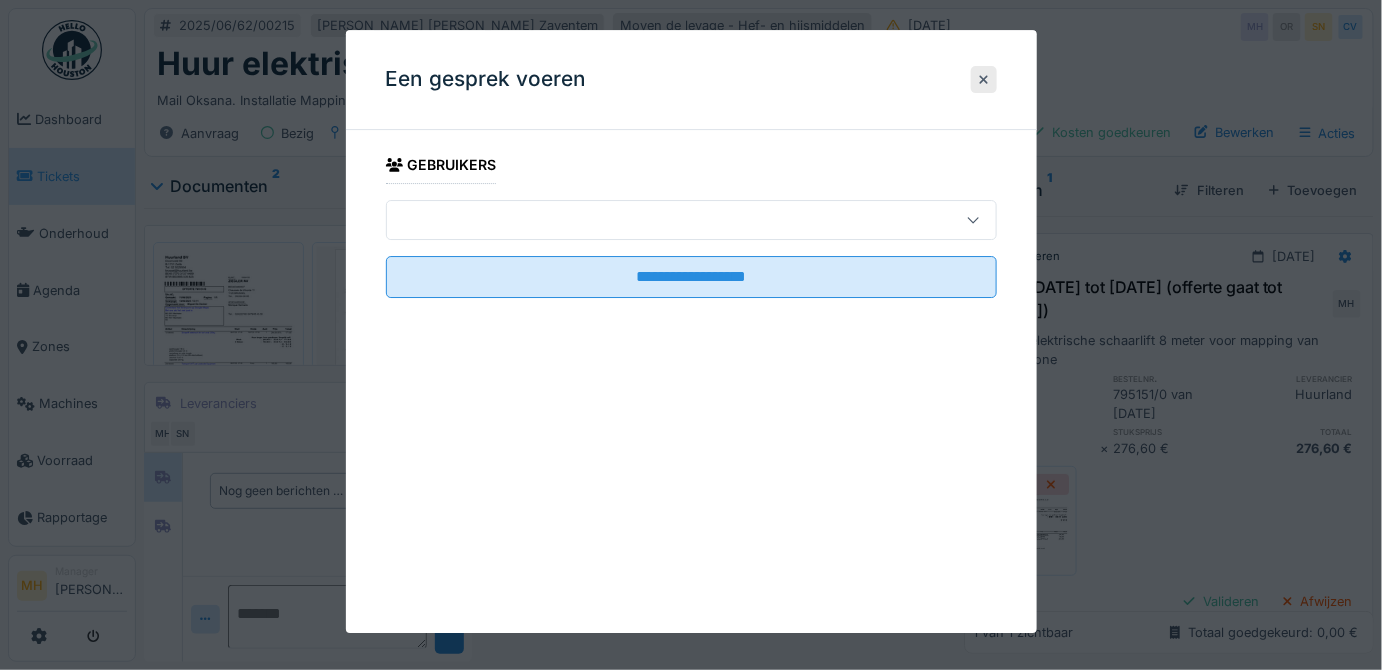 click at bounding box center [691, 220] 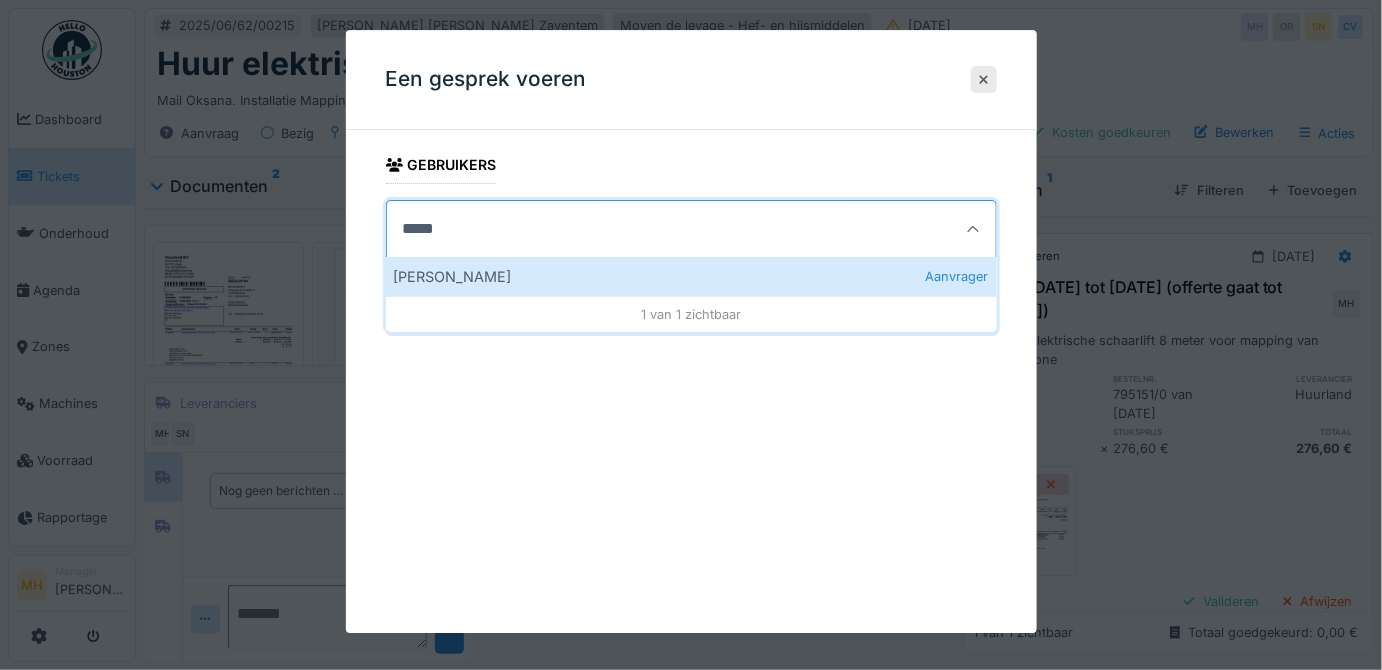 type on "******" 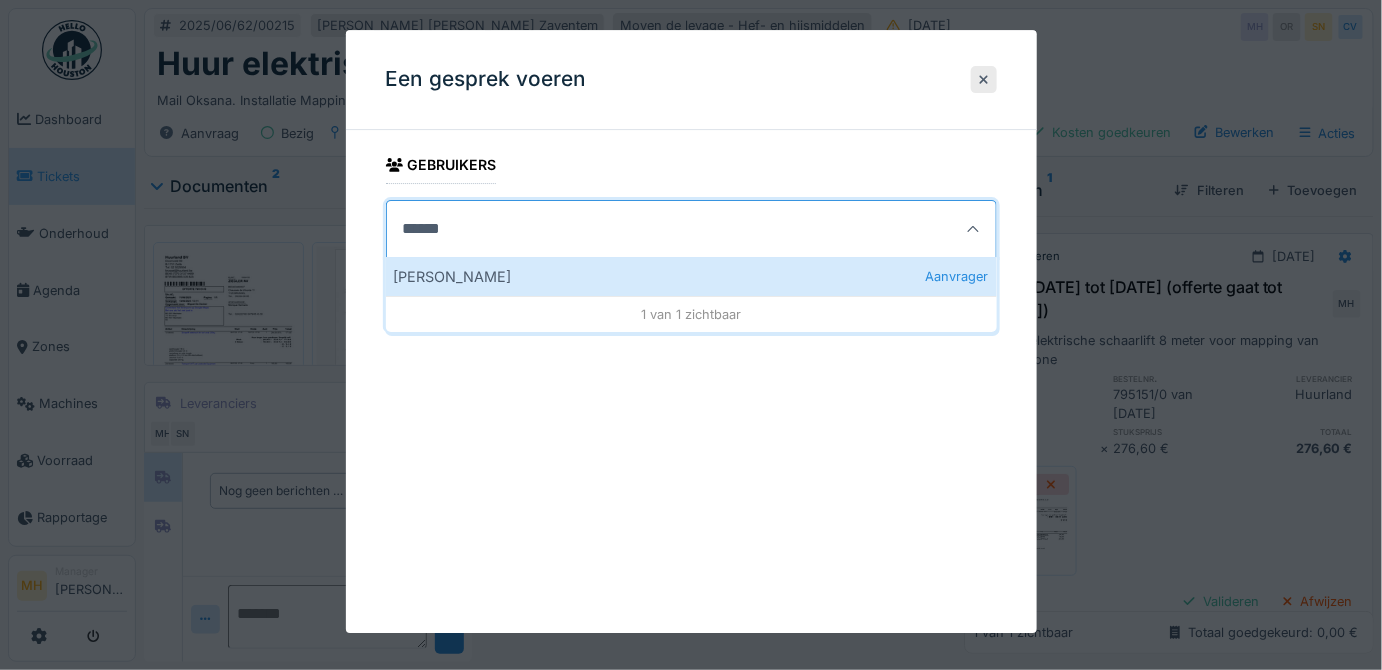 type on "****" 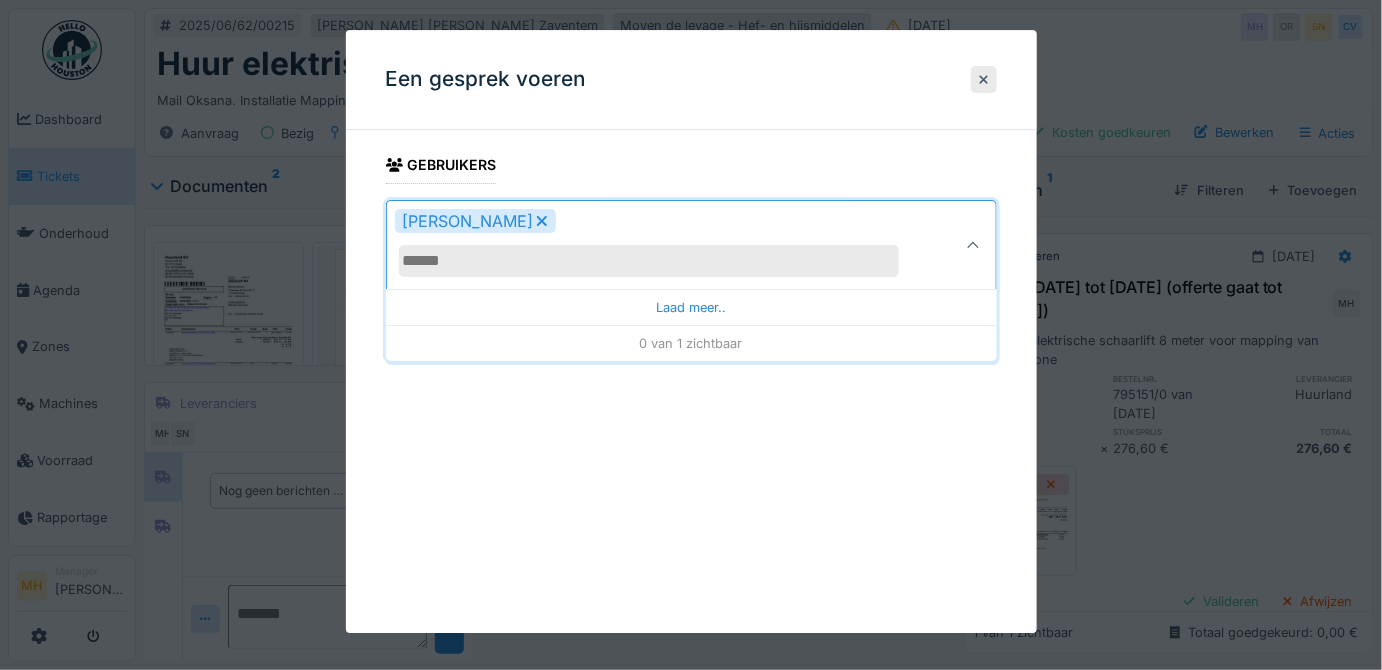 click on "**********" at bounding box center (691, 331) 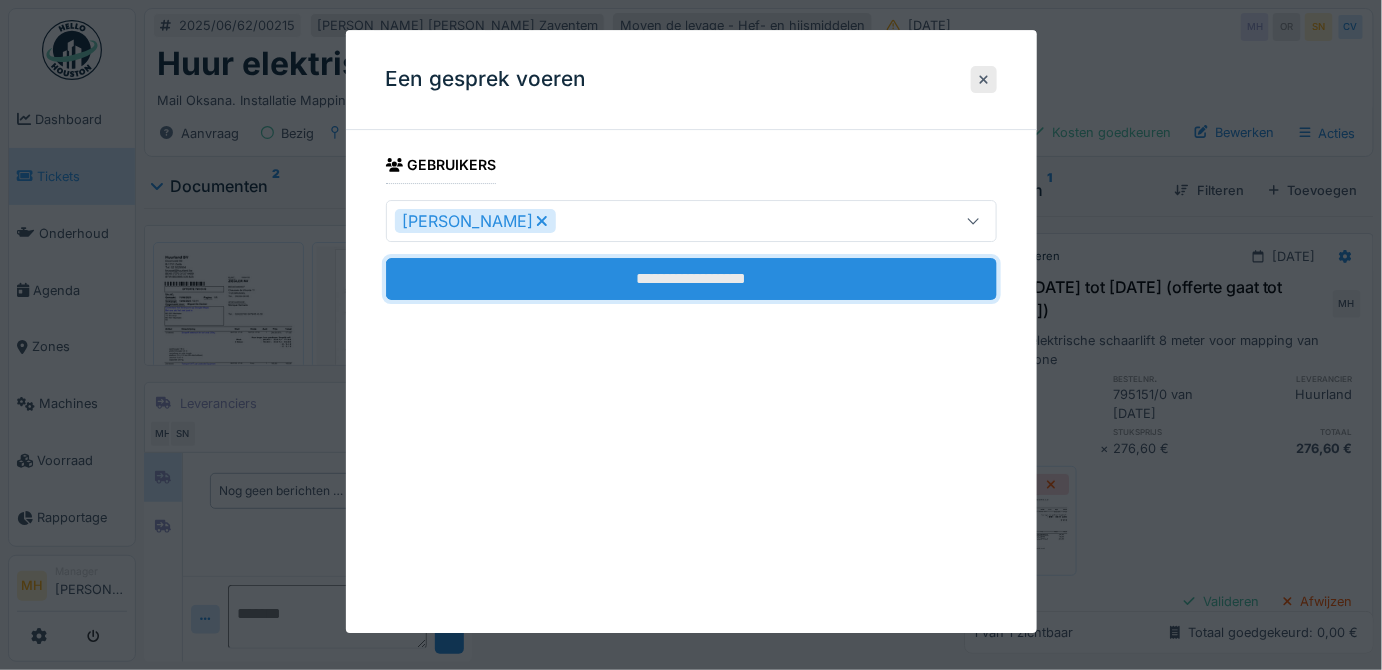 click on "**********" at bounding box center (691, 279) 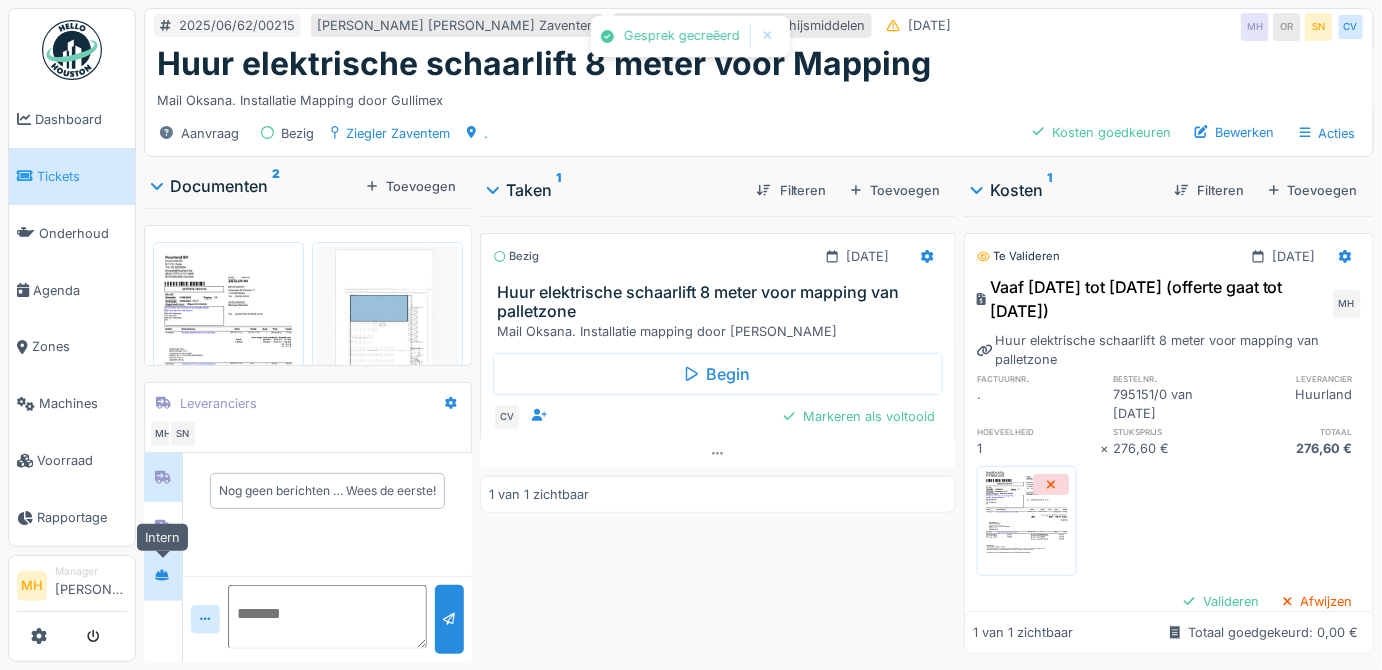 click 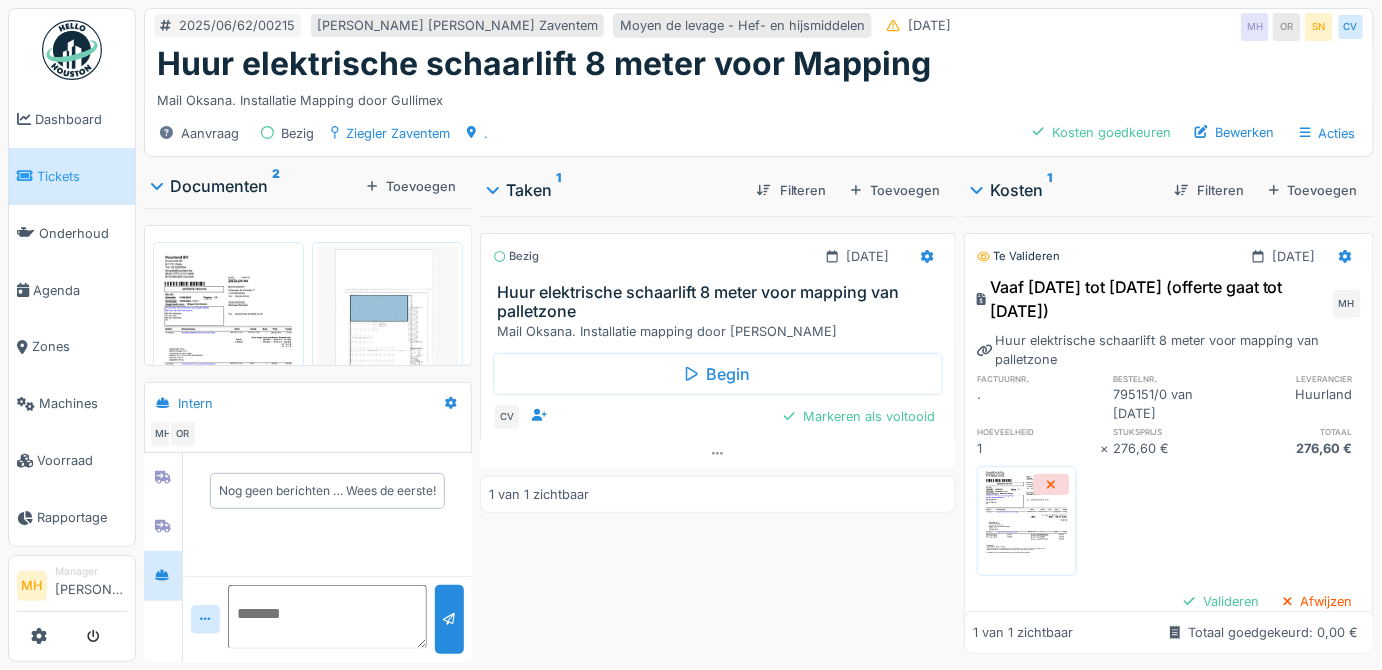 click at bounding box center [327, 617] 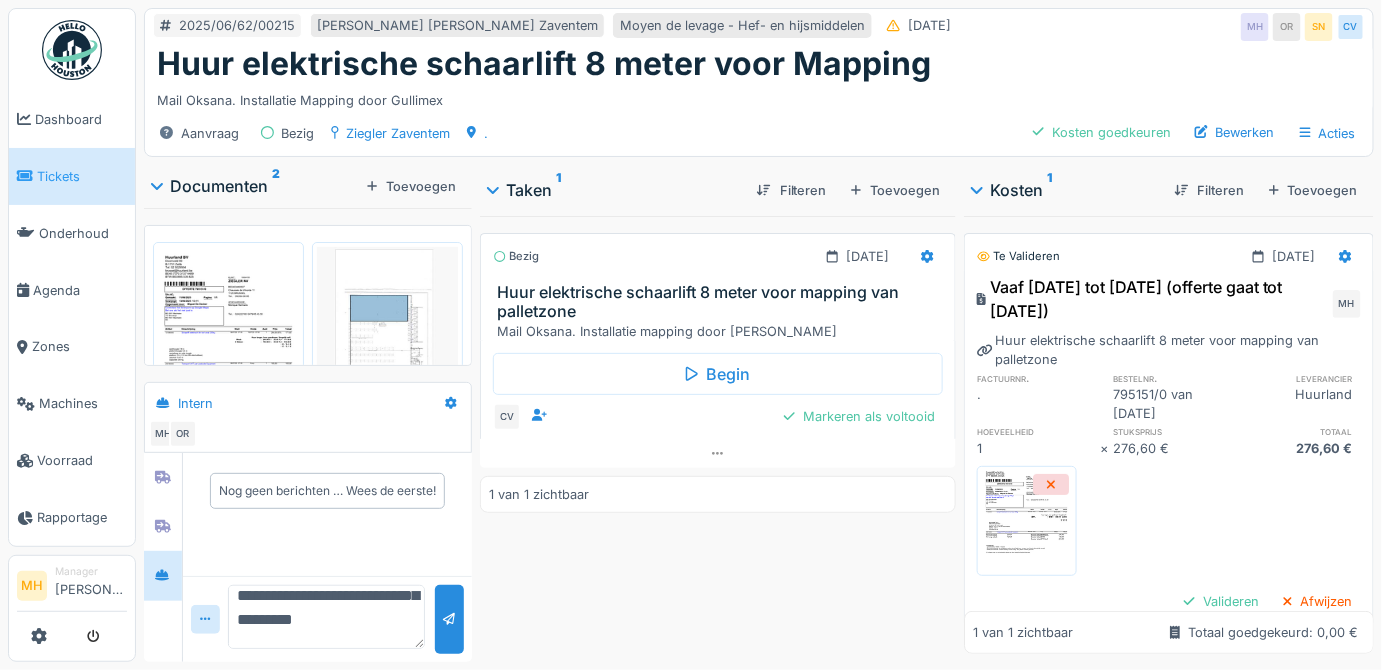 scroll, scrollTop: 70, scrollLeft: 0, axis: vertical 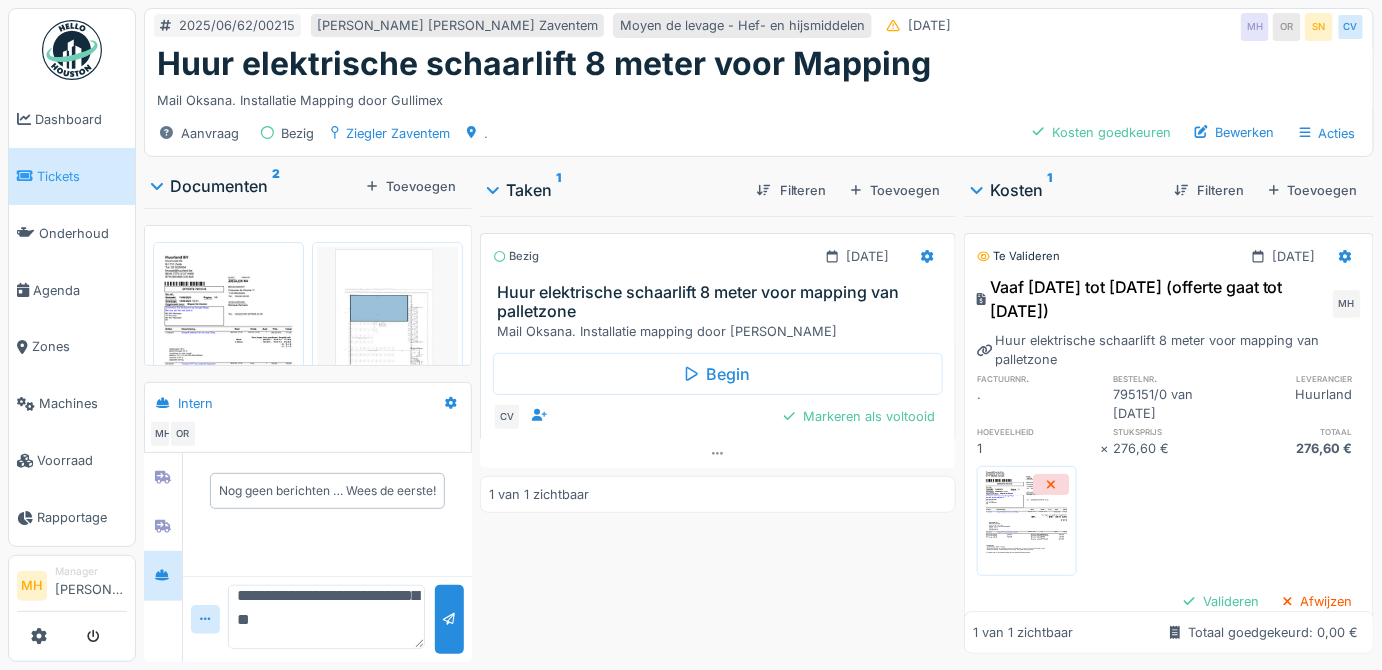 type on "**********" 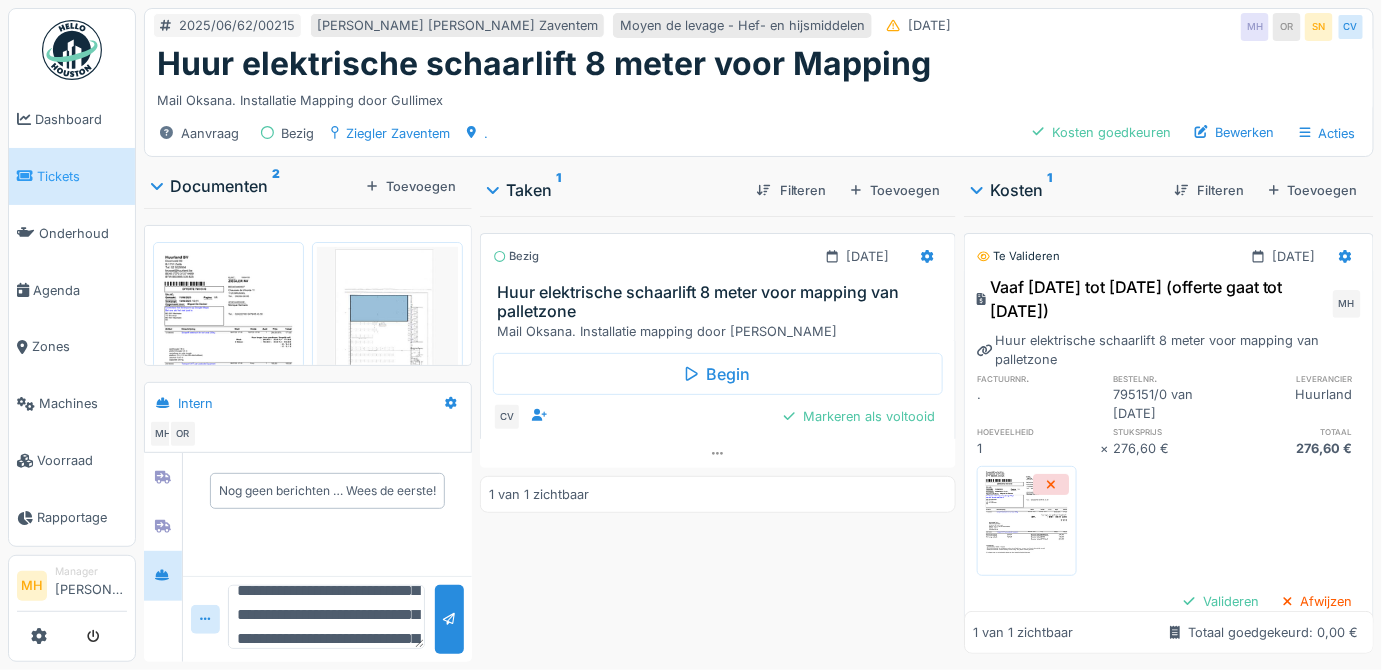 scroll, scrollTop: 90, scrollLeft: 0, axis: vertical 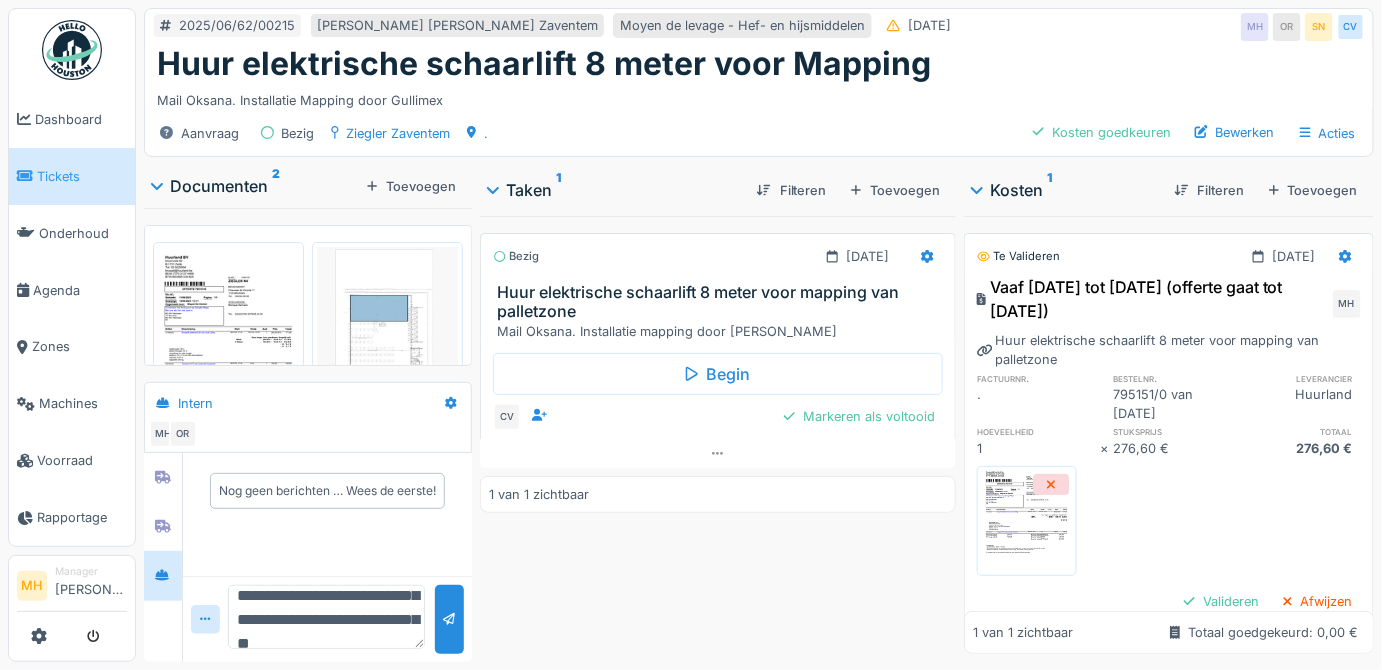 click 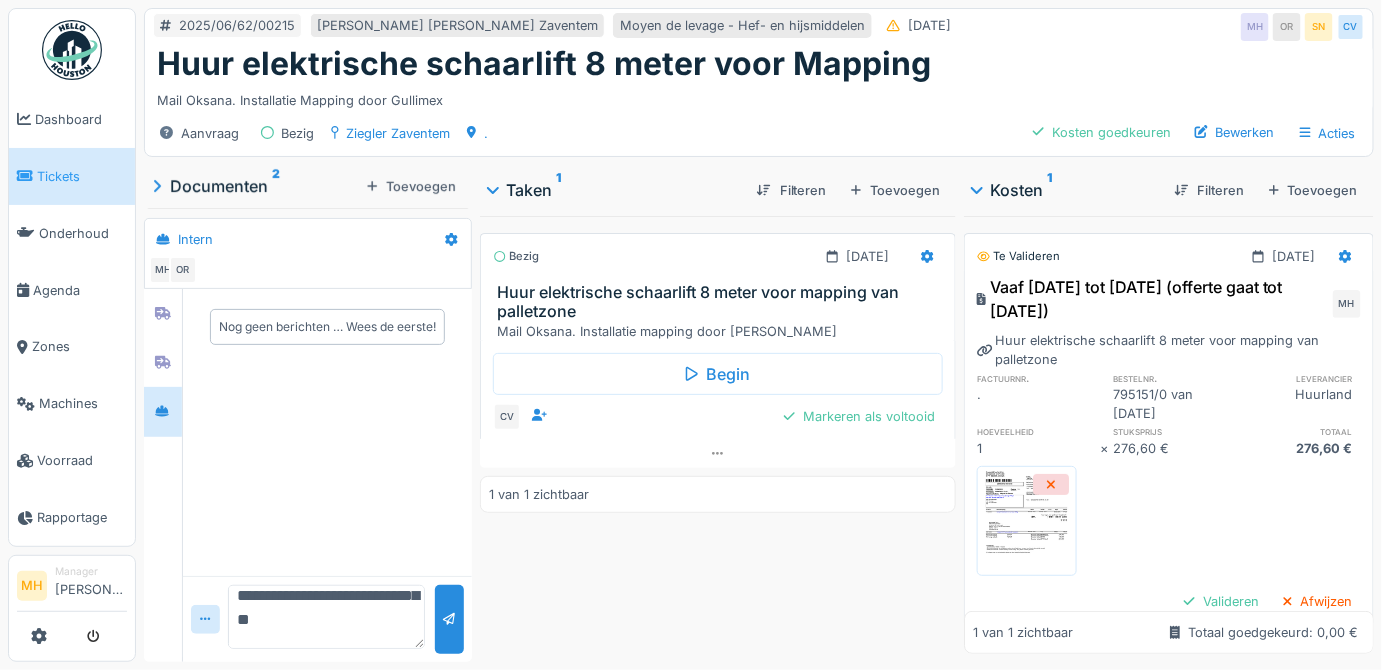 scroll, scrollTop: 185, scrollLeft: 0, axis: vertical 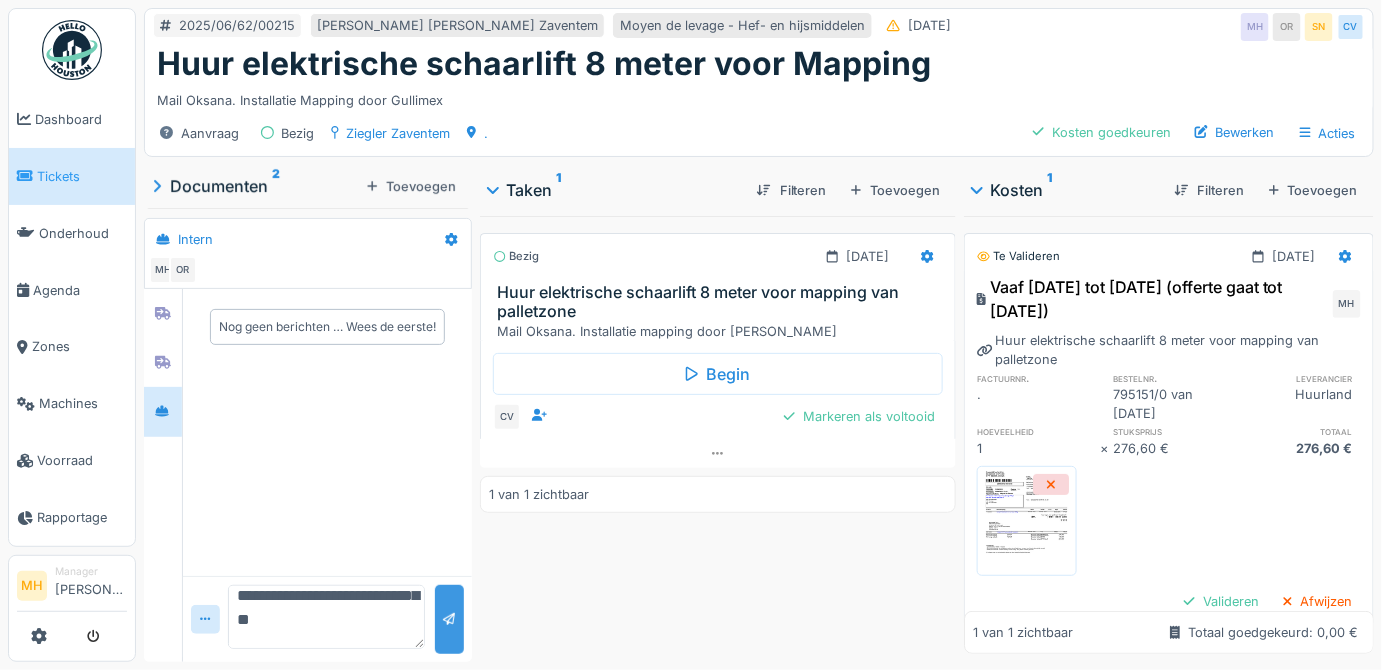 click at bounding box center [449, 619] 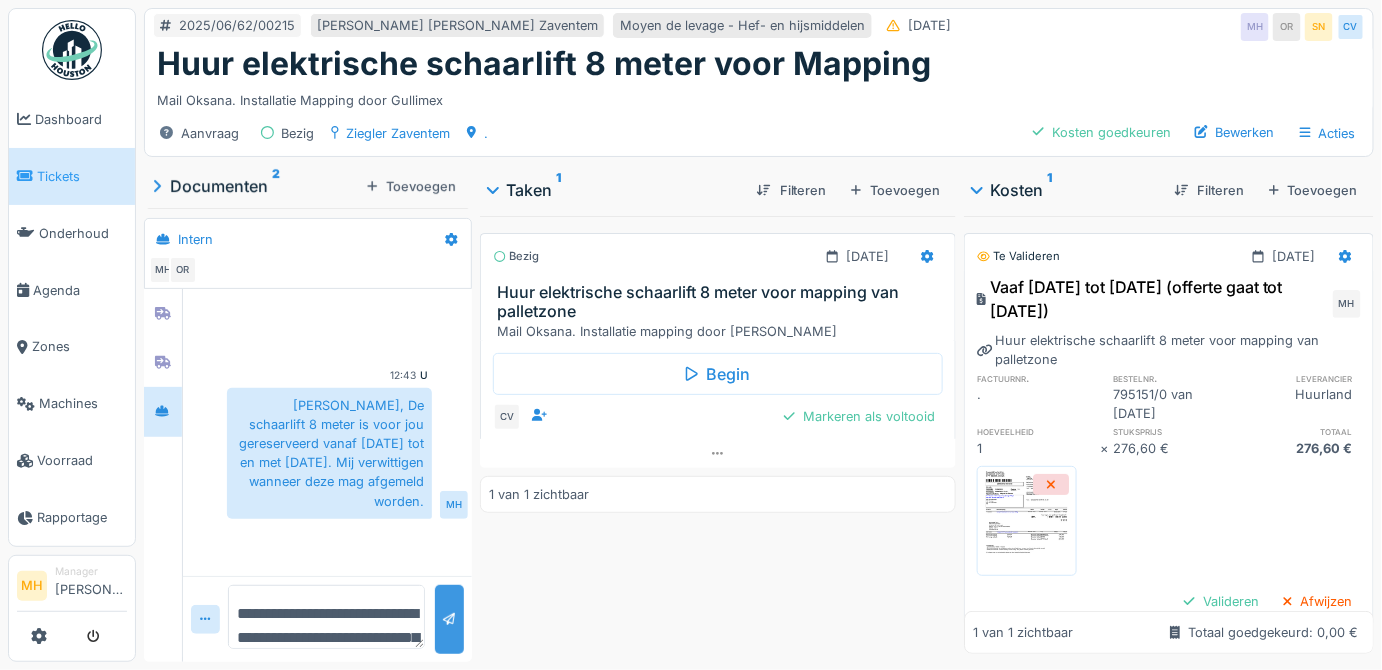 drag, startPoint x: 418, startPoint y: 643, endPoint x: 453, endPoint y: 646, distance: 35.128338 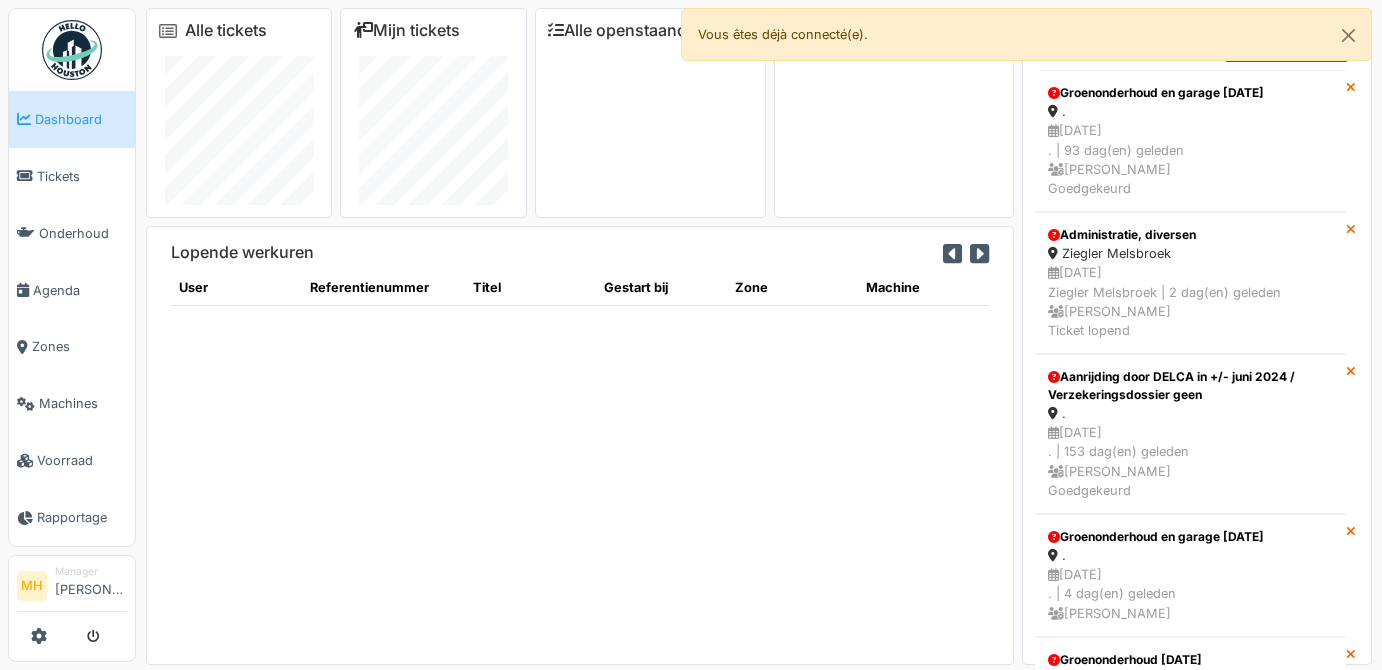 scroll, scrollTop: 0, scrollLeft: 0, axis: both 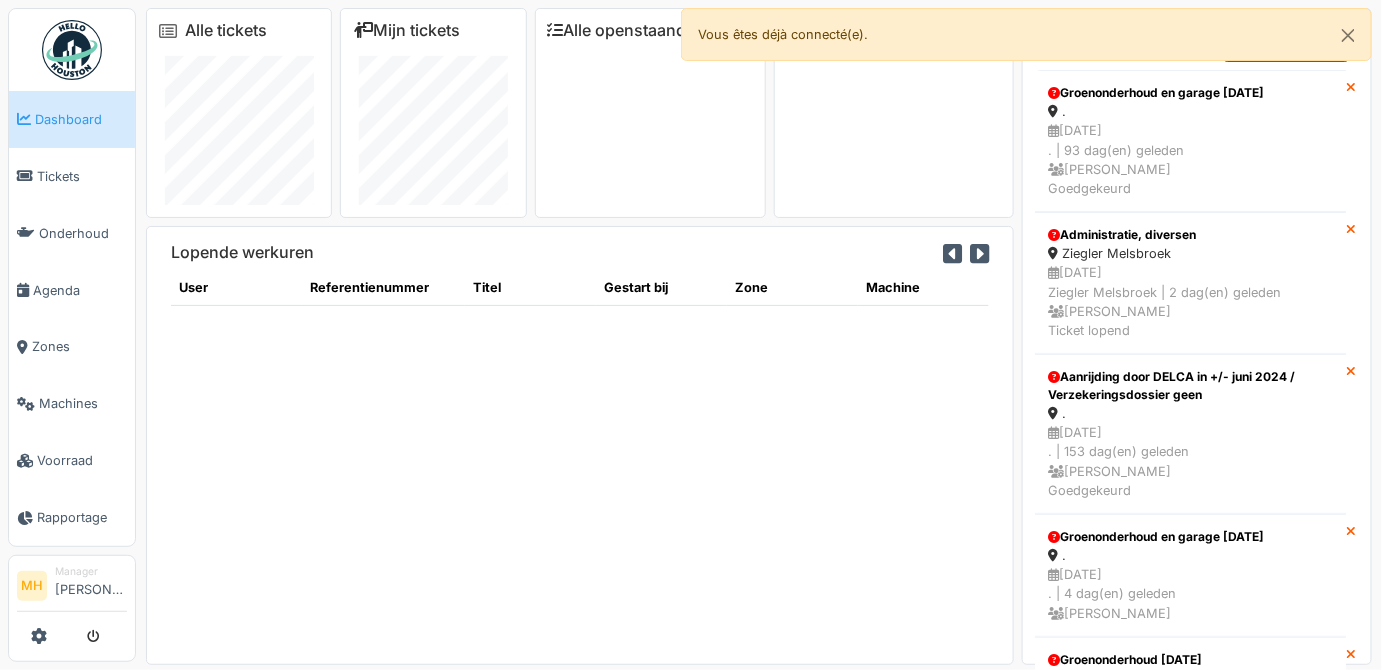 click on "Agenda" at bounding box center (80, 290) 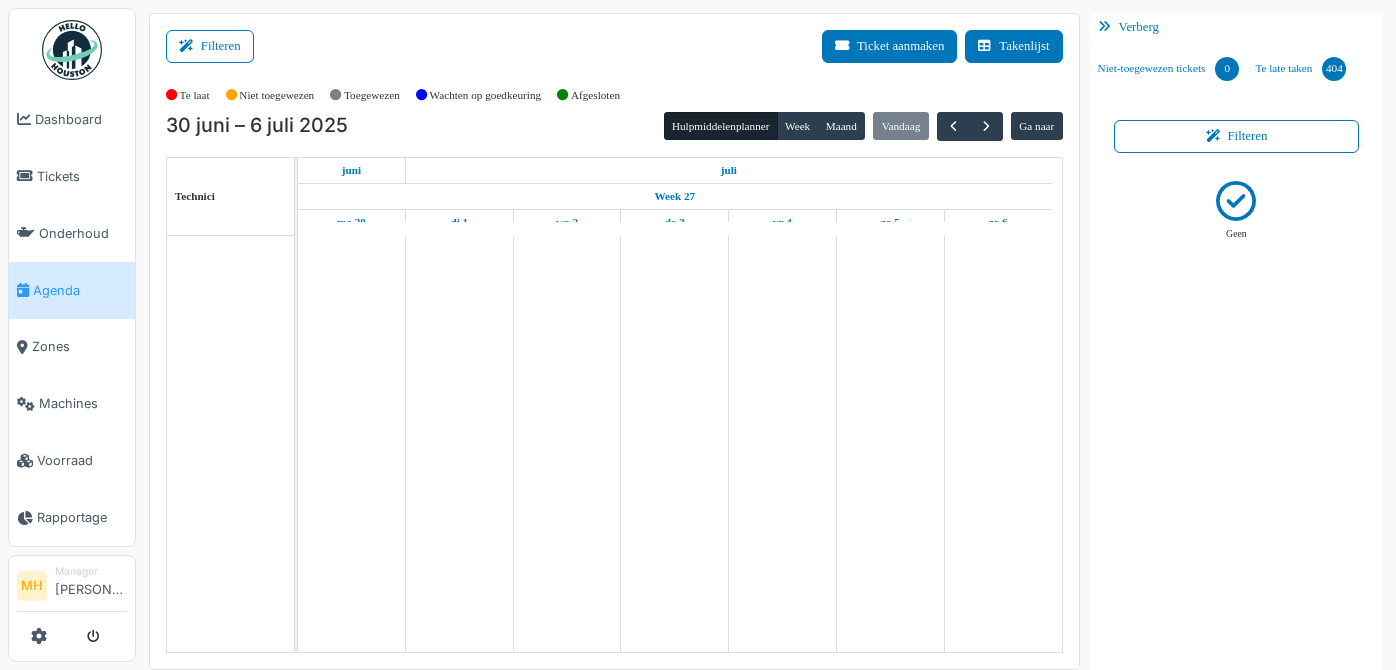 scroll, scrollTop: 0, scrollLeft: 0, axis: both 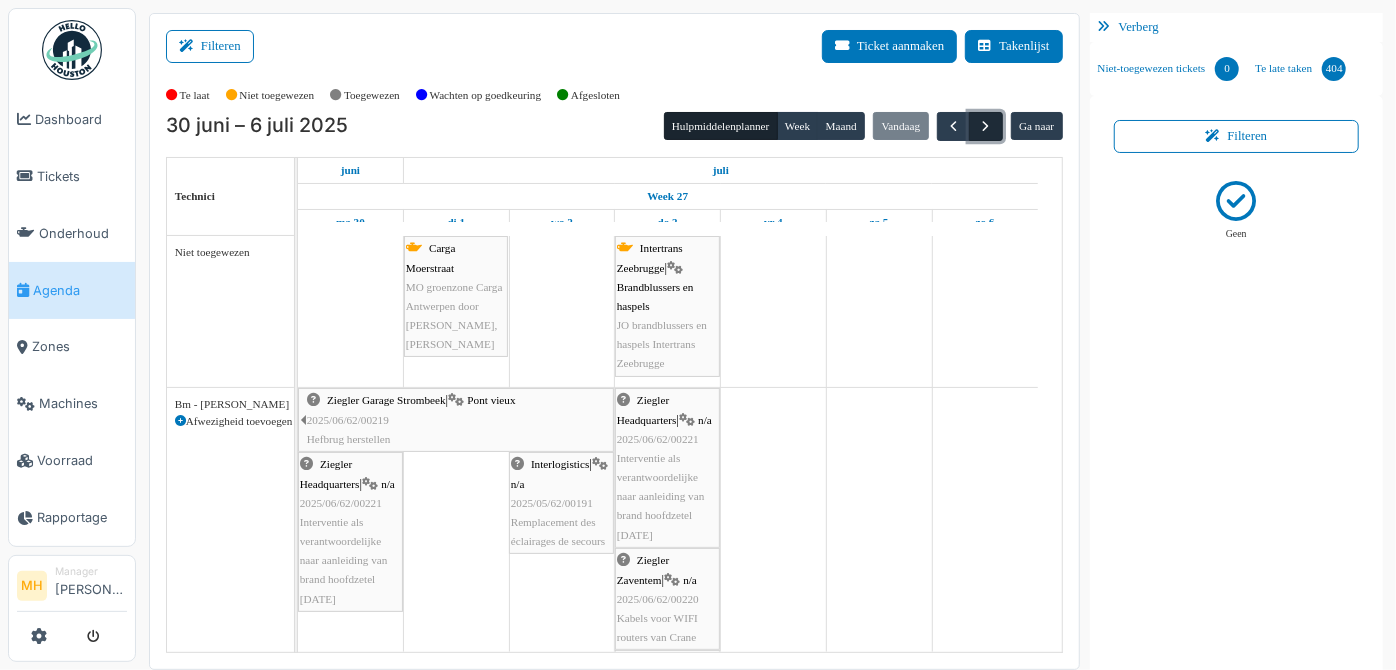 click at bounding box center (986, 126) 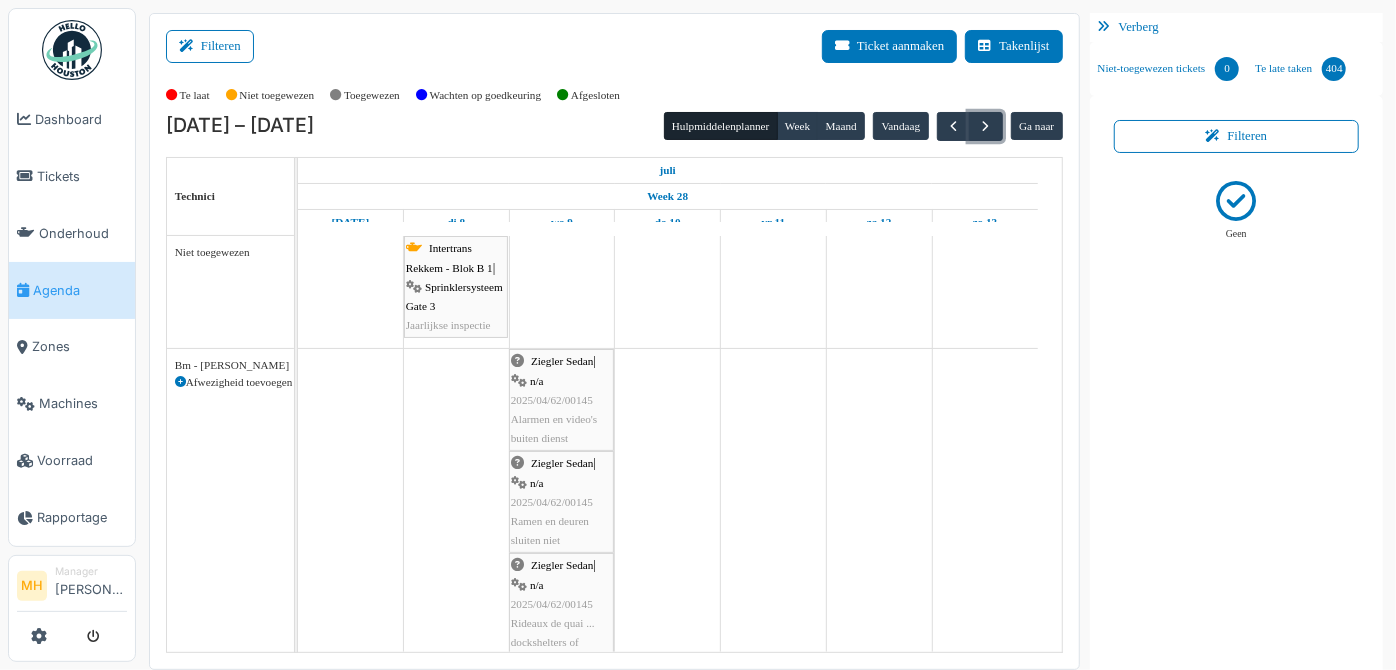 scroll, scrollTop: 84, scrollLeft: 0, axis: vertical 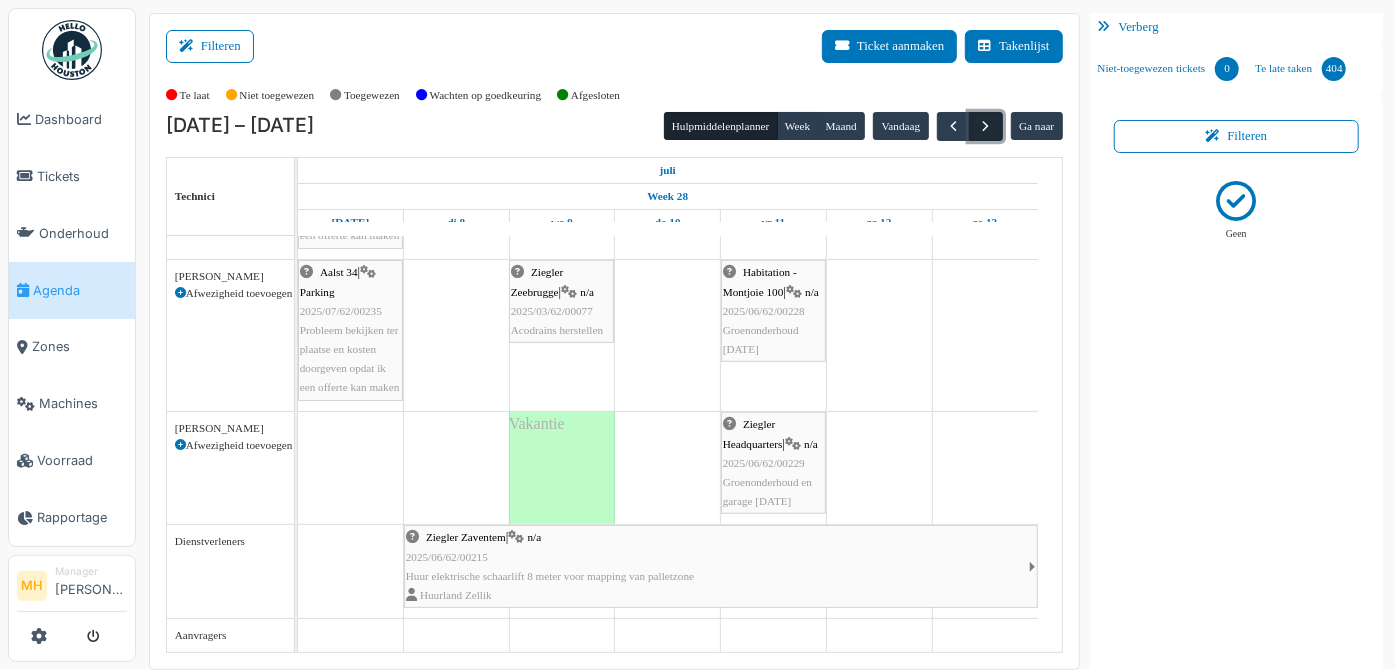 click at bounding box center [986, 126] 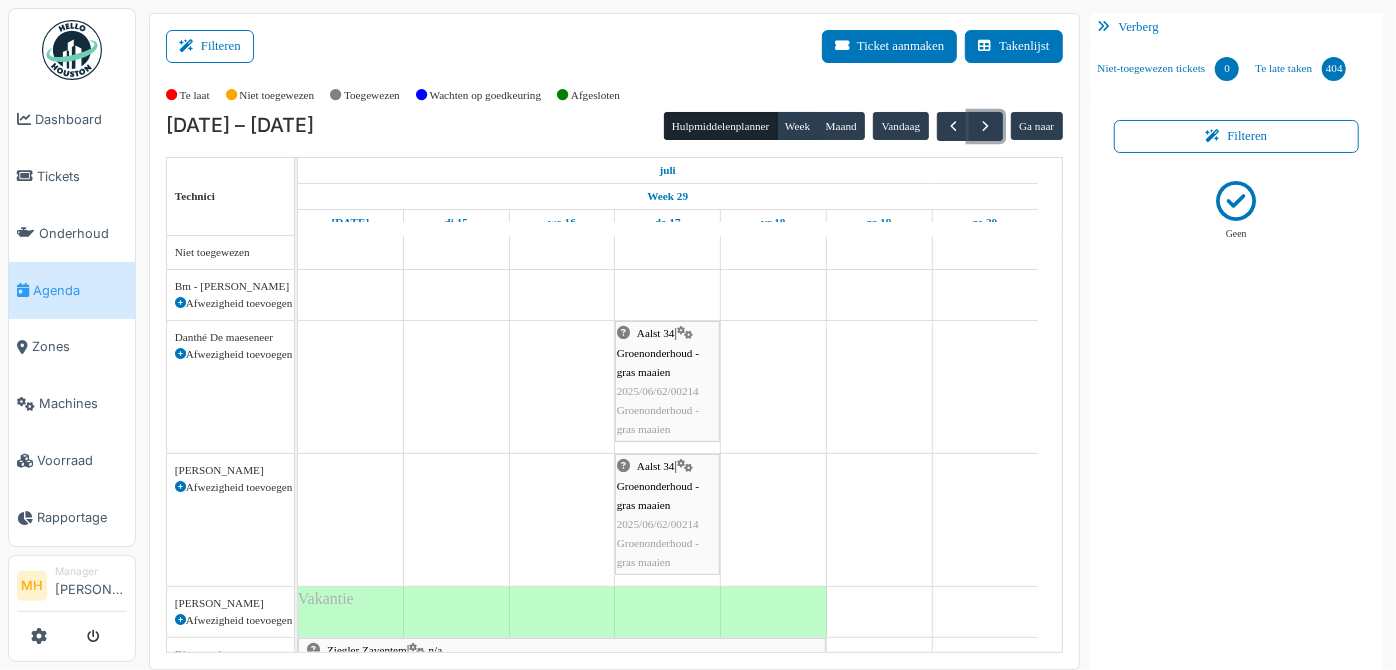 scroll, scrollTop: 120, scrollLeft: 0, axis: vertical 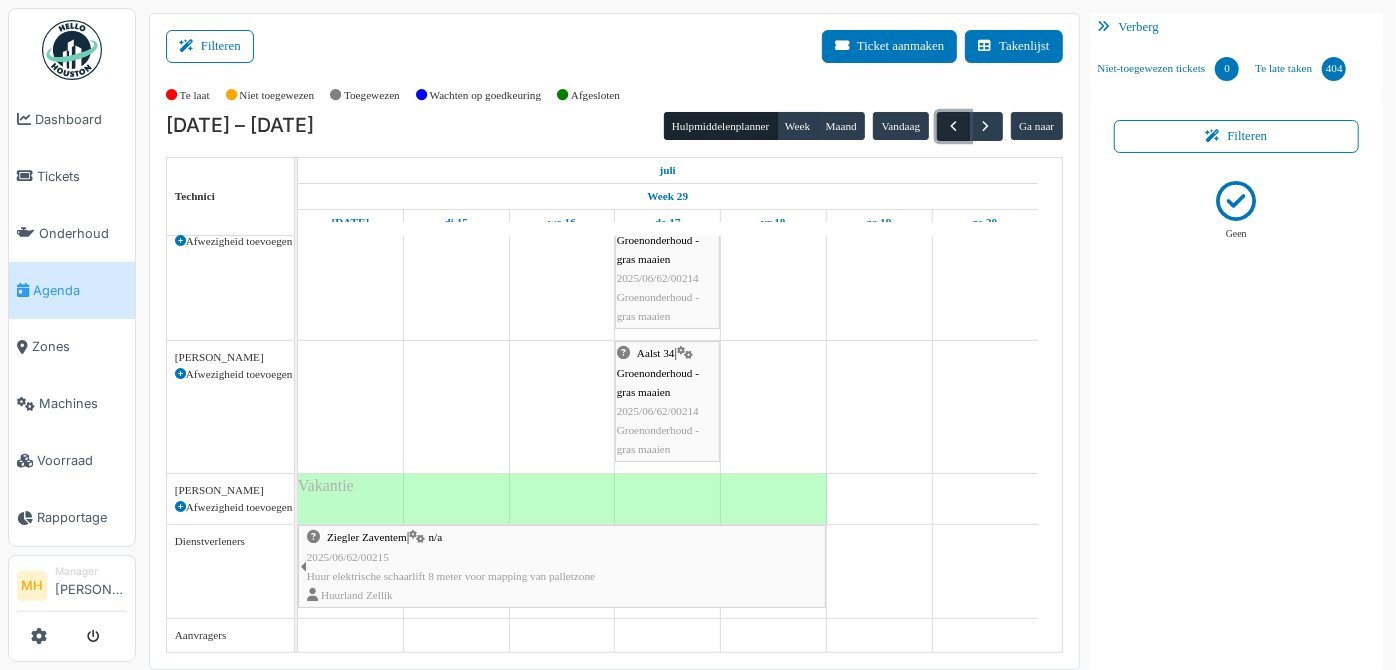 click at bounding box center [953, 126] 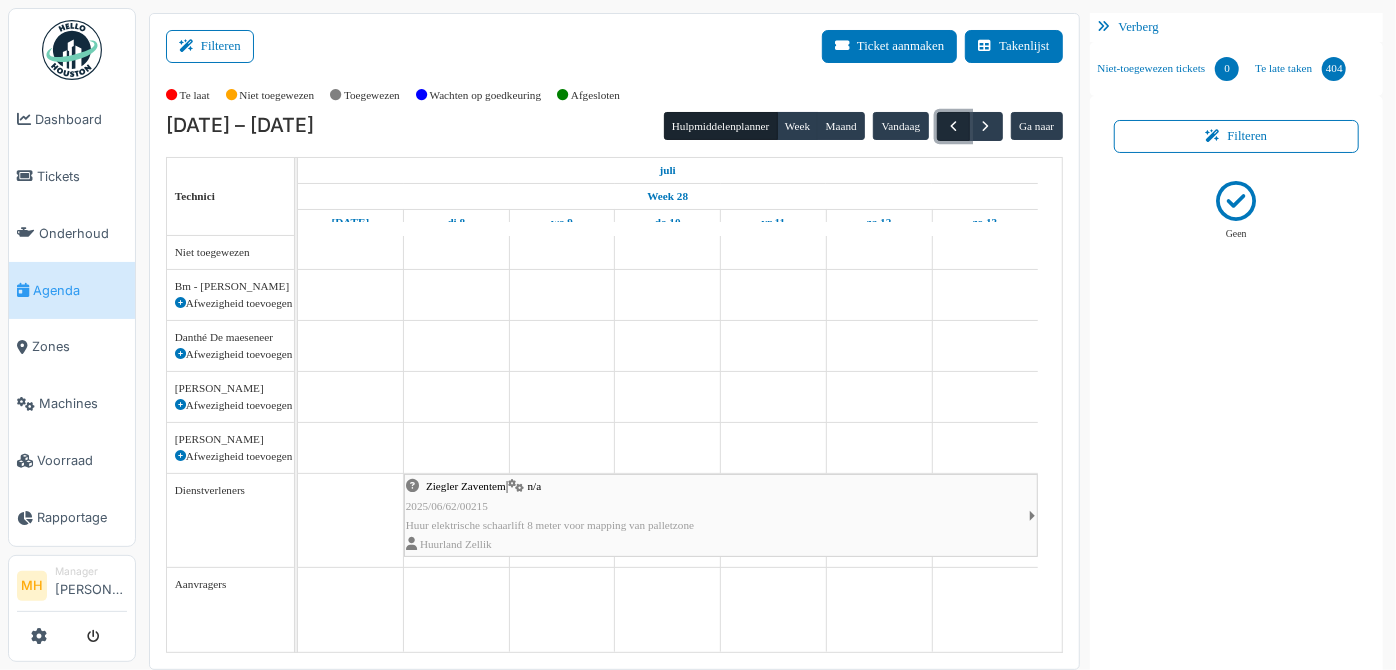 scroll, scrollTop: 0, scrollLeft: 0, axis: both 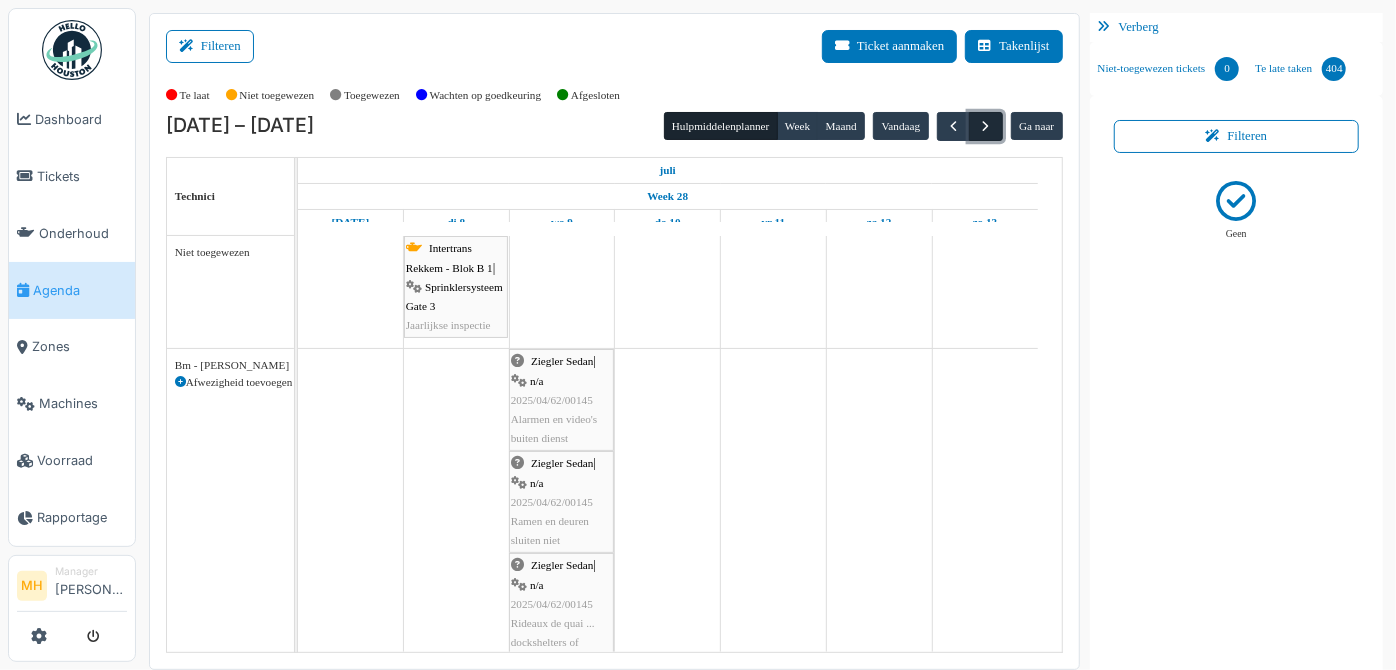 click at bounding box center (986, 126) 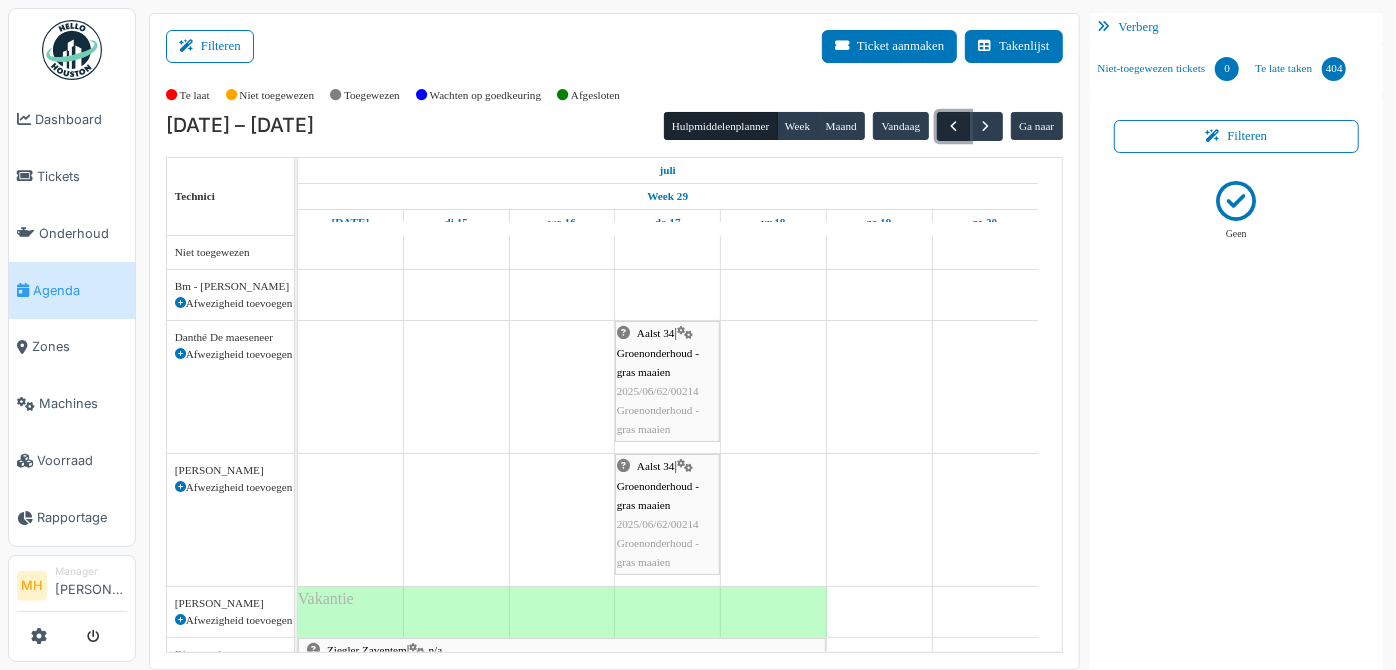 click at bounding box center (953, 126) 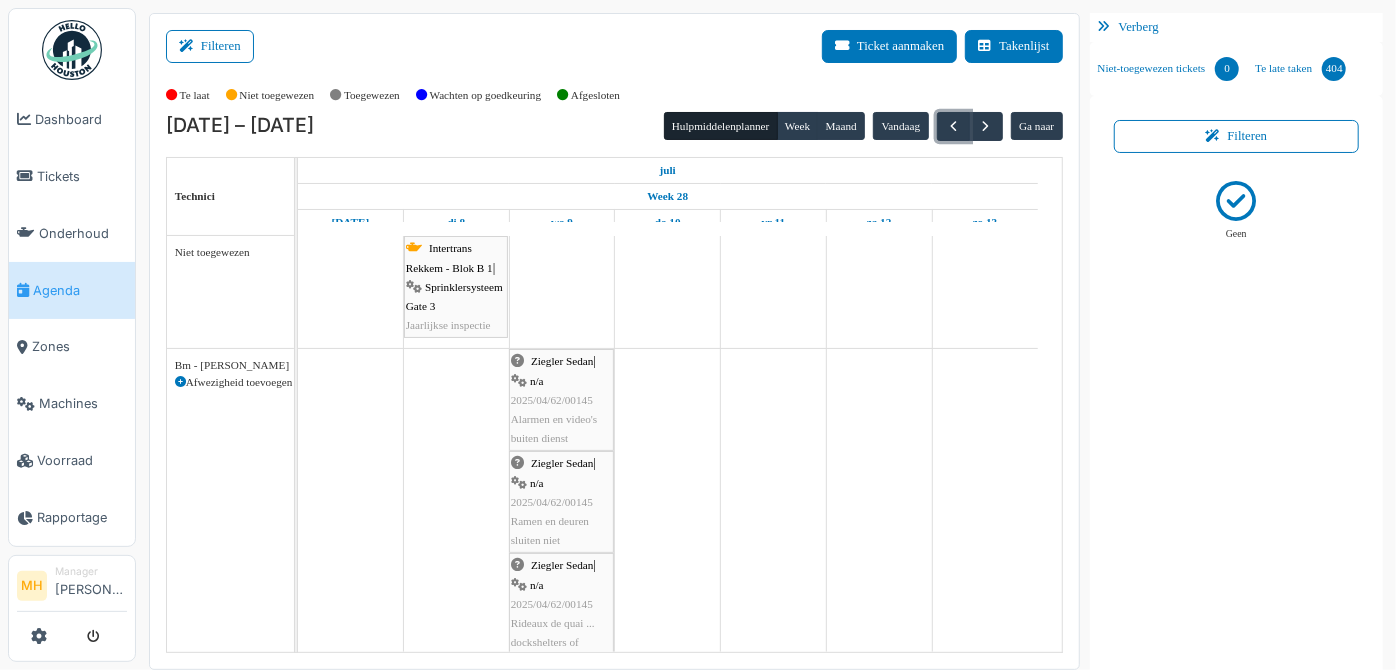 scroll, scrollTop: 100, scrollLeft: 0, axis: vertical 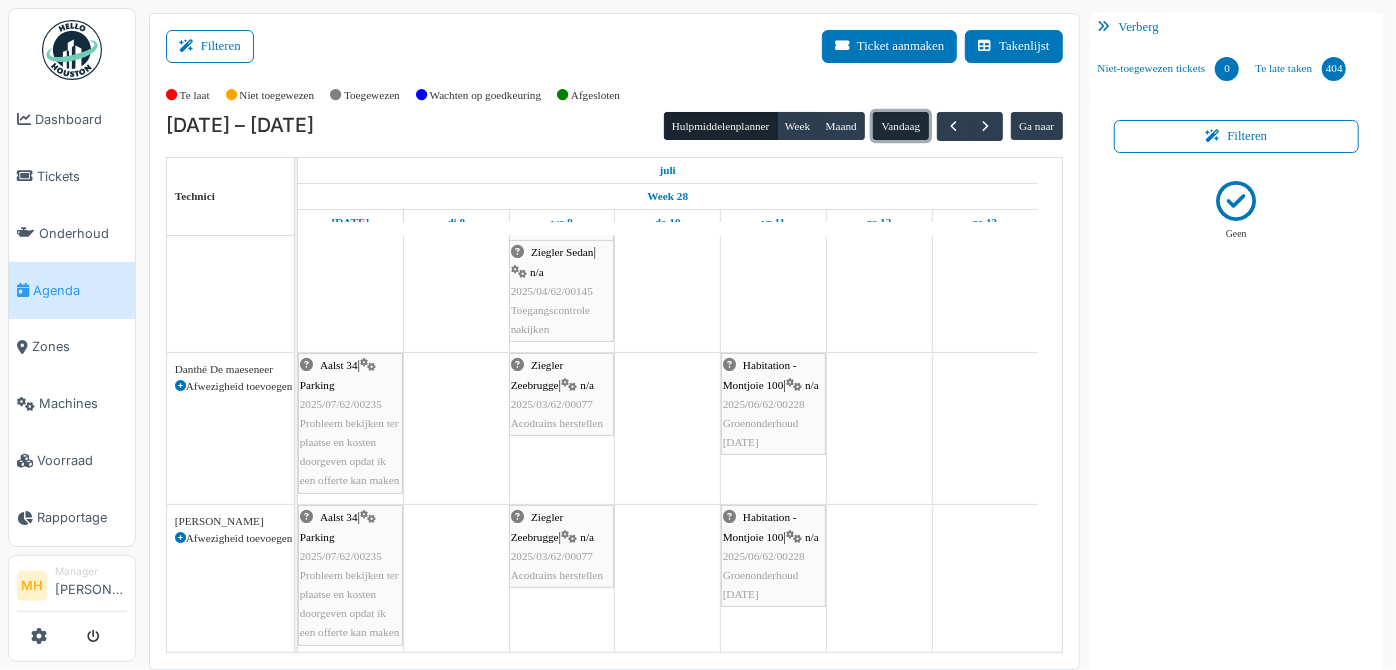click on "Vandaag" at bounding box center [900, 126] 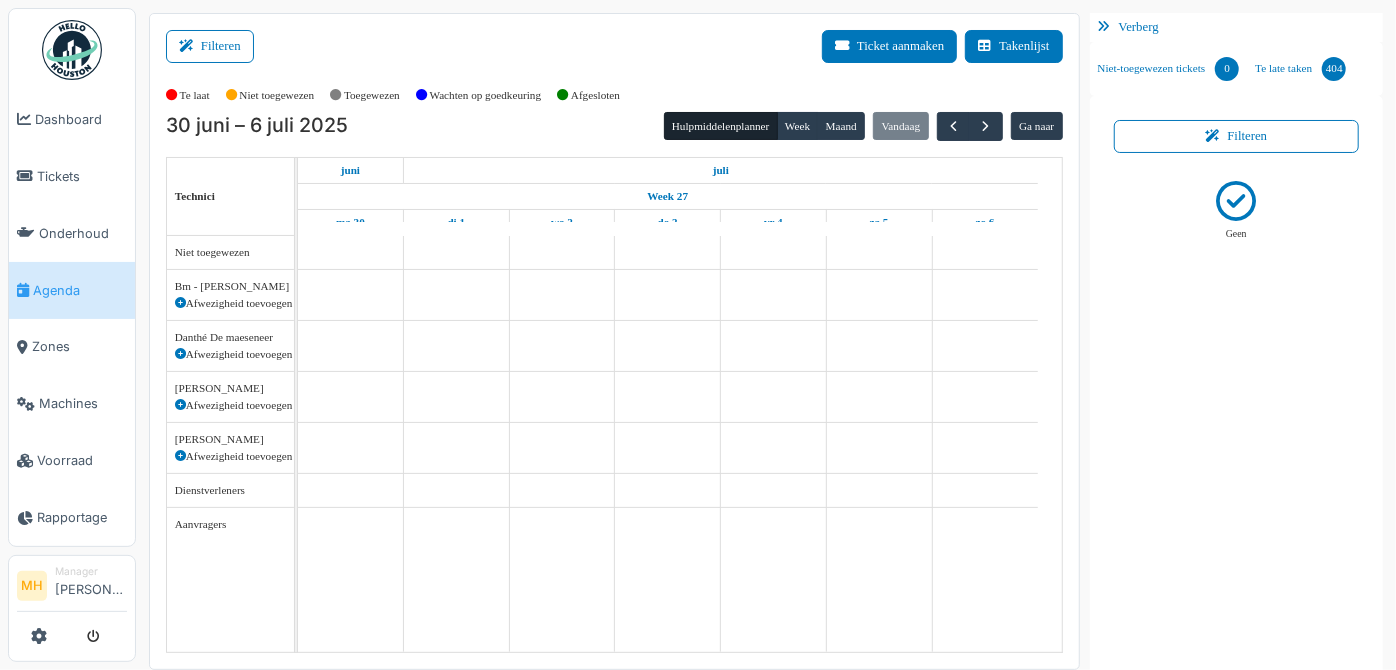 scroll, scrollTop: 0, scrollLeft: 0, axis: both 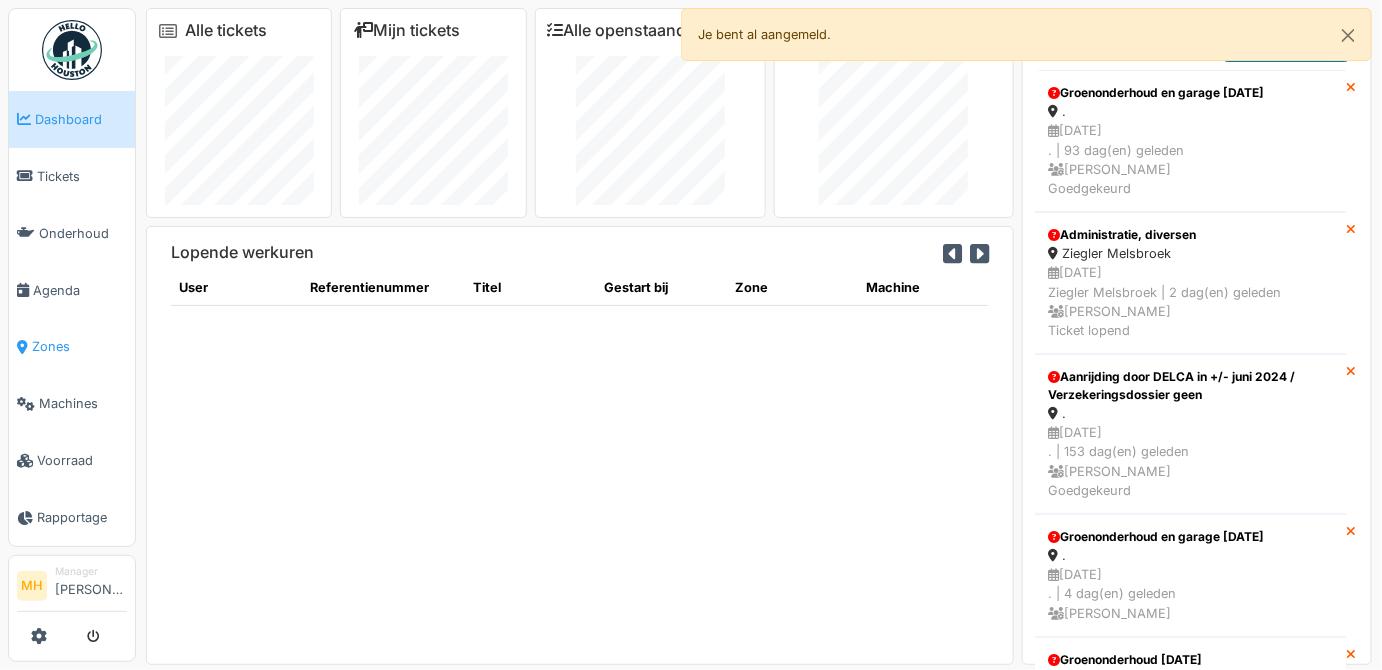 click on "Zones" at bounding box center (79, 346) 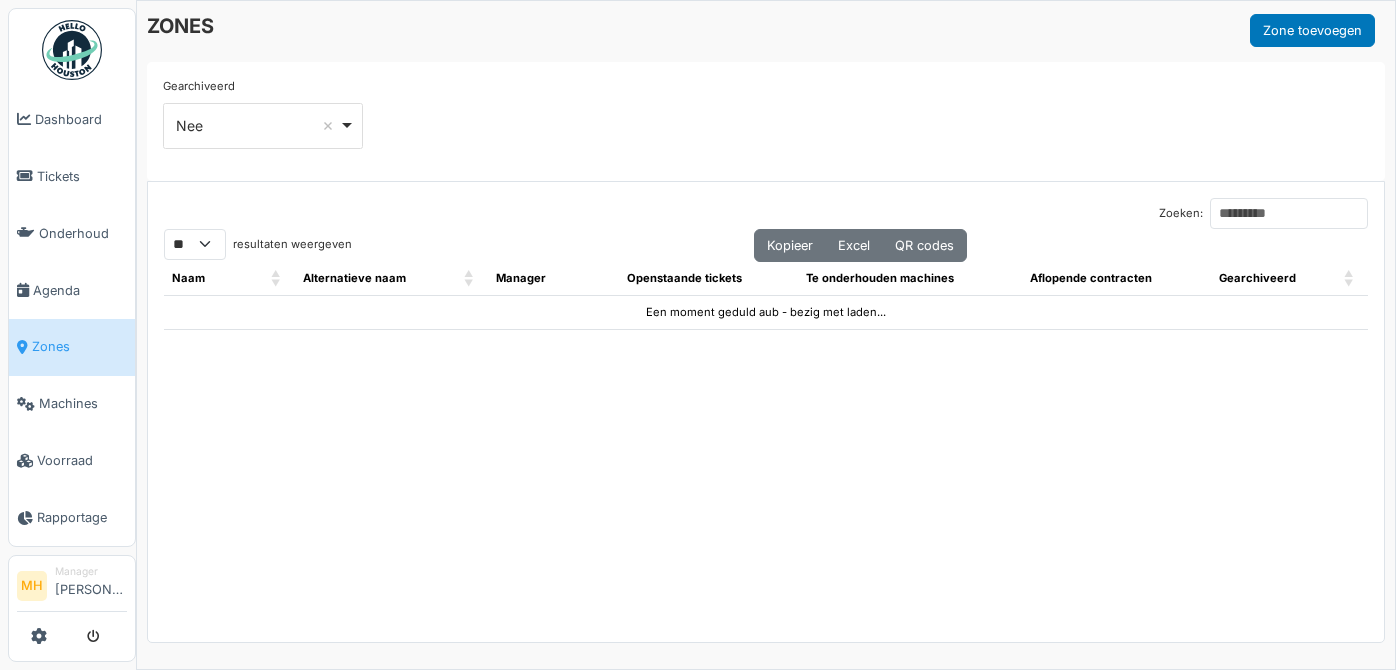 select on "**" 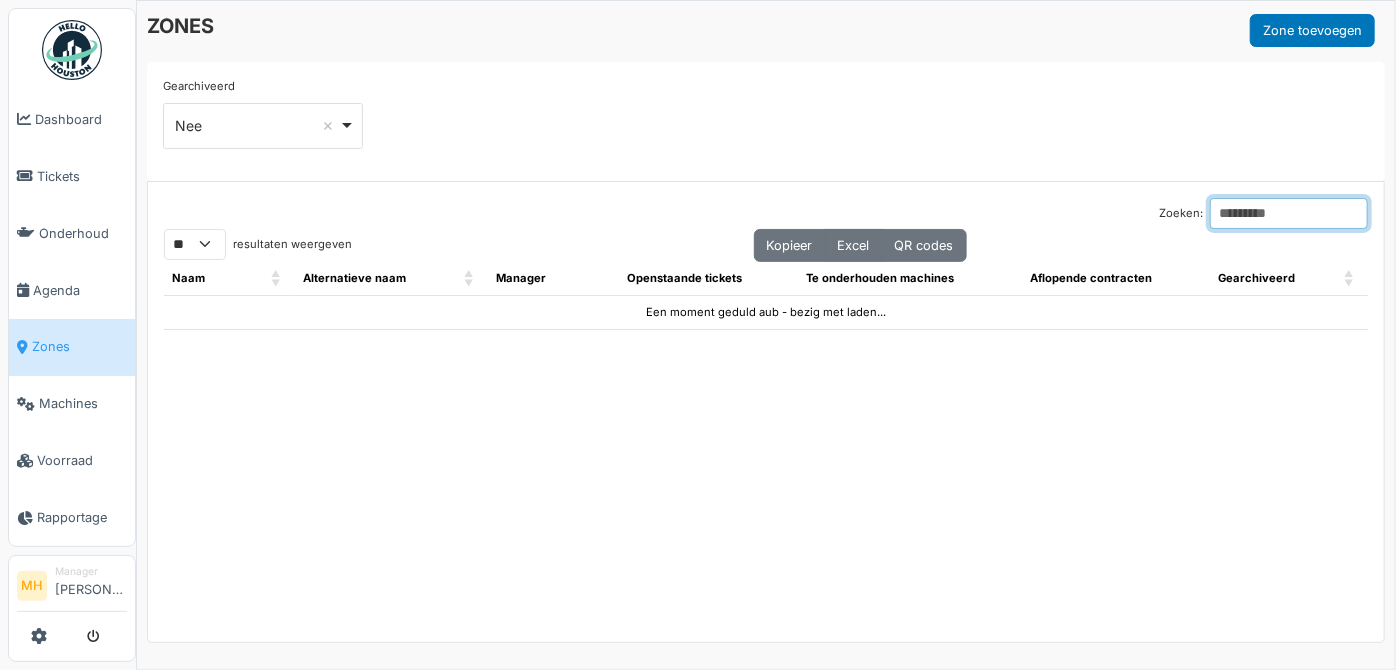 click on "Zoeken:" at bounding box center [1289, 213] 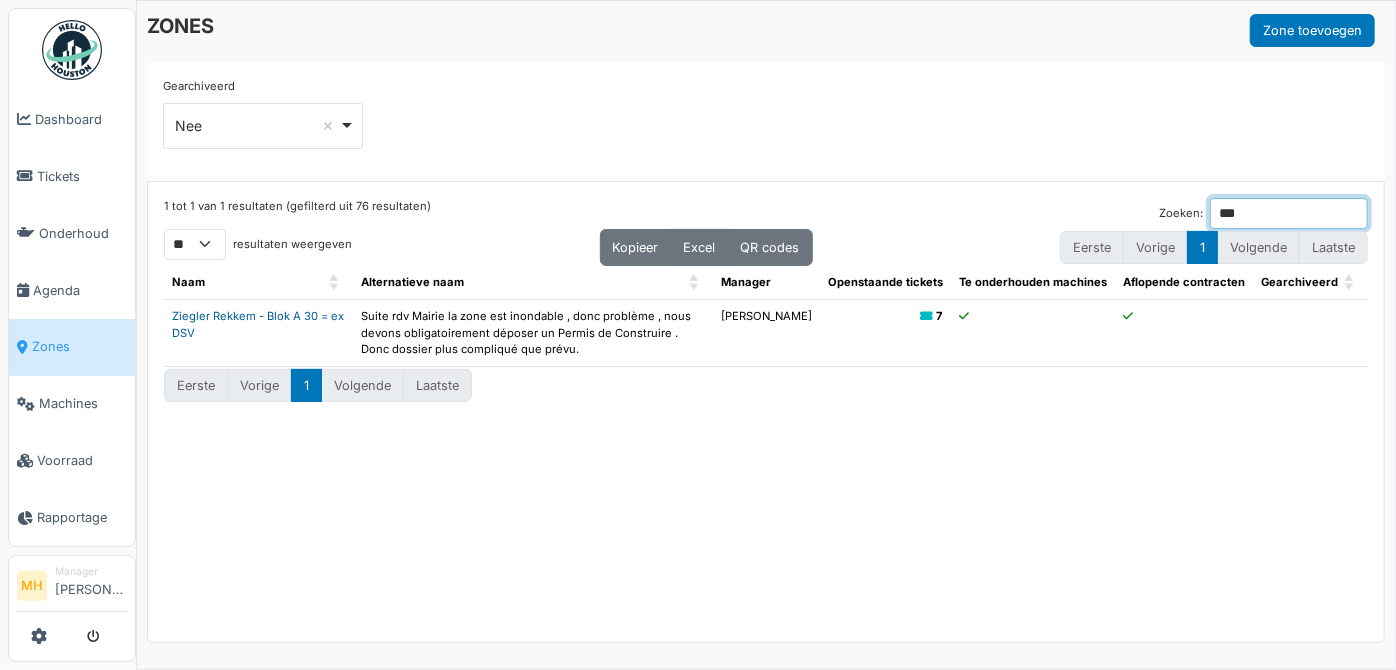 type on "***" 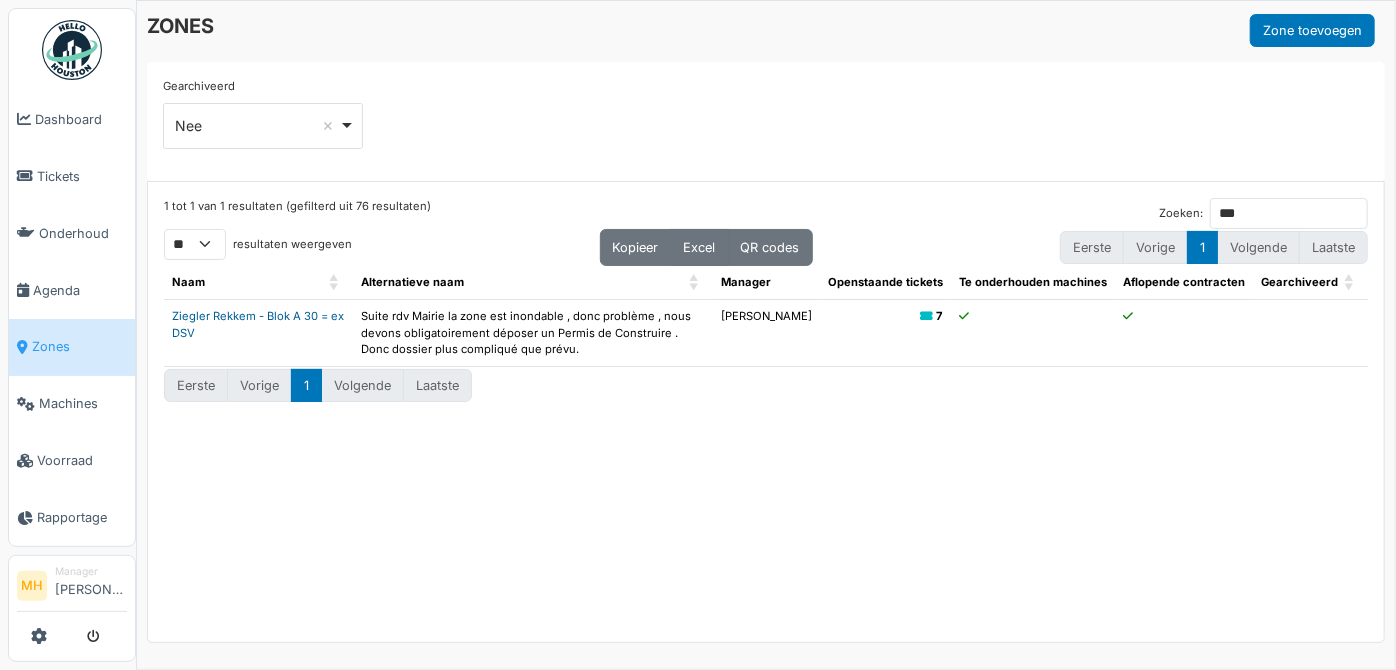 click on "Ziegler Rekkem - Blok A 30 = ex DSV" at bounding box center [258, 324] 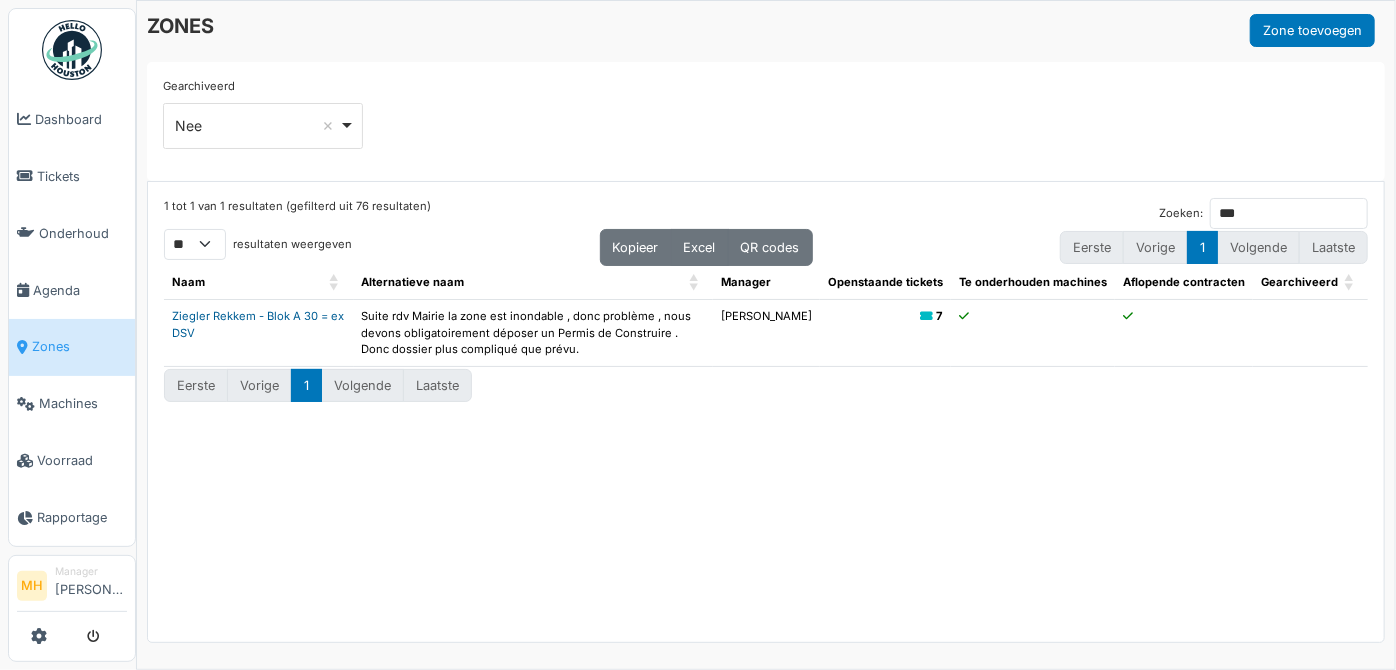 click on "Ziegler Rekkem - Blok A 30 = ex DSV" at bounding box center (258, 324) 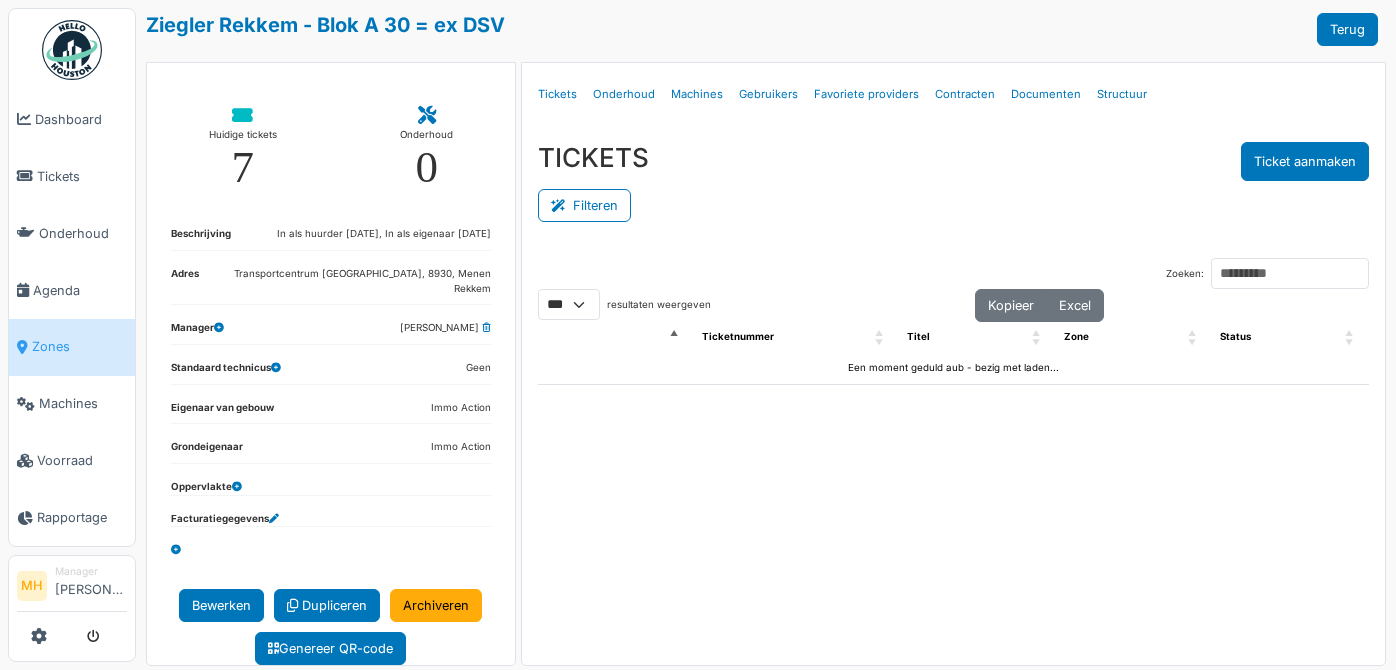 select on "***" 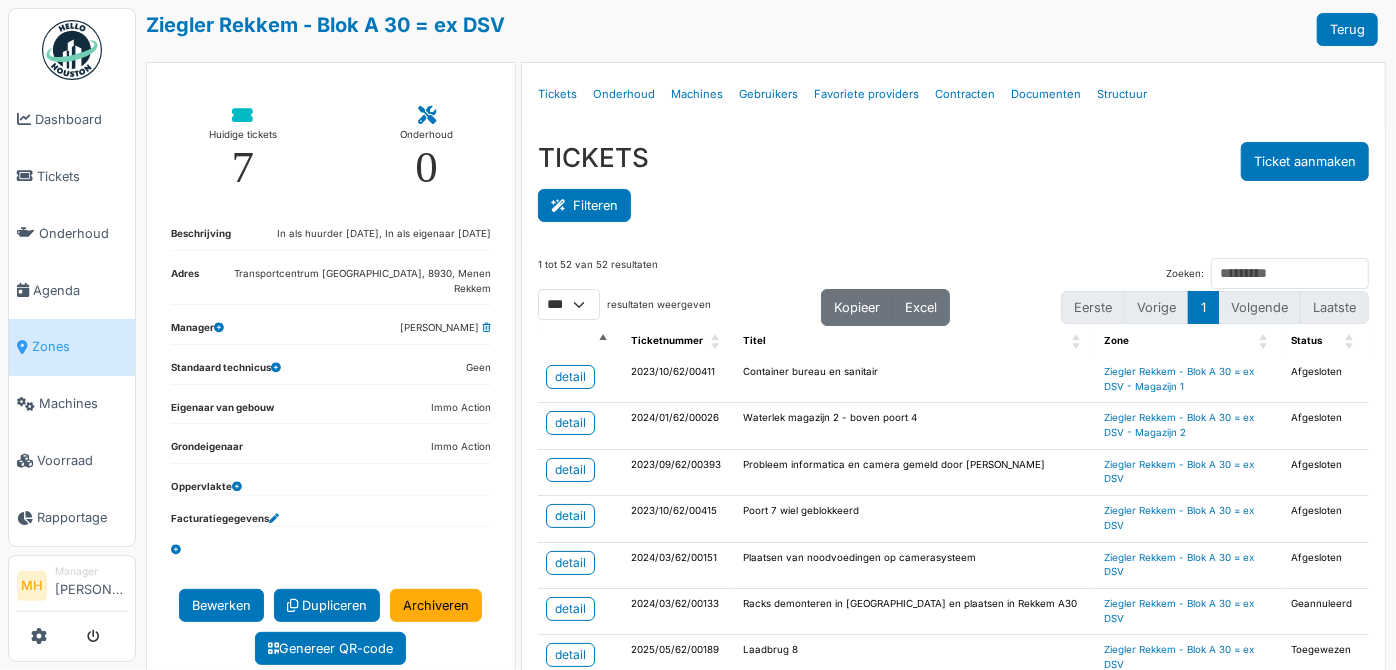 click on "Filteren" at bounding box center [584, 205] 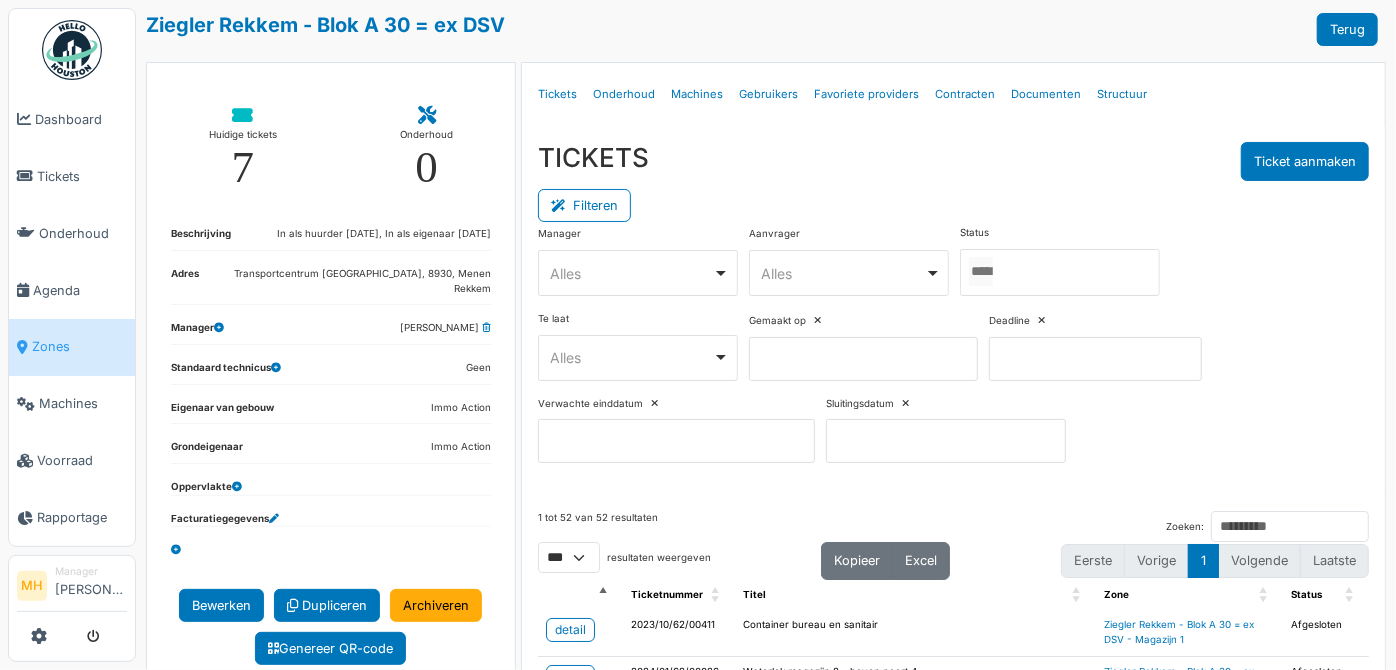 click at bounding box center (1060, 272) 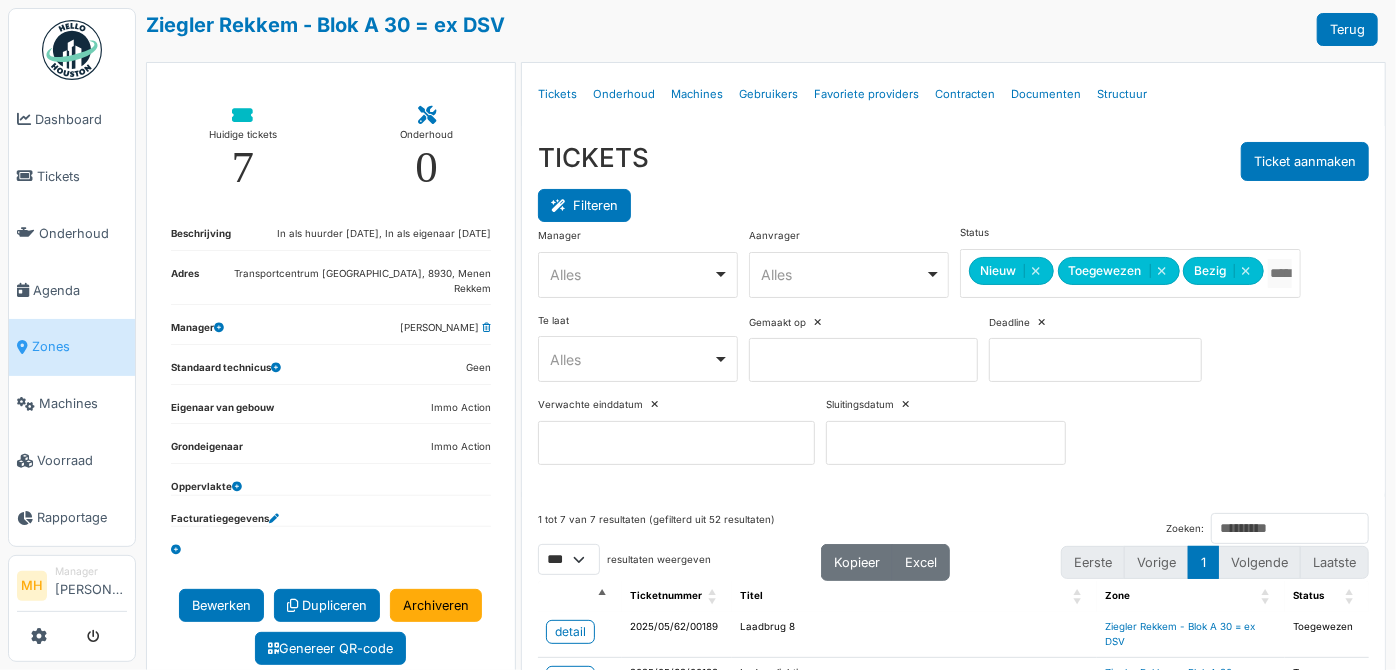 click on "Filteren" at bounding box center (584, 205) 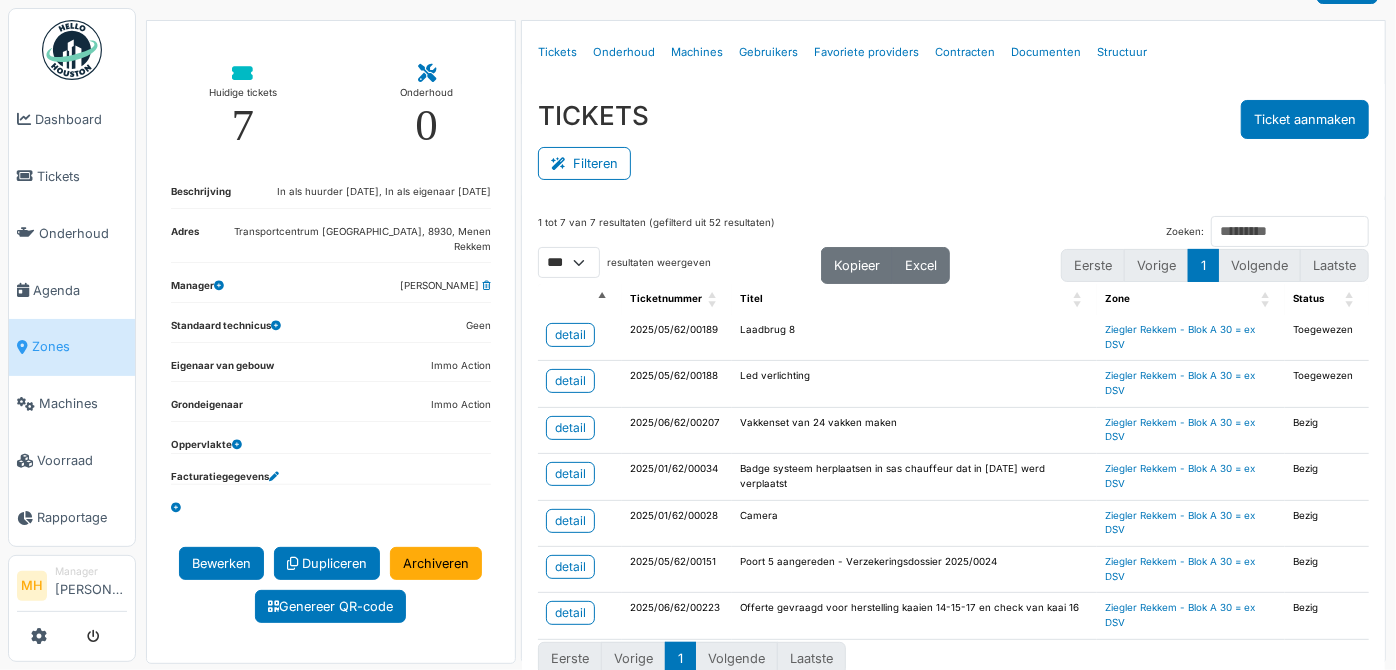 scroll, scrollTop: 61, scrollLeft: 0, axis: vertical 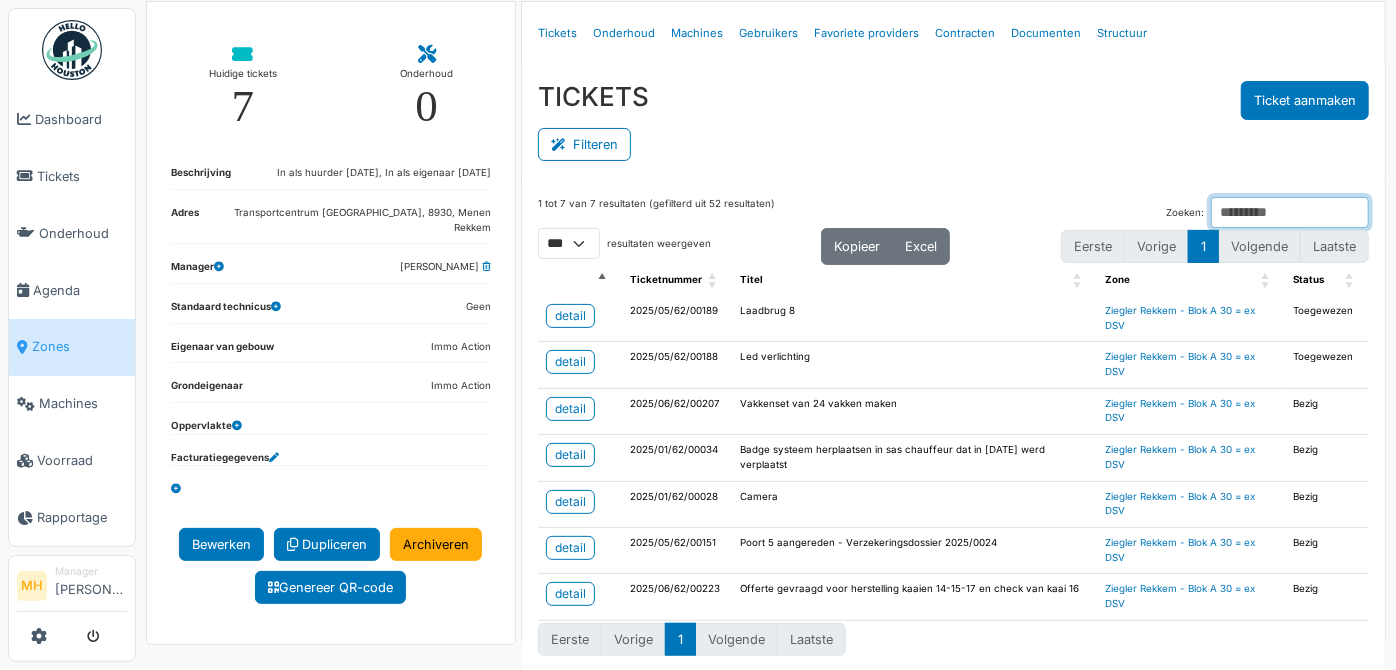 click on "Zoeken:" at bounding box center (1290, 212) 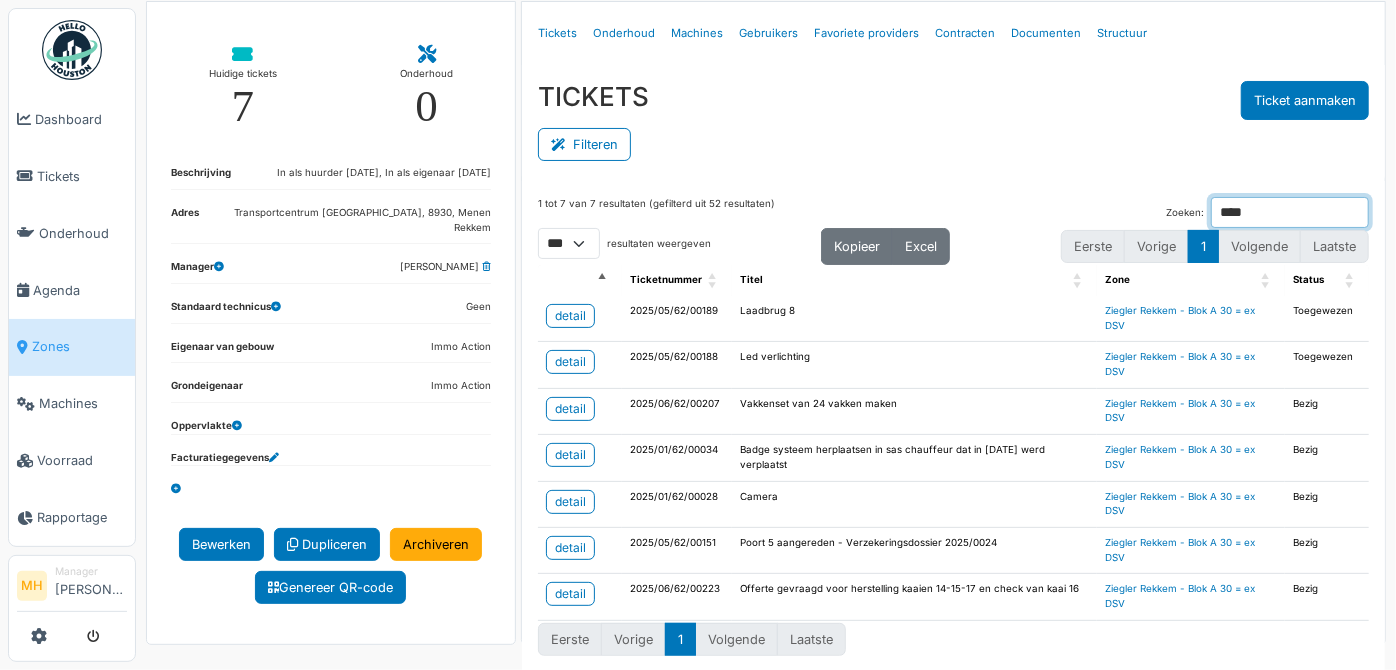 scroll, scrollTop: 2, scrollLeft: 0, axis: vertical 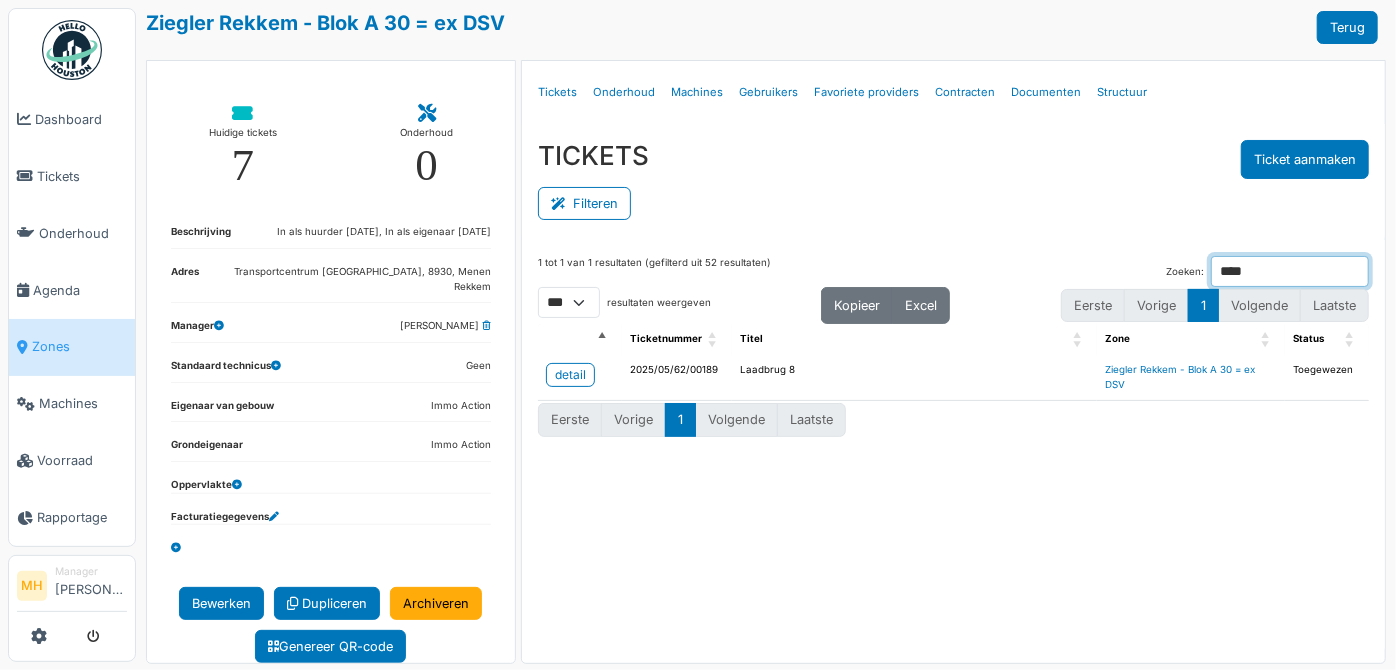 type on "****" 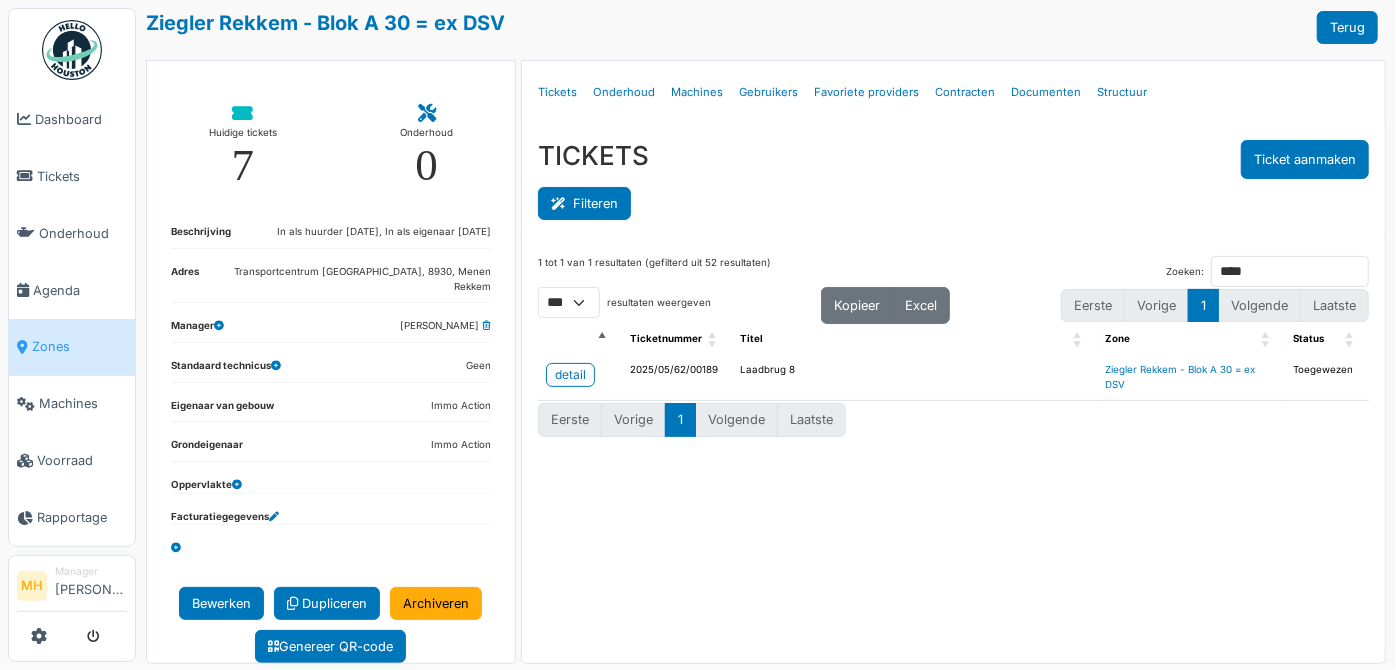 click on "Filteren" at bounding box center [584, 203] 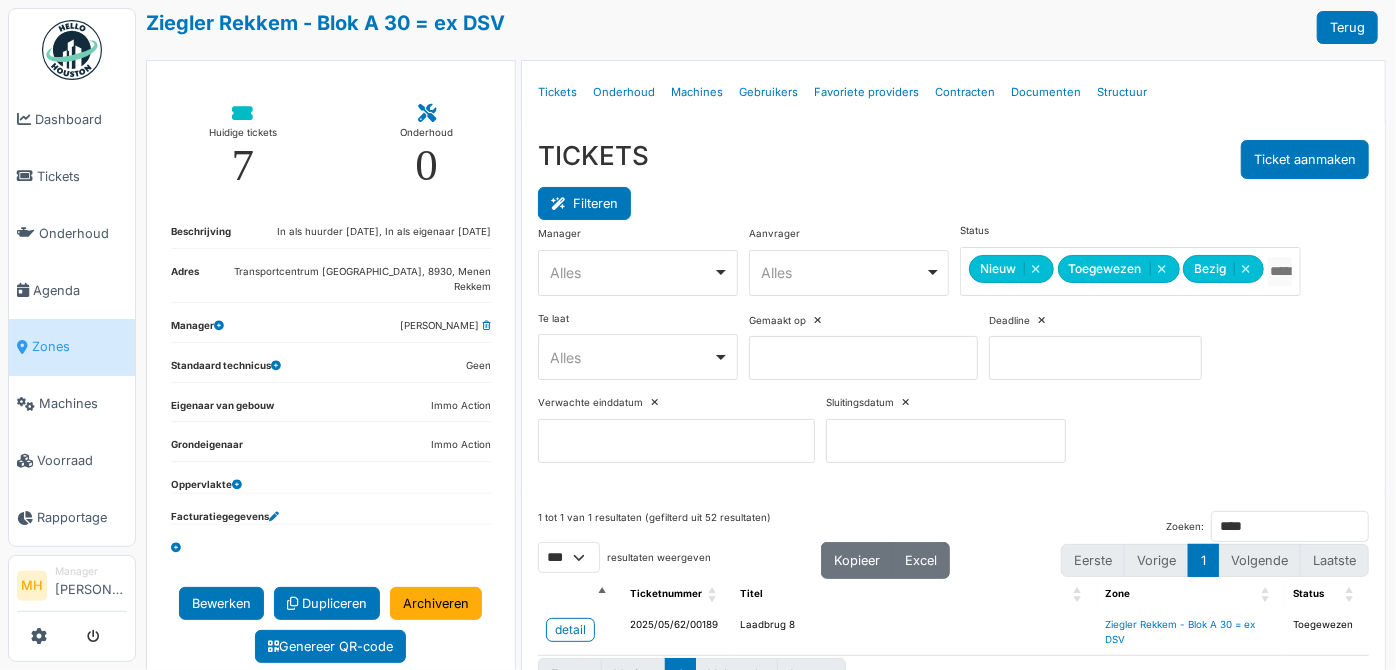 click on "Filteren" at bounding box center (584, 203) 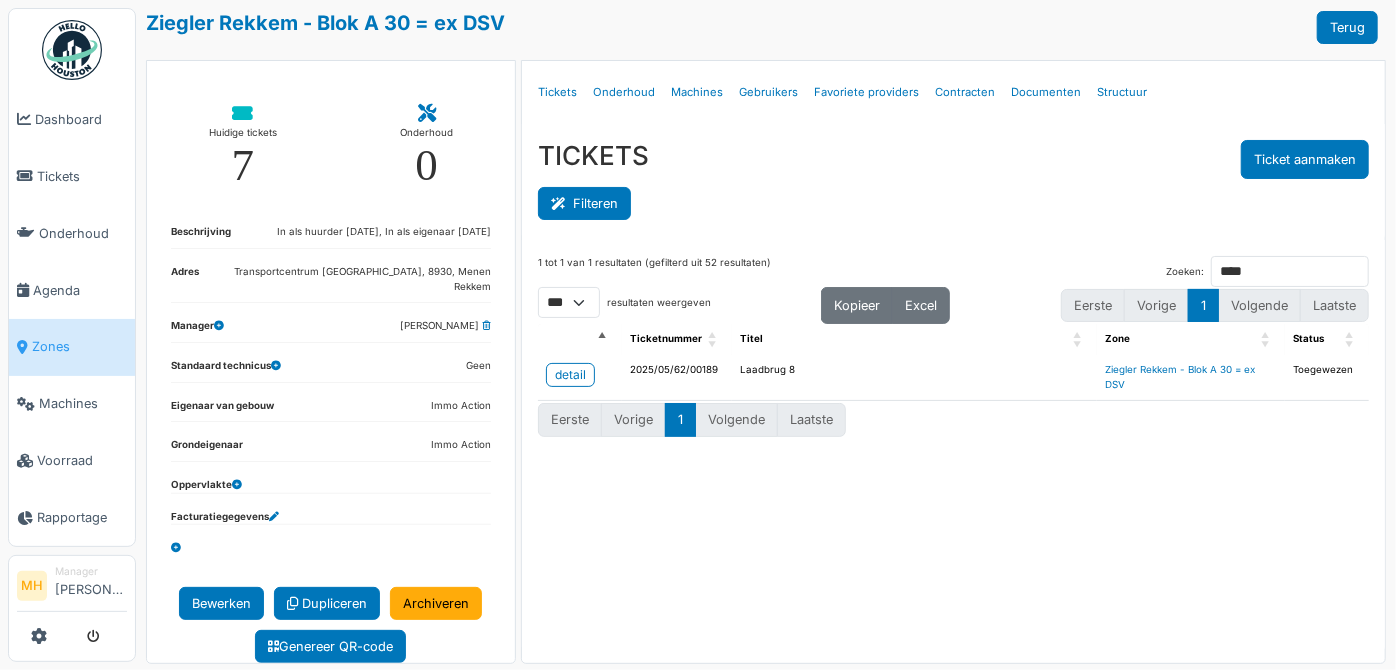 click on "Filteren" at bounding box center [584, 203] 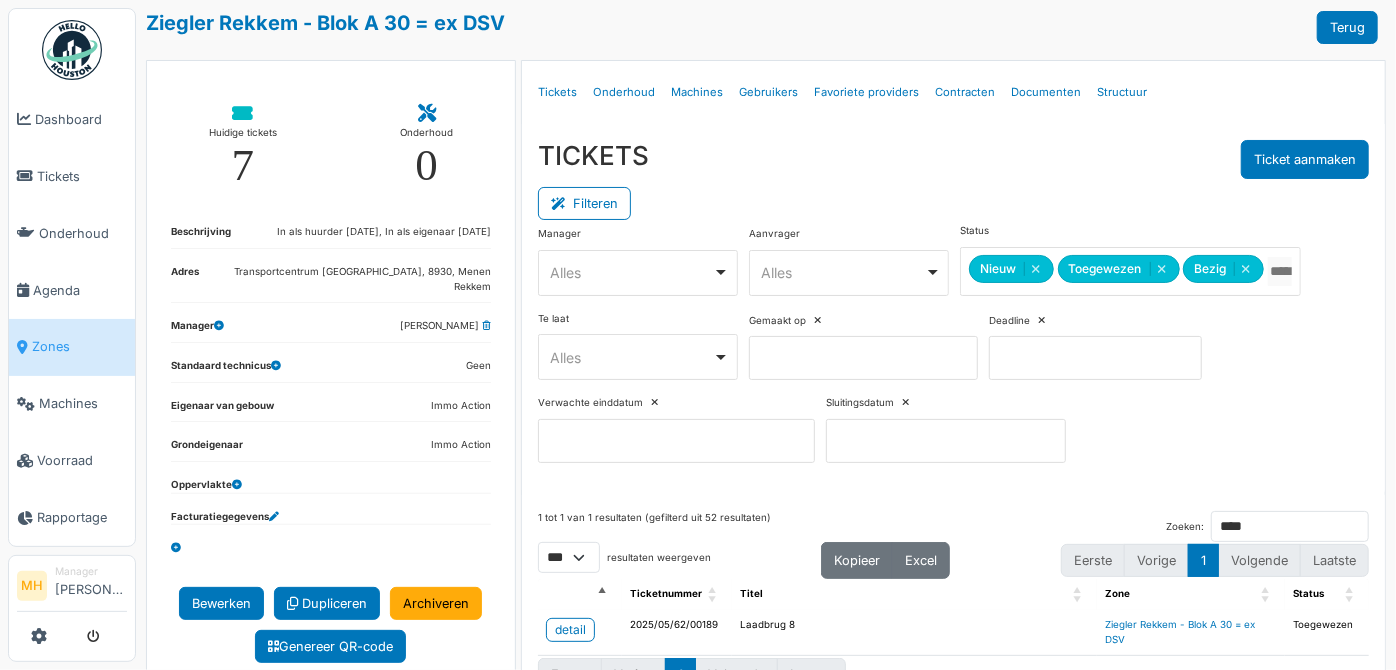 scroll, scrollTop: 61, scrollLeft: 0, axis: vertical 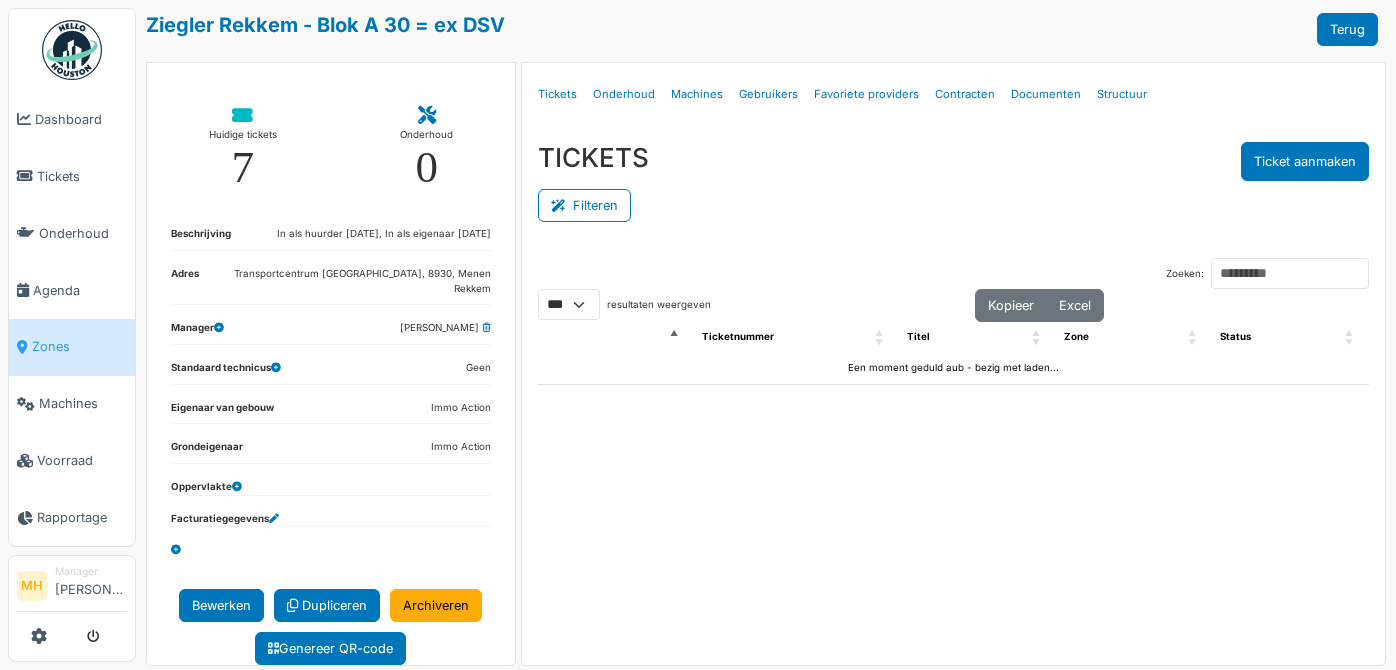 select on "***" 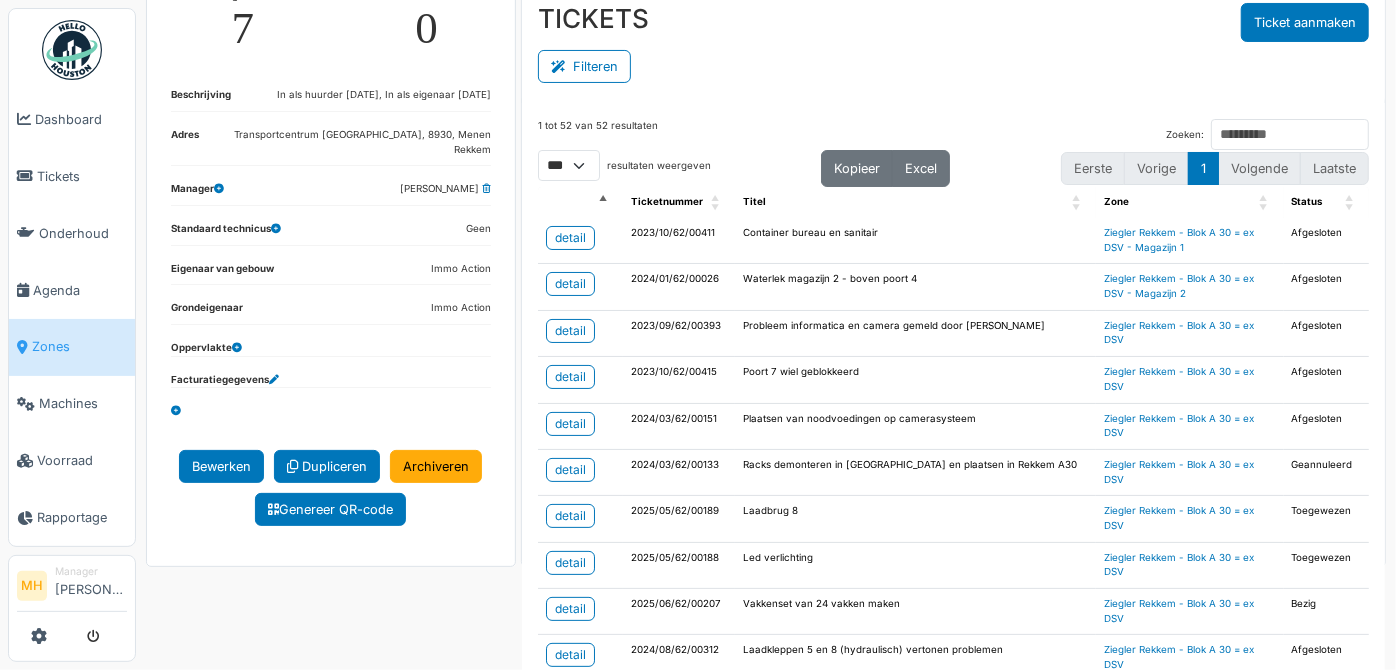 scroll, scrollTop: 213, scrollLeft: 0, axis: vertical 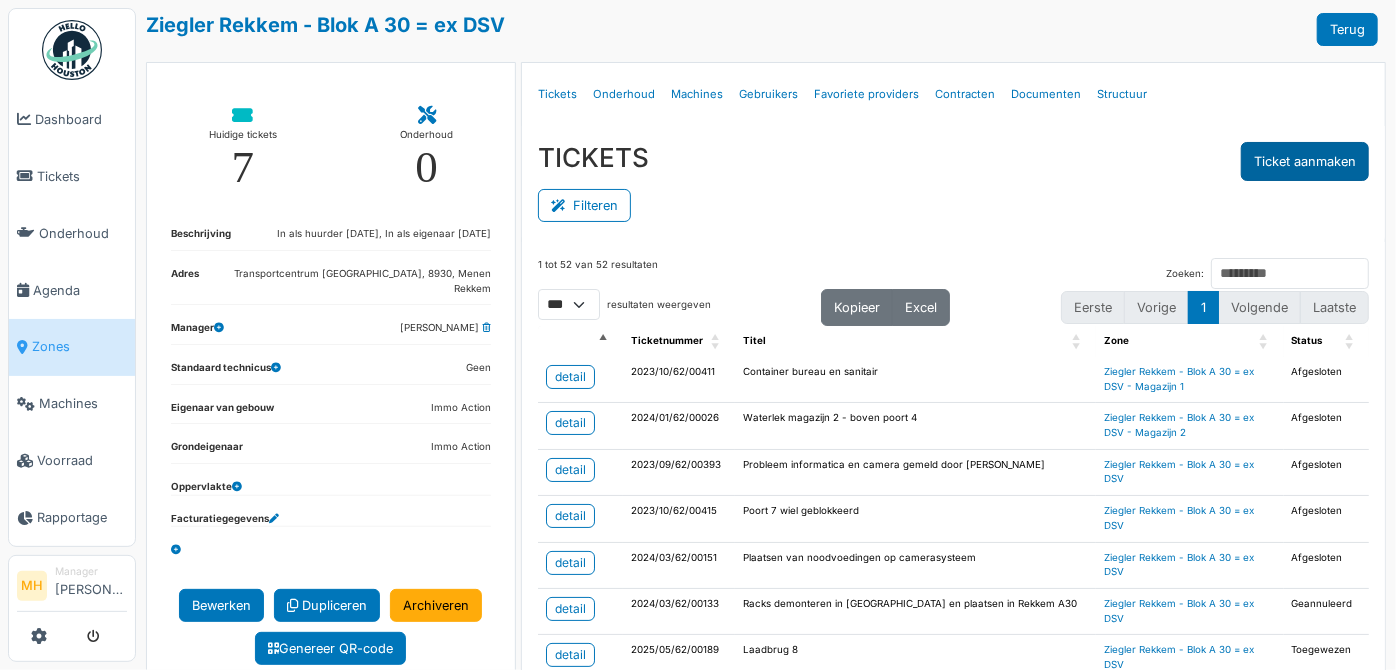 click on "Ticket aanmaken" at bounding box center [1305, 161] 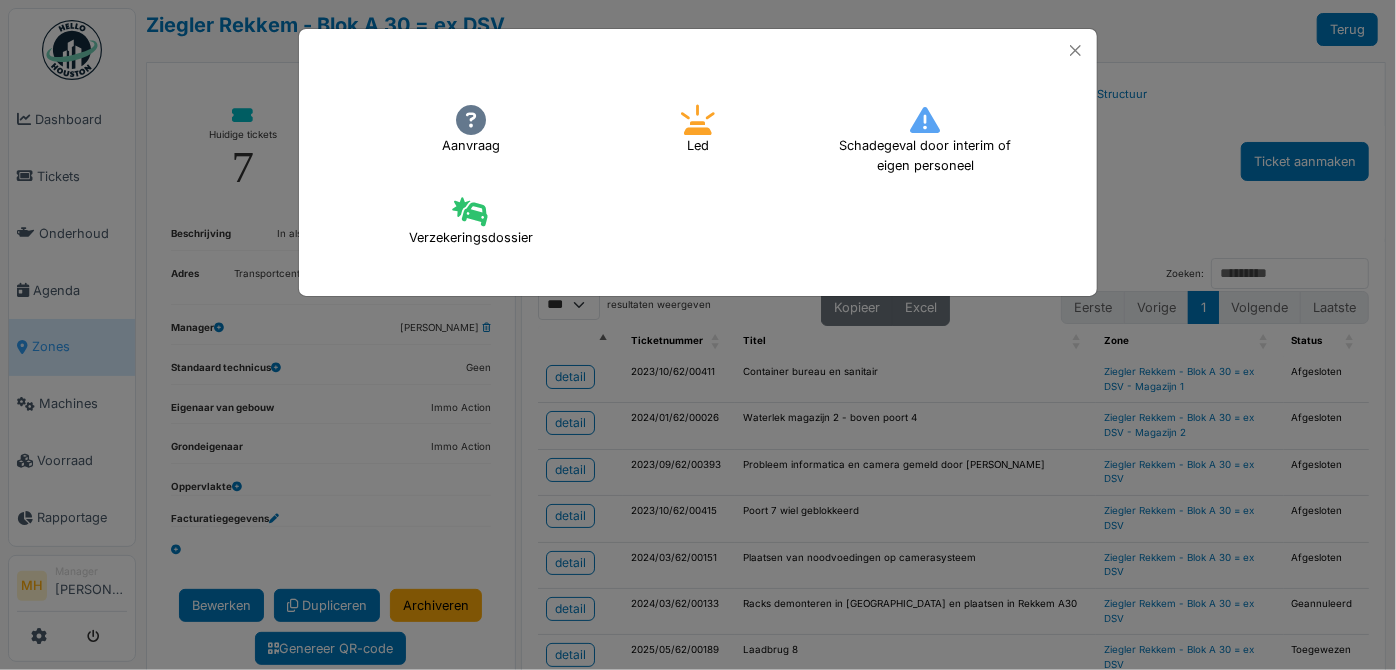 click at bounding box center [471, 120] 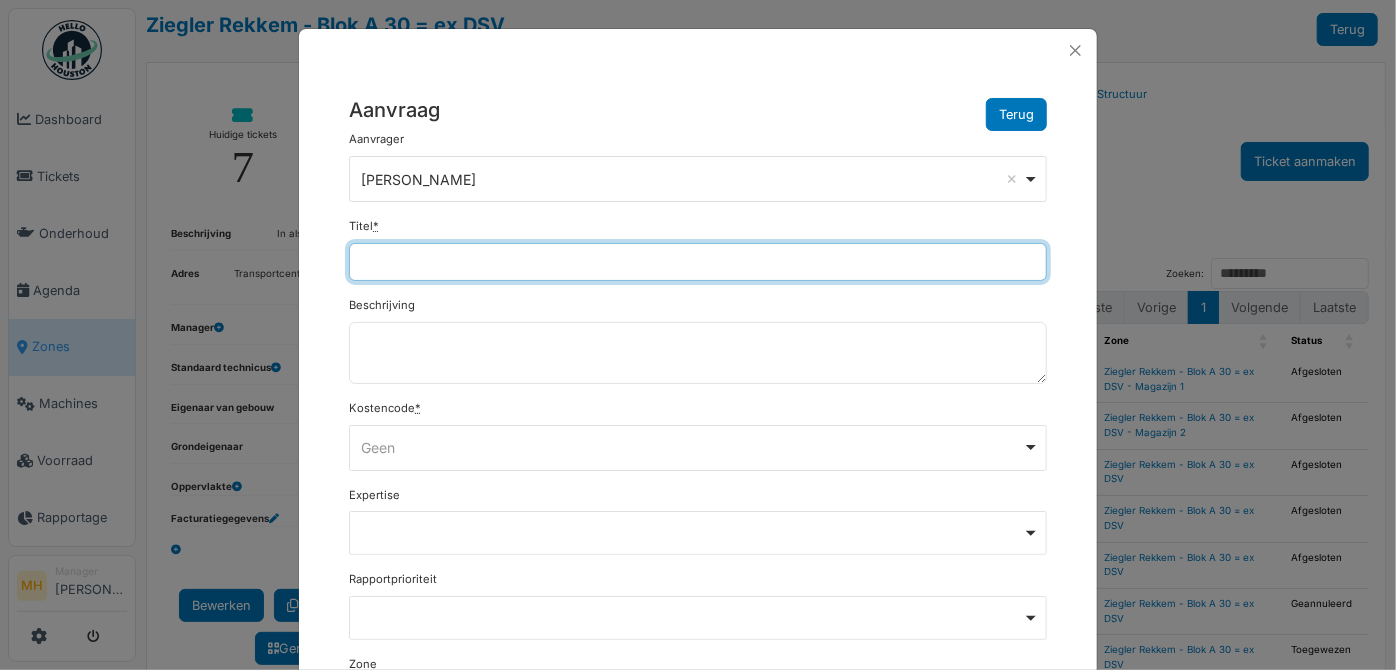 drag, startPoint x: 378, startPoint y: 254, endPoint x: 395, endPoint y: 261, distance: 18.384777 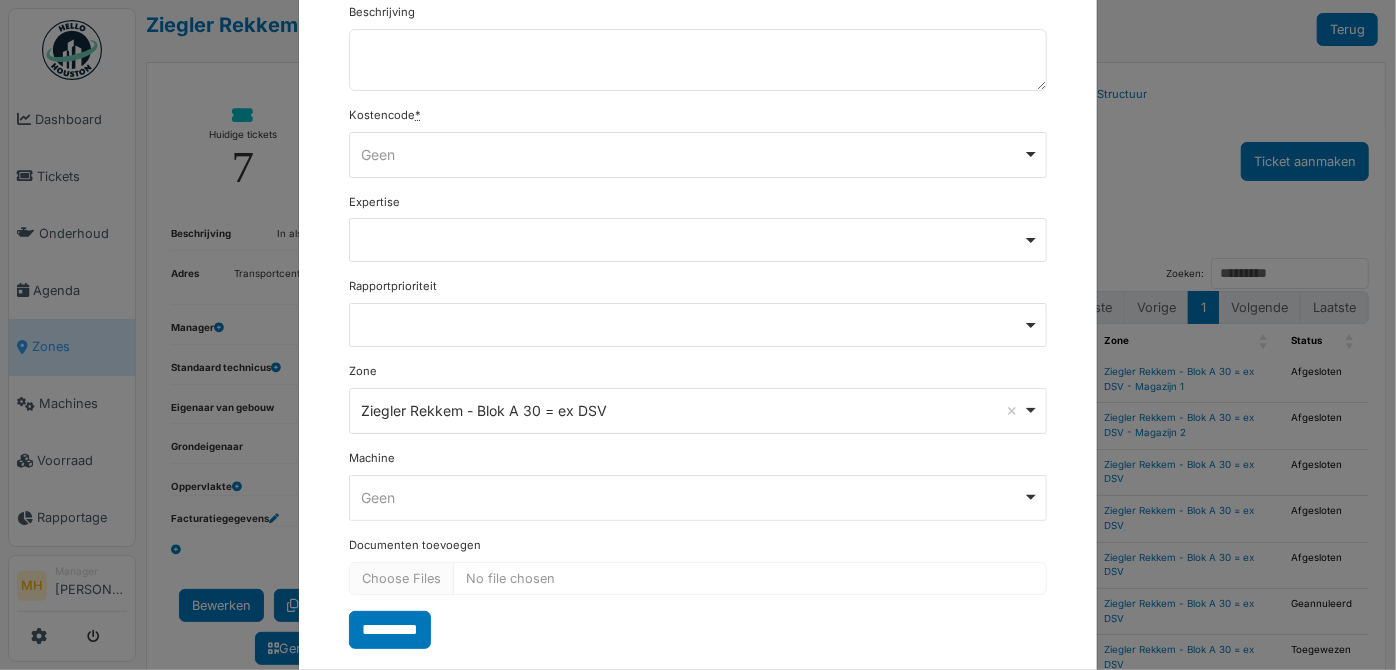 scroll, scrollTop: 328, scrollLeft: 0, axis: vertical 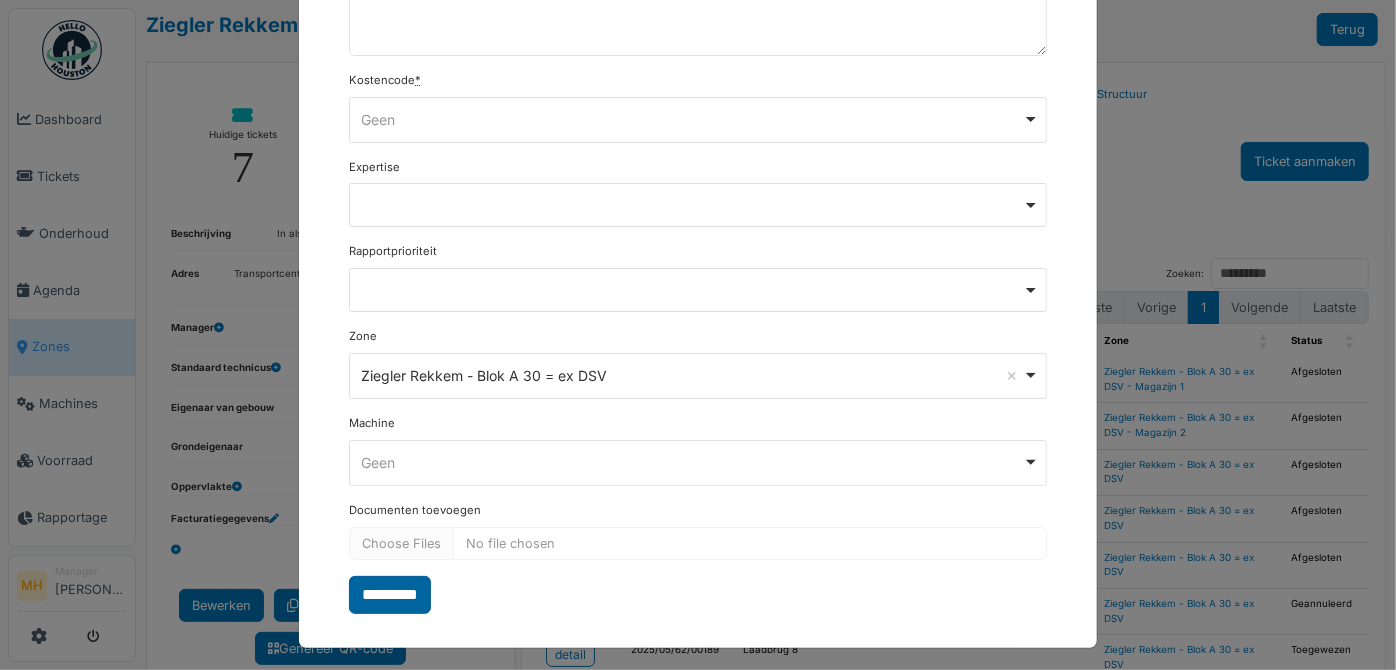 type on "*" 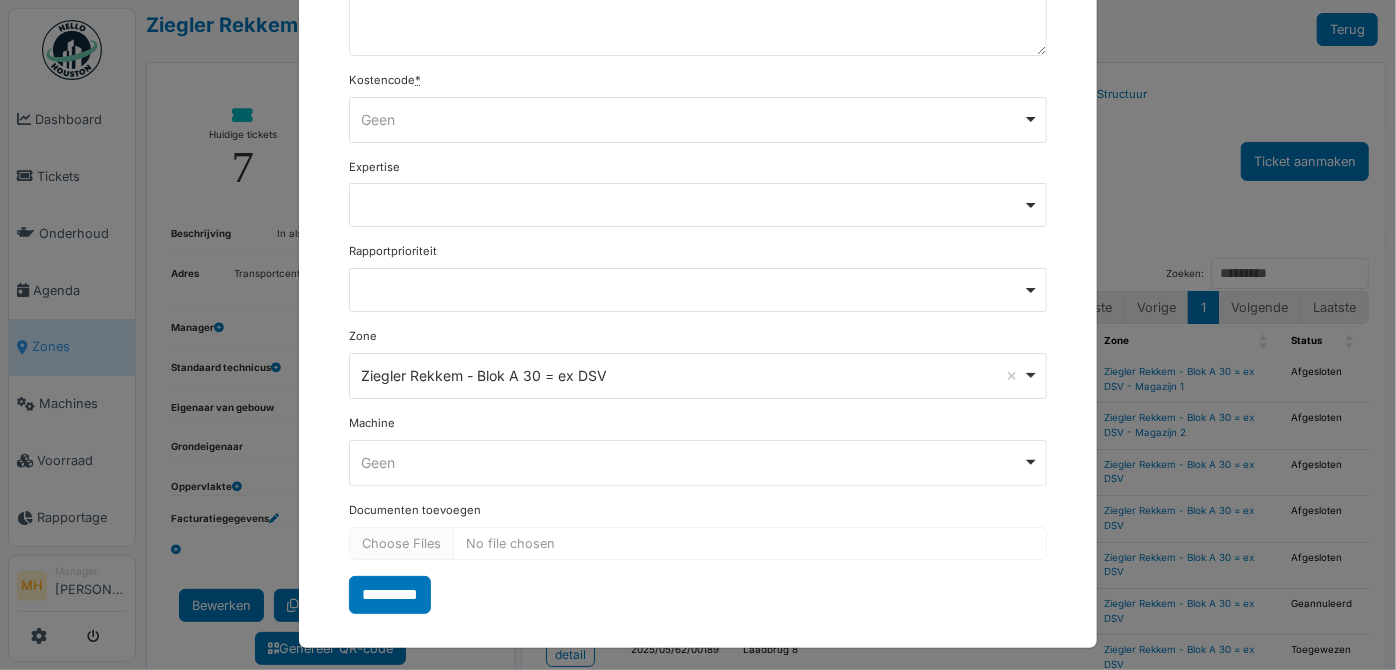 scroll, scrollTop: 146, scrollLeft: 0, axis: vertical 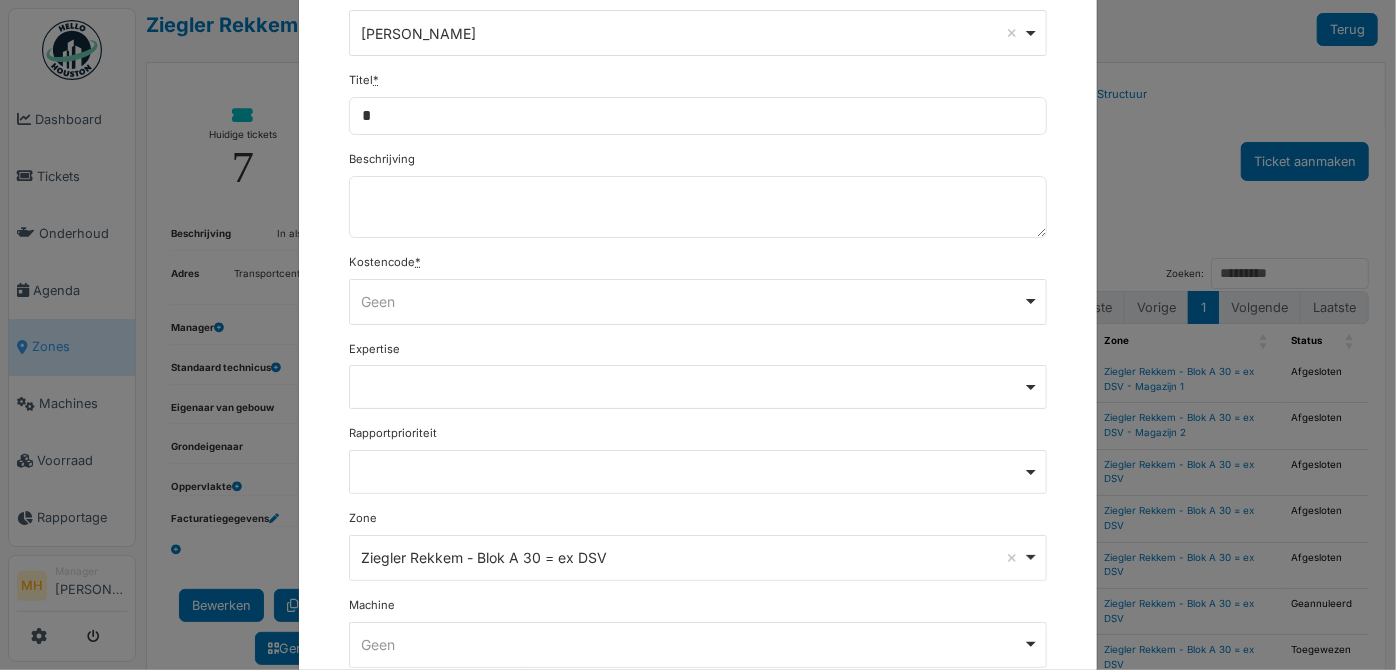 click on "Geen Remove item" at bounding box center (692, 301) 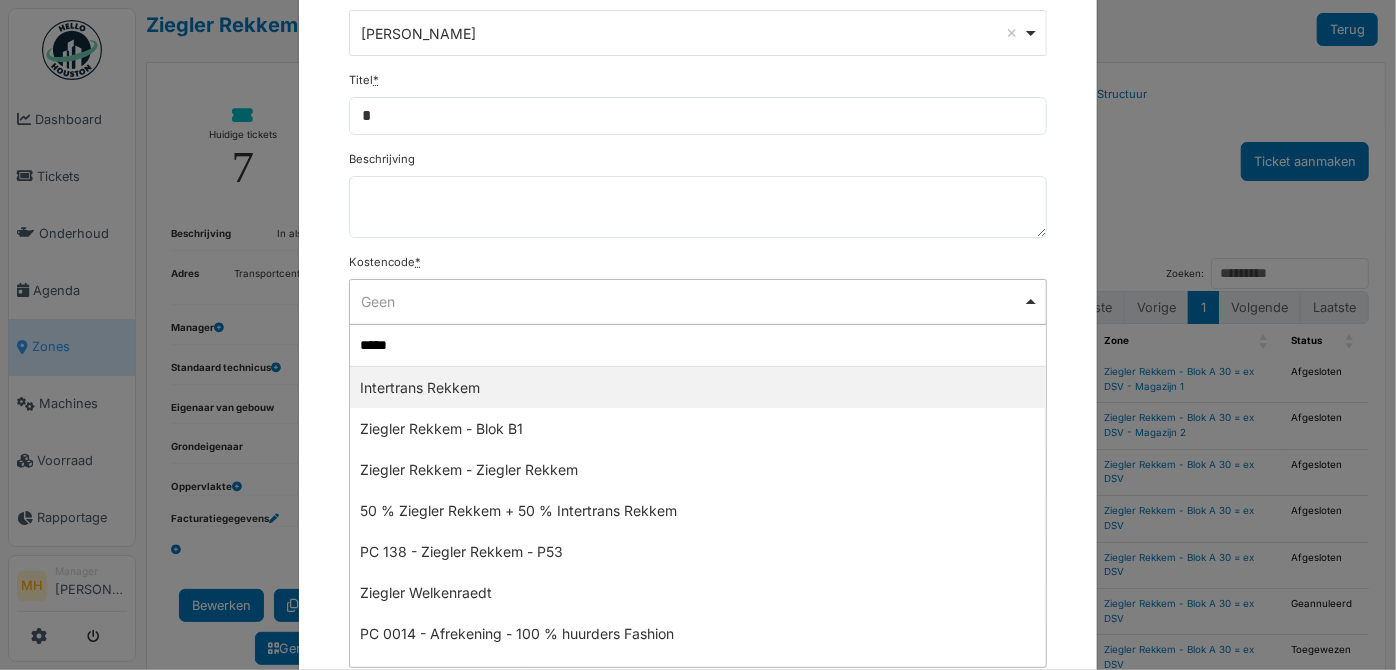 type on "******" 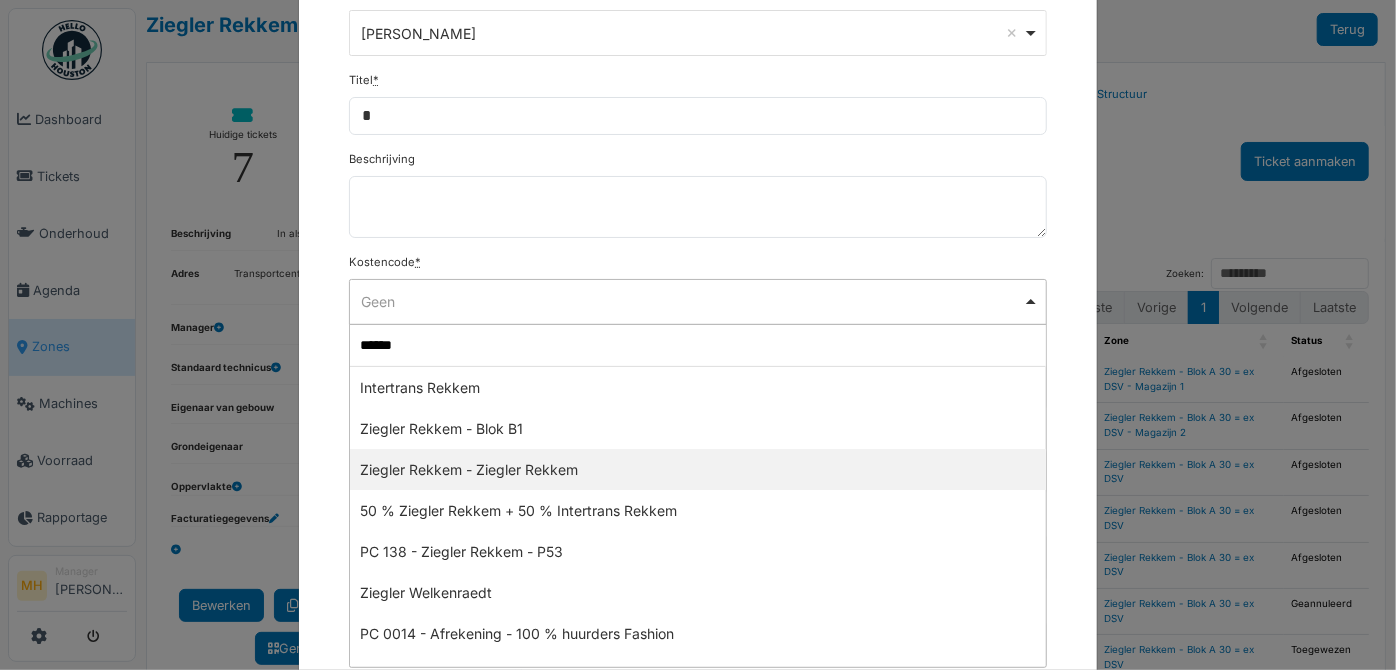 type 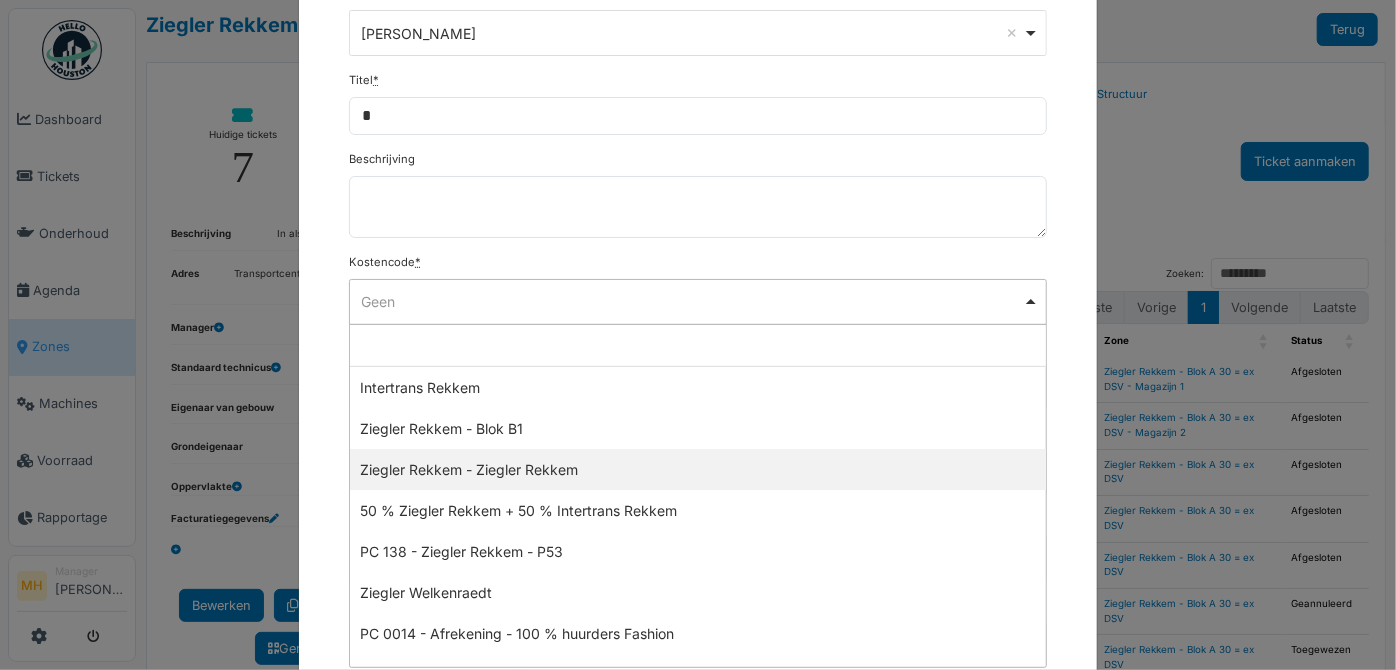 select on "***" 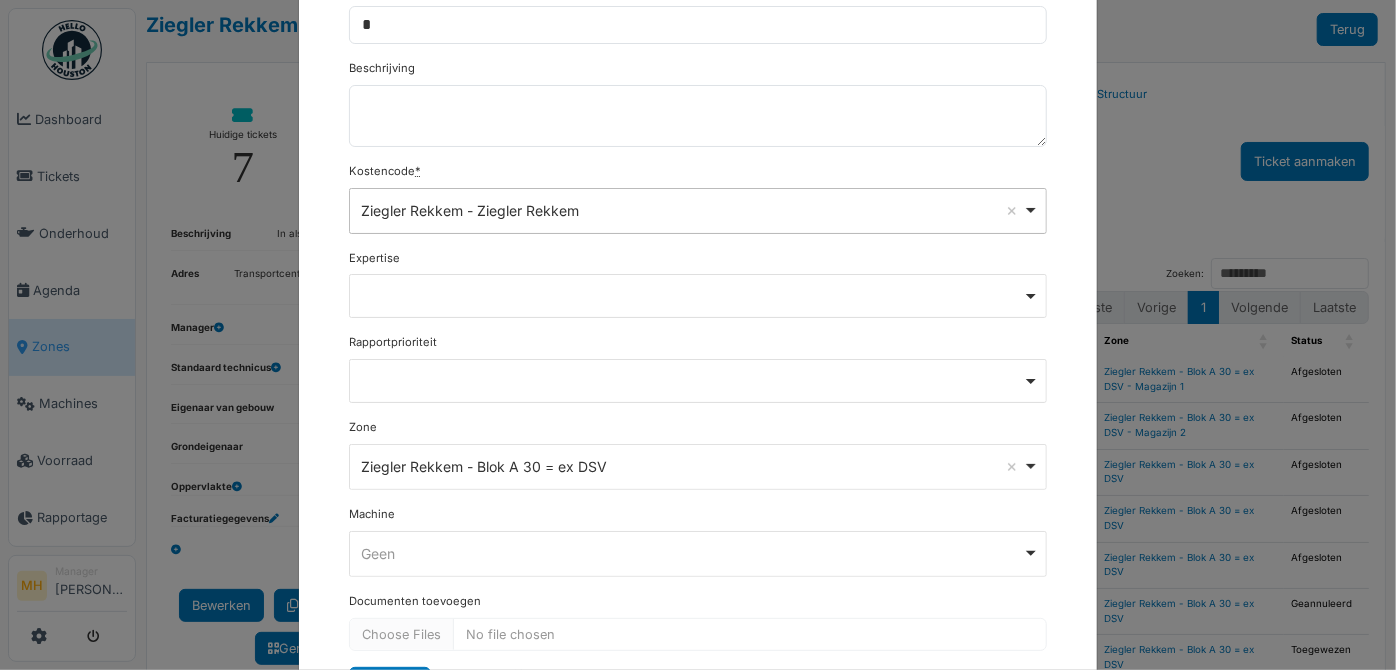 scroll, scrollTop: 328, scrollLeft: 0, axis: vertical 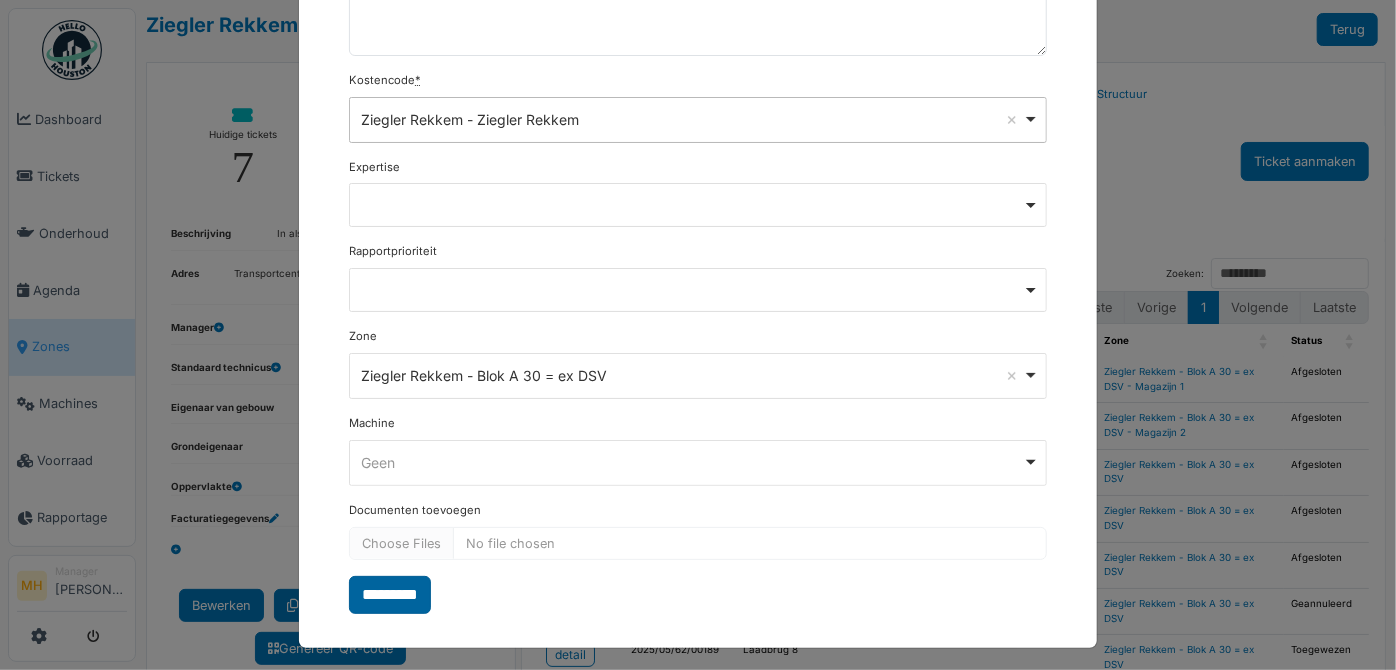 click on "*********" at bounding box center (390, 595) 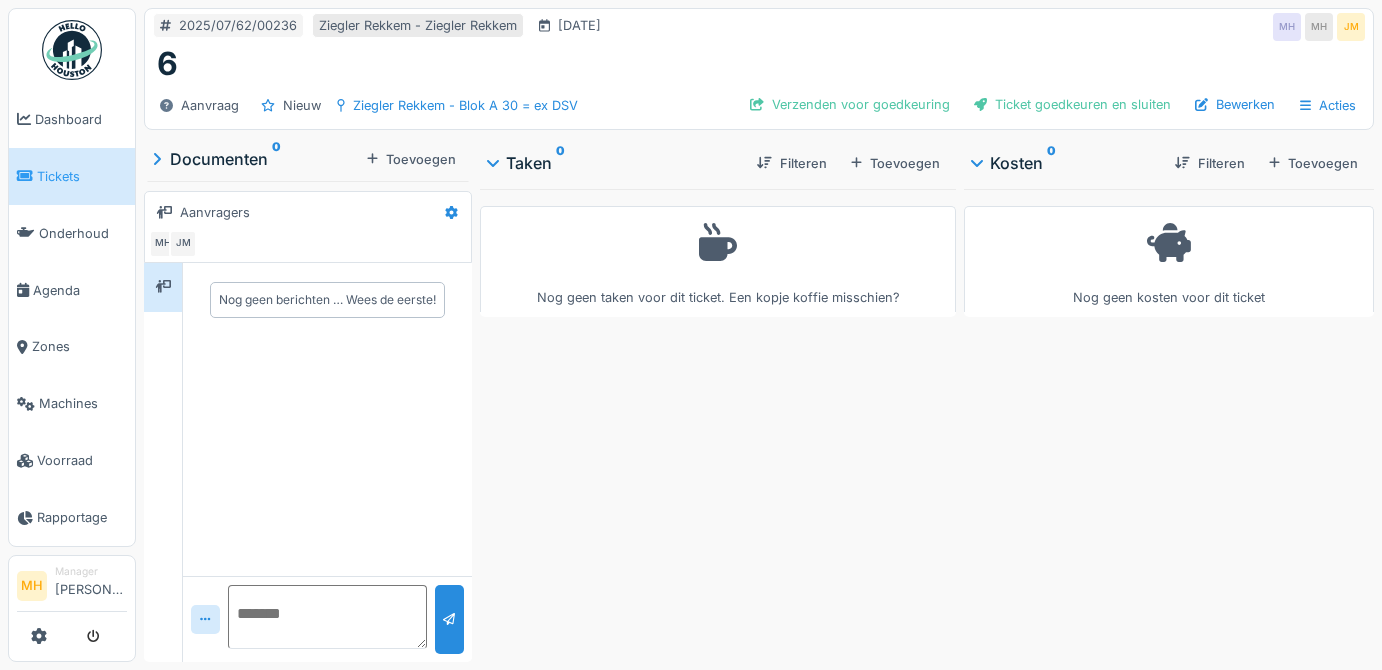scroll, scrollTop: 0, scrollLeft: 0, axis: both 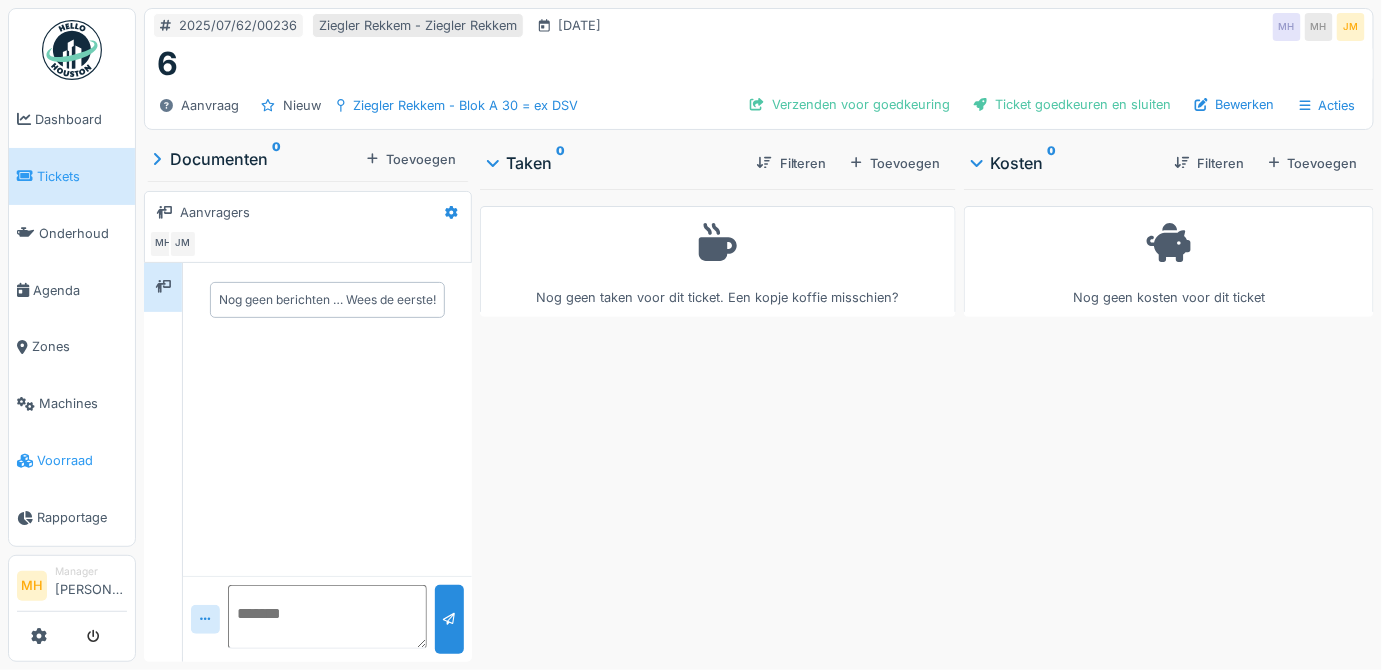 click on "Voorraad" at bounding box center (82, 460) 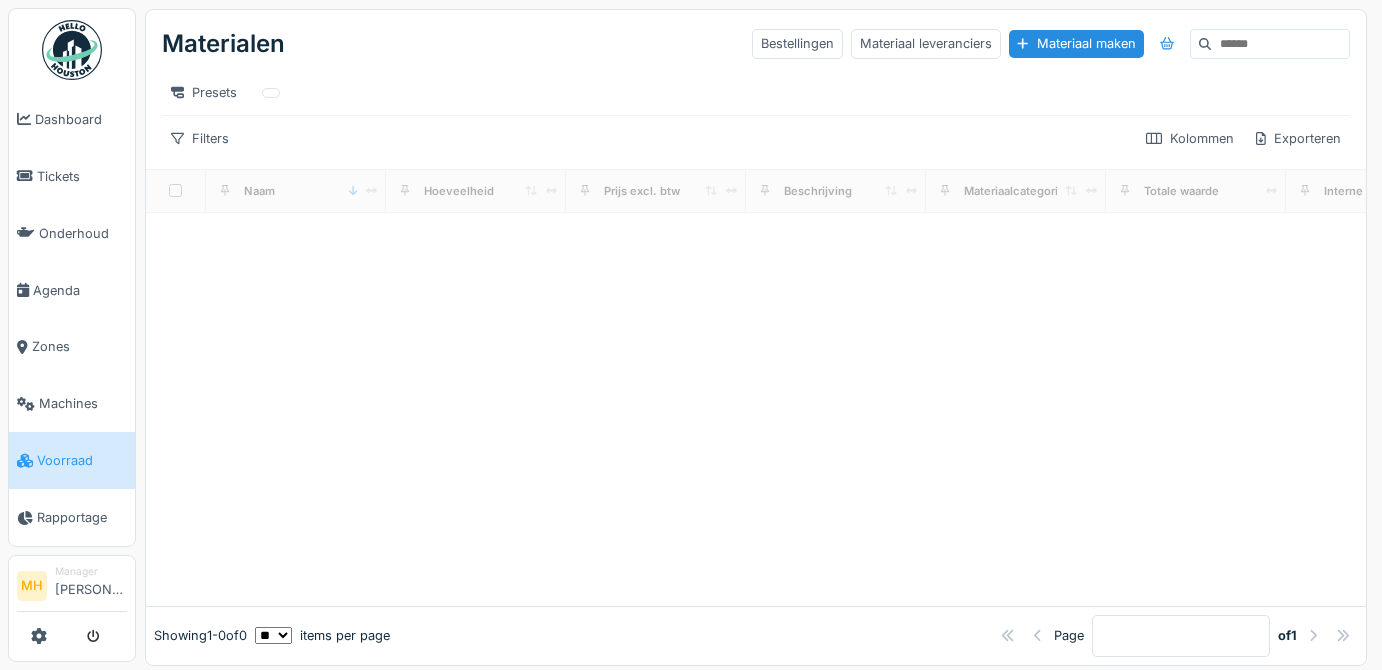 scroll, scrollTop: 0, scrollLeft: 0, axis: both 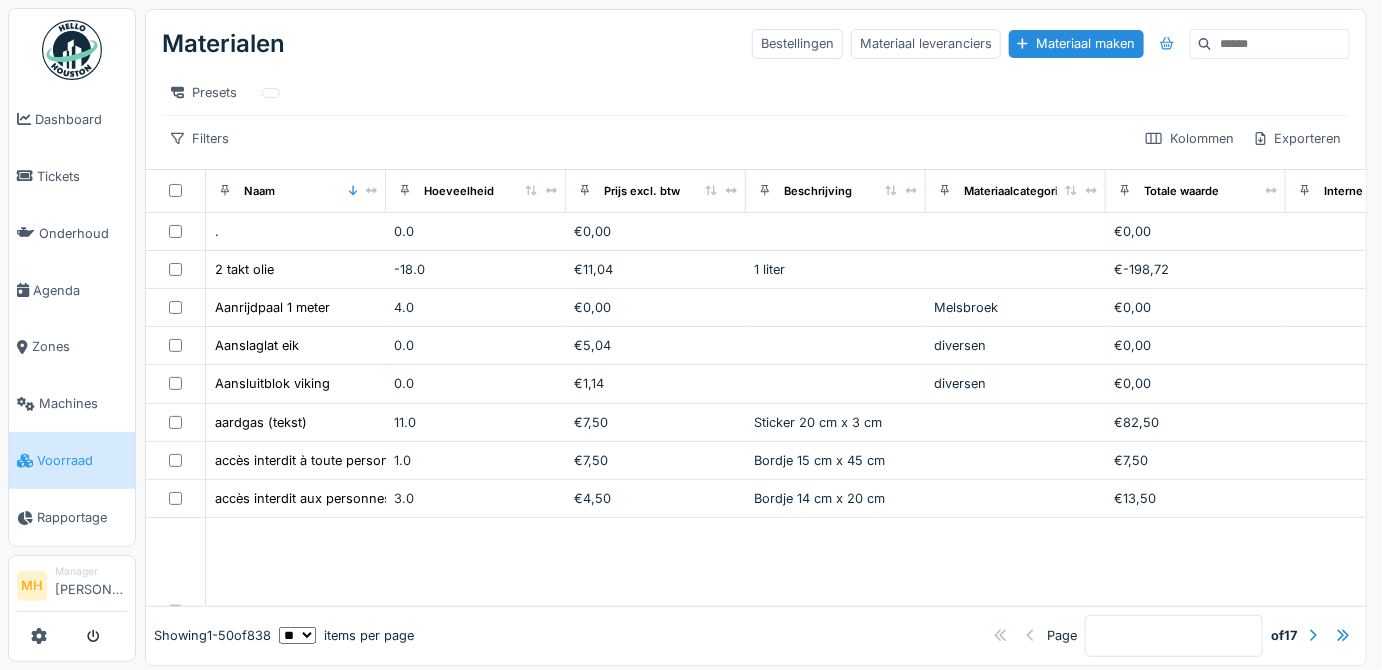 click at bounding box center (1280, 44) 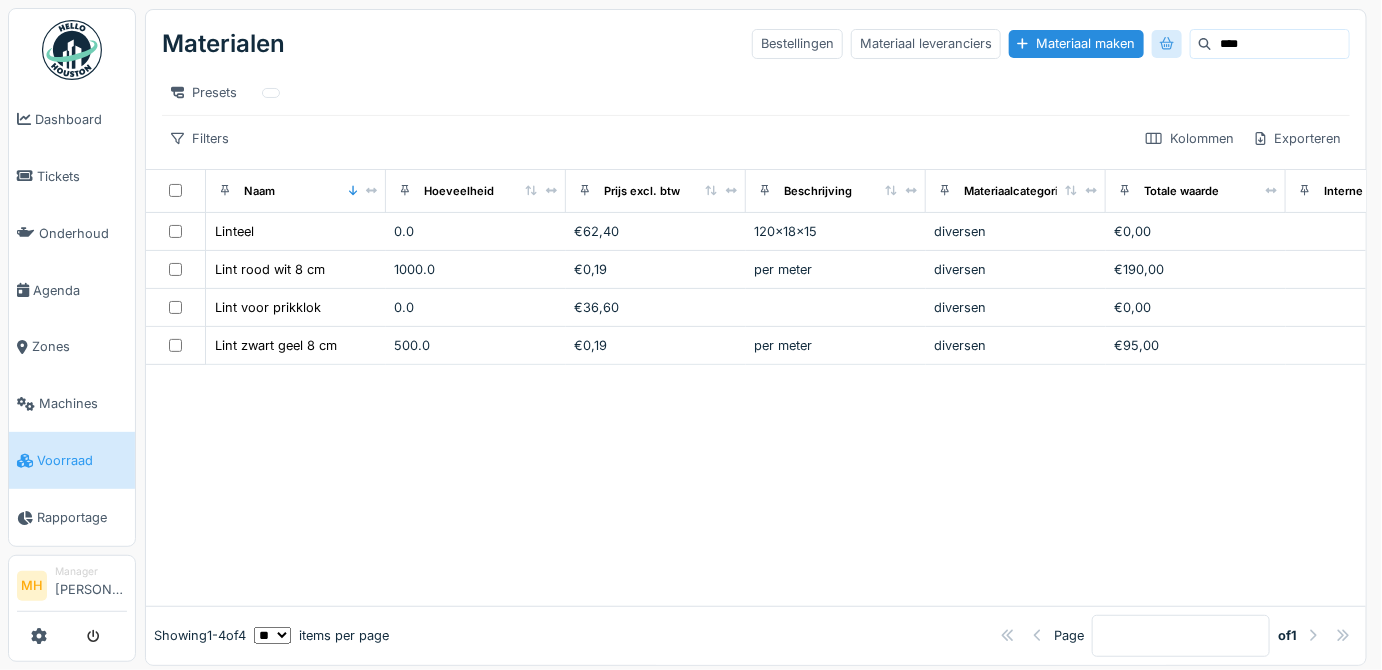 drag, startPoint x: 1195, startPoint y: 46, endPoint x: 1100, endPoint y: 36, distance: 95.524864 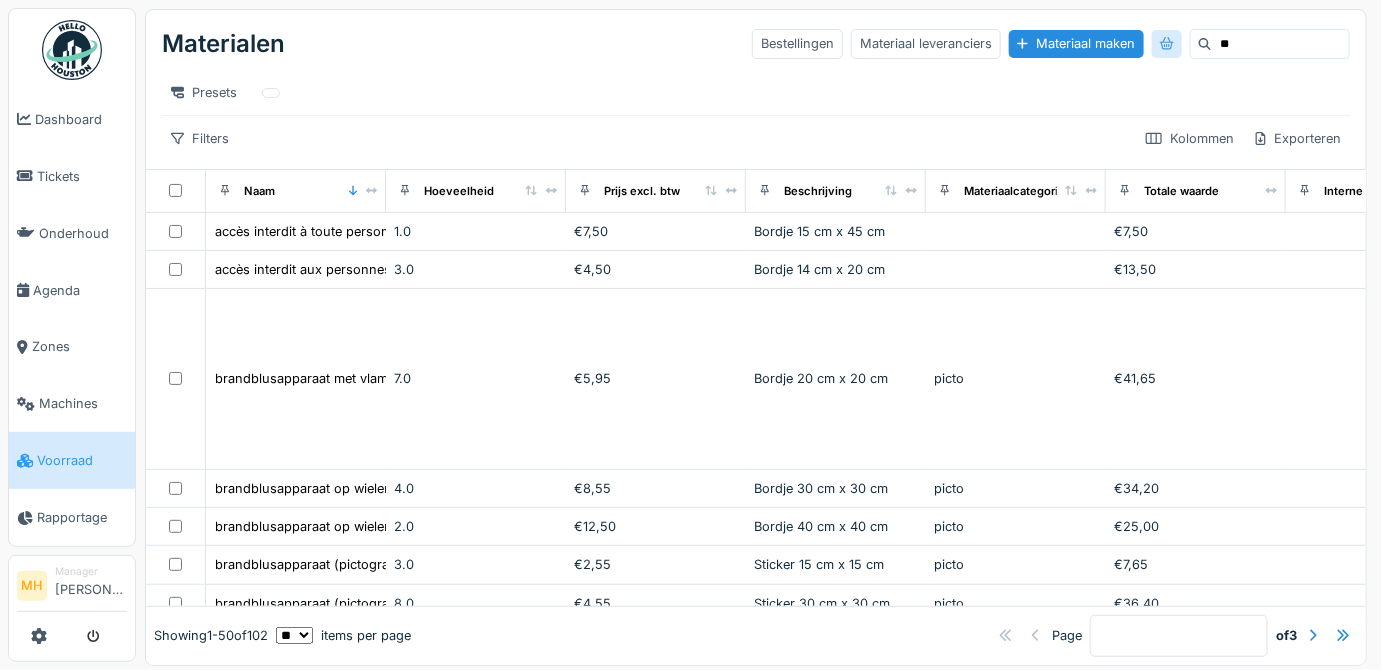 type on "*" 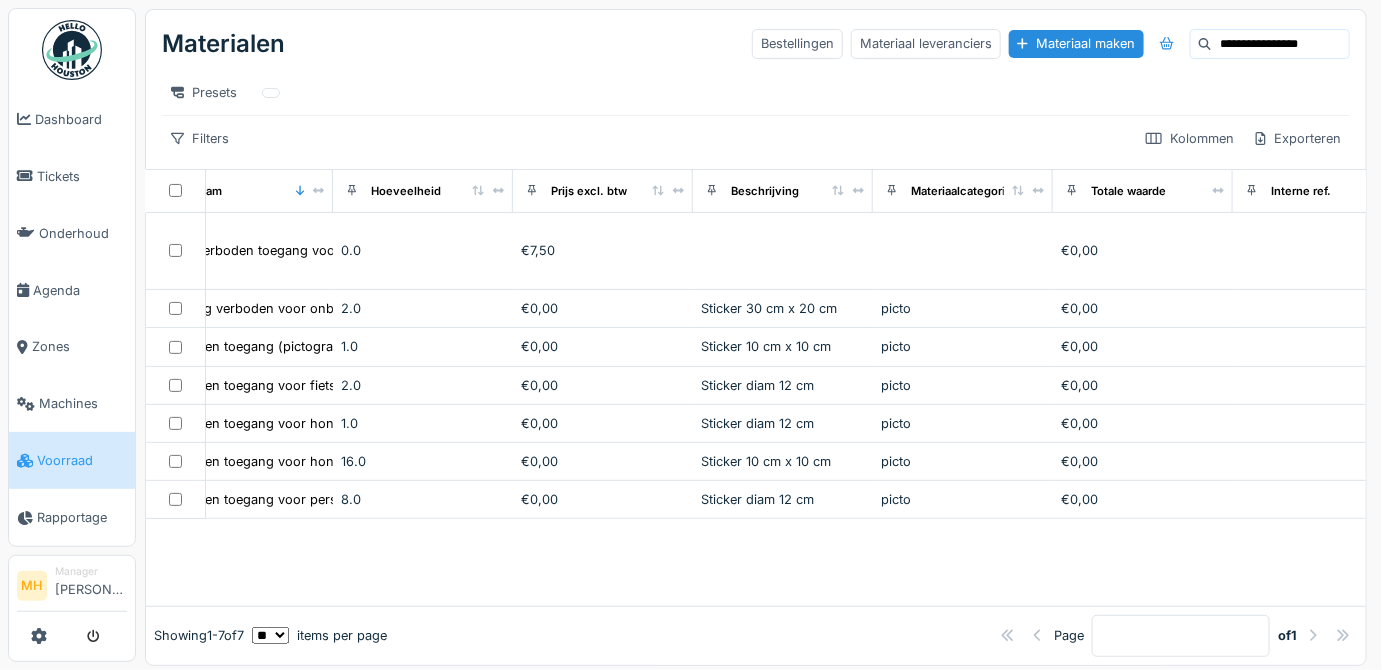 scroll, scrollTop: 0, scrollLeft: 0, axis: both 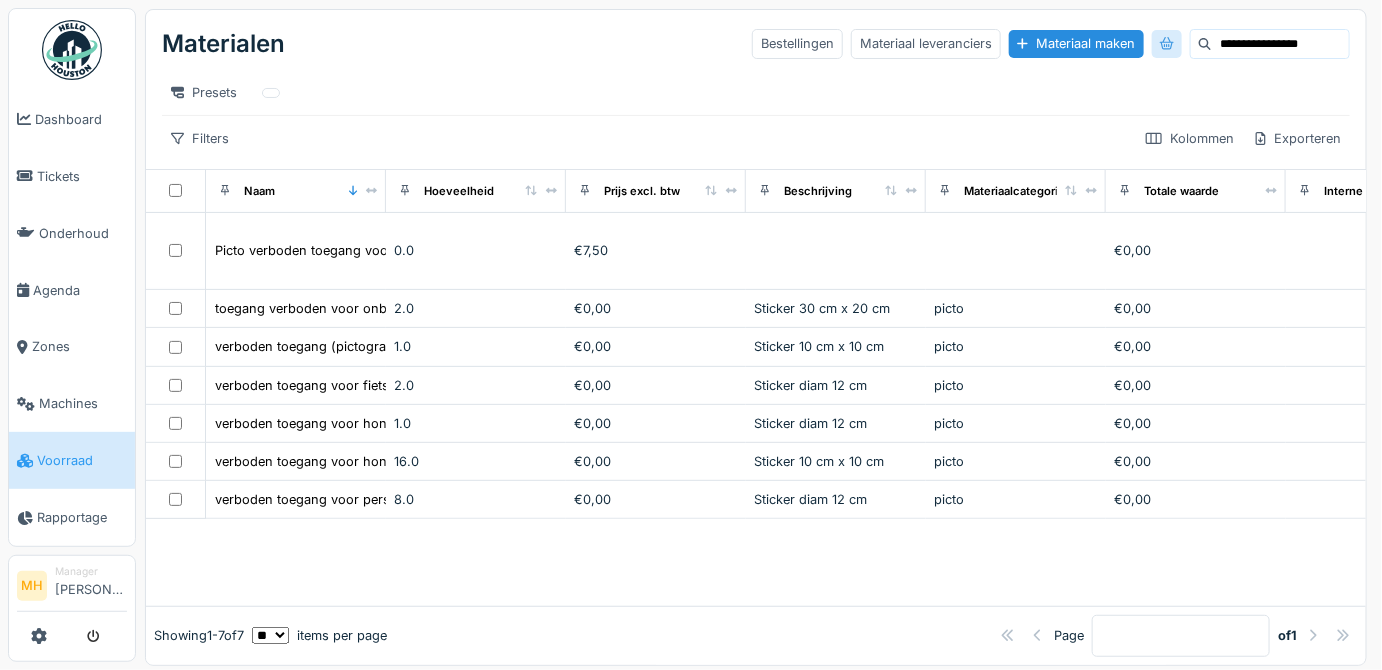 drag, startPoint x: 1274, startPoint y: 45, endPoint x: 1114, endPoint y: 54, distance: 160.25293 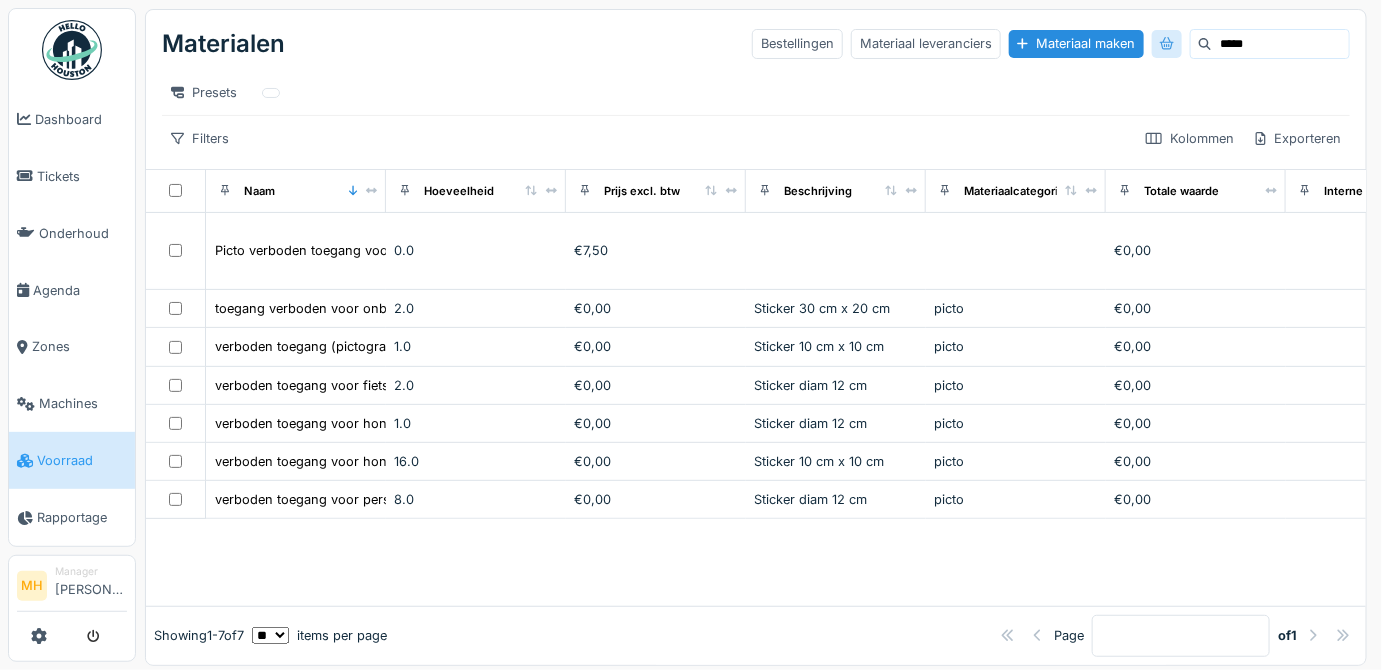 type on "*****" 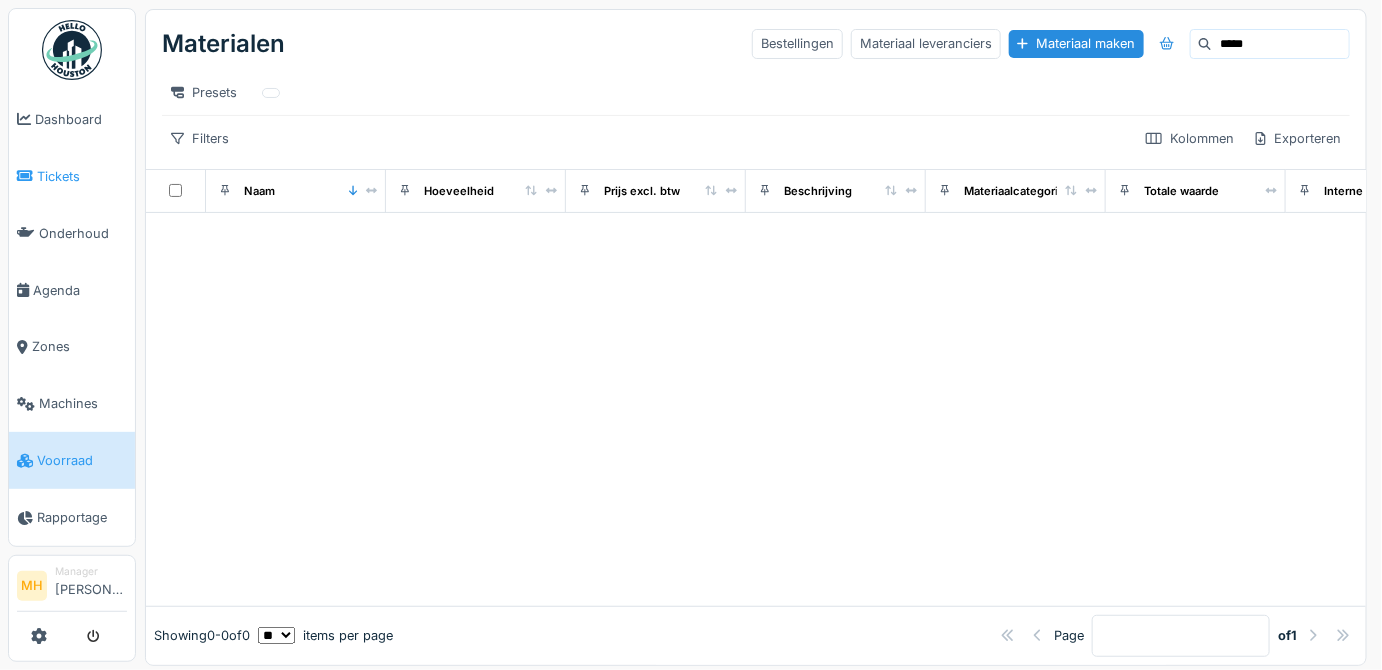 click on "Tickets" at bounding box center (82, 176) 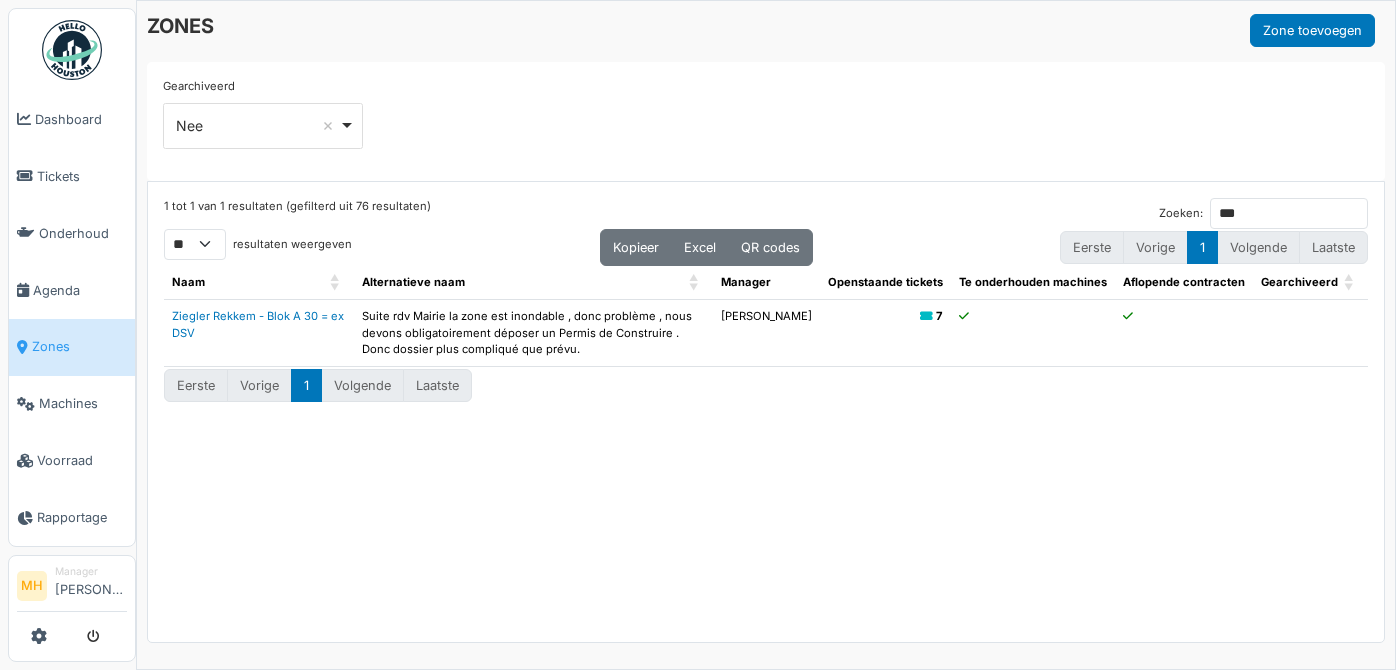 select on "**" 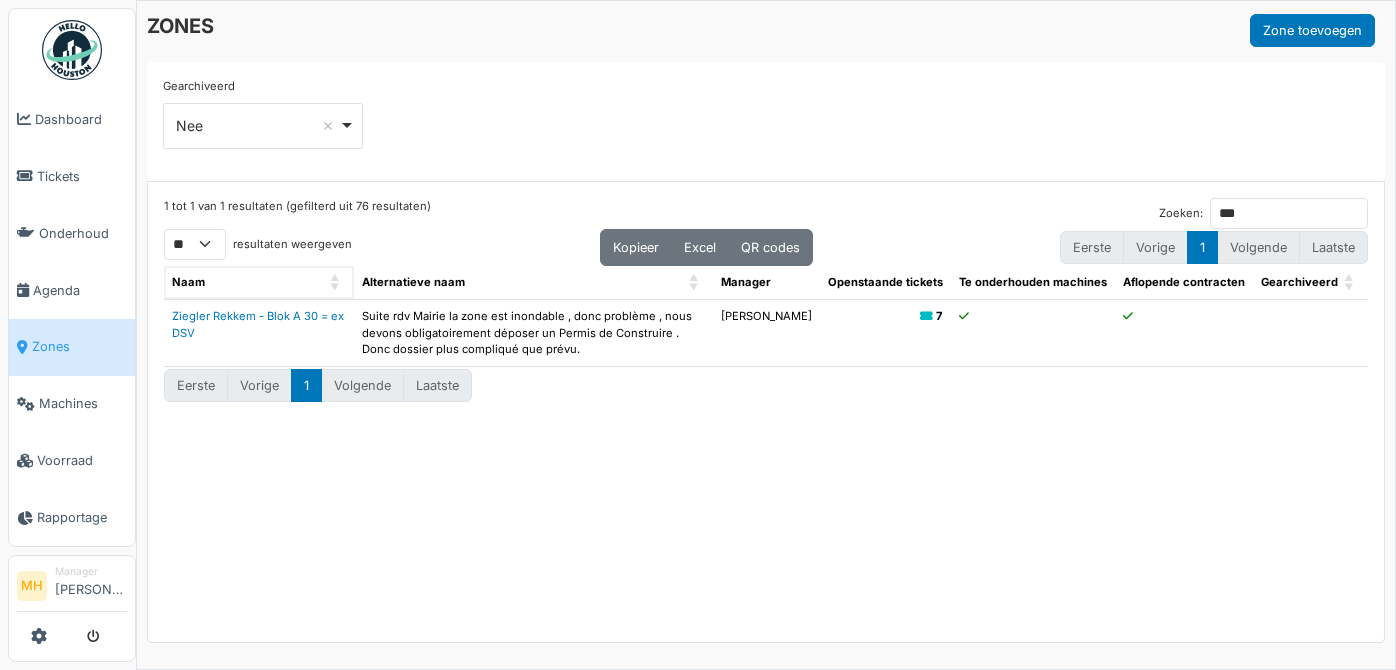 scroll, scrollTop: 0, scrollLeft: 0, axis: both 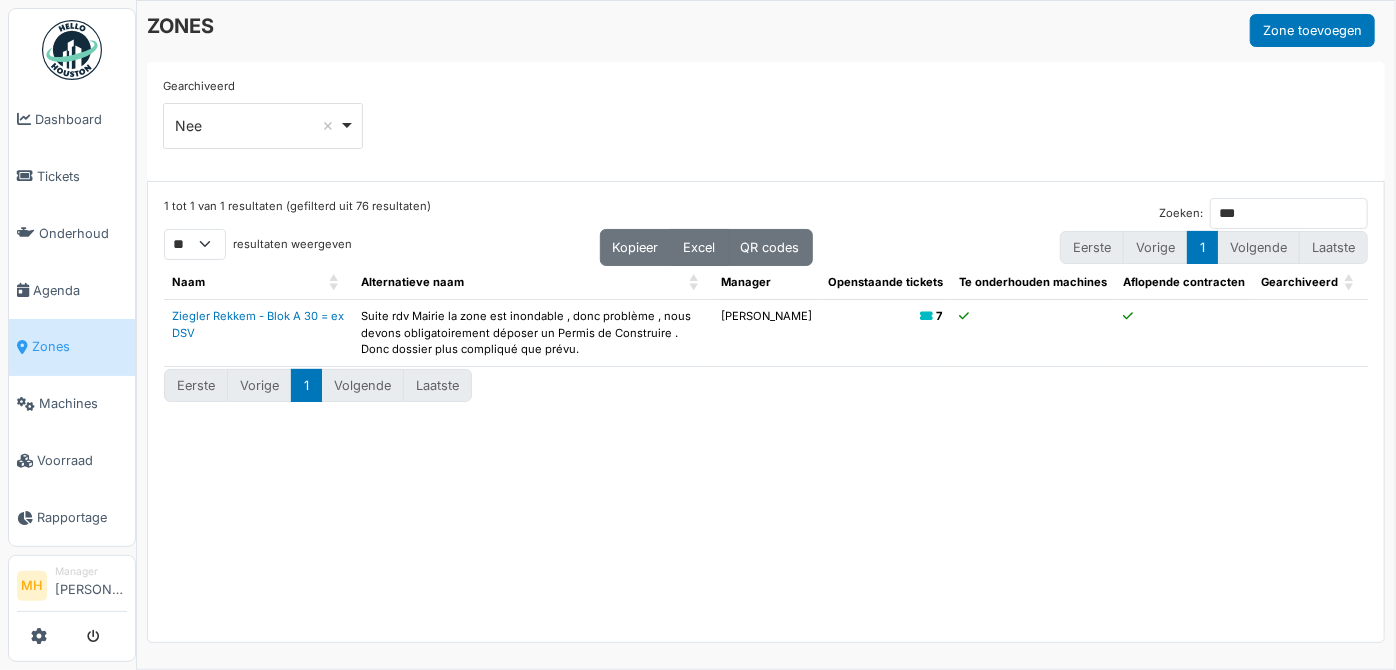 click on "Manager
[PERSON_NAME]" at bounding box center [91, 585] 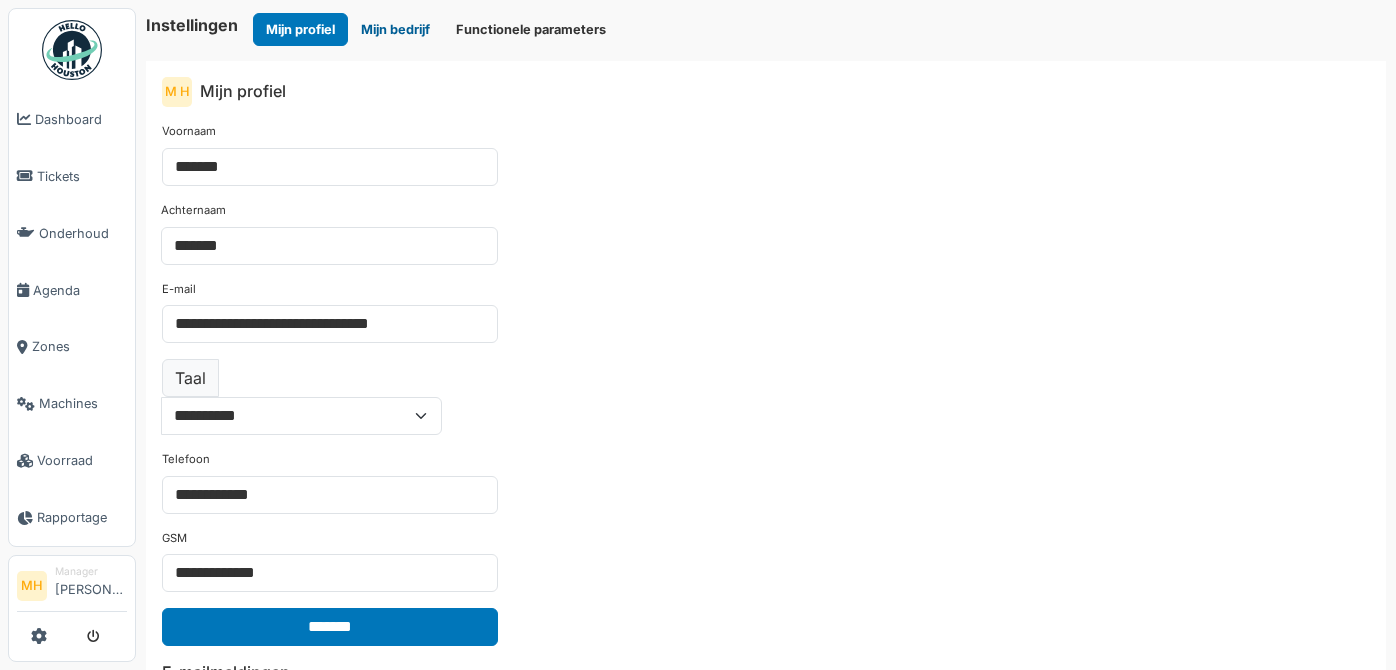 scroll, scrollTop: 0, scrollLeft: 0, axis: both 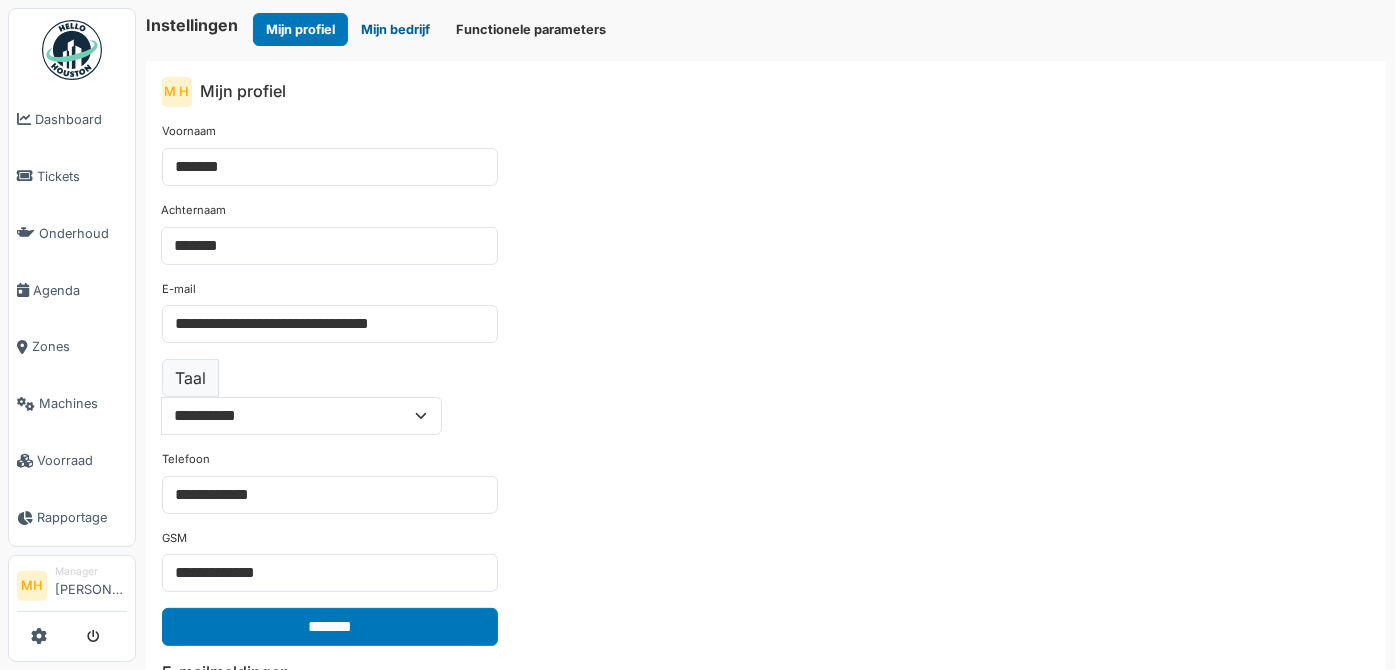 click on "Mijn bedrijf" at bounding box center (395, 29) 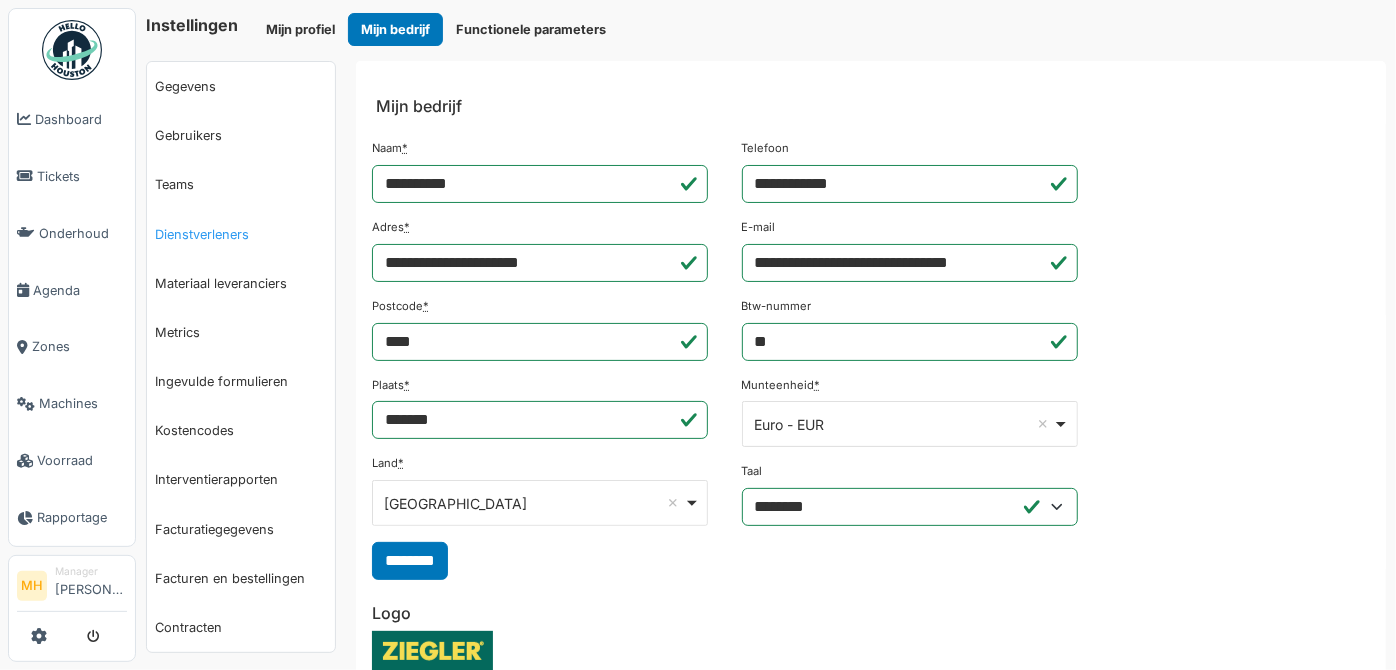 click on "Dienstverleners" at bounding box center [241, 234] 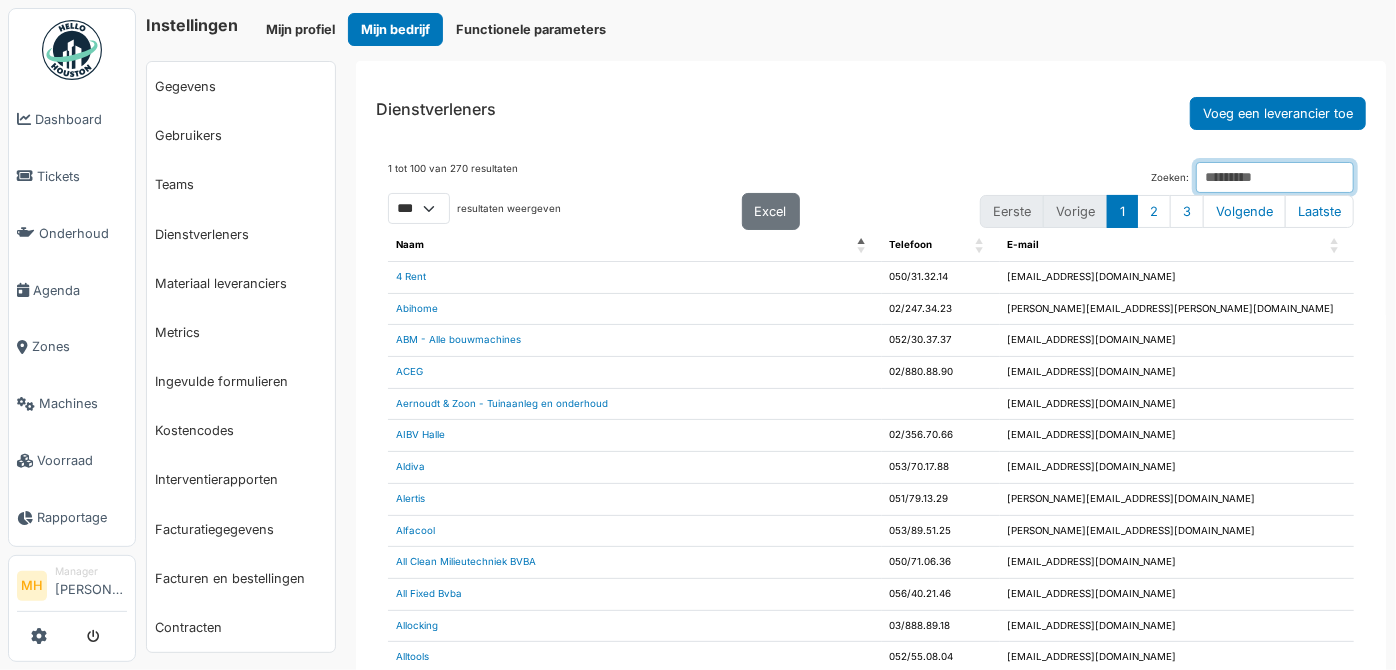 click on "Zoeken:" at bounding box center [1275, 177] 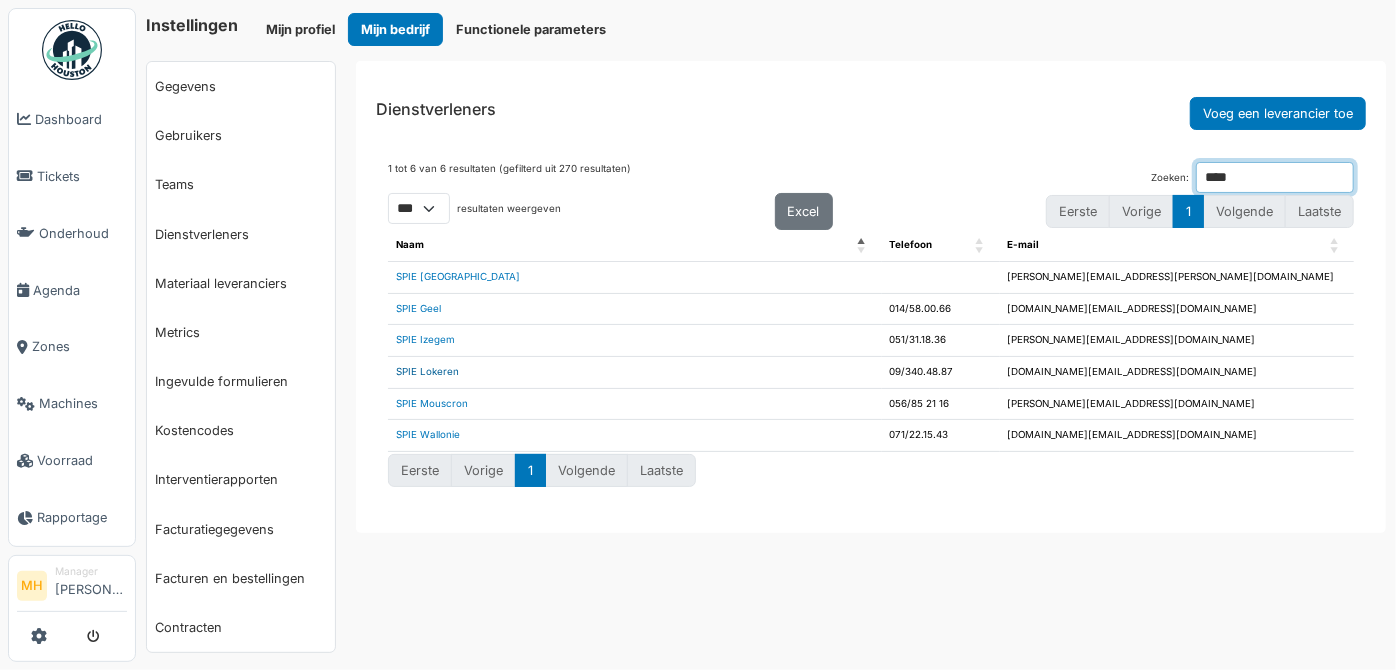 type on "****" 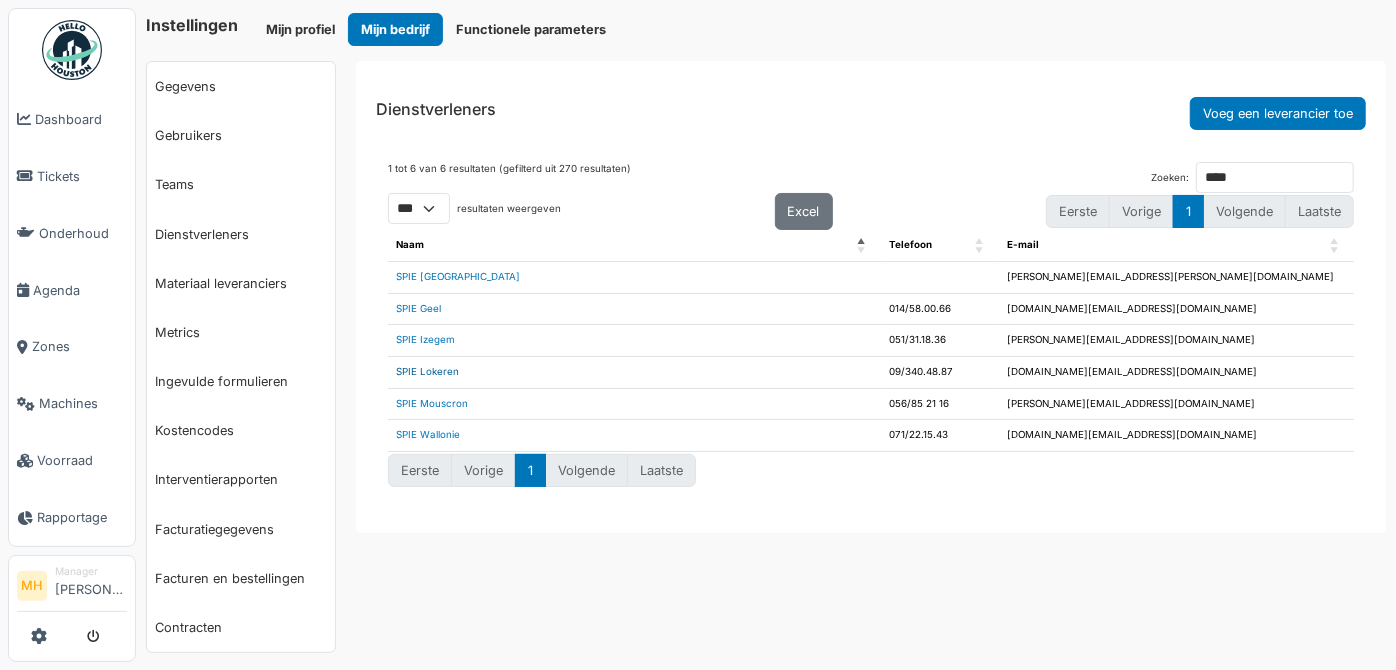 click on "SPIE Lokeren" at bounding box center (427, 371) 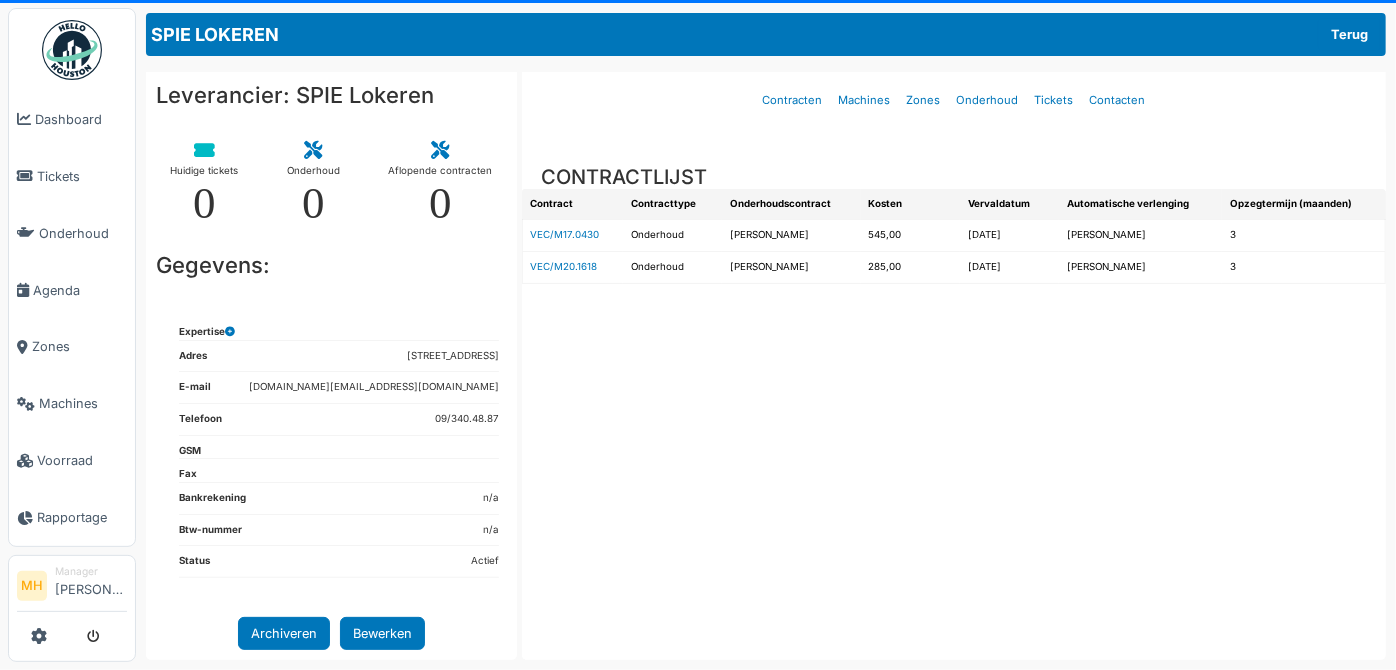 scroll, scrollTop: 1, scrollLeft: 0, axis: vertical 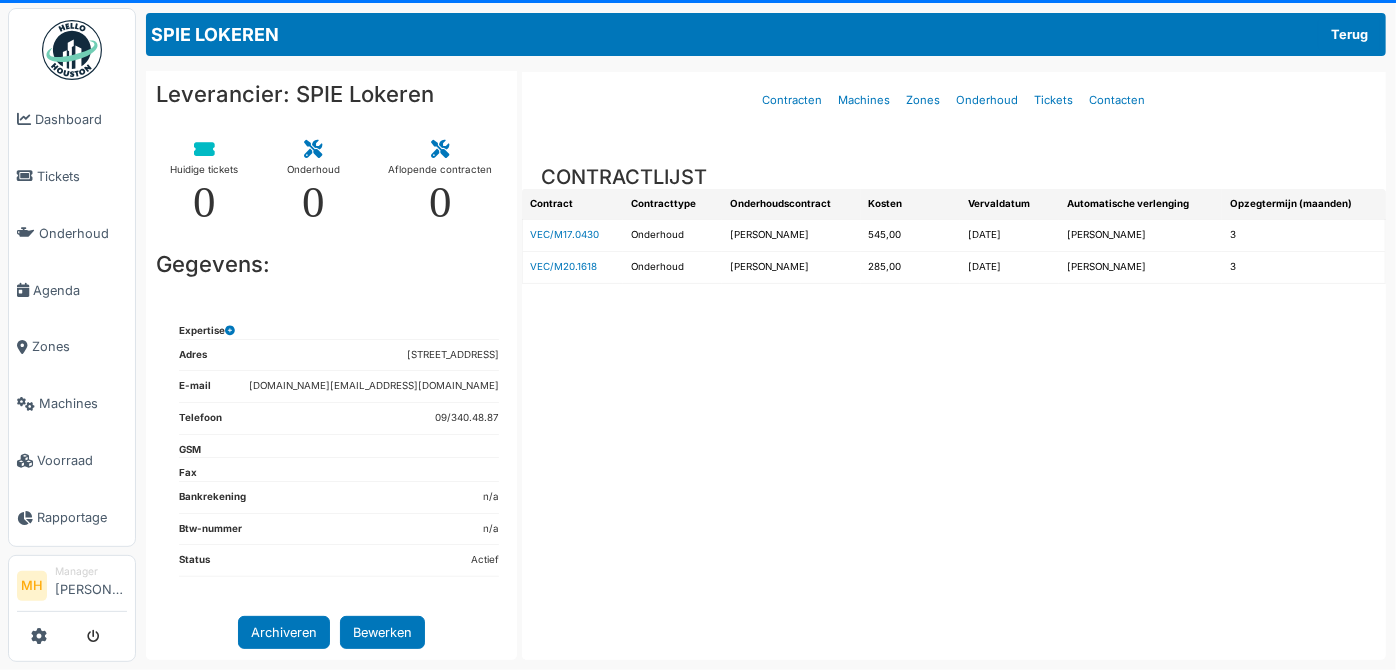 click on "Manager
[PERSON_NAME]" at bounding box center (91, 585) 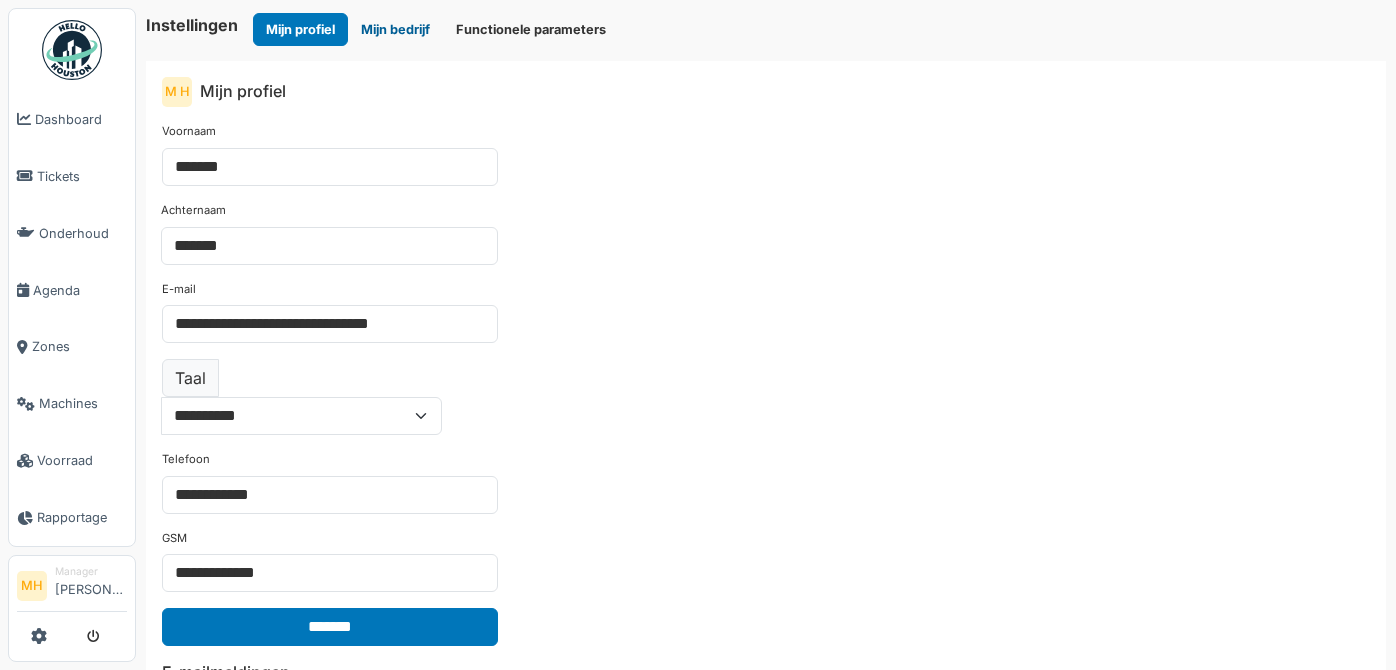 scroll, scrollTop: 0, scrollLeft: 0, axis: both 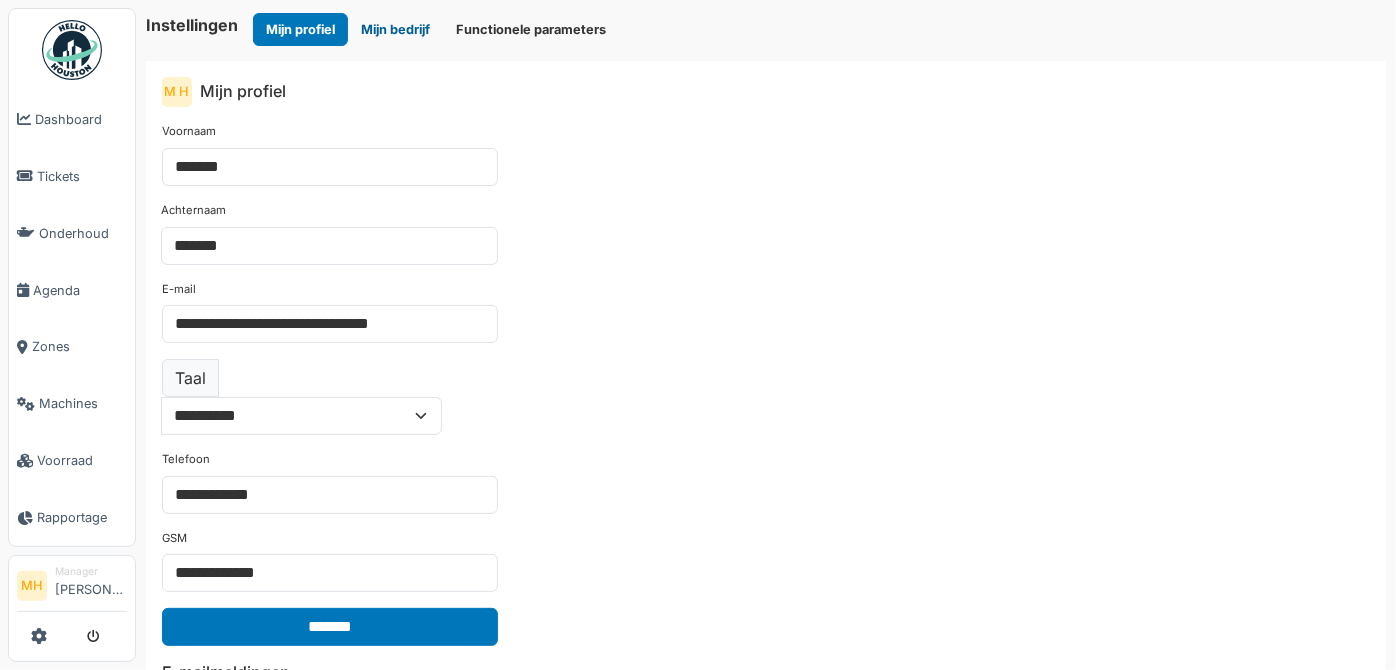 click on "Mijn bedrijf" at bounding box center (395, 29) 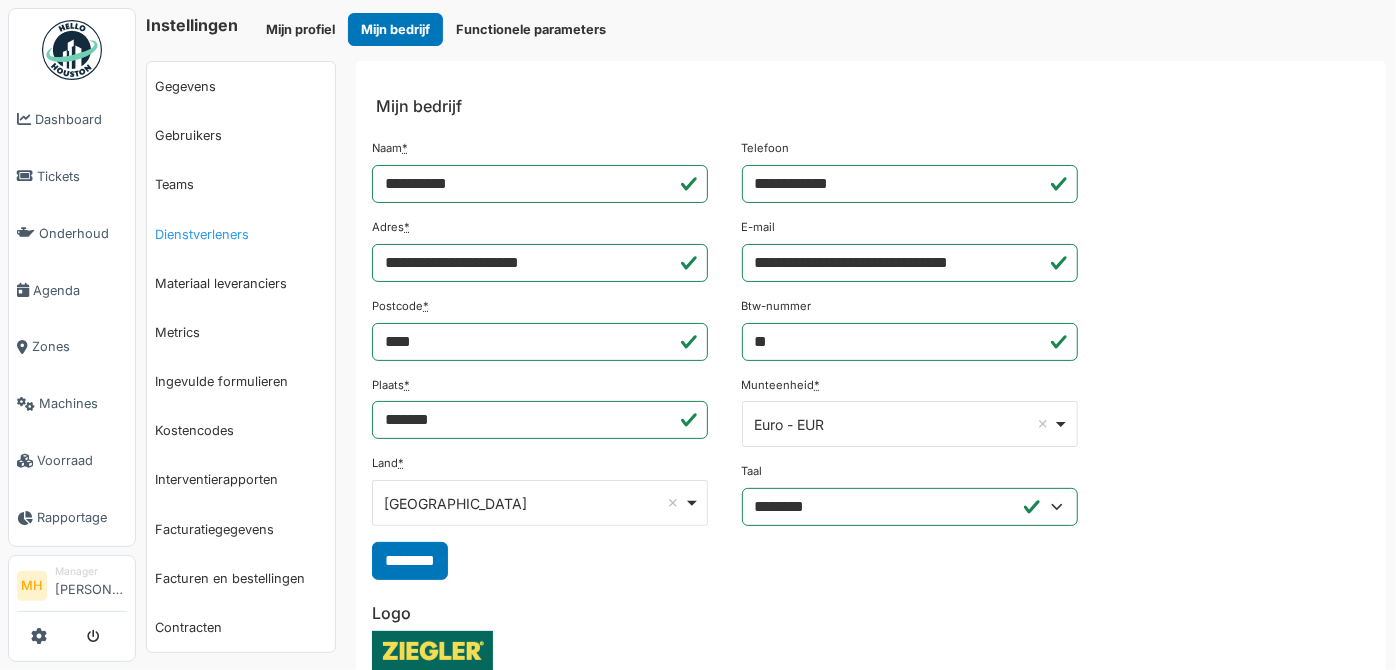 click on "Dienstverleners" at bounding box center (241, 234) 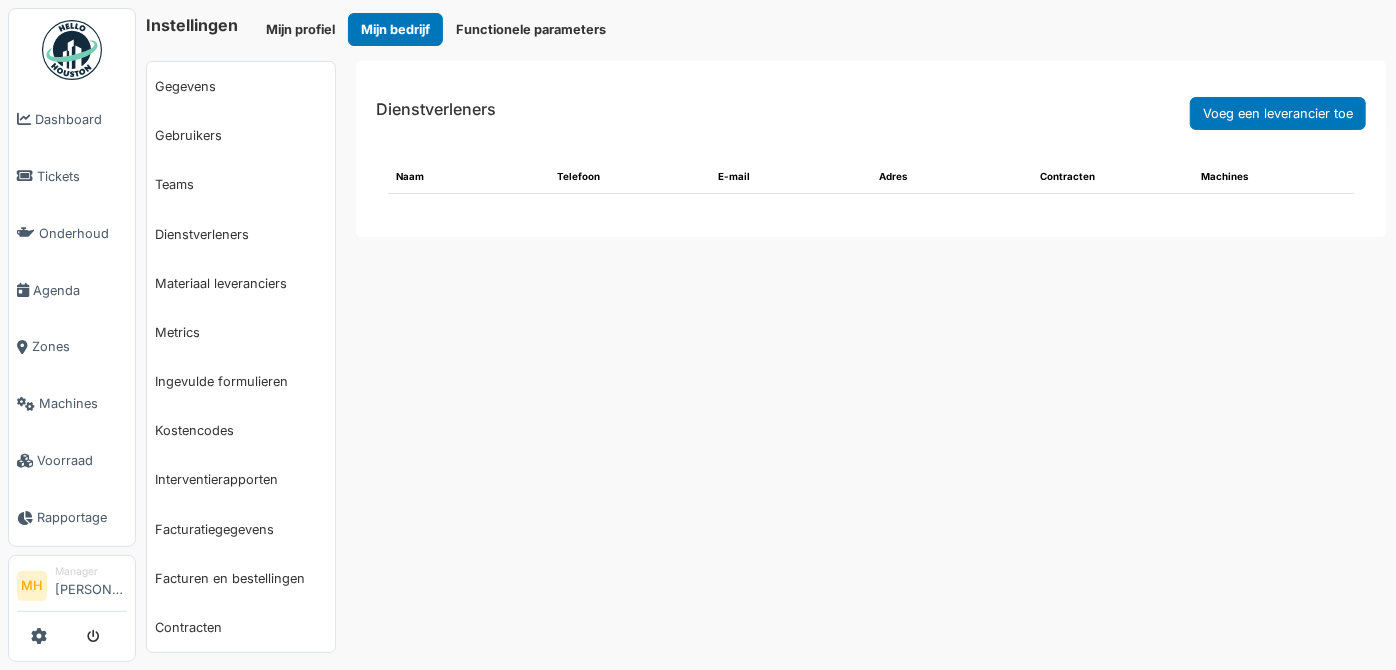 select on "***" 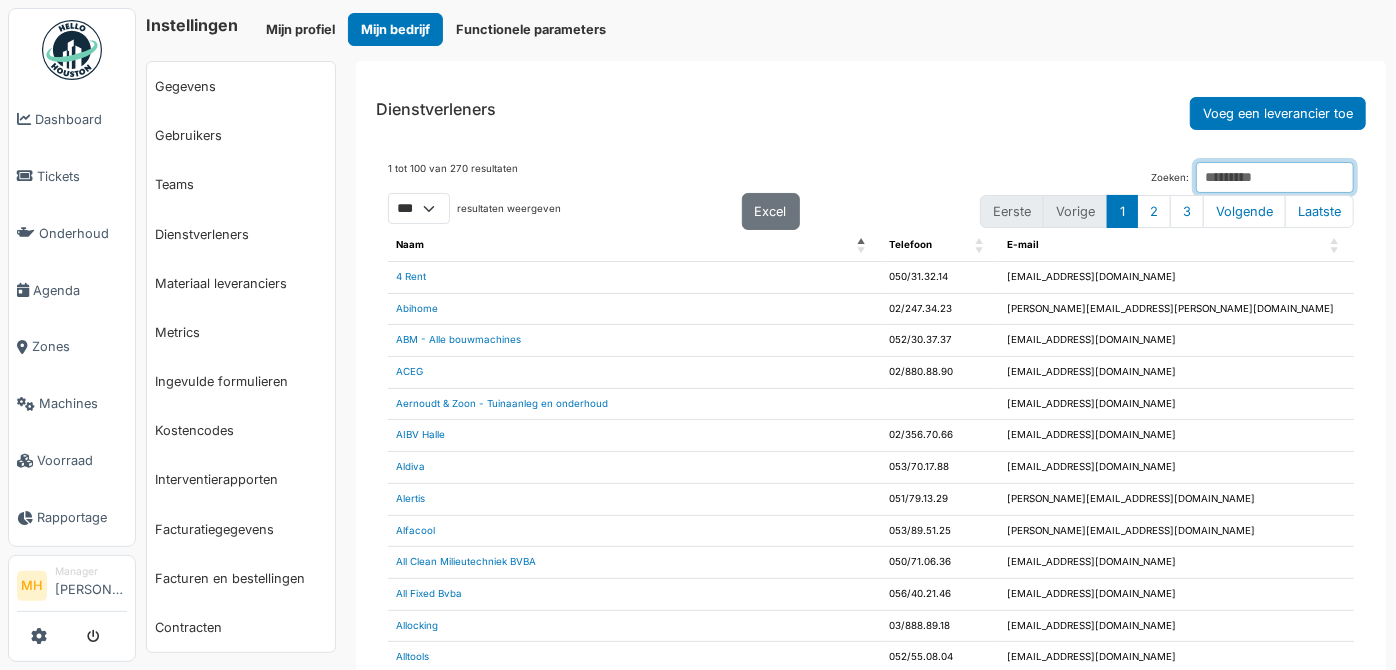 click on "Zoeken:" at bounding box center [1275, 177] 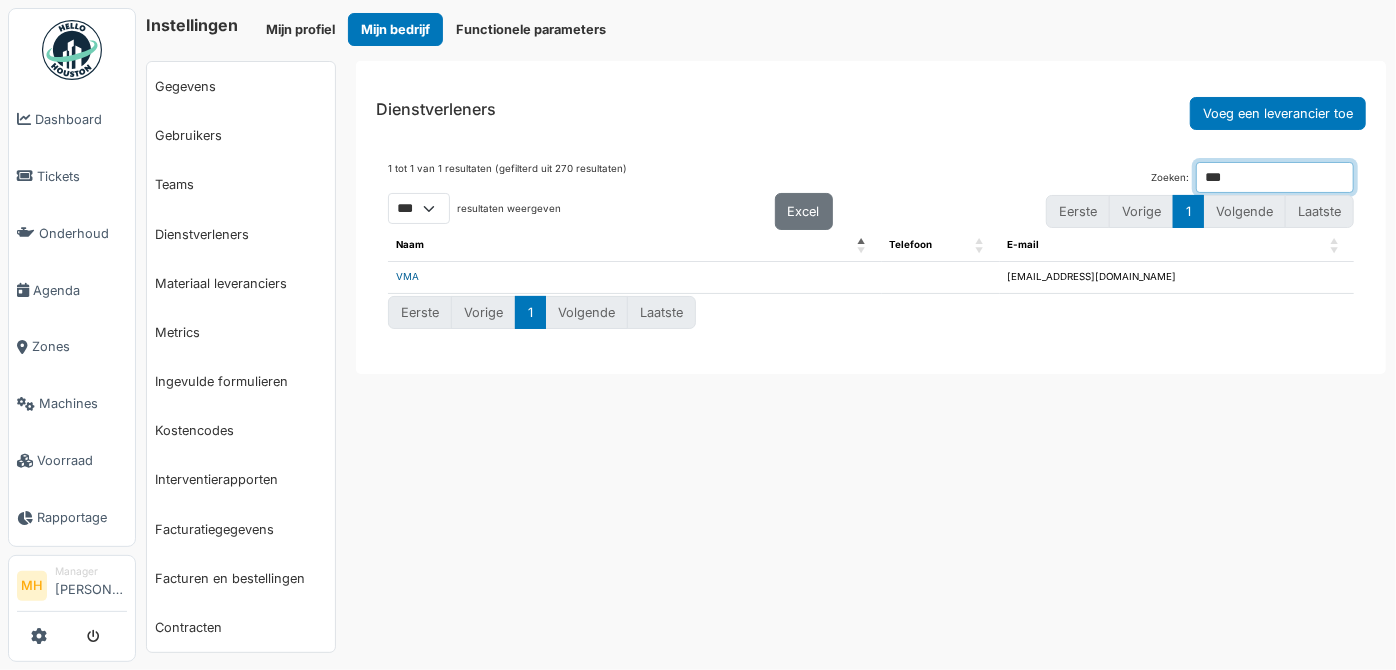 type on "***" 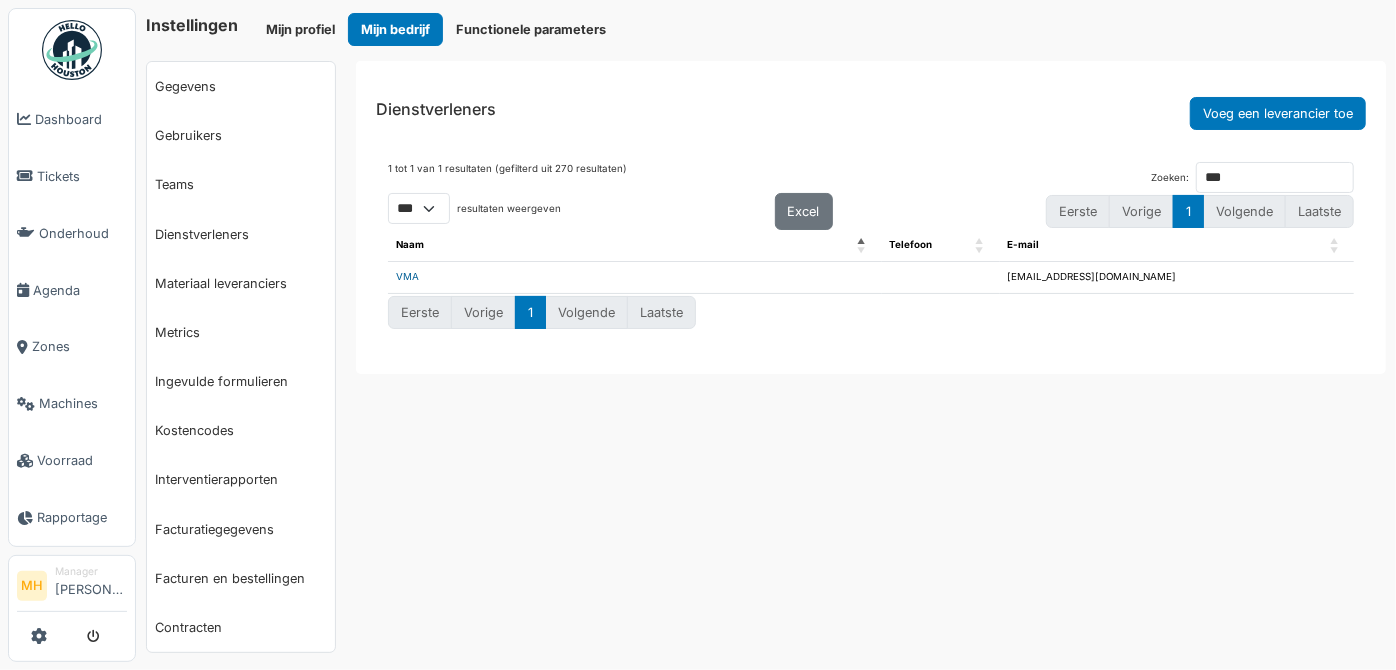 click on "VMA" at bounding box center (407, 276) 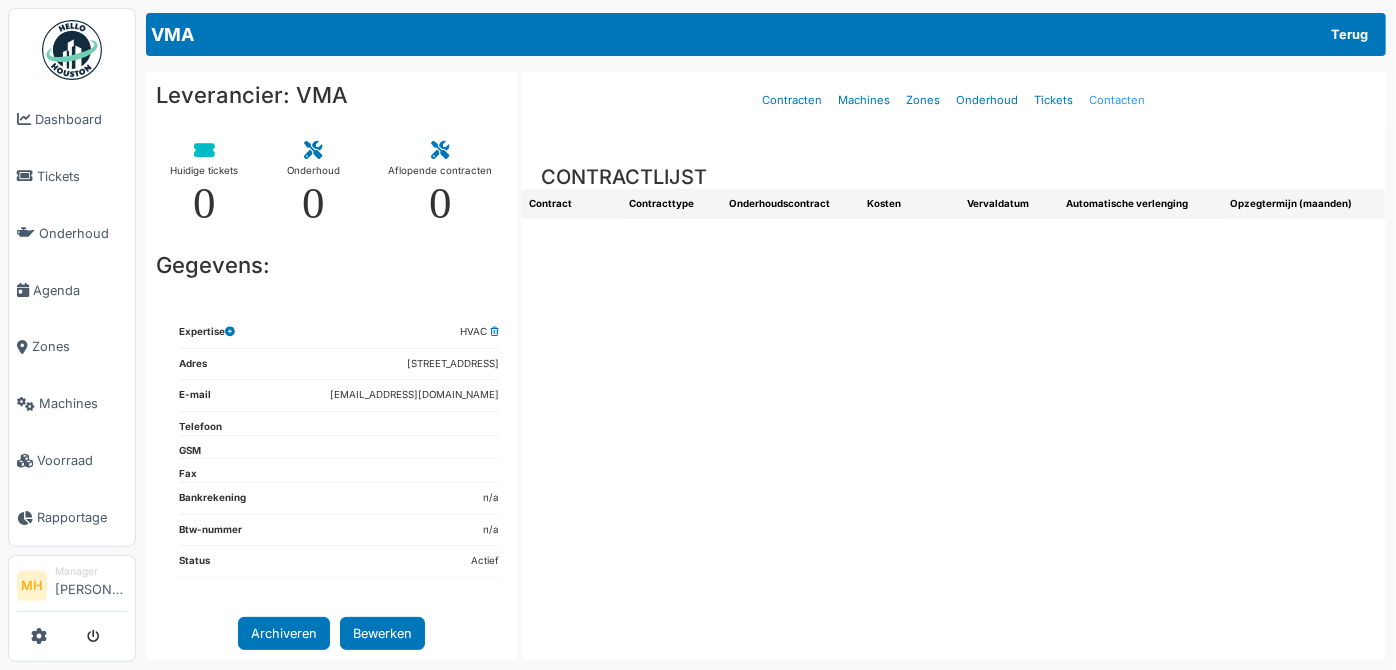 click on "Contacten" at bounding box center [1117, 100] 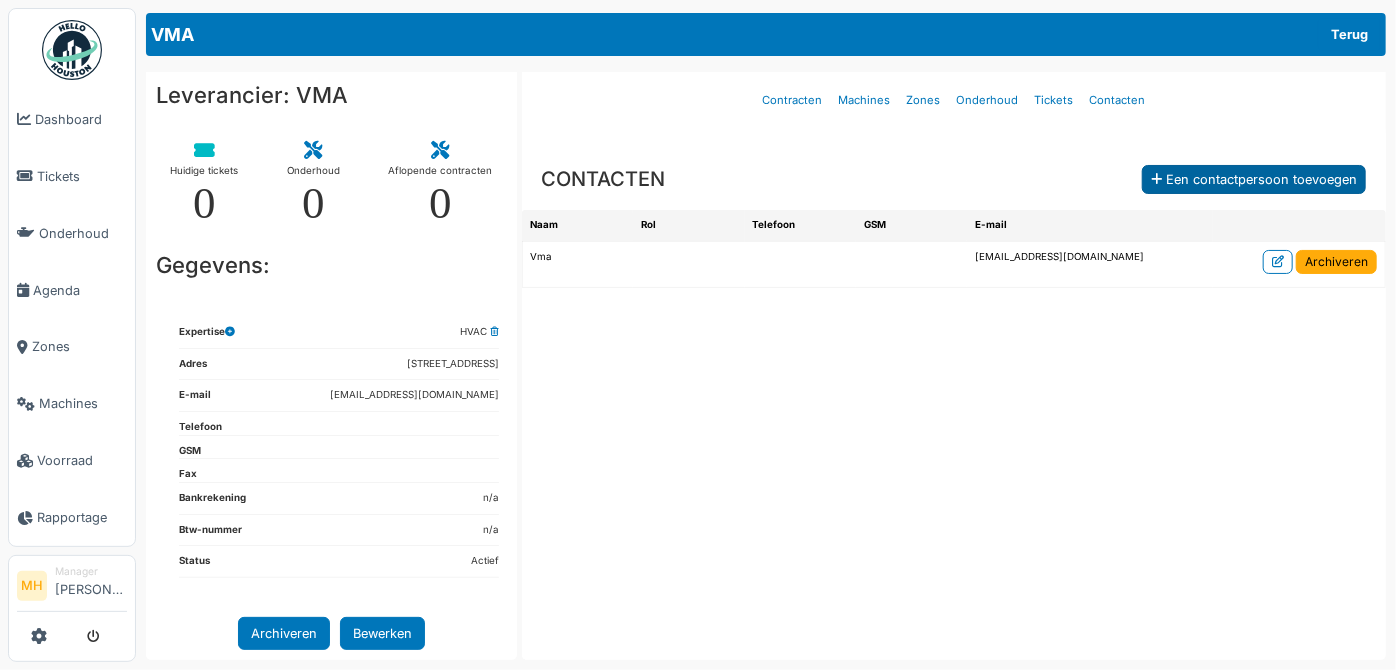 click on "Een contactpersoon toevoegen" at bounding box center (1254, 179) 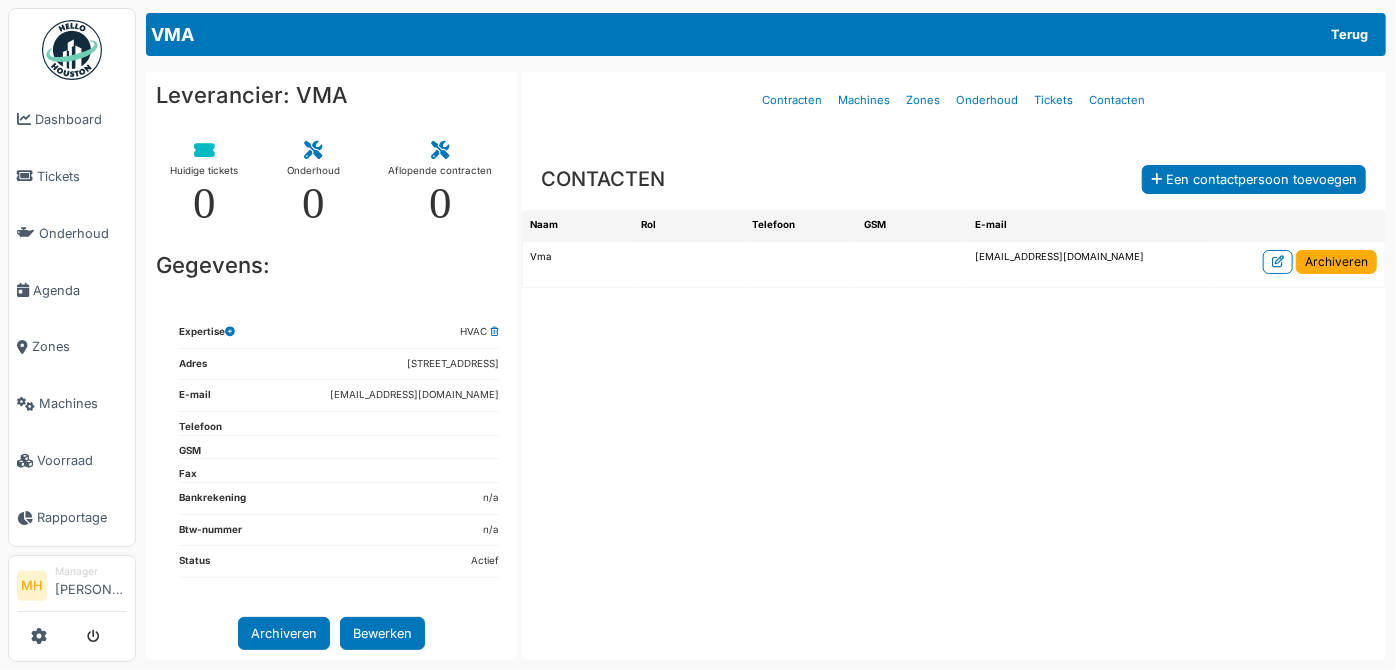 click on "Manager
Monique Hermans" at bounding box center (91, 585) 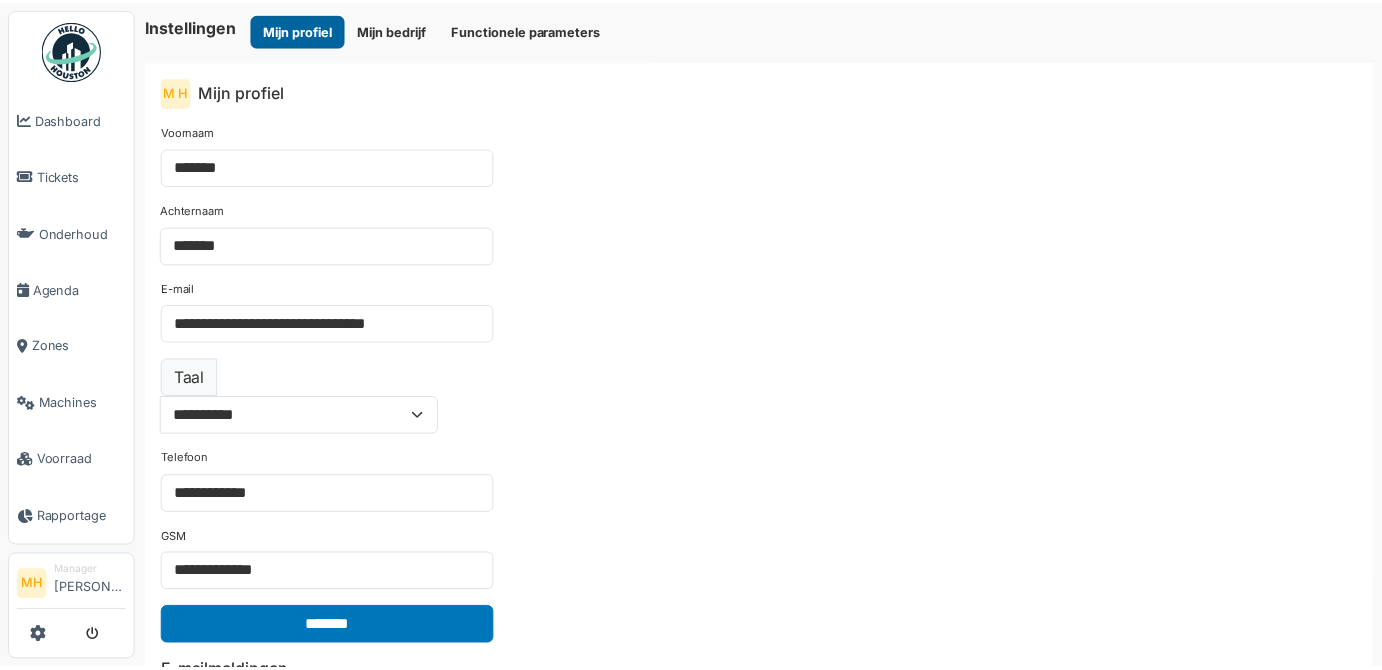 scroll, scrollTop: 0, scrollLeft: 0, axis: both 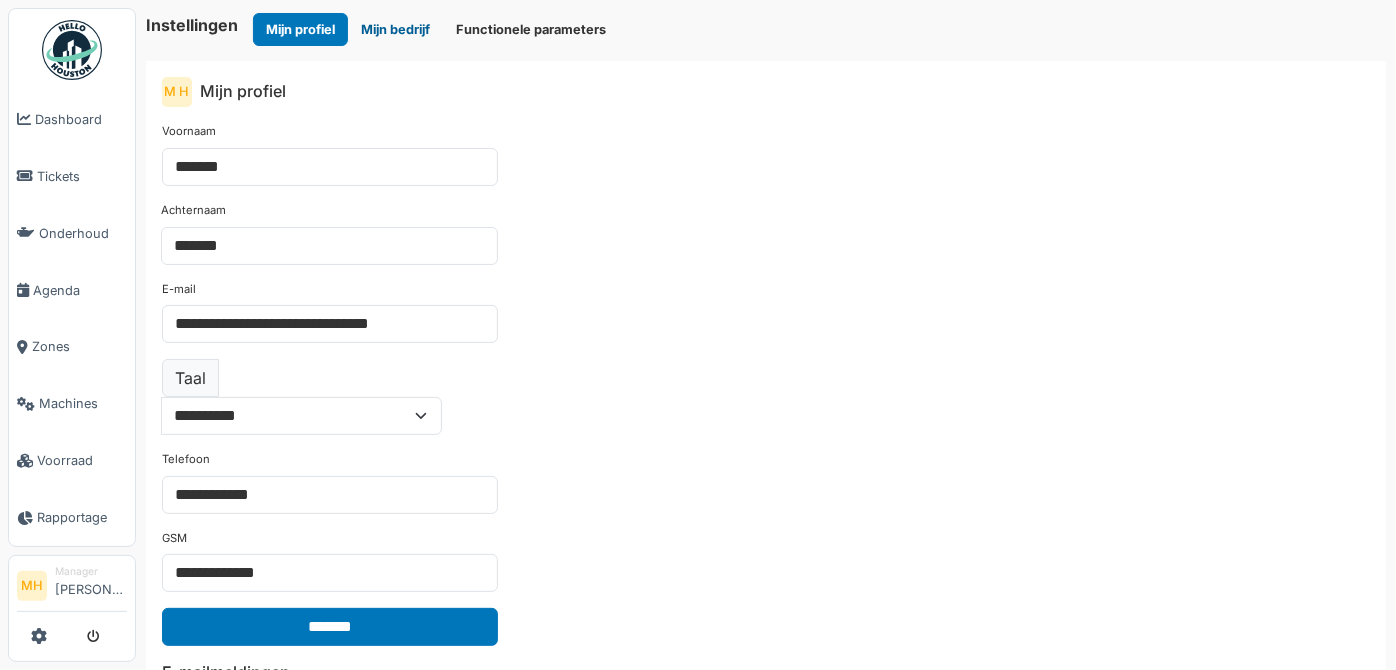 click on "Mijn bedrijf" at bounding box center [395, 29] 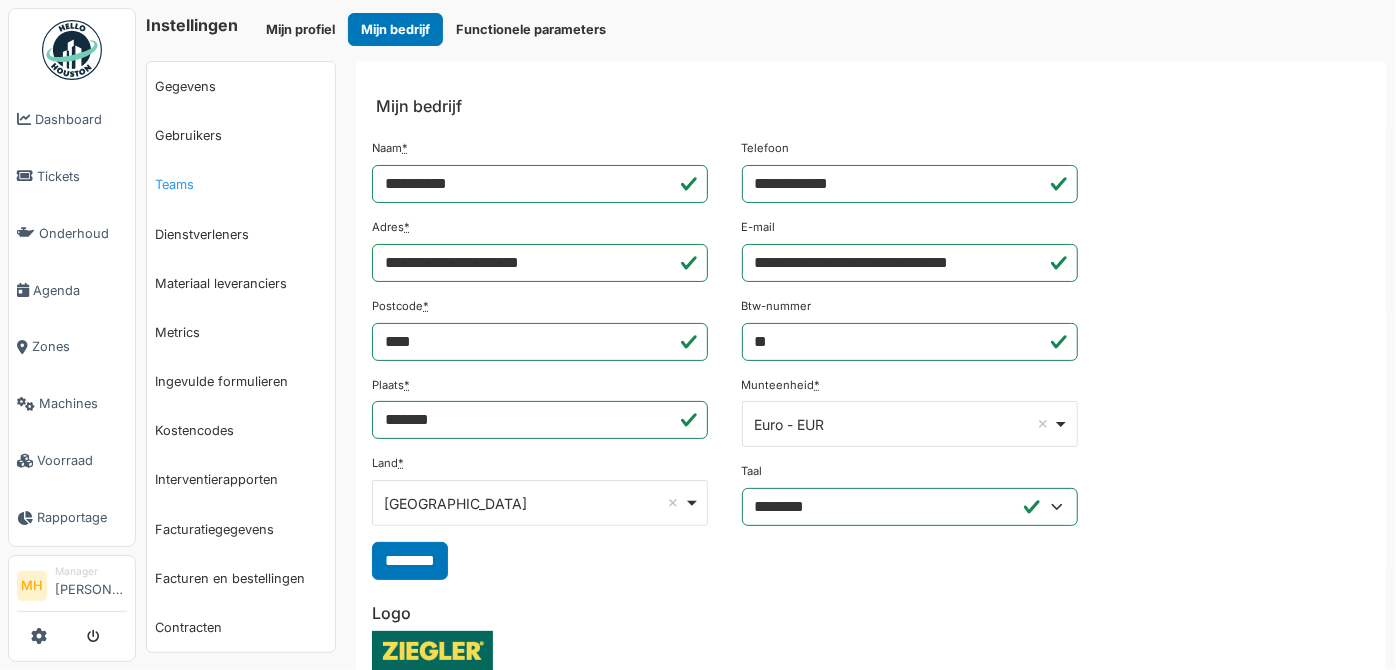 click on "Teams" at bounding box center [241, 184] 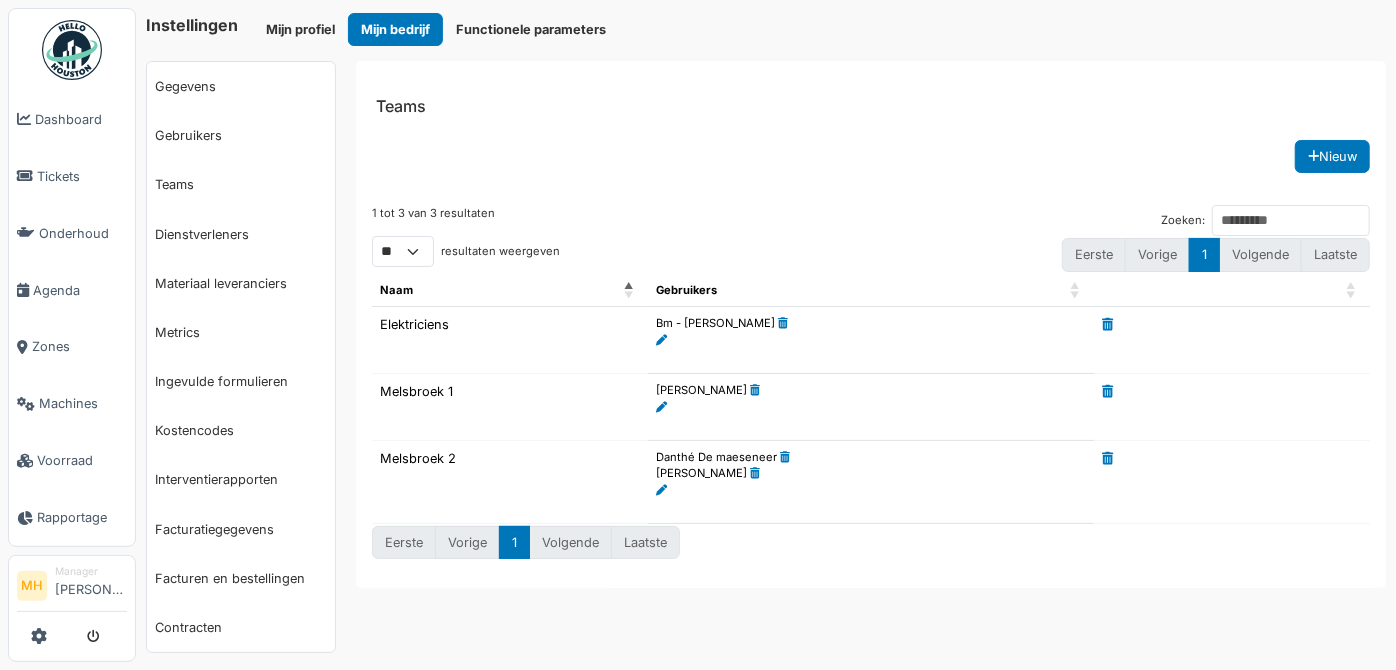 click on "Danthé De maeseneer" at bounding box center [871, 457] 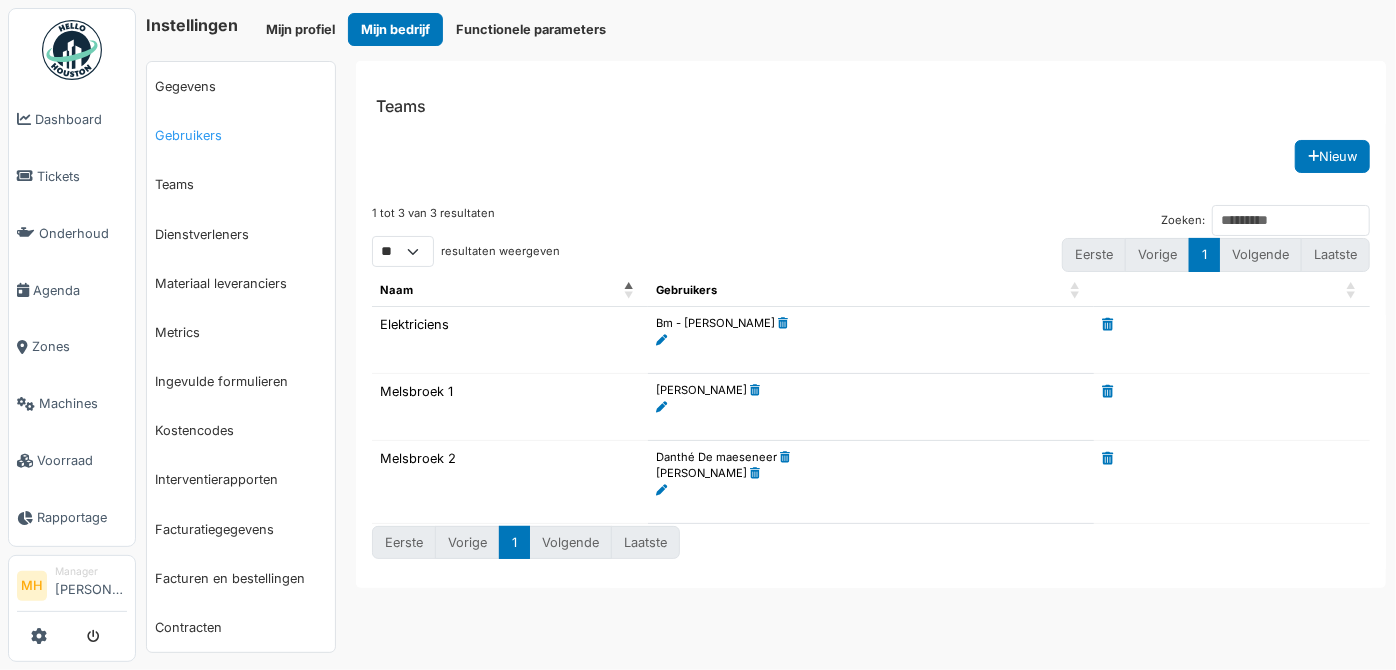 click on "Gebruikers" at bounding box center [241, 135] 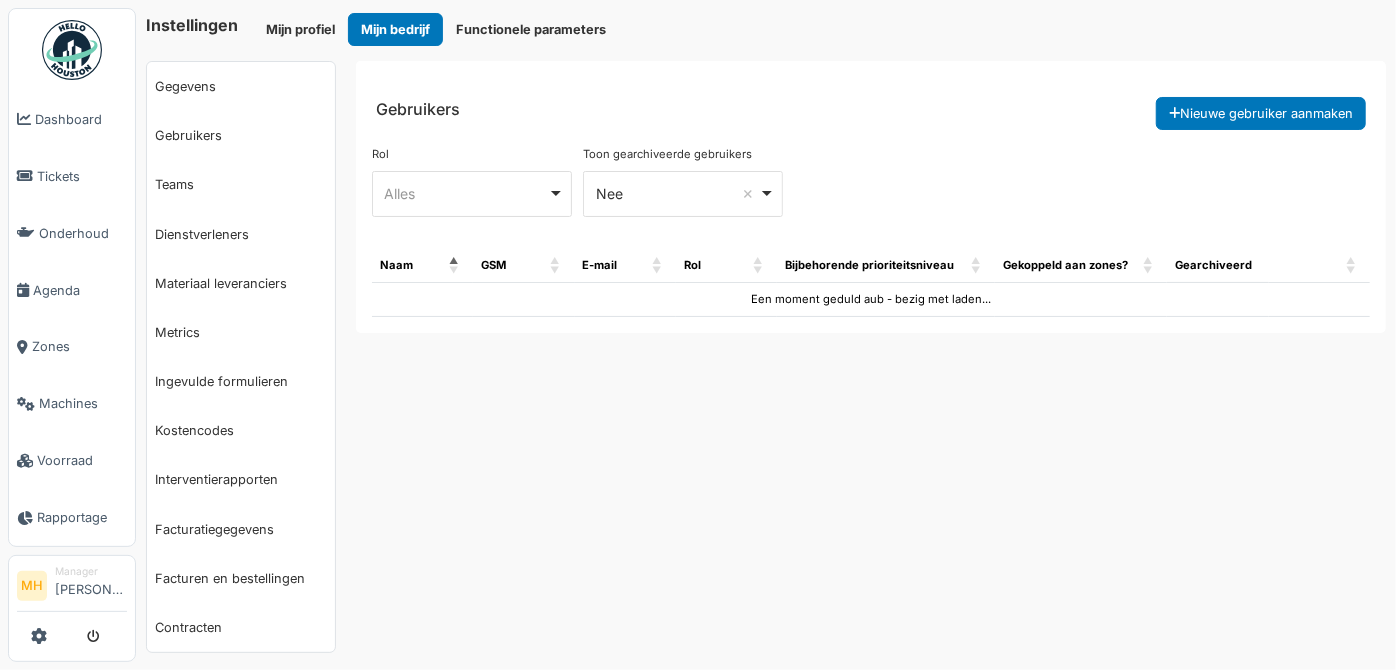 select on "***" 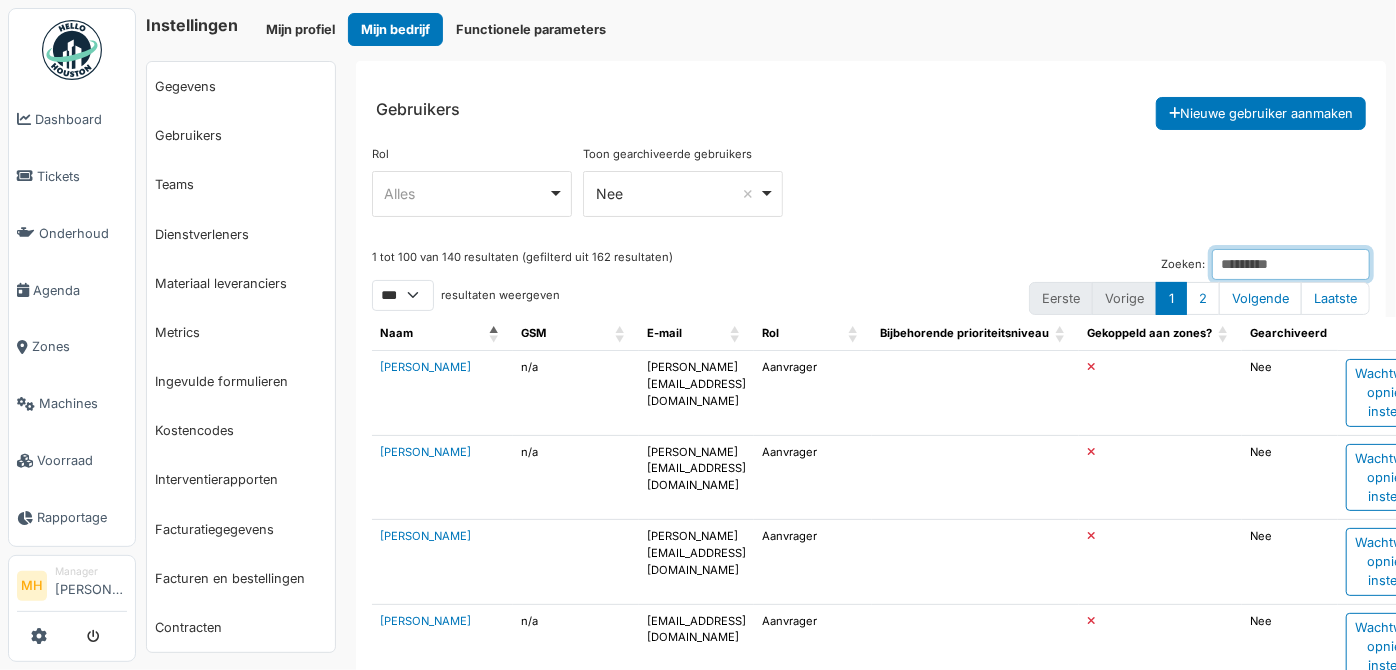 drag, startPoint x: 1152, startPoint y: 257, endPoint x: 1172, endPoint y: 268, distance: 22.825424 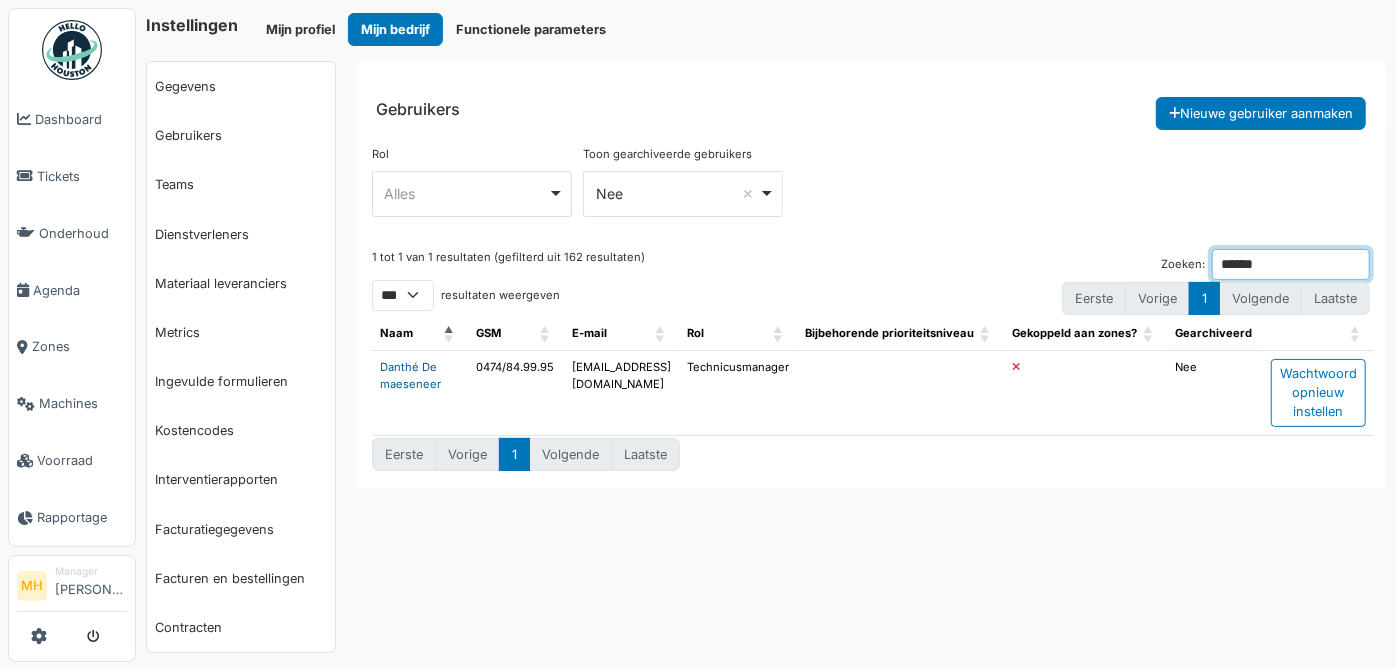 type on "******" 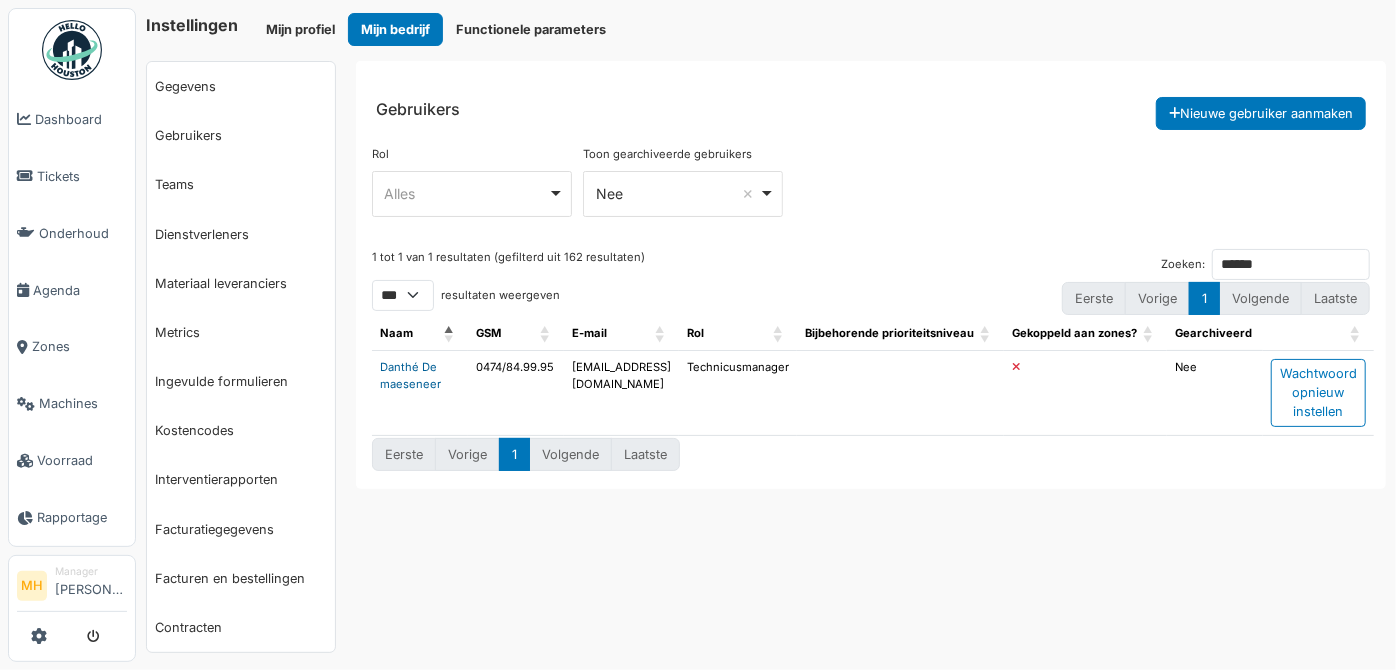click on "Danthé De maeseneer" at bounding box center [410, 375] 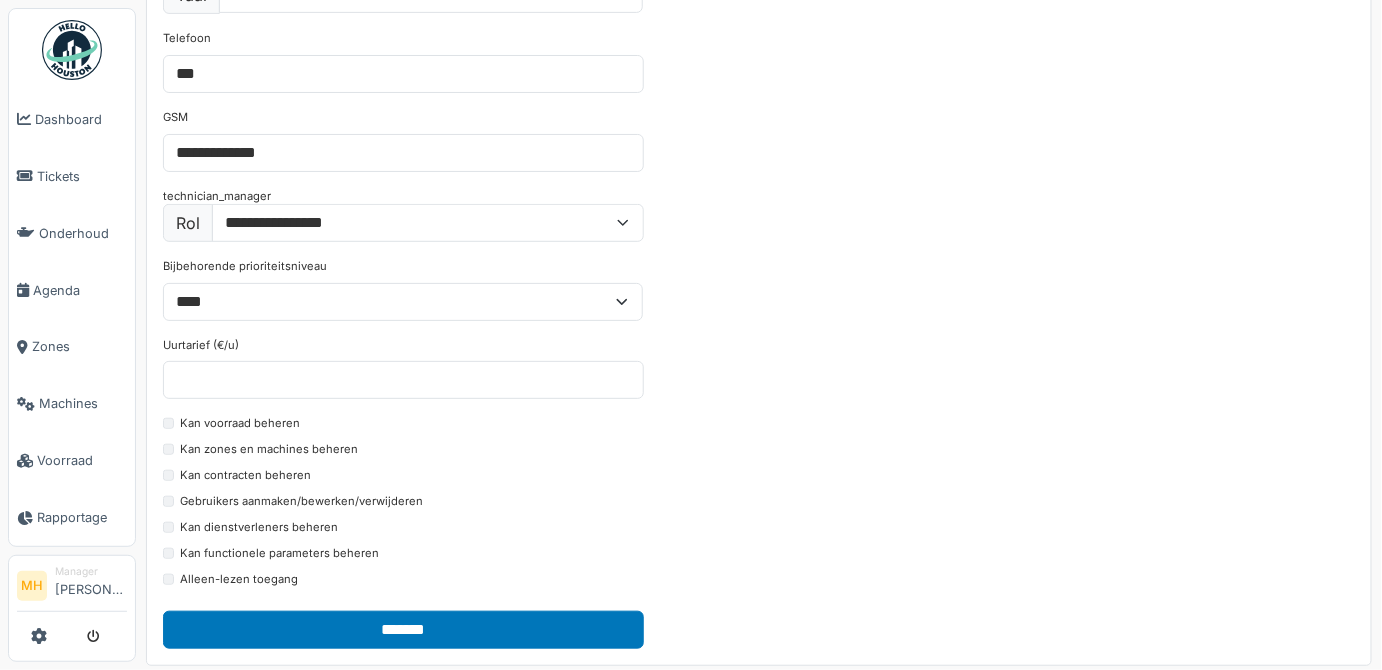 scroll, scrollTop: 272, scrollLeft: 0, axis: vertical 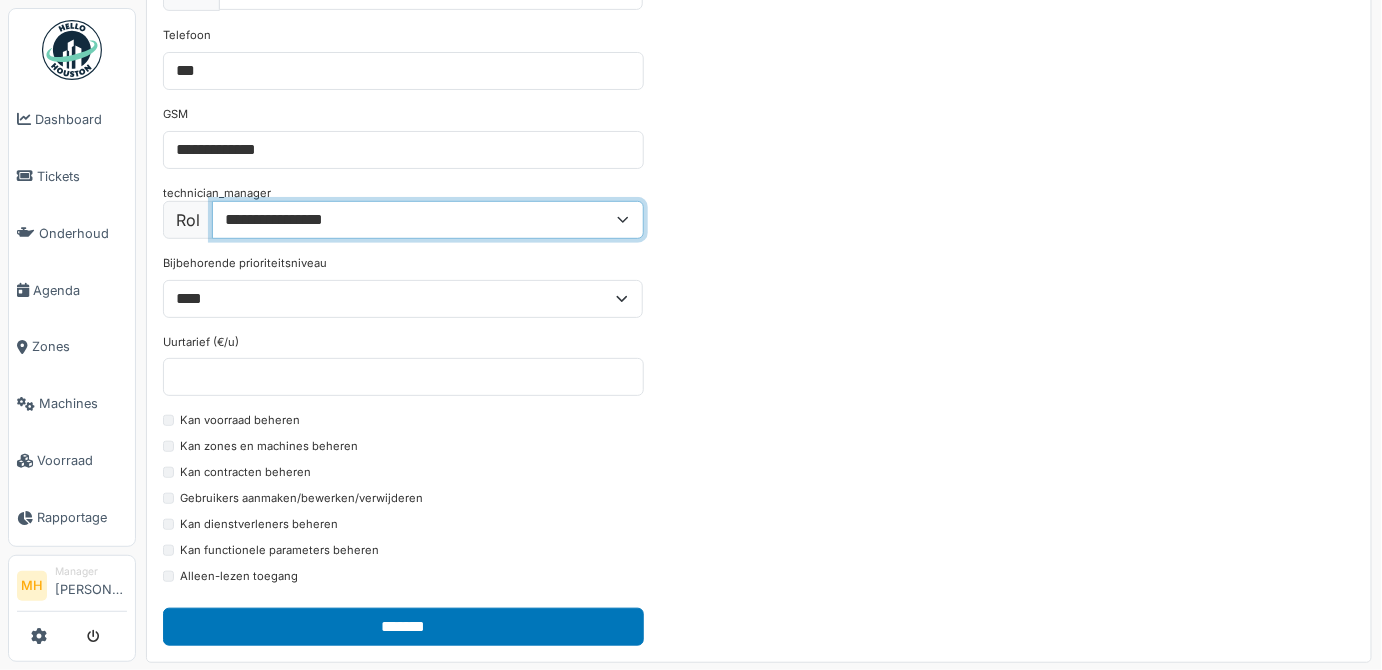 click on "**********" at bounding box center [428, 219] 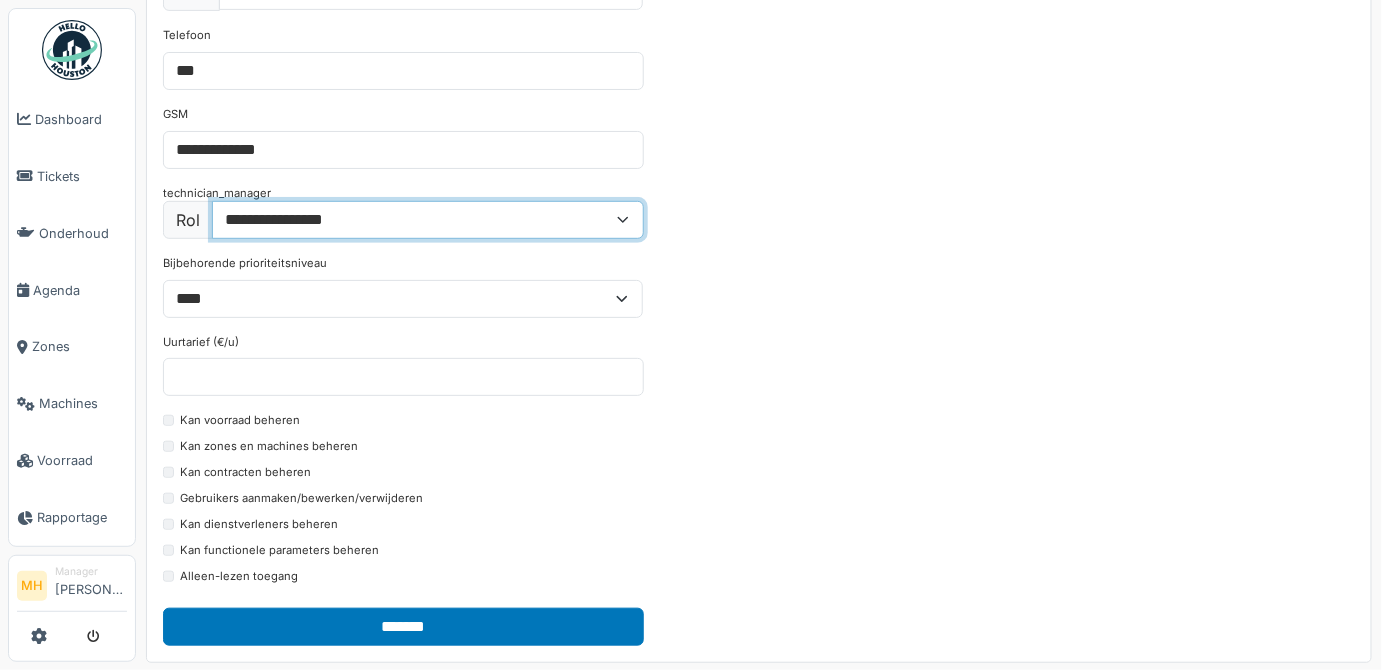 click on "**********" at bounding box center (428, 219) 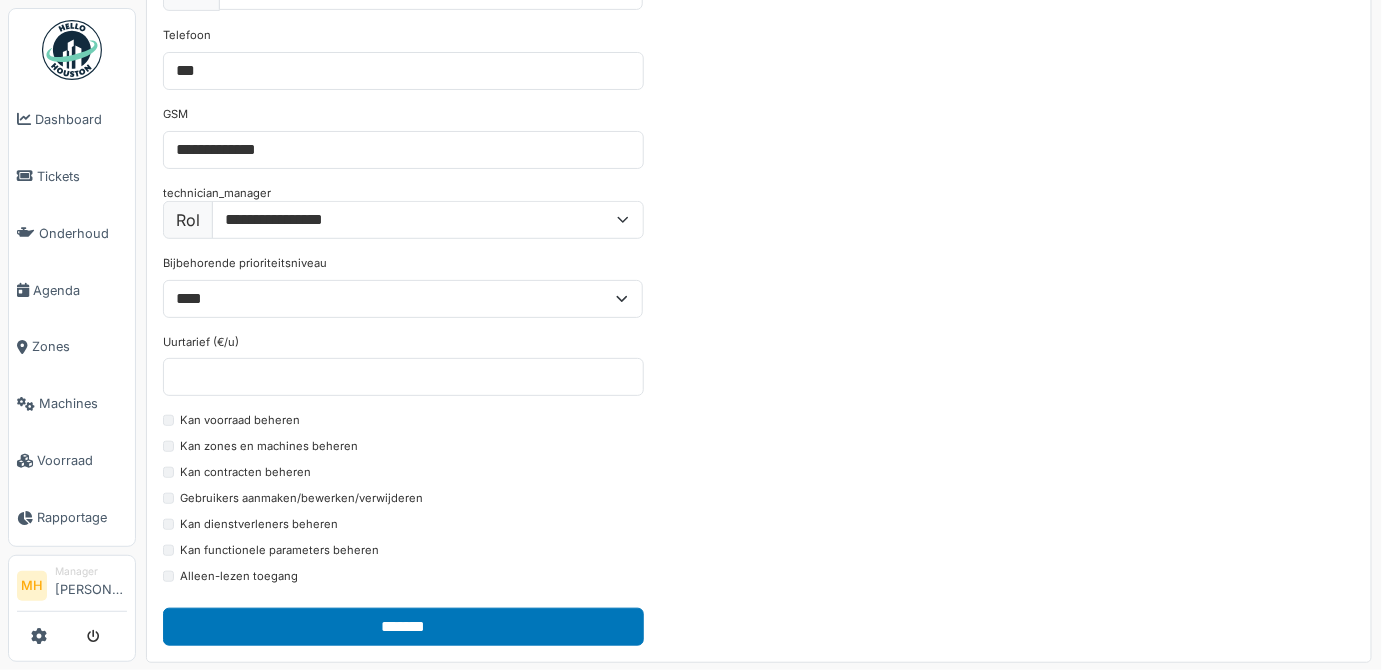 click on "**********" at bounding box center (759, 230) 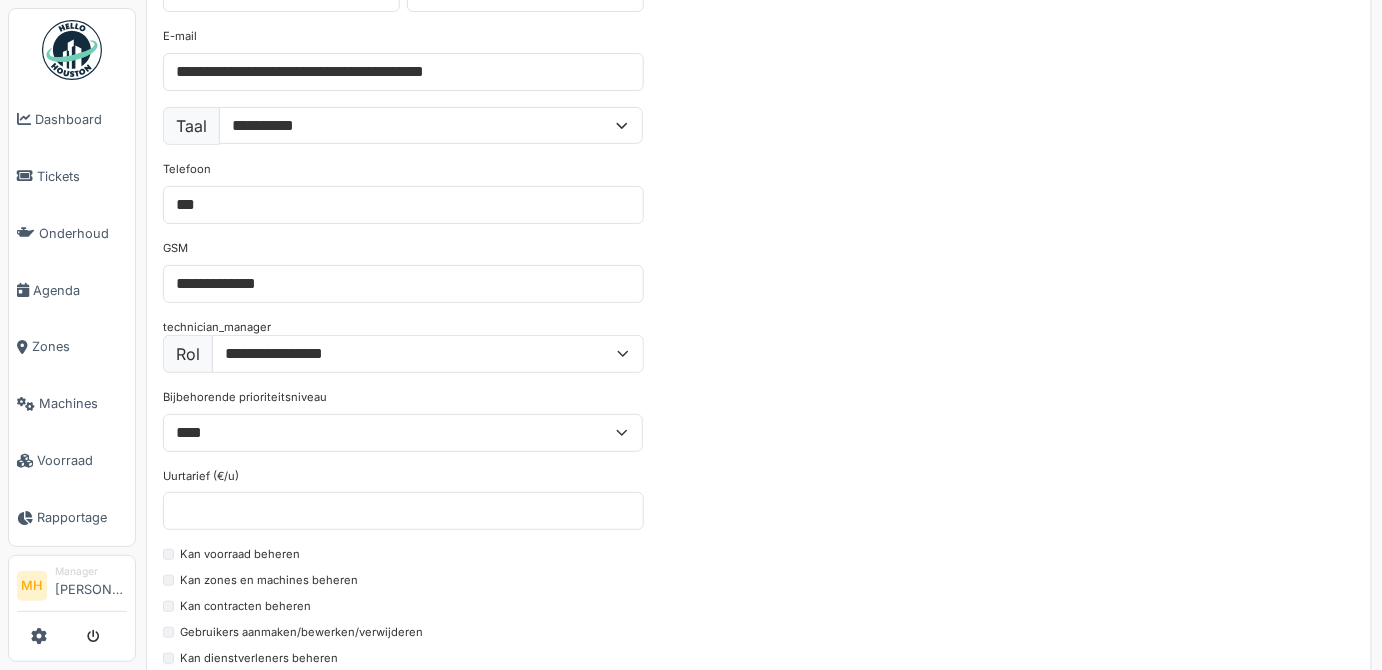 scroll, scrollTop: 0, scrollLeft: 0, axis: both 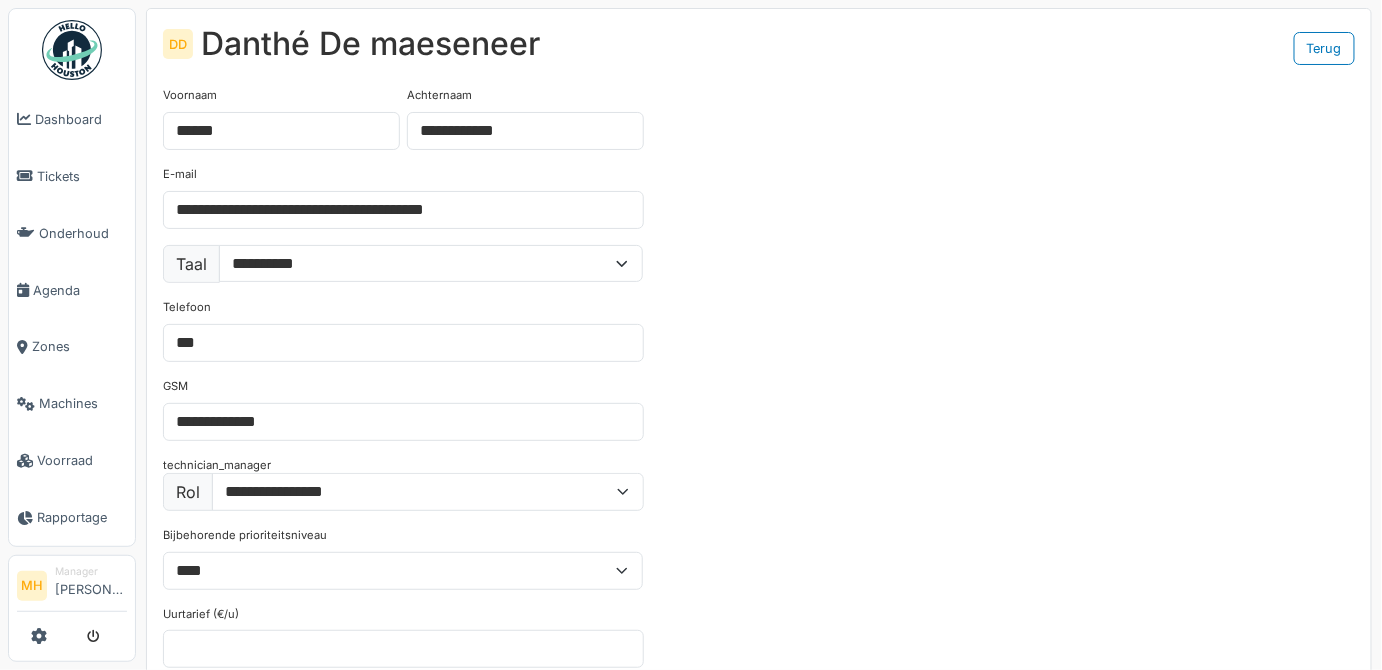 select on "***" 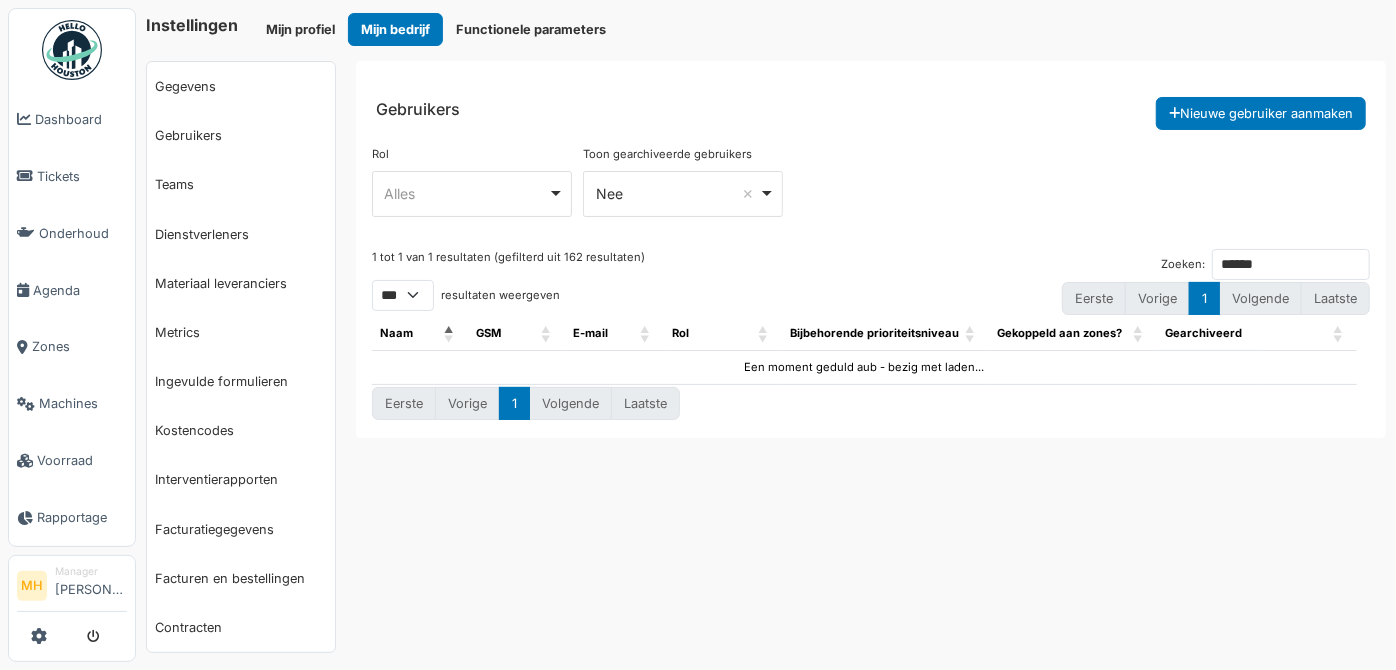 select on "***" 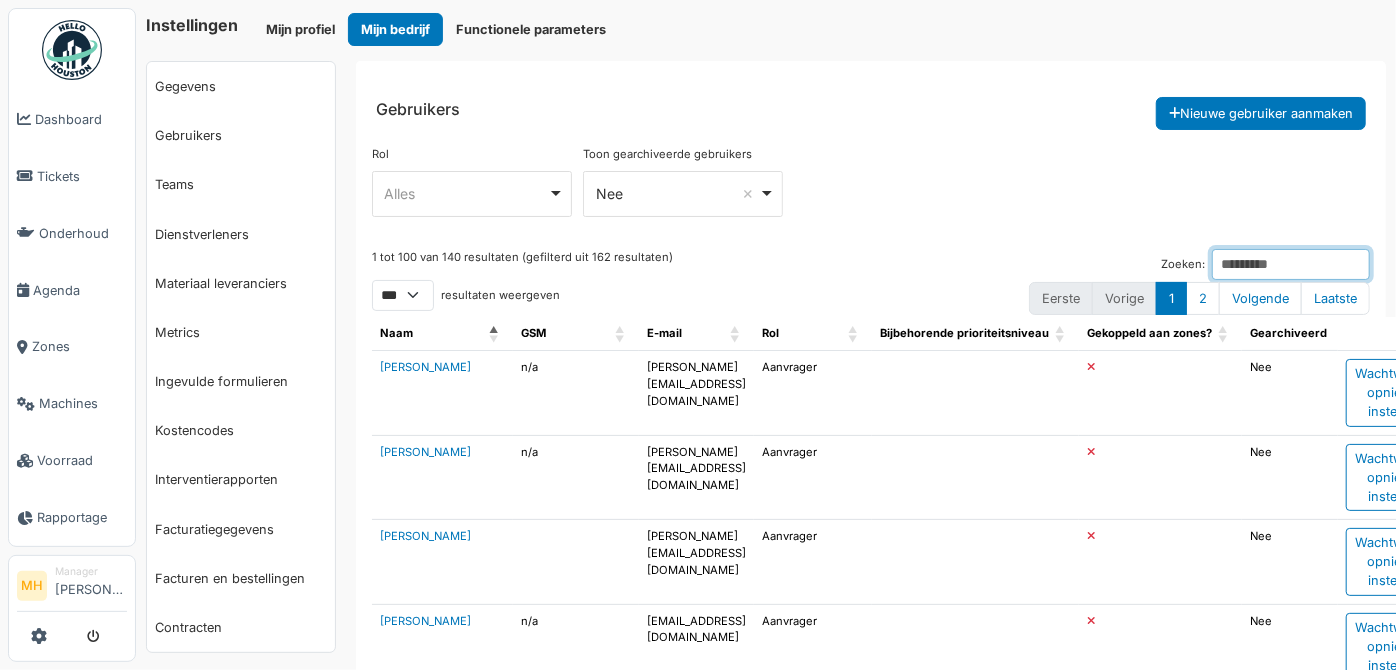 click on "Zoeken:" at bounding box center (1291, 264) 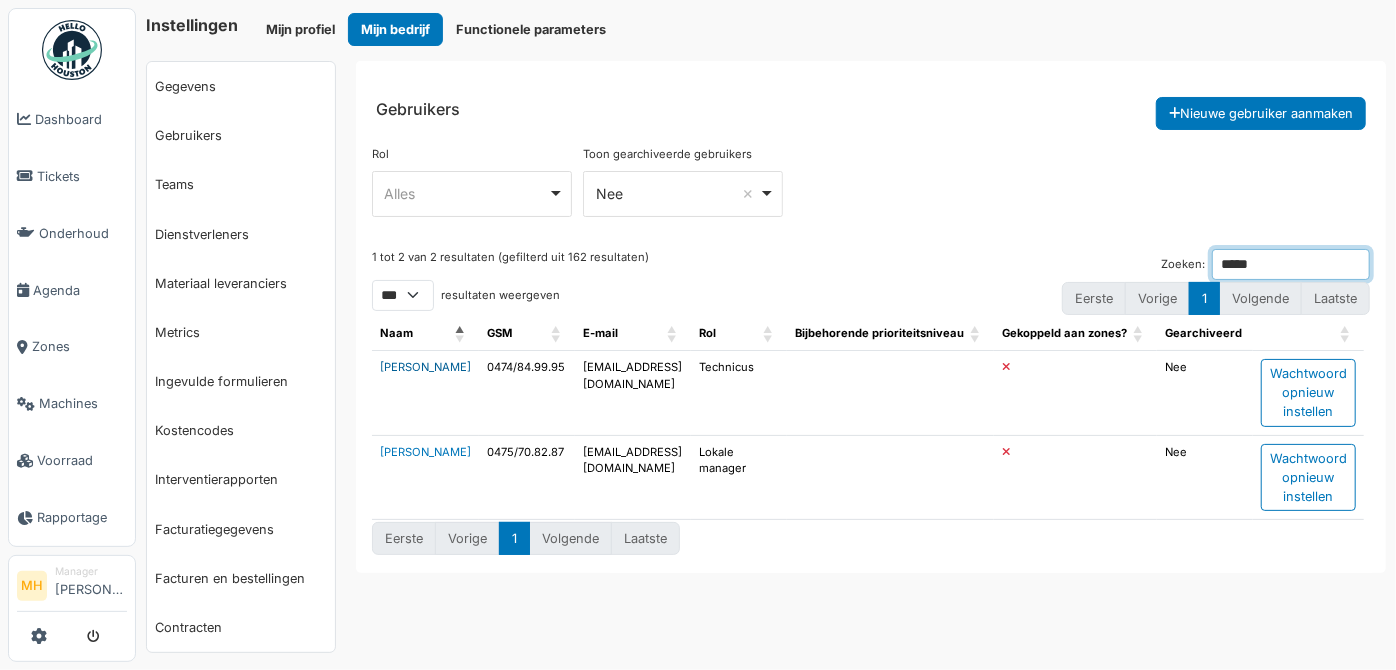 type on "*****" 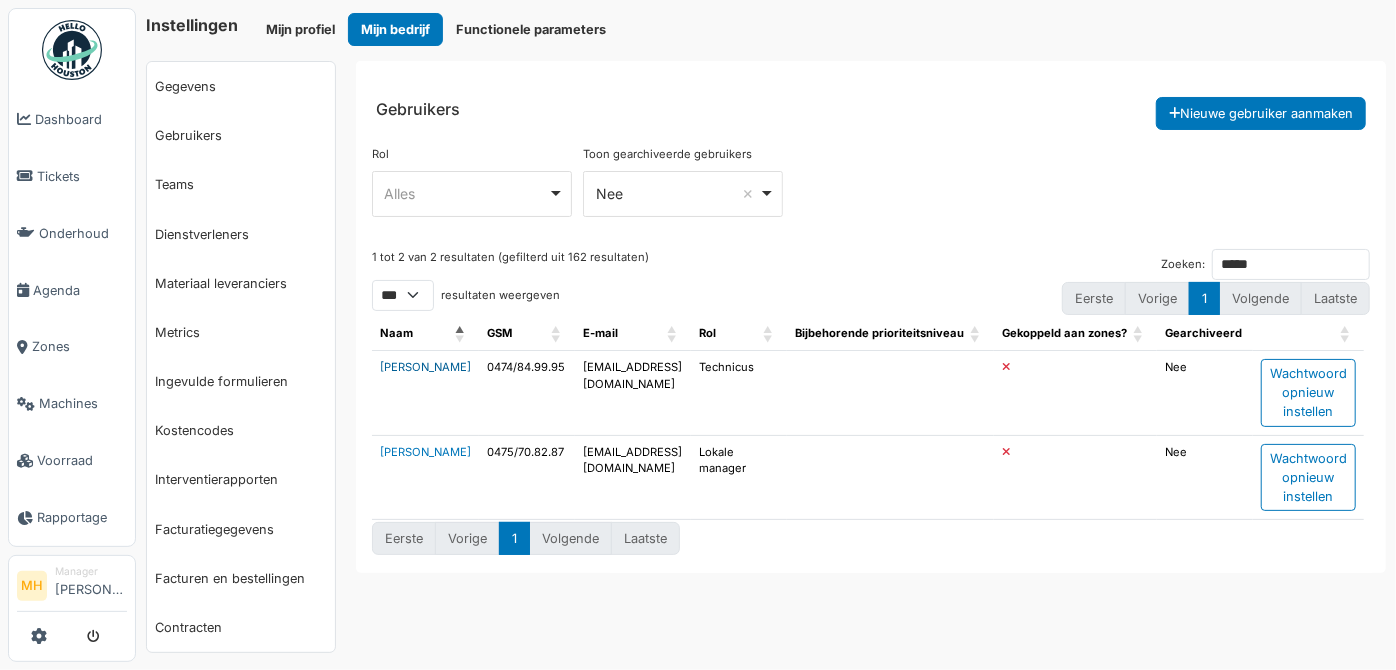 click on "Geert Massaer" at bounding box center [425, 367] 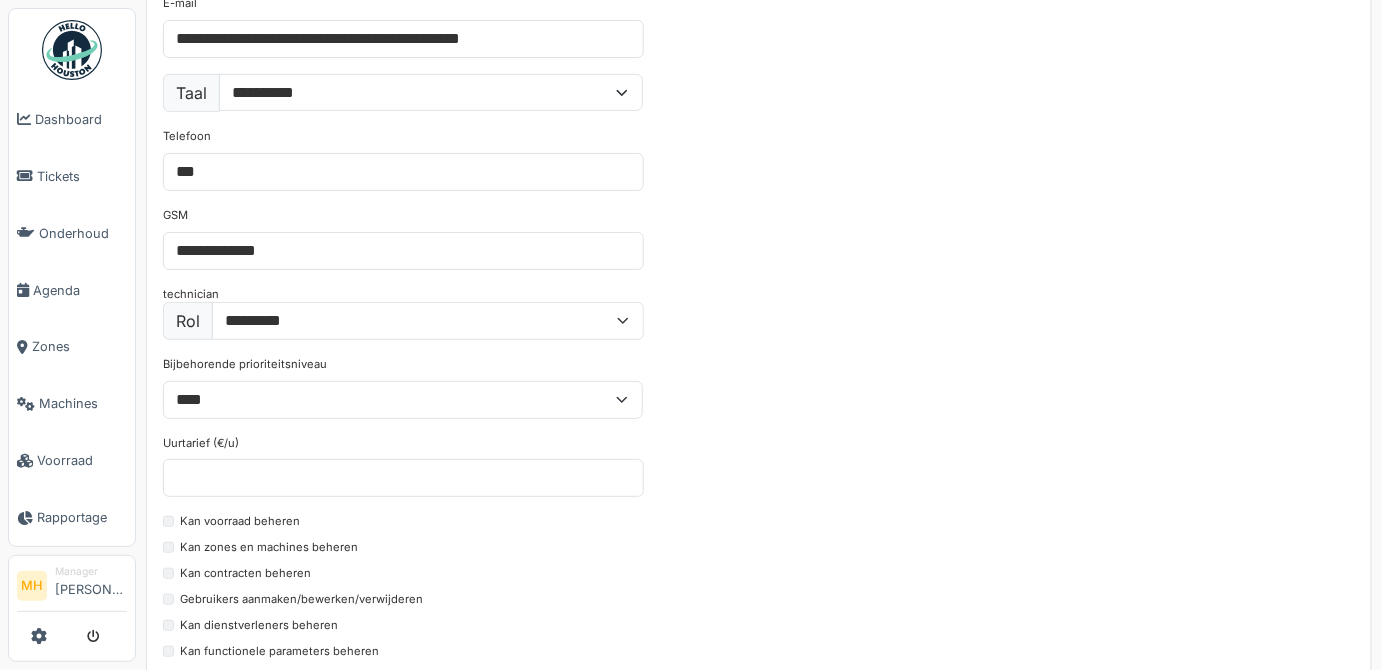 scroll, scrollTop: 181, scrollLeft: 0, axis: vertical 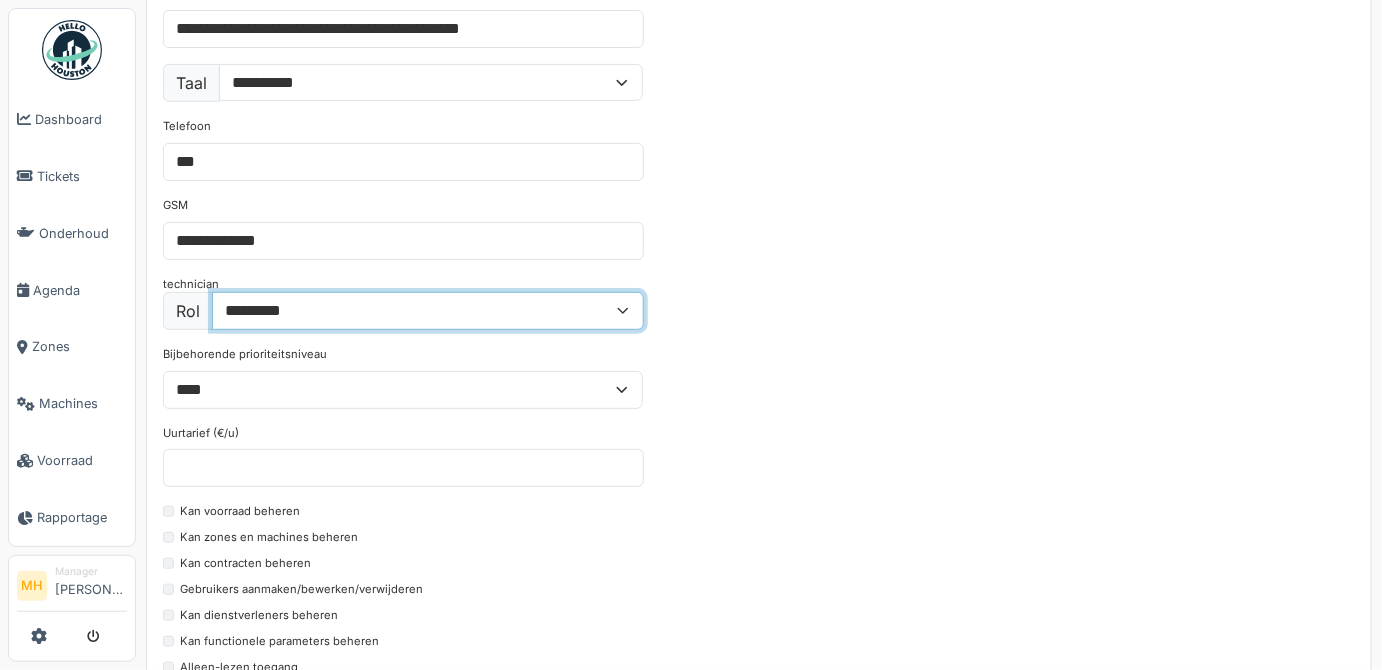 click on "**********" at bounding box center [428, 310] 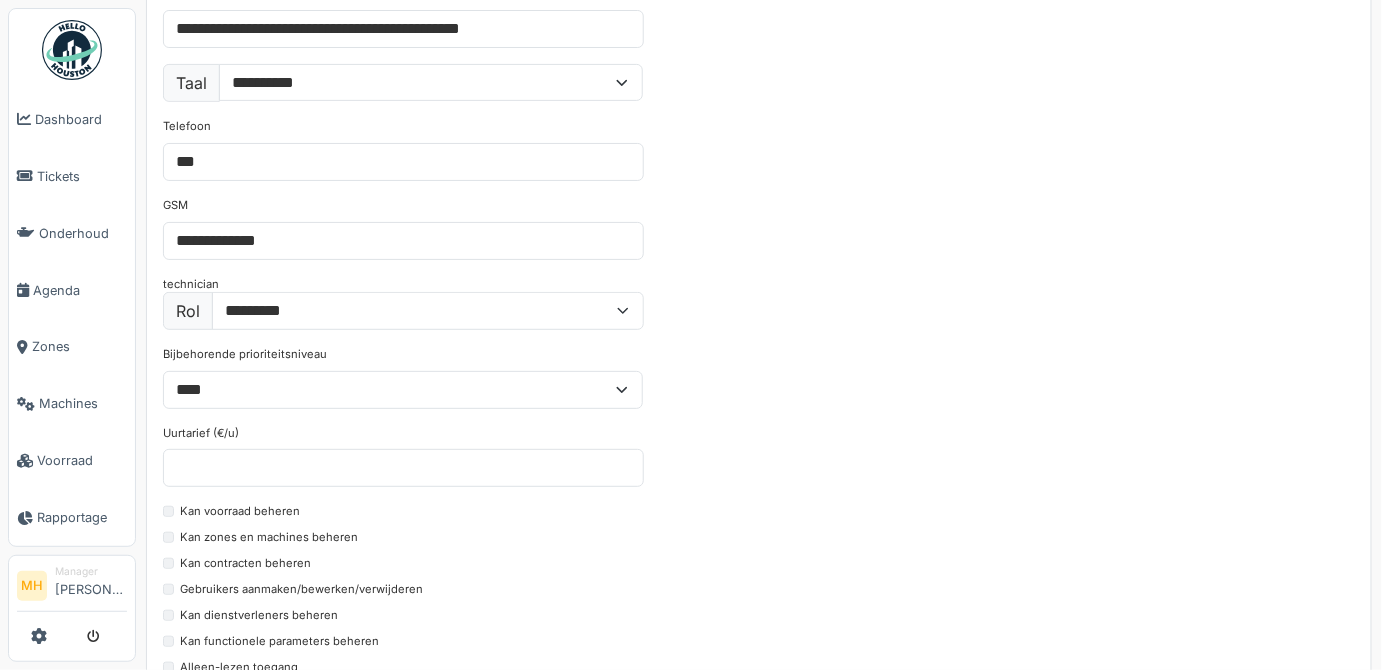 click on "**********" at bounding box center (759, 321) 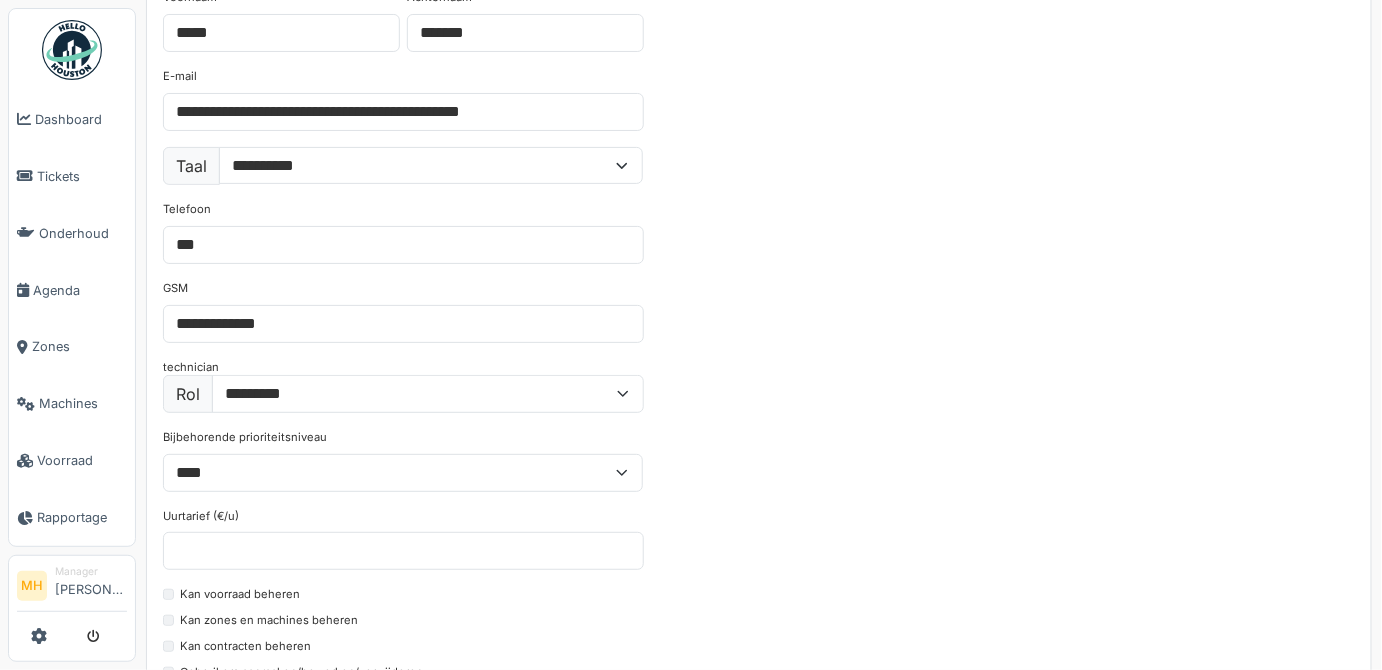 scroll, scrollTop: 0, scrollLeft: 0, axis: both 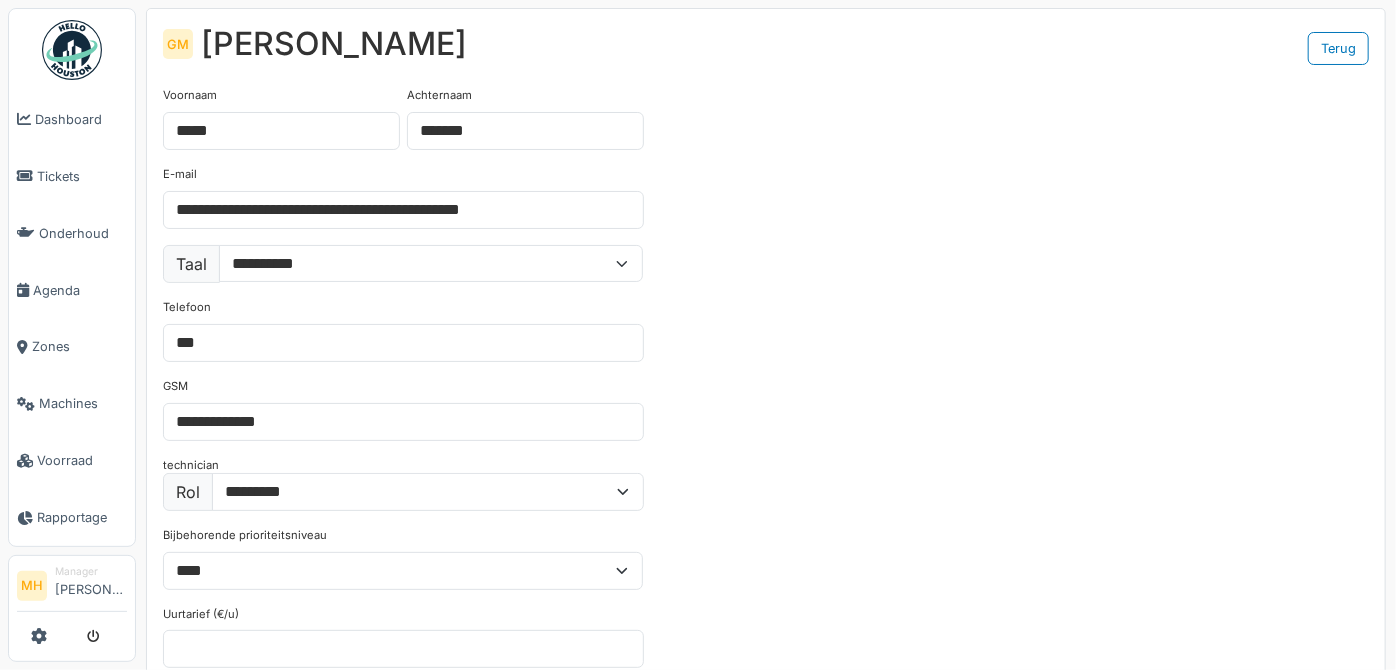 select on "***" 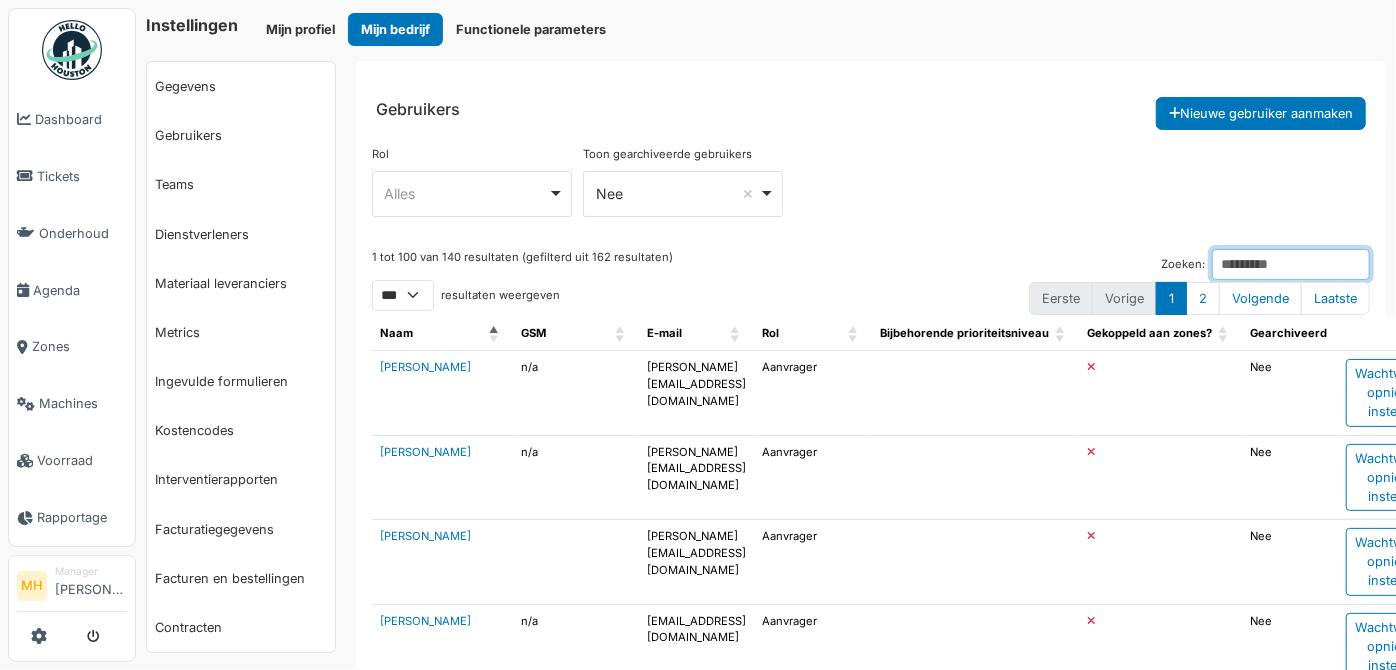 click on "Zoeken:" at bounding box center (1291, 264) 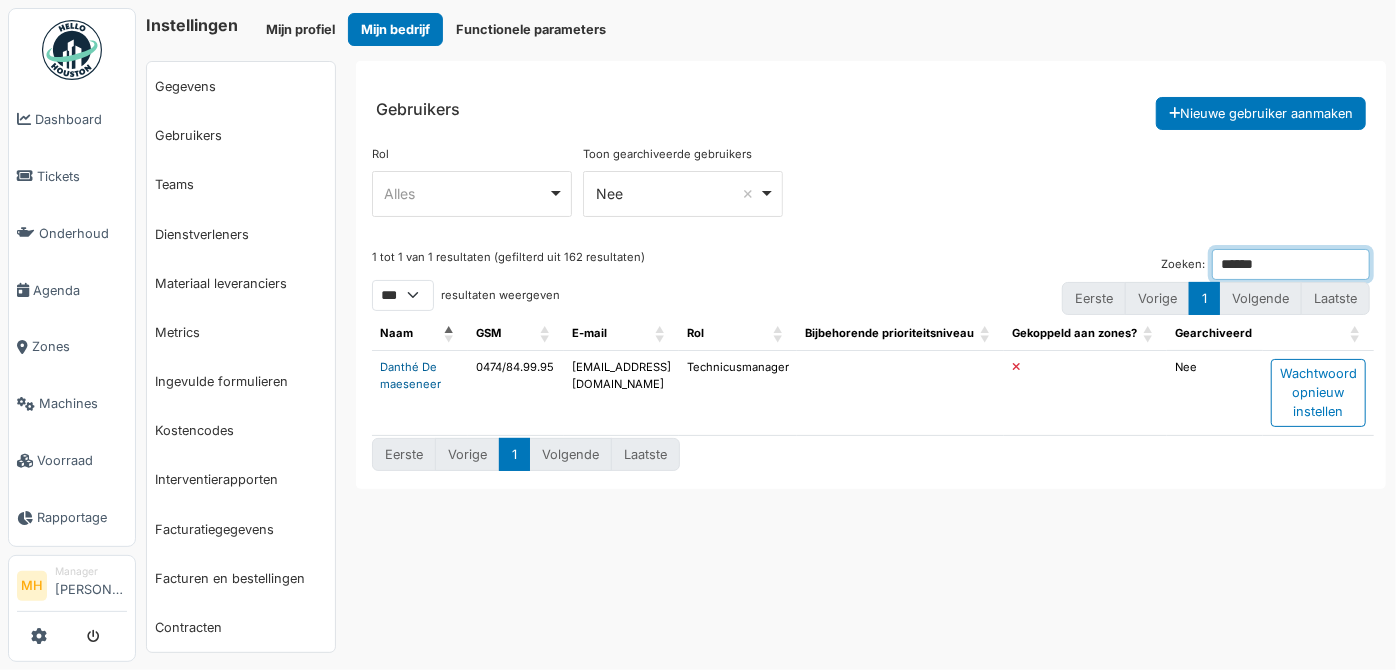 type on "******" 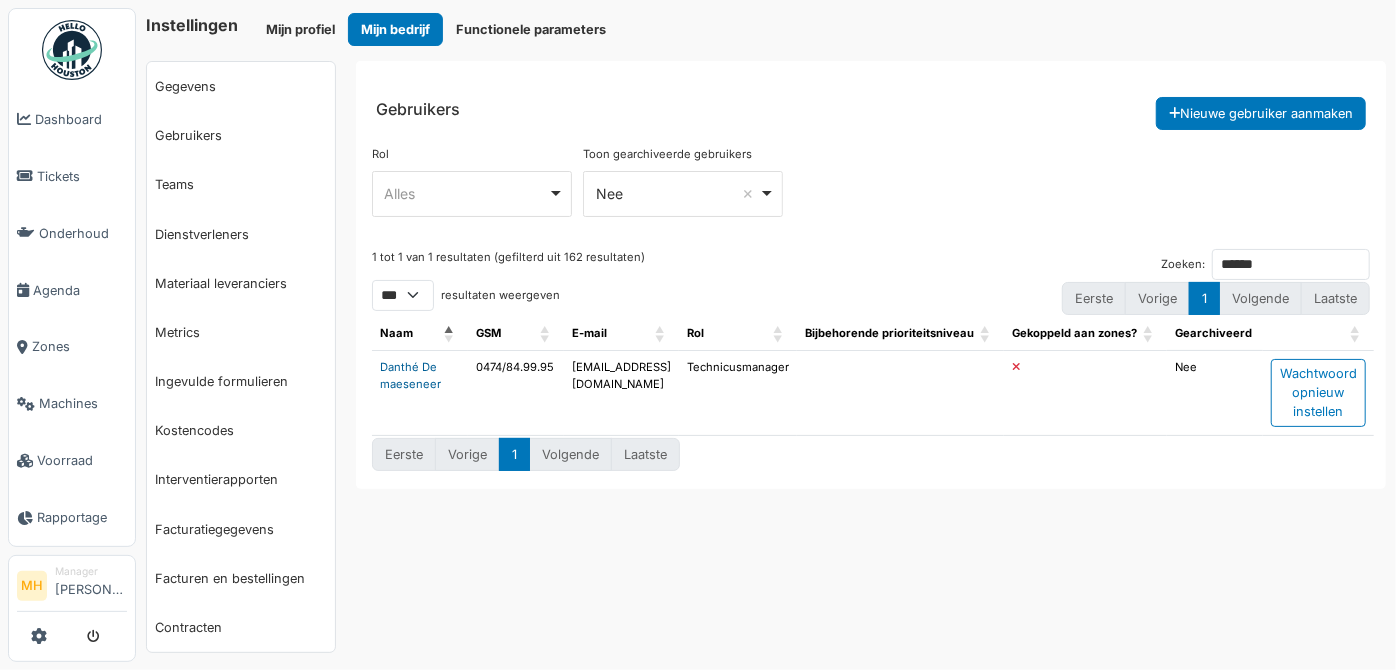 click on "Danthé De maeseneer" at bounding box center (410, 375) 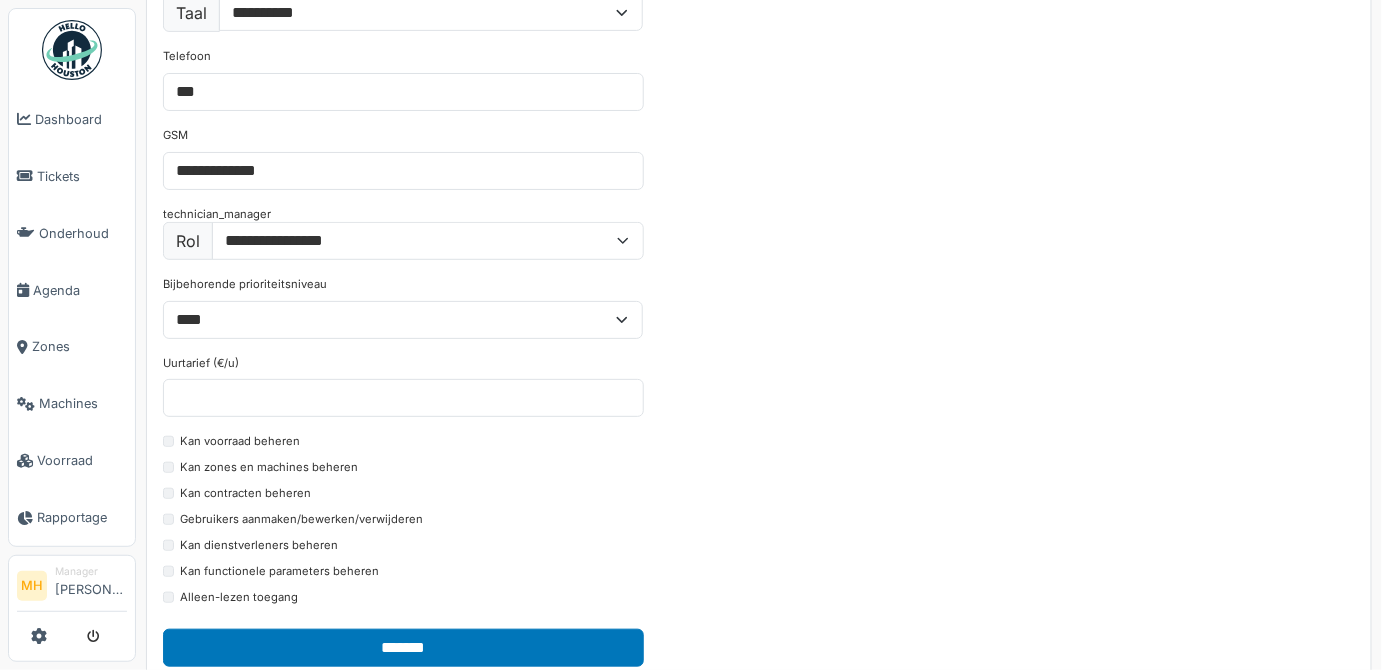 scroll, scrollTop: 207, scrollLeft: 0, axis: vertical 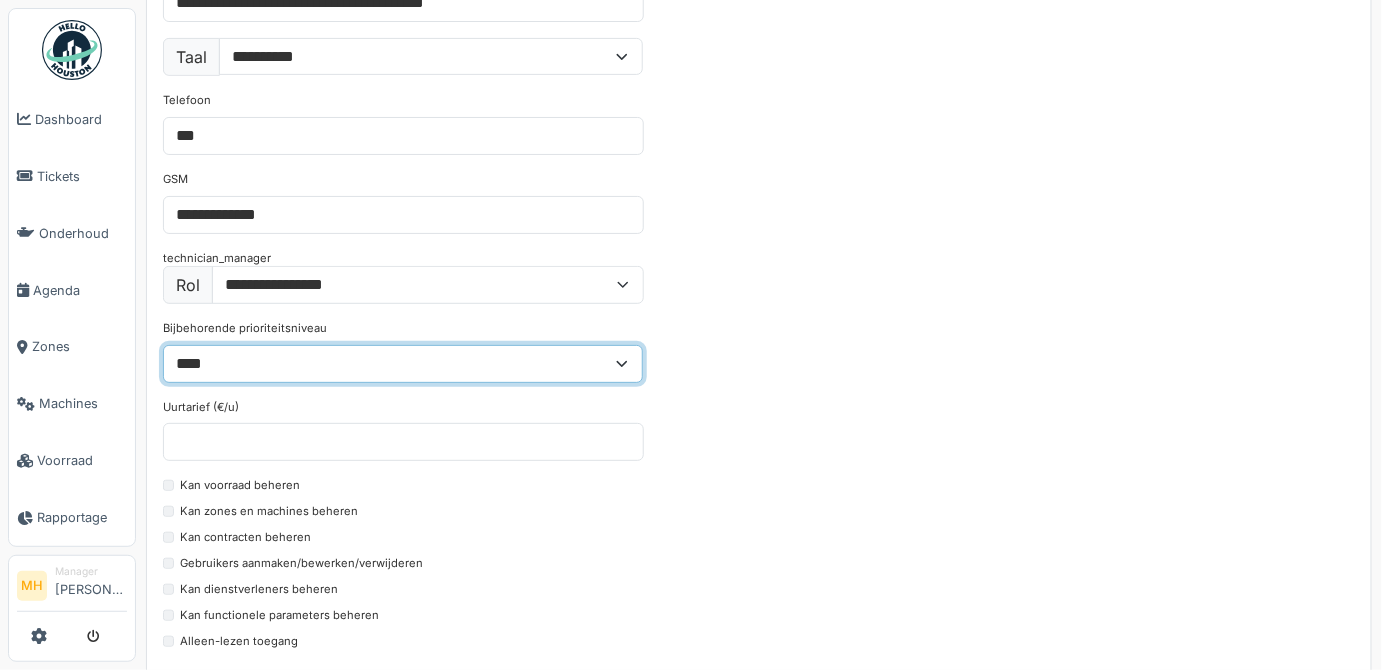 click on "****" at bounding box center [403, 363] 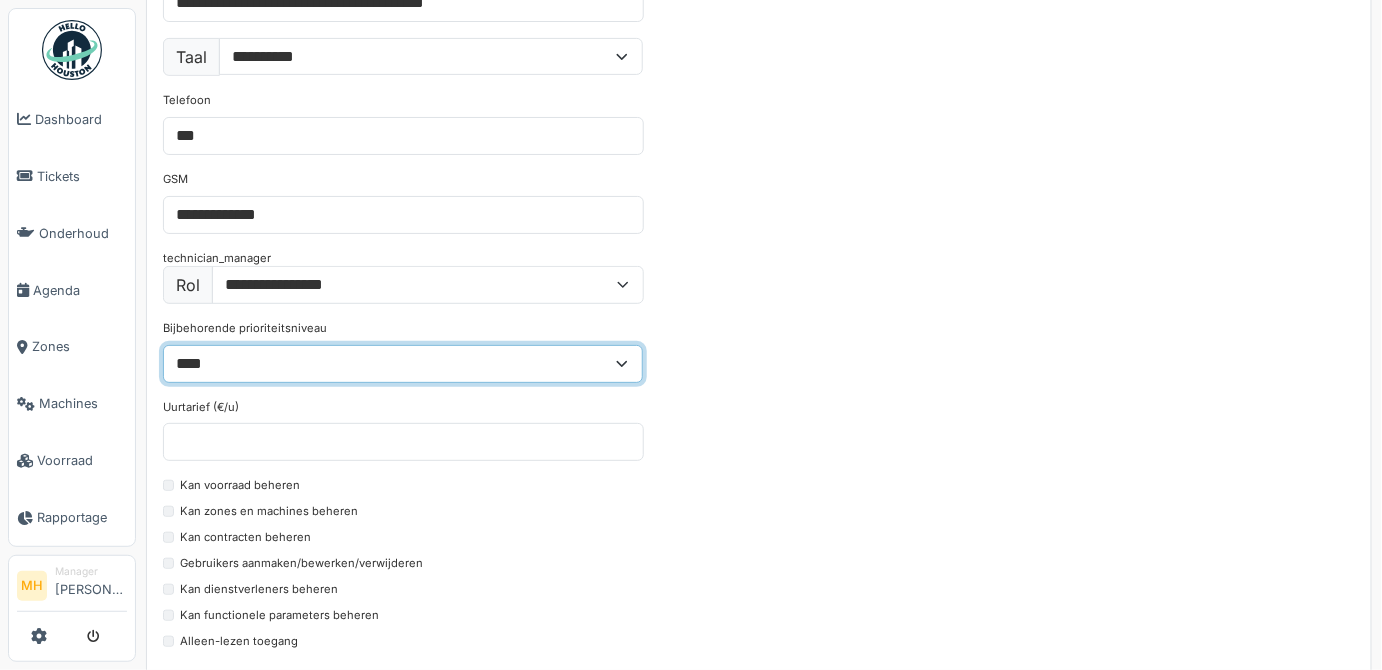 click on "****" at bounding box center (403, 363) 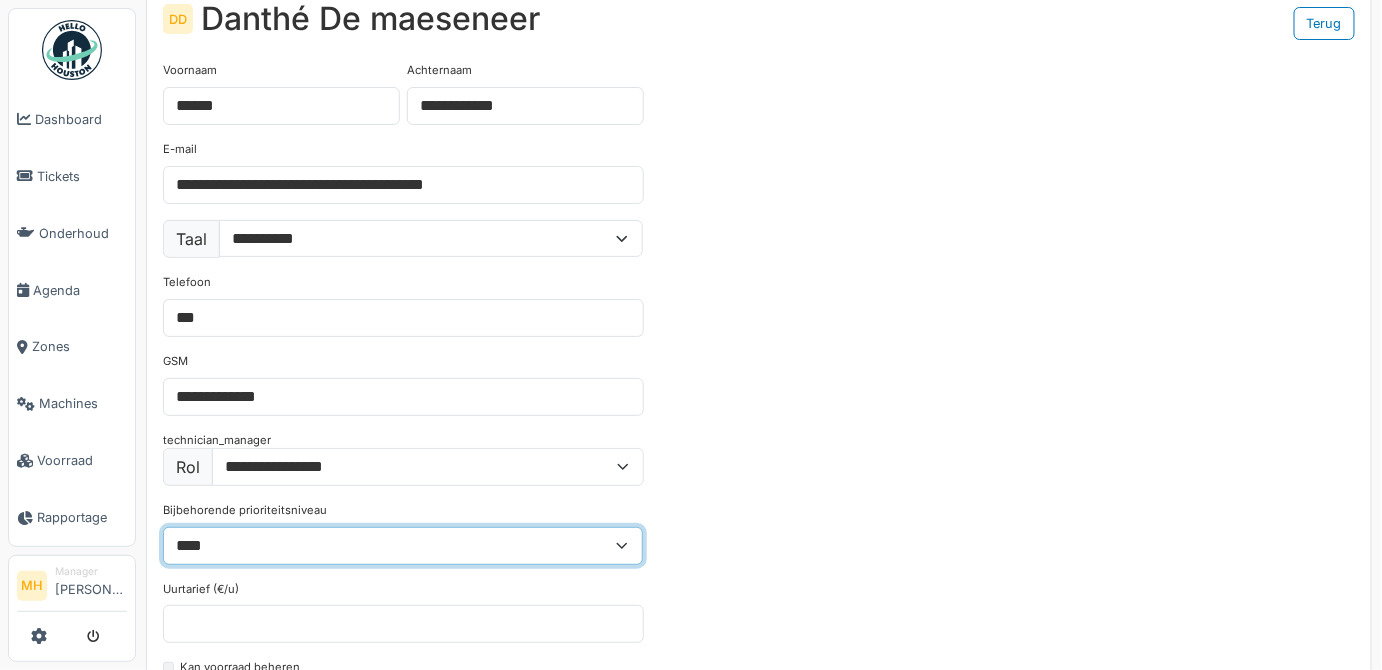 scroll, scrollTop: 0, scrollLeft: 0, axis: both 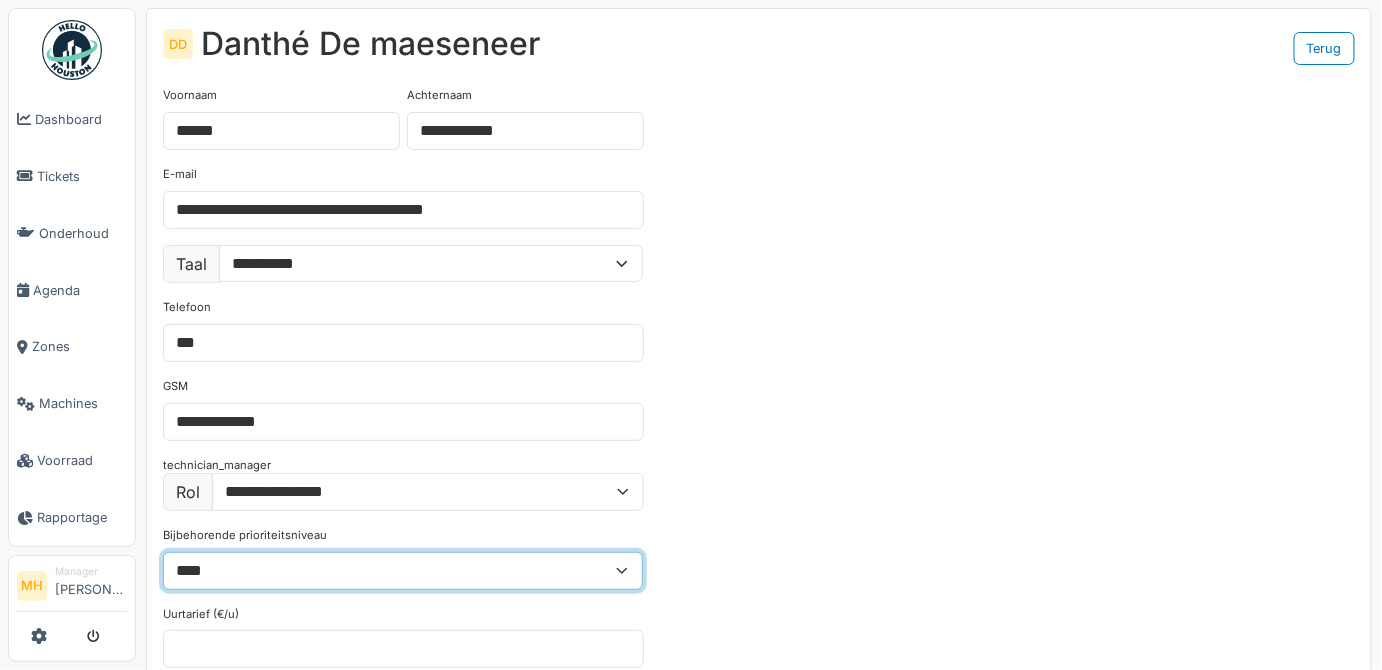 click on "****" at bounding box center (403, 570) 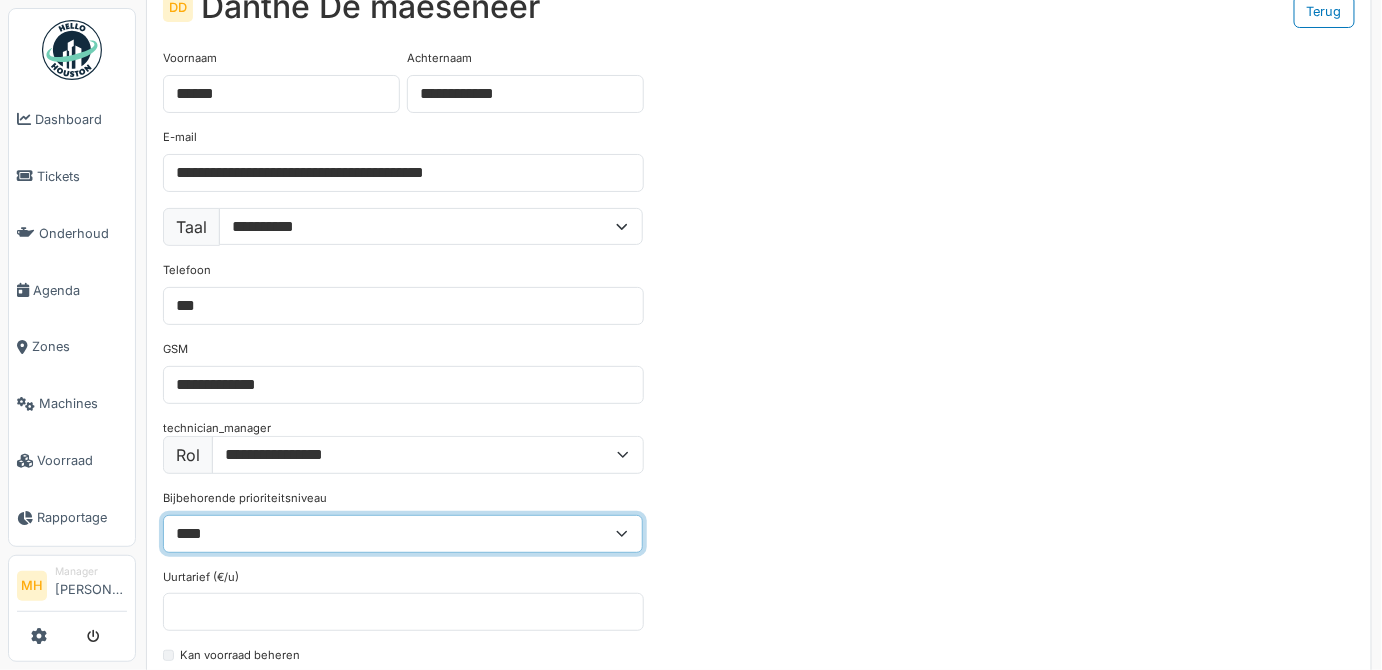 scroll, scrollTop: 0, scrollLeft: 0, axis: both 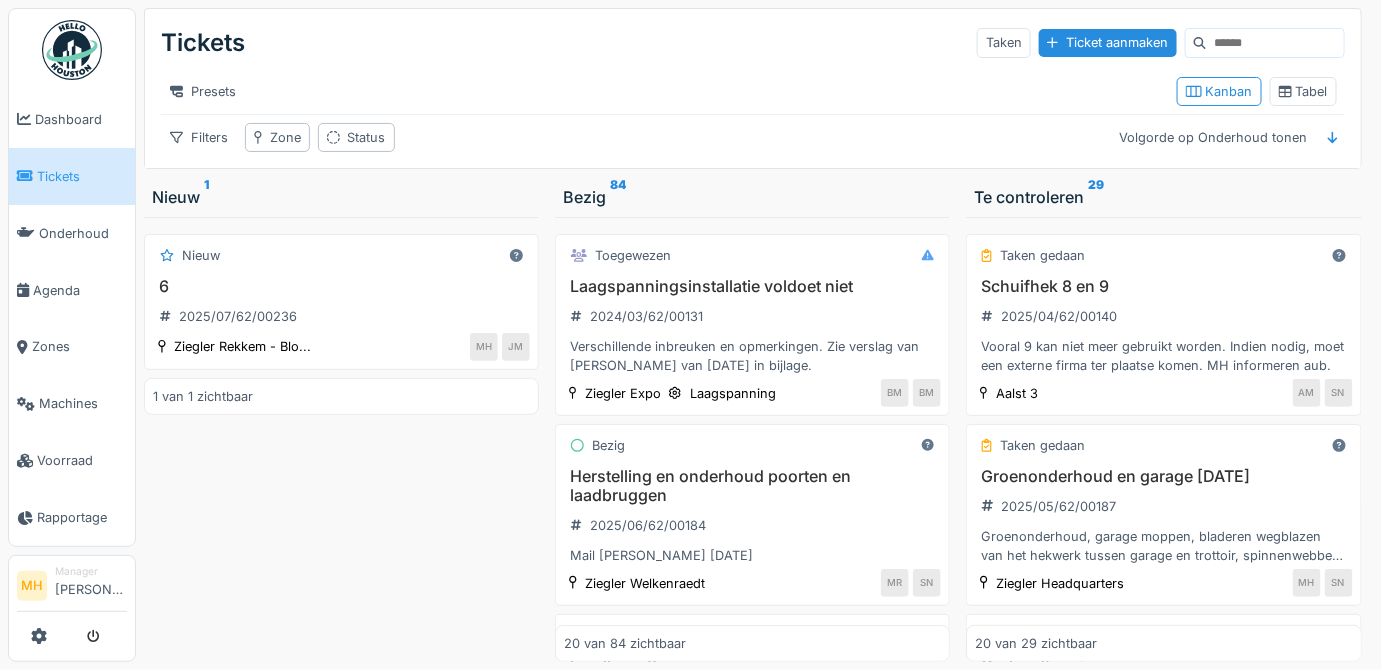 click at bounding box center [1275, 43] 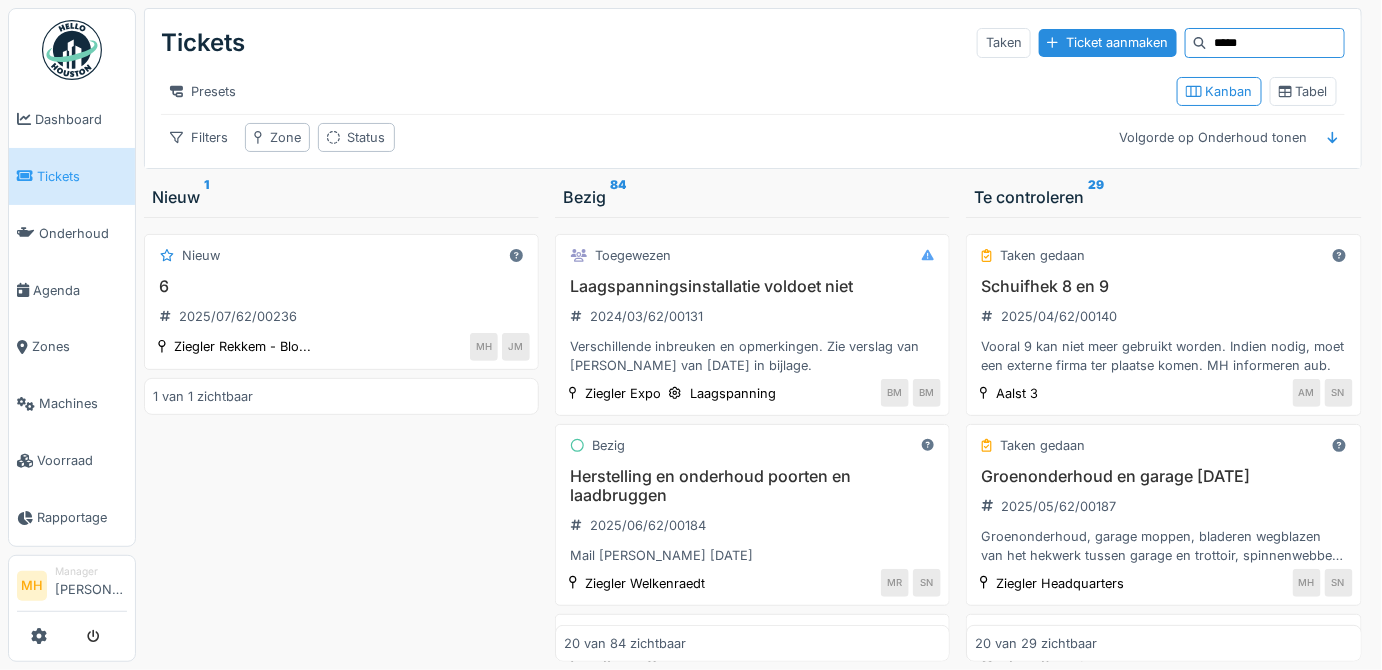 type on "*****" 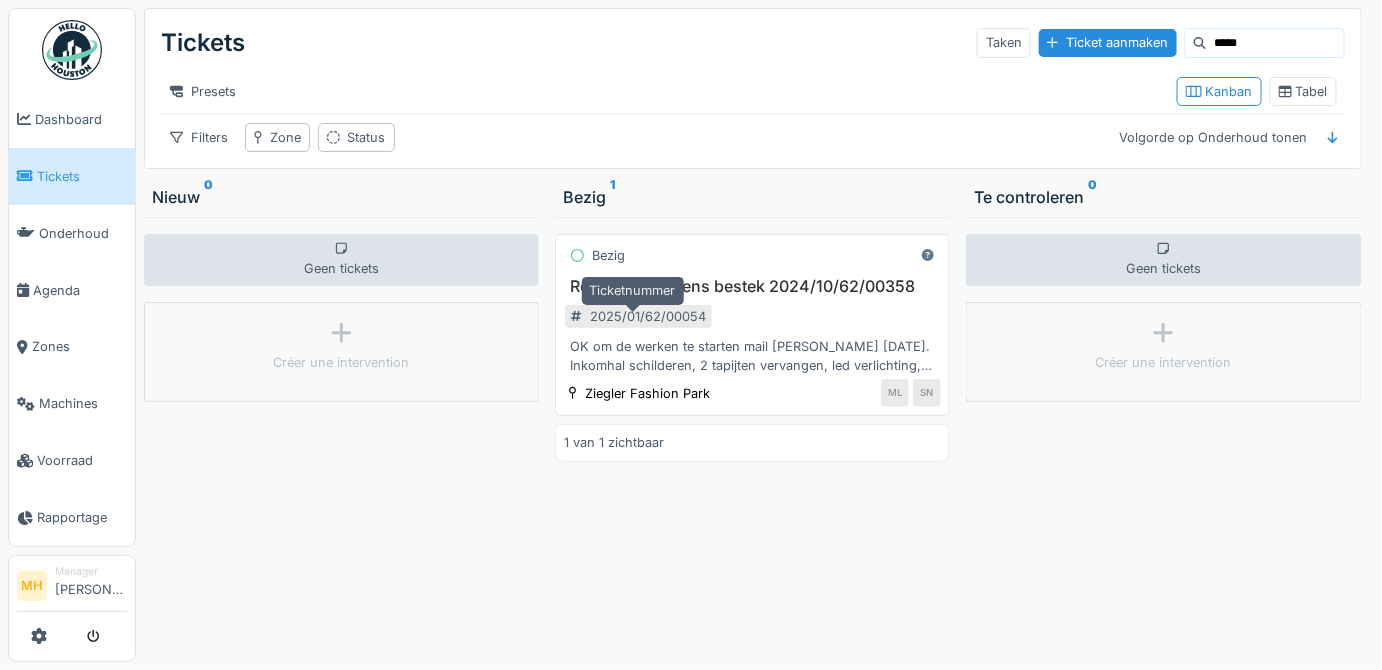 click on "2025/01/62/00054" at bounding box center [648, 316] 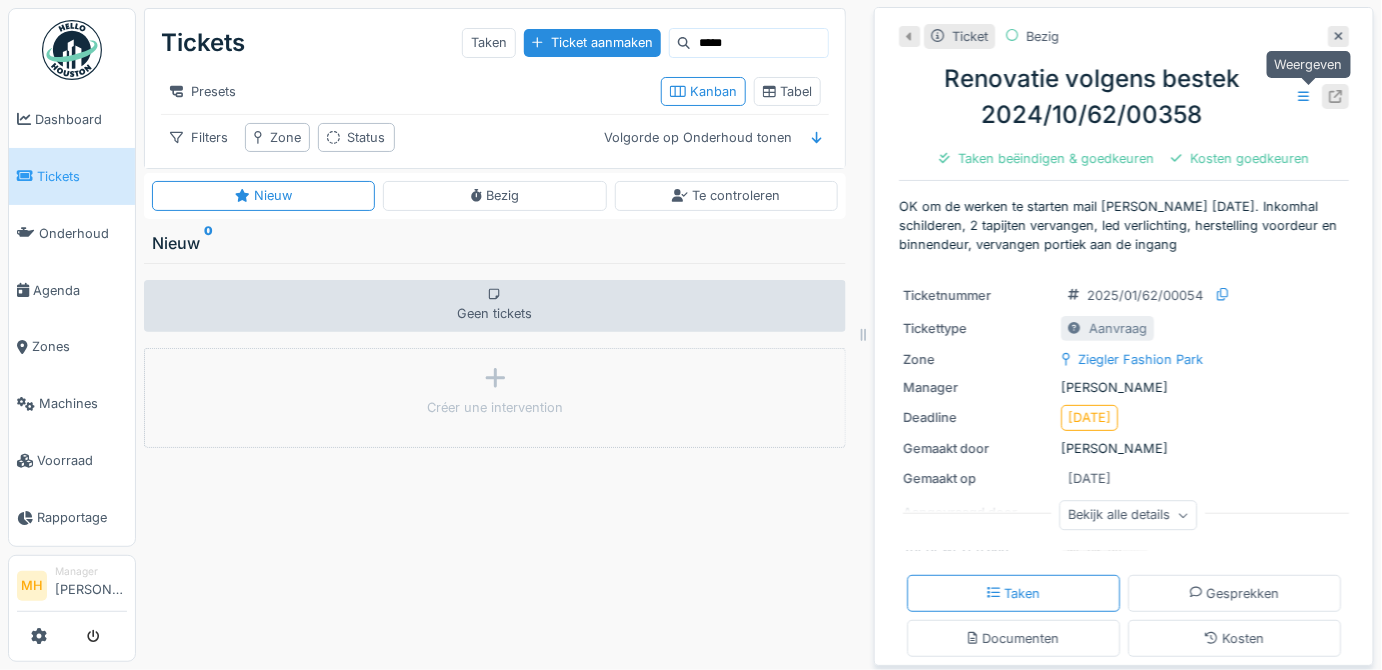 click 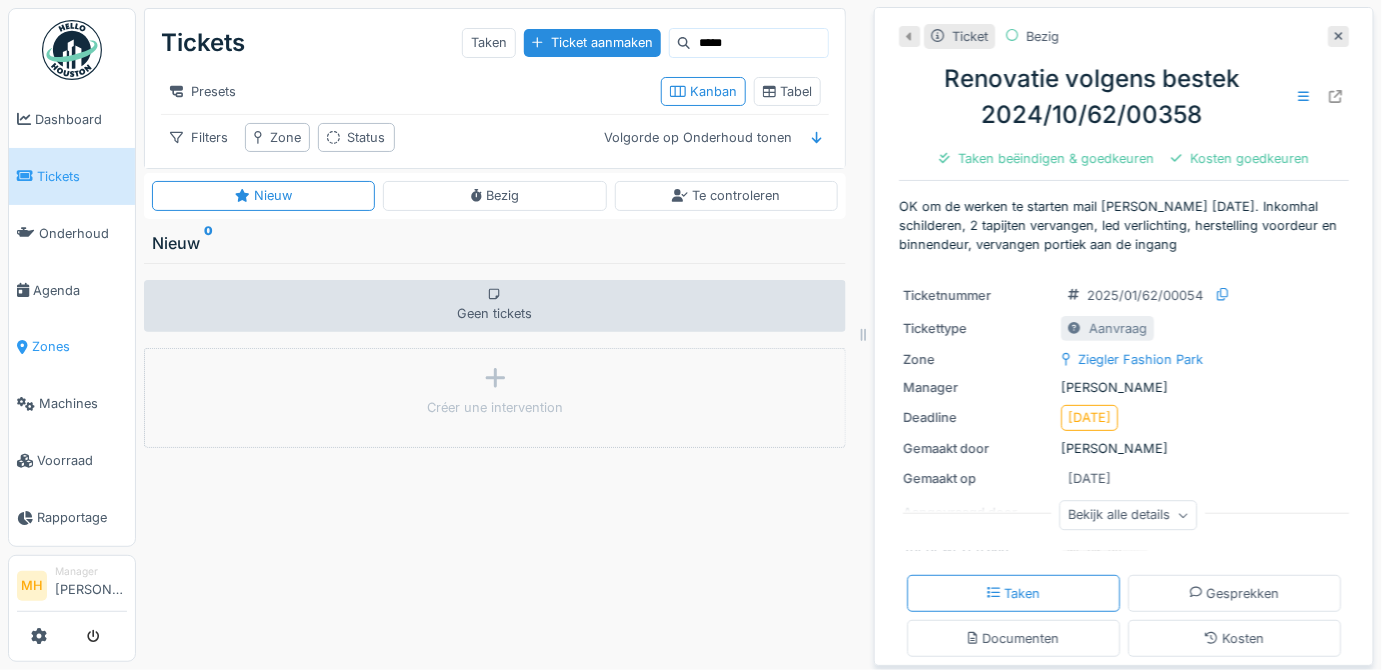 click on "Zones" at bounding box center (79, 346) 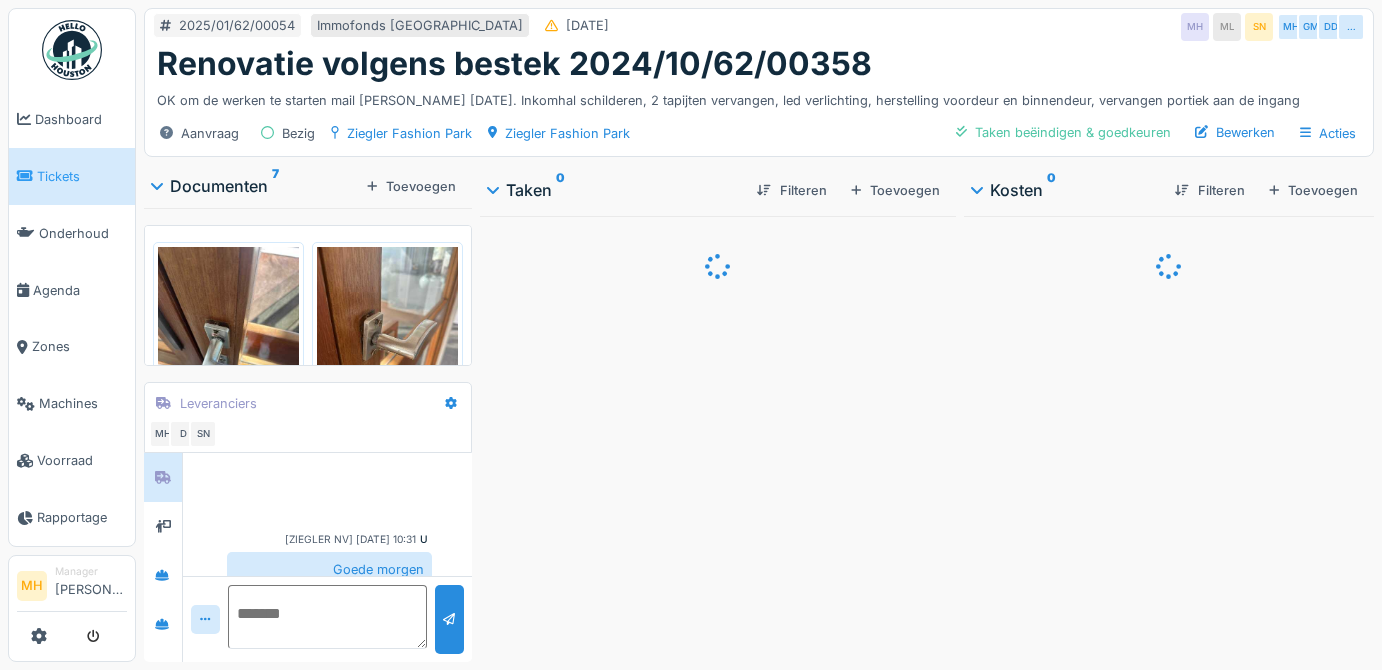 scroll, scrollTop: 0, scrollLeft: 0, axis: both 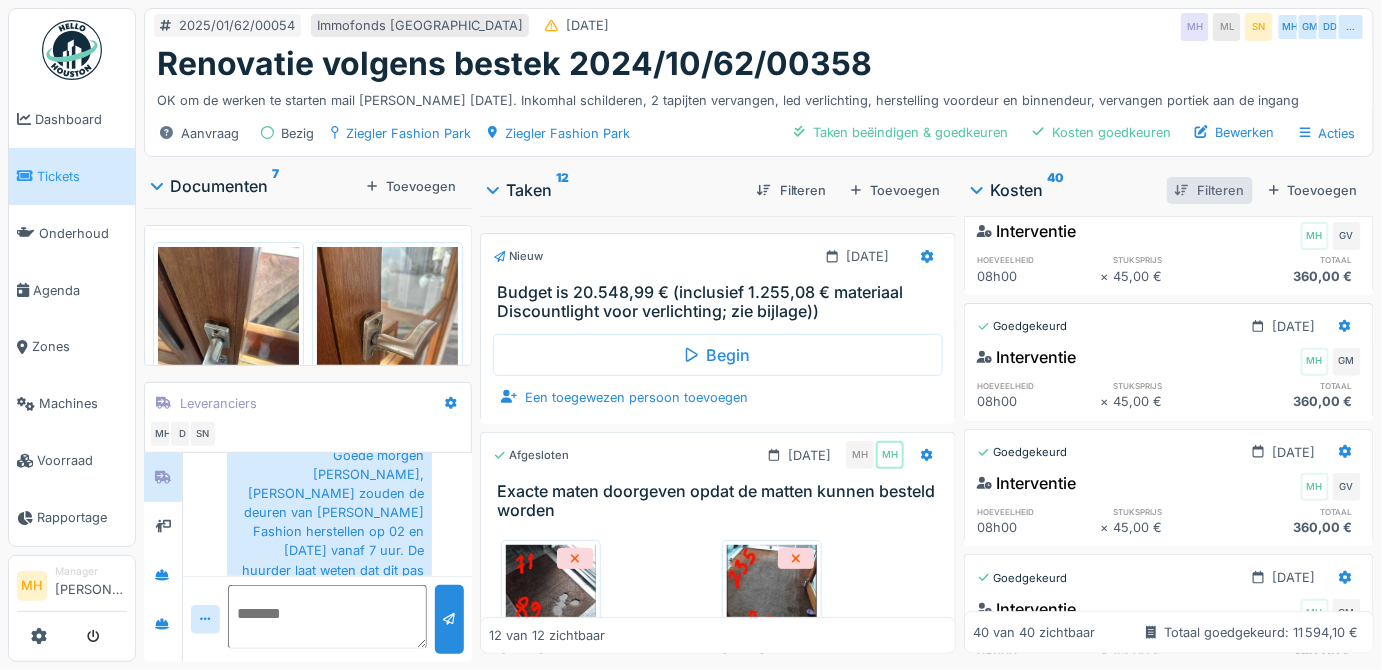 click on "Filteren" at bounding box center (1209, 190) 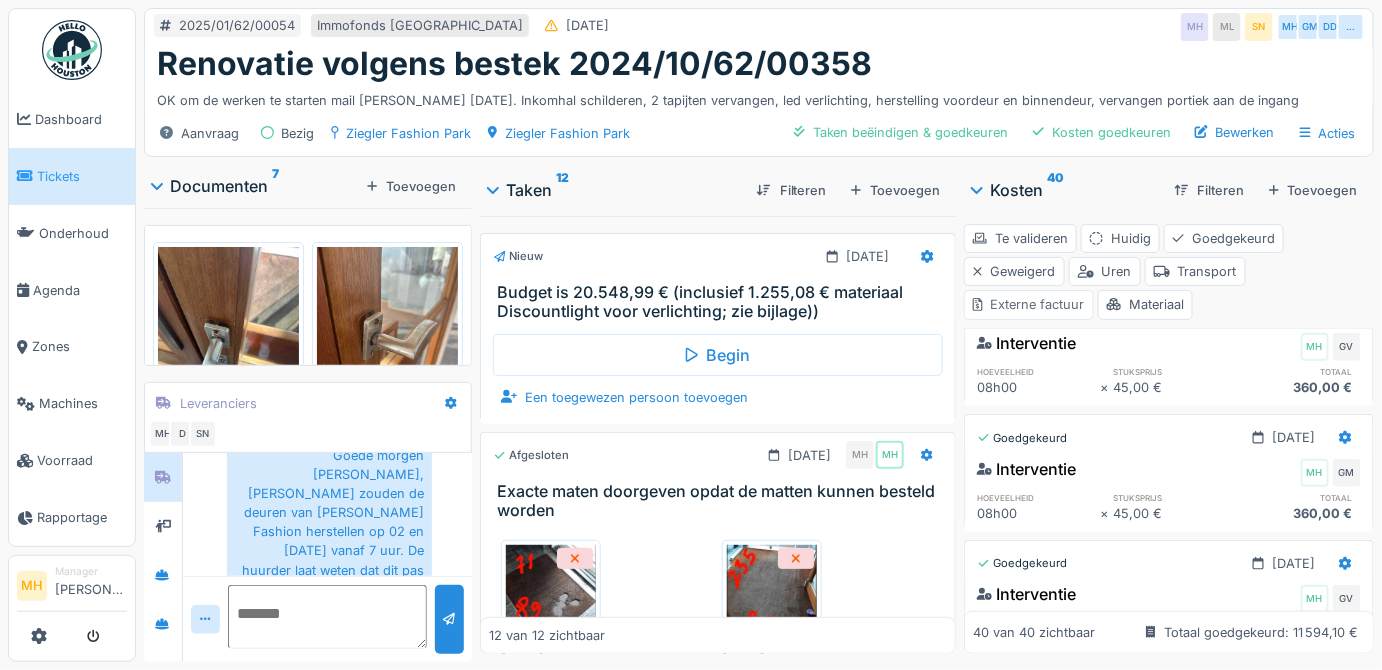 click on "Externe factuur" at bounding box center (1029, 304) 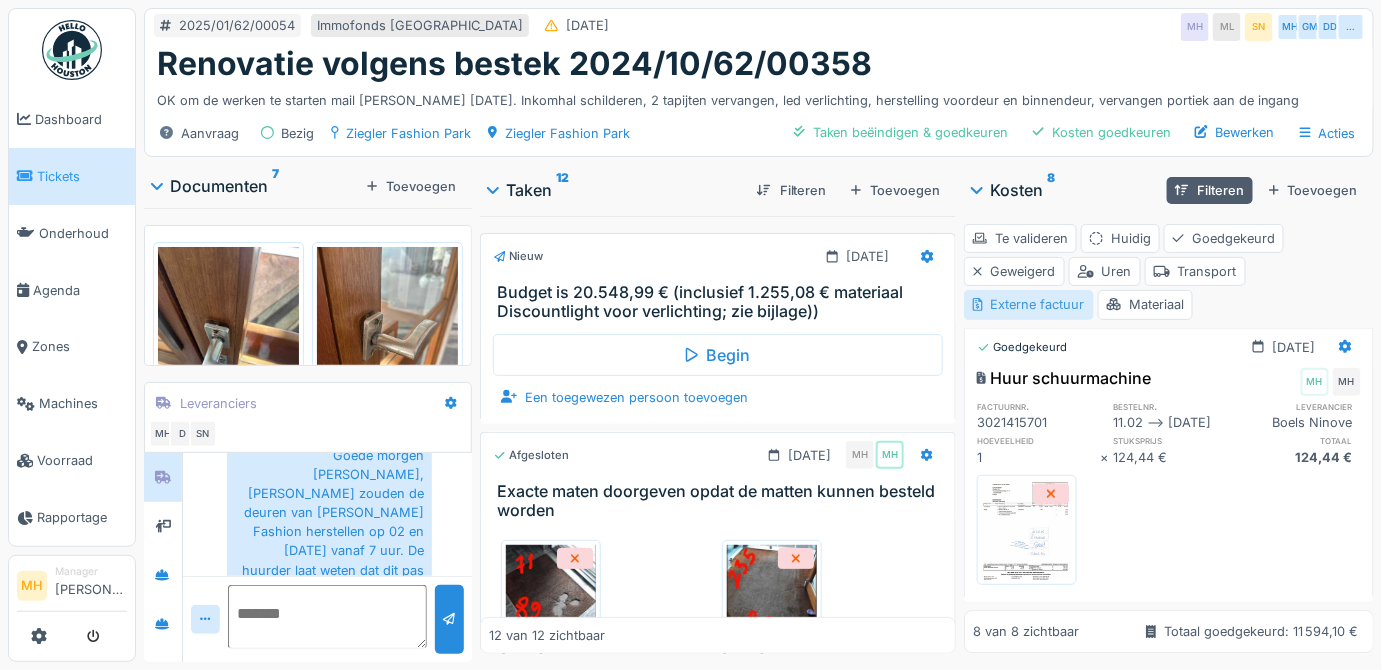 scroll, scrollTop: 2106, scrollLeft: 0, axis: vertical 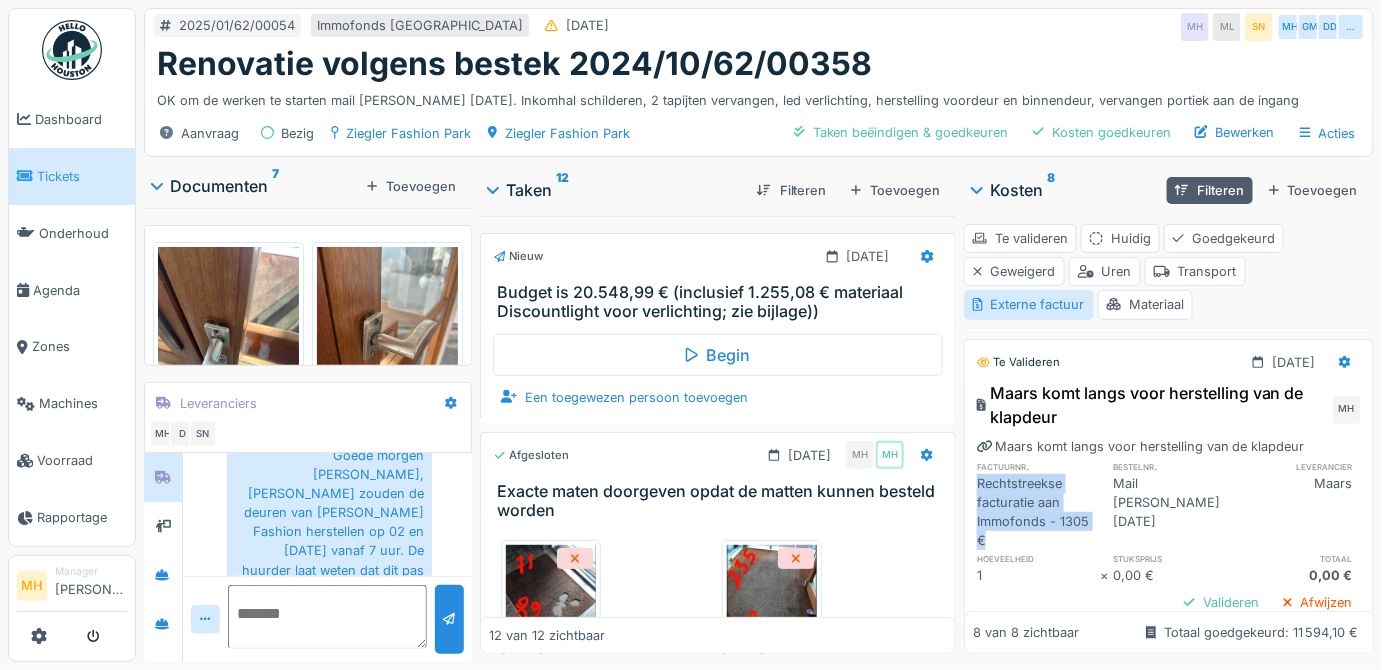 drag, startPoint x: 969, startPoint y: 477, endPoint x: 1049, endPoint y: 534, distance: 98.229324 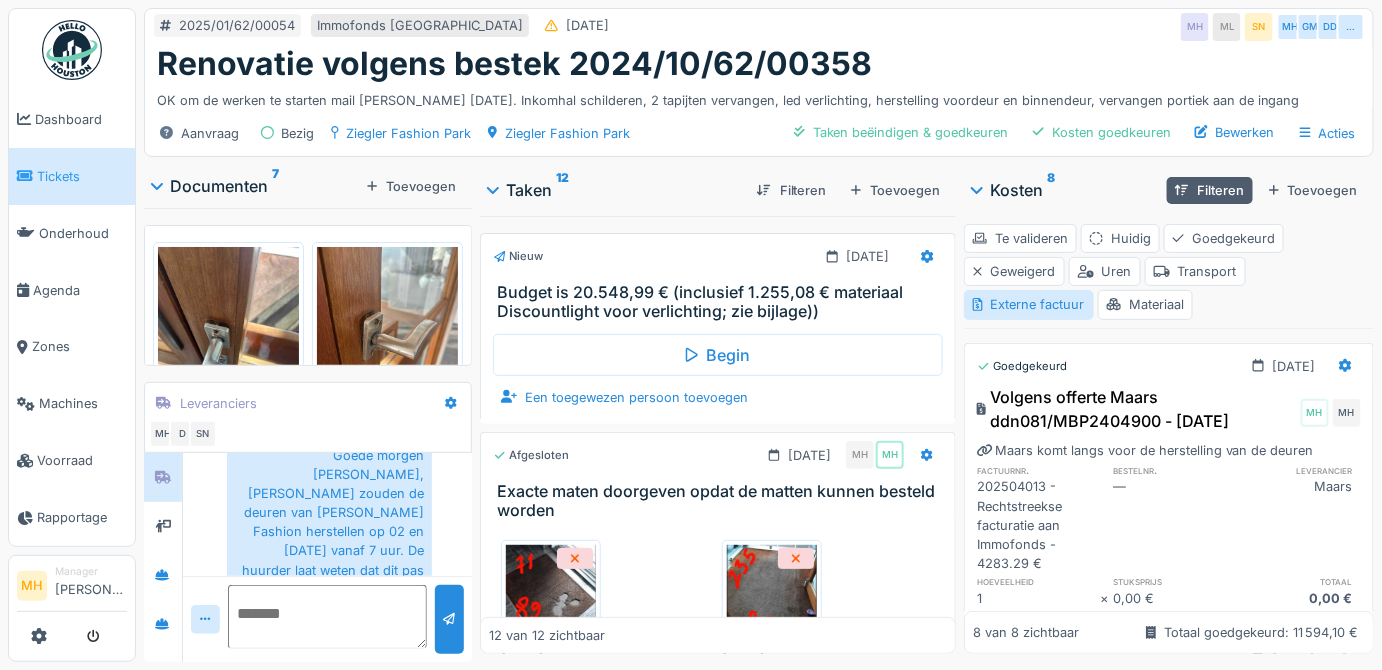 scroll, scrollTop: 0, scrollLeft: 0, axis: both 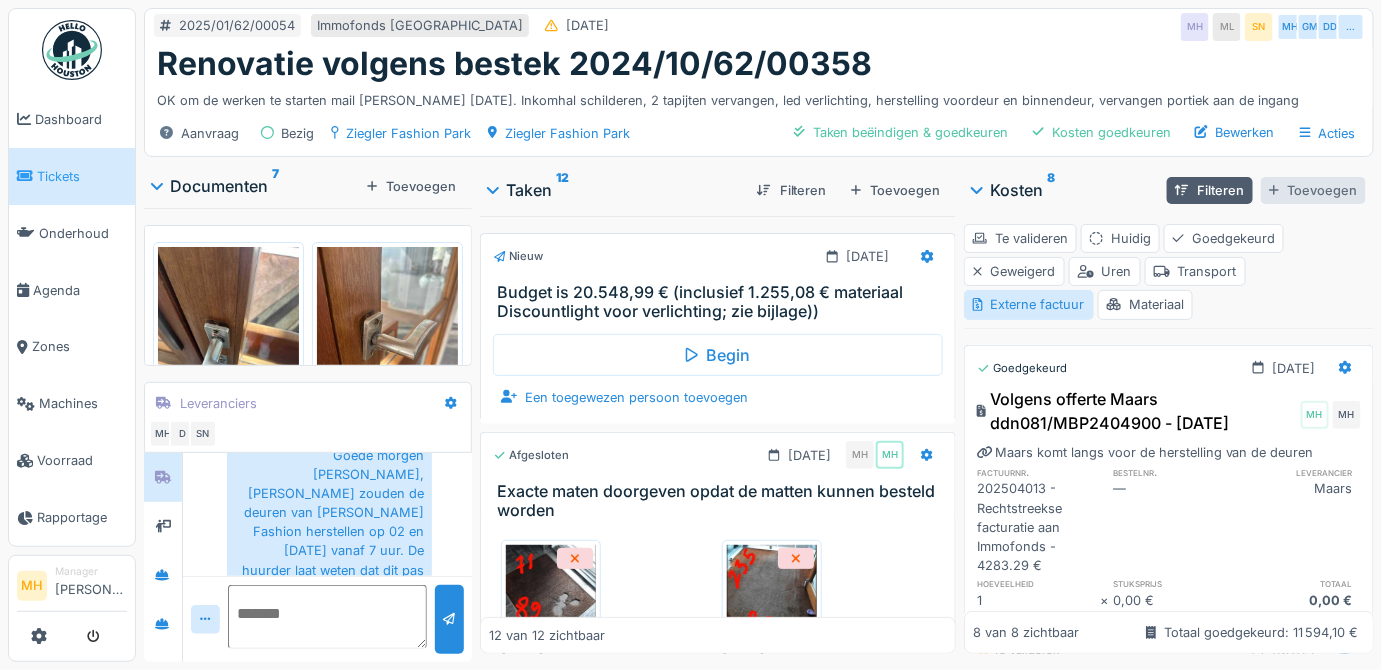 click on "Toevoegen" at bounding box center [1313, 190] 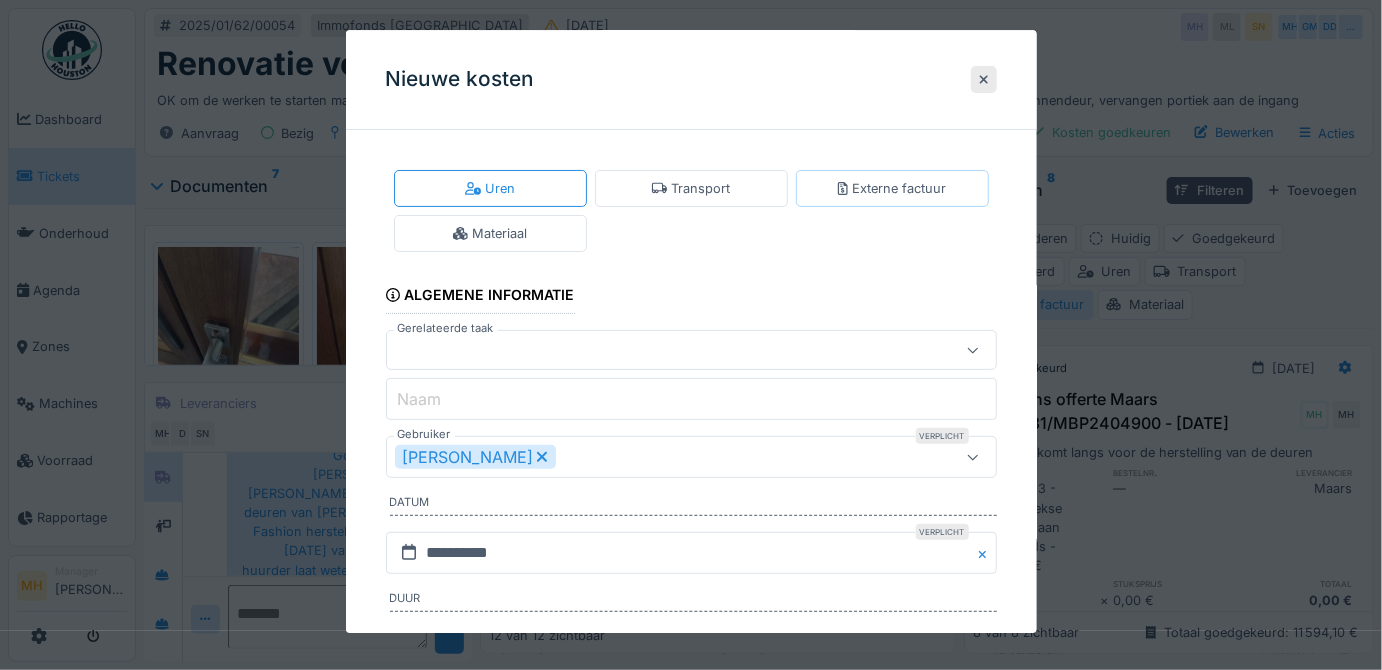 click on "Externe factuur" at bounding box center [892, 188] 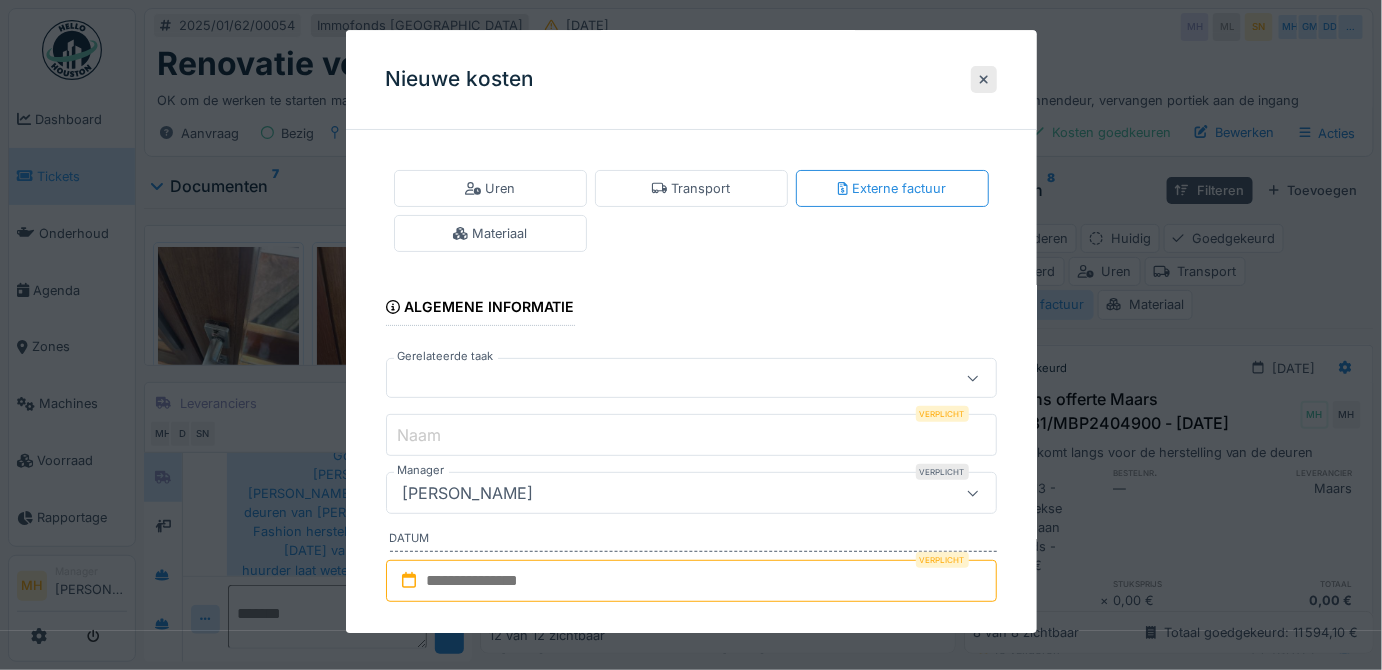 click at bounding box center [691, 379] 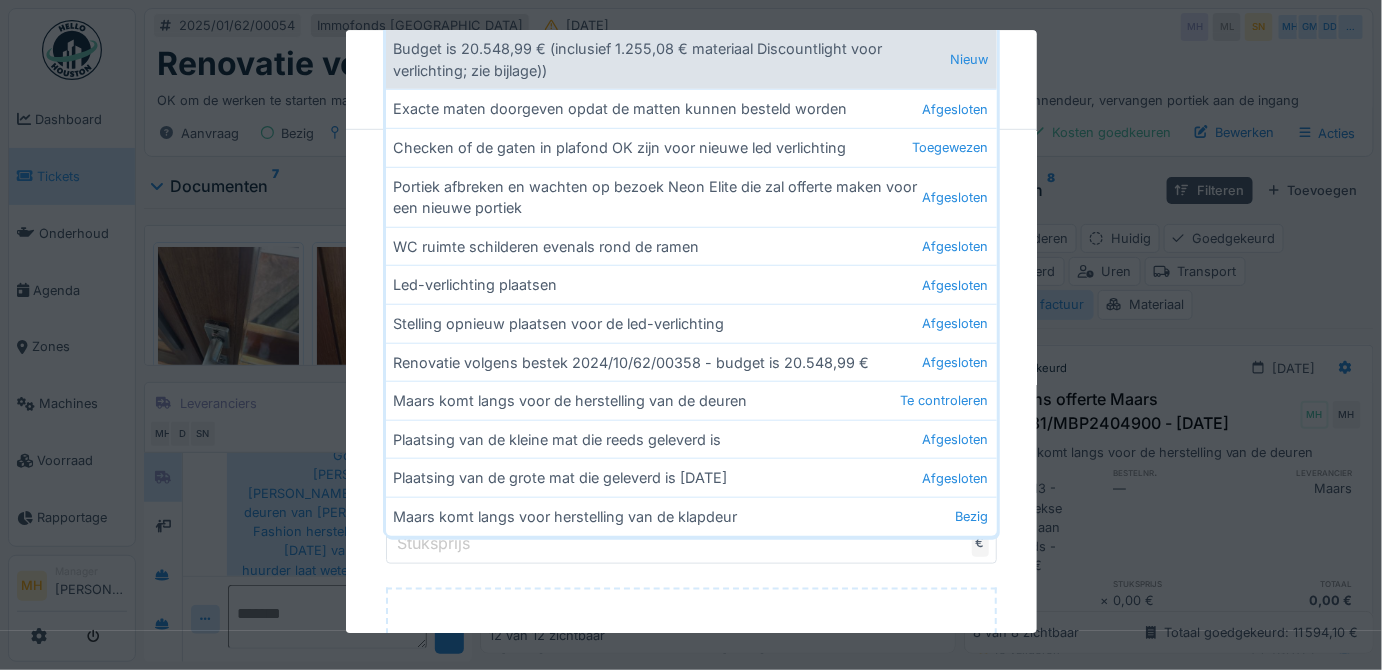 scroll, scrollTop: 499, scrollLeft: 0, axis: vertical 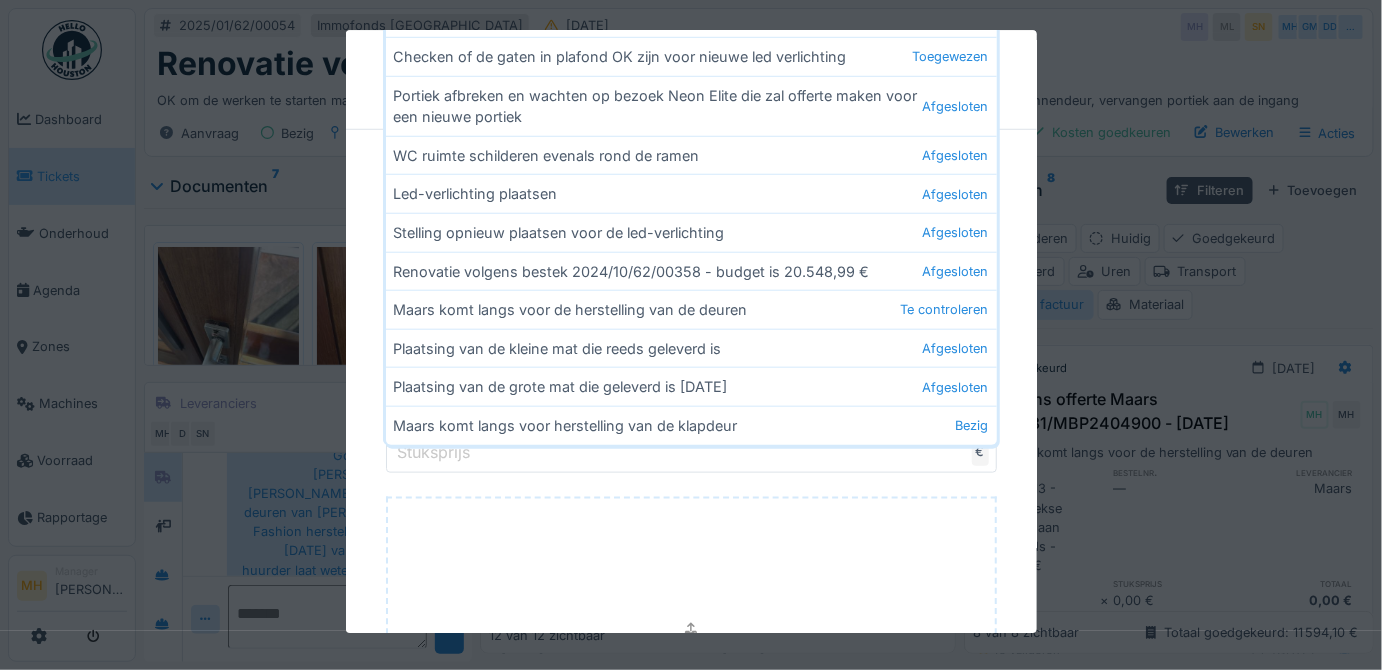 click on "Uren   Transport   Externe factuur   Materiaal Algemene informatie Gerelateerde taak Geen Budget is 20.548,99 € (inclusief 1.255,08 € materiaal Discountlight voor verlichting; zie bijlage))   Nieuw Exacte maten doorgeven opdat de matten kunnen besteld worden   Afgesloten Checken of de gaten in plafond OK zijn voor nieuwe led verlichting   Toegewezen Portiek afbreken en wachten op bezoek Neon Elite die zal offerte maken voor een nieuwe portiek   Afgesloten WC ruimte schilderen evenals rond de ramen   Afgesloten Led-verlichting plaatsen   Afgesloten Stelling opnieuw plaatsen voor de led-verlichting   Afgesloten Renovatie volgens bestek 2024/10/62/00358 - budget is 20.548,99 €   Afgesloten Maars komt langs voor de herstelling van de deuren   Te controleren Plaatsing van de kleine mat die reeds geleverd is   Afgesloten Plaatsing van de grote mat die geleverd is 15.05.2025   Afgesloten Maars komt langs voor herstelling van de klapdeur   Bezig Naam Verplicht Manager Verplicht Monique Hermans   **** Datum" at bounding box center (691, 287) 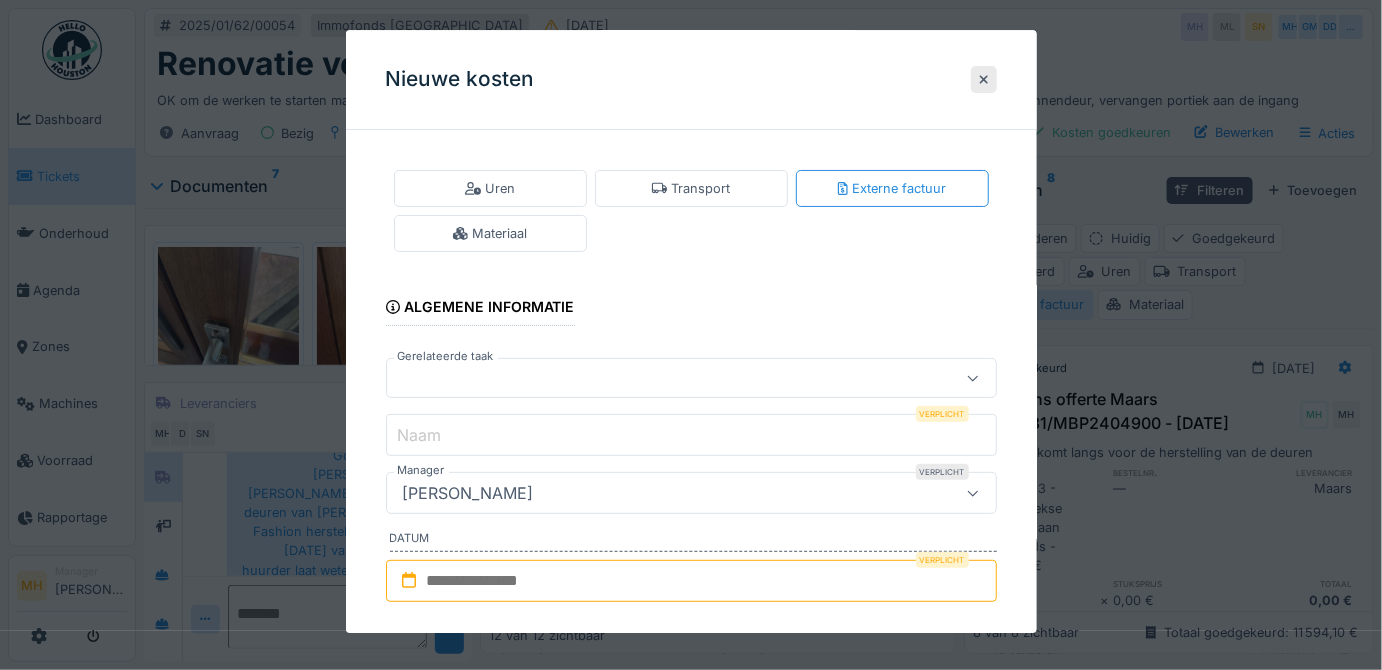 scroll, scrollTop: 363, scrollLeft: 0, axis: vertical 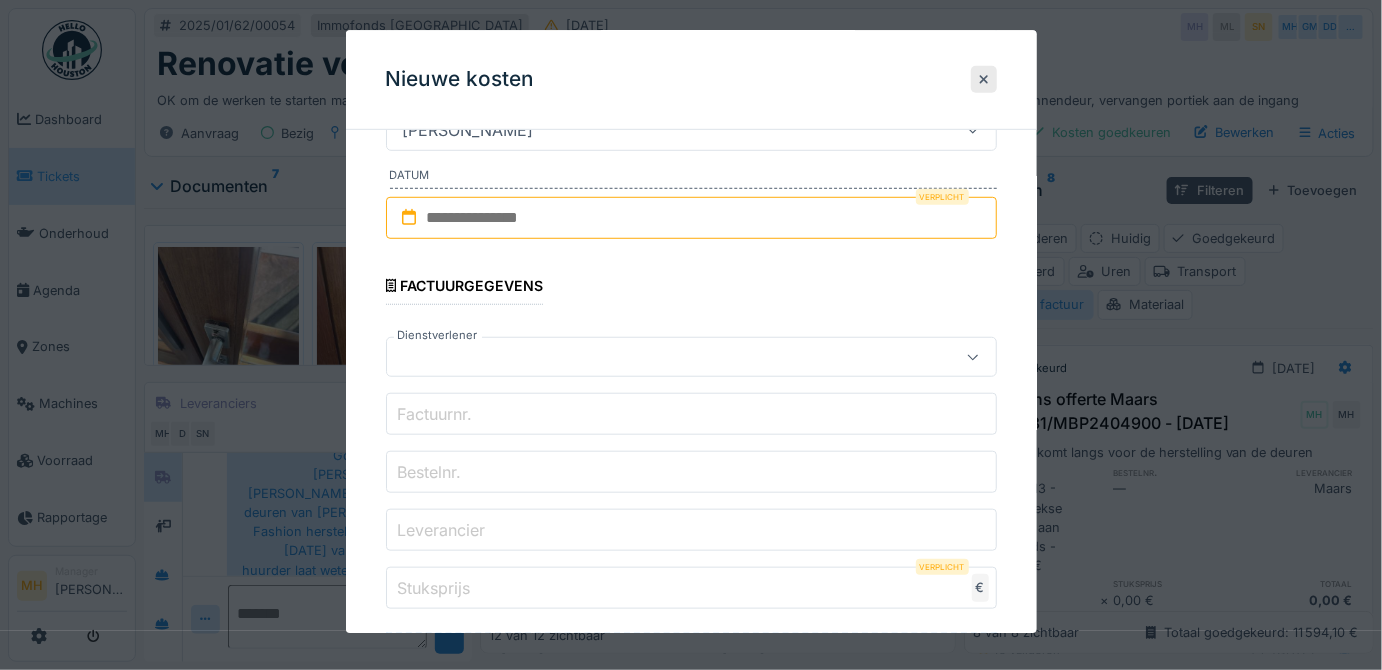 click on "Factuurnr." at bounding box center (691, 415) 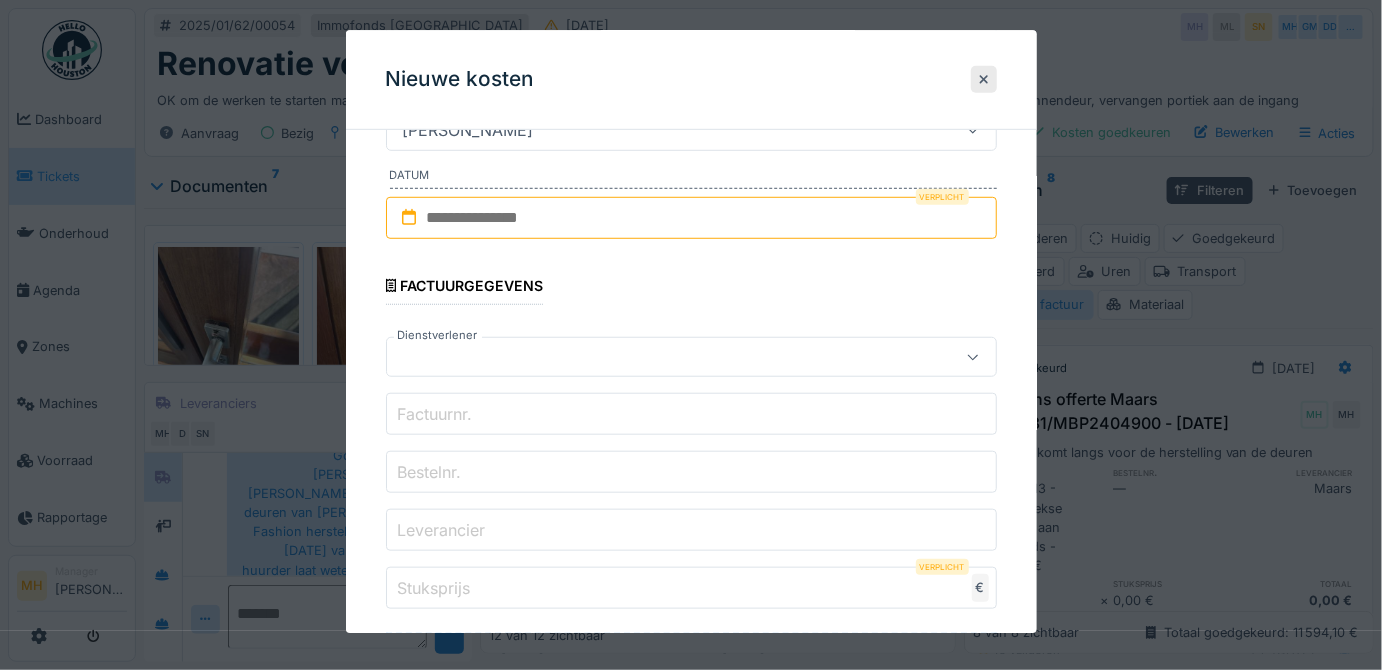 paste on "**********" 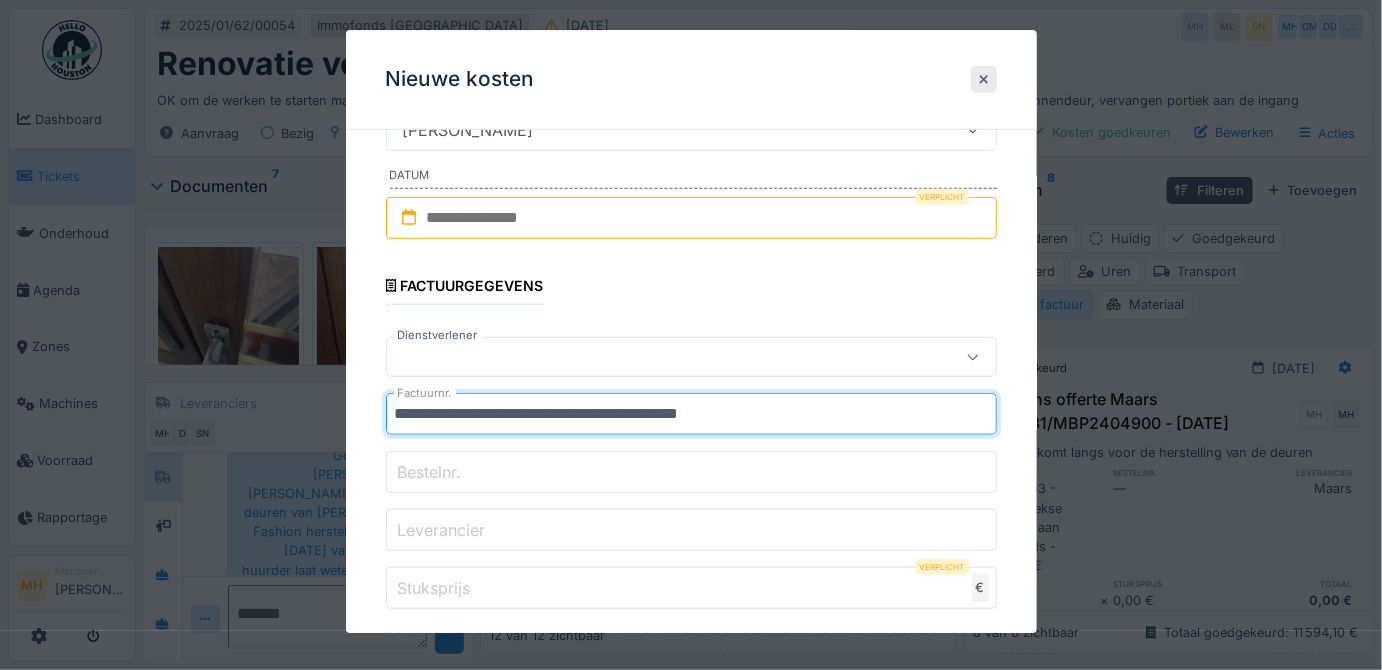 drag, startPoint x: 716, startPoint y: 408, endPoint x: 750, endPoint y: 410, distance: 34.058773 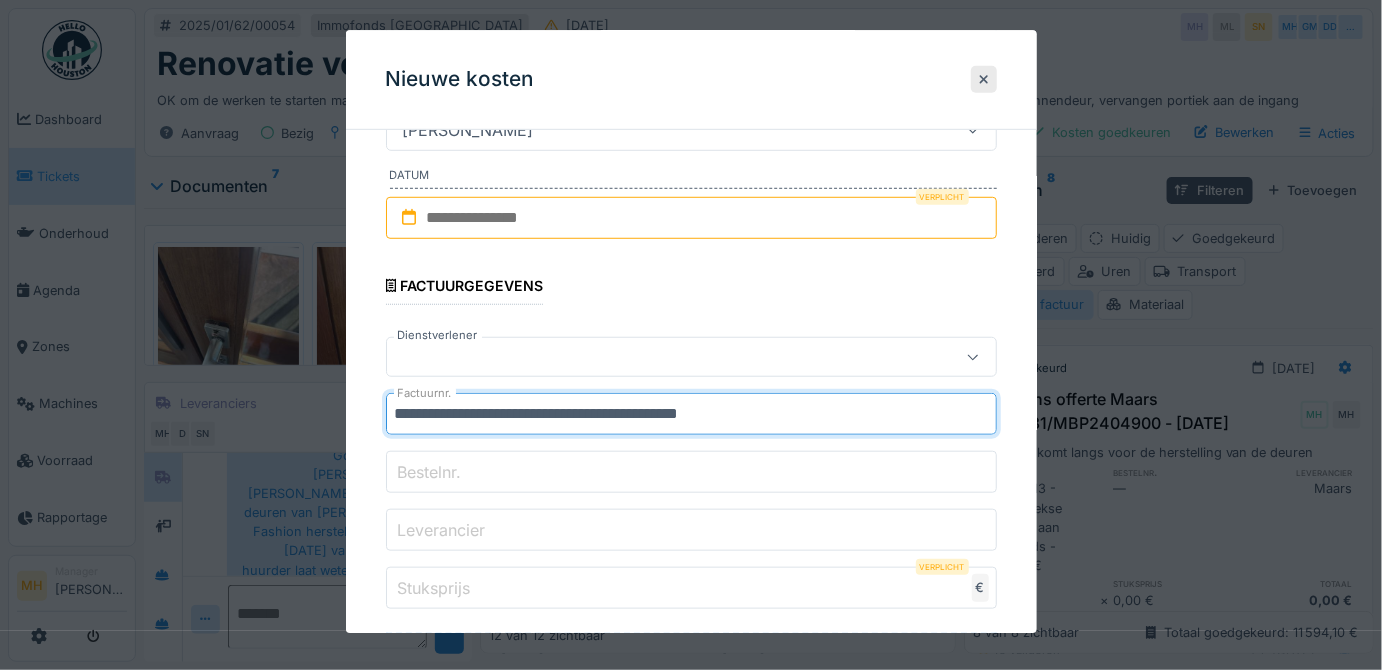 click on "**********" at bounding box center (691, 415) 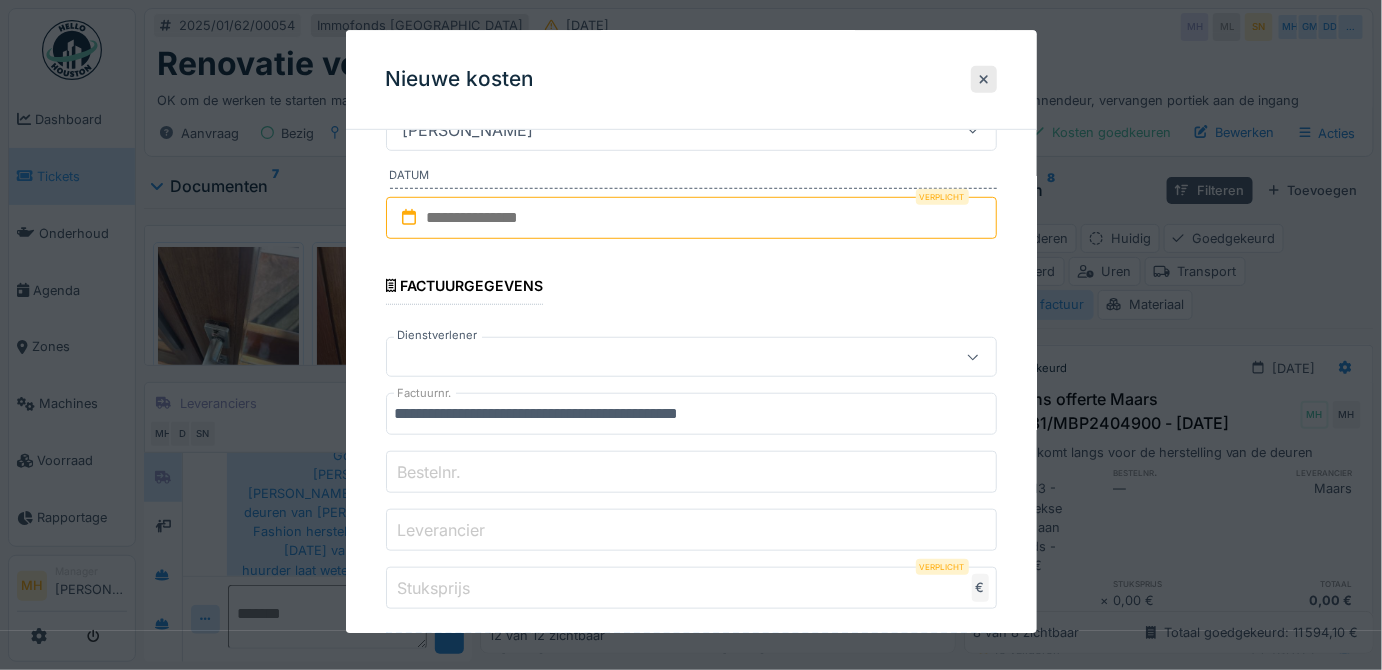 click on "Leverancier" at bounding box center [691, 531] 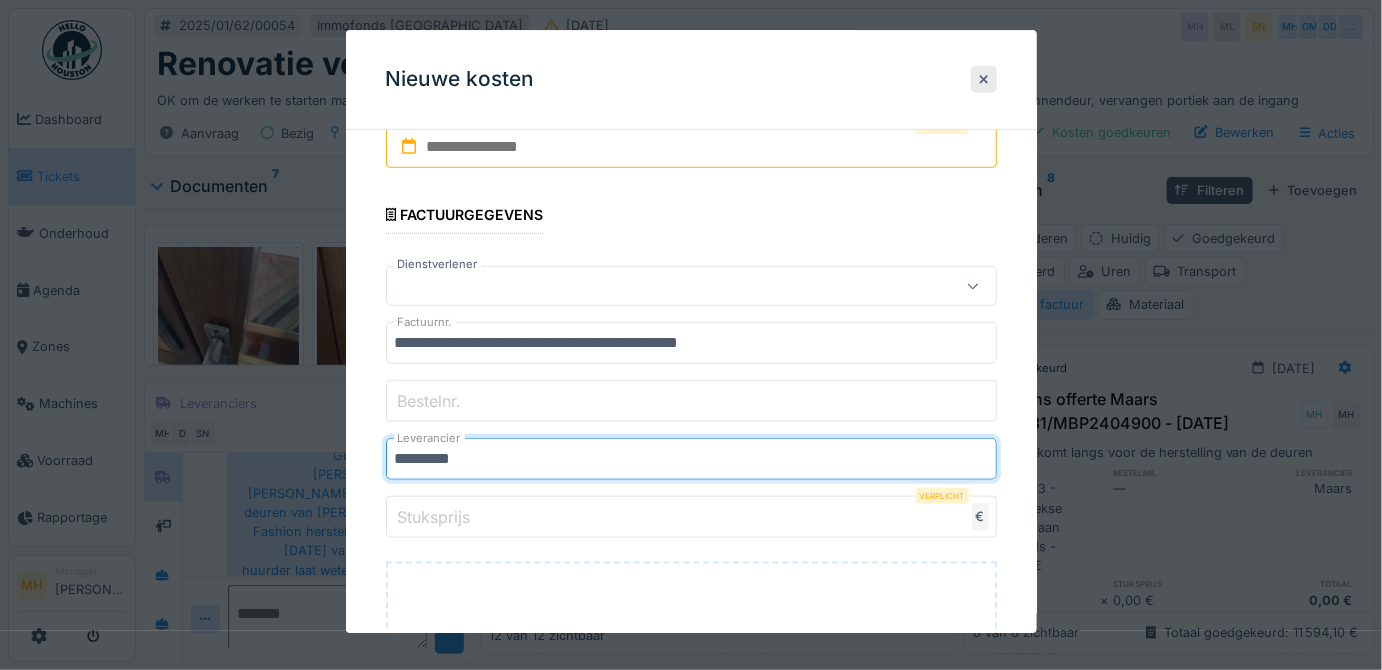 scroll, scrollTop: 545, scrollLeft: 0, axis: vertical 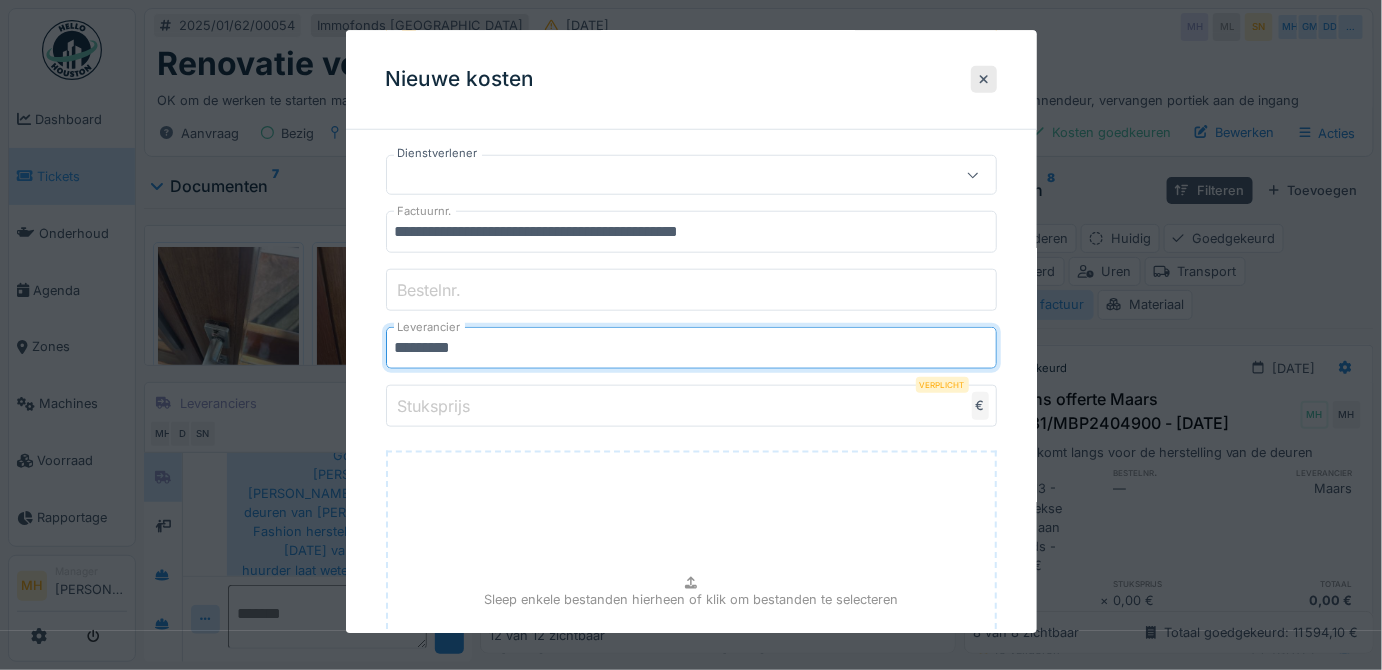type on "*********" 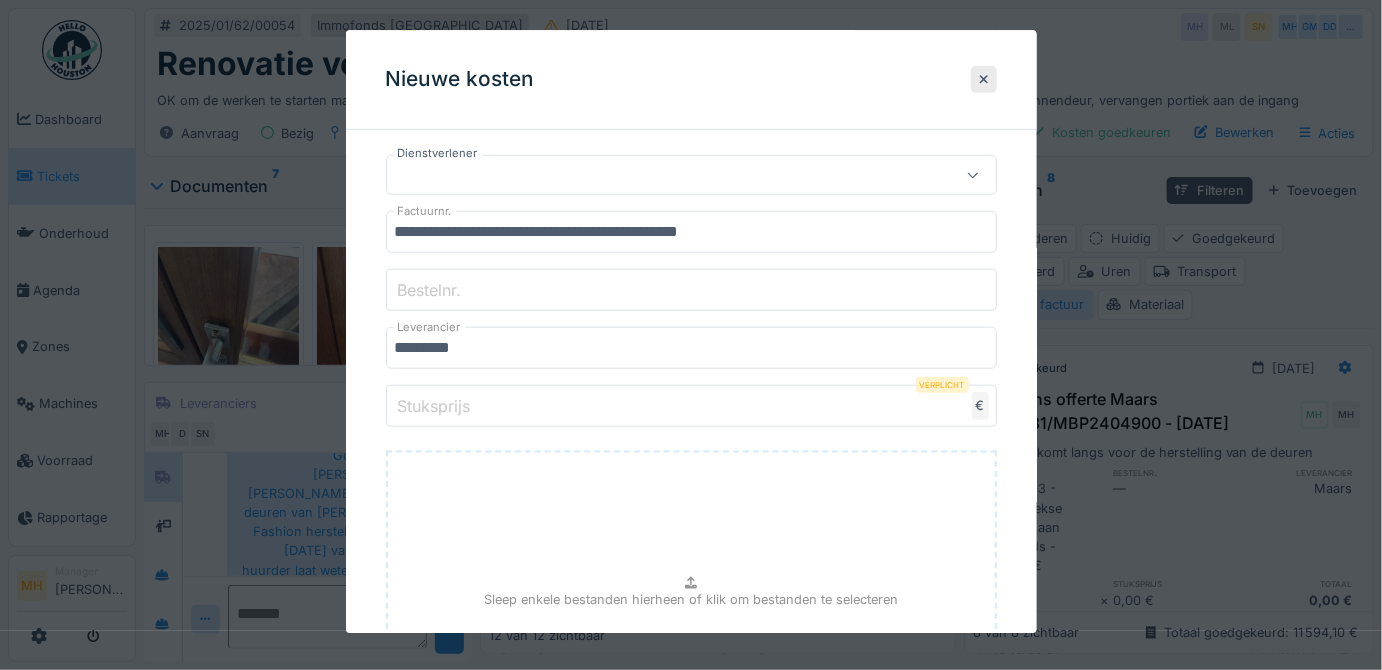 click on "Stuksprijs" at bounding box center (691, 407) 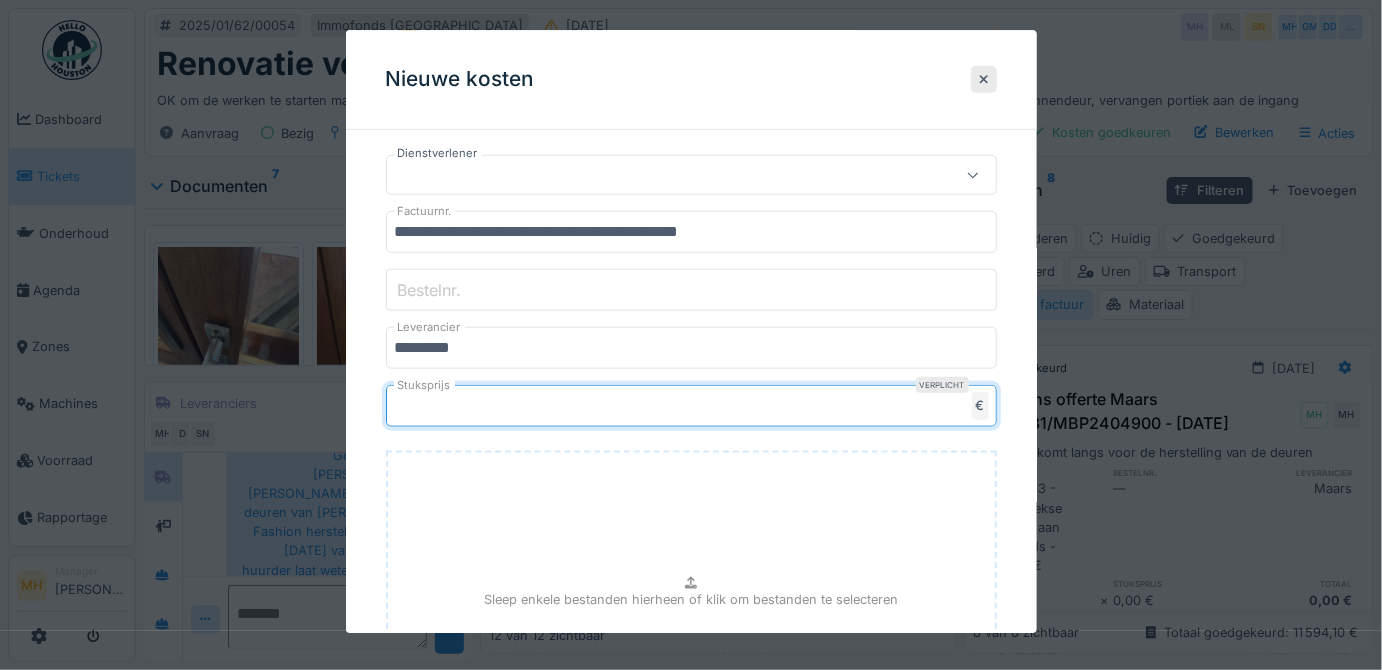 type on "*" 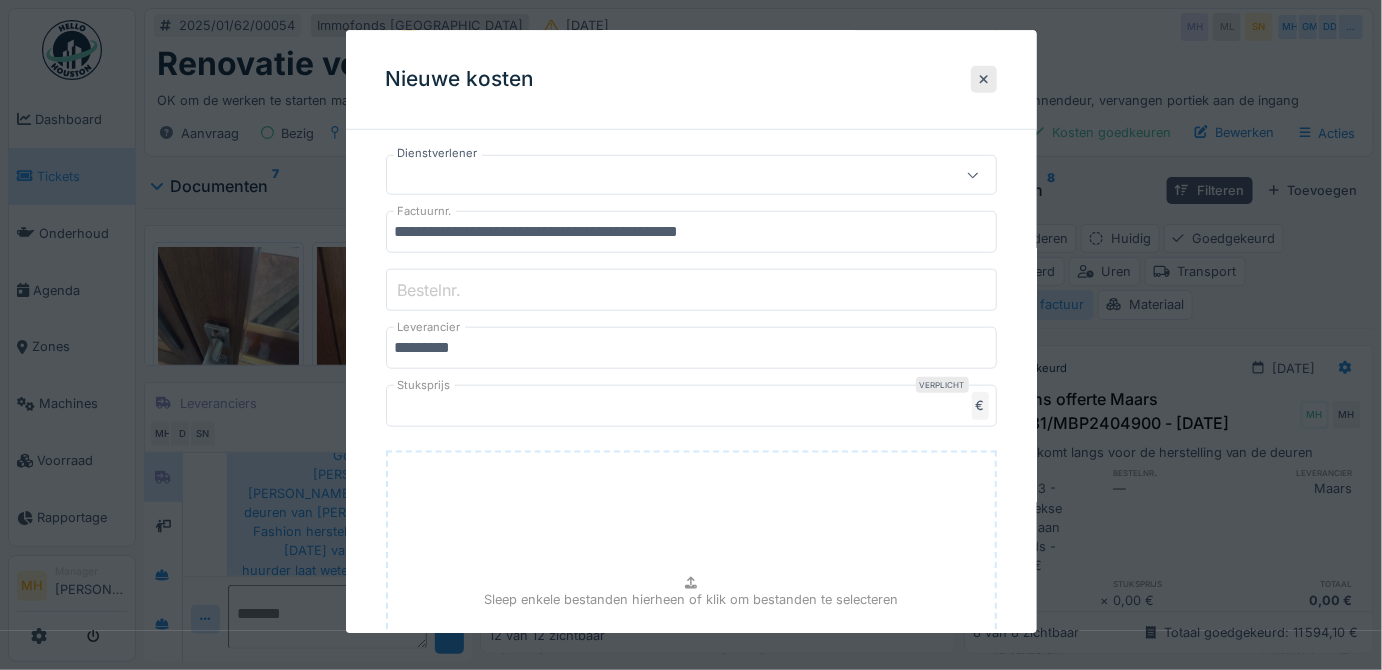 type on "**********" 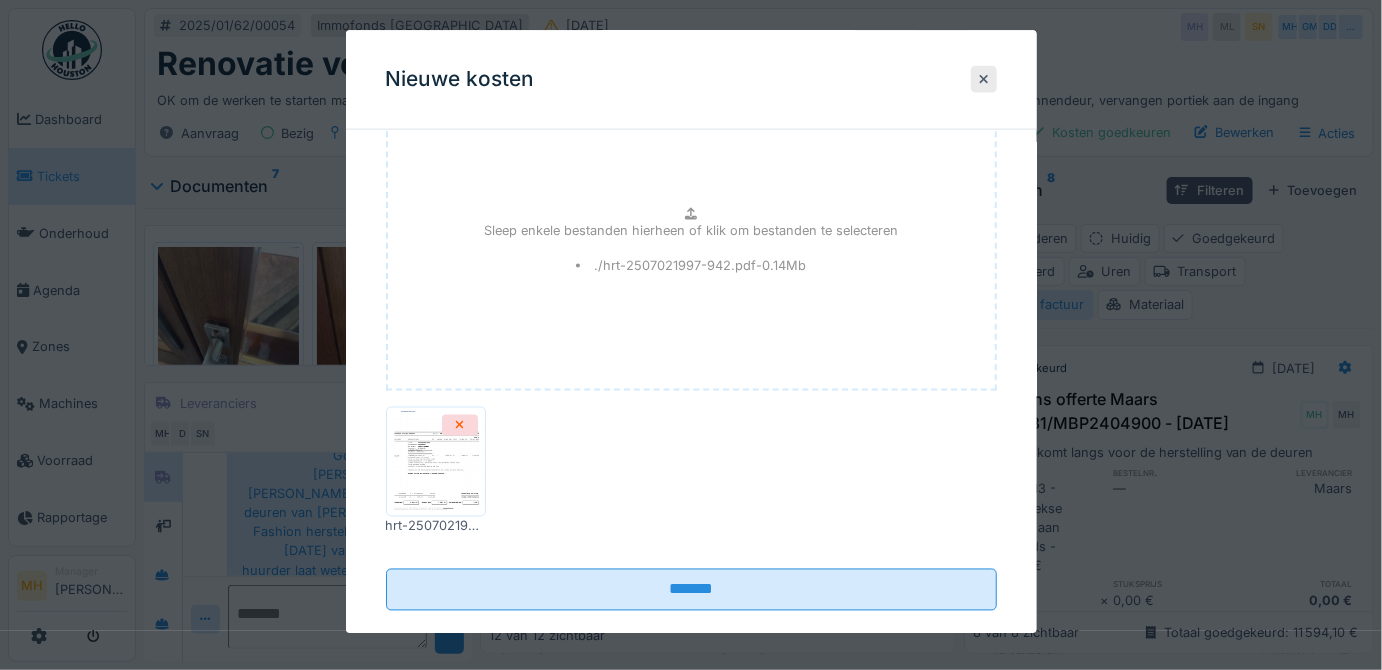 scroll, scrollTop: 909, scrollLeft: 0, axis: vertical 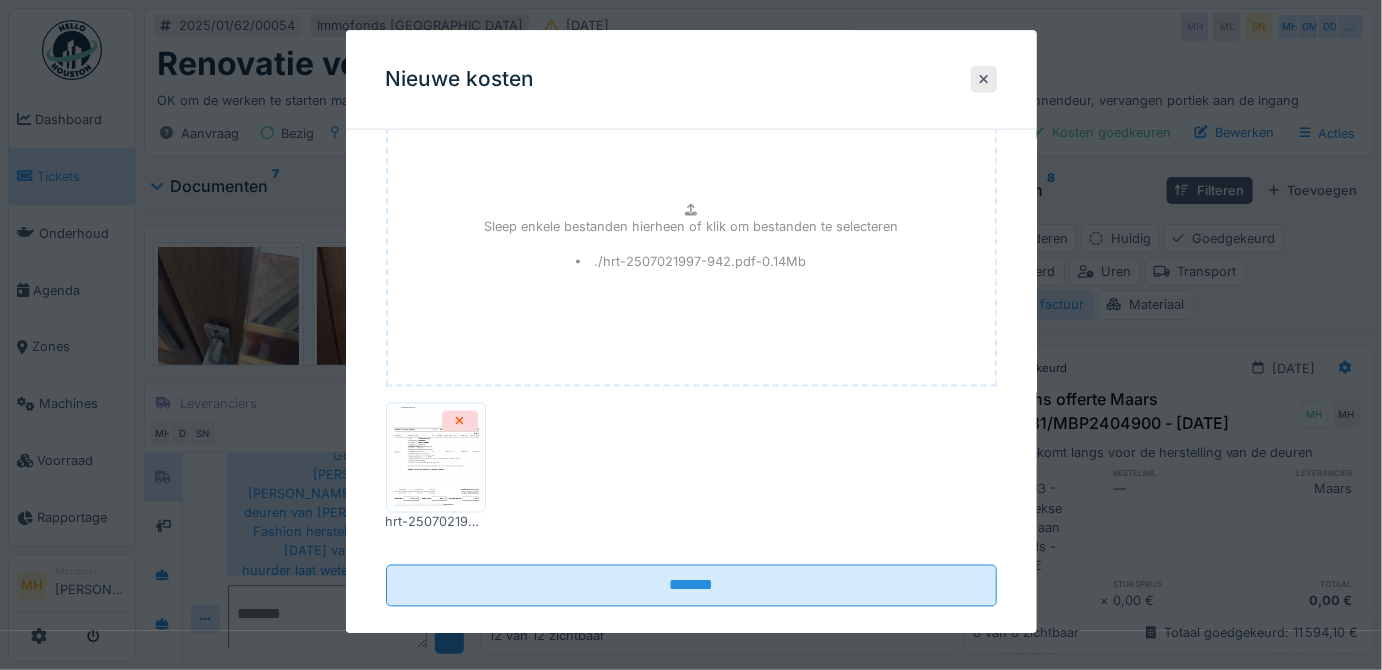 click at bounding box center [436, 459] 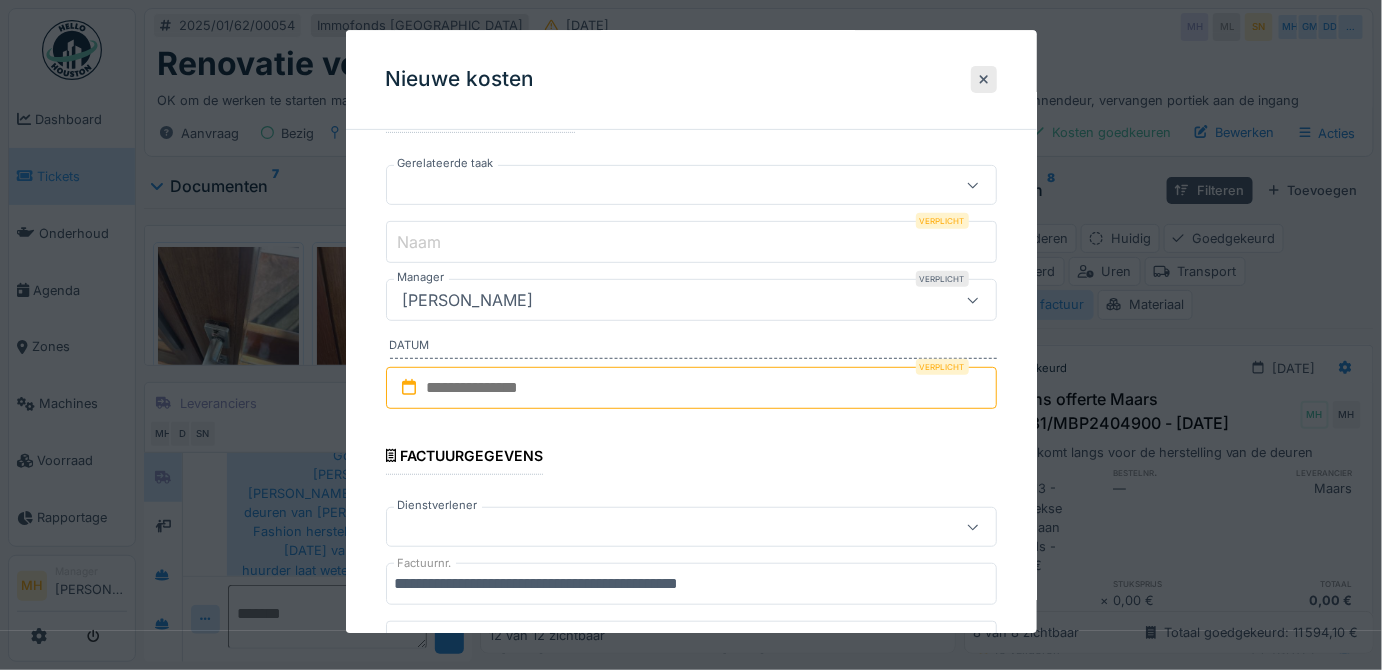 scroll, scrollTop: 181, scrollLeft: 0, axis: vertical 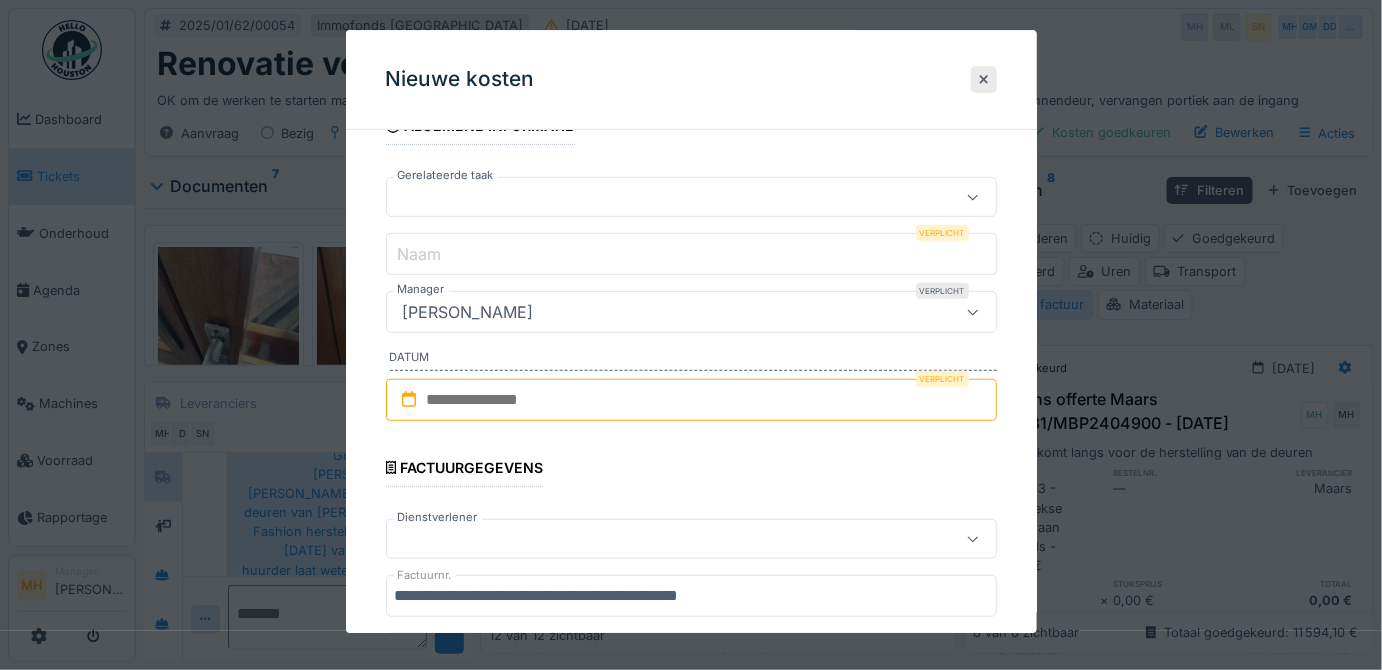 click at bounding box center [691, 400] 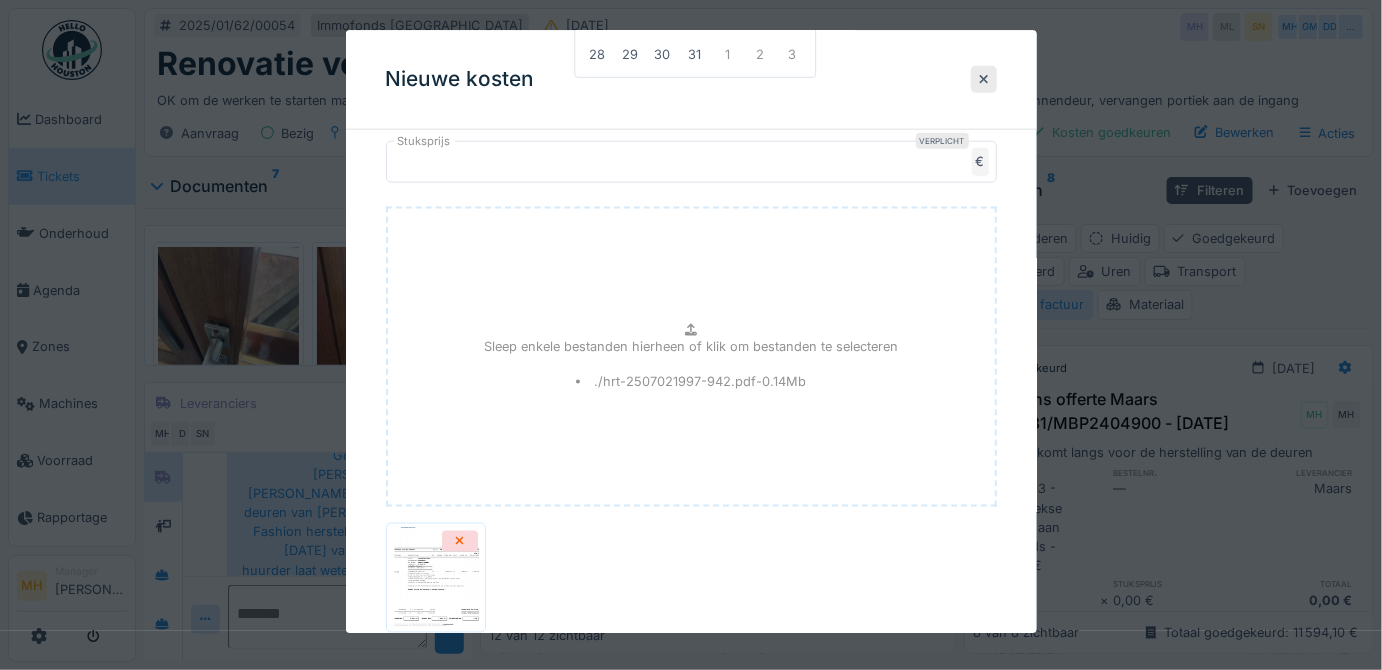 scroll, scrollTop: 909, scrollLeft: 0, axis: vertical 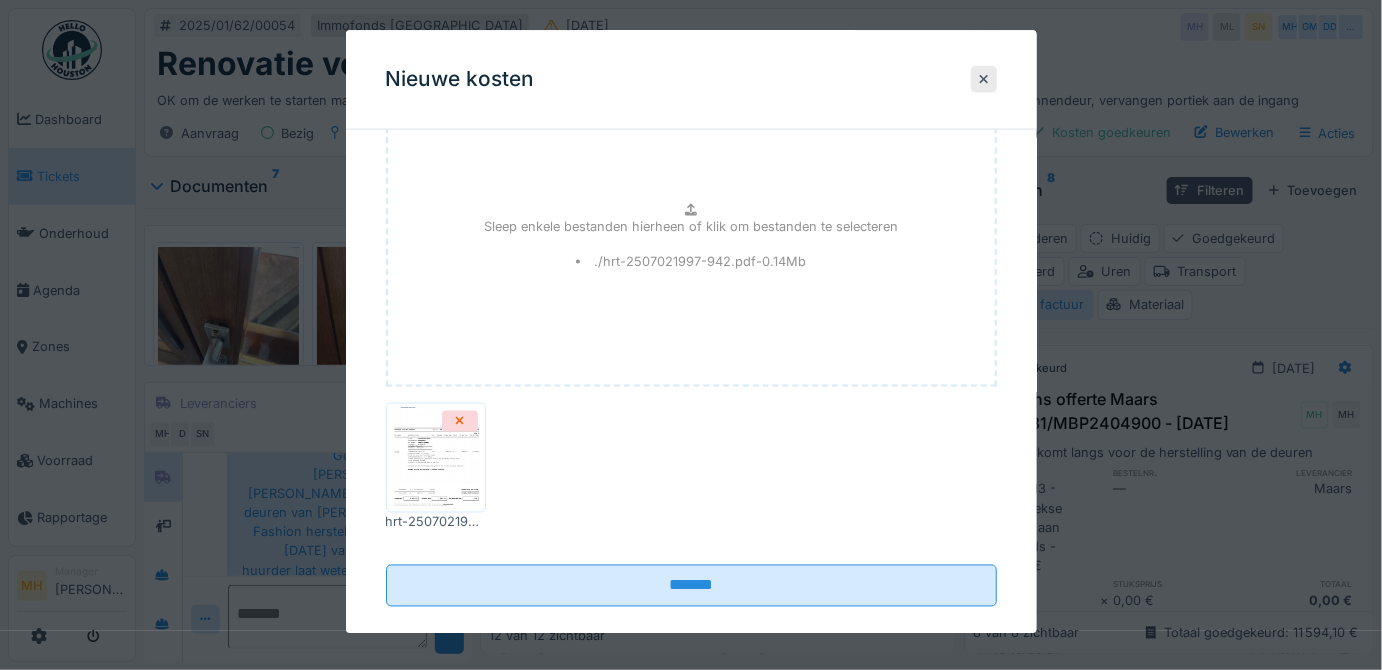 click at bounding box center [436, 459] 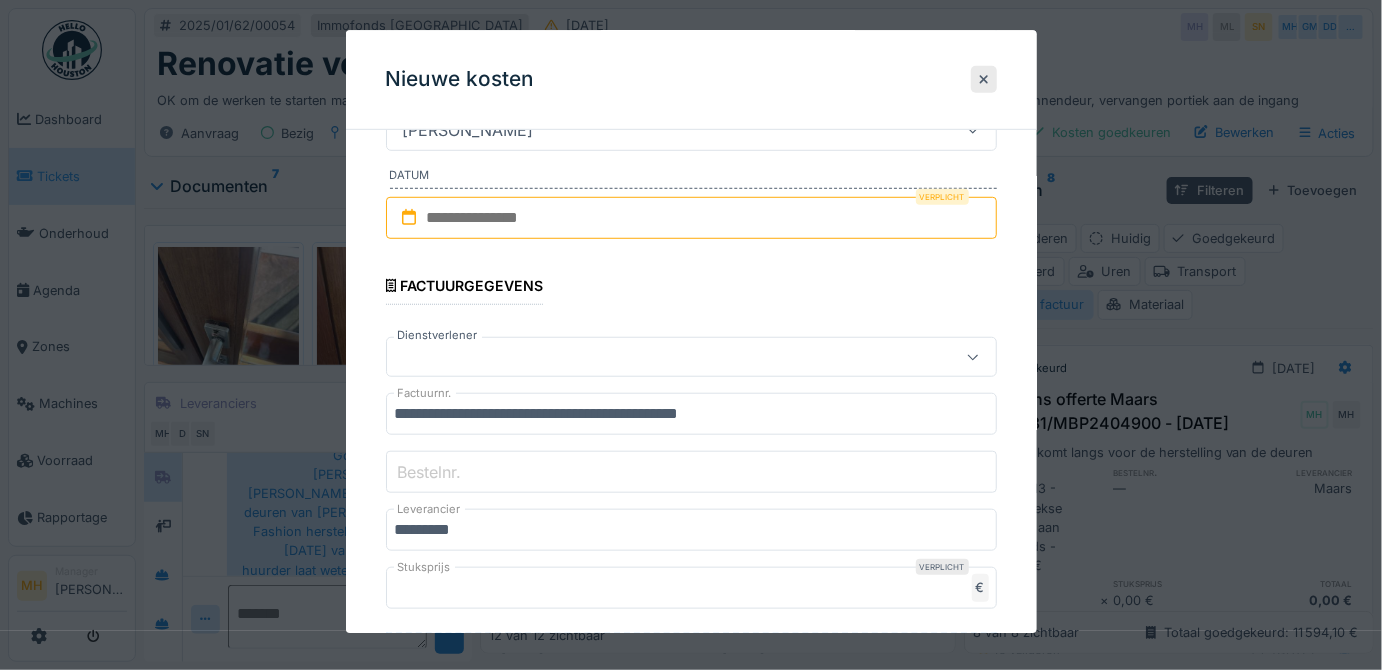 scroll, scrollTop: 272, scrollLeft: 0, axis: vertical 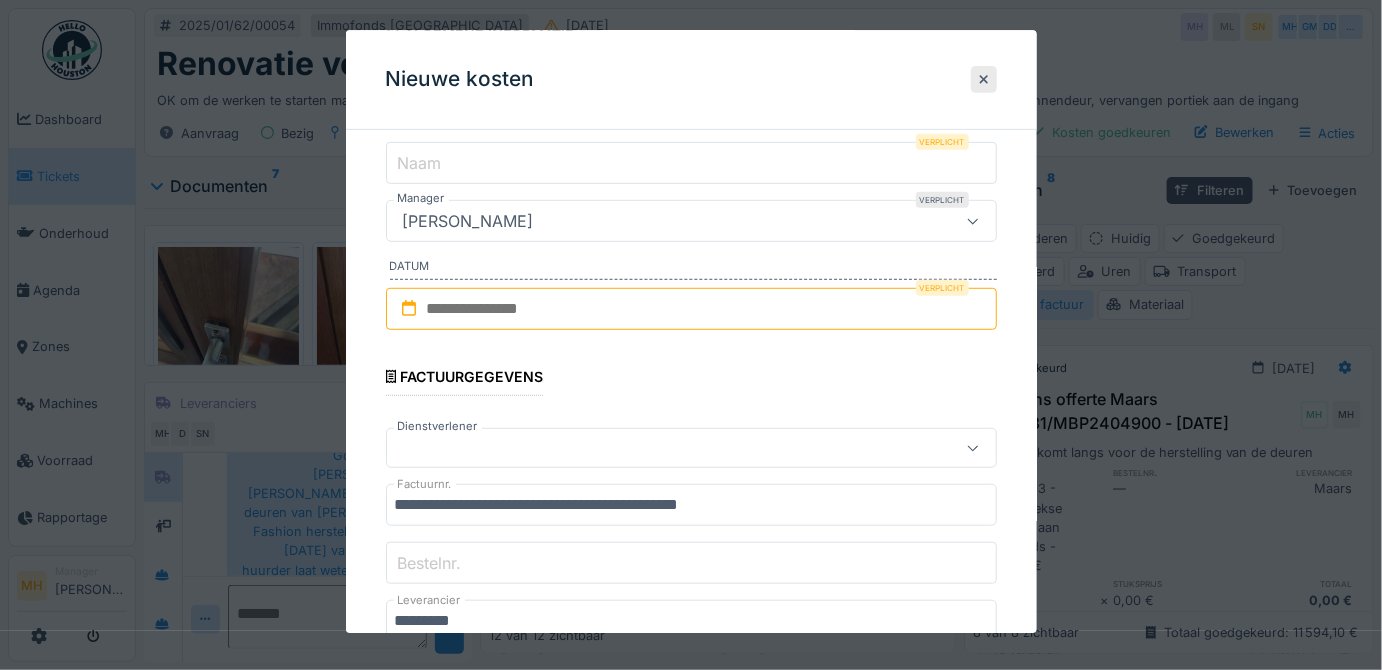 click at bounding box center (691, 309) 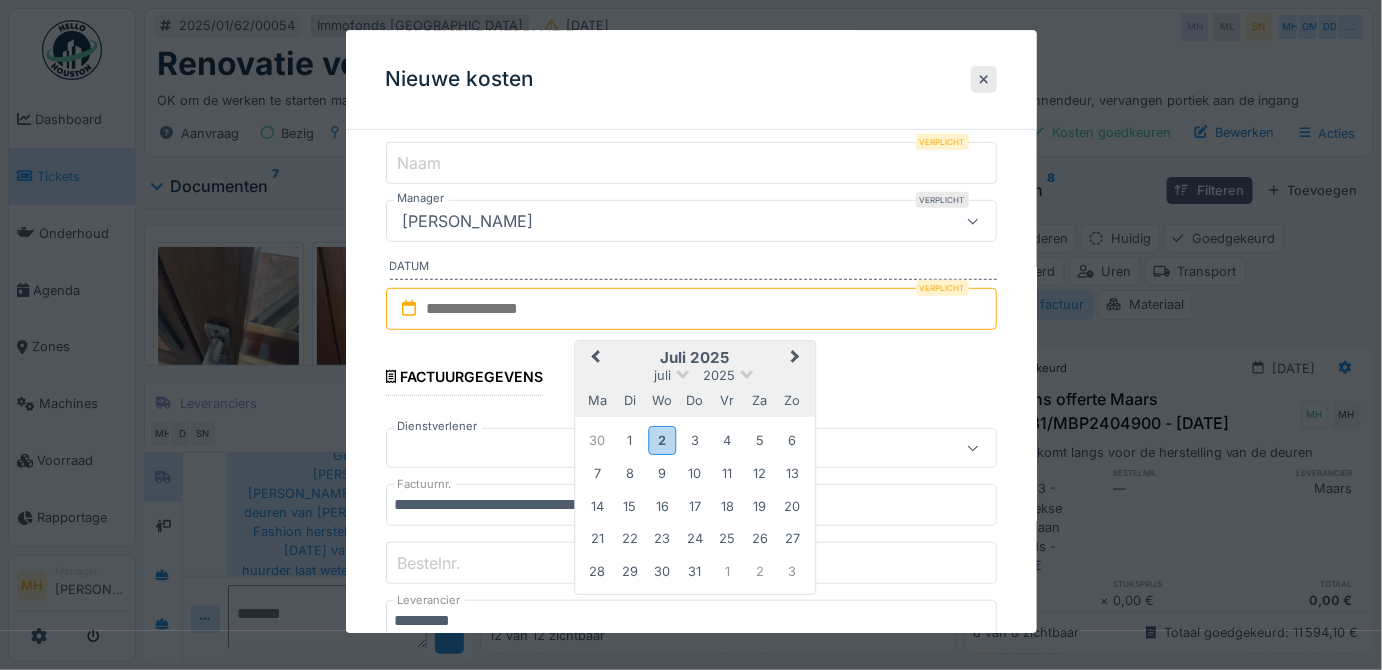 click on "juli 2025" at bounding box center [695, 359] 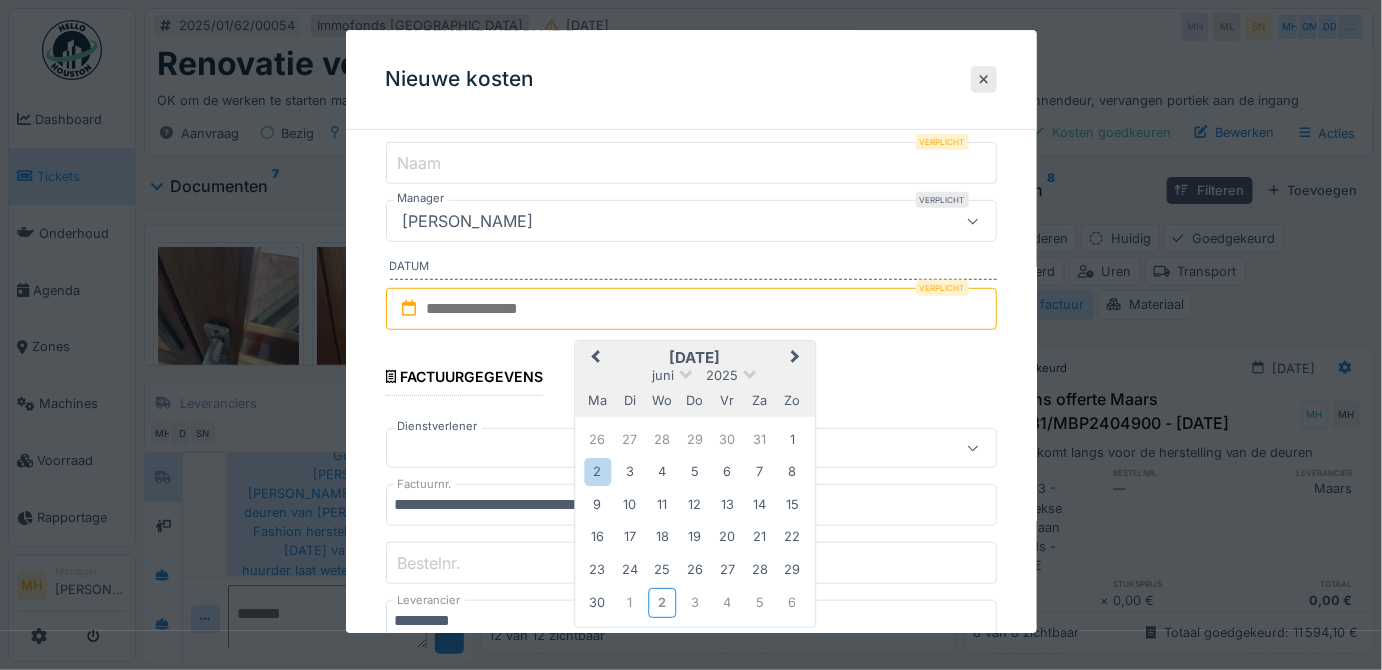 click on "Previous Month" at bounding box center [595, 359] 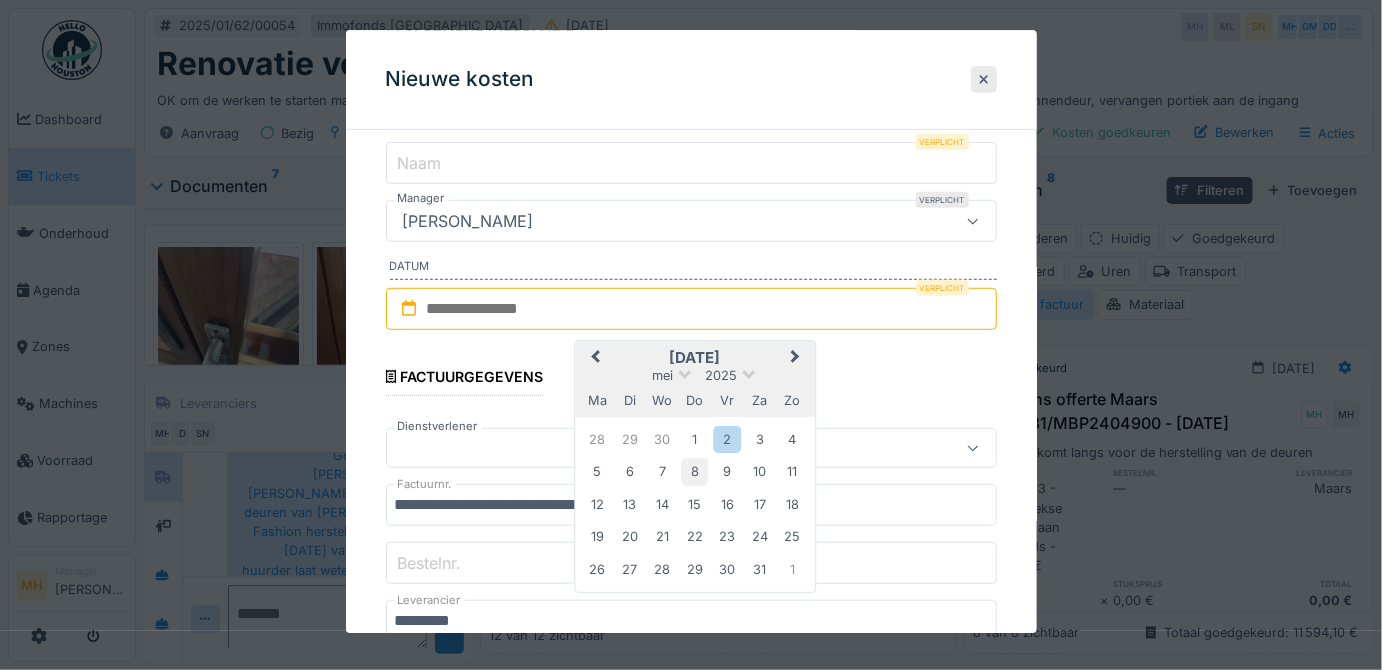 click on "8" at bounding box center [694, 472] 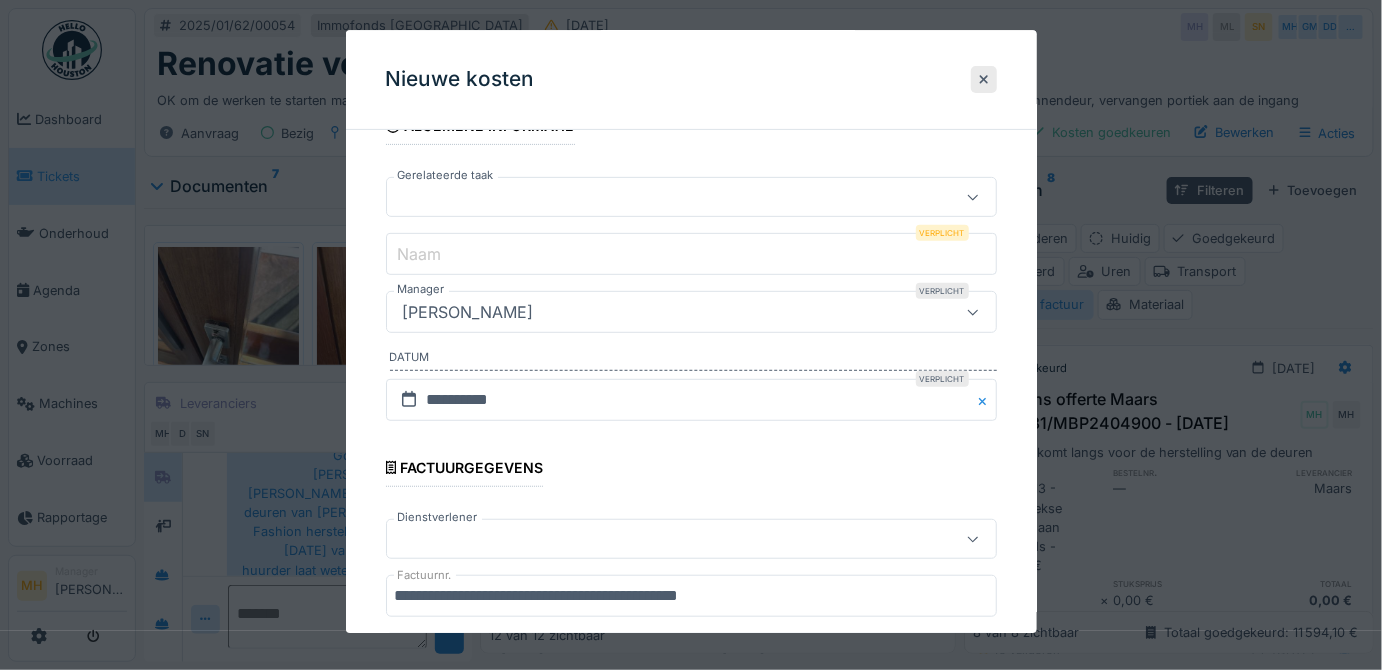scroll, scrollTop: 363, scrollLeft: 0, axis: vertical 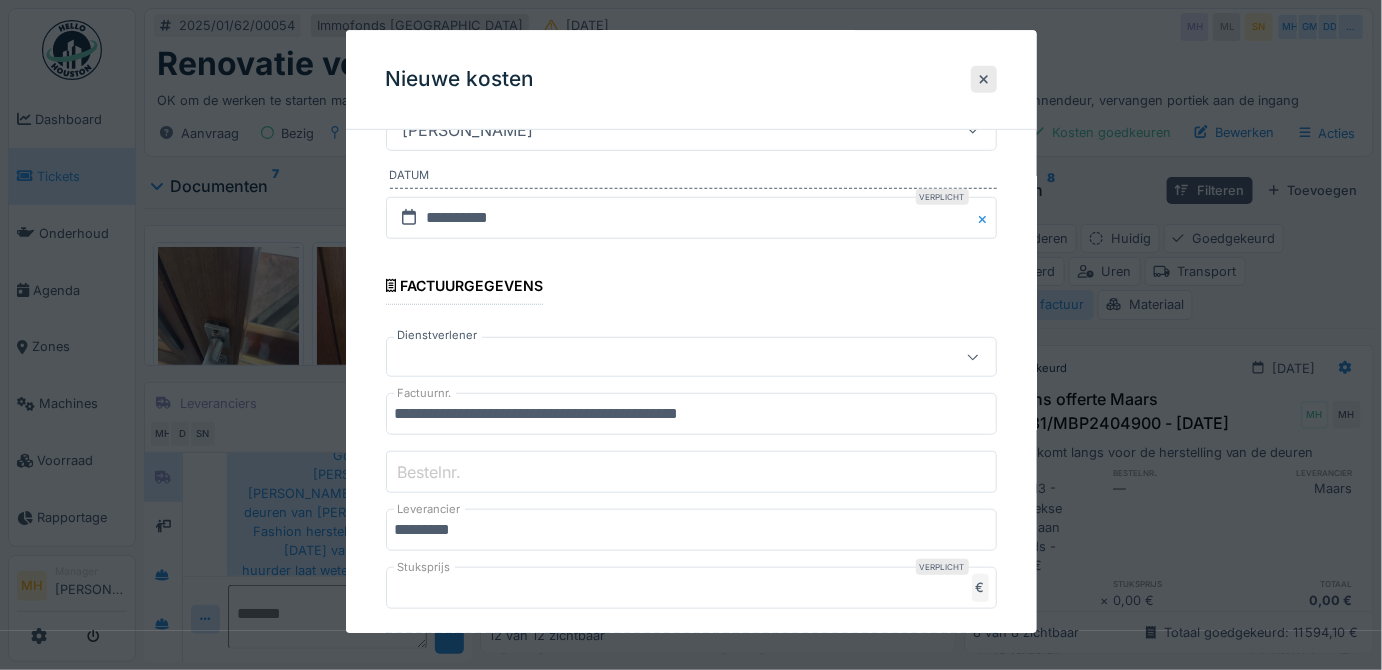 drag, startPoint x: 474, startPoint y: 459, endPoint x: 599, endPoint y: 462, distance: 125.035995 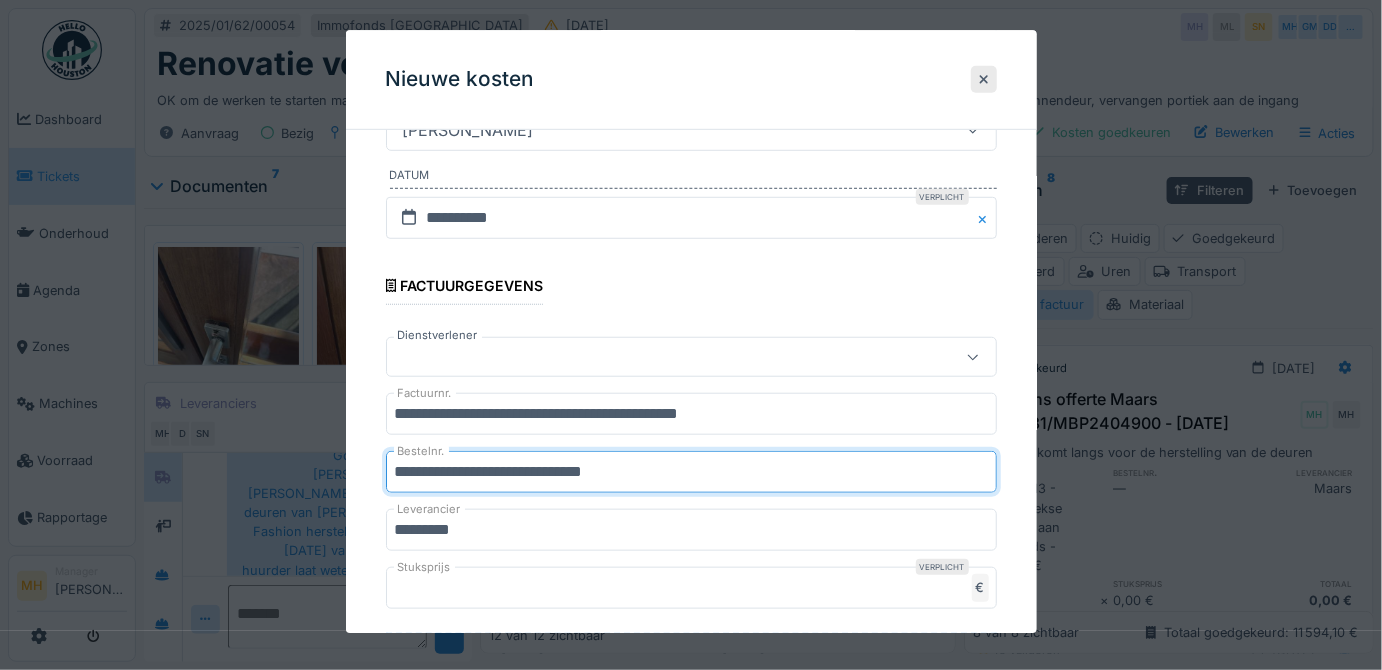 type on "**********" 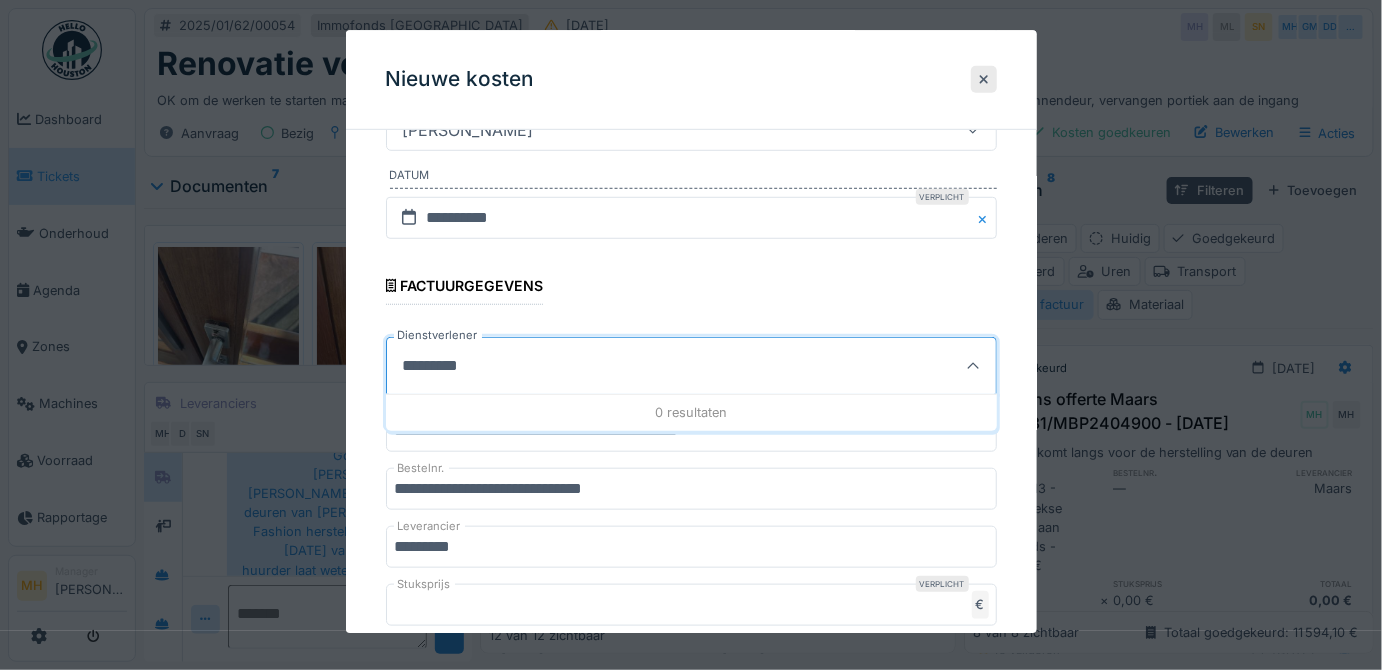 type on "*********" 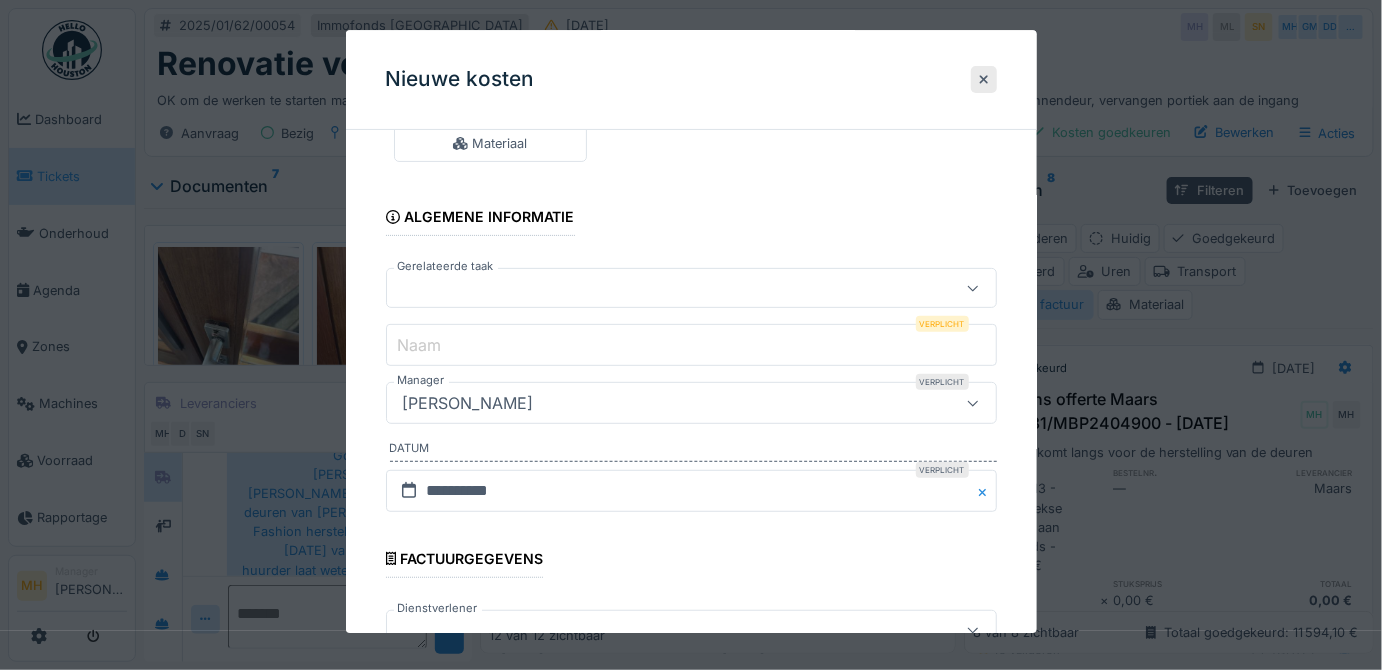 scroll, scrollTop: 0, scrollLeft: 0, axis: both 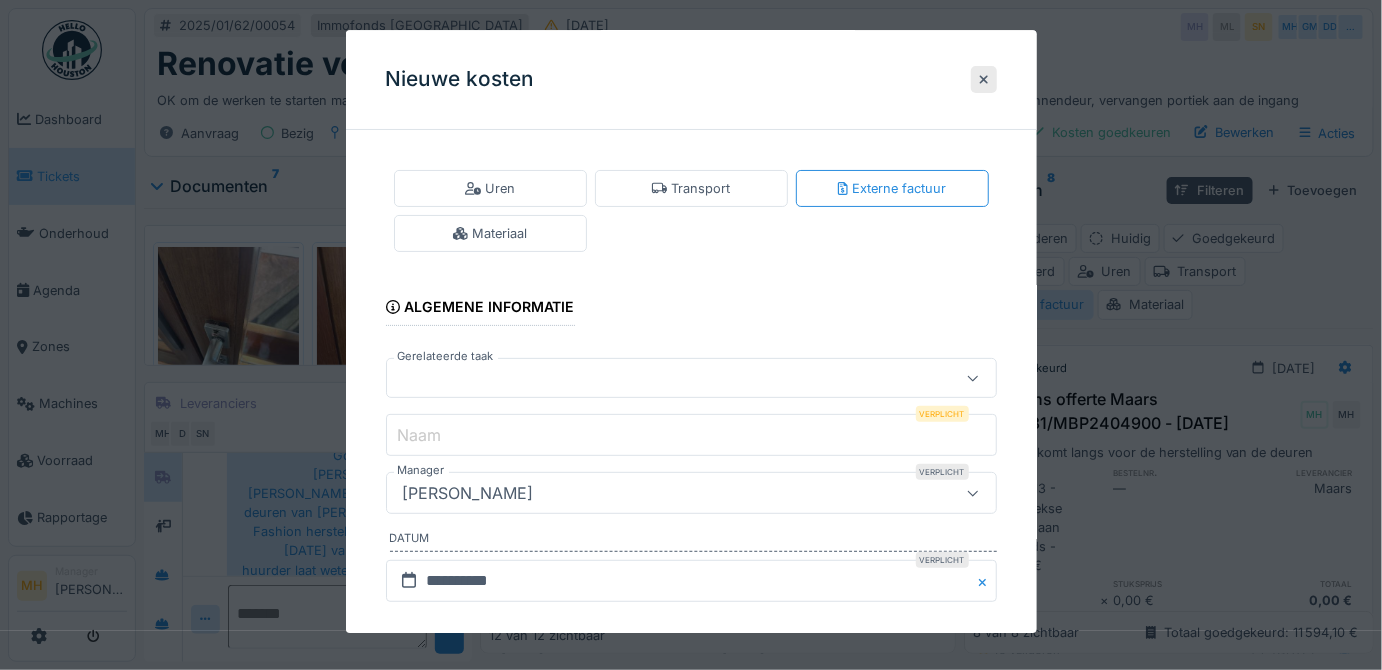 click on "Naam" at bounding box center [691, 436] 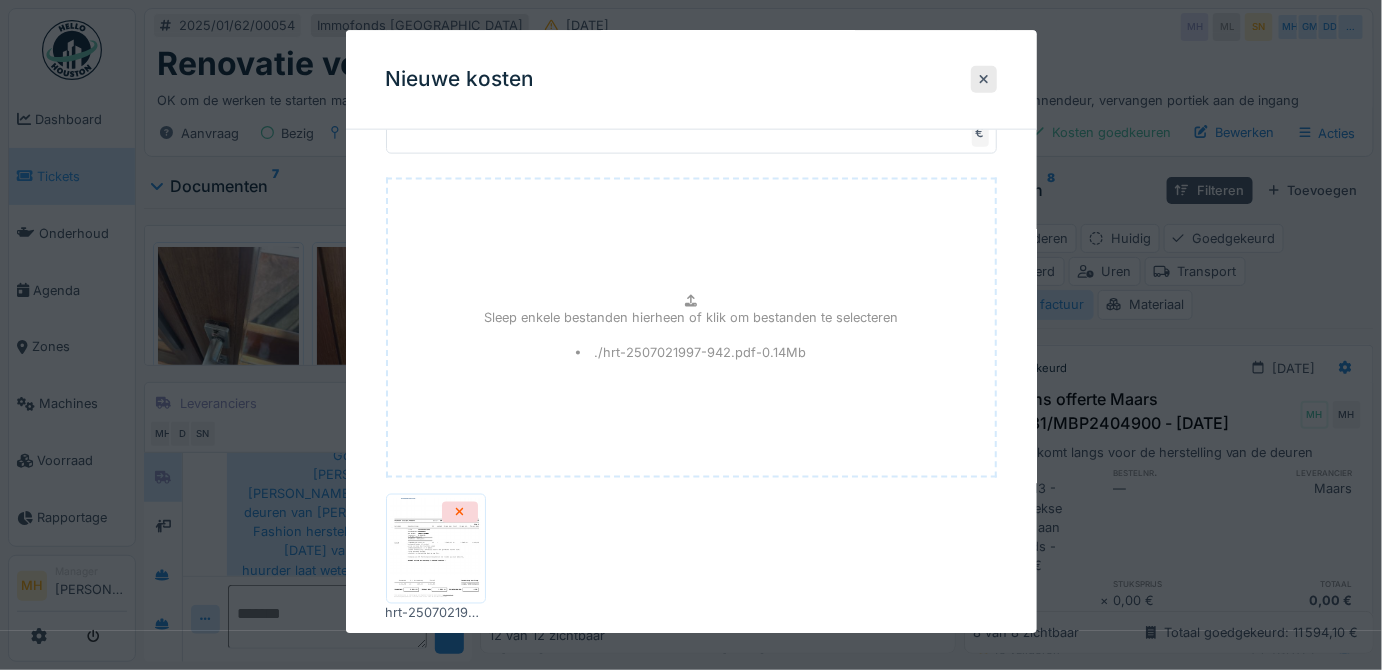 scroll, scrollTop: 930, scrollLeft: 0, axis: vertical 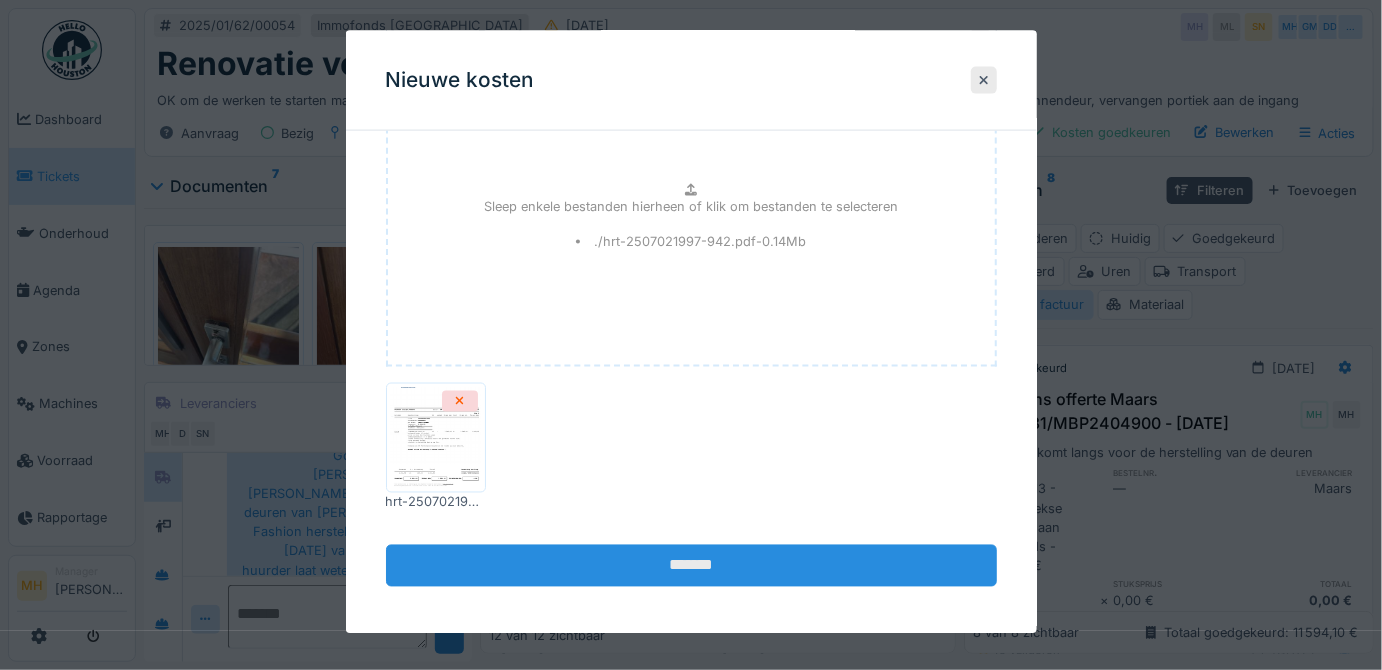 type on "**********" 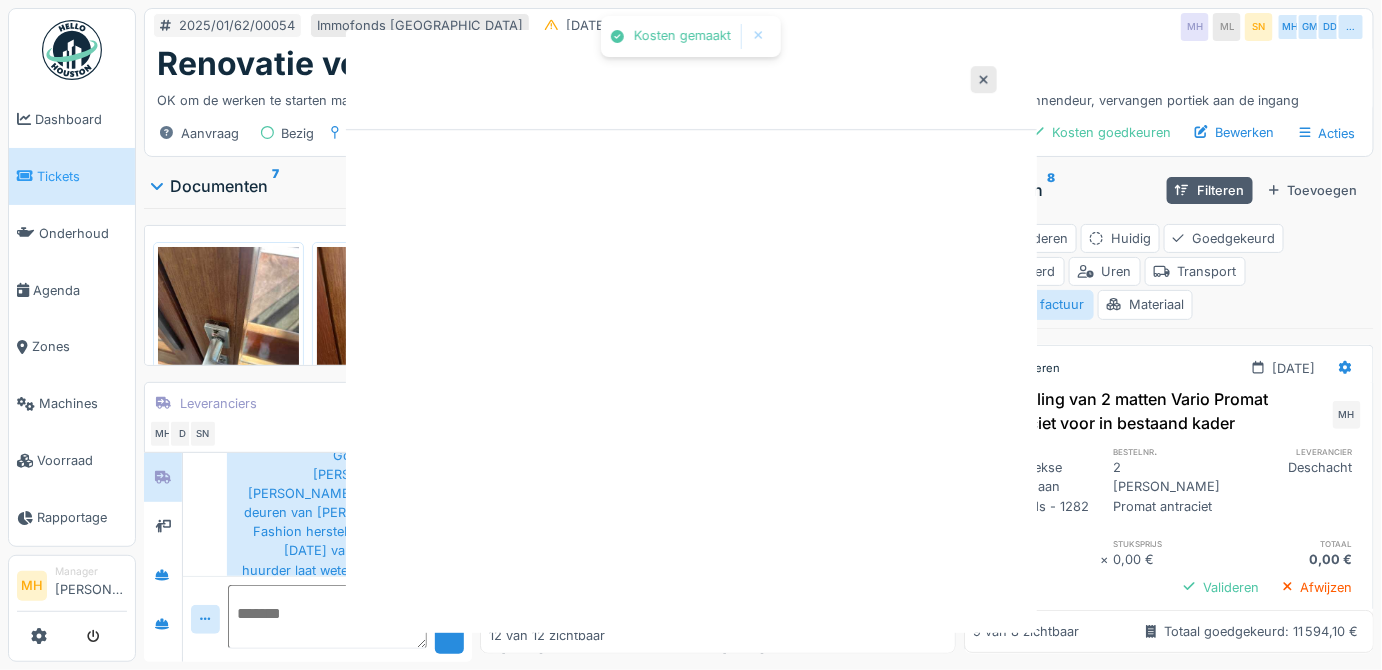 scroll, scrollTop: 0, scrollLeft: 0, axis: both 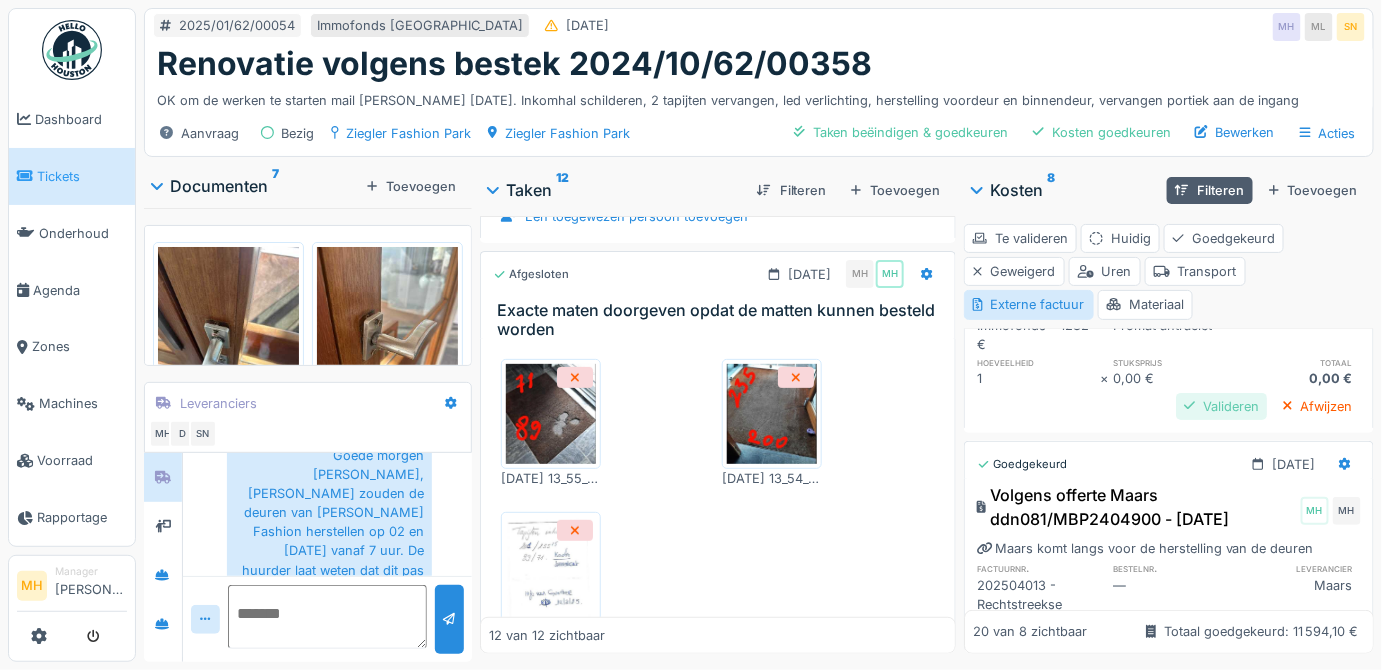 click on "Valideren" at bounding box center (1221, 406) 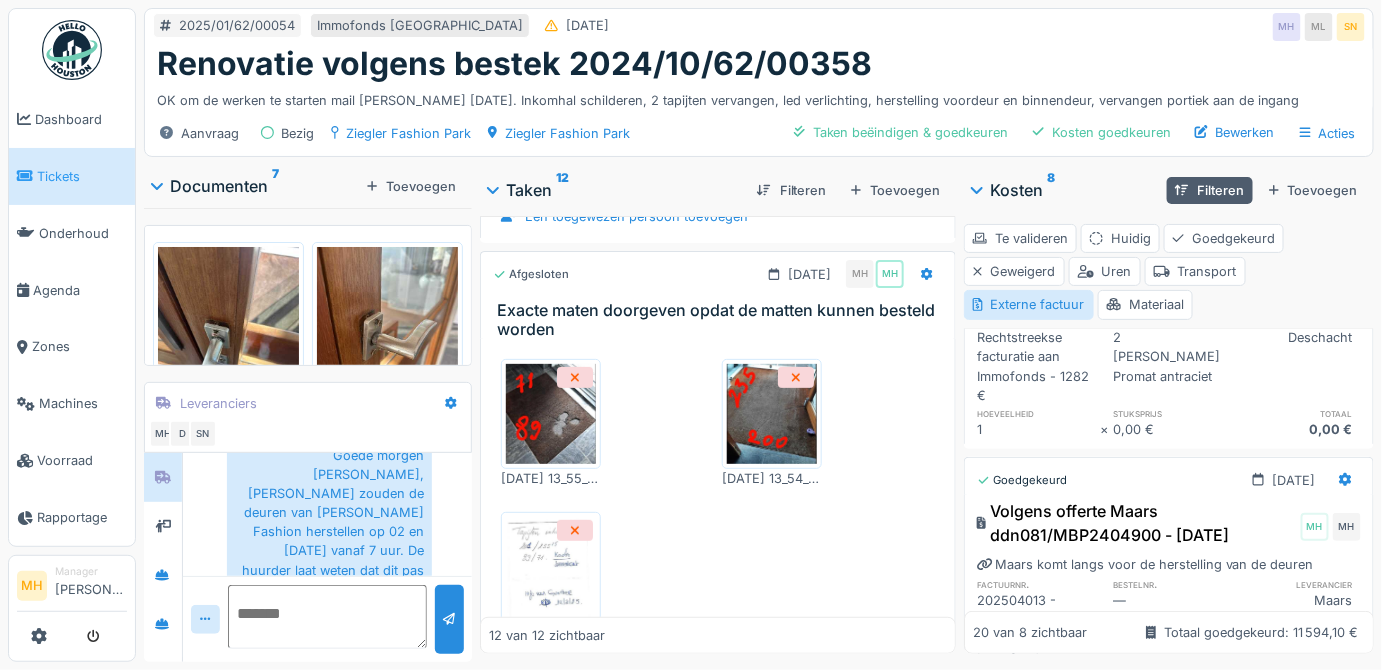 scroll, scrollTop: 0, scrollLeft: 0, axis: both 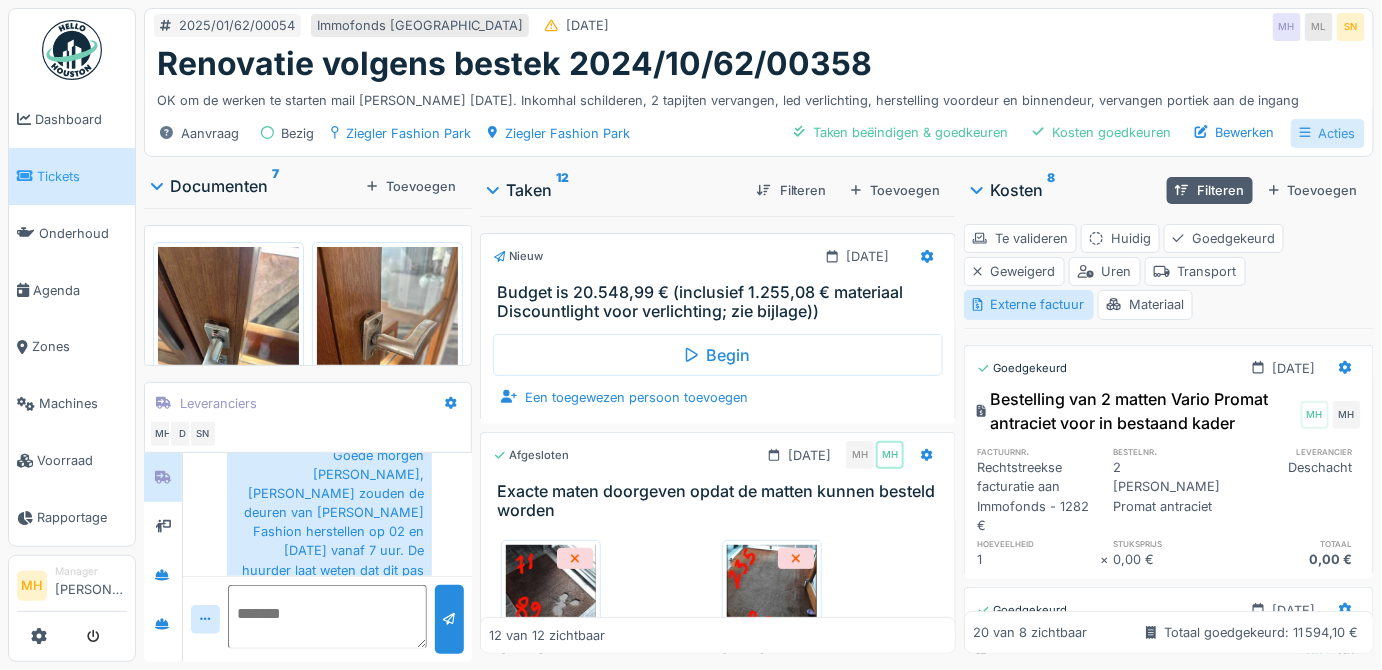 click on "Acties" at bounding box center (1328, 133) 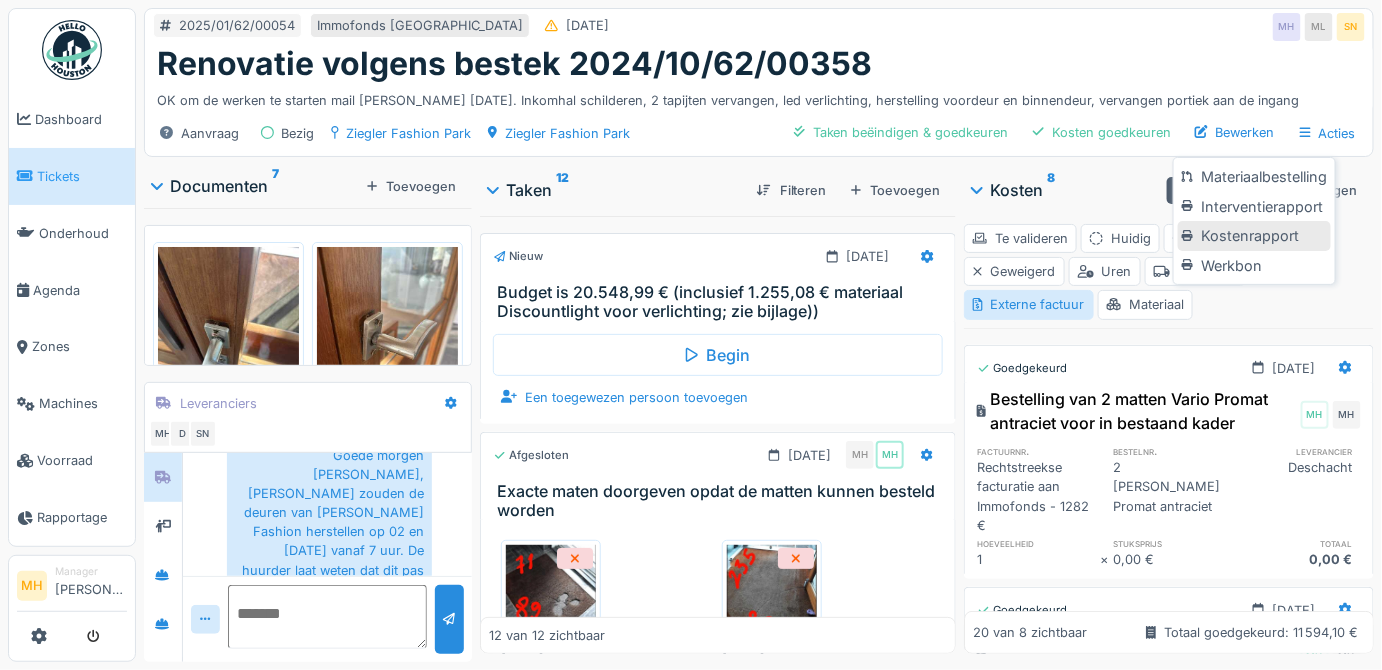 click on "Kostenrapport" at bounding box center (1254, 236) 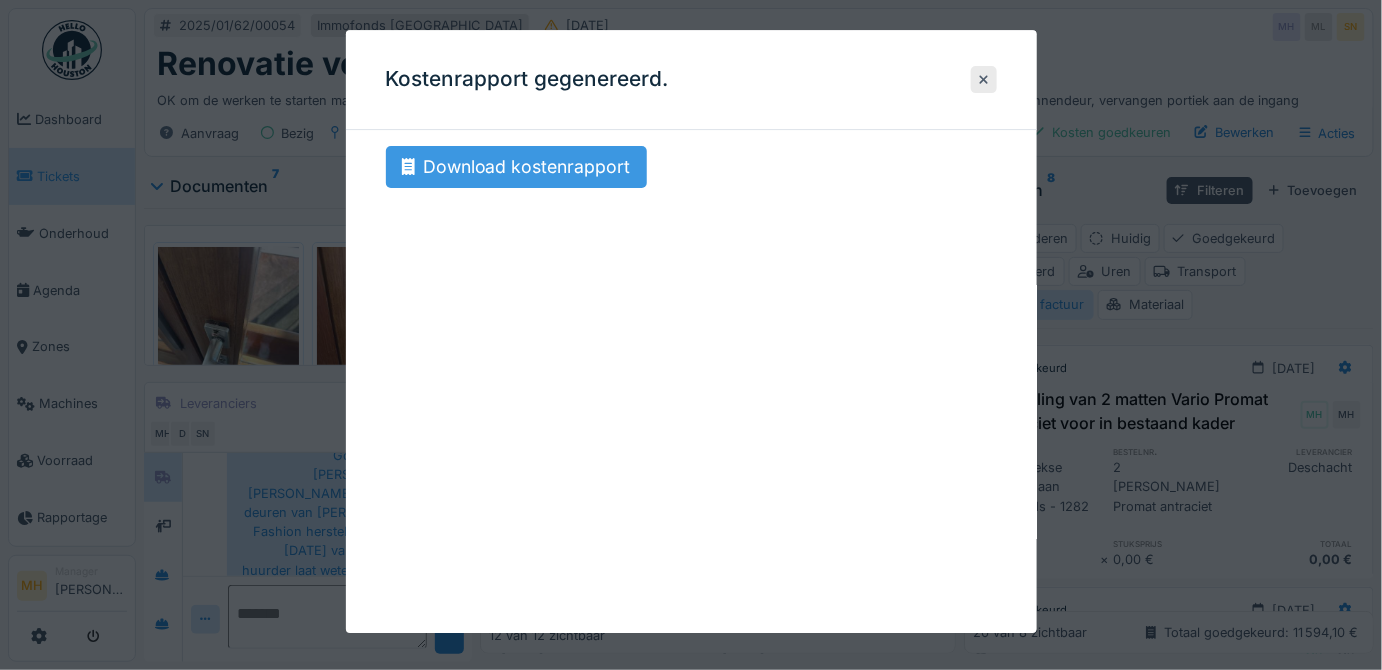 click on "Download kostenrapport" at bounding box center (516, 167) 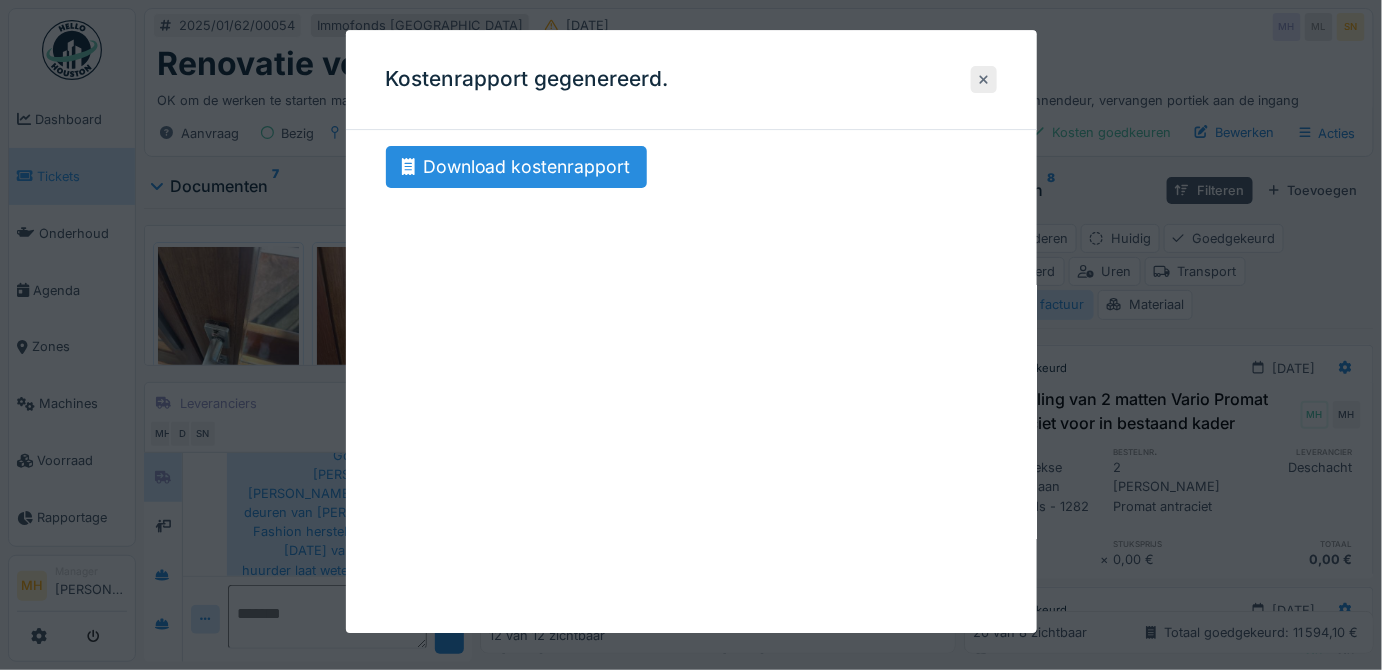 click at bounding box center (984, 79) 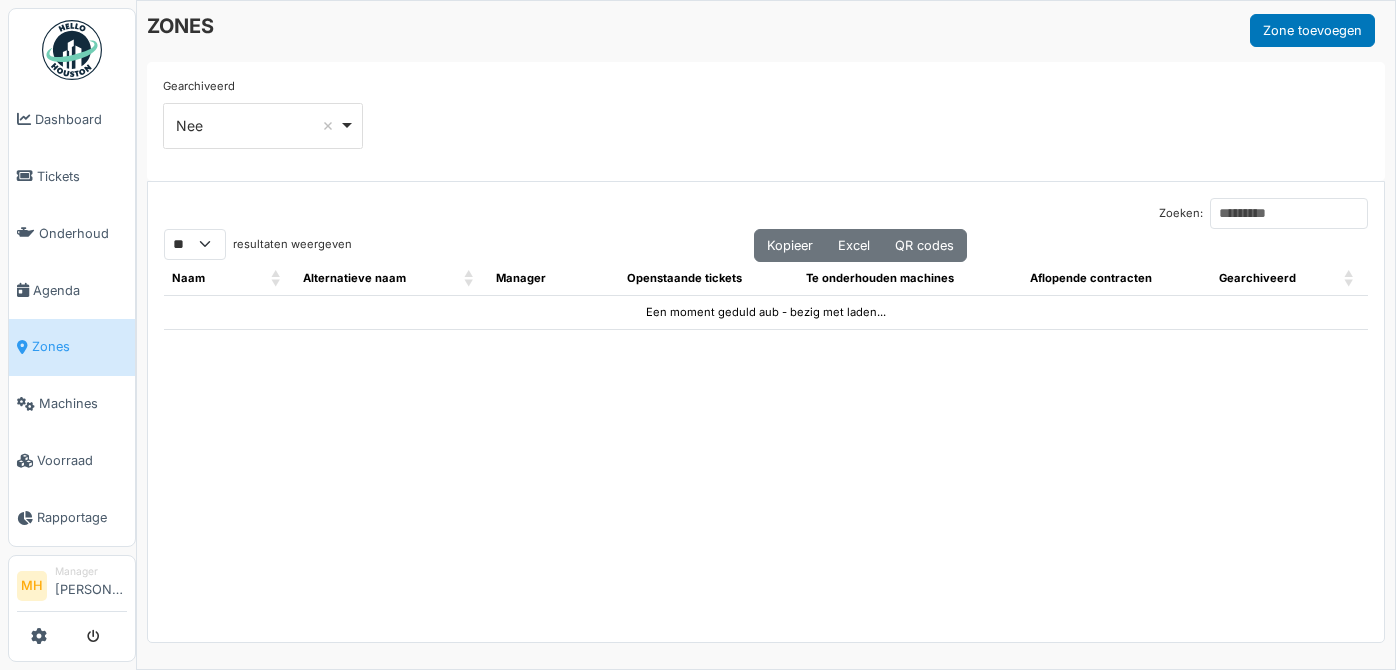 select on "**" 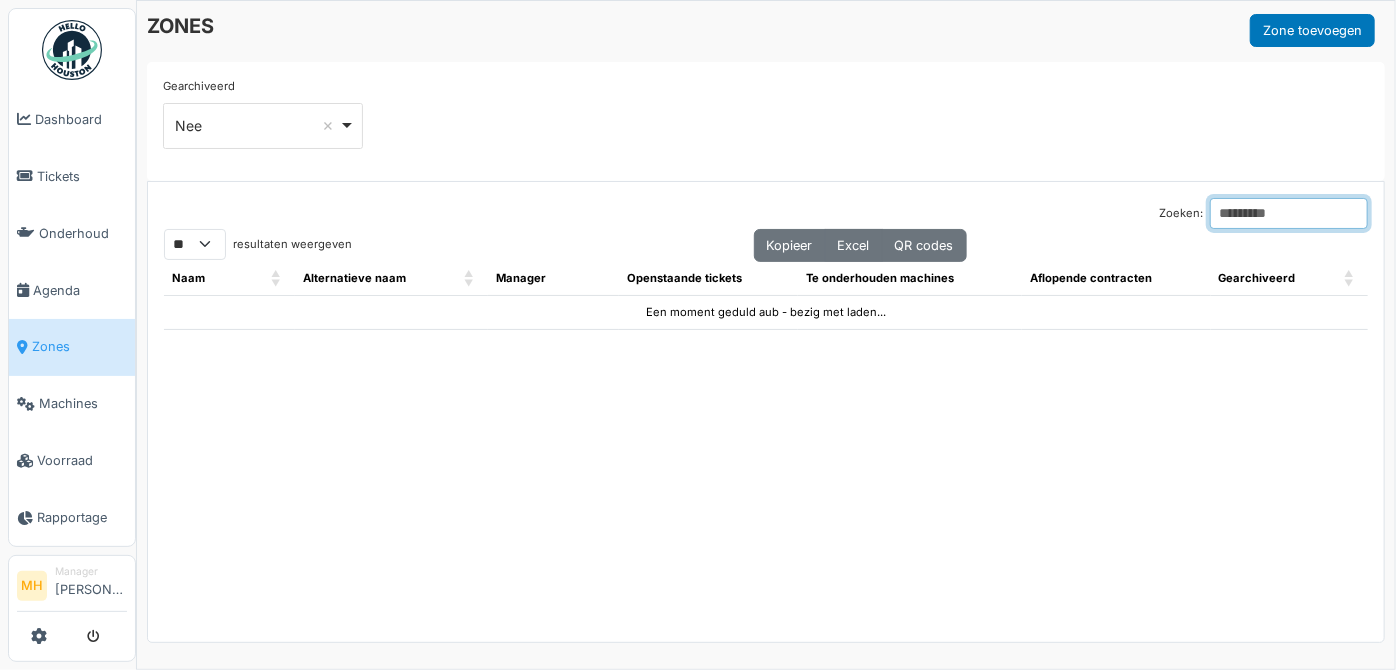 click on "Zoeken:" at bounding box center [1289, 213] 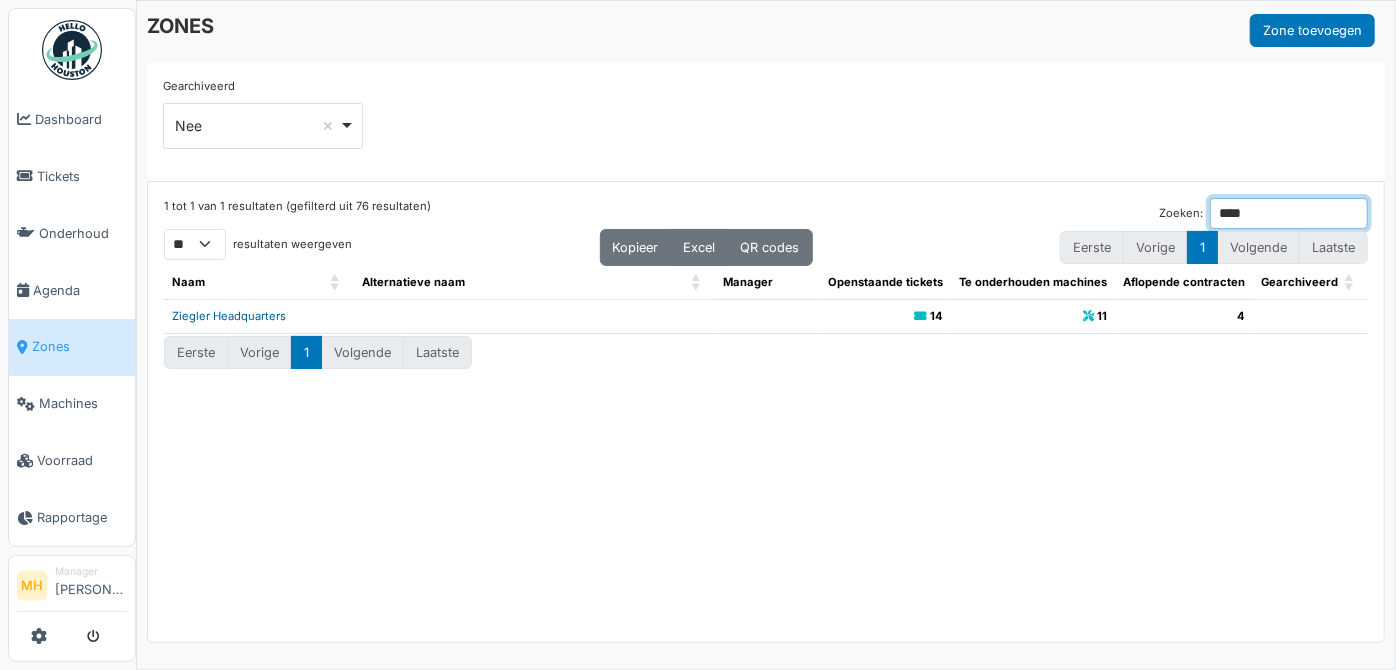 type on "****" 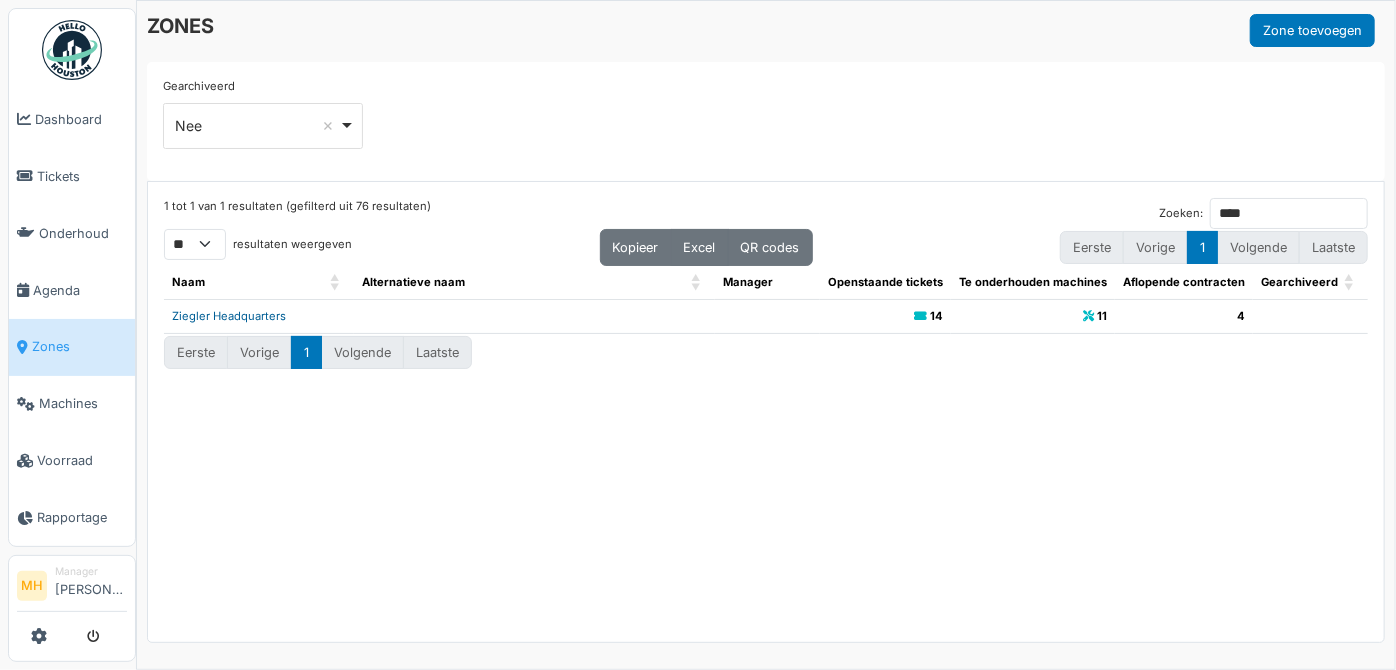 click on "Ziegler Headquarters" at bounding box center [229, 316] 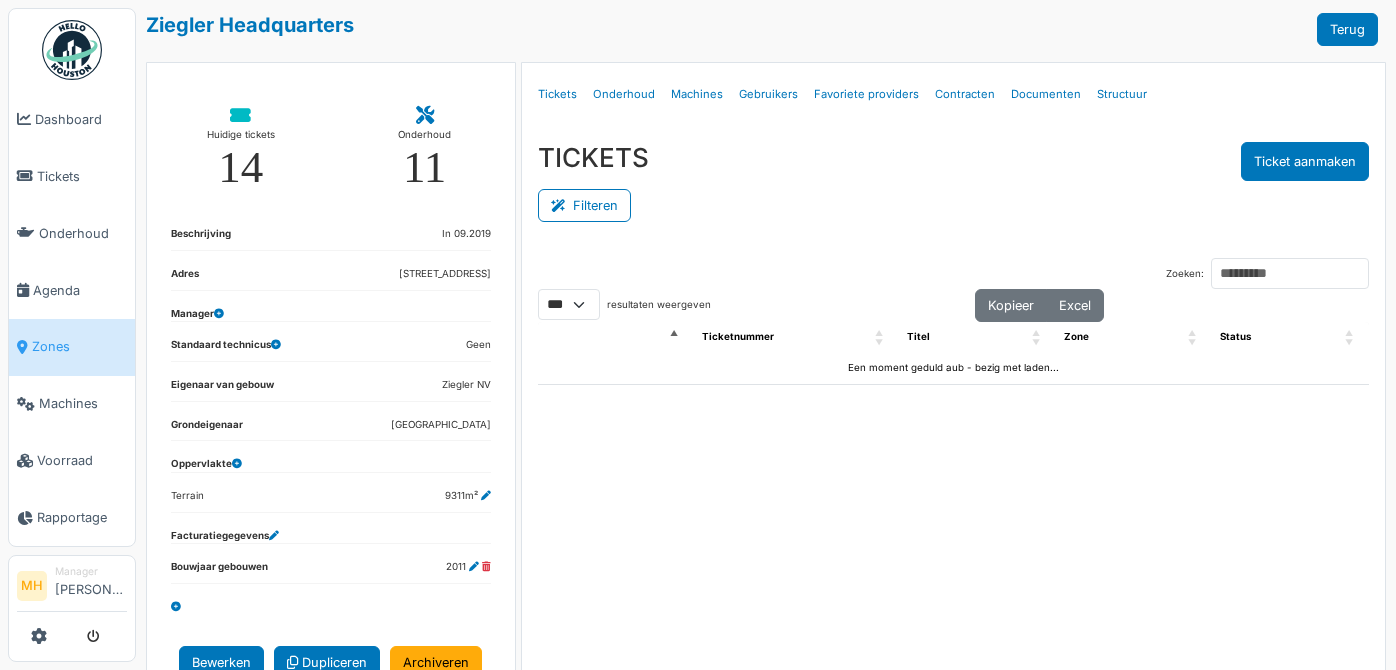 select on "***" 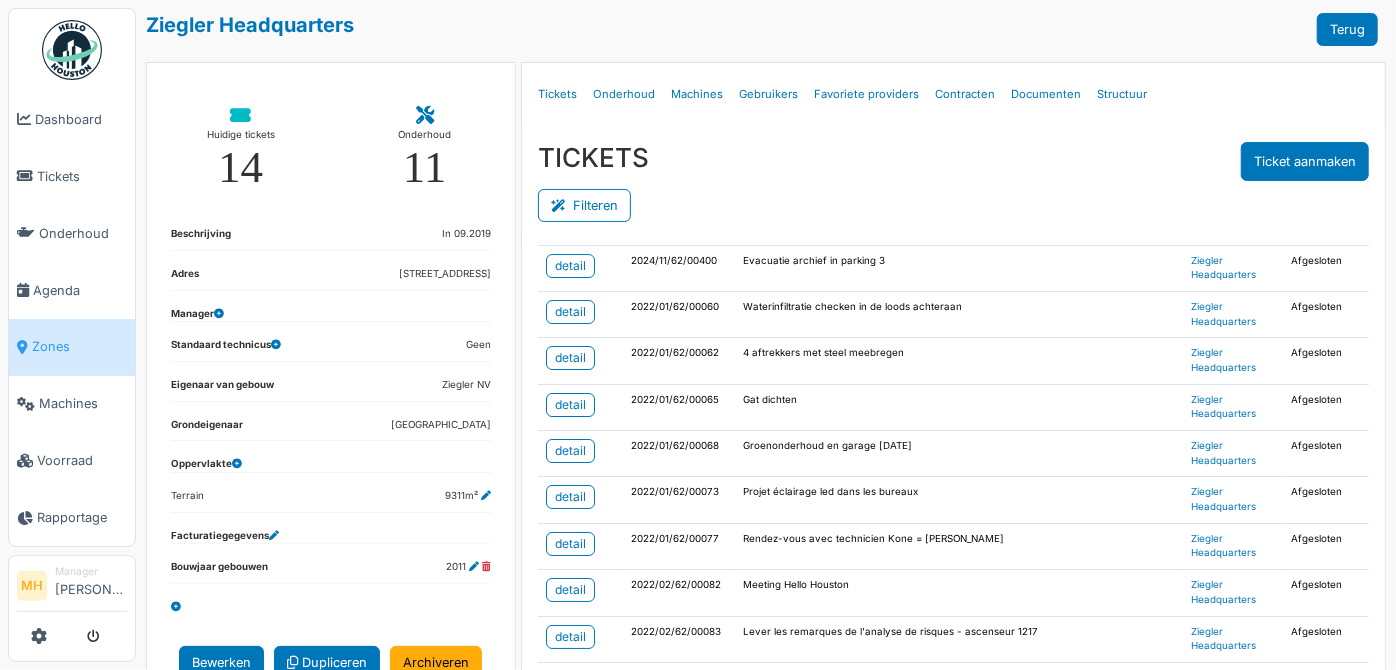 scroll, scrollTop: 4134, scrollLeft: 0, axis: vertical 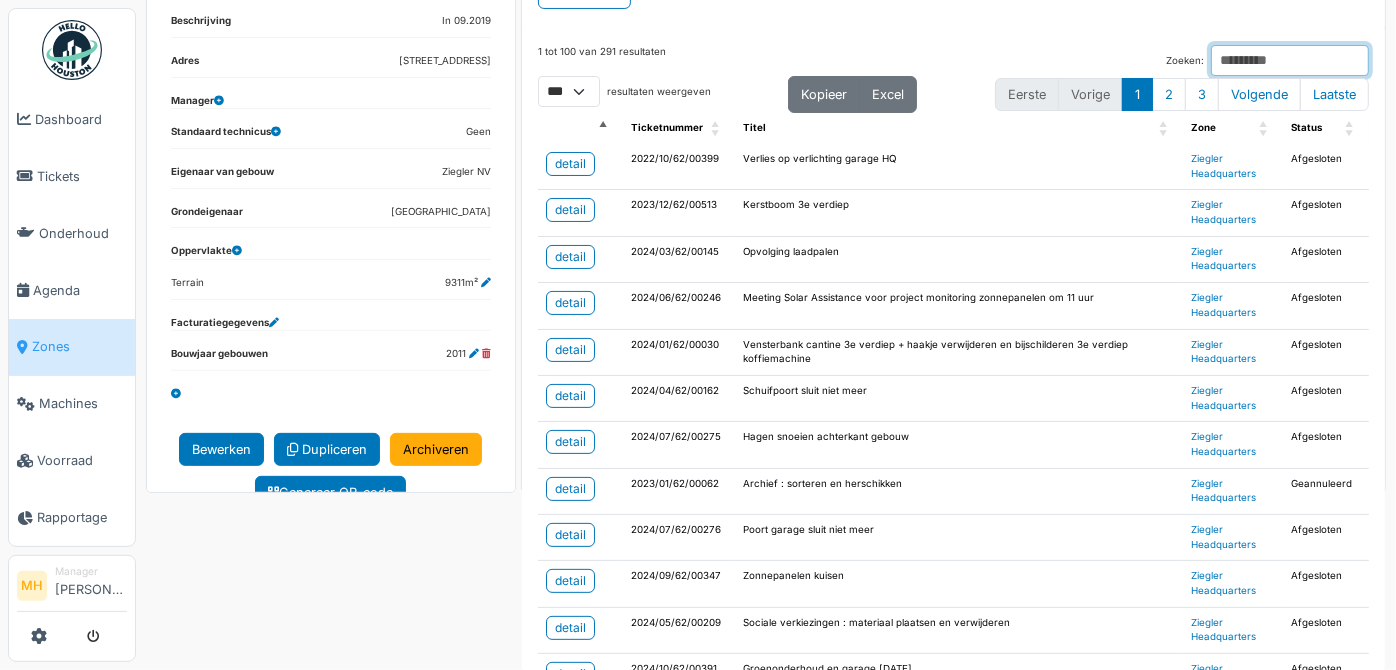 click on "Zoeken:" at bounding box center [1290, 60] 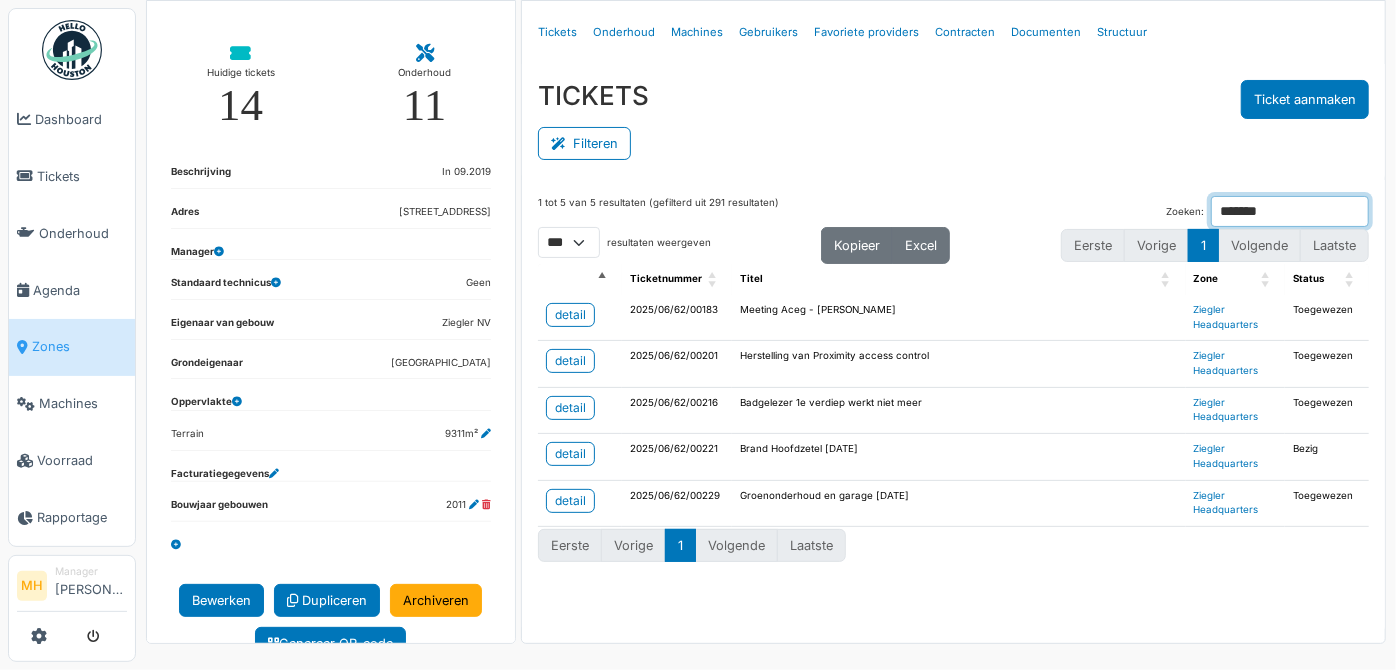scroll, scrollTop: 61, scrollLeft: 0, axis: vertical 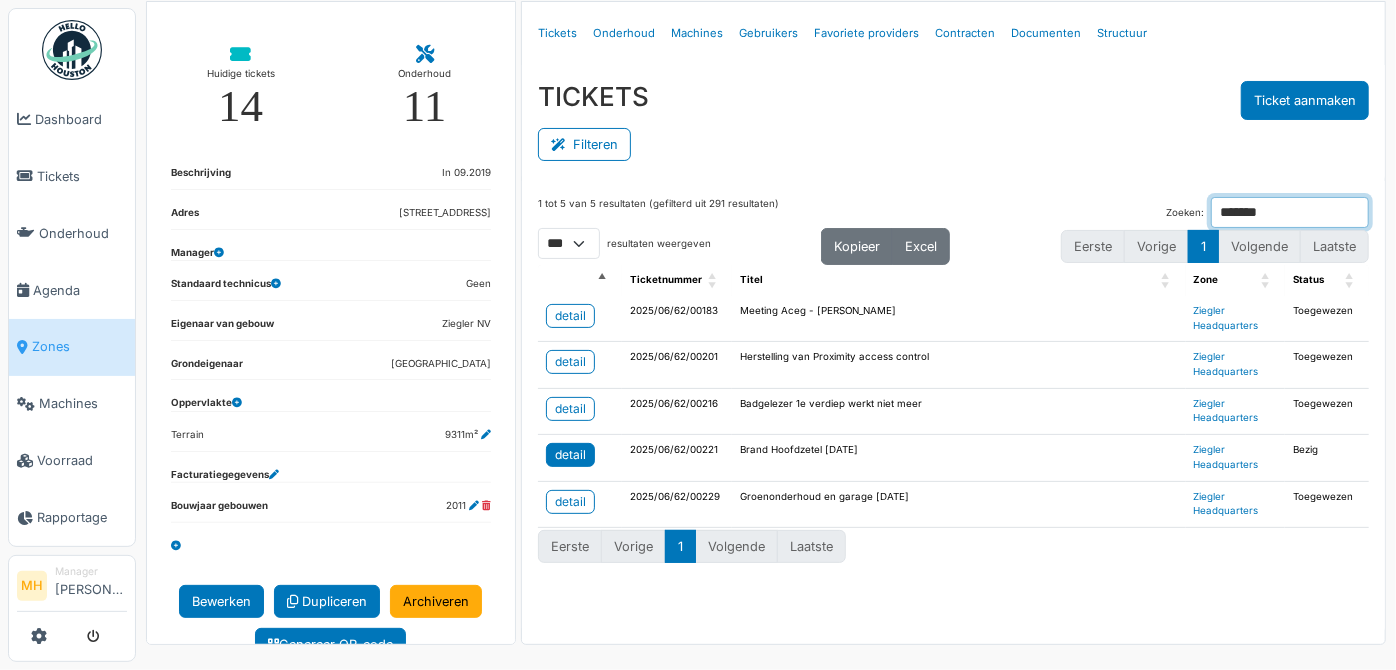 type on "*******" 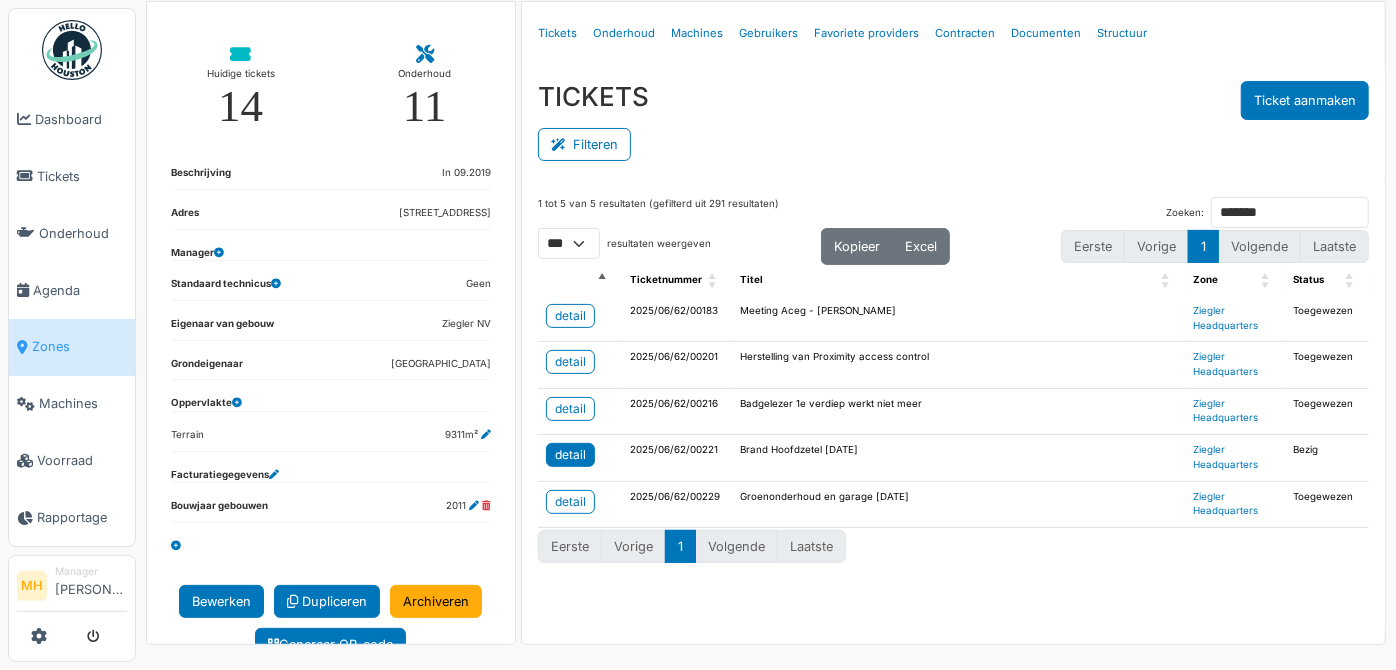 click on "detail" at bounding box center [570, 455] 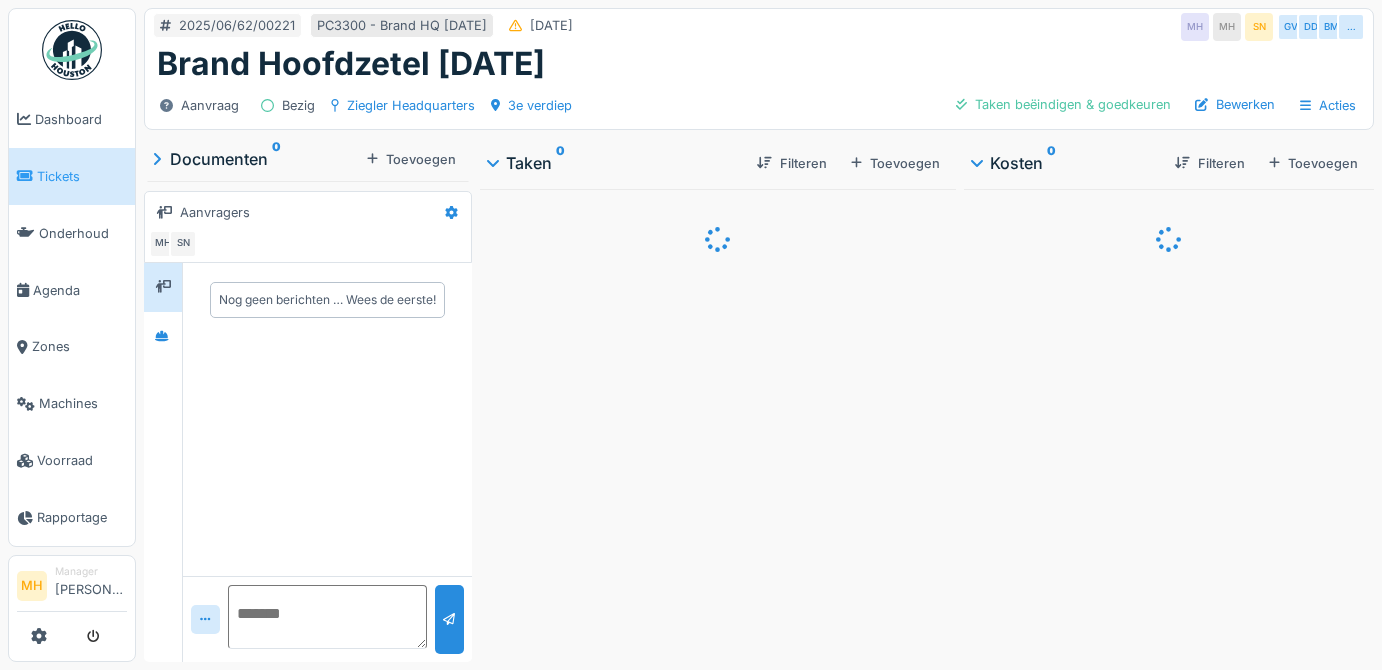 scroll, scrollTop: 0, scrollLeft: 0, axis: both 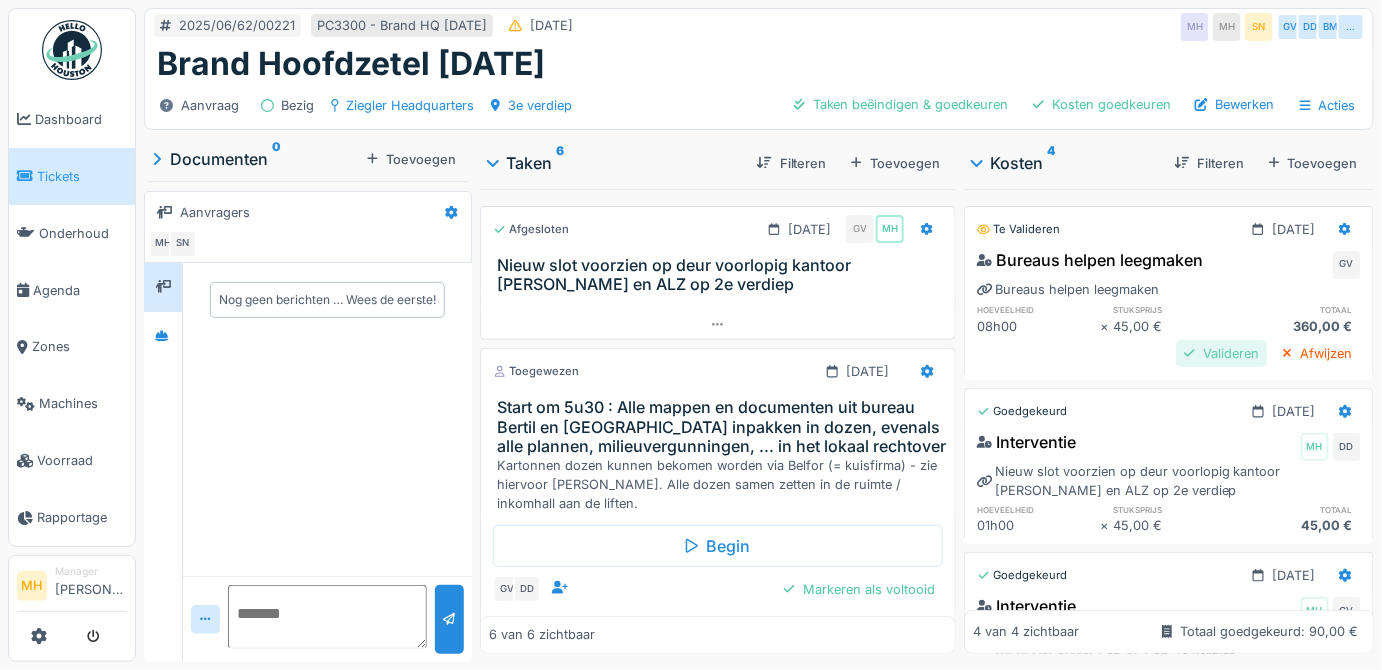 click on "Valideren" at bounding box center [1221, 353] 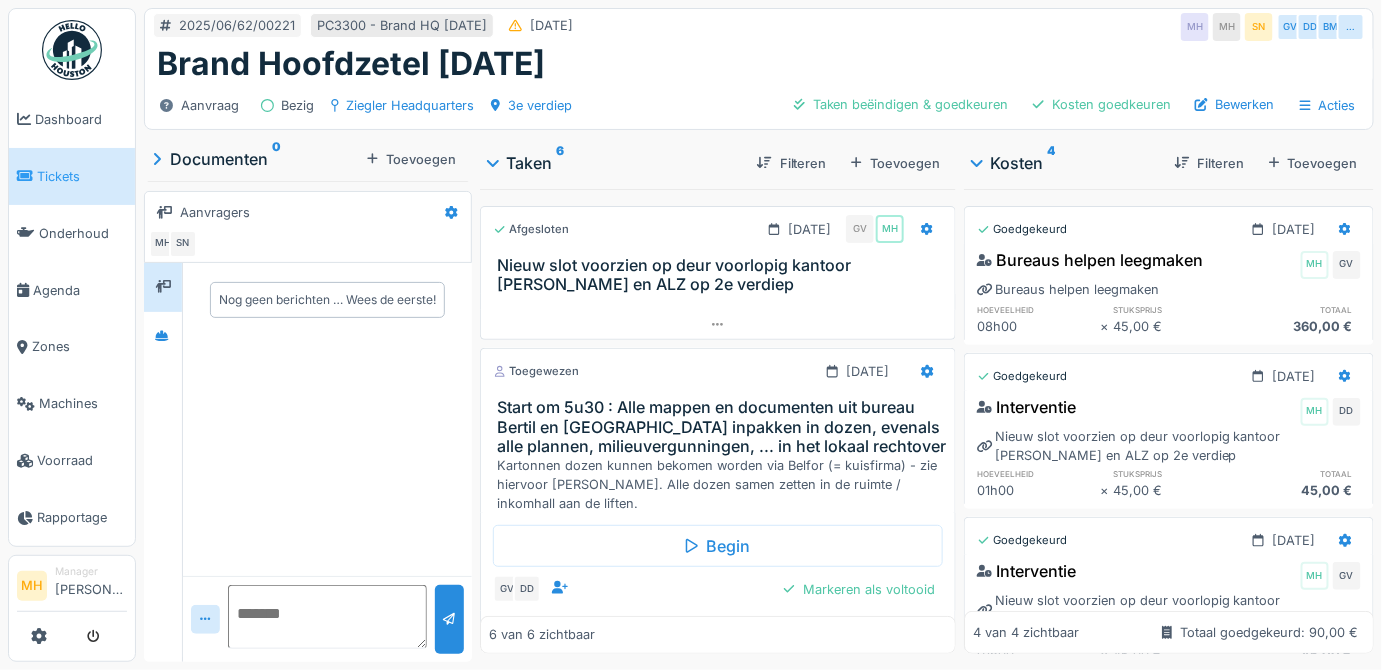 scroll, scrollTop: 90, scrollLeft: 0, axis: vertical 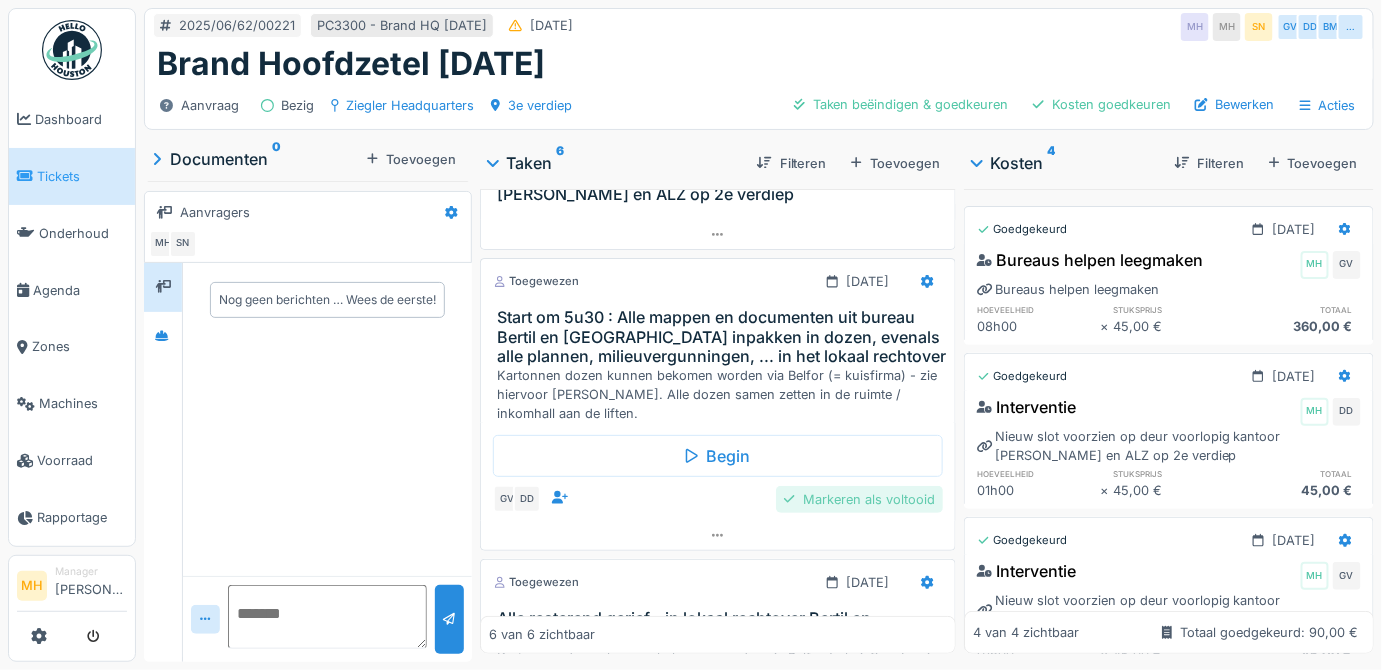 click on "Markeren als voltooid" at bounding box center [859, 499] 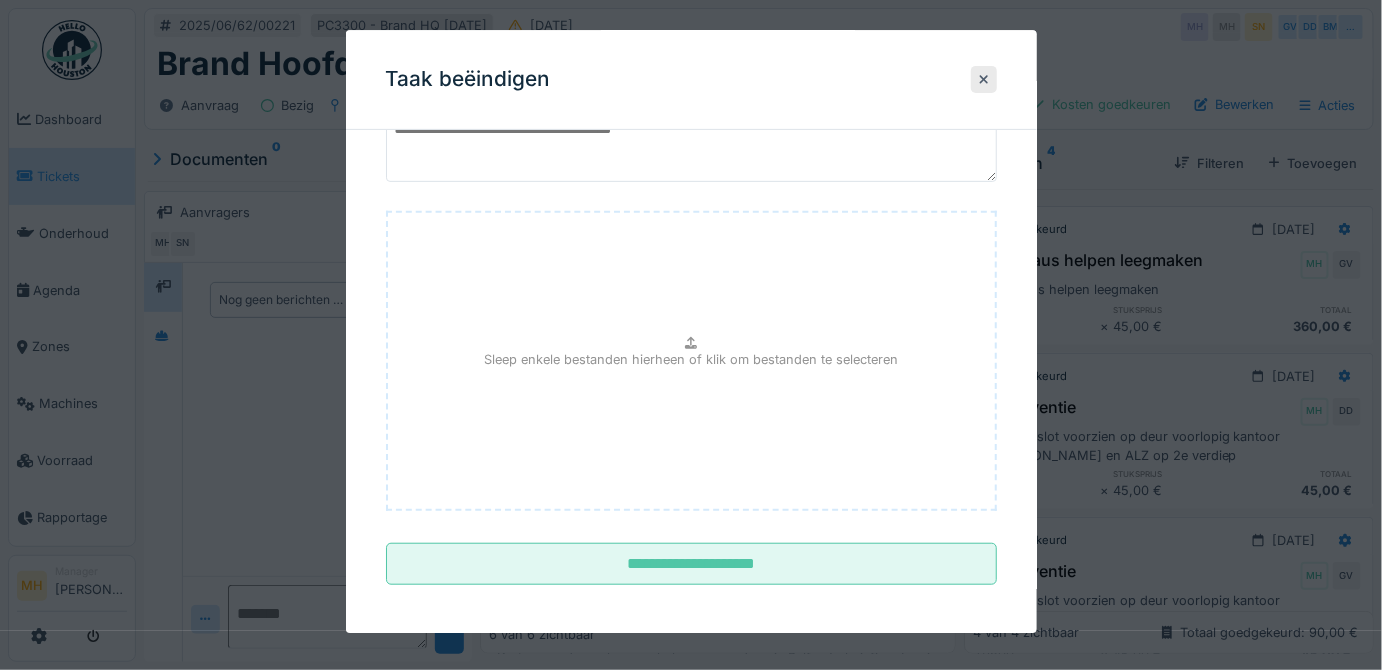 scroll, scrollTop: 209, scrollLeft: 0, axis: vertical 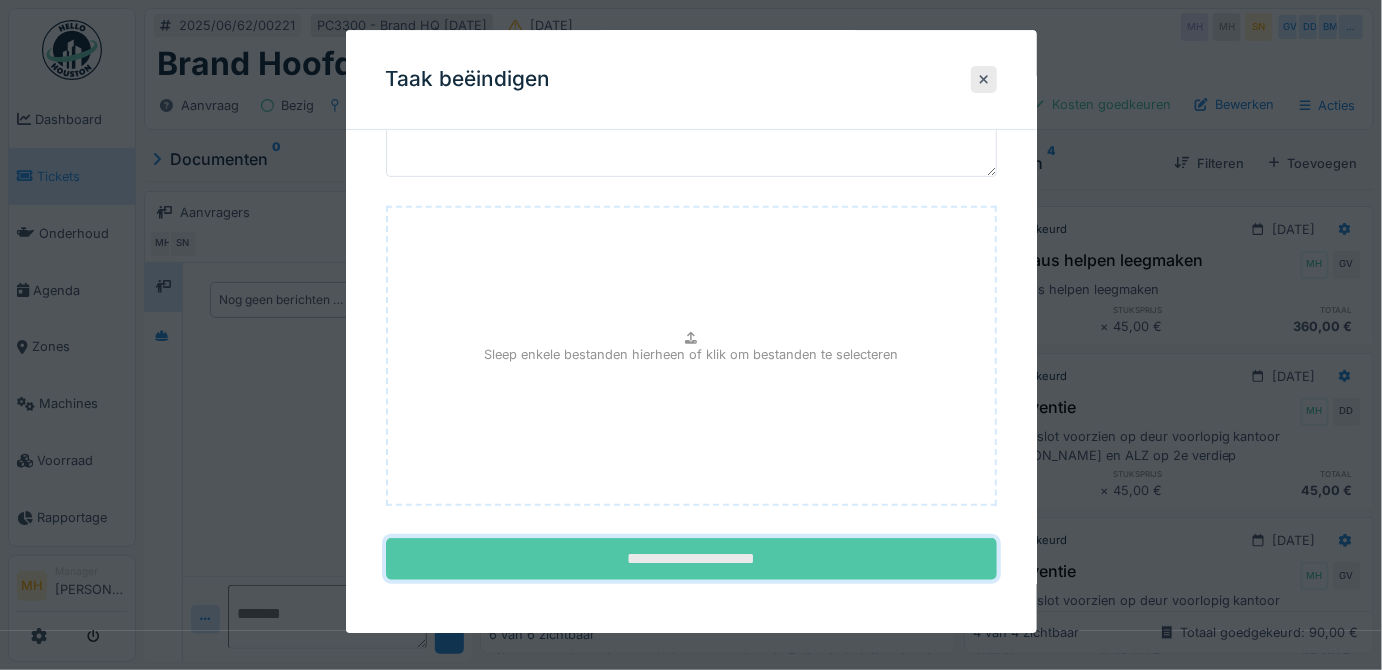 click on "**********" at bounding box center [691, 560] 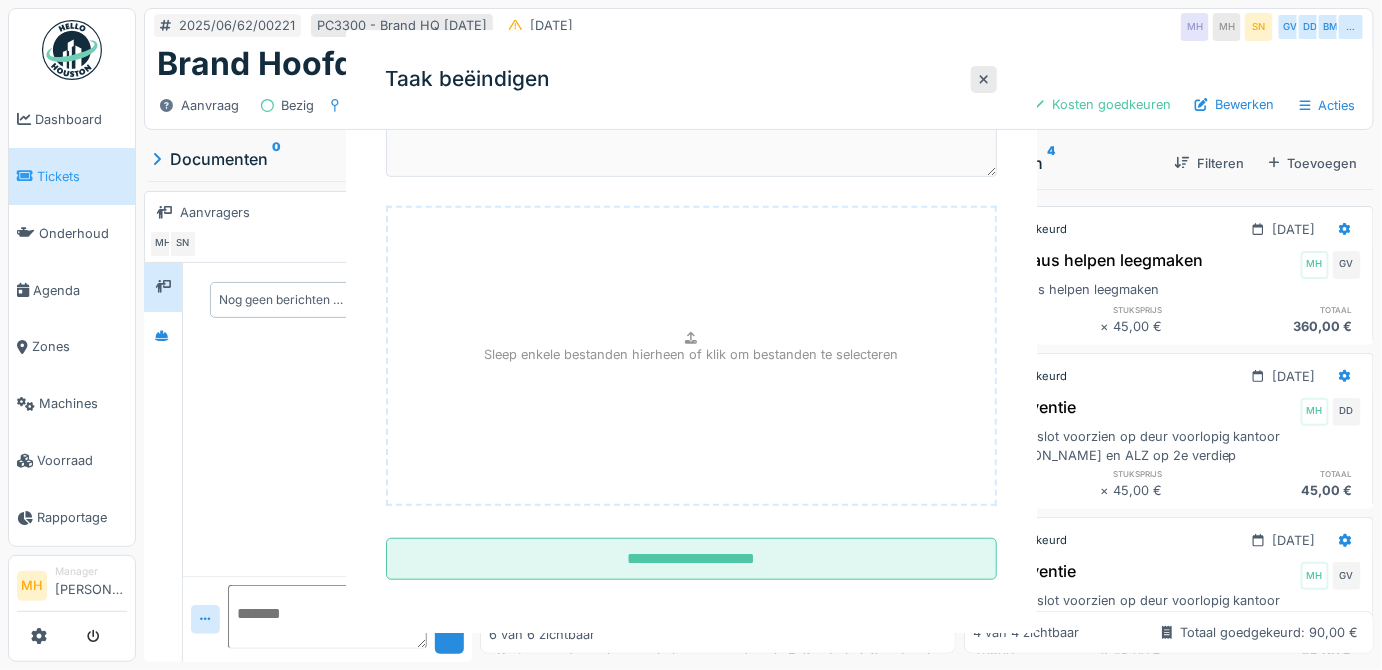 scroll, scrollTop: 0, scrollLeft: 0, axis: both 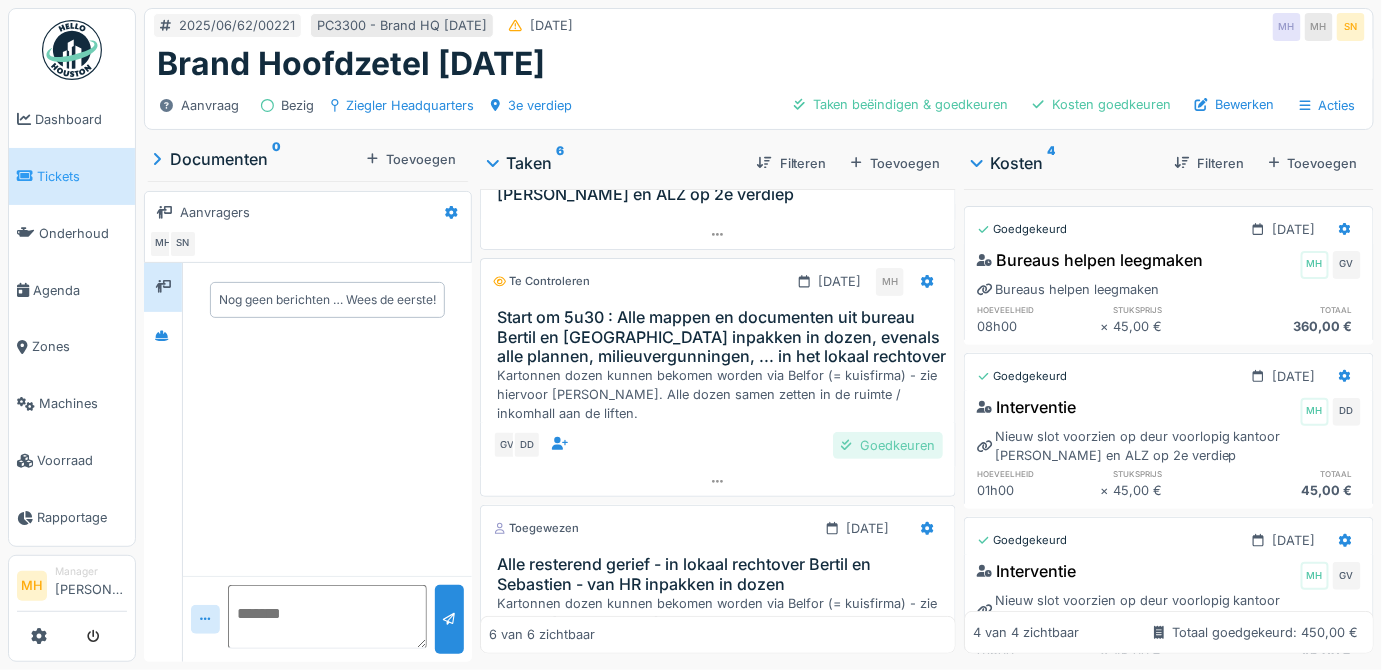 click on "Goedkeuren" at bounding box center (888, 445) 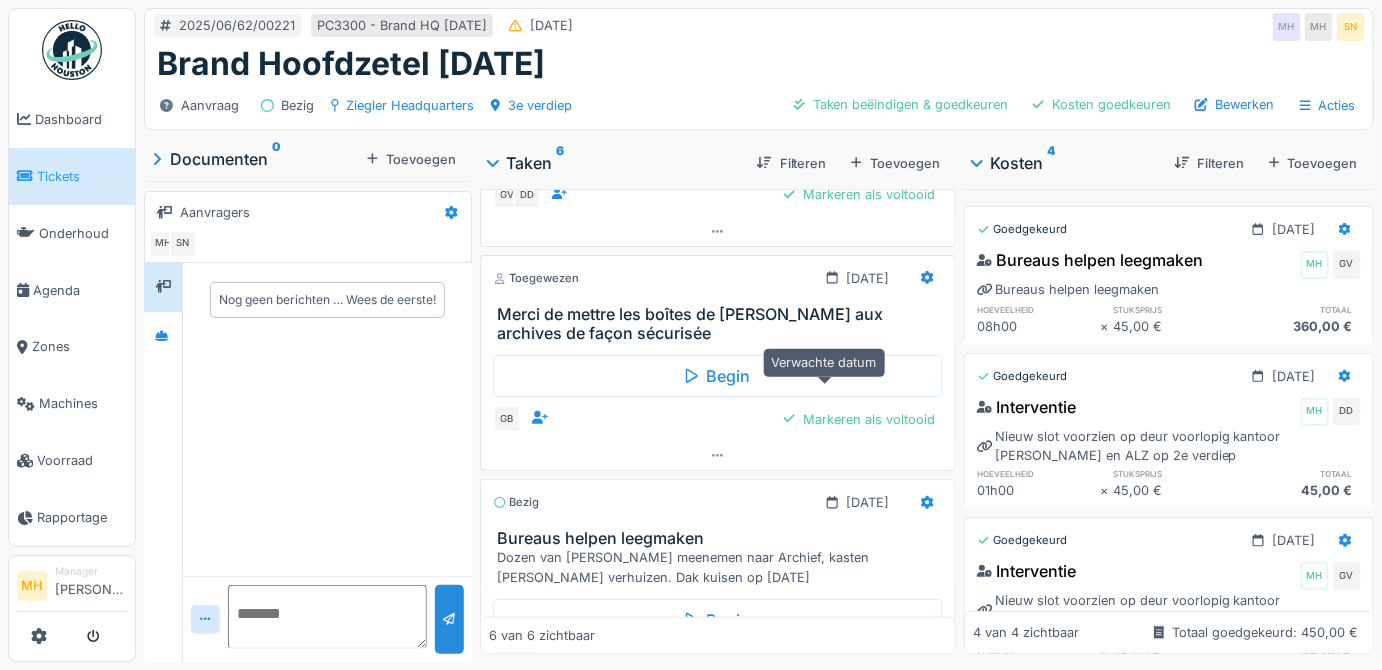 scroll, scrollTop: 545, scrollLeft: 0, axis: vertical 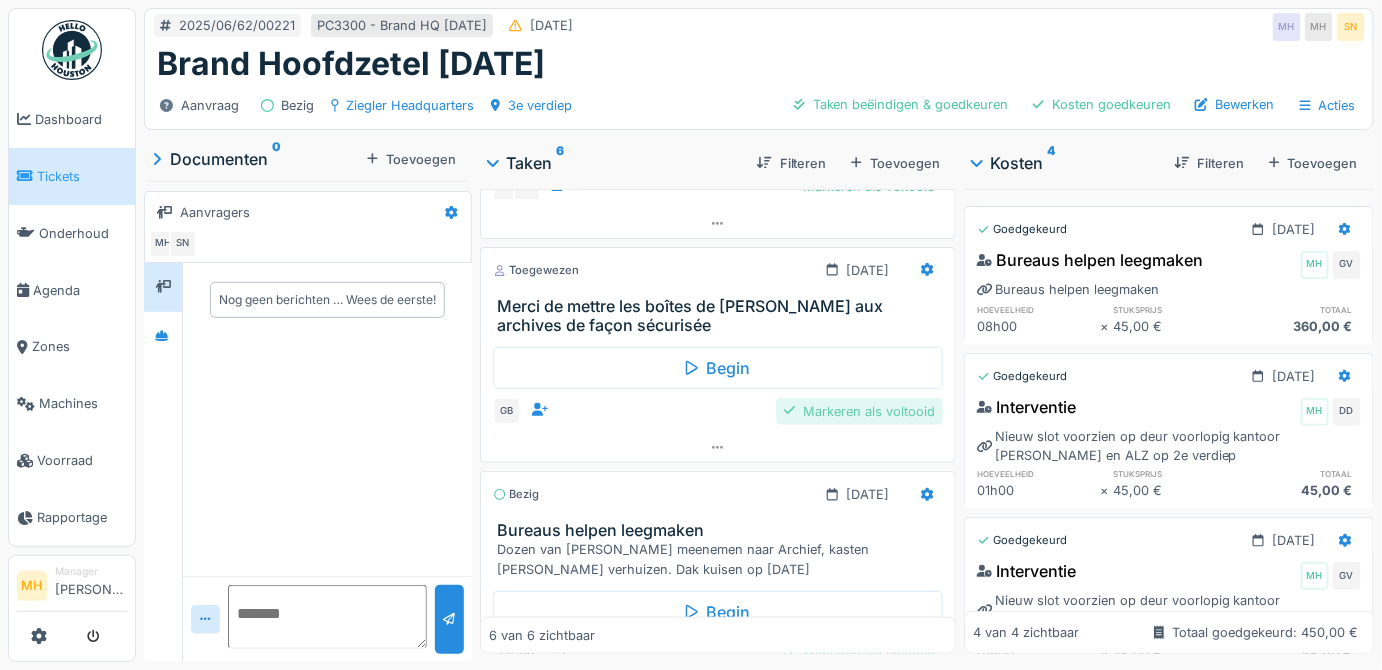 click on "Markeren als voltooid" at bounding box center (859, 411) 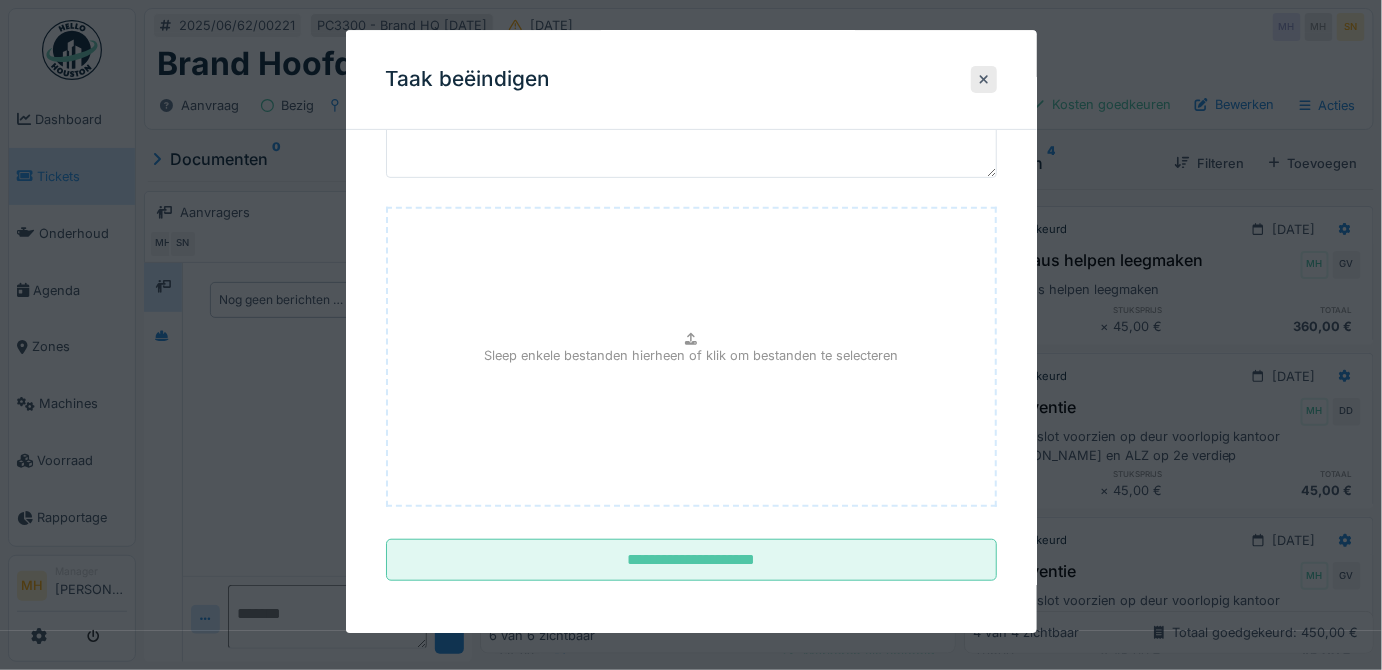 scroll, scrollTop: 209, scrollLeft: 0, axis: vertical 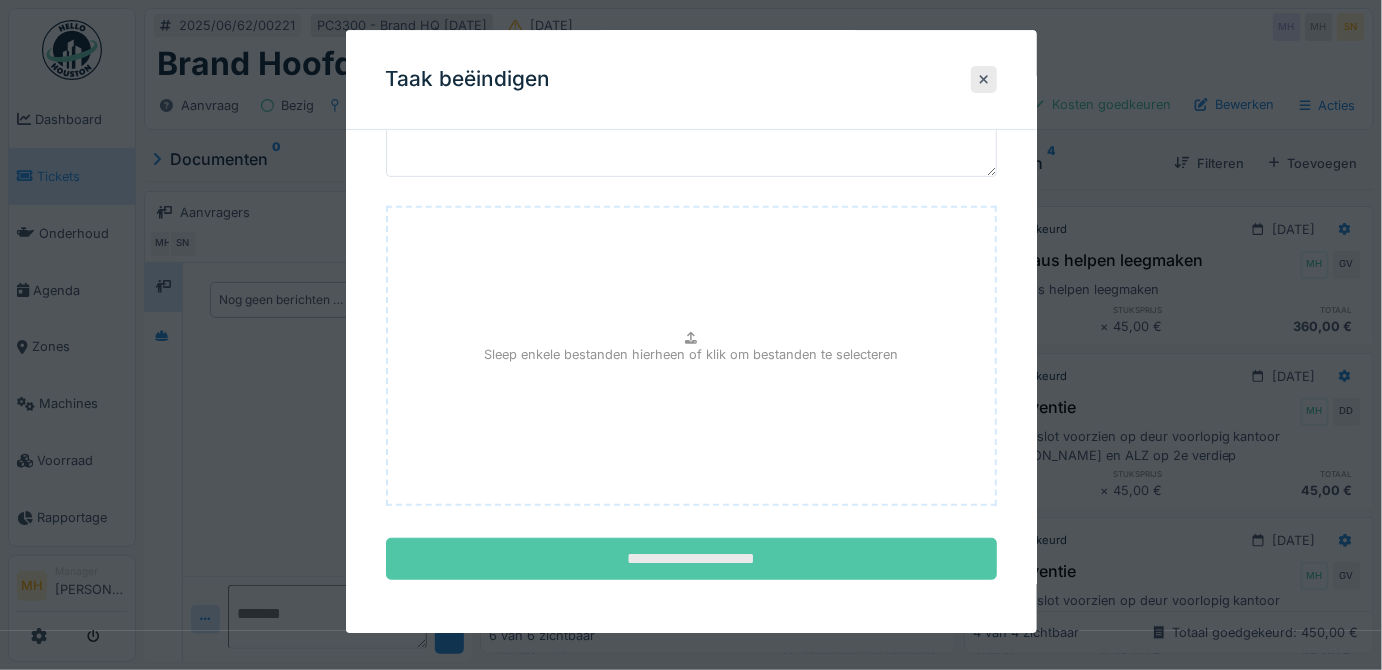 click on "**********" at bounding box center (691, 560) 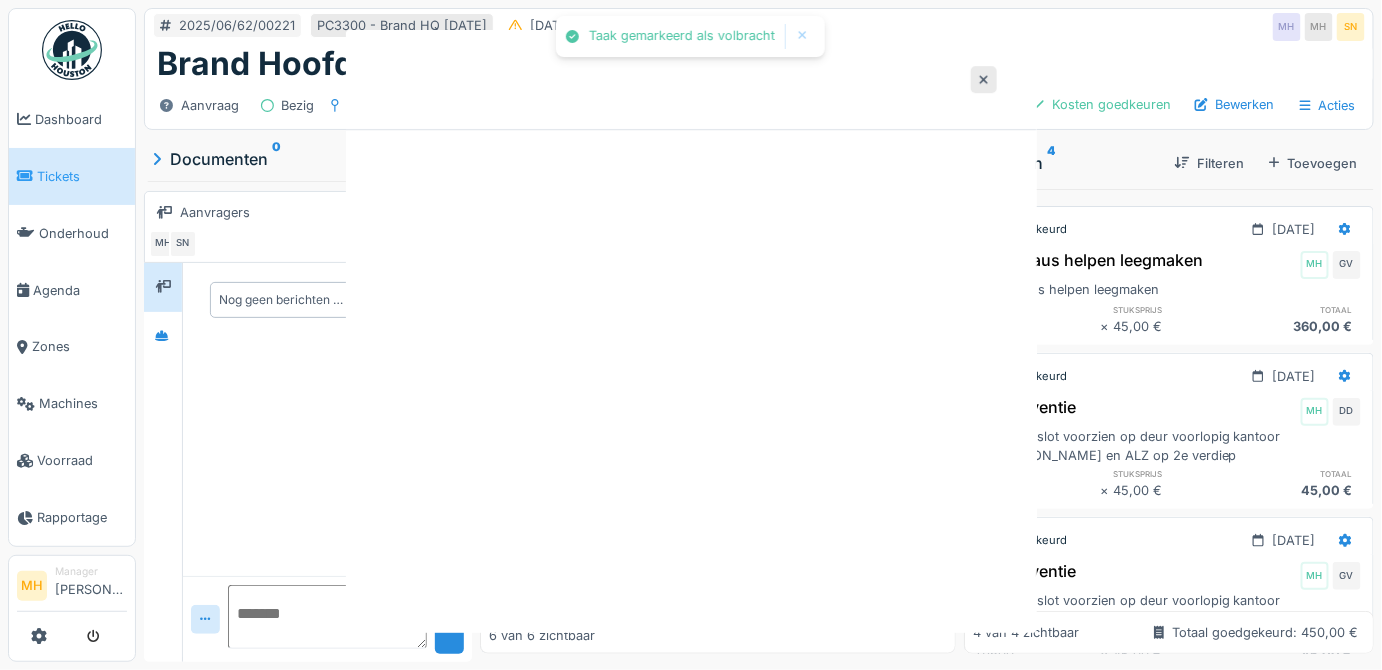 scroll, scrollTop: 0, scrollLeft: 0, axis: both 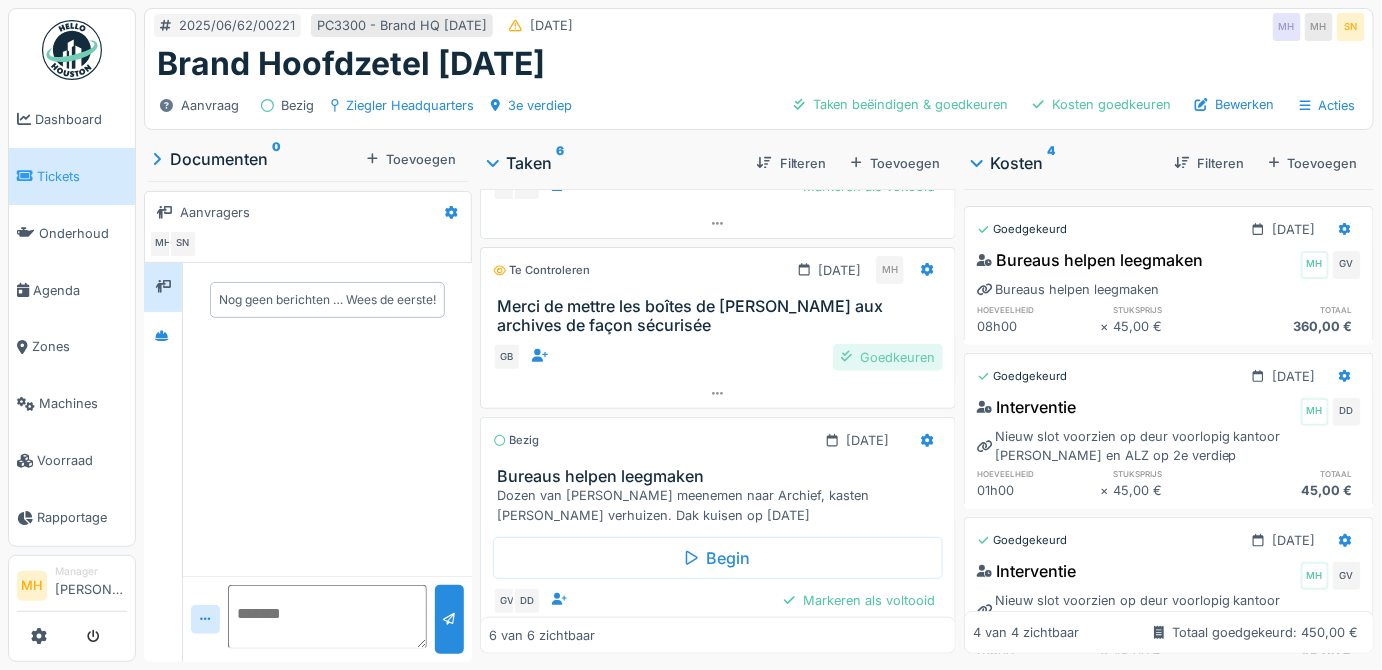 click on "Goedkeuren" at bounding box center (888, 357) 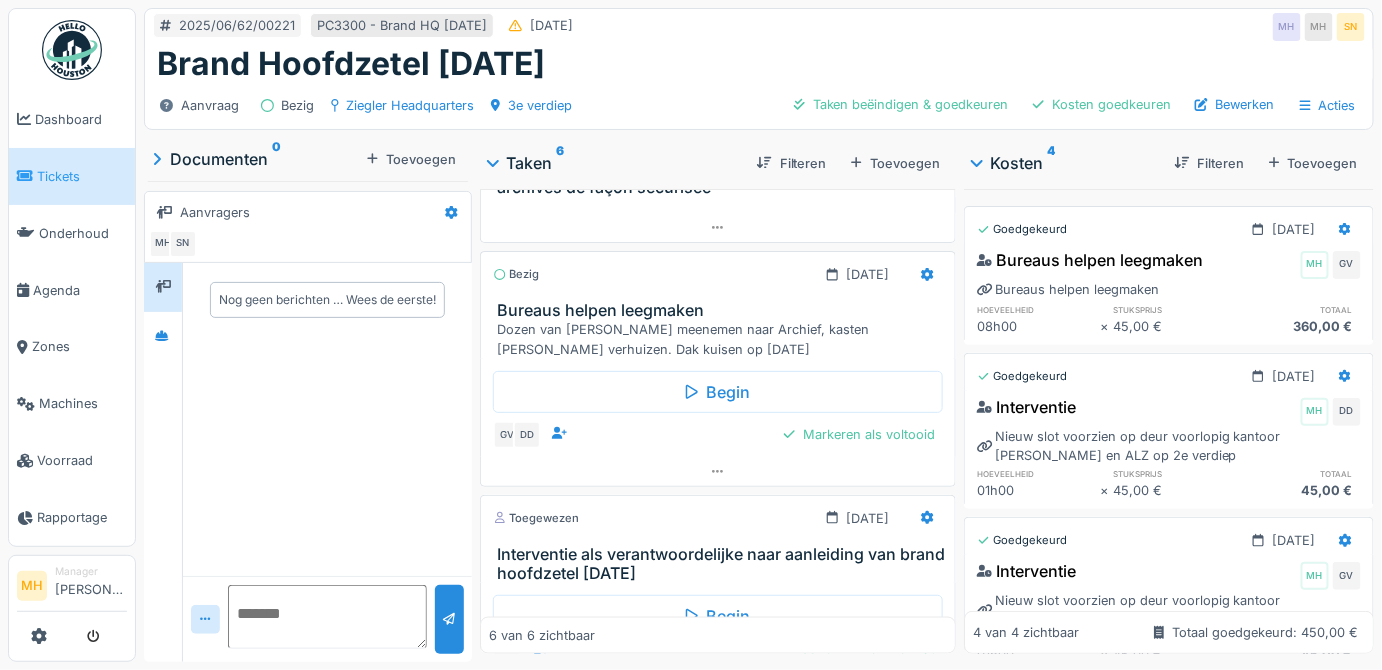 scroll, scrollTop: 774, scrollLeft: 0, axis: vertical 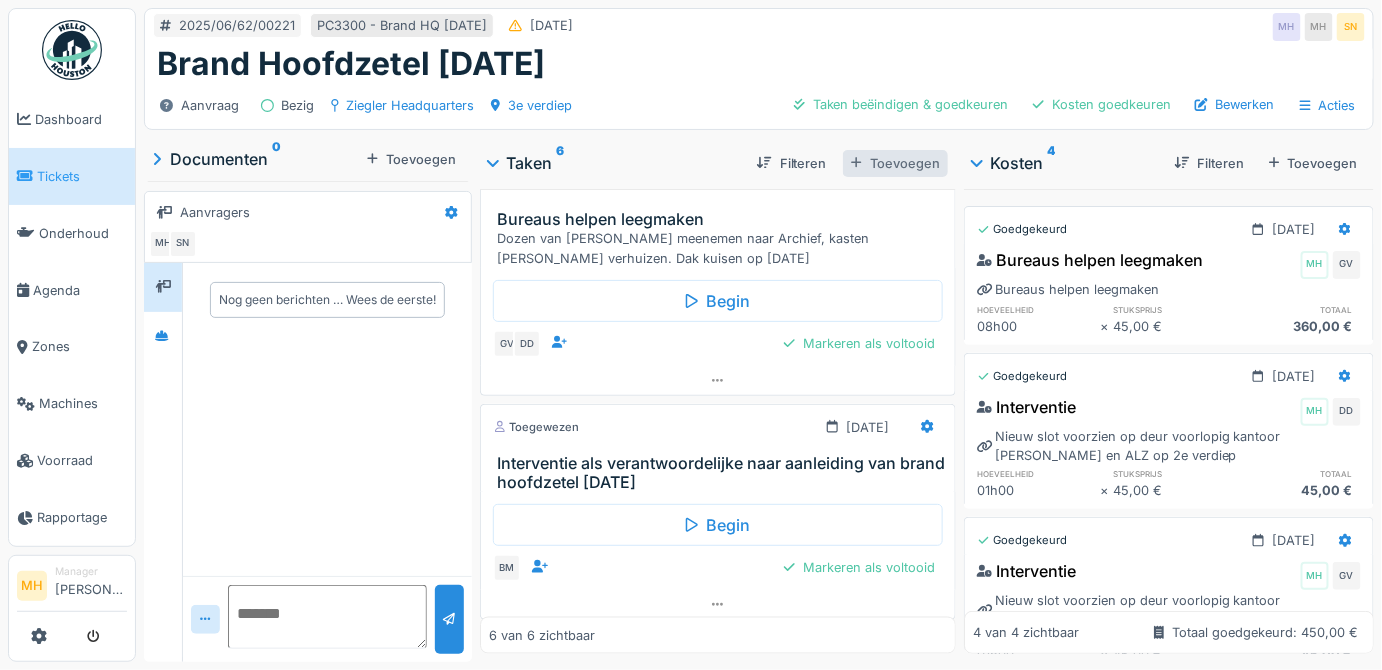 click on "Toevoegen" at bounding box center (895, 163) 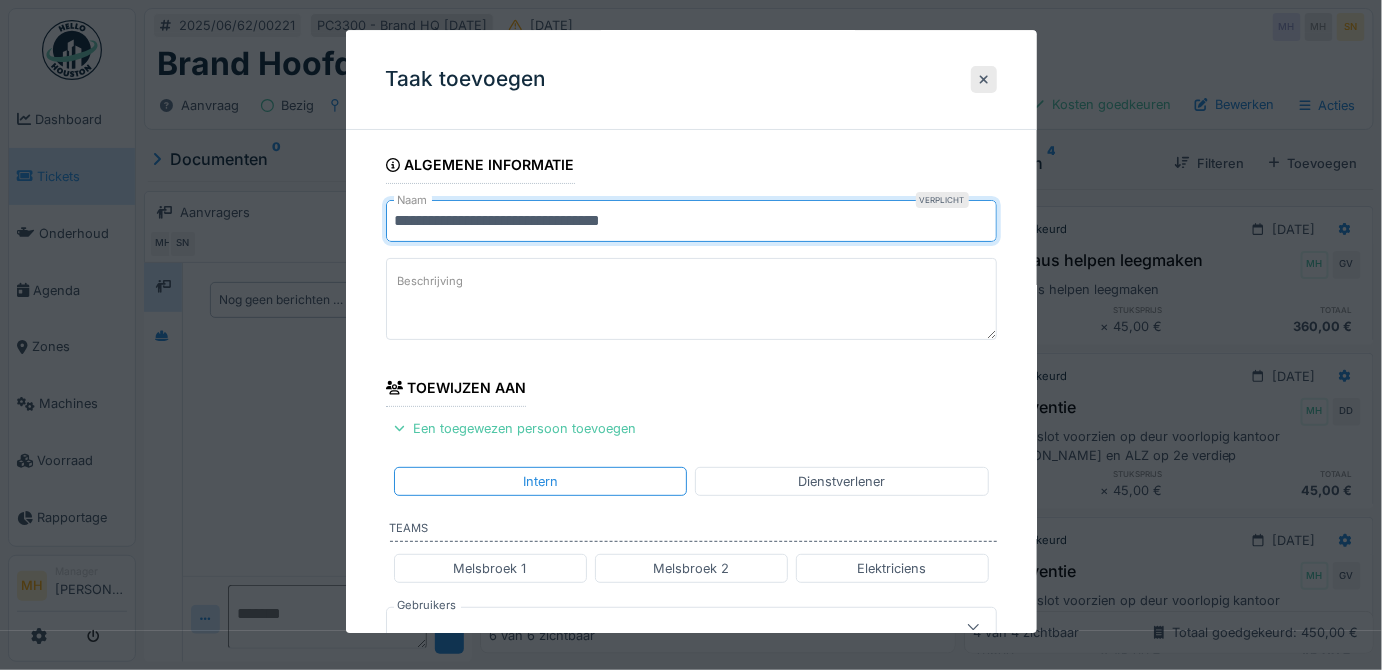 drag, startPoint x: 398, startPoint y: 221, endPoint x: 718, endPoint y: 212, distance: 320.12653 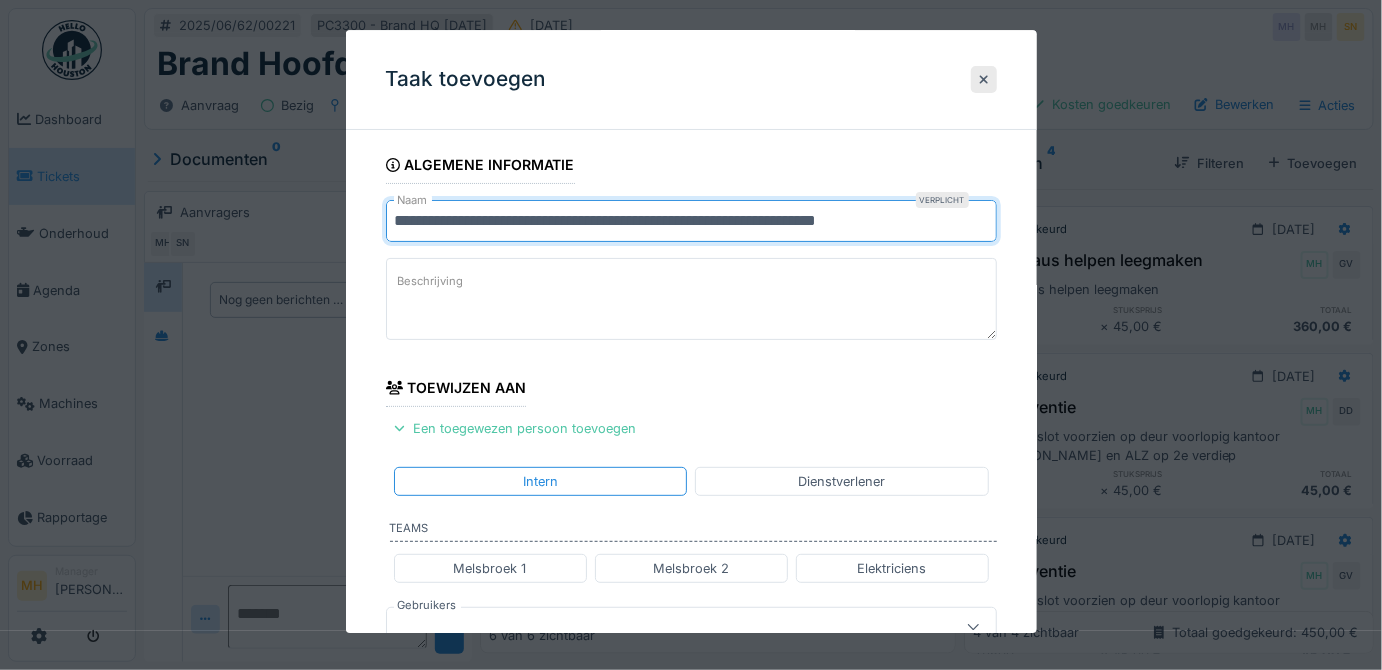type on "**********" 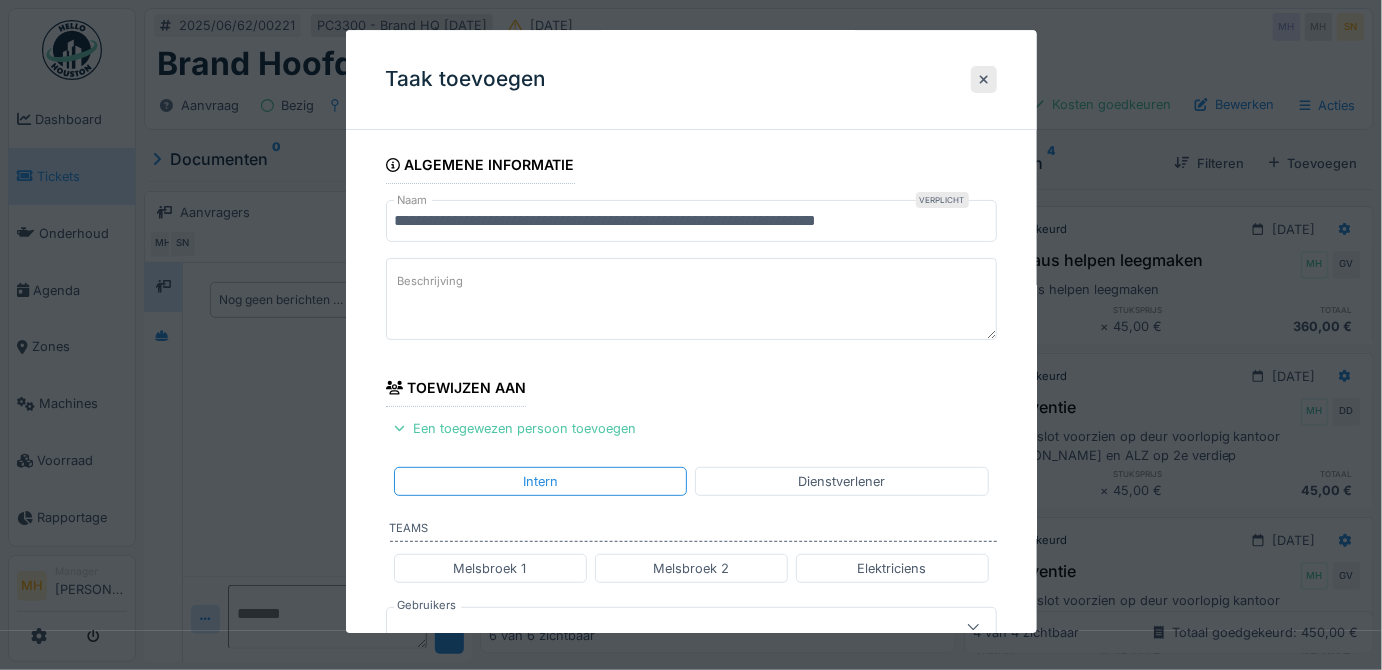 click on "Beschrijving" at bounding box center [691, 299] 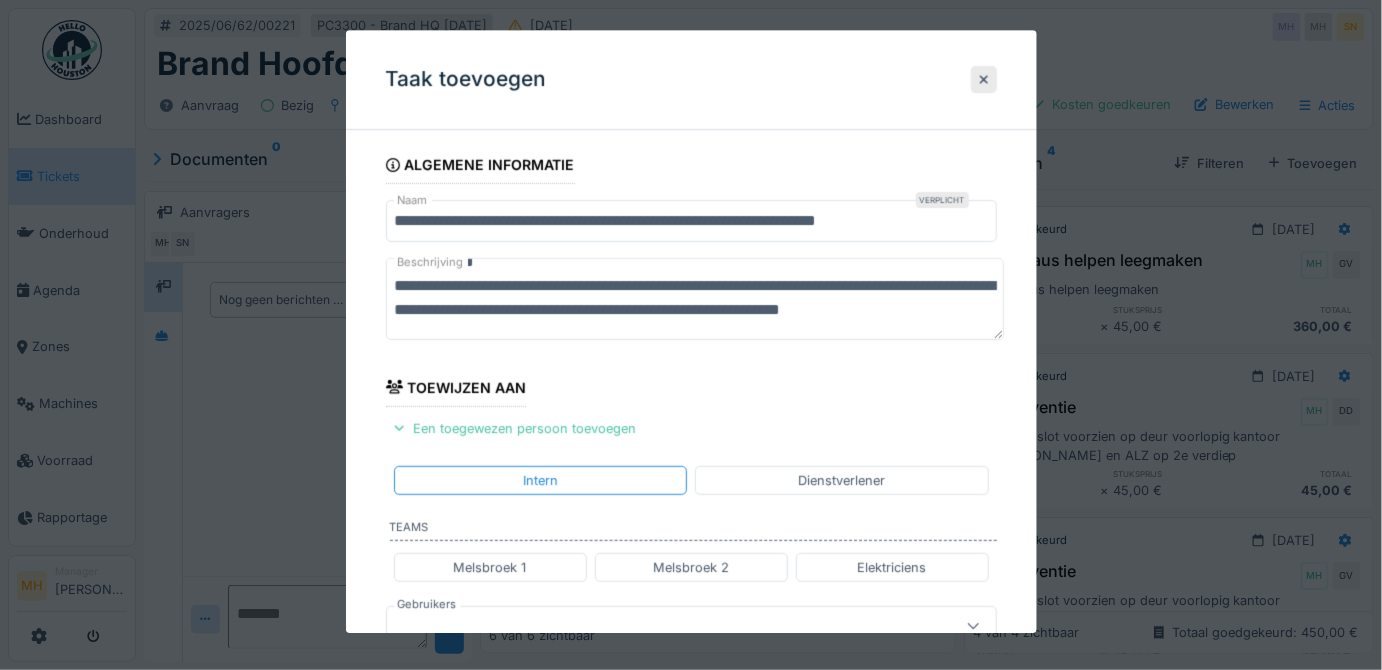scroll, scrollTop: 0, scrollLeft: 0, axis: both 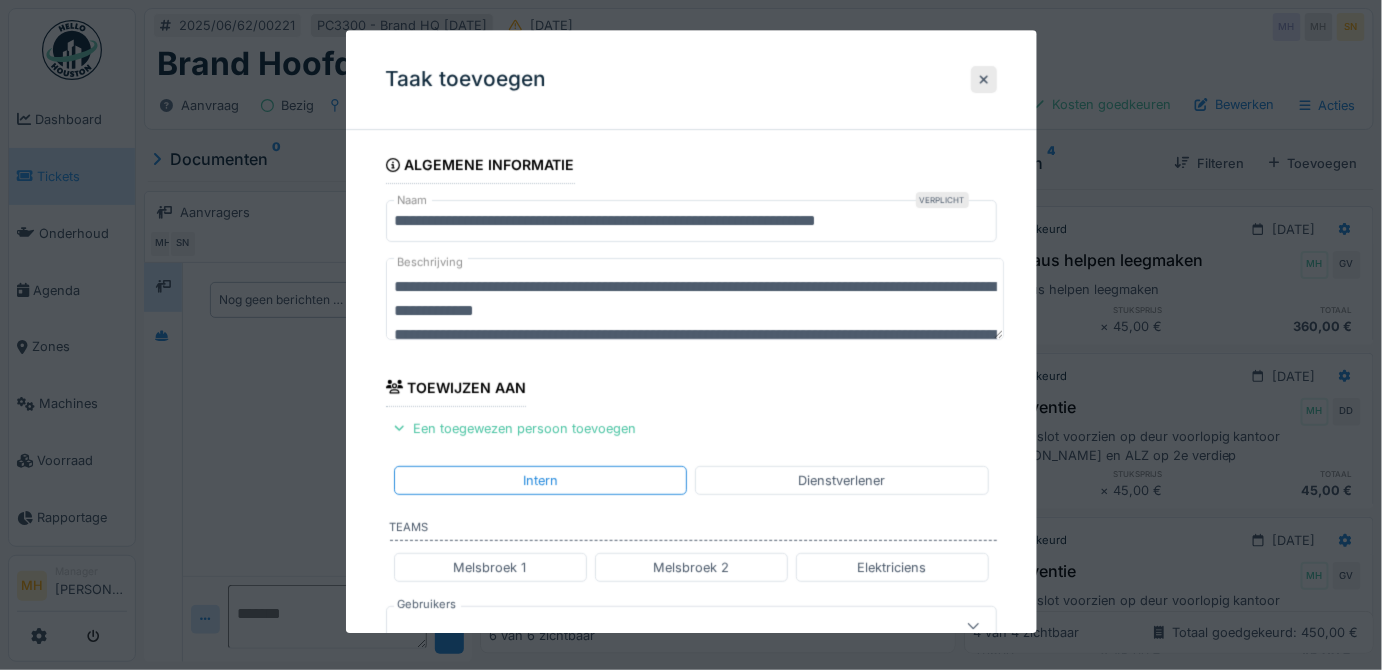 drag, startPoint x: 393, startPoint y: 286, endPoint x: 704, endPoint y: 312, distance: 312.08493 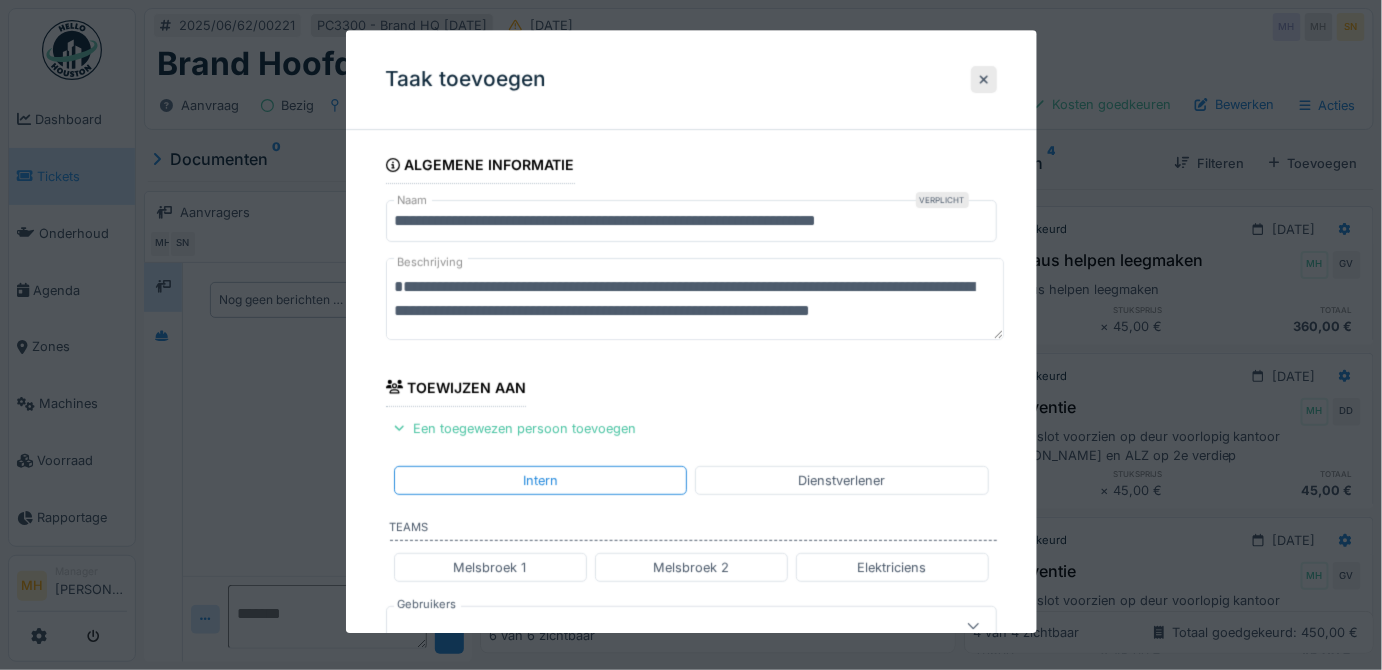 click on "**********" at bounding box center [695, 298] 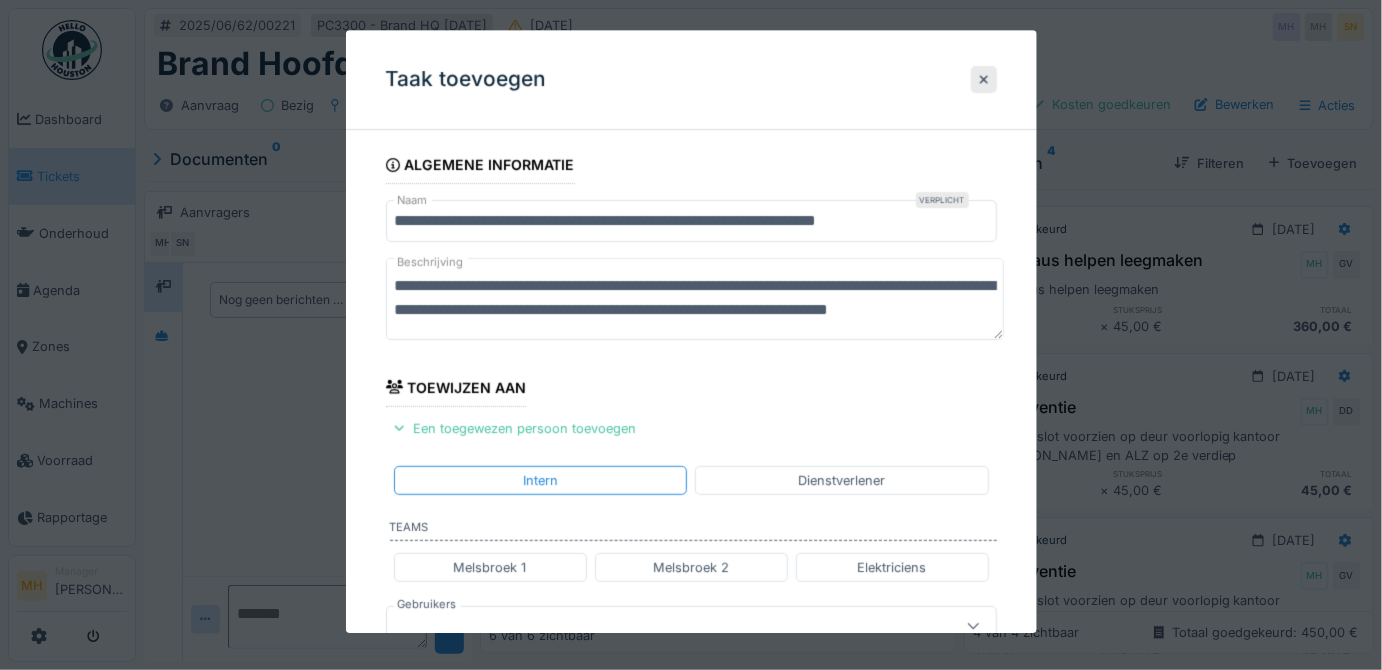 scroll, scrollTop: 24, scrollLeft: 0, axis: vertical 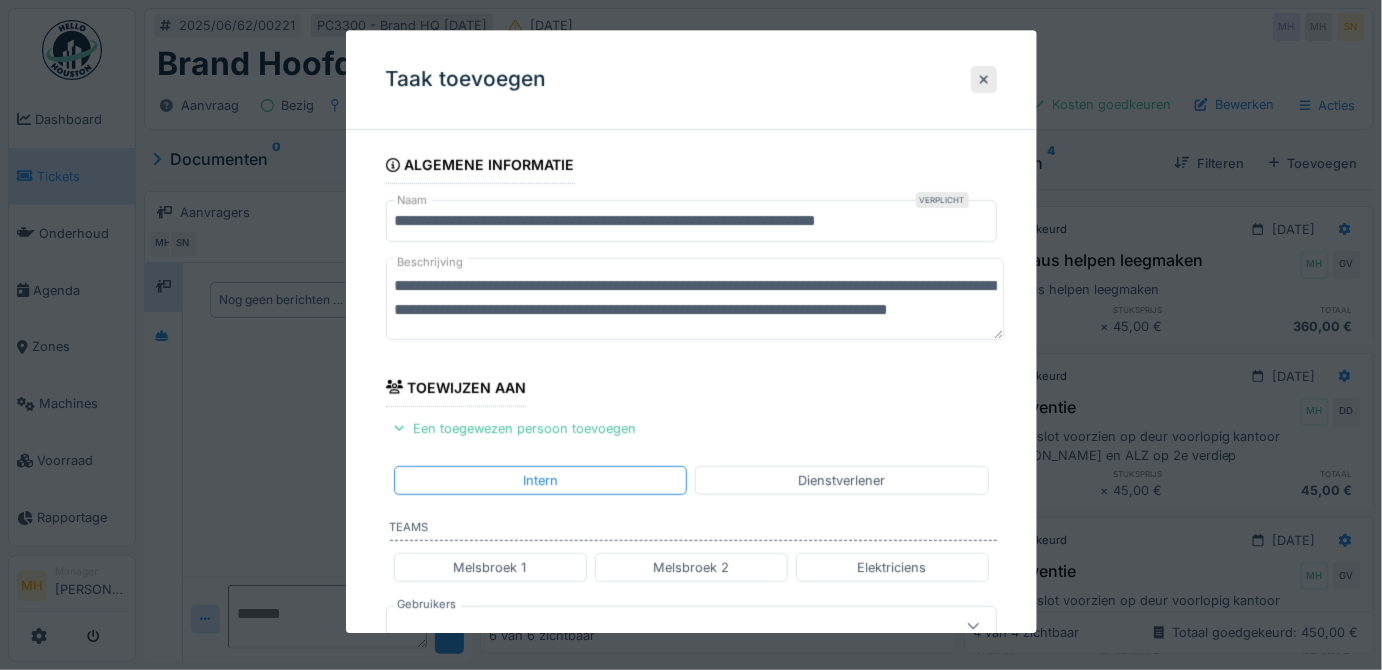 click on "**********" at bounding box center (695, 298) 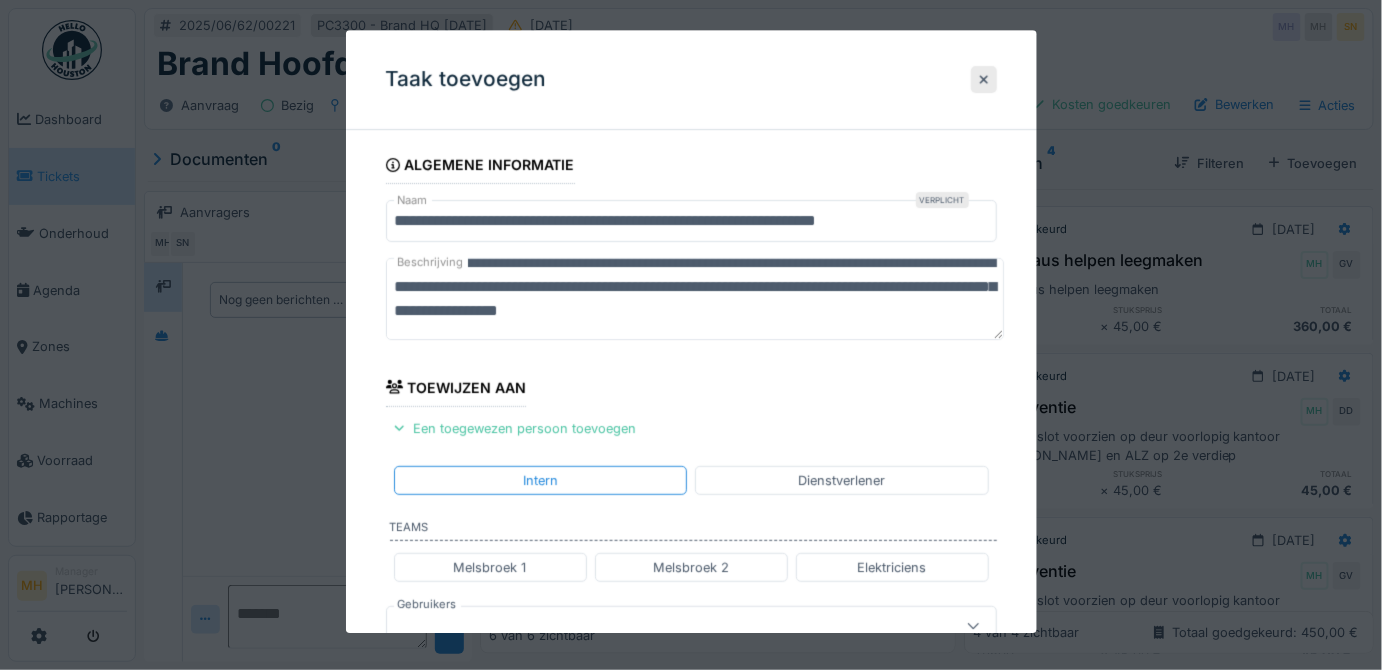 scroll, scrollTop: 29, scrollLeft: 0, axis: vertical 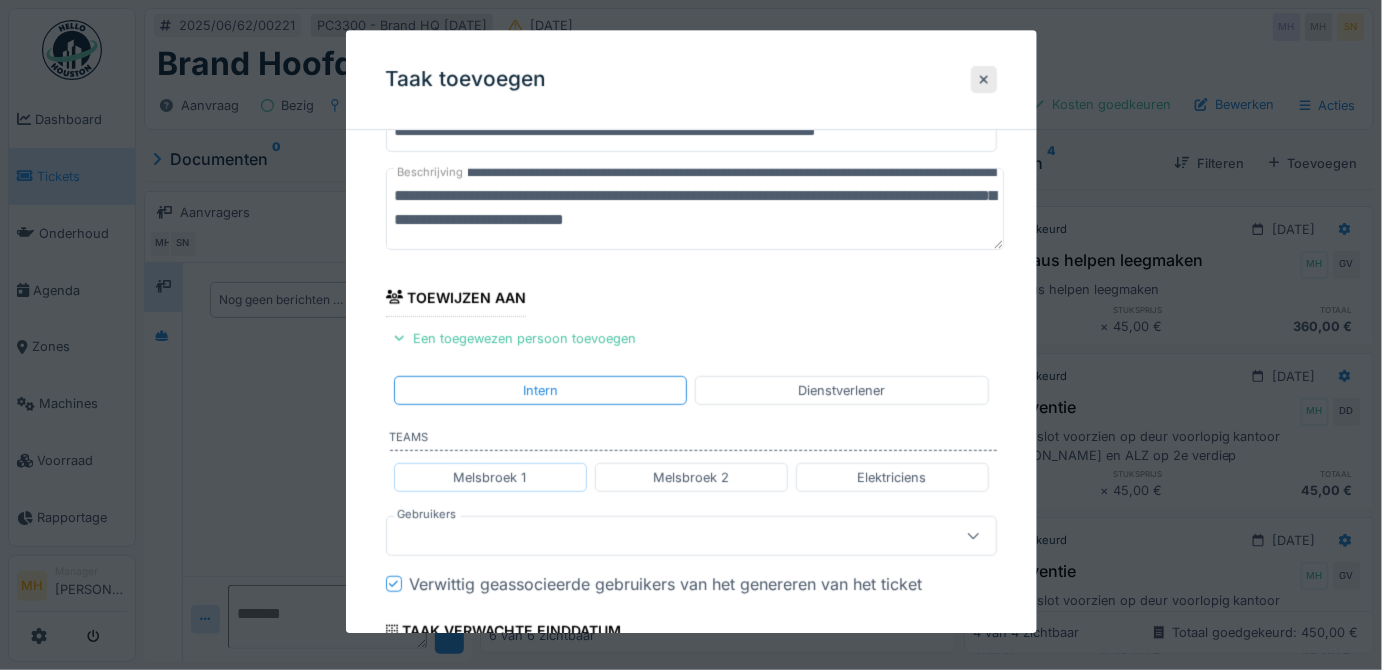type on "**********" 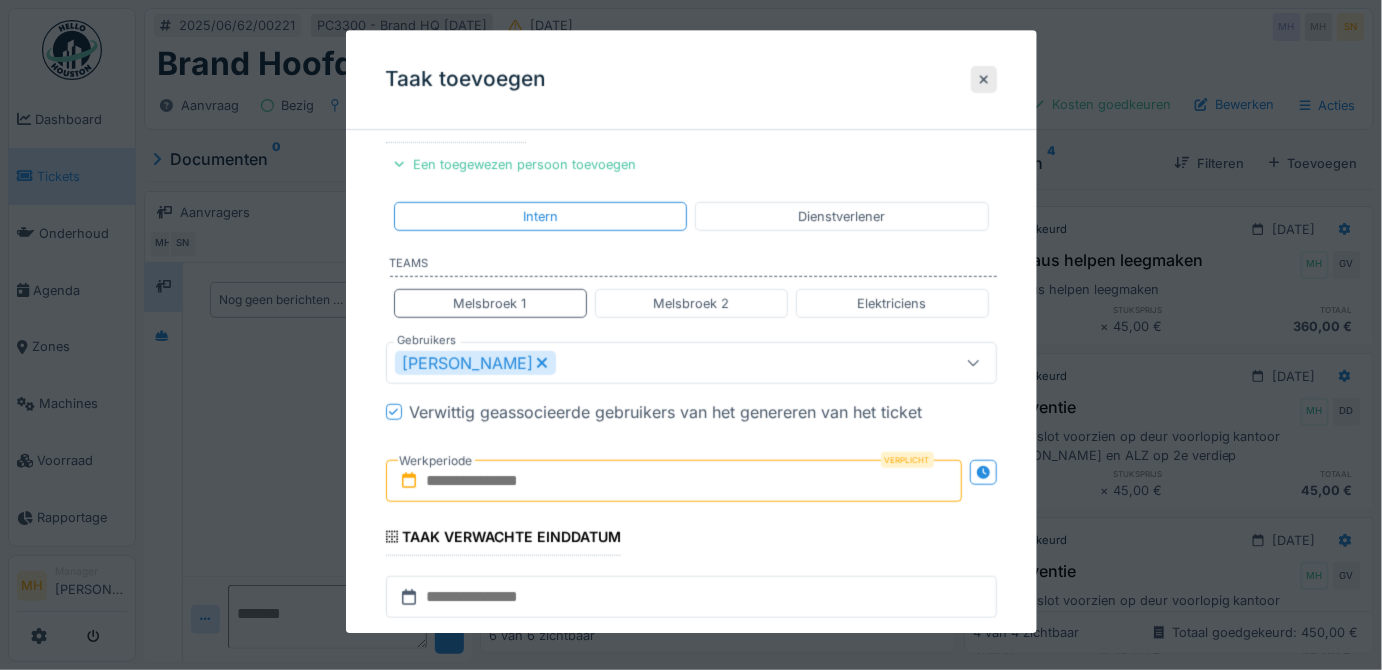 scroll, scrollTop: 272, scrollLeft: 0, axis: vertical 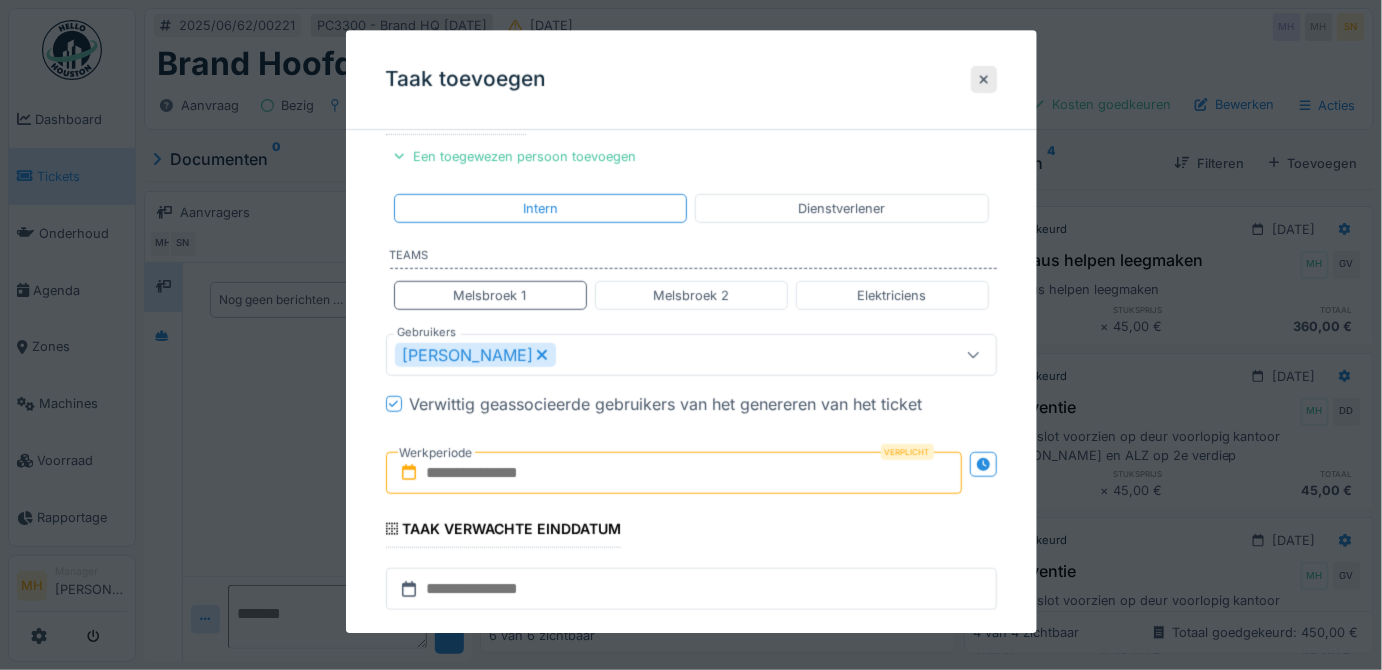 click at bounding box center (674, 473) 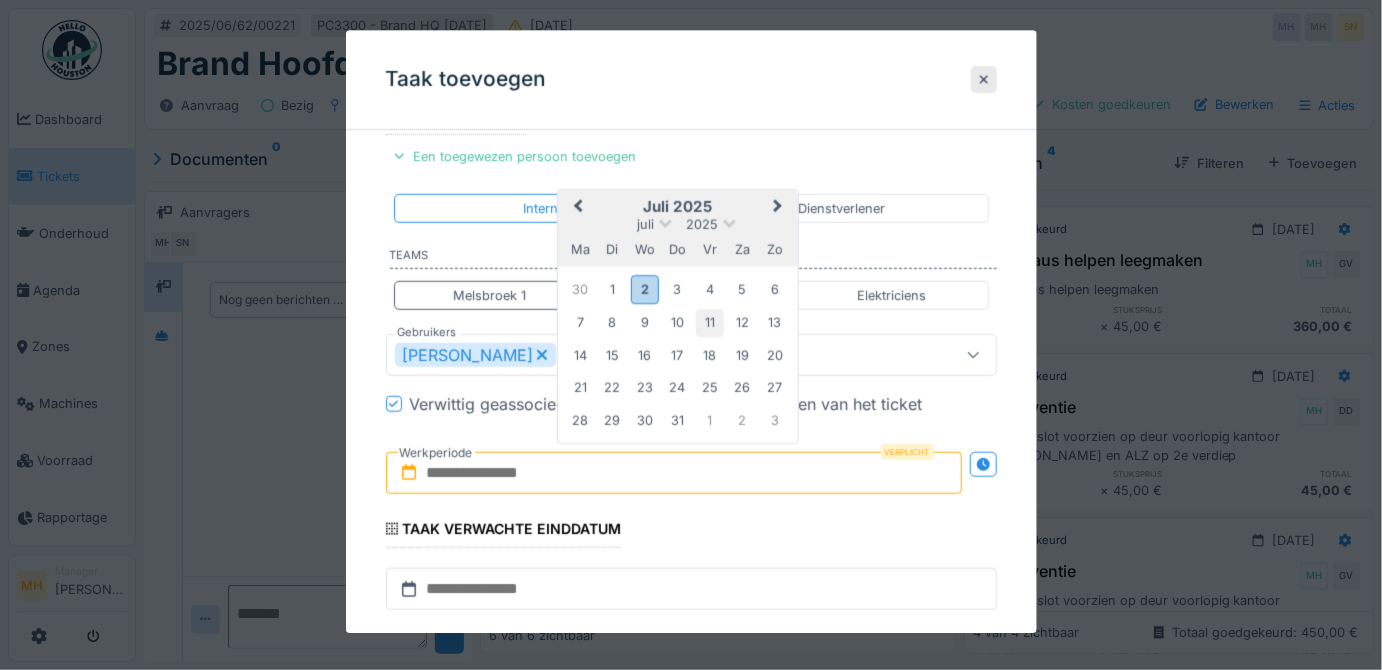 click on "11" at bounding box center (709, 323) 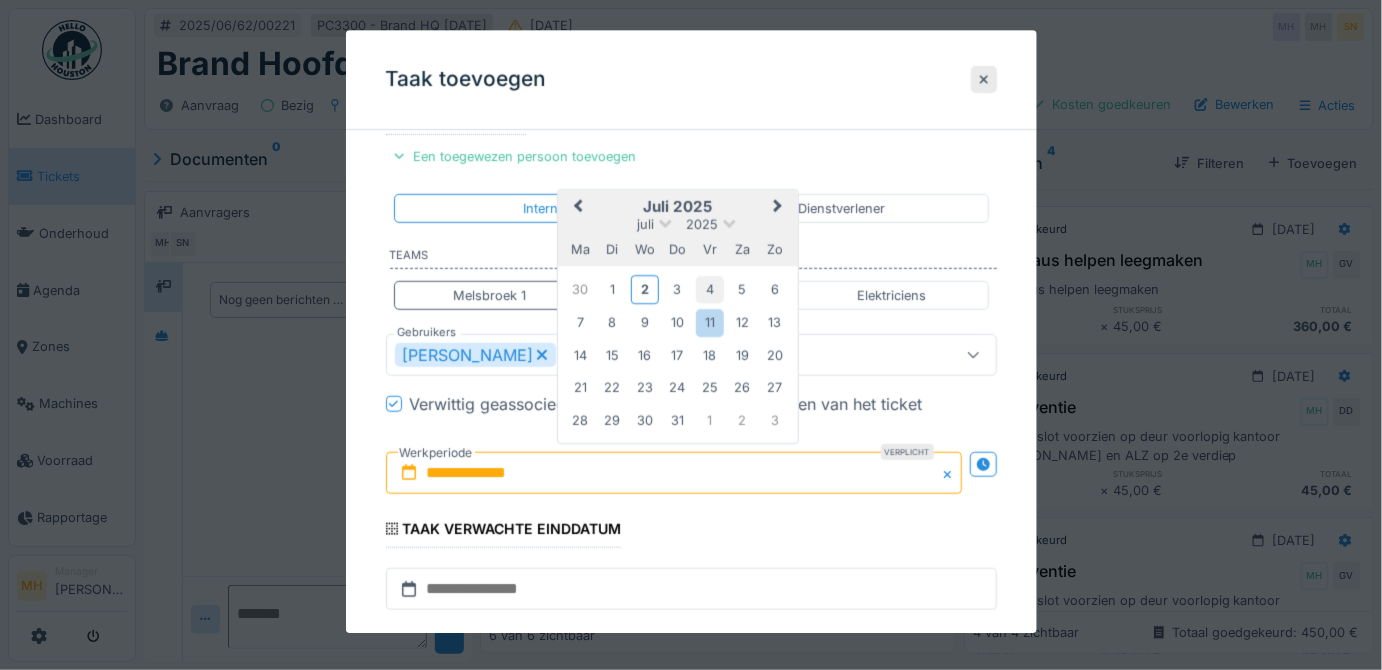 click on "4" at bounding box center [709, 289] 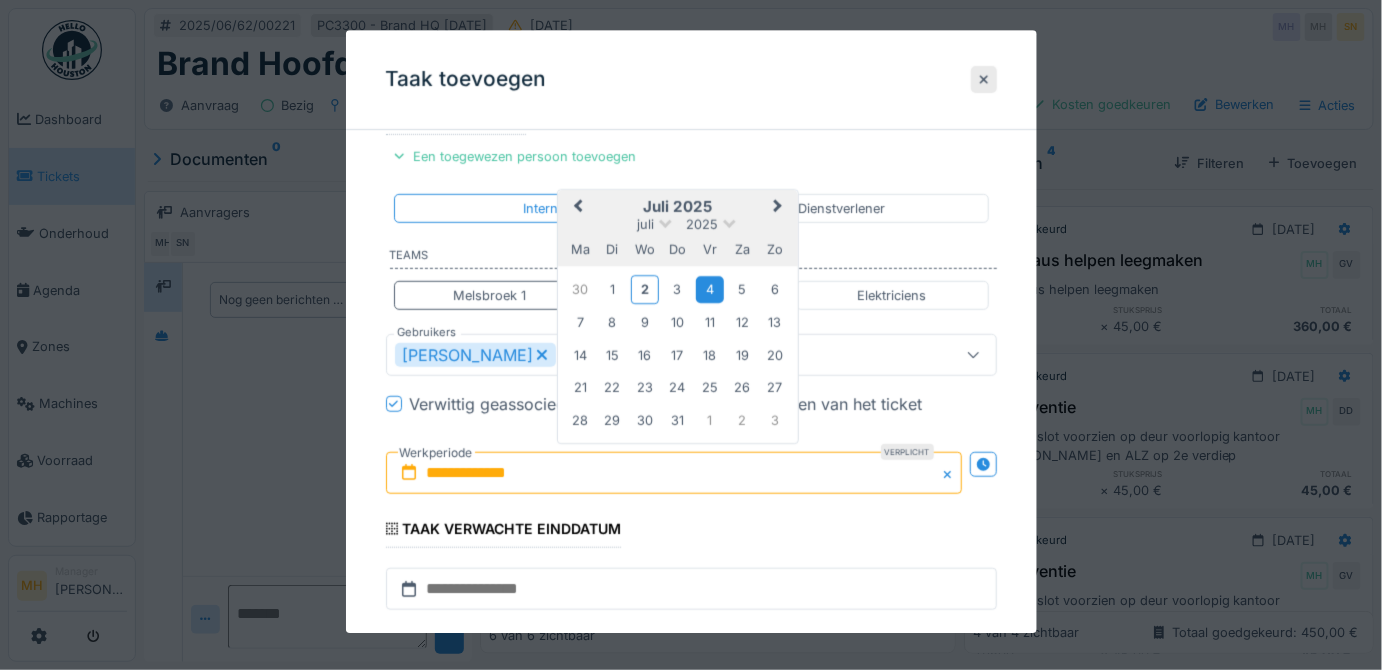 click on "4" at bounding box center [709, 289] 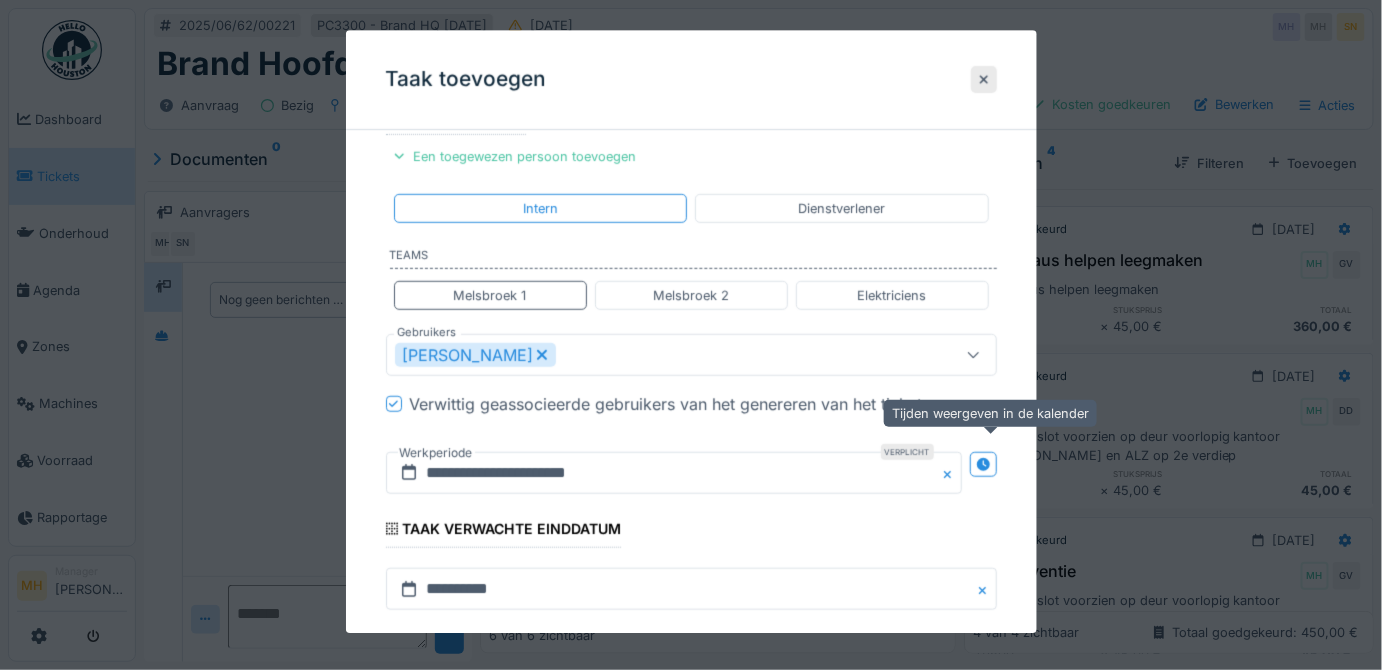 click 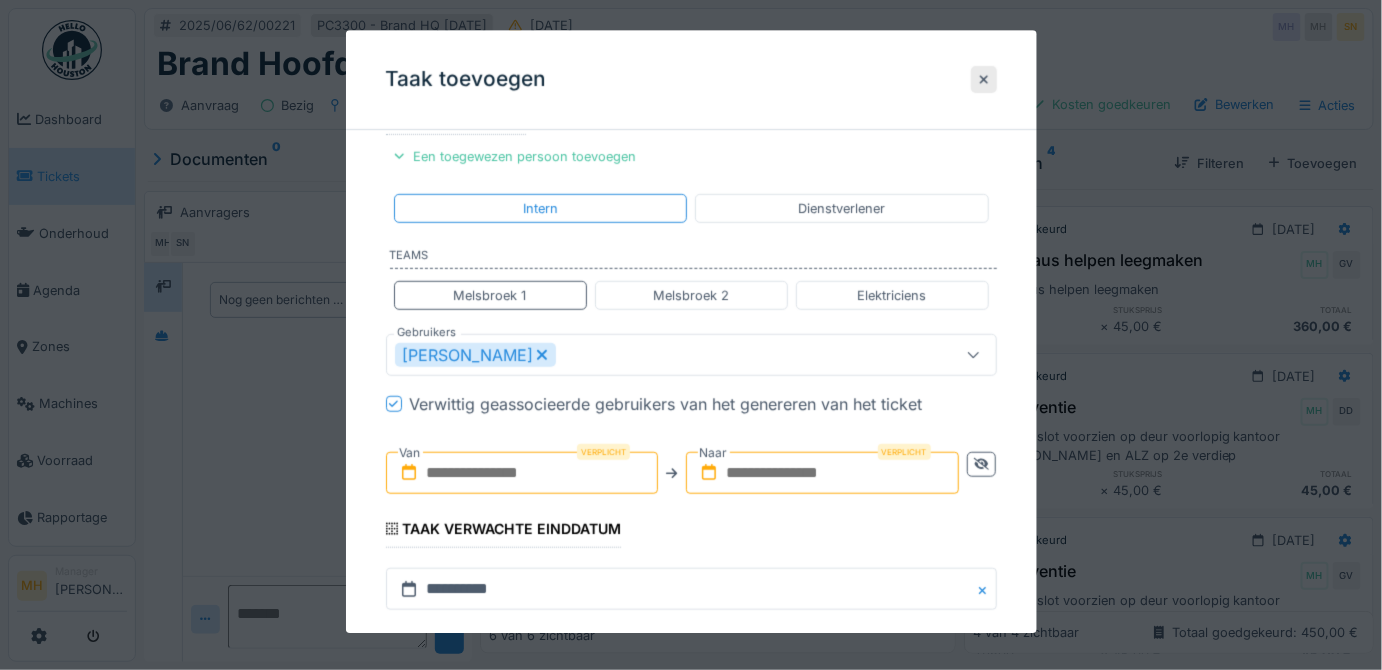 click at bounding box center [522, 473] 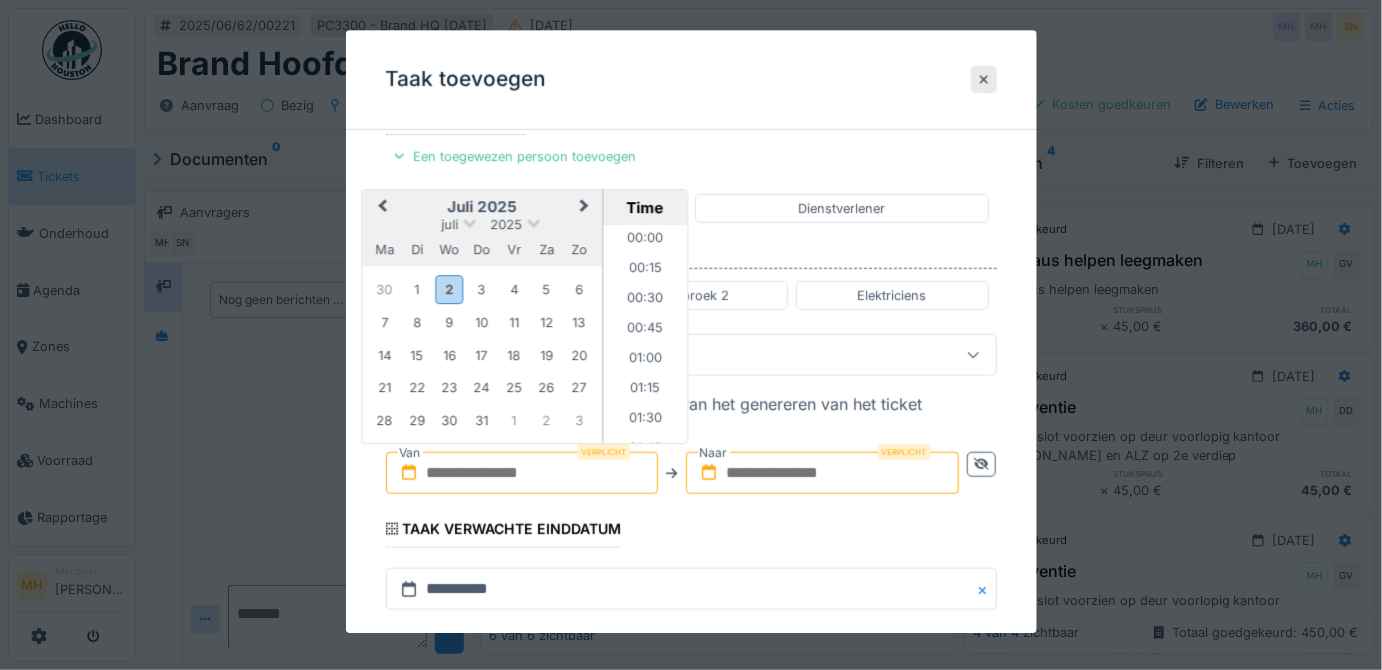 scroll, scrollTop: 1616, scrollLeft: 0, axis: vertical 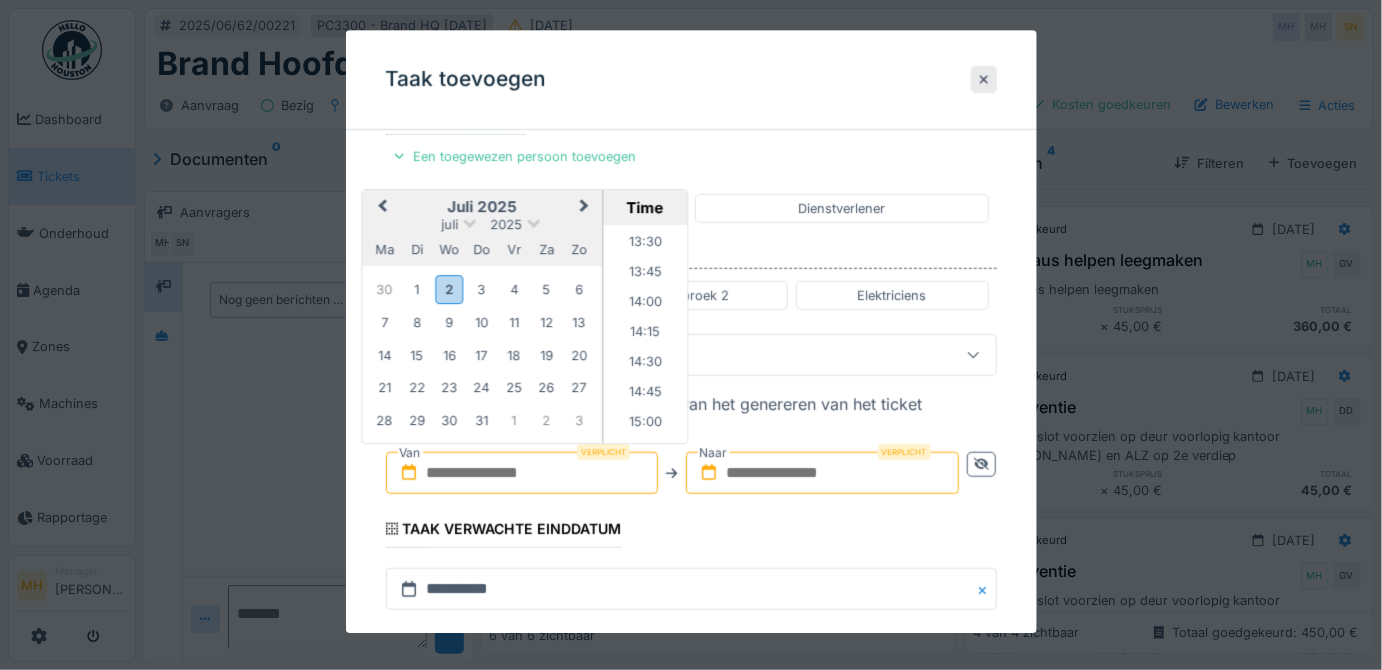 drag, startPoint x: 968, startPoint y: 528, endPoint x: 958, endPoint y: 526, distance: 10.198039 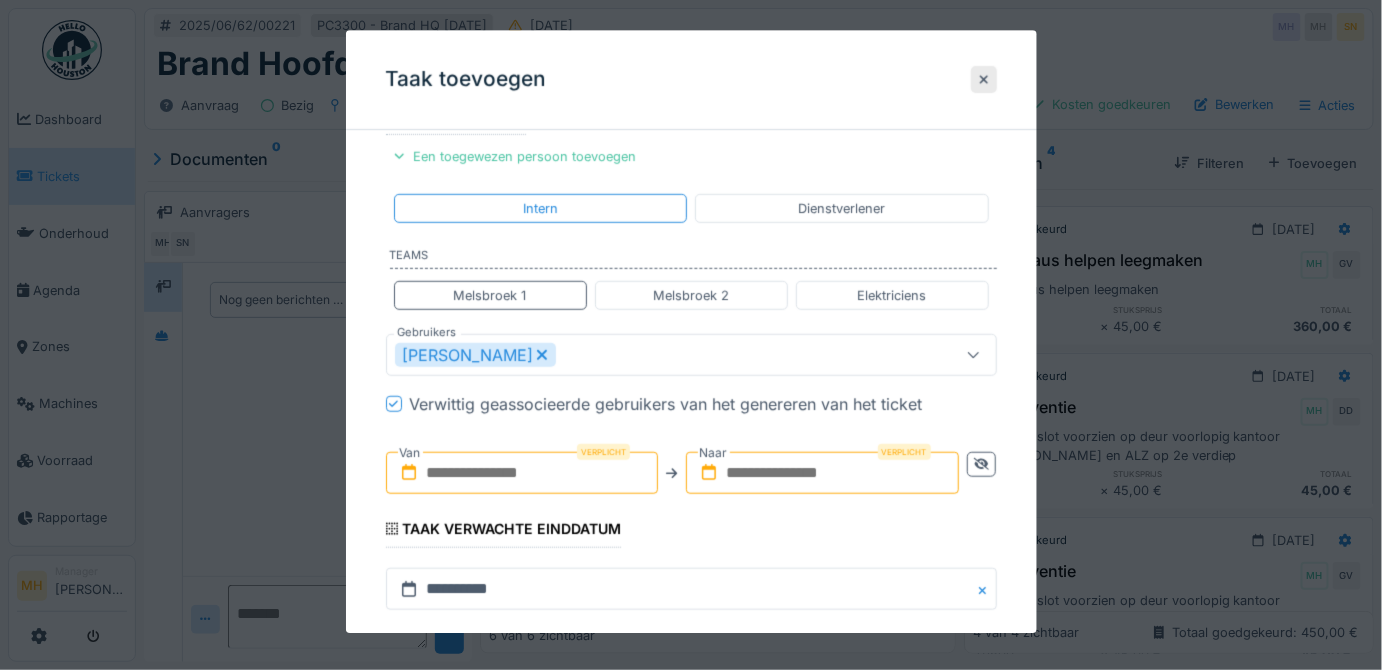 click at bounding box center [522, 473] 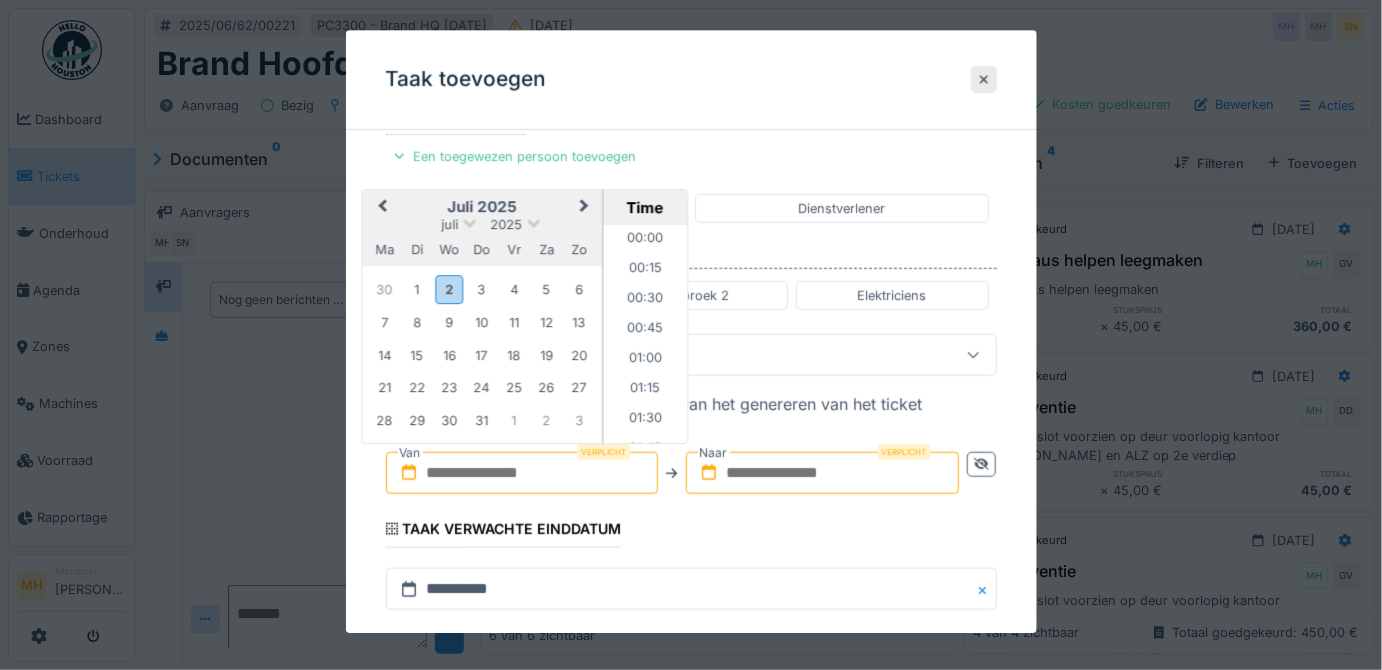 scroll, scrollTop: 1616, scrollLeft: 0, axis: vertical 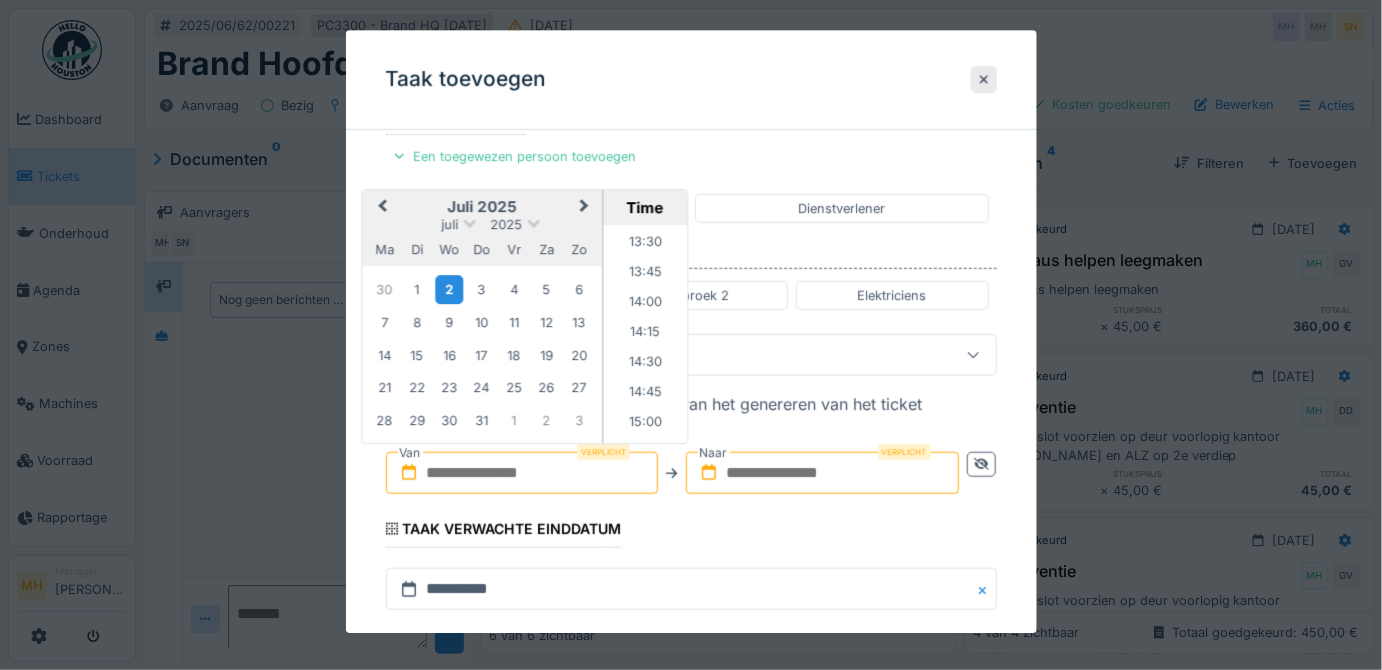 click on "2" at bounding box center [449, 289] 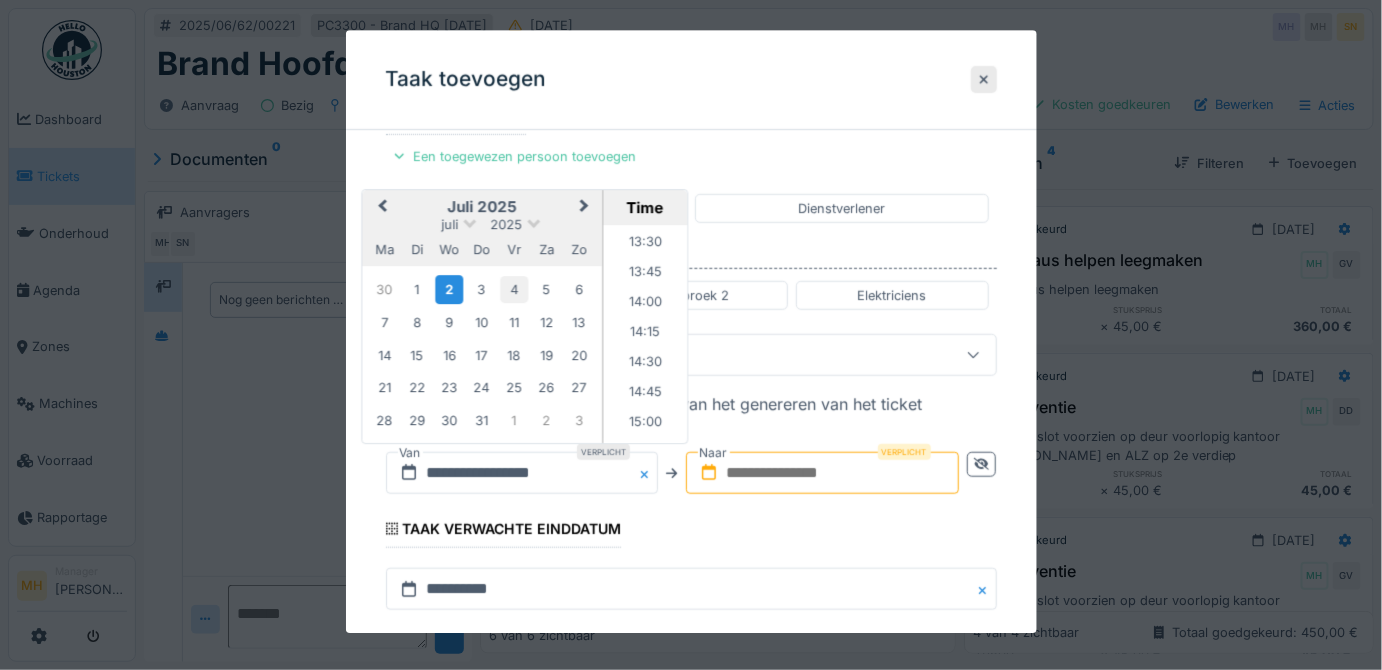 click on "4" at bounding box center (514, 289) 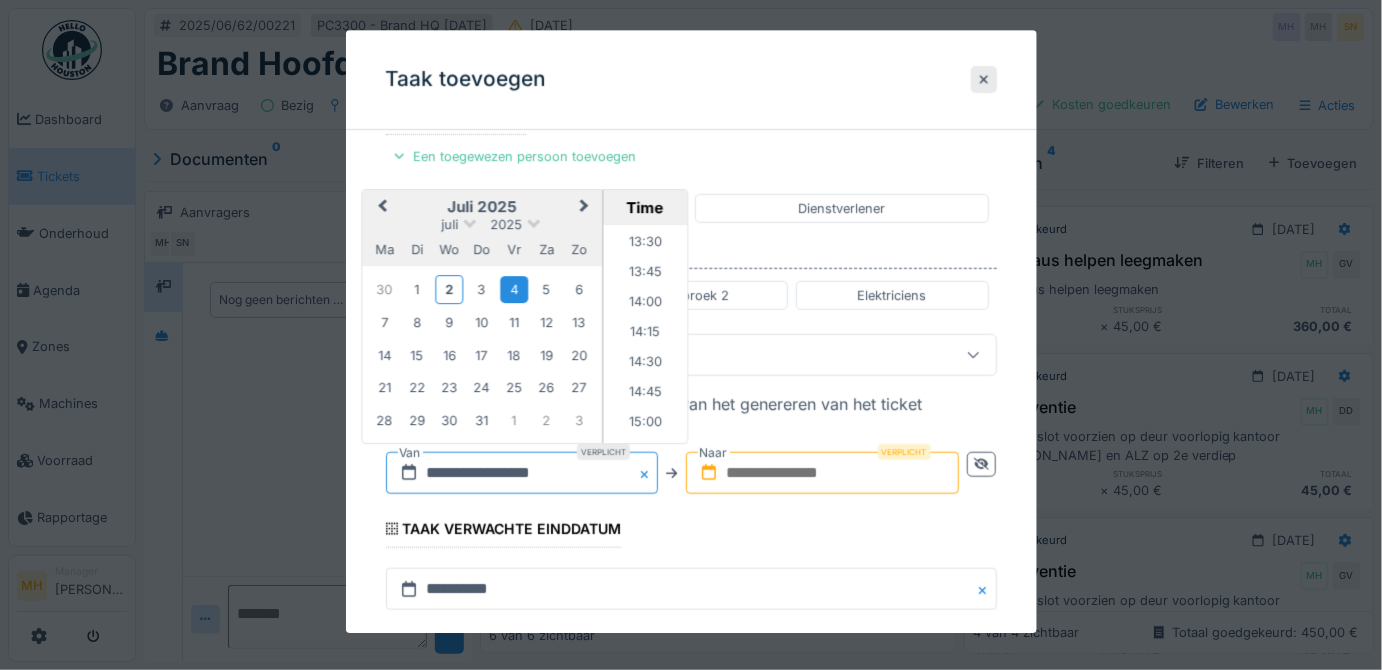 click on "**********" at bounding box center [522, 473] 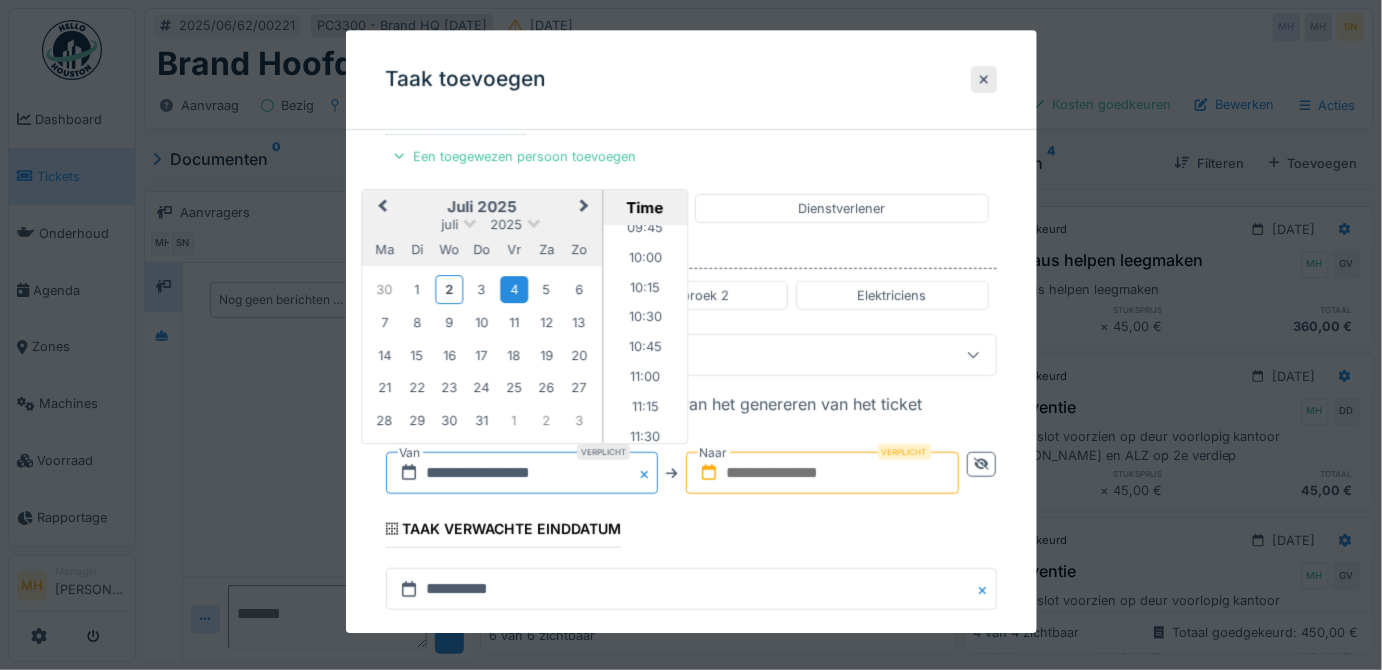 scroll, scrollTop: 1090, scrollLeft: 0, axis: vertical 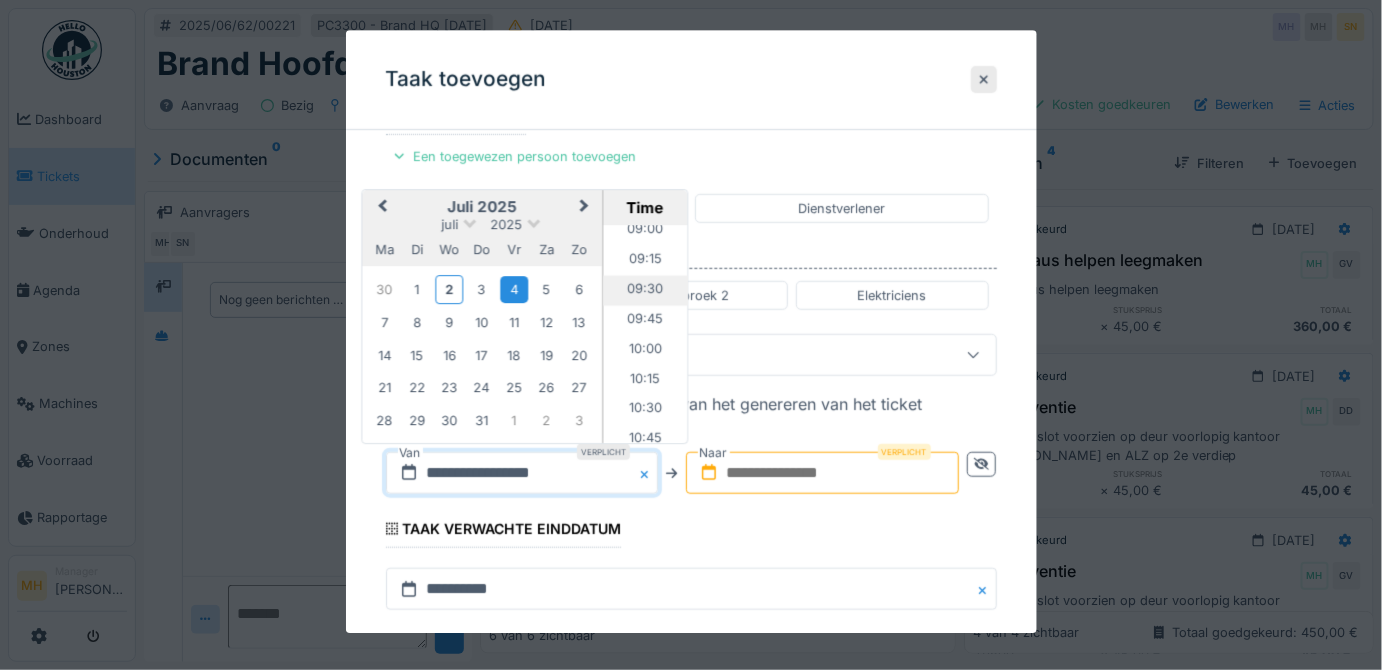 click on "09:30" at bounding box center [645, 291] 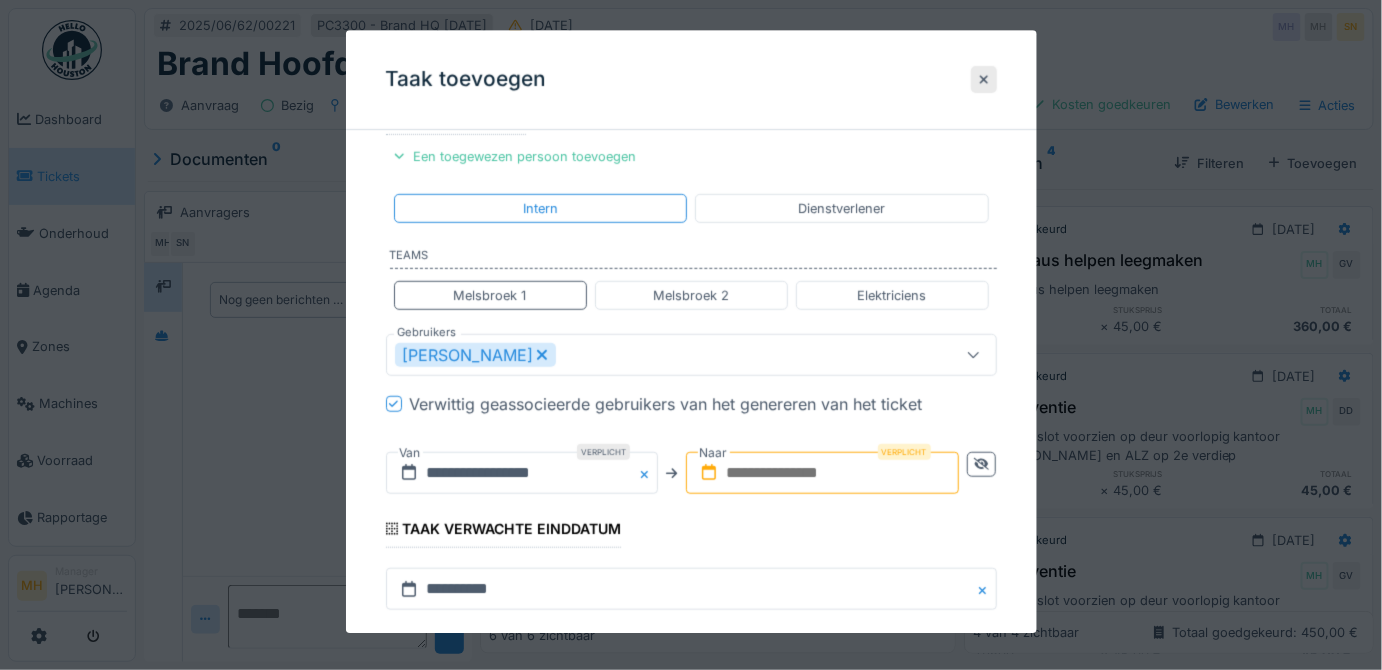 click at bounding box center [822, 473] 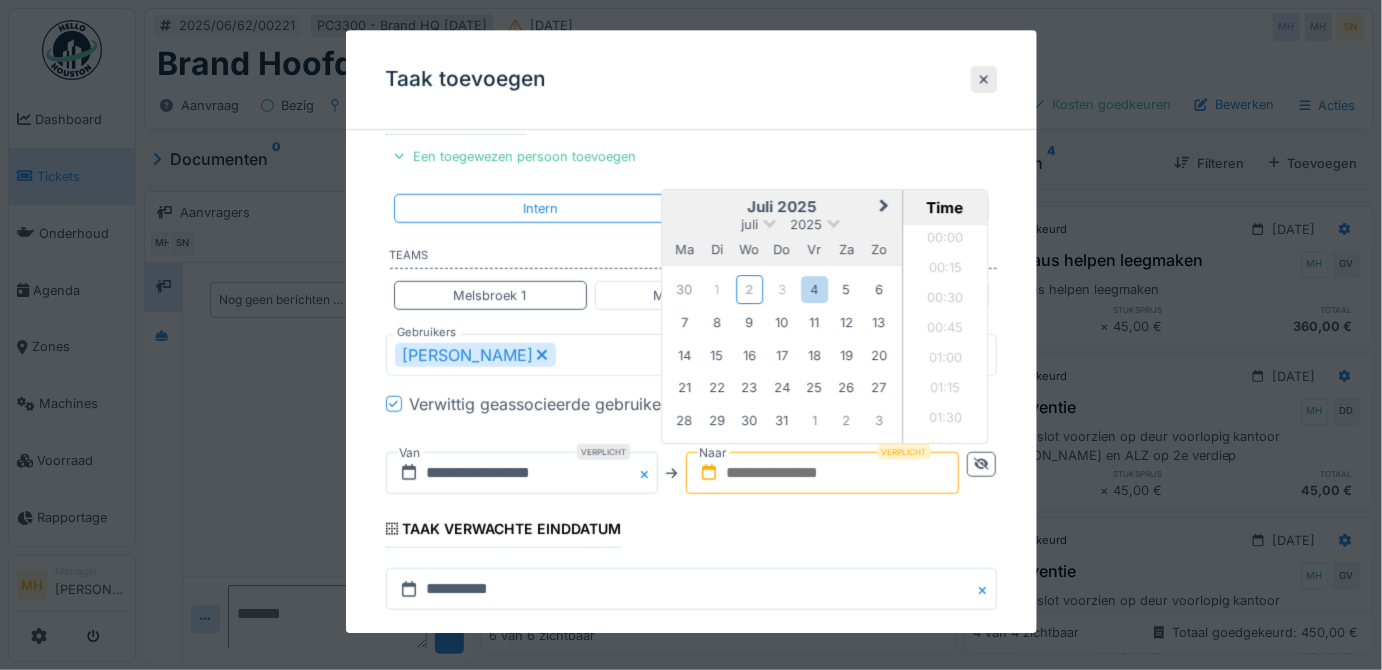 scroll, scrollTop: 1616, scrollLeft: 0, axis: vertical 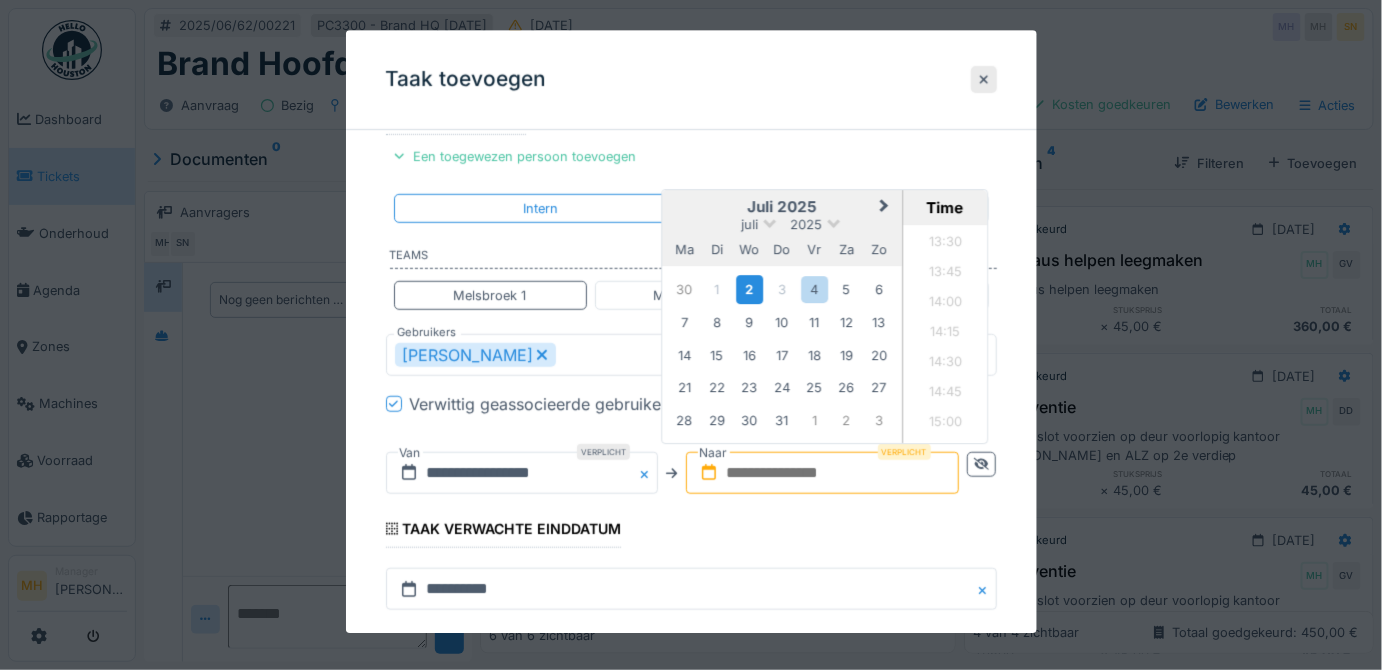 click on "2" at bounding box center (749, 289) 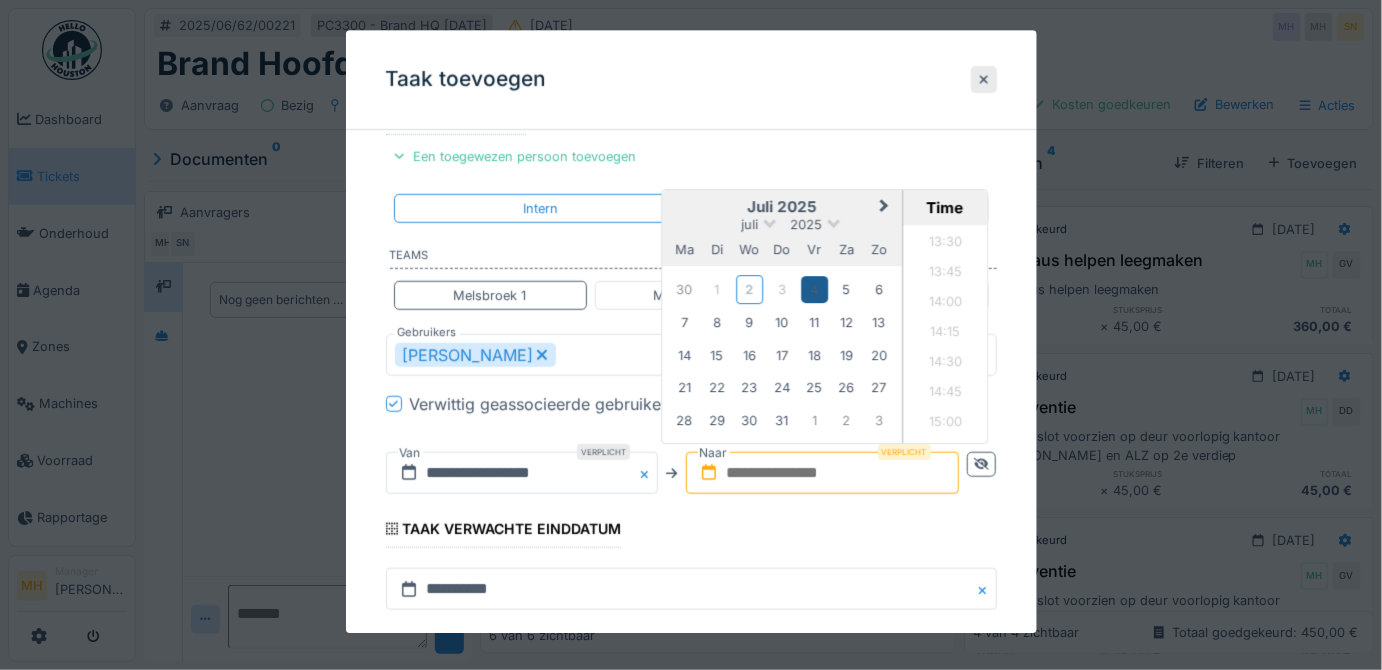 click on "4" at bounding box center [814, 289] 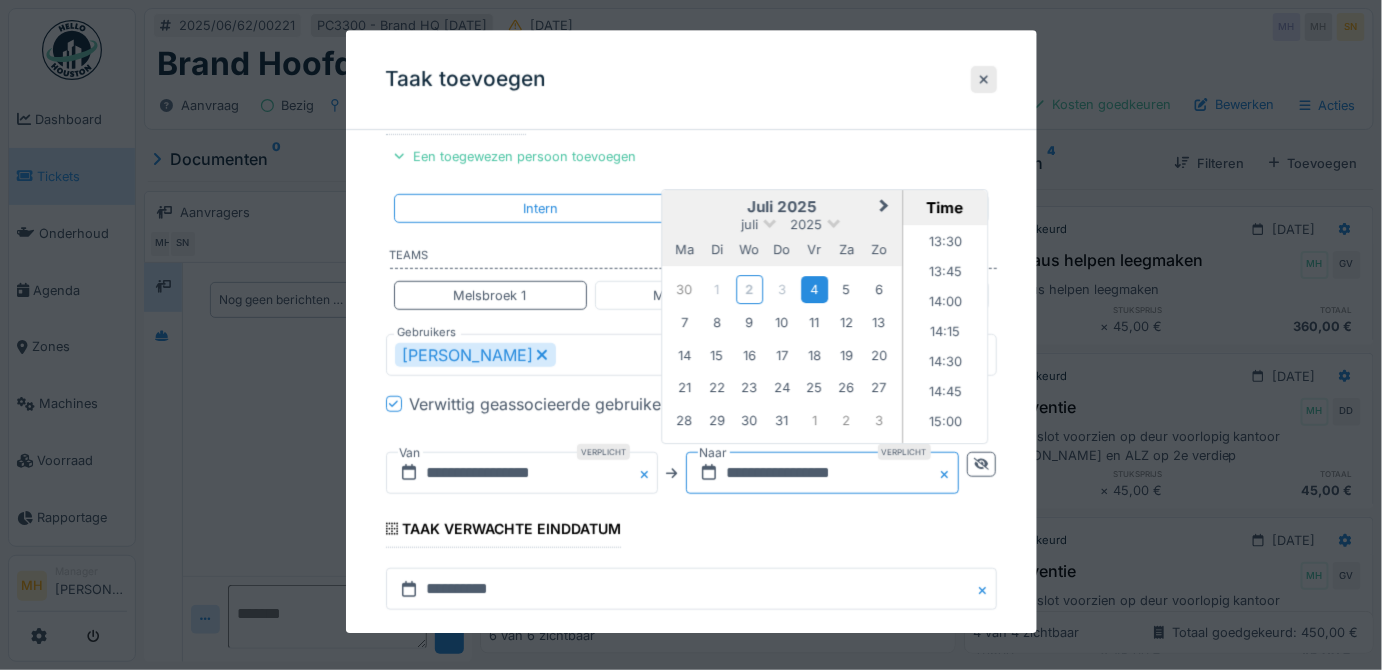 click on "**********" at bounding box center (822, 473) 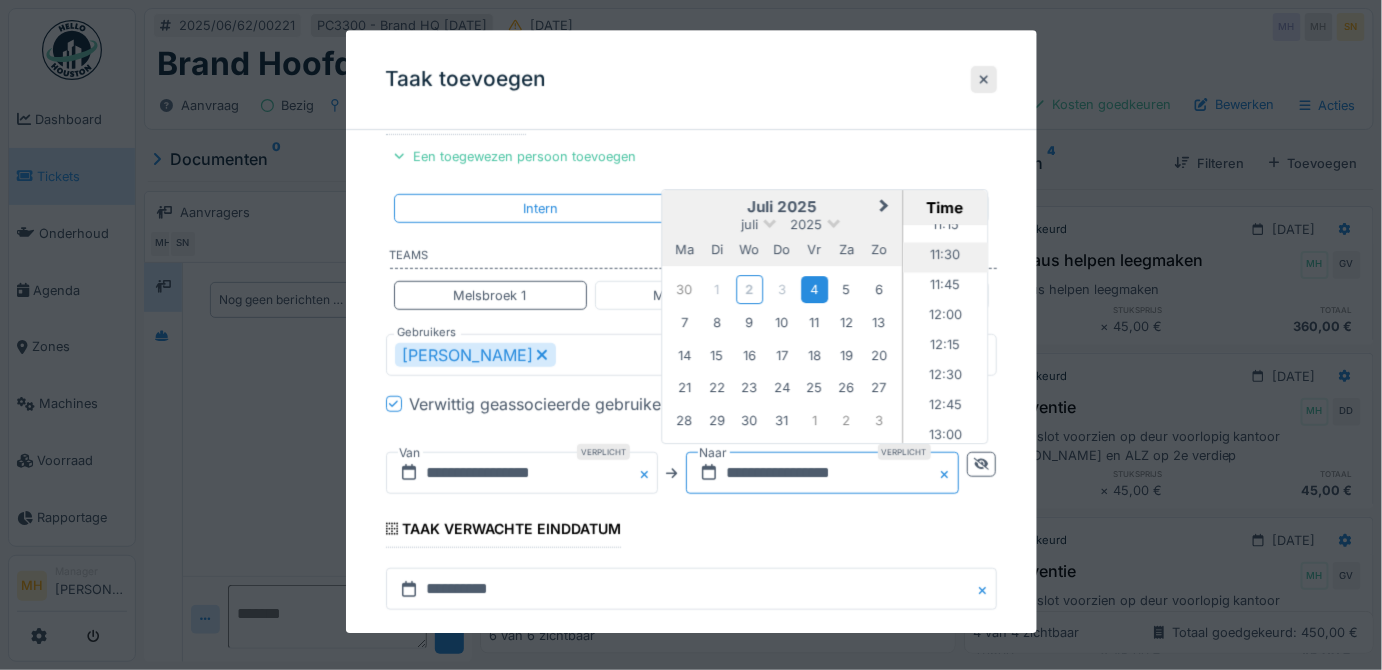 scroll, scrollTop: 1272, scrollLeft: 0, axis: vertical 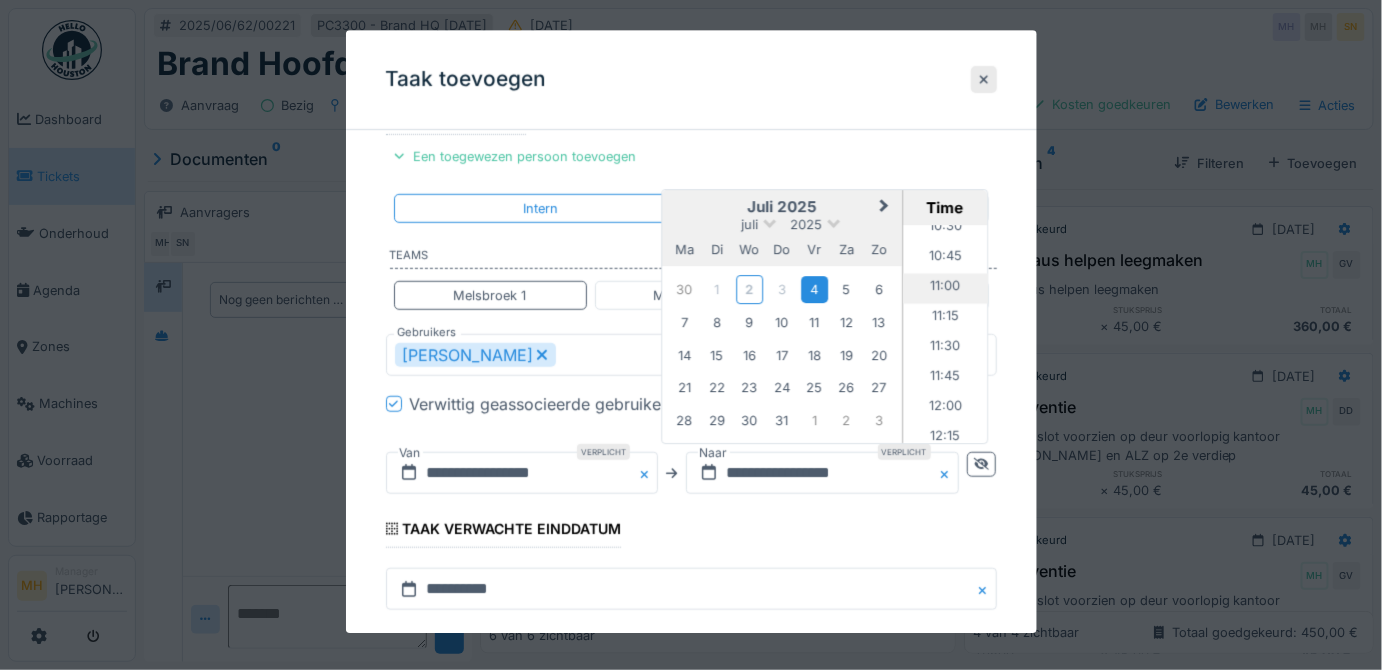 click on "11:00" at bounding box center [945, 289] 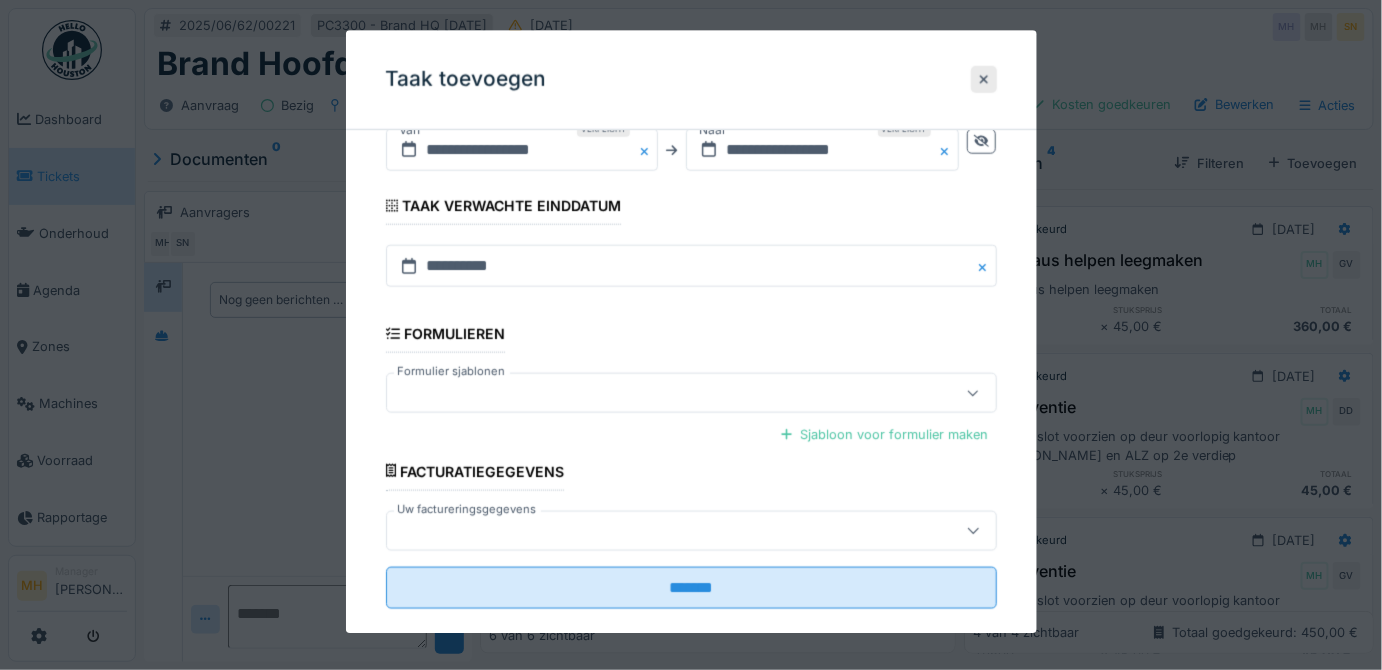 scroll, scrollTop: 621, scrollLeft: 0, axis: vertical 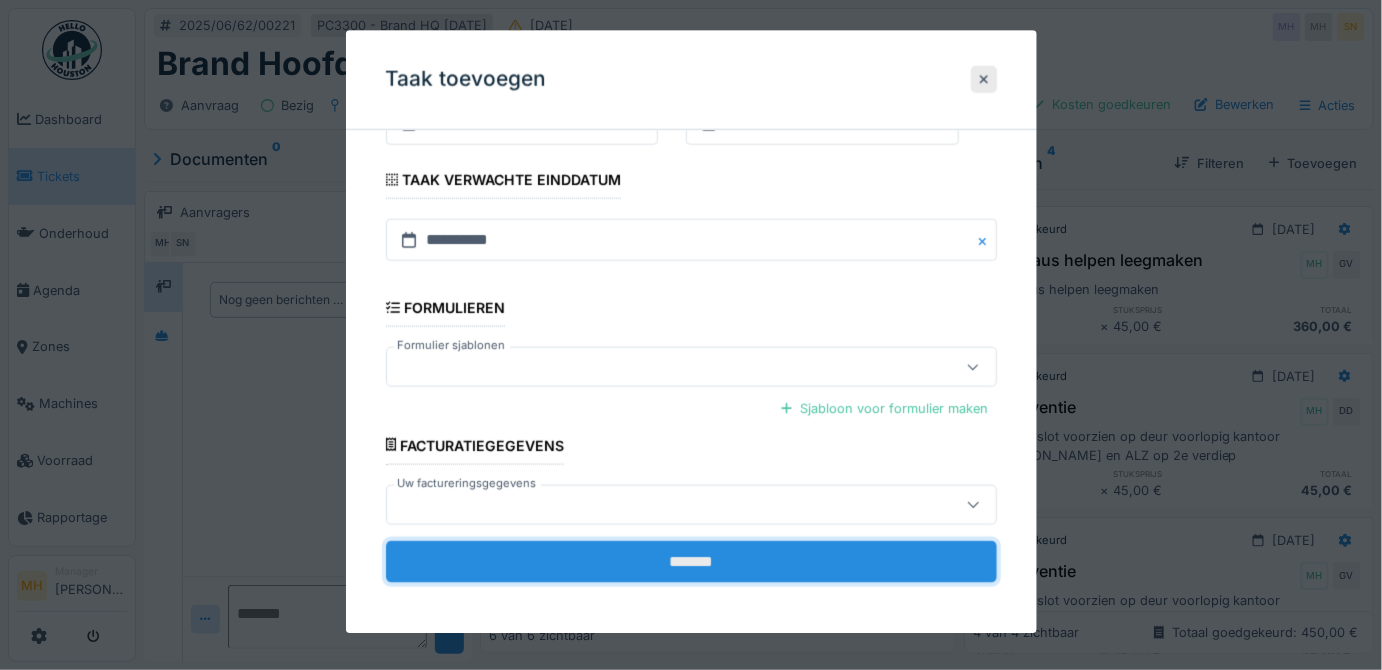 click on "*******" at bounding box center [691, 562] 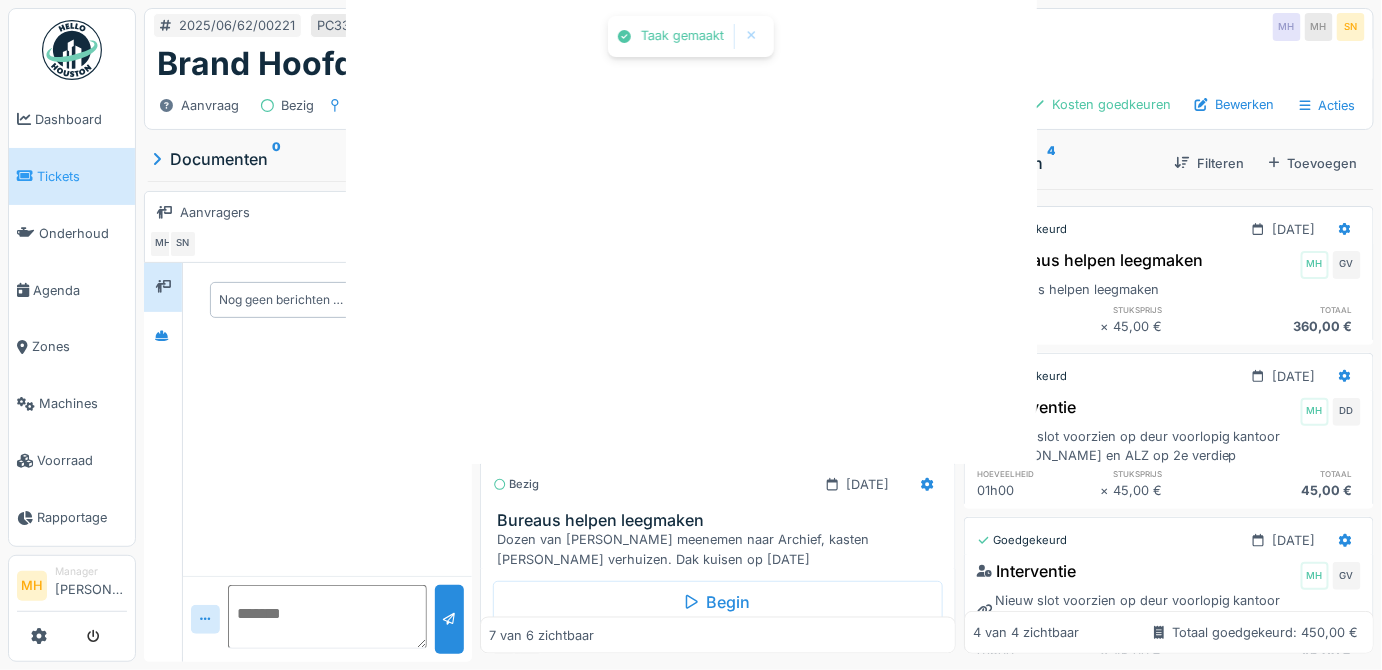 scroll, scrollTop: 0, scrollLeft: 0, axis: both 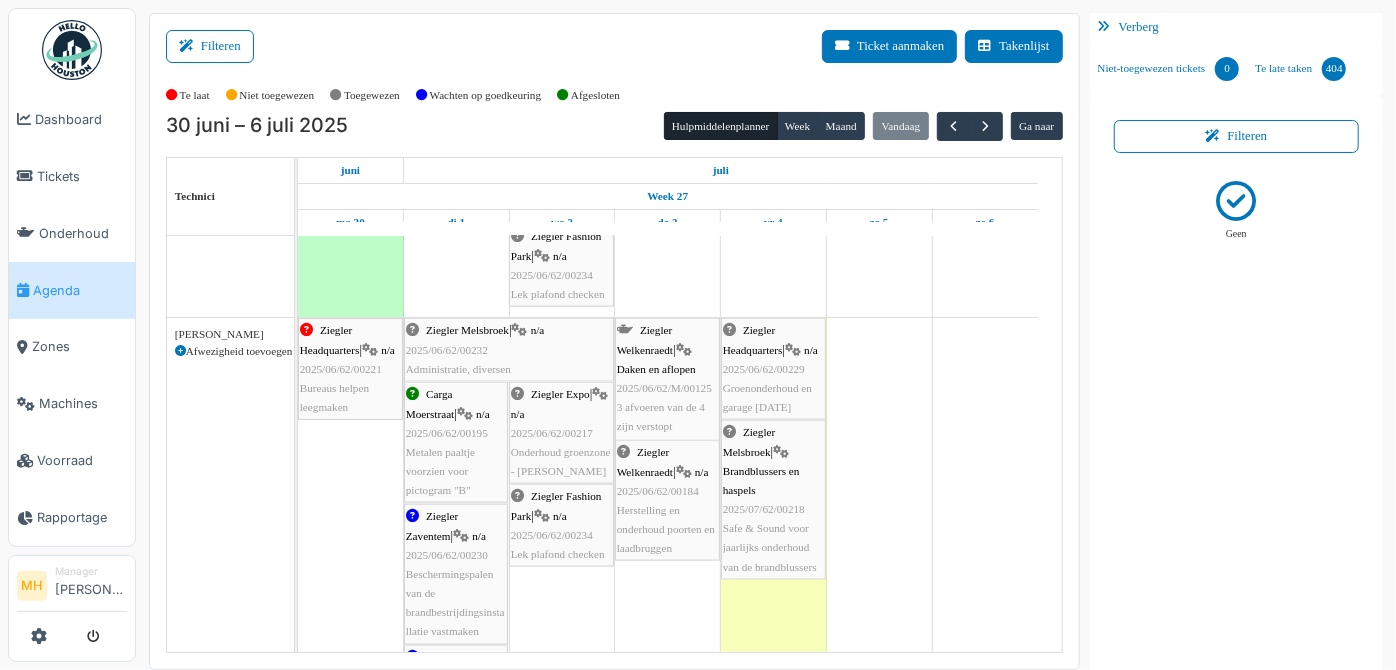 click on "Groenonderhoud en garage juli 2025" at bounding box center (767, 397) 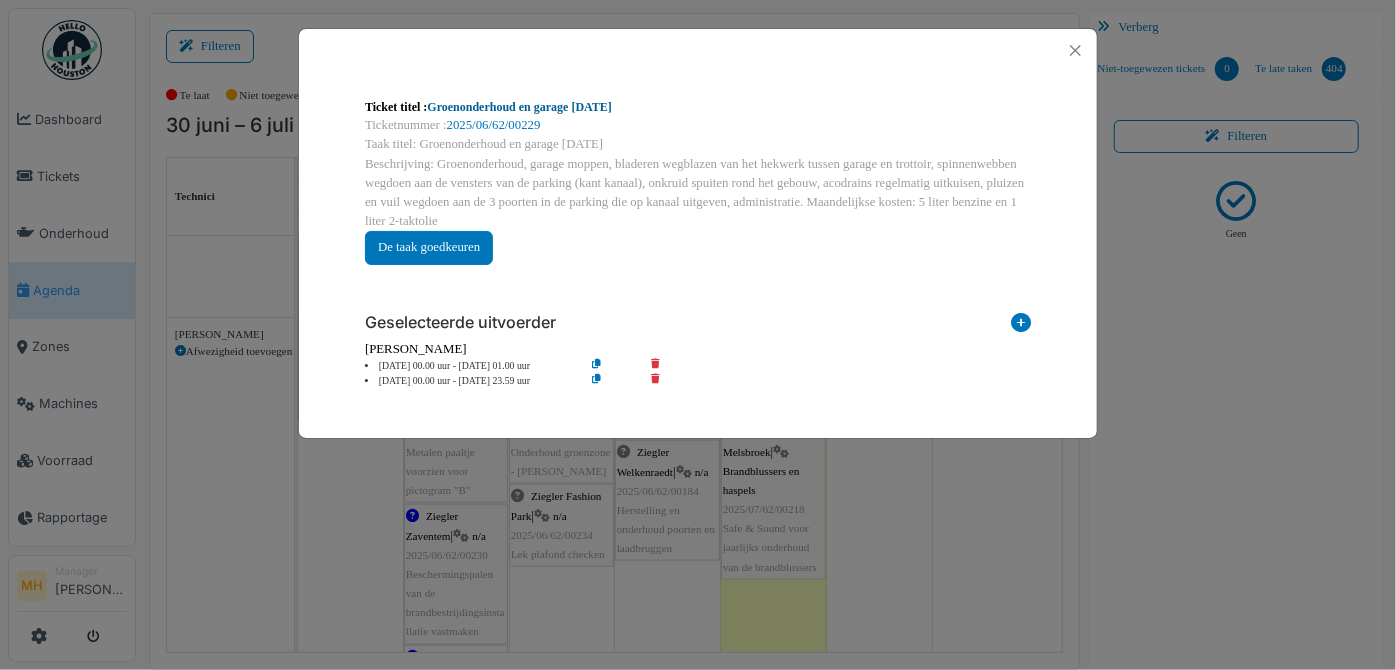 click on "Groenonderhoud en garage juli 2025" at bounding box center (519, 107) 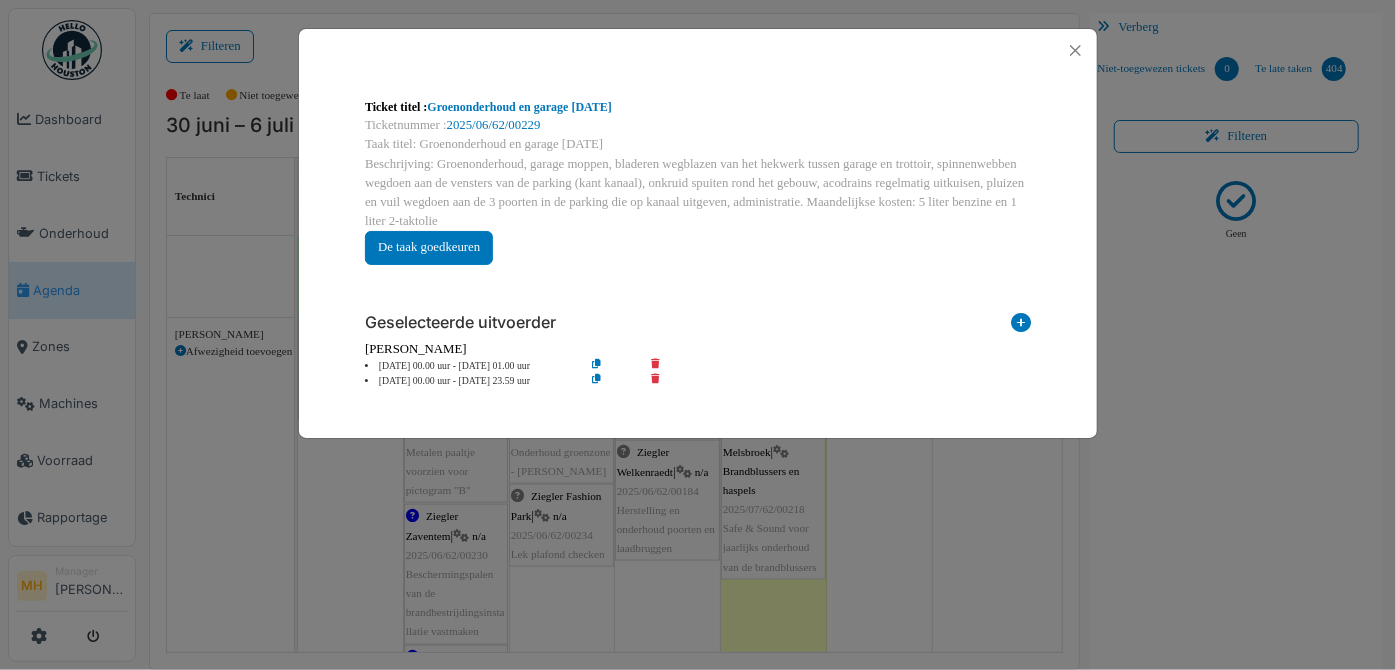 click at bounding box center [669, 366] 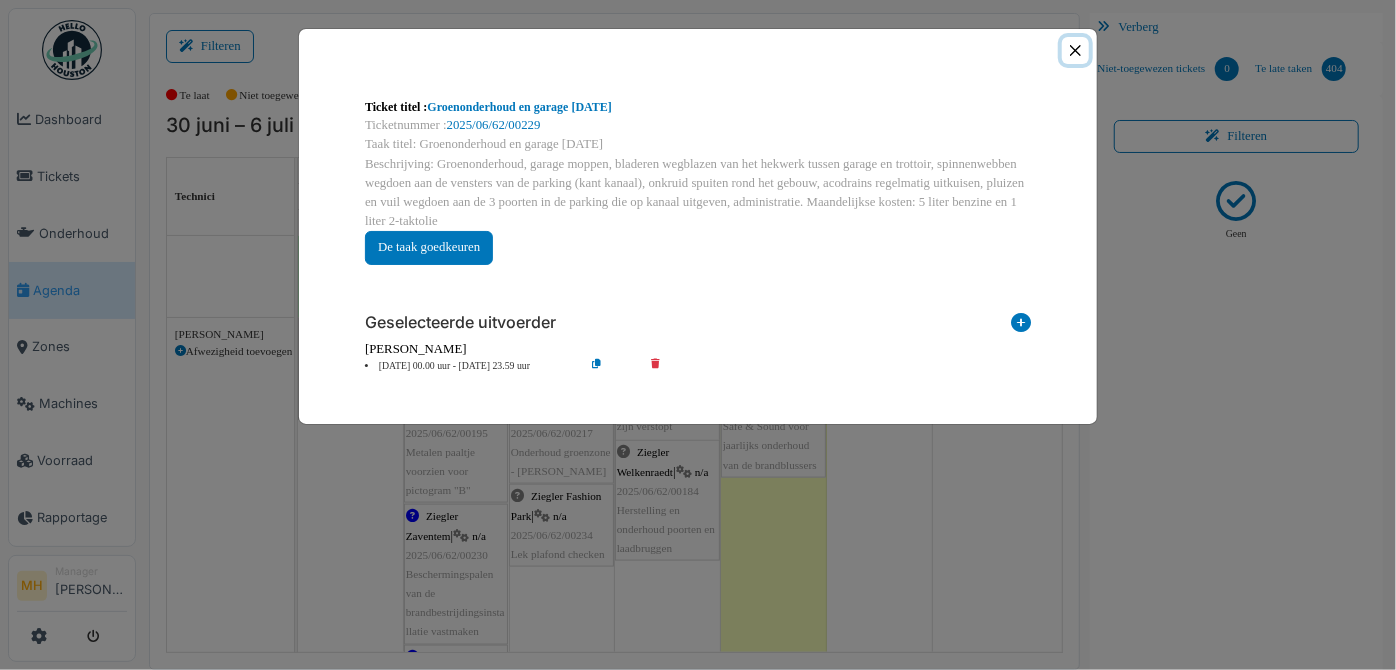click at bounding box center [1075, 50] 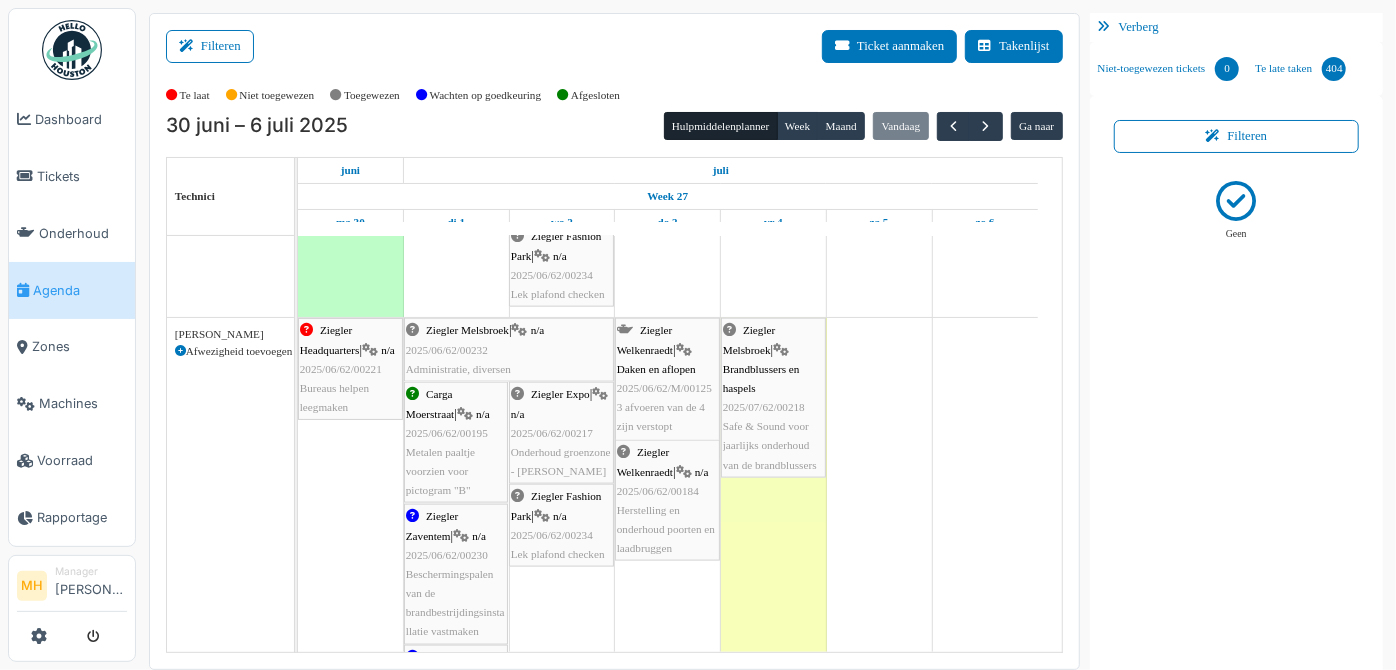 click on "Safe & Sound voor jaarlijks onderhoud van de brandblussers" at bounding box center (770, 445) 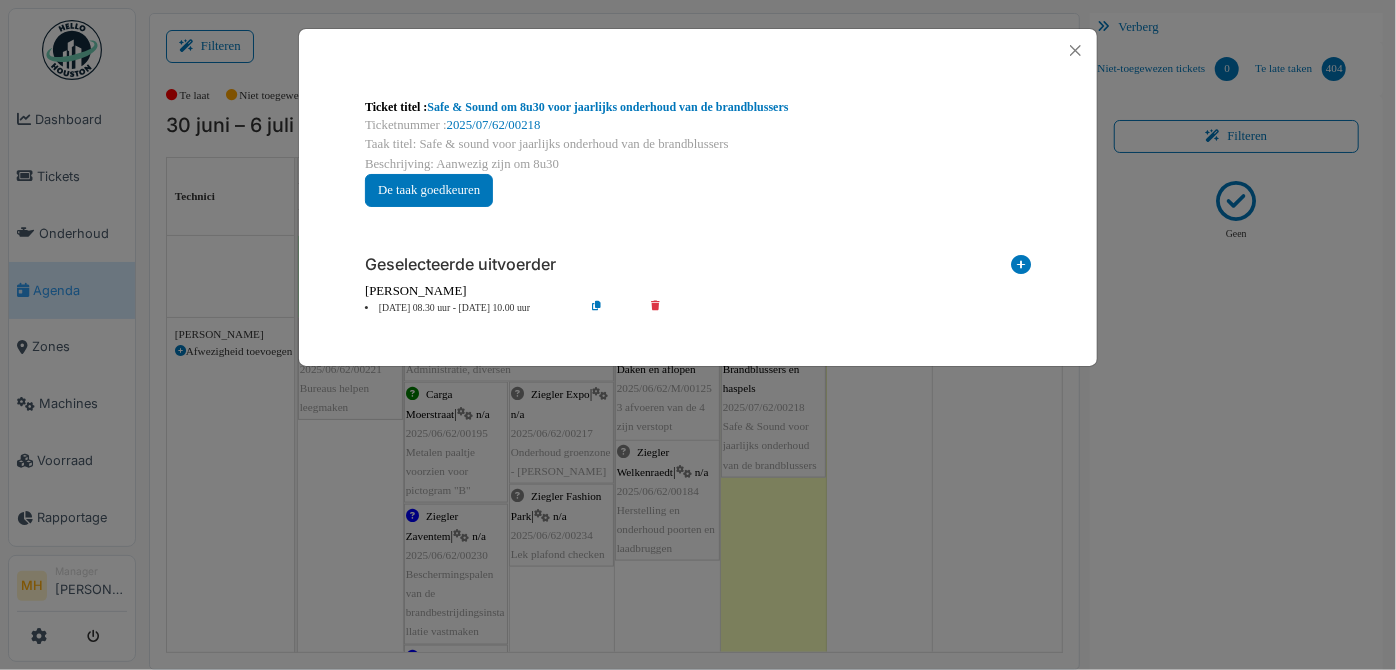 click on "04 Jul 08.30 uur - 04 Jul 10.00 uur" at bounding box center (469, 308) 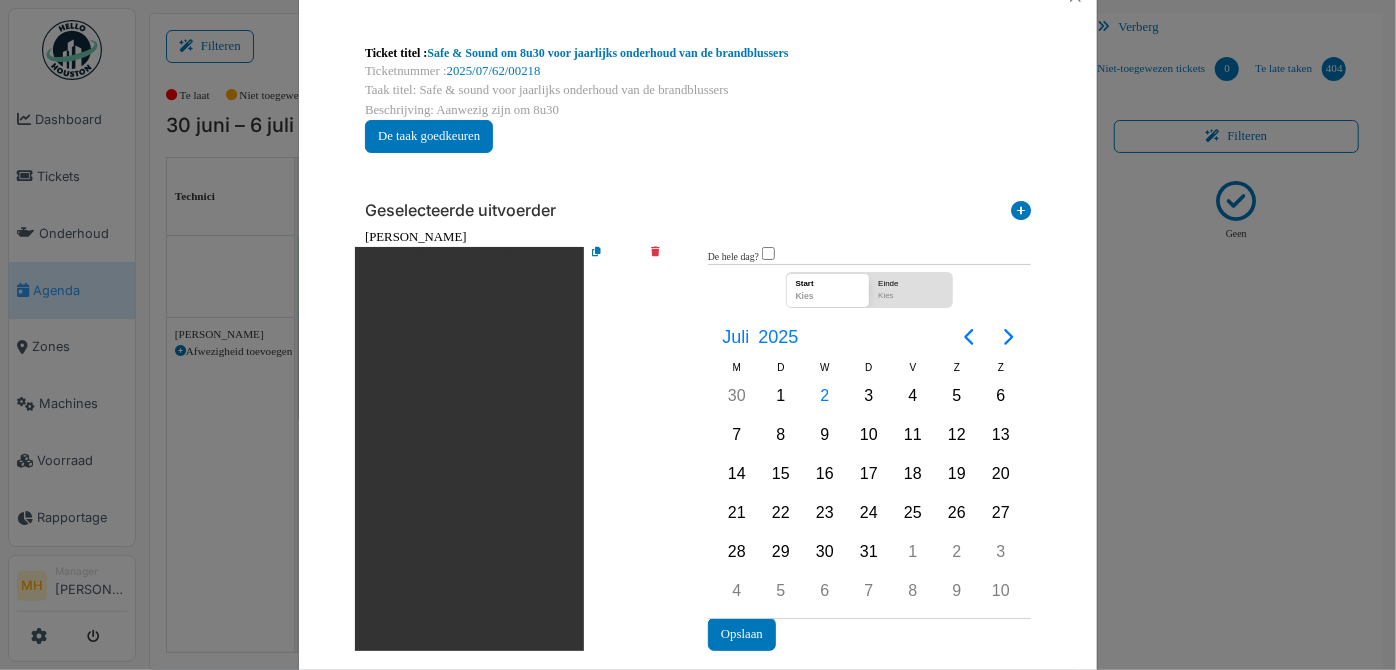 scroll, scrollTop: 100, scrollLeft: 0, axis: vertical 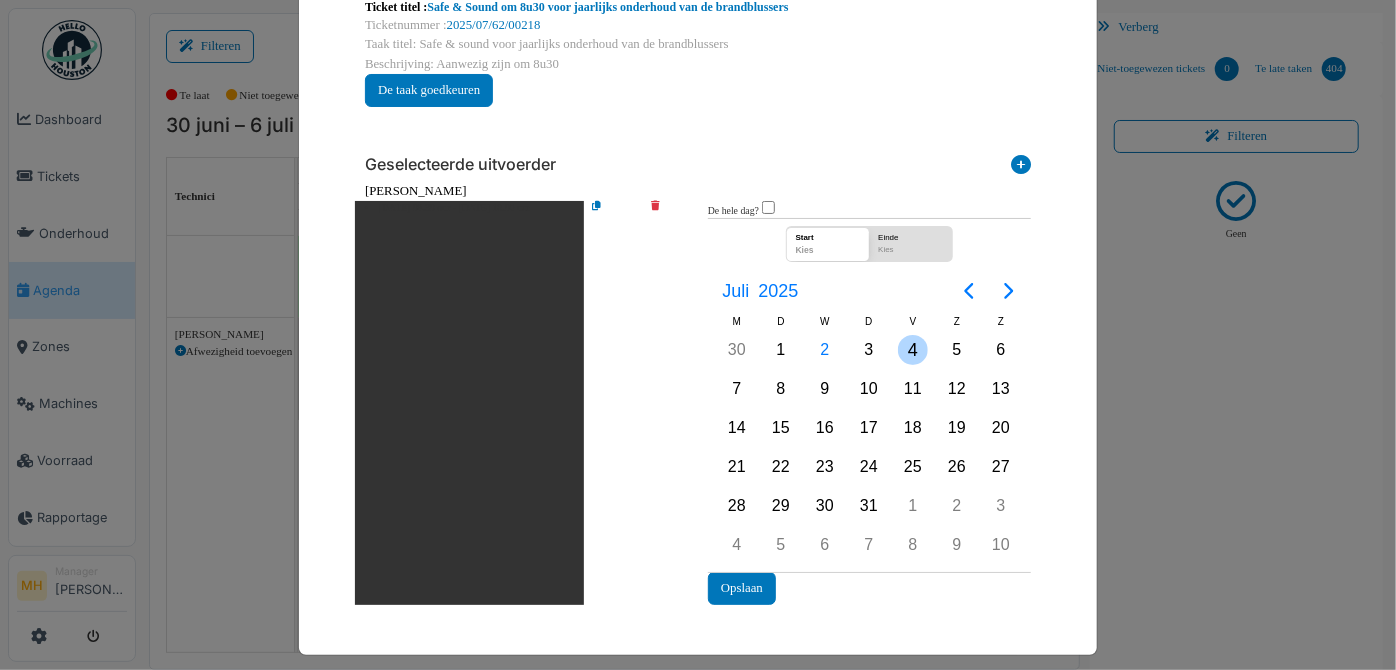 click on "4" at bounding box center (913, 350) 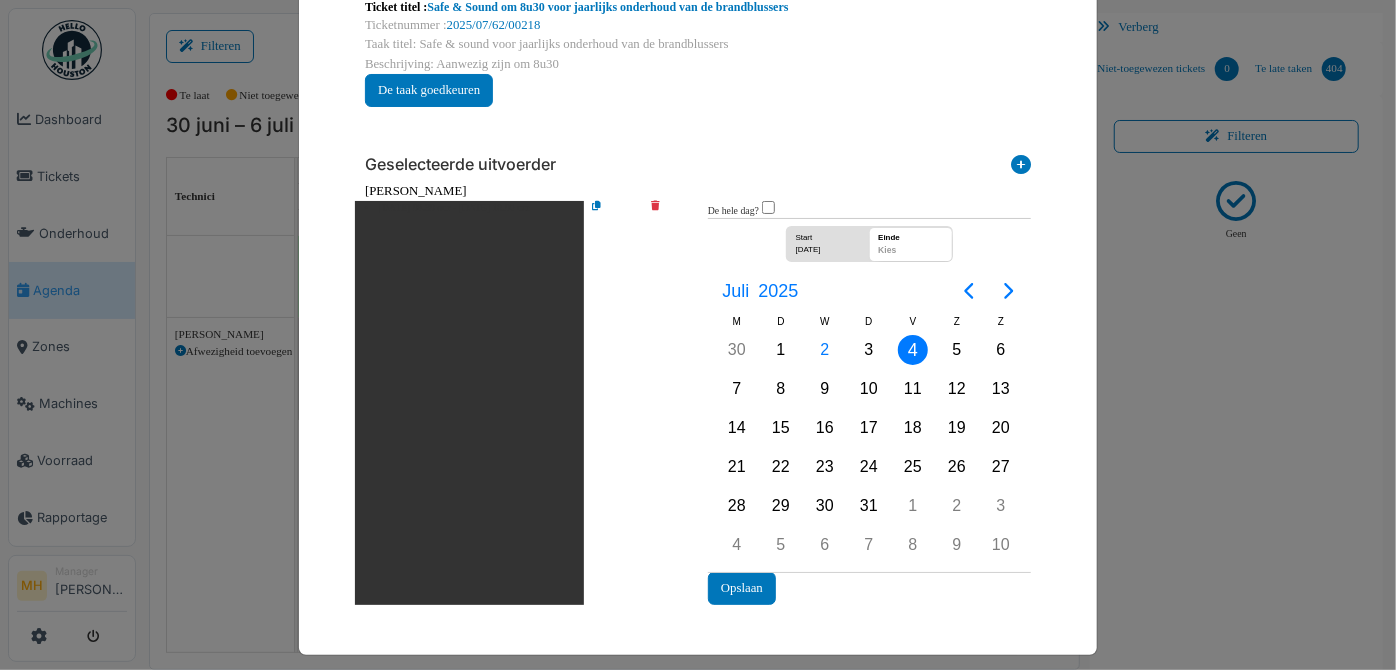 click on "4" at bounding box center [913, 350] 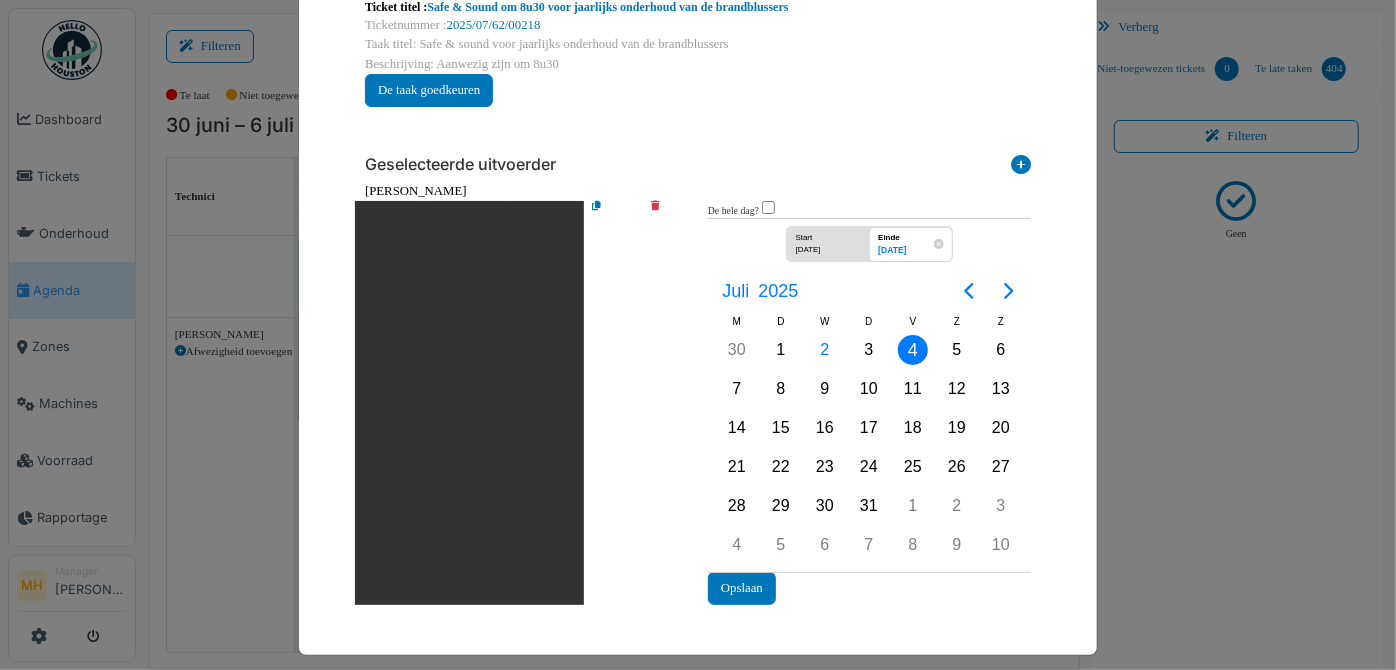 scroll, scrollTop: 0, scrollLeft: 0, axis: both 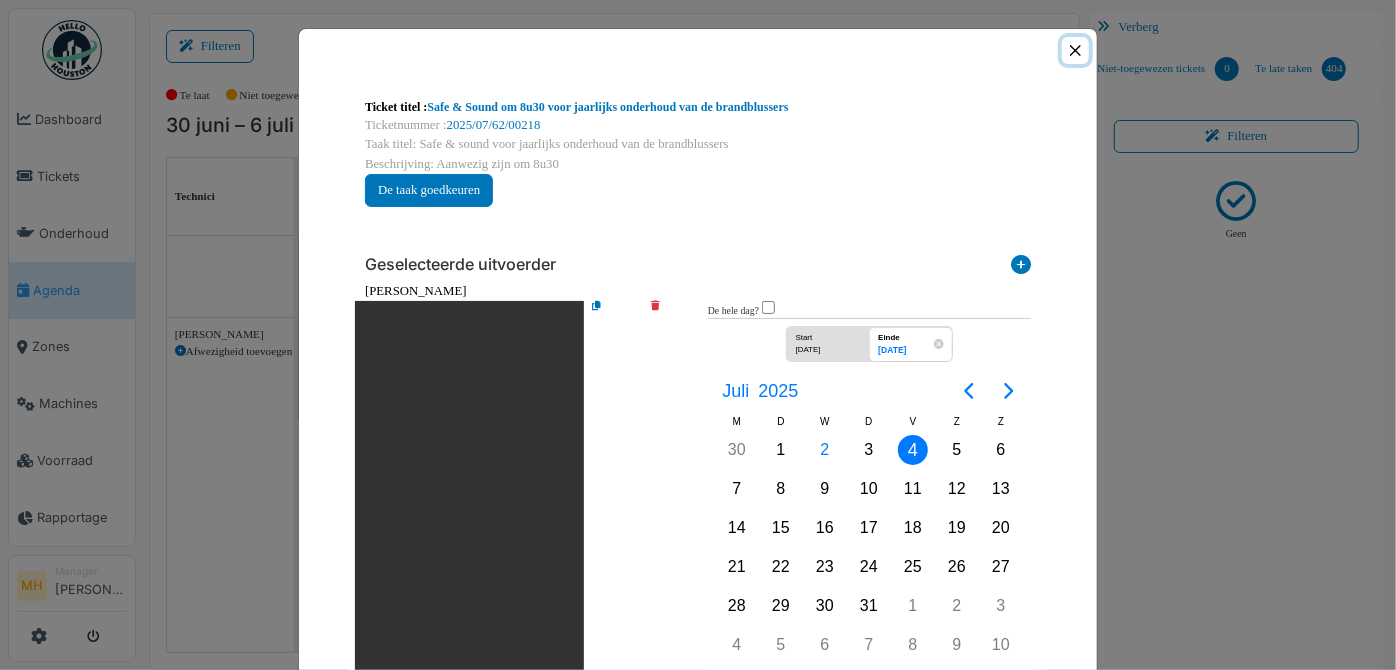 click at bounding box center [1075, 50] 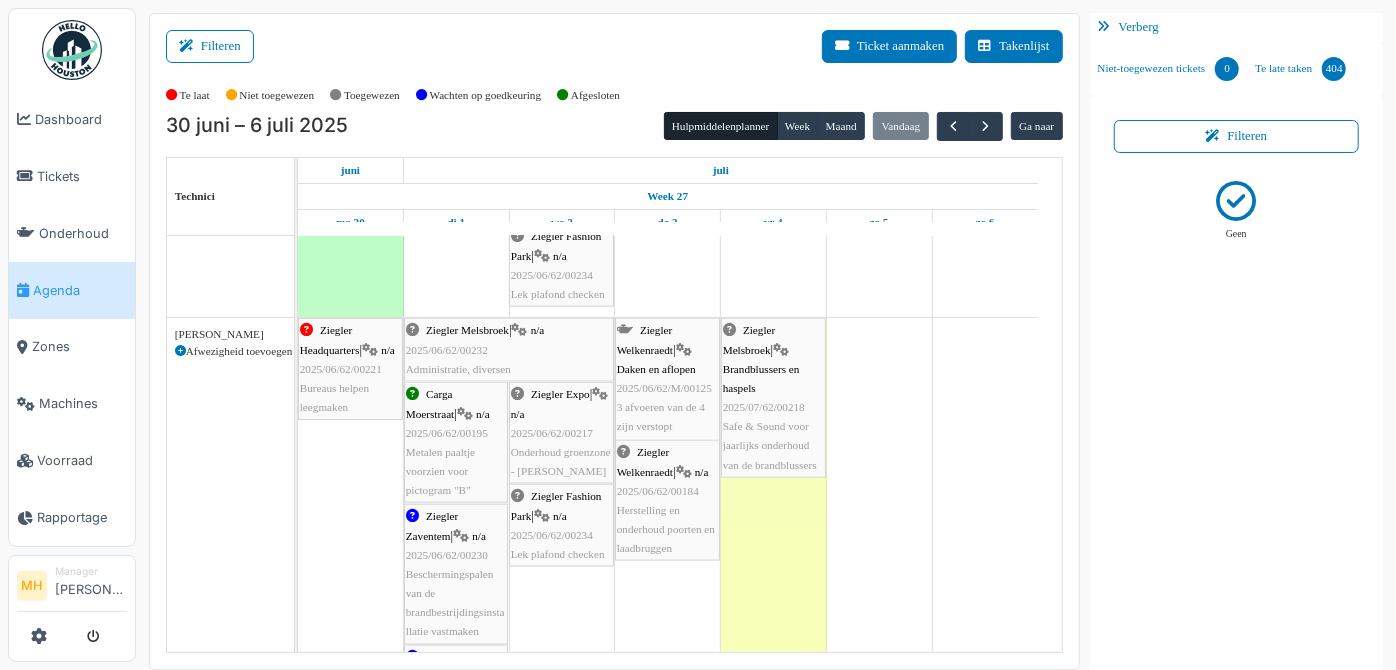 click on "Safe & Sound voor jaarlijks onderhoud van de brandblussers" at bounding box center [770, 445] 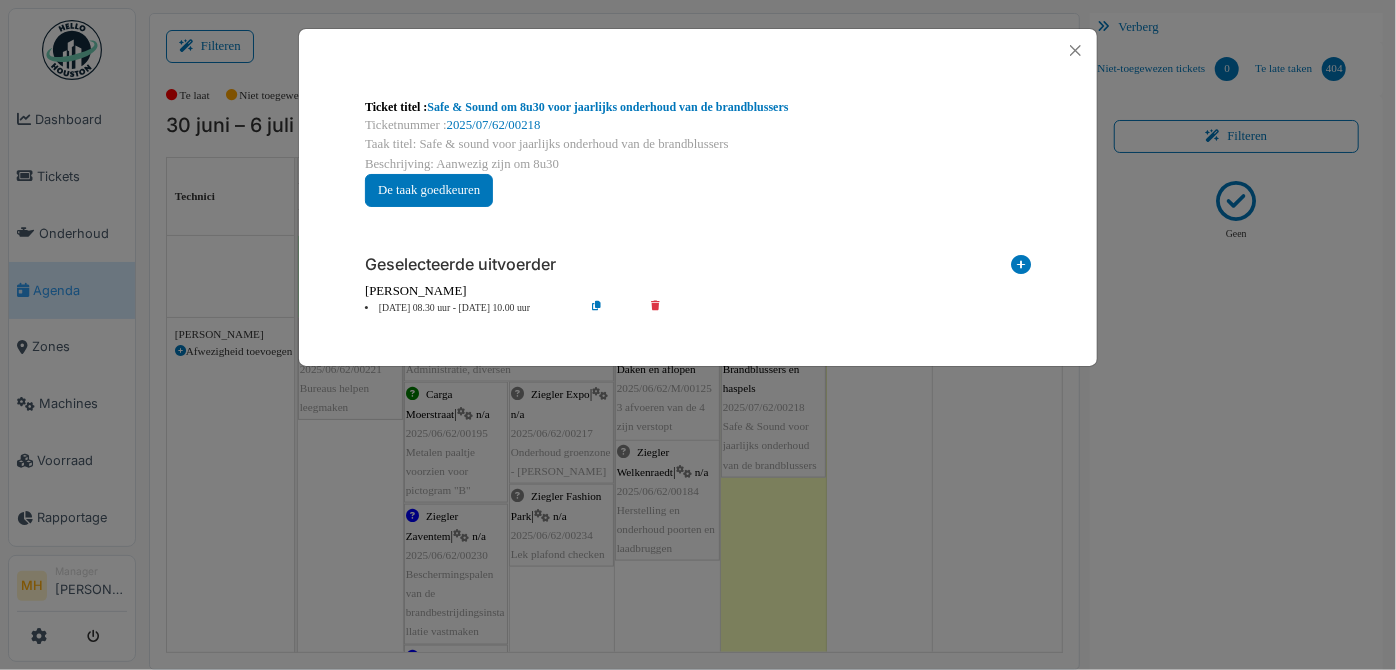 click on "04 Jul 08.30 uur - 04 Jul 10.00 uur" at bounding box center (469, 308) 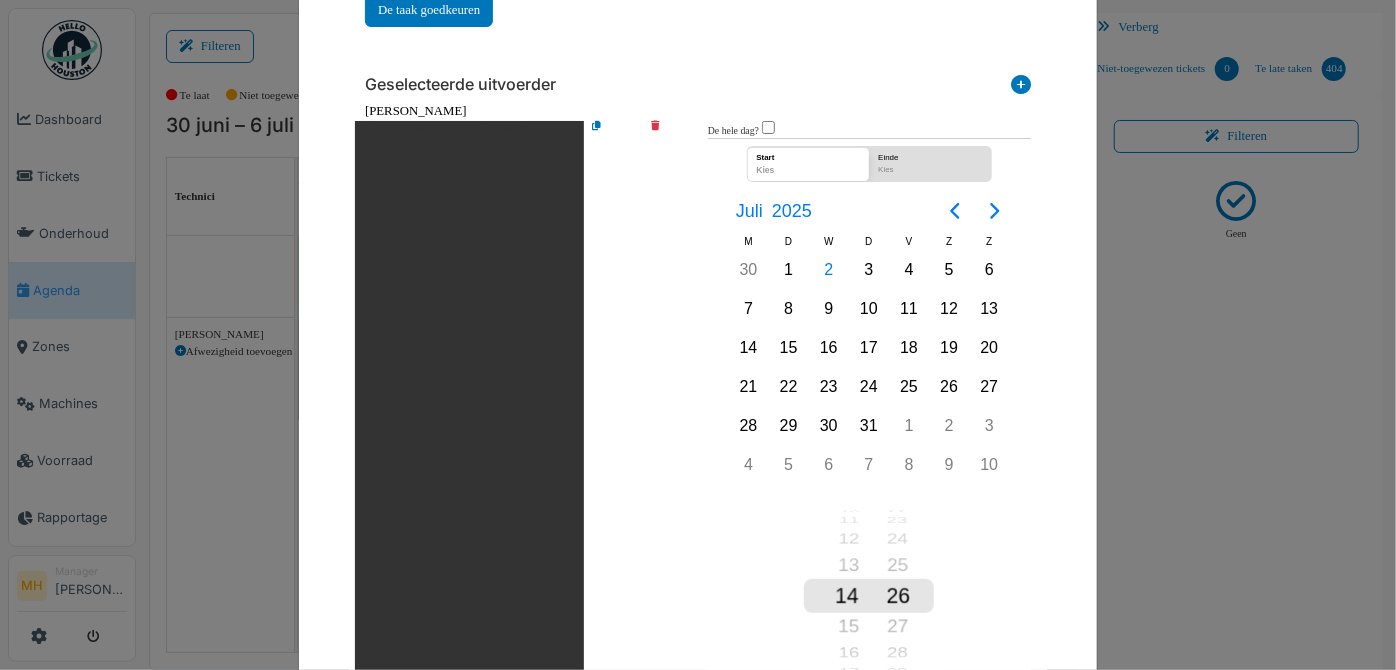 scroll, scrollTop: 181, scrollLeft: 0, axis: vertical 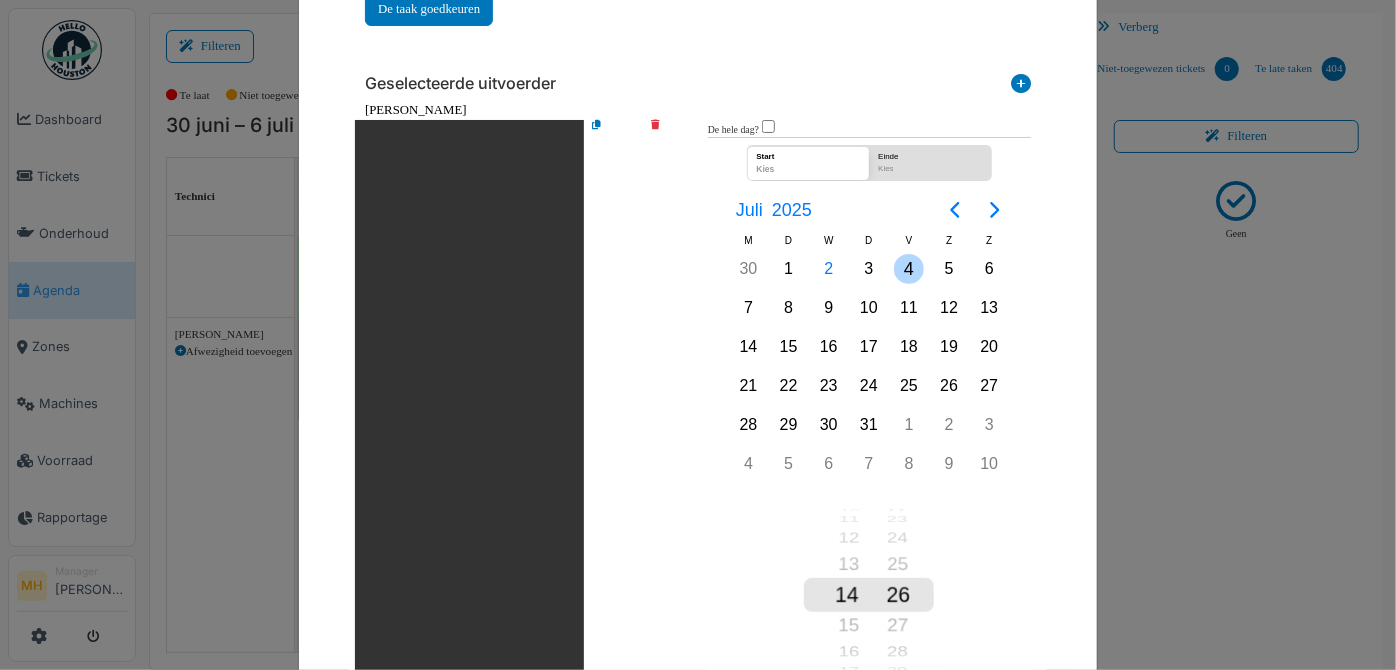 click on "4" at bounding box center (909, 269) 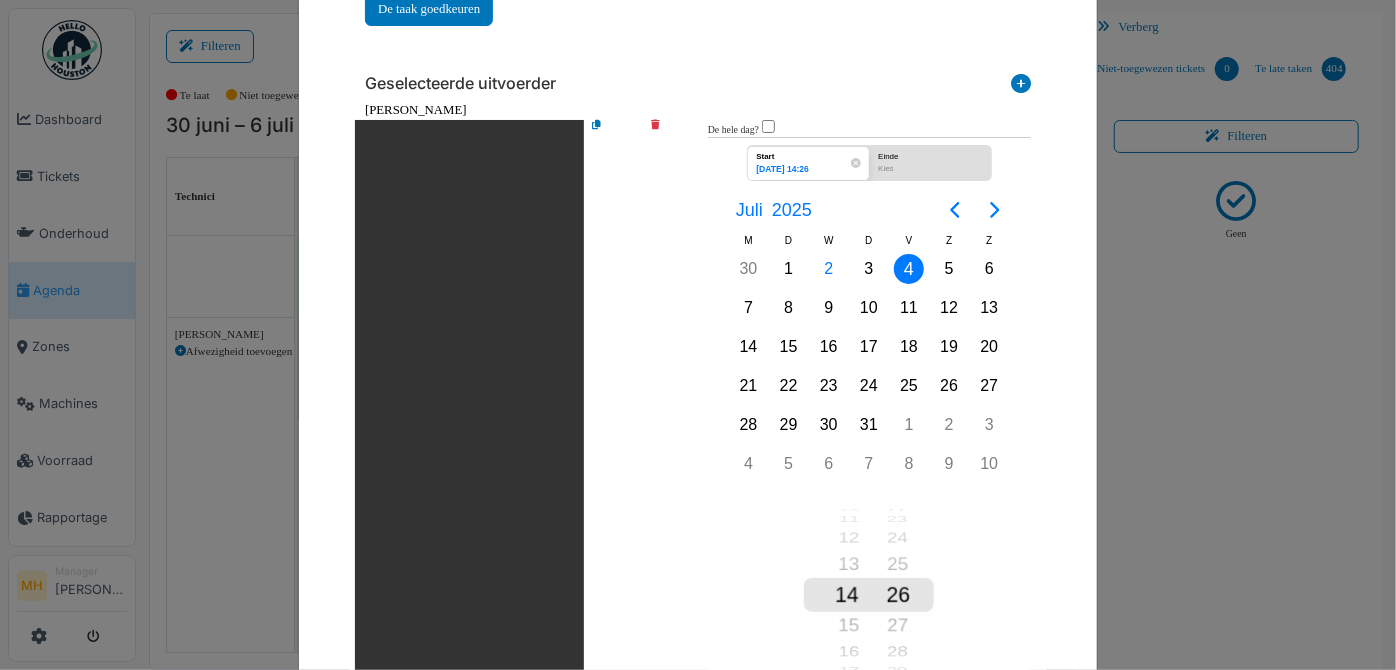 click on "4" at bounding box center (909, 269) 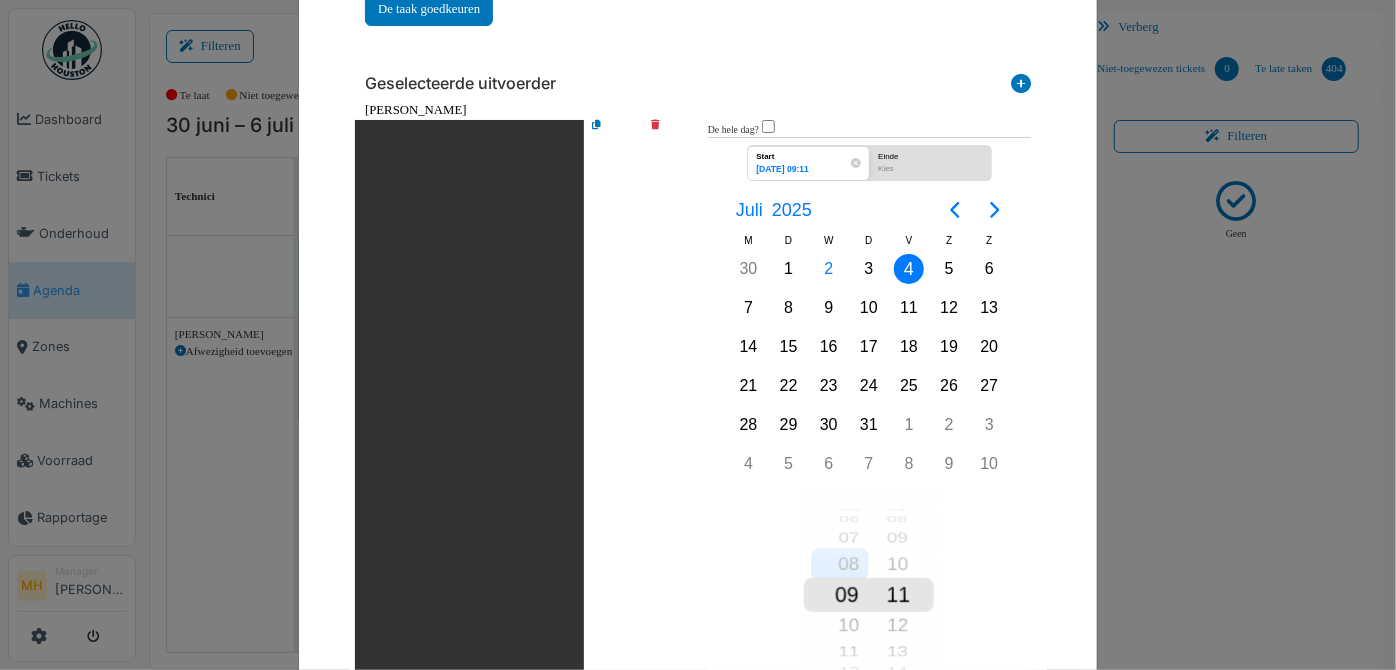 click on "08" at bounding box center [840, 564] 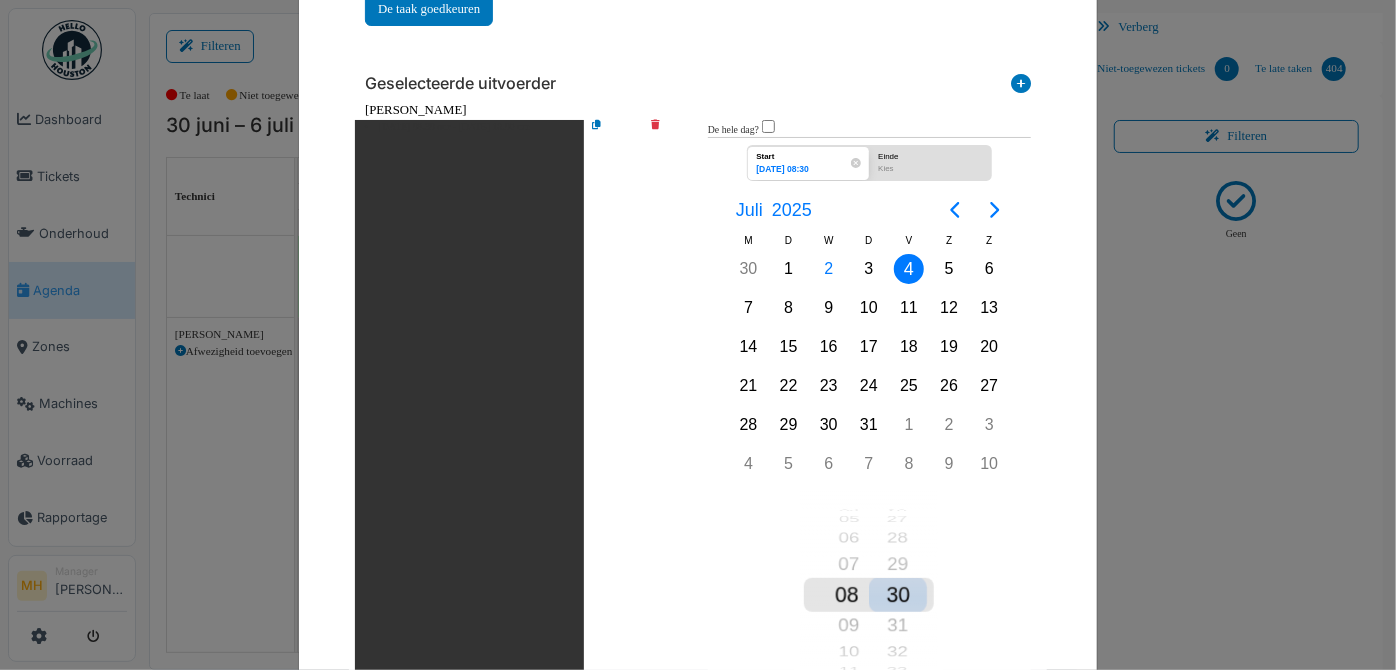 click on "30" at bounding box center [898, 595] 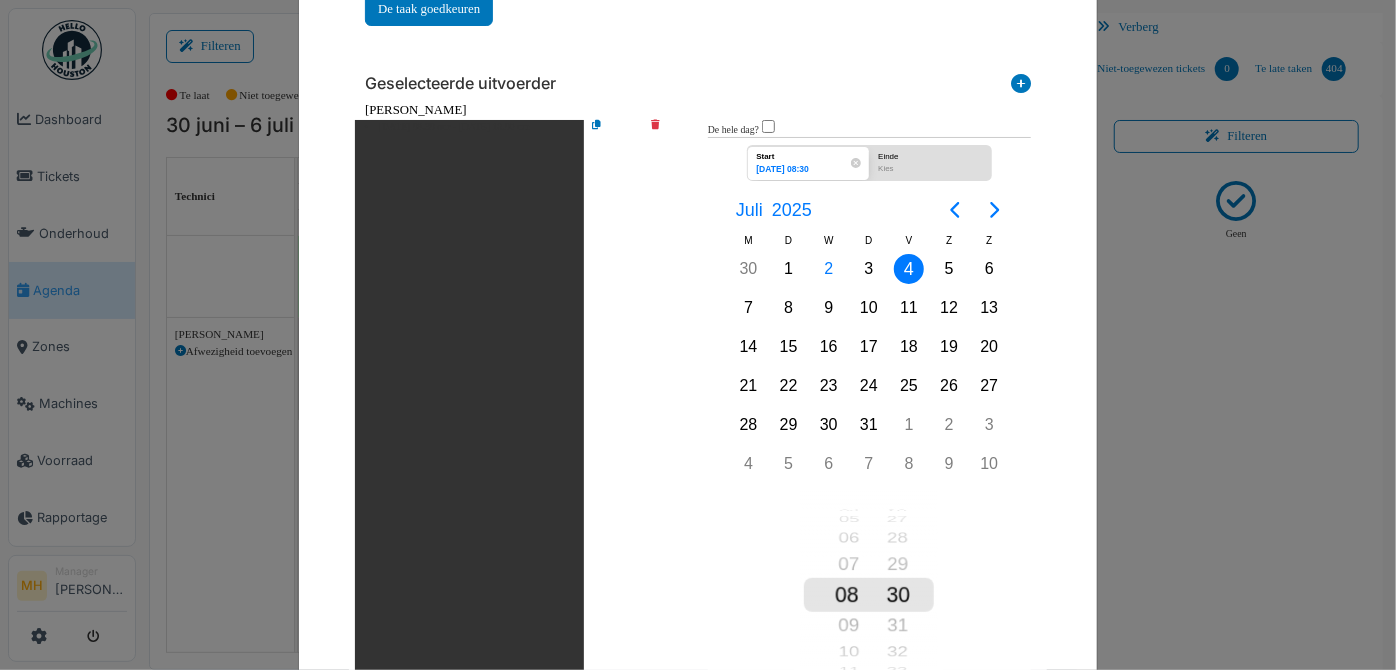 click on "Juli 2025 M D W D V Z Z 26 27 28 29 30 31 Jun 1 2 3 4 5 6 7 8 9 10 11 12 13 14 15 16 17 18 19 20 21 22 23 24 25 26 27 28 29 30 Jul 1 2 3 4 5 6 M D W D V Z Z 30 Jul 1 2 3 4 5 6 7 8 9 10 11 12 13 14 15 16 17 18 19 20 21 22 23 24 25 26 27 28 29 30 31 Aug 1 2 3 4 5 6 7 8 9 10 M D W D V Z Z 28 29 30 31 Aug 1 2 3 4 5 6 7 8 9 10 11 12 13 14 15 16 17 18 19 20 21 22 23 24 25 26 27 28 29 30 31 Sep 1 2 3 4 5 6 7 16 17 18 19 20 21 22 23 00 01 02 03 04 05 06 07 08 09 10 11 12 13 14 15 16 17 18 19 20 21 22 23 00 01 02 03 04 05 06 07 08 09 10 11 12 13 14 15 16 17 18 19 20 21 22 23 00 01 02 03 04 05 06 07 08 09 10 11 12 13 14 15 16 17 18 19 20 21 22 23 00 23 00 01 02 03 04 05 06 07 08 09 10 11 12 13 14 15 16 17 50 51 52 53 54 55 56 57 58 59 00 01 02 03 04 05 06 07 08 09 10 11 12 13 14 15 16 17 18 19 20 21 22 23 24 25 26 27 28 29 30 31 32 33 34 35 36 37 38 39 40 41 42 43 44 45 46 47 48 49 50 51 52 53 54 55 56 57 58 59 00 01 02 03 04 05 06 07 08 09 10 21 22 23 24 25 26 27 28 29 30 31 32 33 34 35 36 37 38 39" at bounding box center [869, 443] 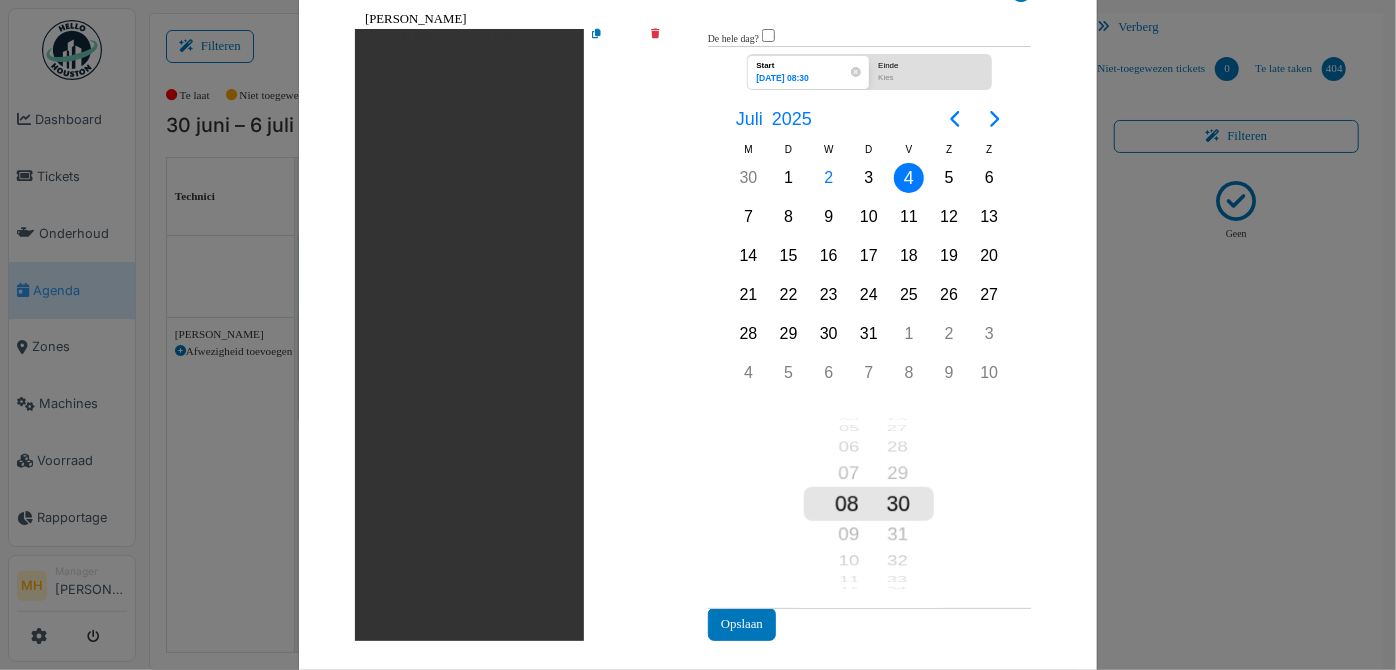 scroll, scrollTop: 307, scrollLeft: 0, axis: vertical 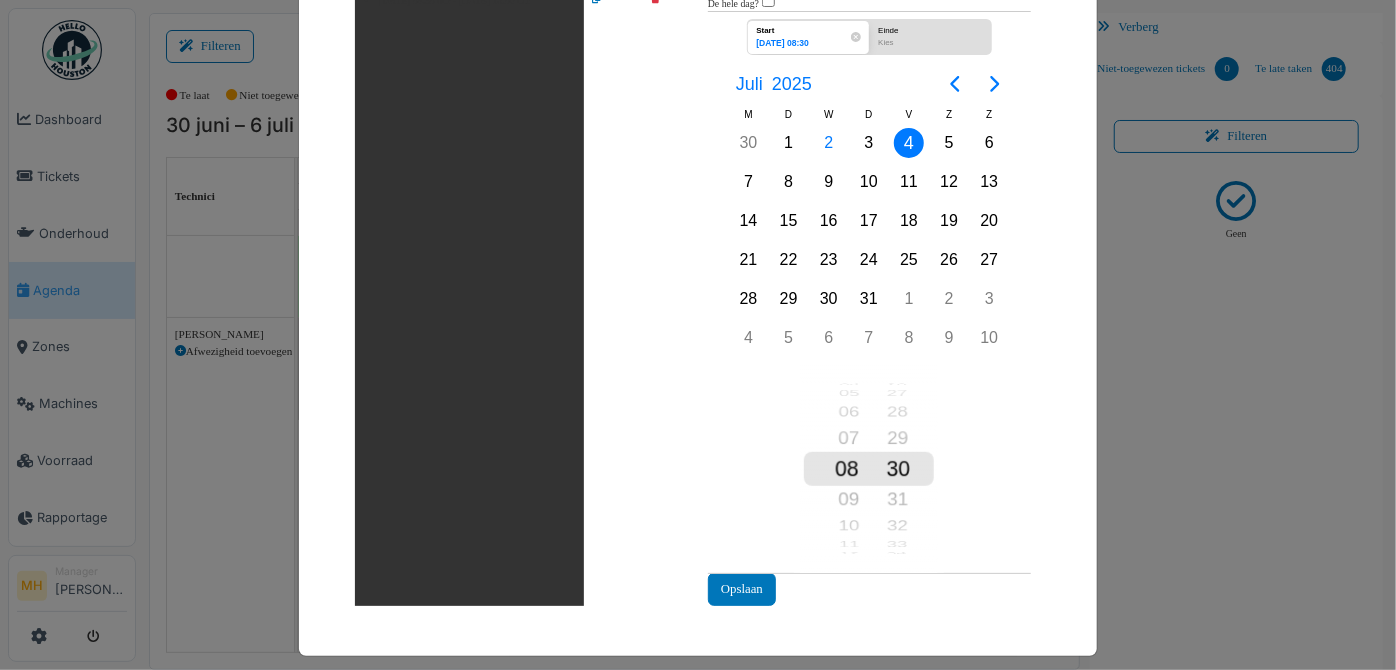 drag, startPoint x: 727, startPoint y: 573, endPoint x: 740, endPoint y: 571, distance: 13.152946 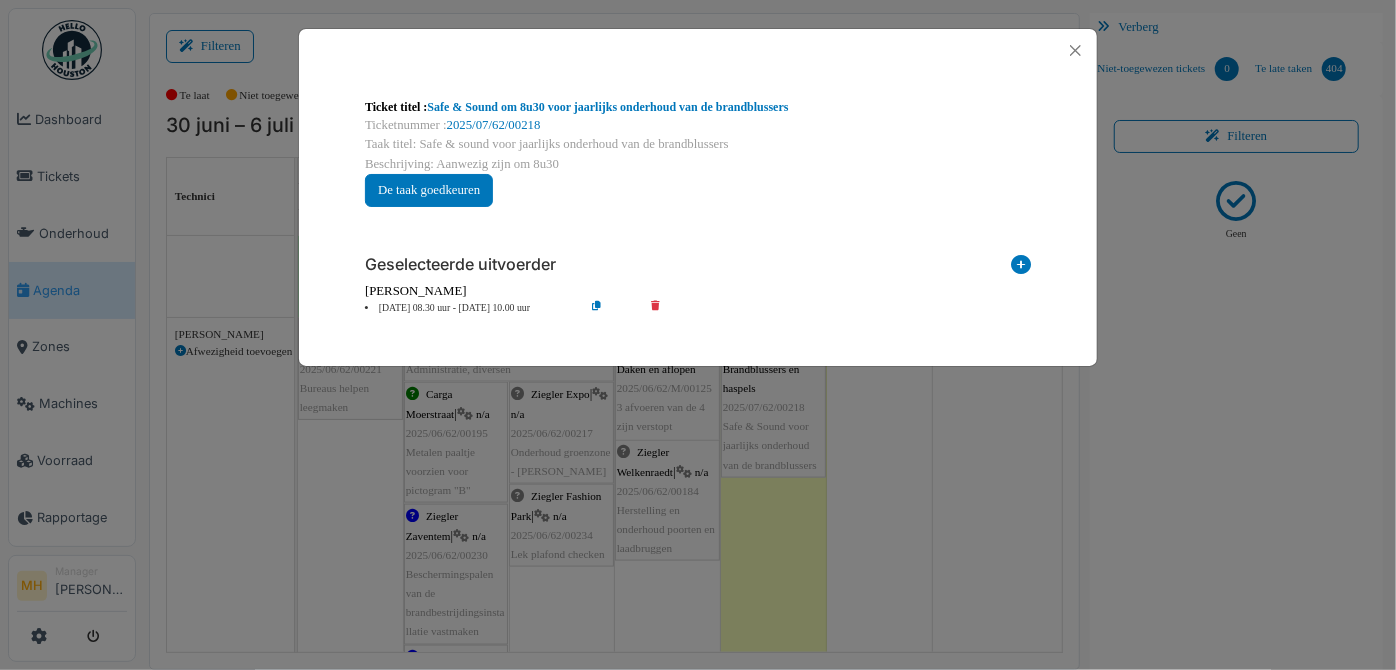 scroll, scrollTop: 0, scrollLeft: 0, axis: both 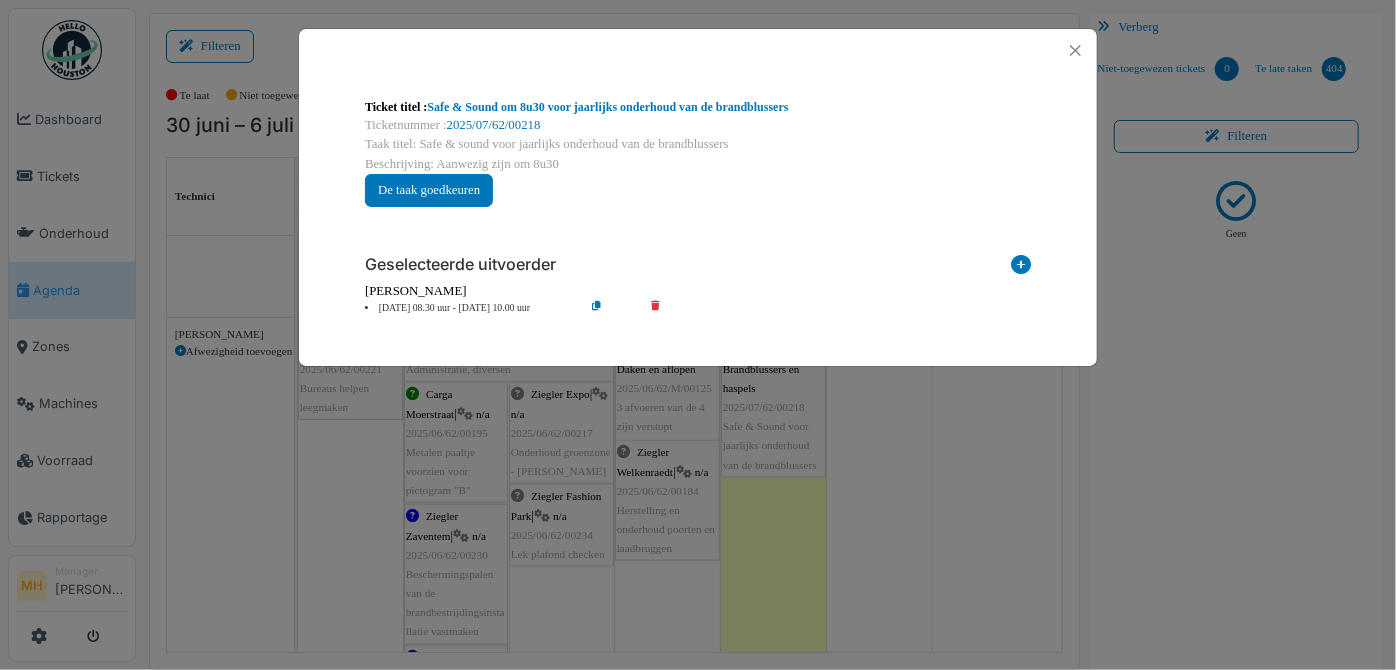 click on "04 Jul 08.30 uur - 04 Jul 10.00 uur" at bounding box center [469, 308] 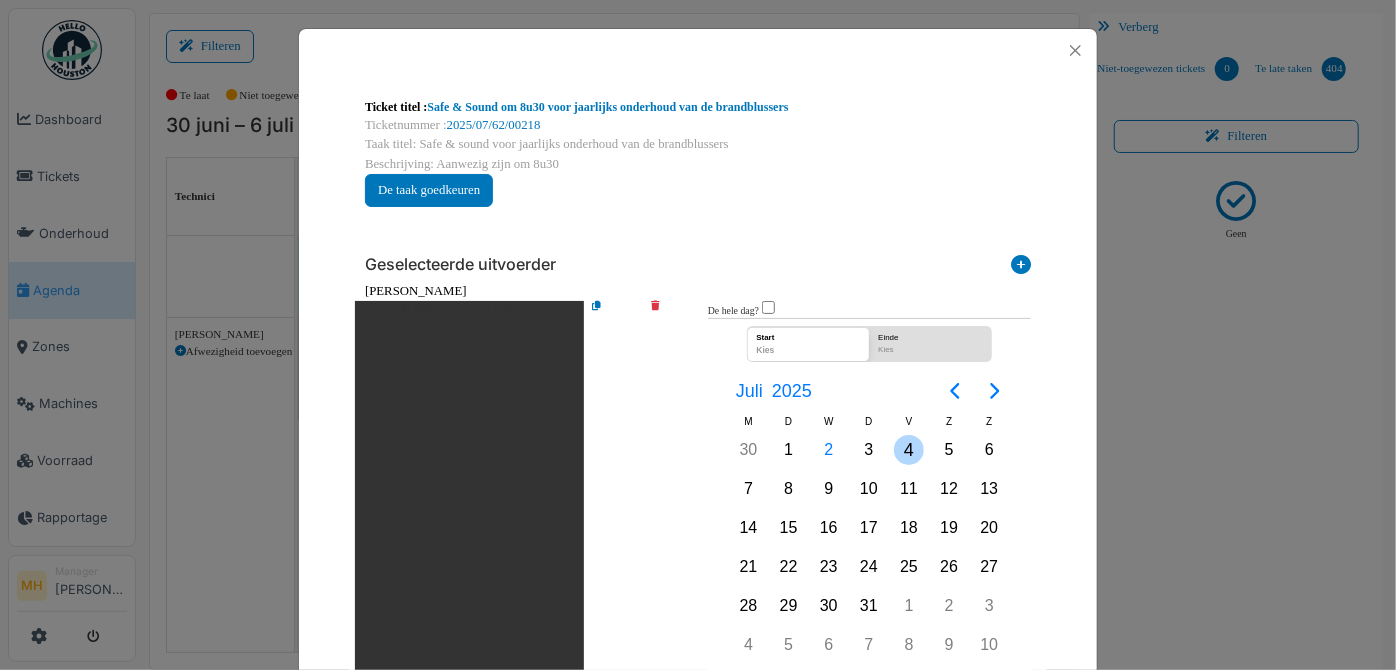 click on "4" at bounding box center (909, 450) 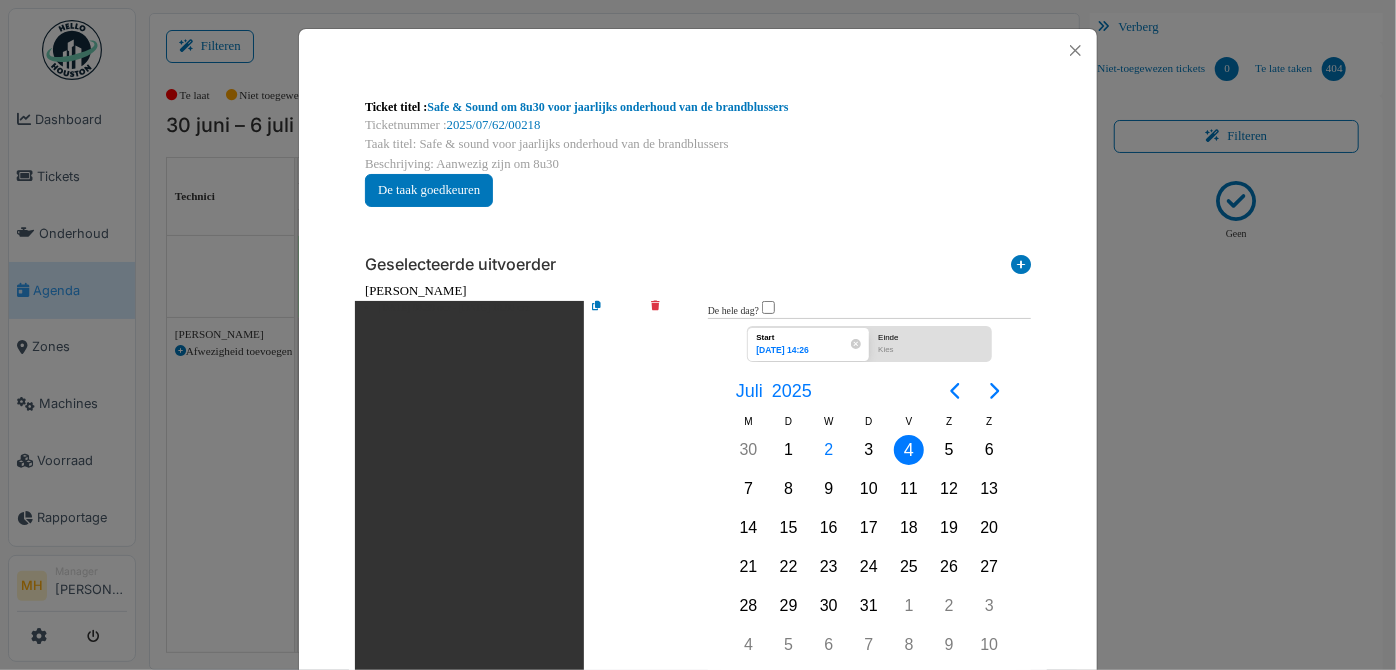 click on "4" at bounding box center (909, 450) 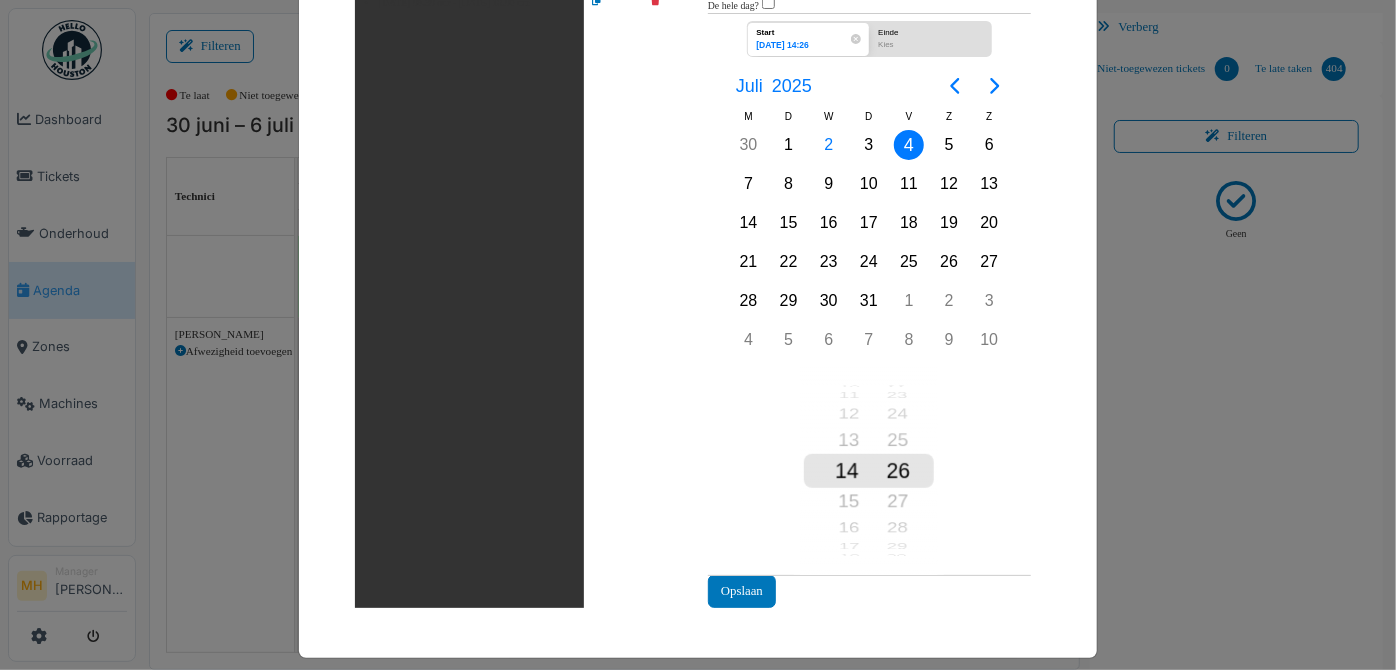 scroll, scrollTop: 307, scrollLeft: 0, axis: vertical 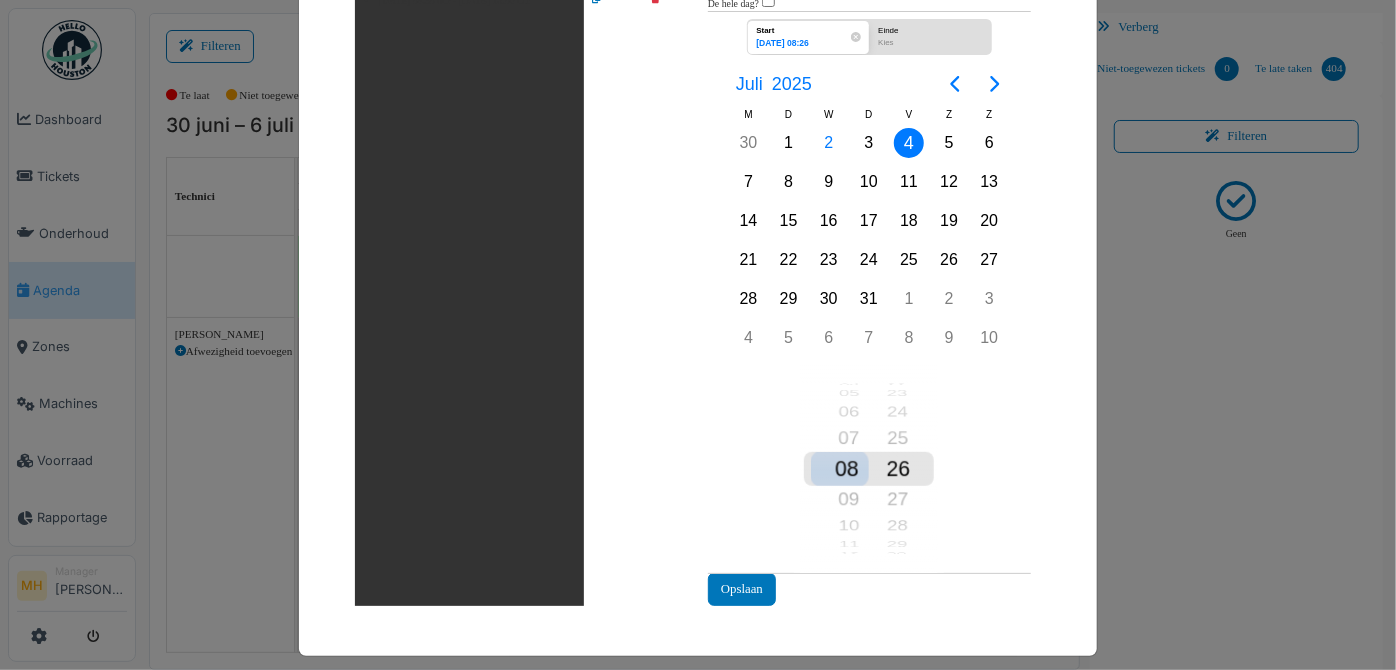 click on "08" at bounding box center [840, 469] 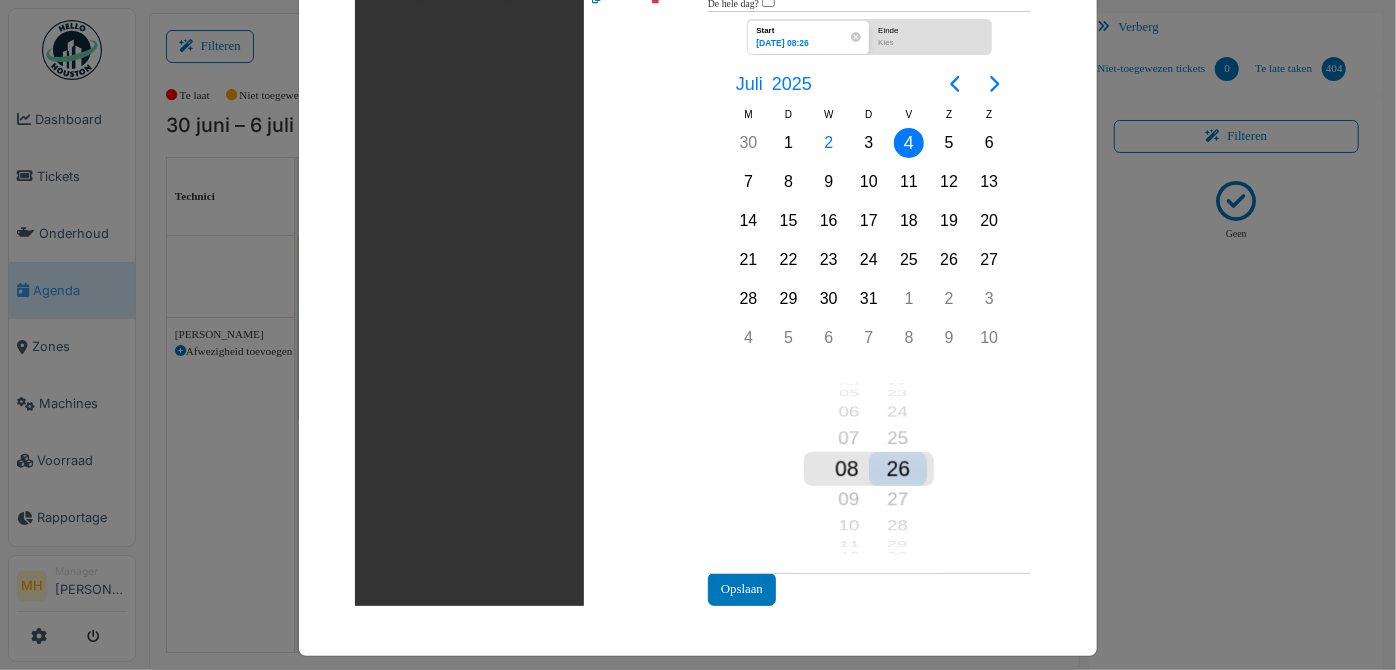 click on "26" at bounding box center [898, 469] 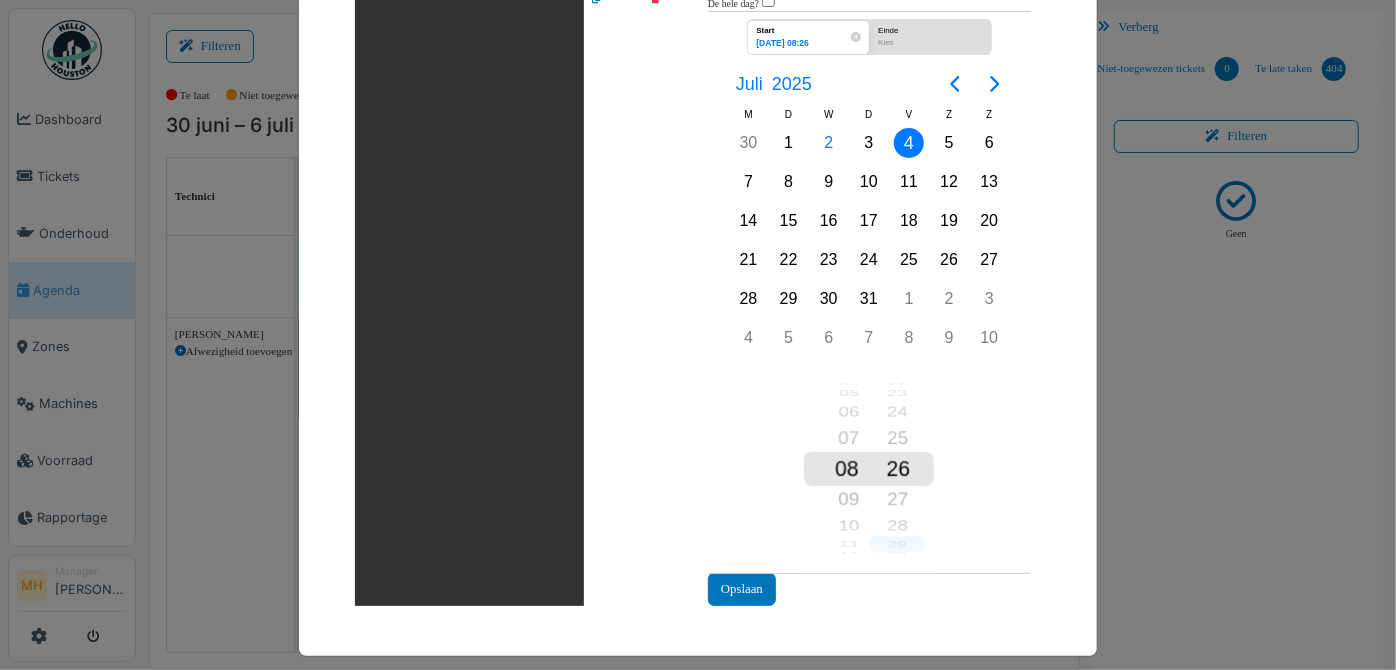 click on "29" at bounding box center (897, 545) 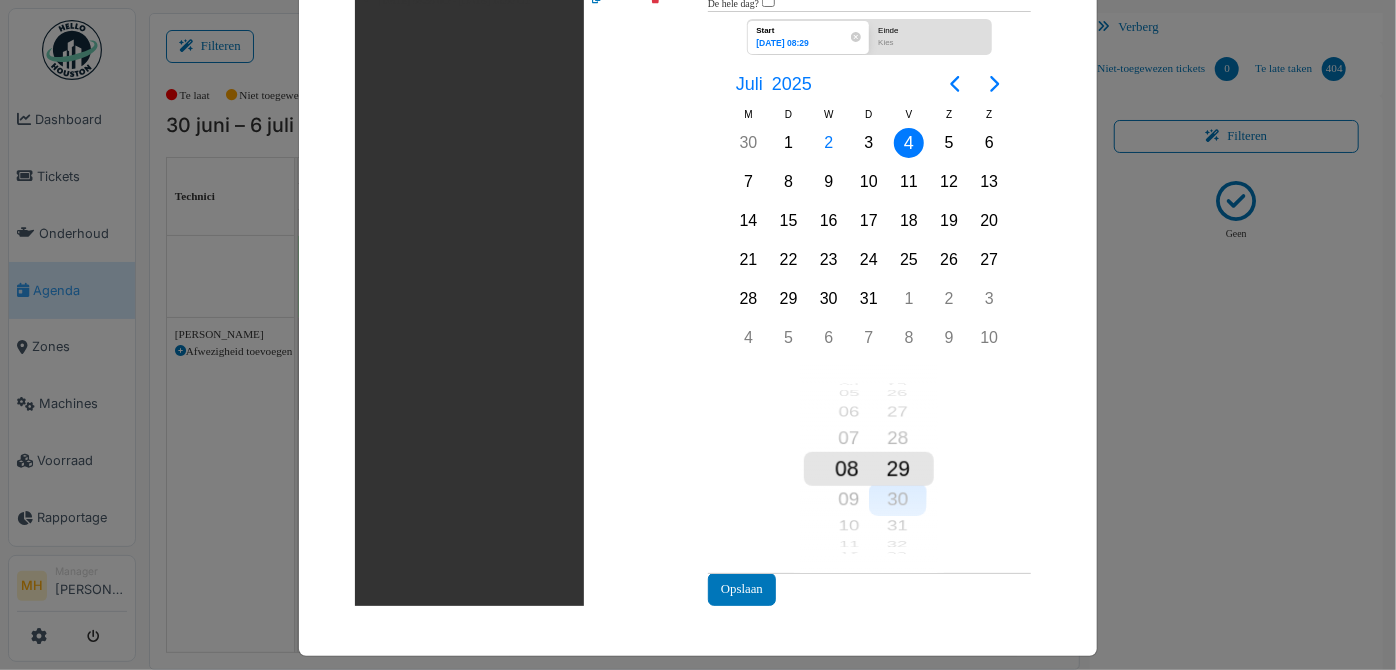 click on "30" at bounding box center [898, 499] 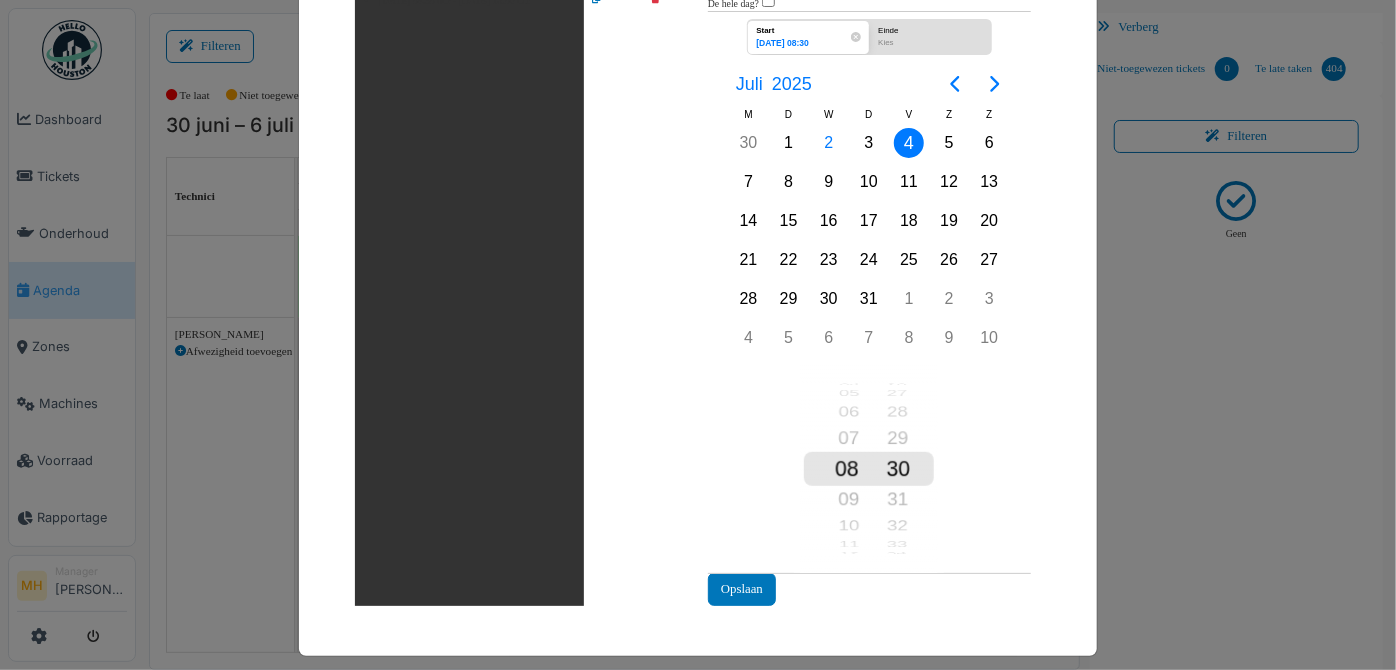 click on "Kies" at bounding box center [930, 45] 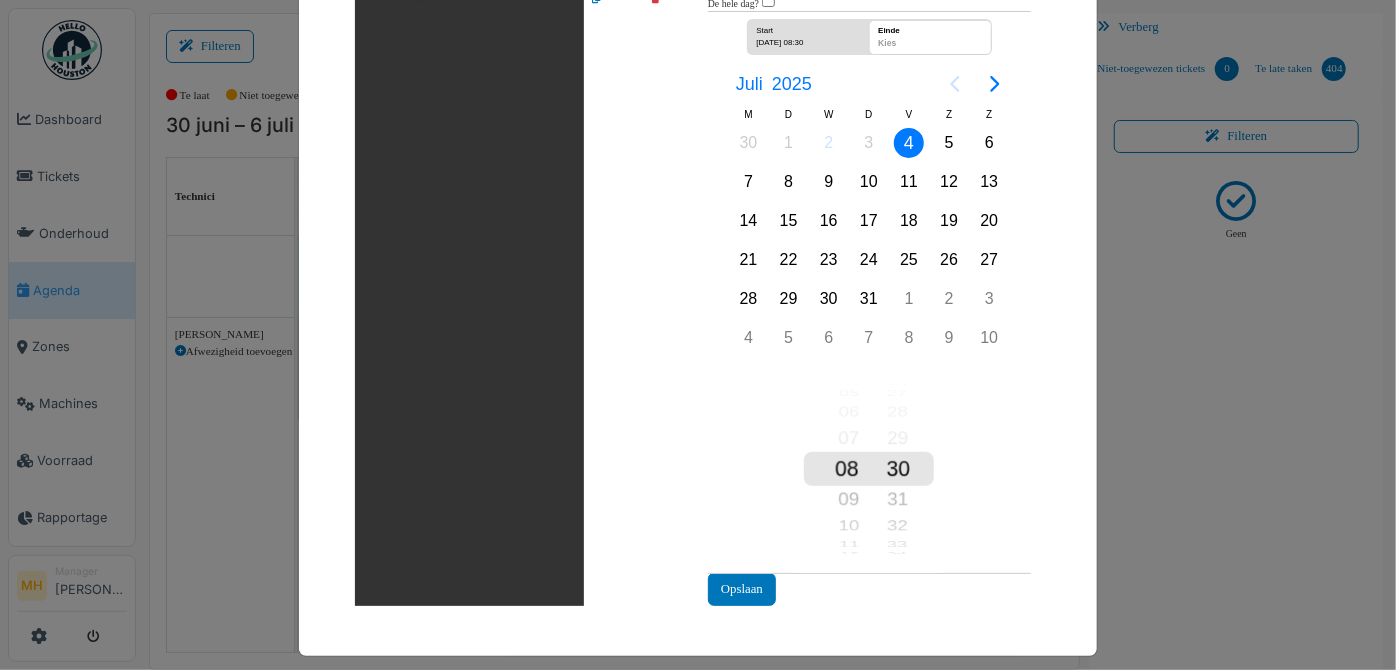 click on "4" at bounding box center (909, 143) 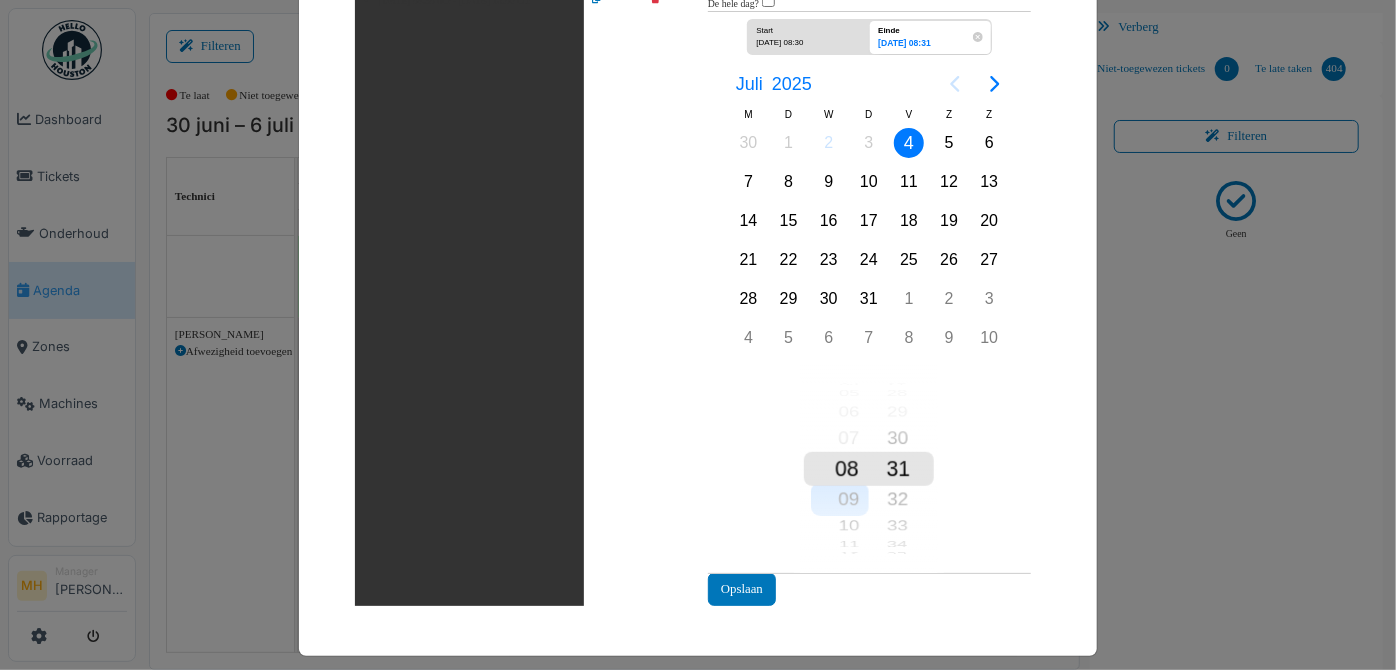 click on "09" at bounding box center [840, 499] 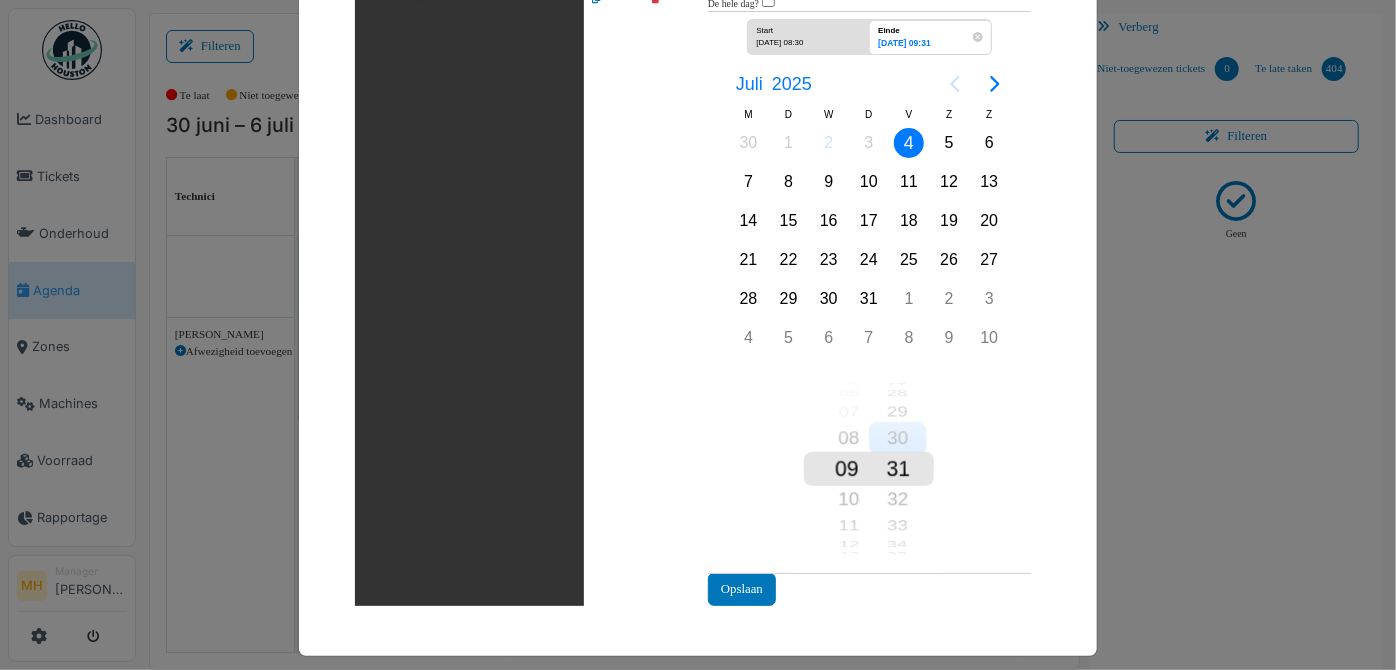 click on "30" at bounding box center (898, 438) 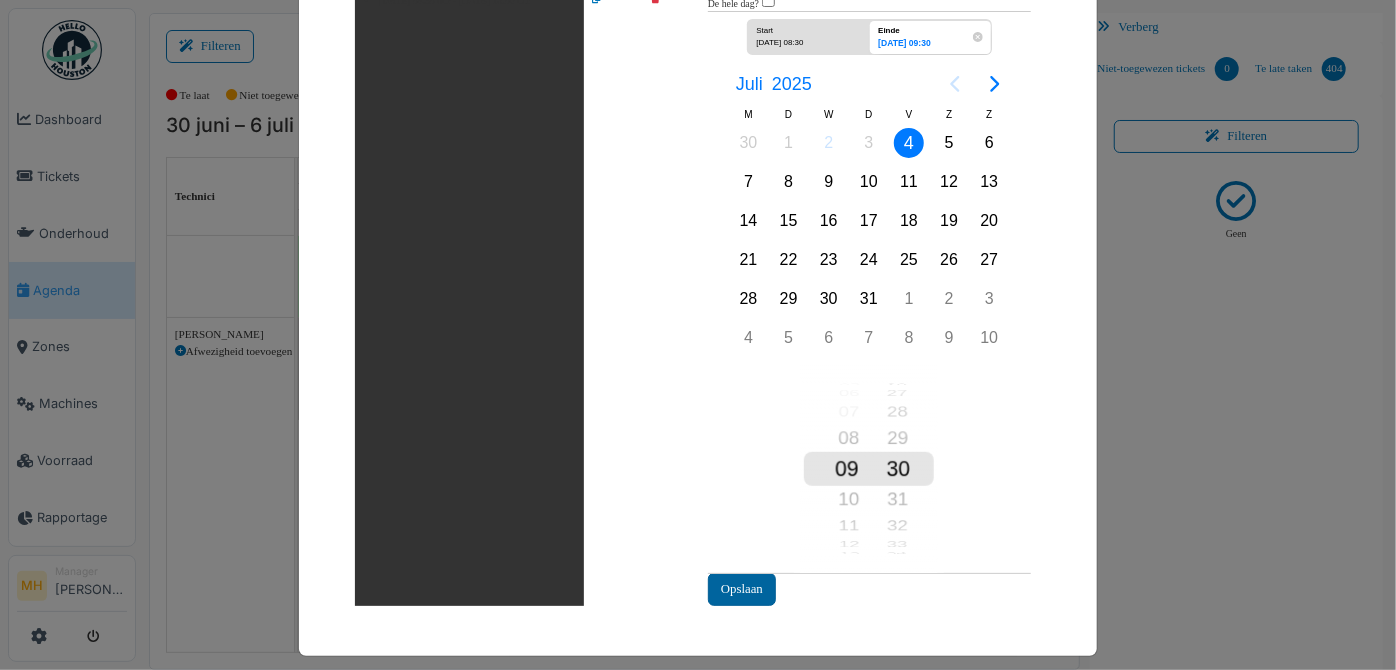 click on "Opslaan" at bounding box center [742, 589] 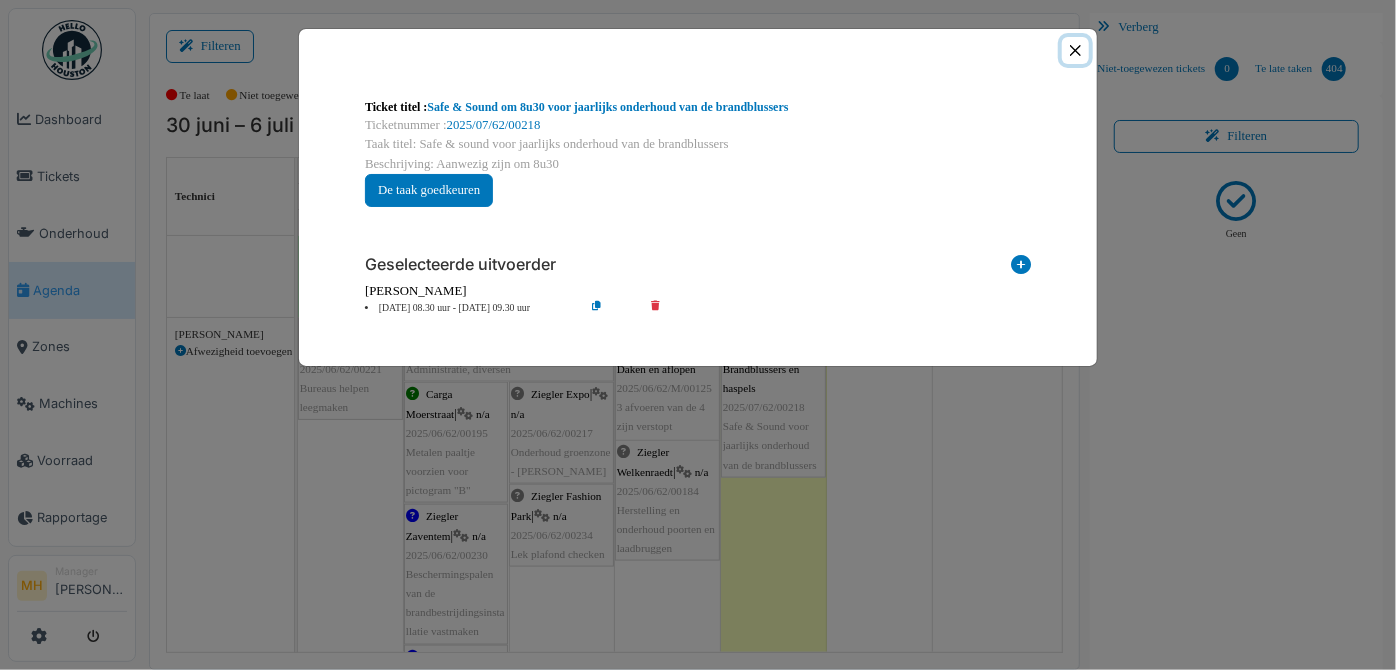 click at bounding box center [1075, 50] 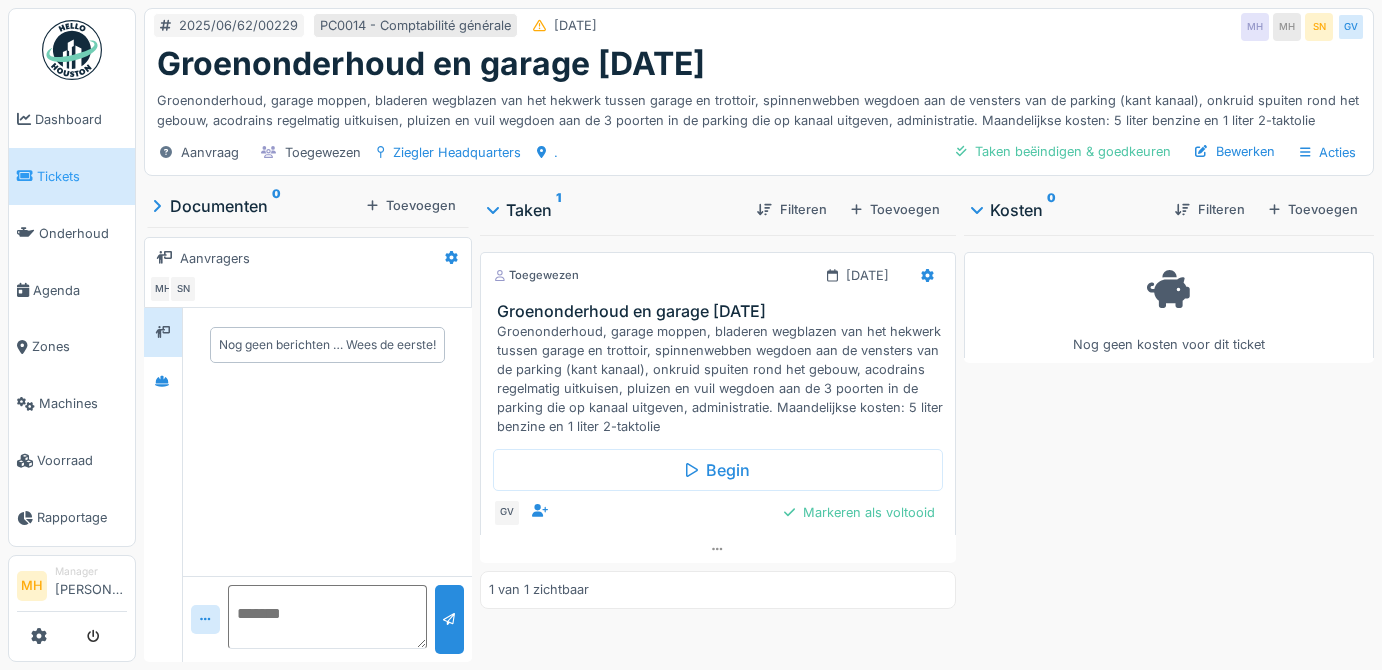 scroll, scrollTop: 0, scrollLeft: 0, axis: both 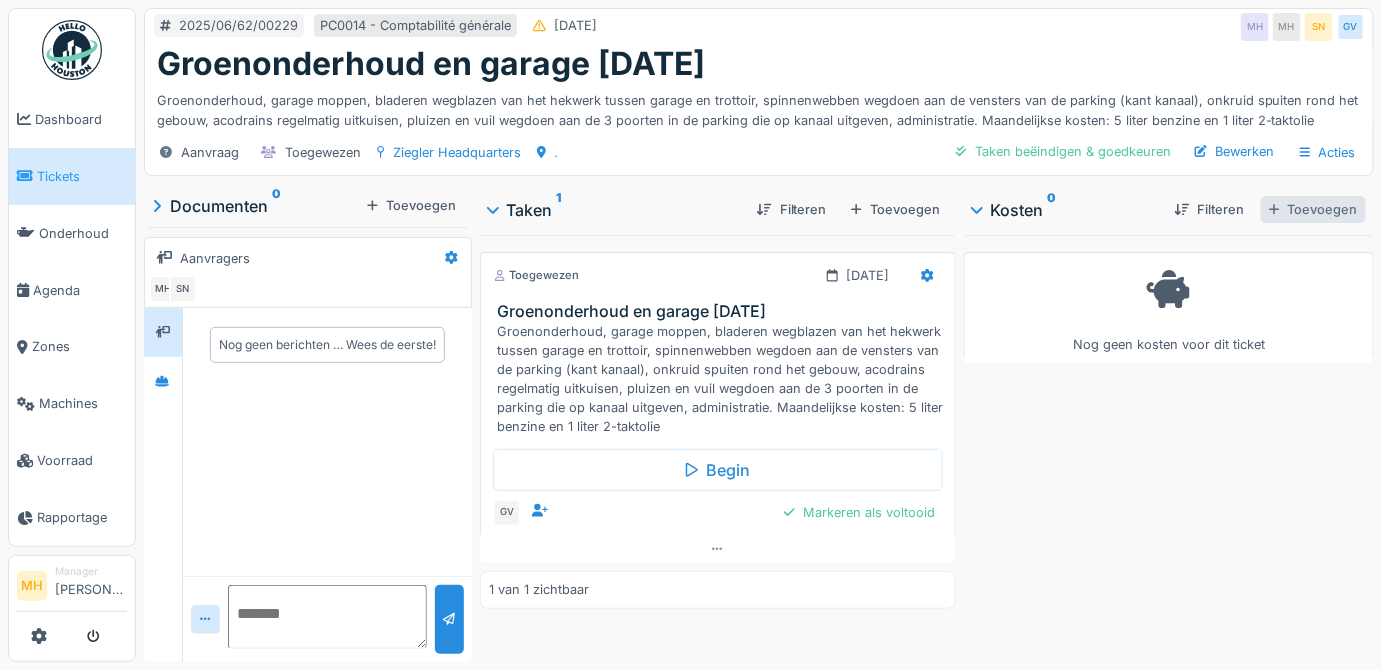click on "Toevoegen" at bounding box center (1313, 209) 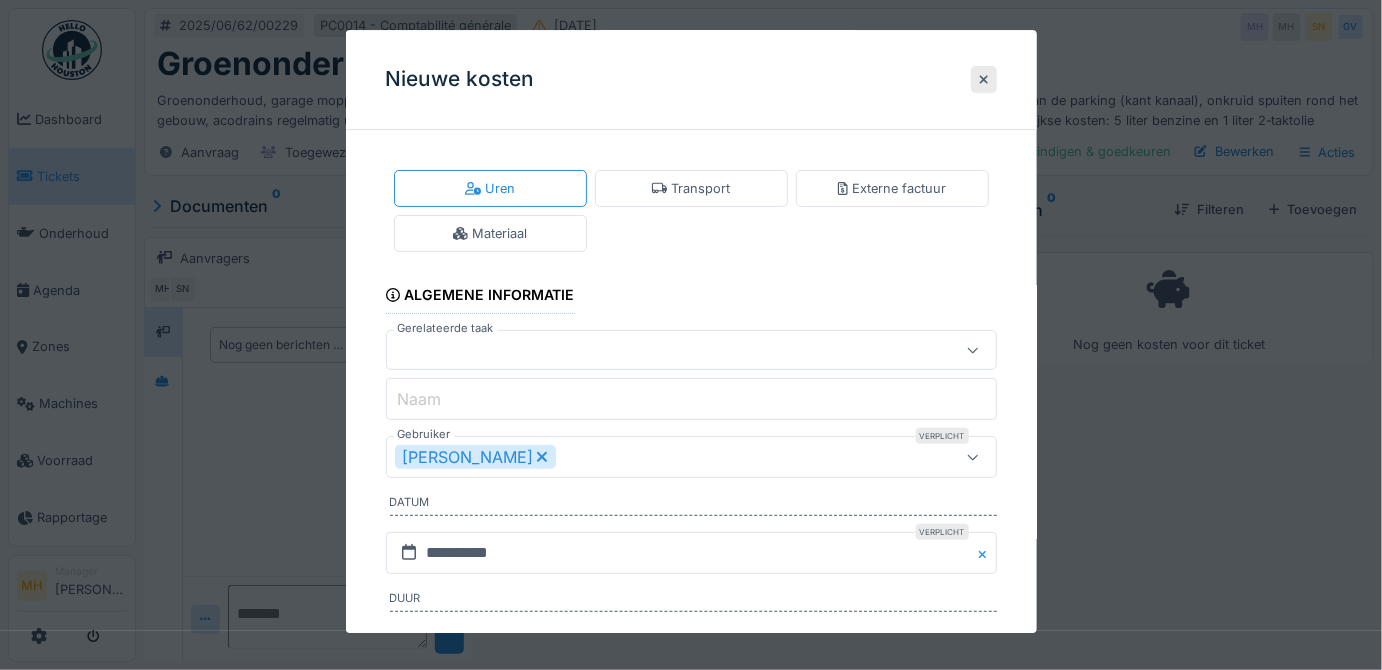 click at bounding box center [661, 351] 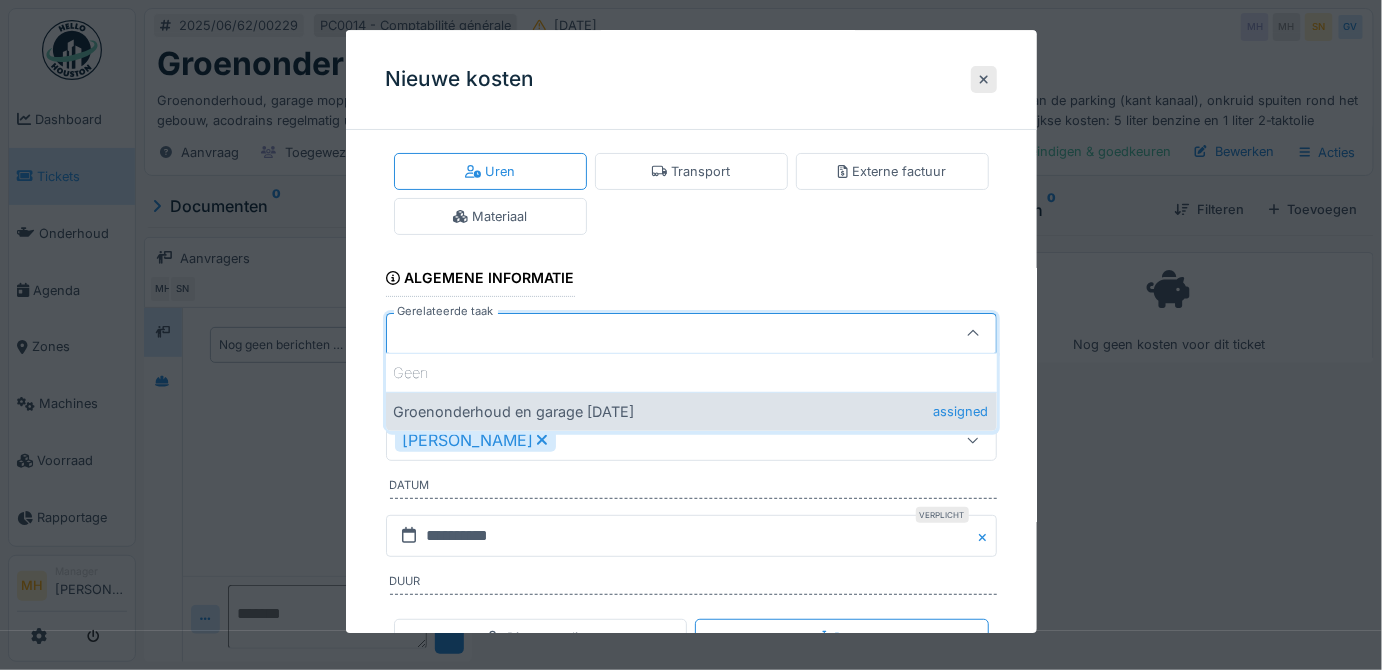 click on "Groenonderhoud en garage juli 2025   assigned" at bounding box center (691, 411) 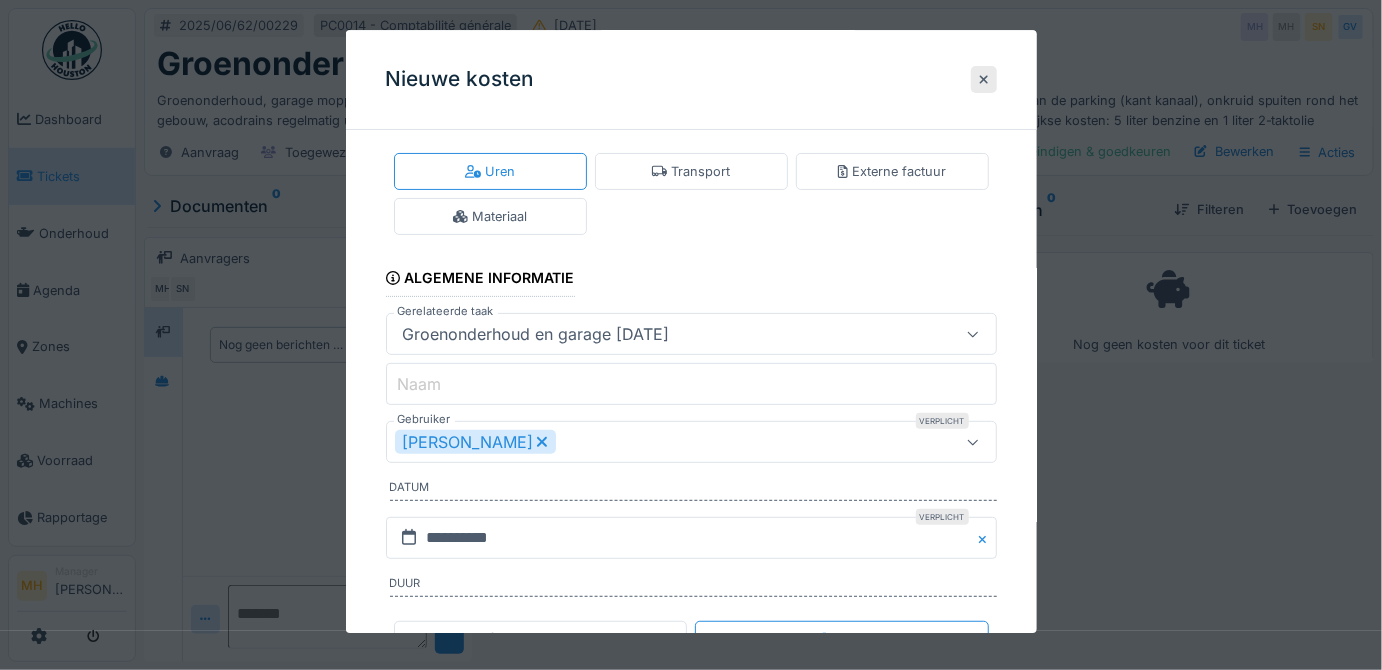 click on "Naam" at bounding box center [691, 385] 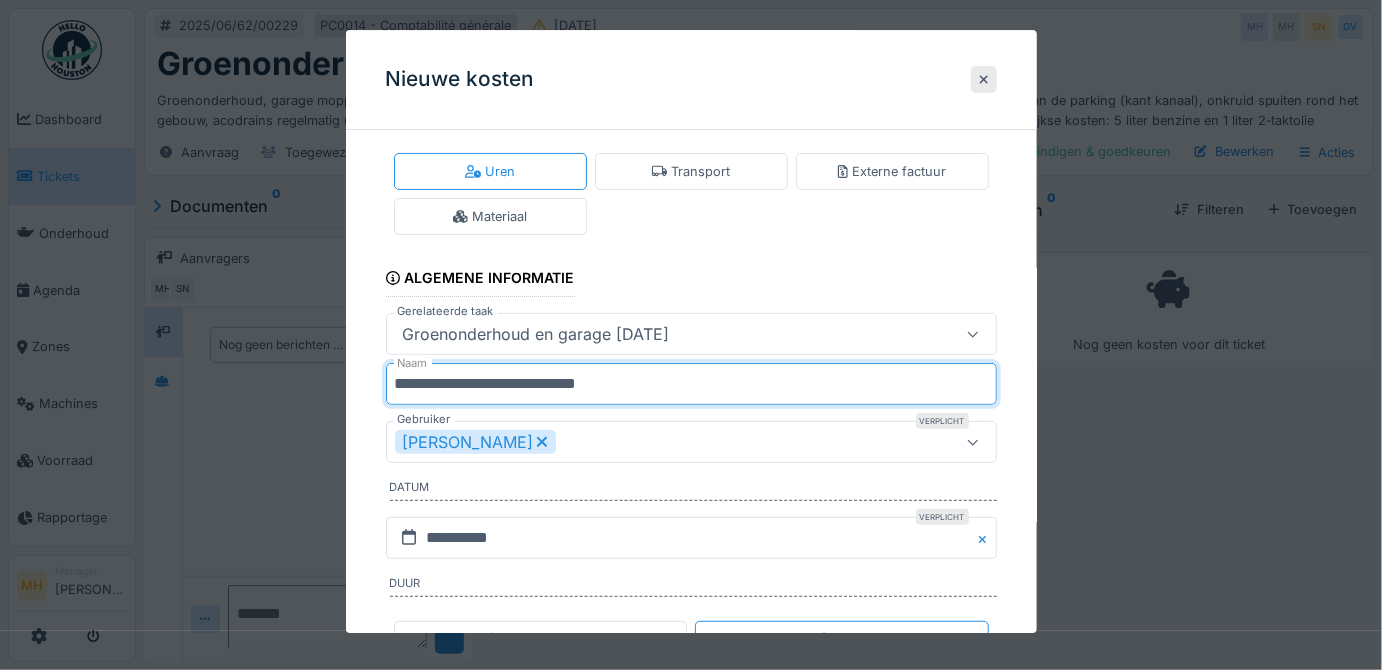 click on "**********" at bounding box center [691, 385] 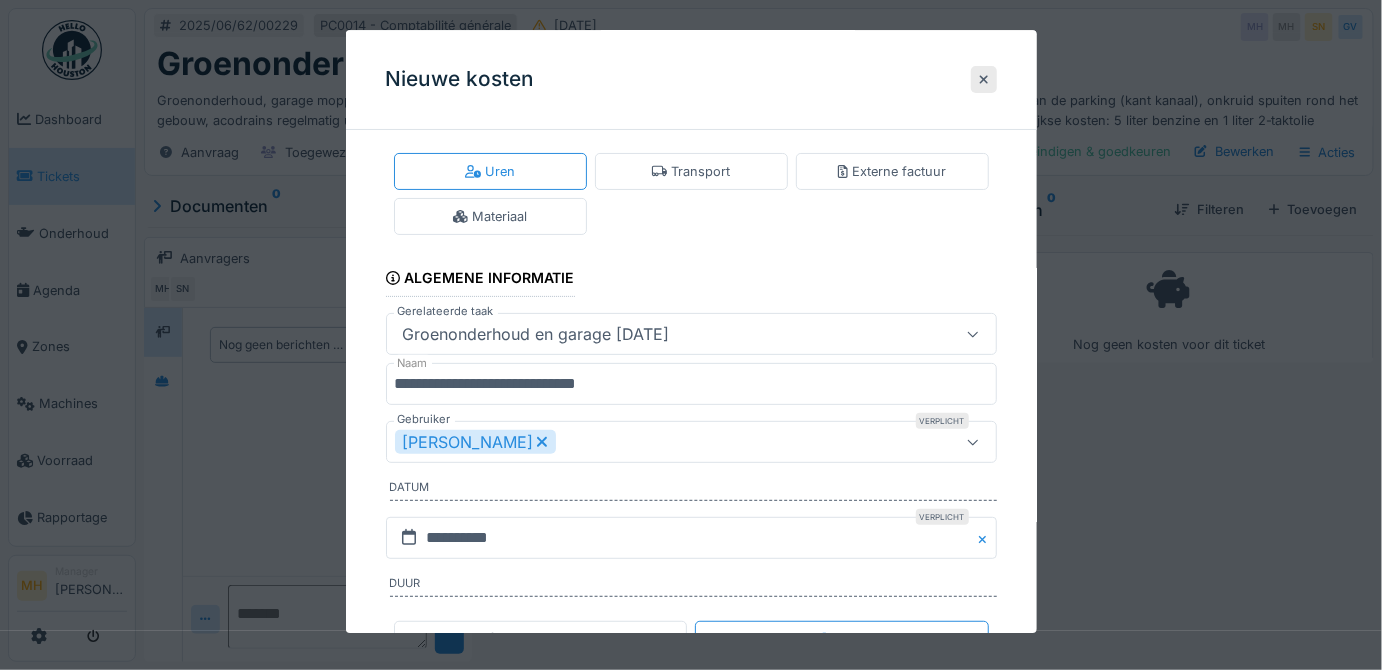 click on "[PERSON_NAME]" at bounding box center [475, 443] 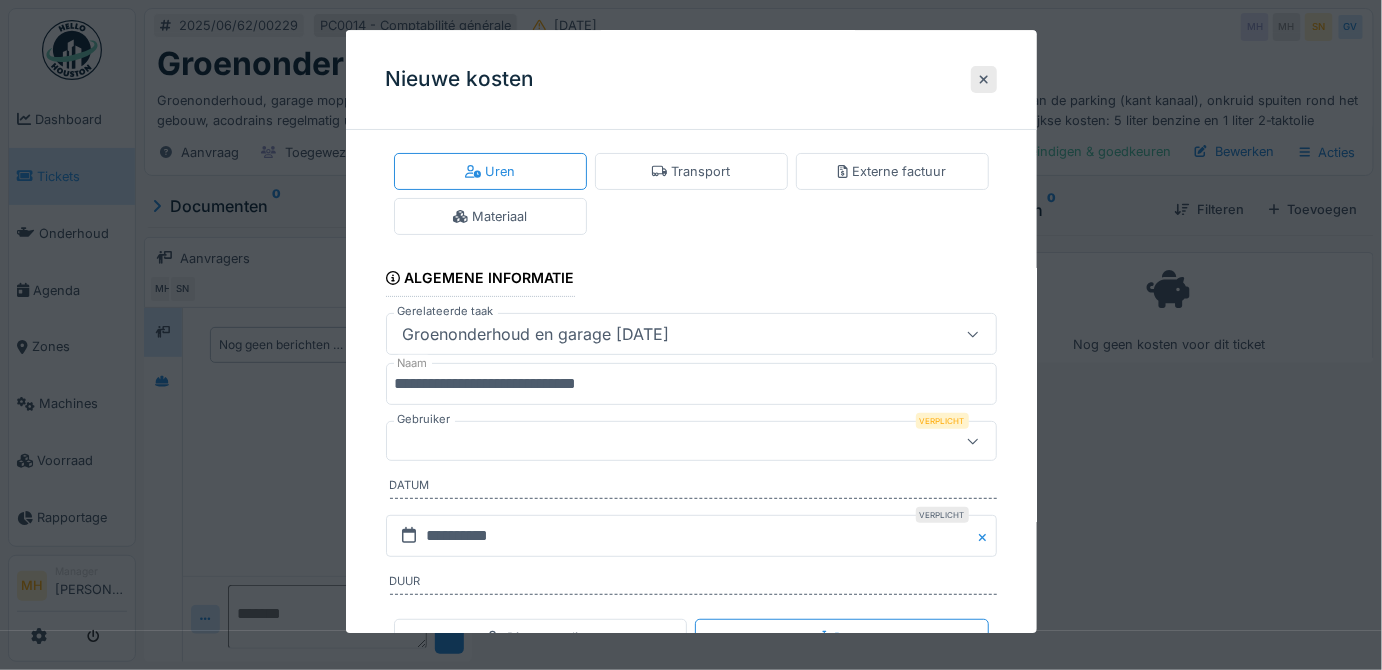 click at bounding box center (661, 442) 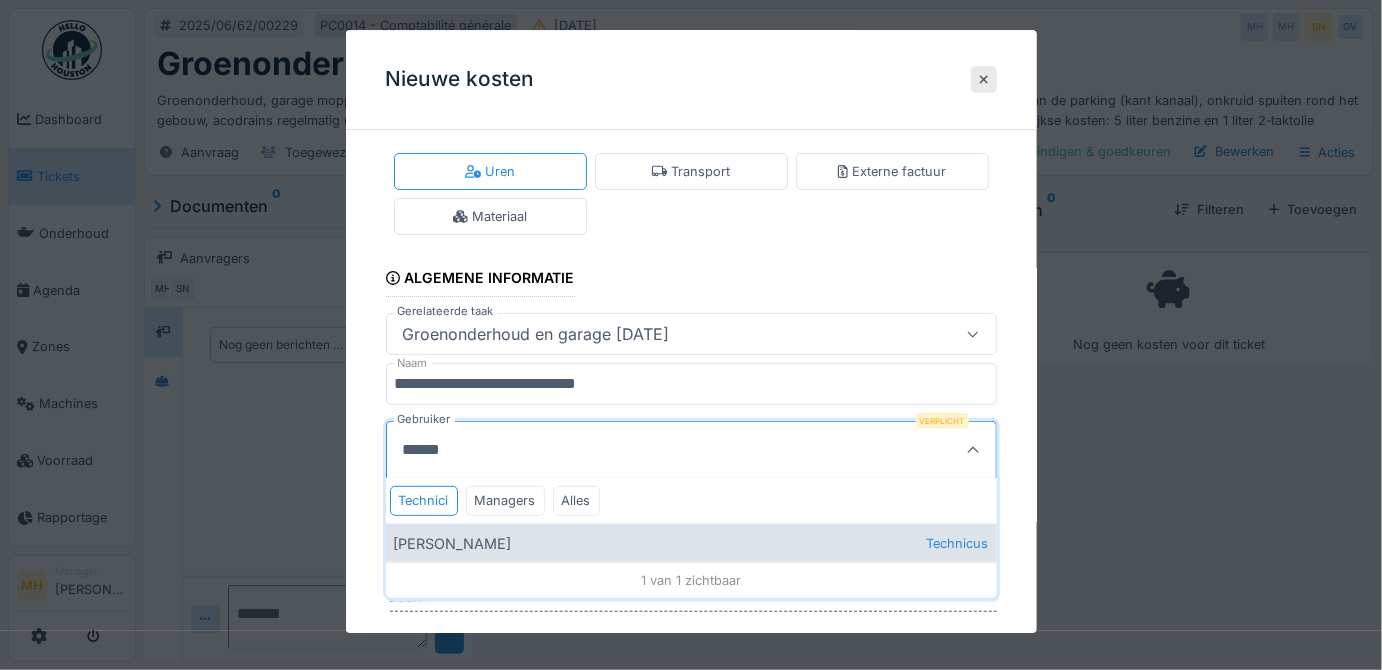 type on "******" 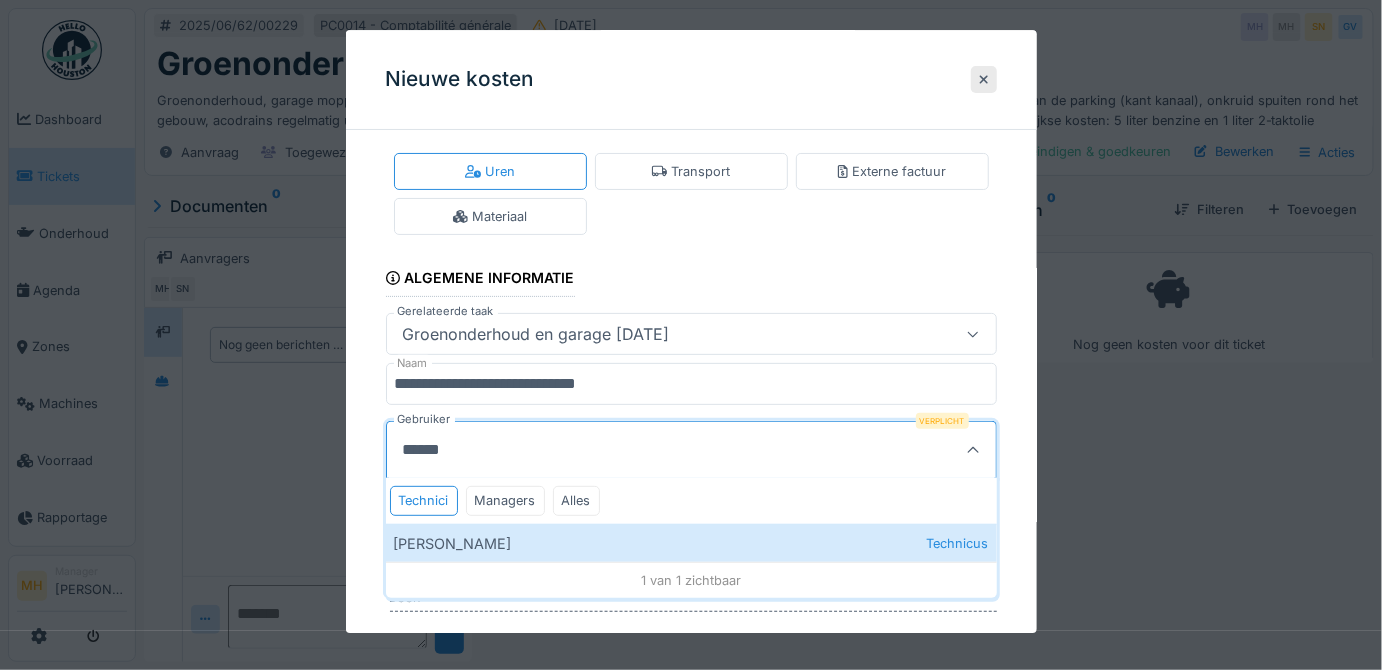 click on "Gunther Van de vreken   Technicus" at bounding box center [691, 543] 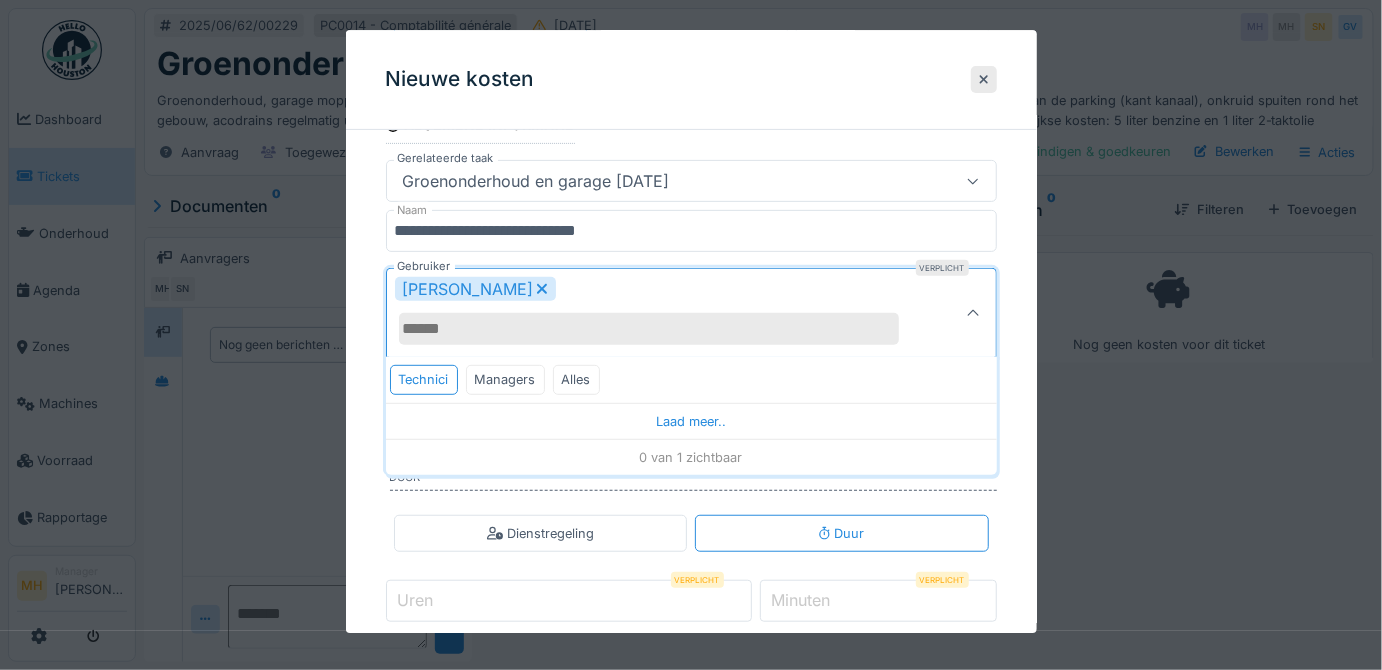 scroll, scrollTop: 199, scrollLeft: 0, axis: vertical 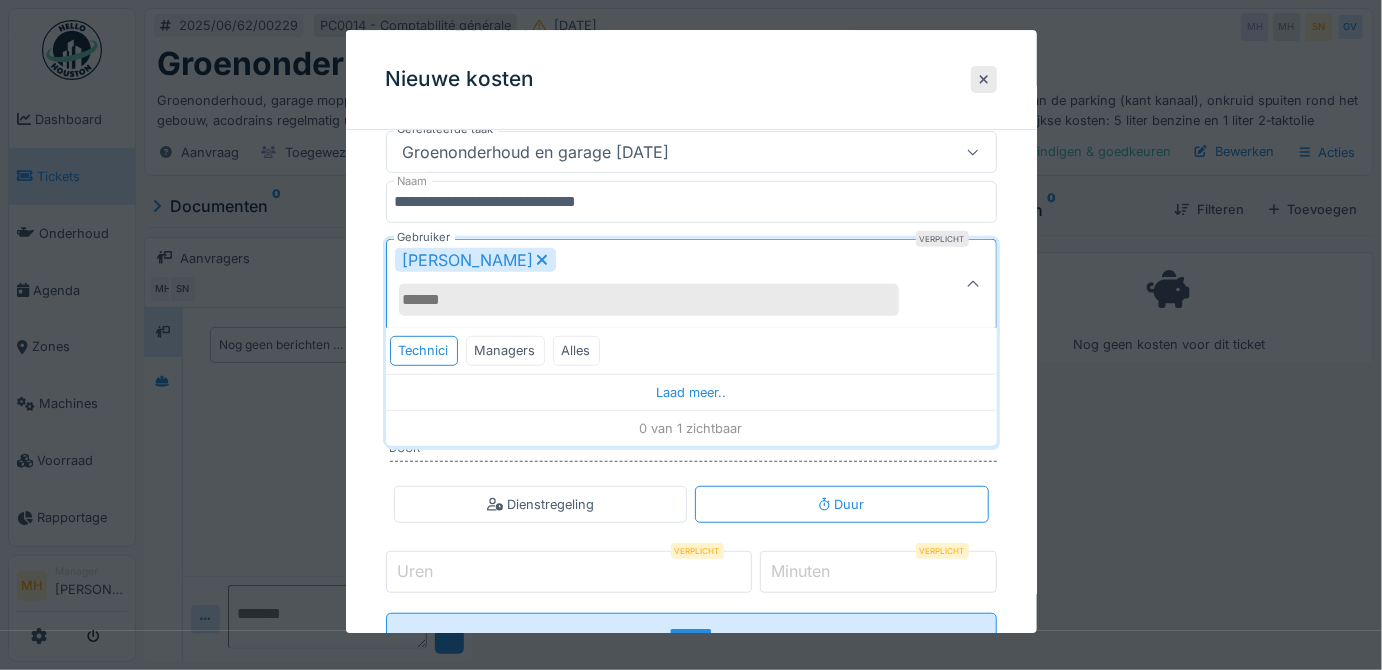 click on "**********" at bounding box center (691, 329) 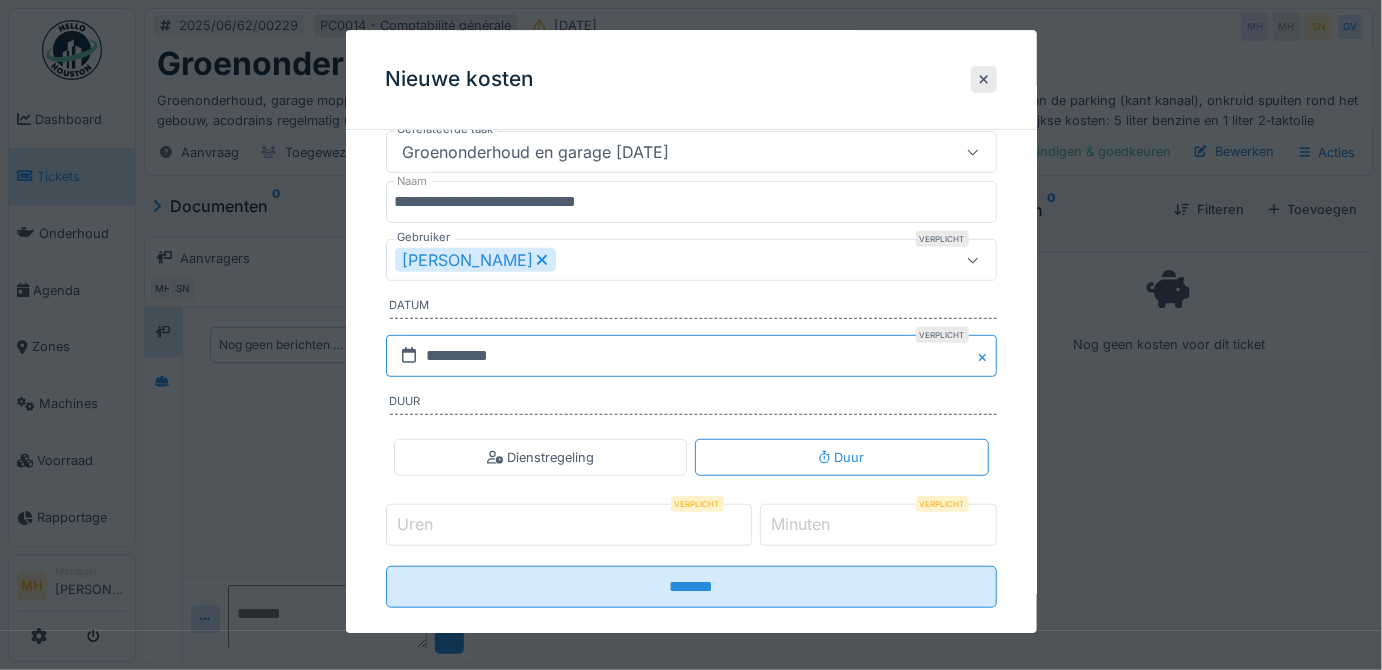 click on "**********" at bounding box center (691, 356) 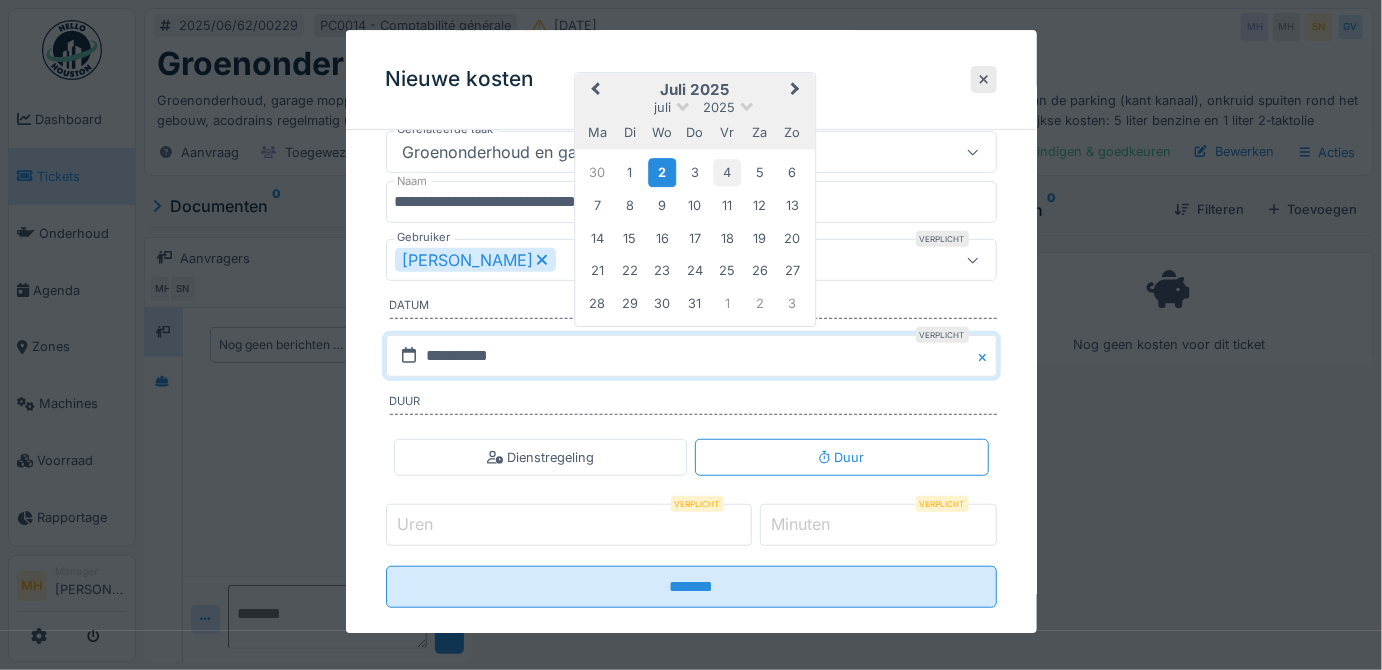 click on "4" at bounding box center [727, 172] 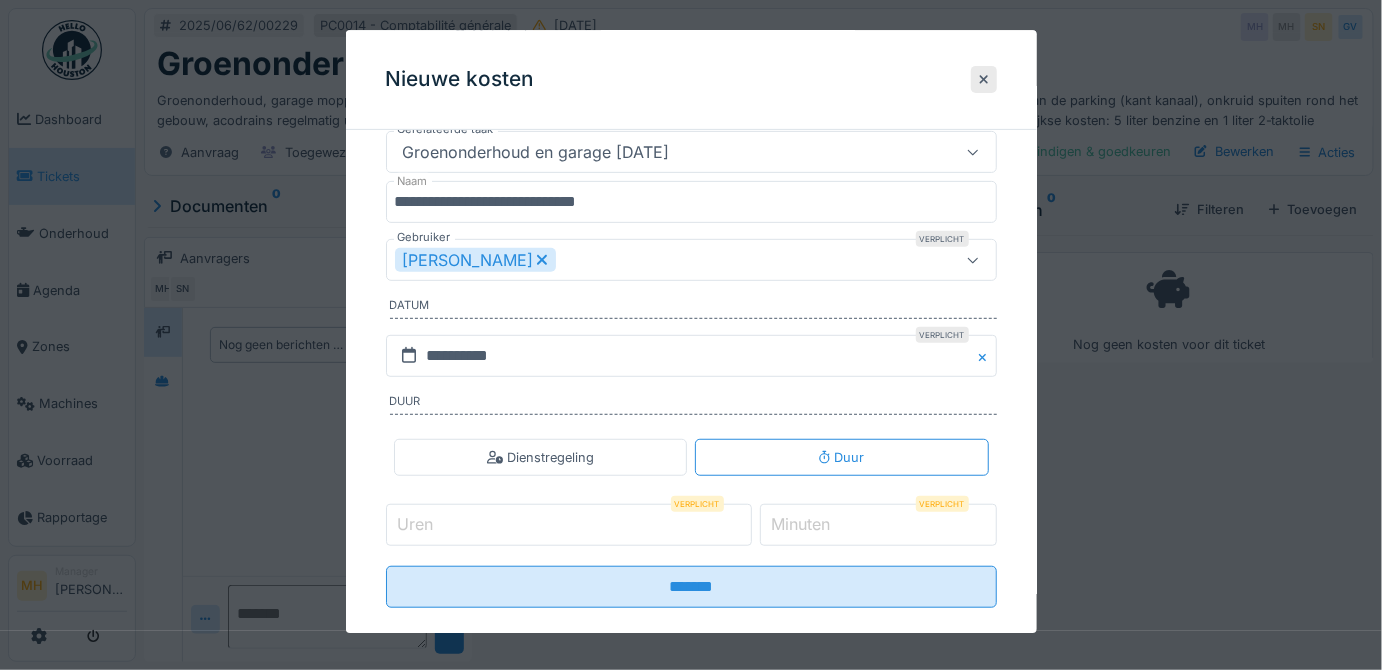 click on "Uren" at bounding box center (569, 525) 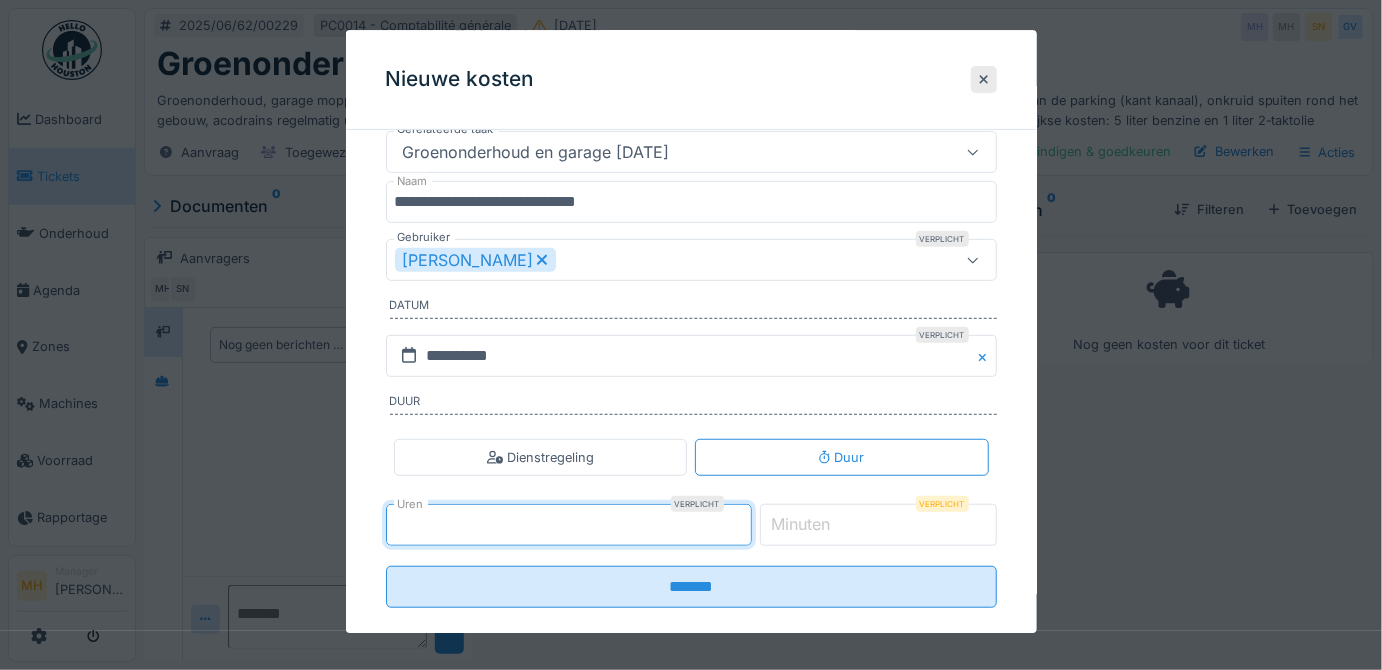 type on "*" 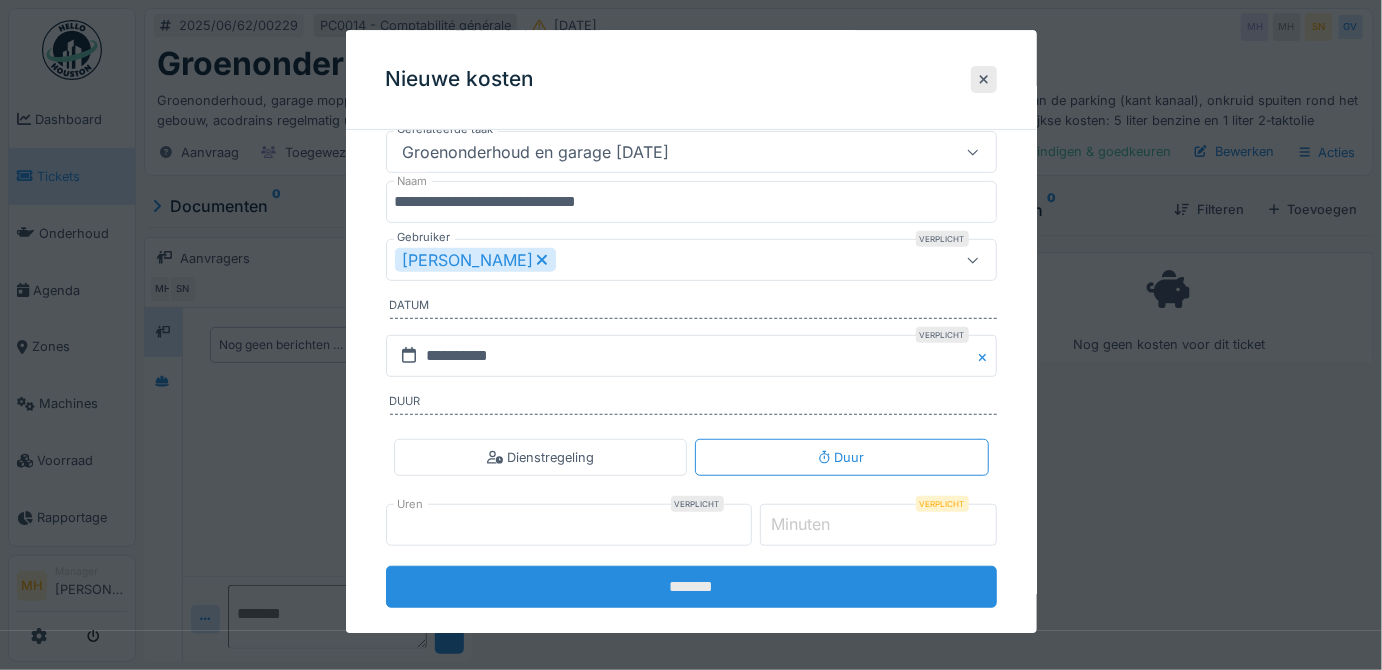 click on "*******" at bounding box center (691, 587) 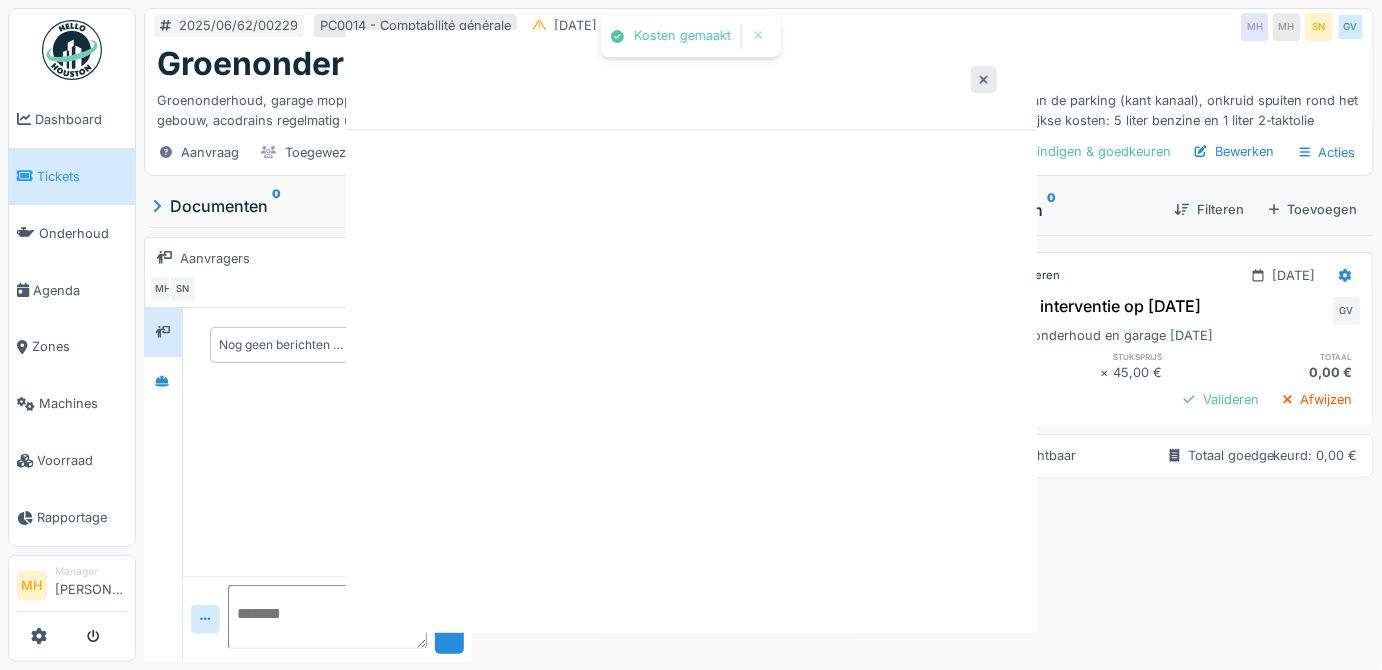 scroll, scrollTop: 0, scrollLeft: 0, axis: both 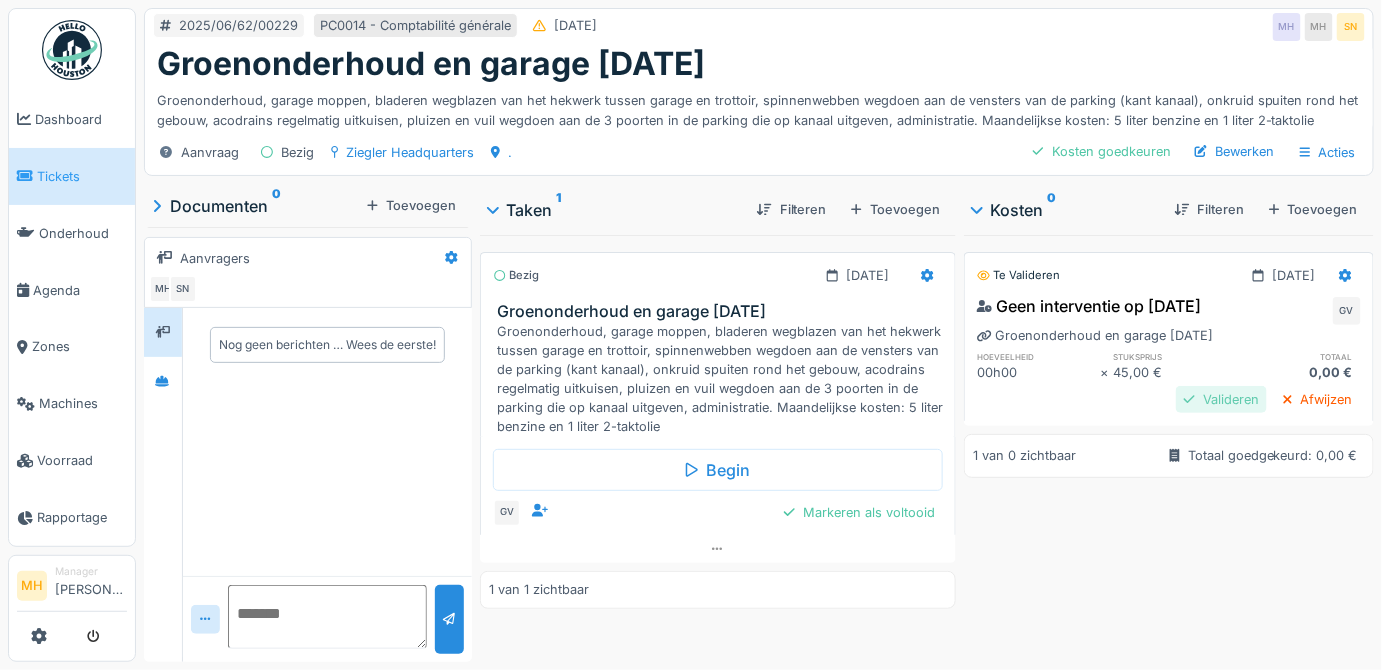 click on "Valideren" at bounding box center [1221, 399] 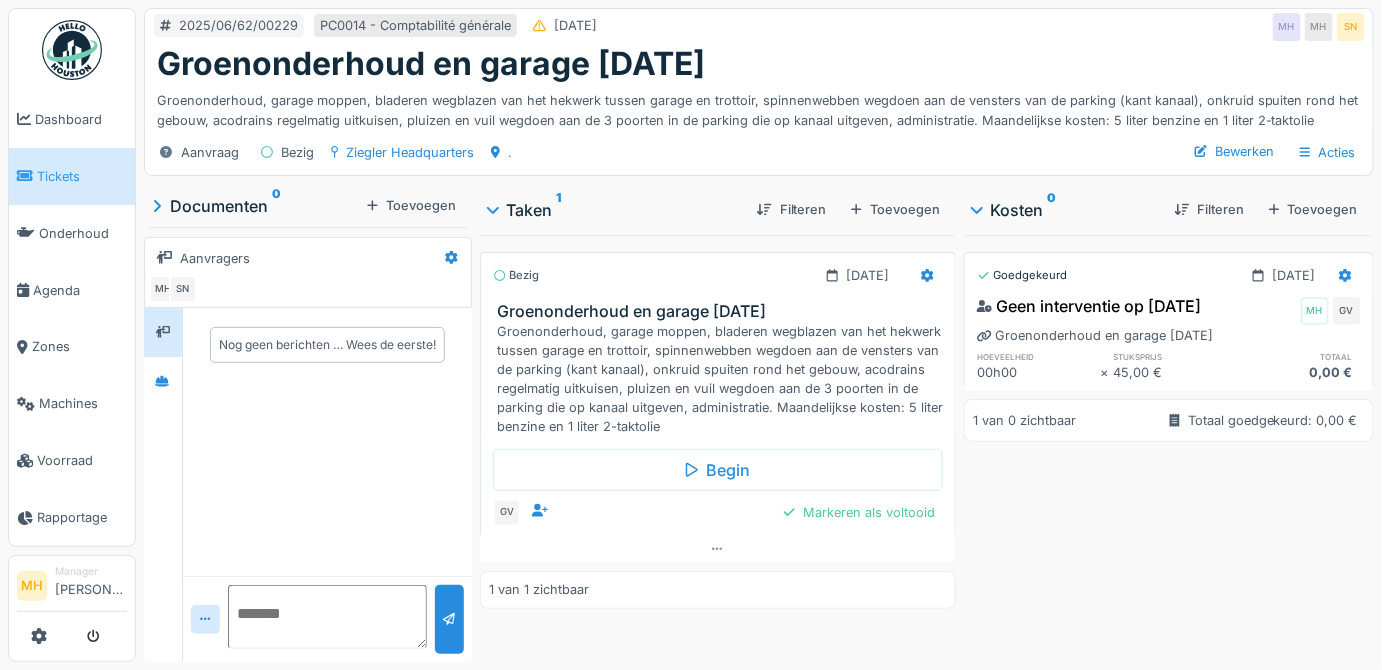 scroll, scrollTop: 0, scrollLeft: 0, axis: both 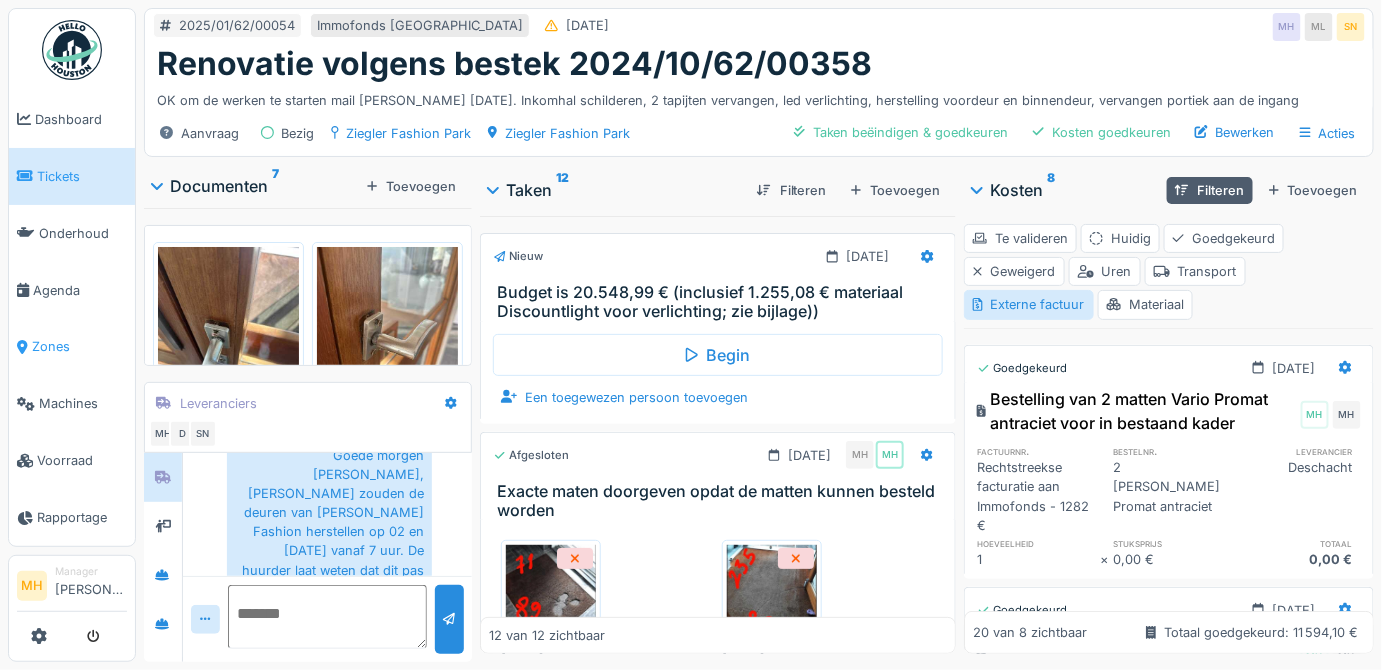 click on "Zones" at bounding box center (79, 346) 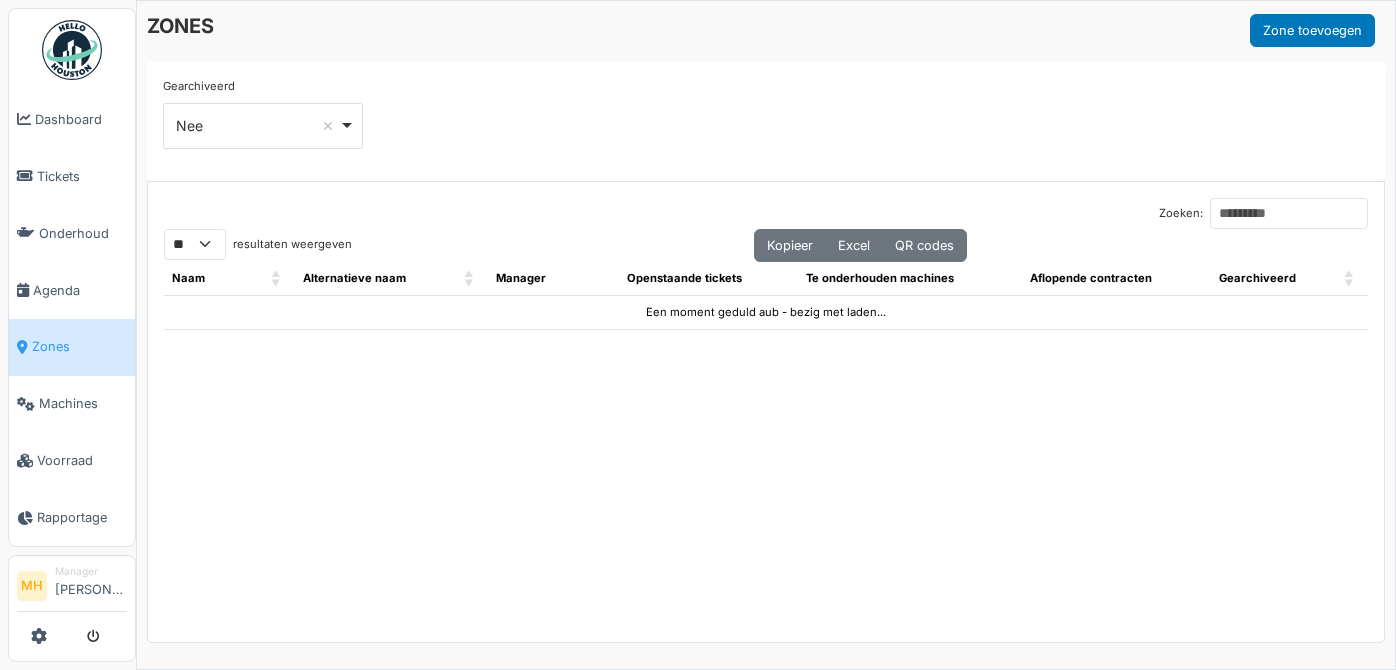select on "**" 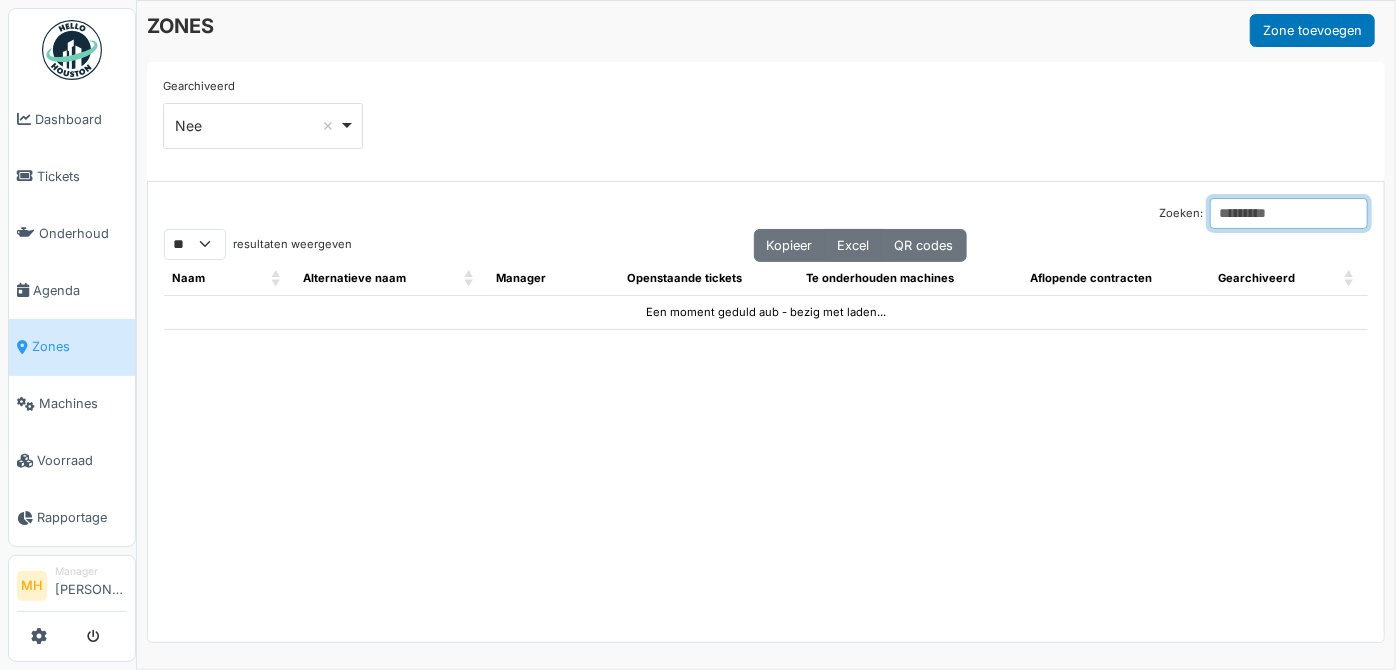 click on "Zoeken:" at bounding box center [1289, 213] 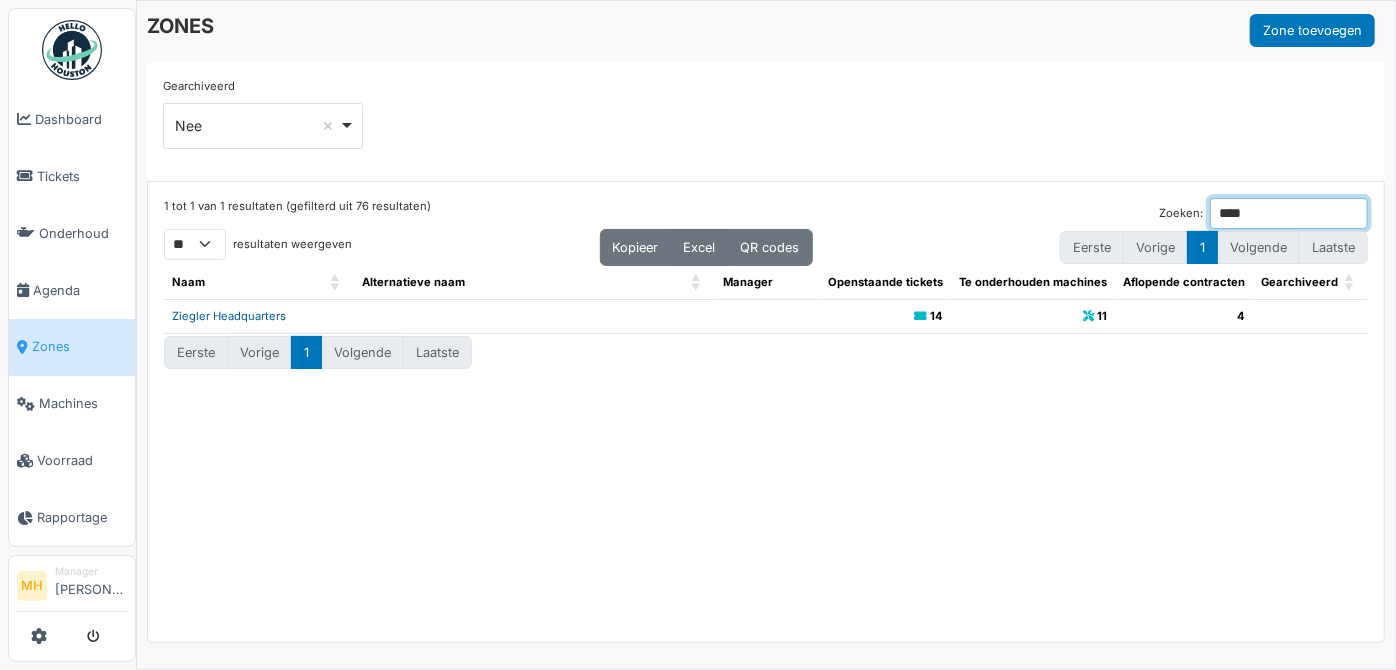 type on "****" 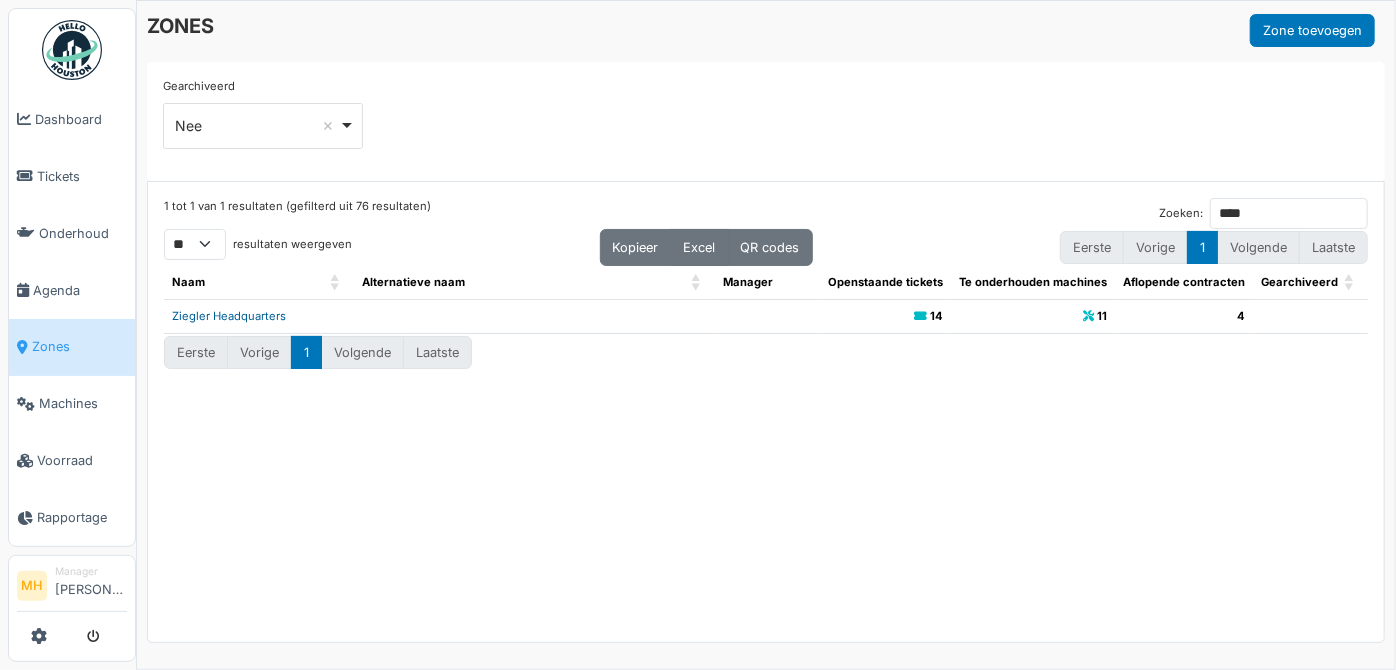 click on "Ziegler Headquarters" at bounding box center [229, 316] 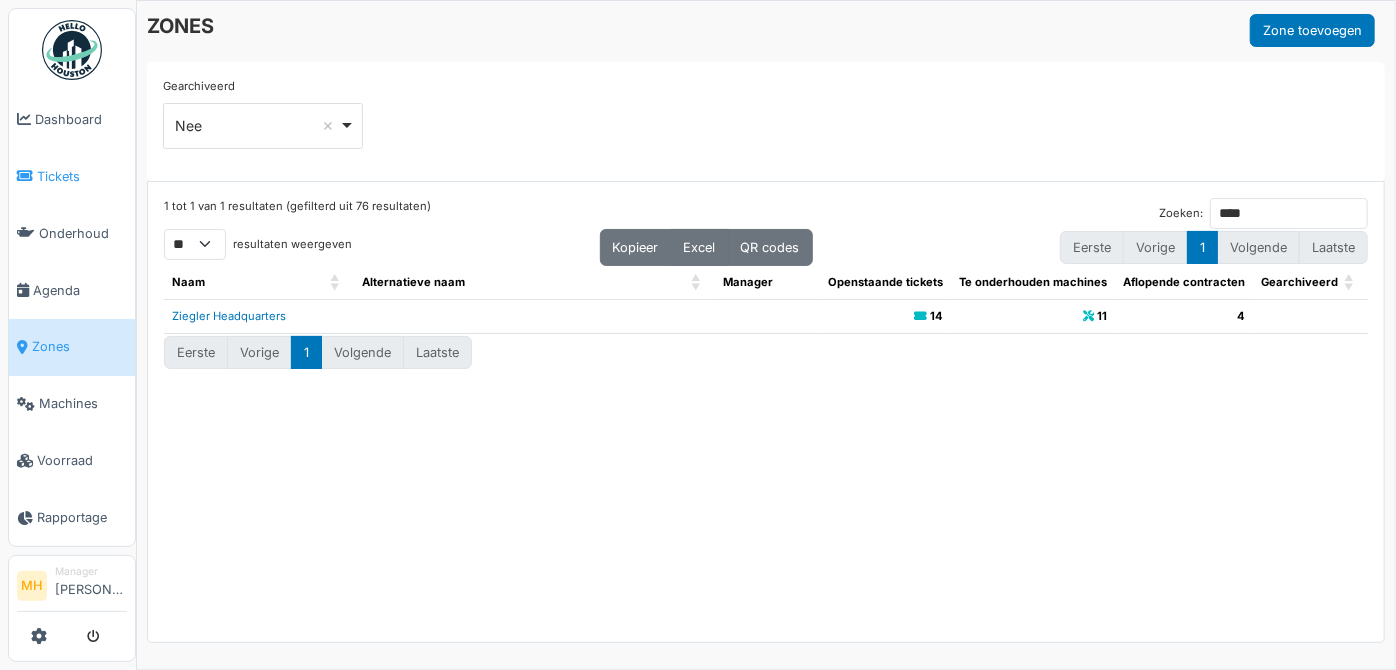 click on "Tickets" at bounding box center (82, 176) 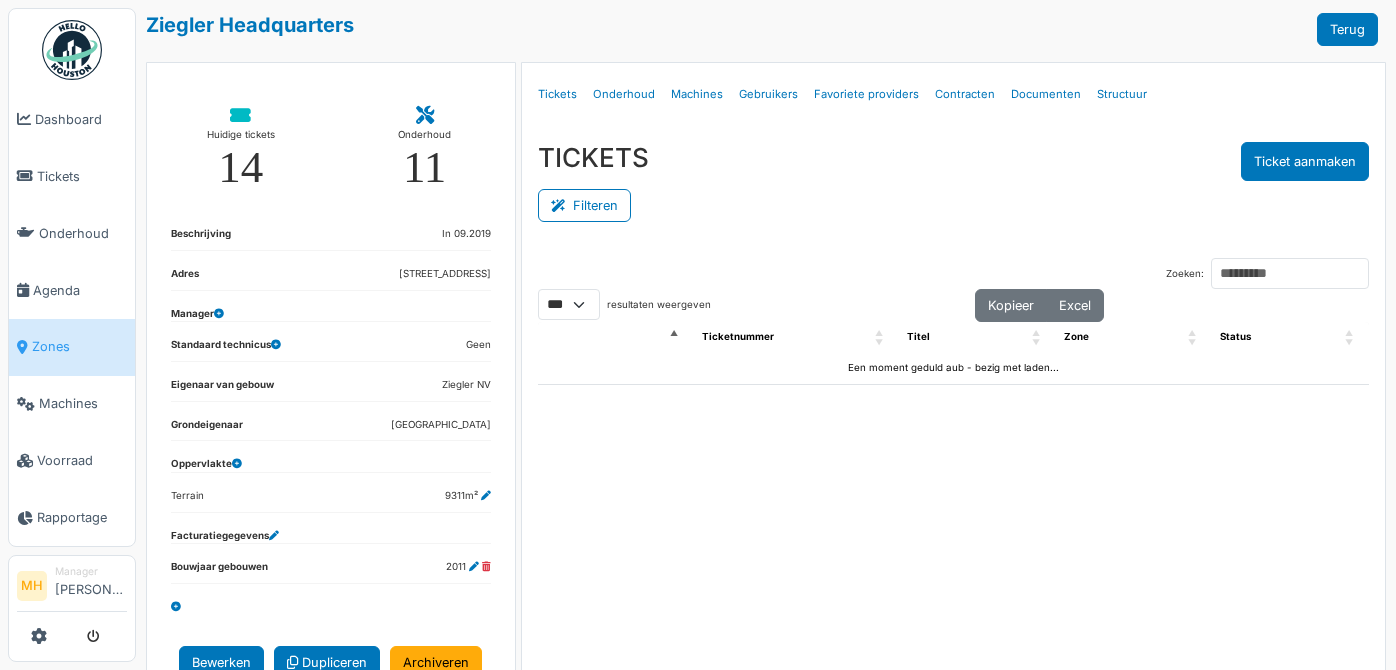 select on "***" 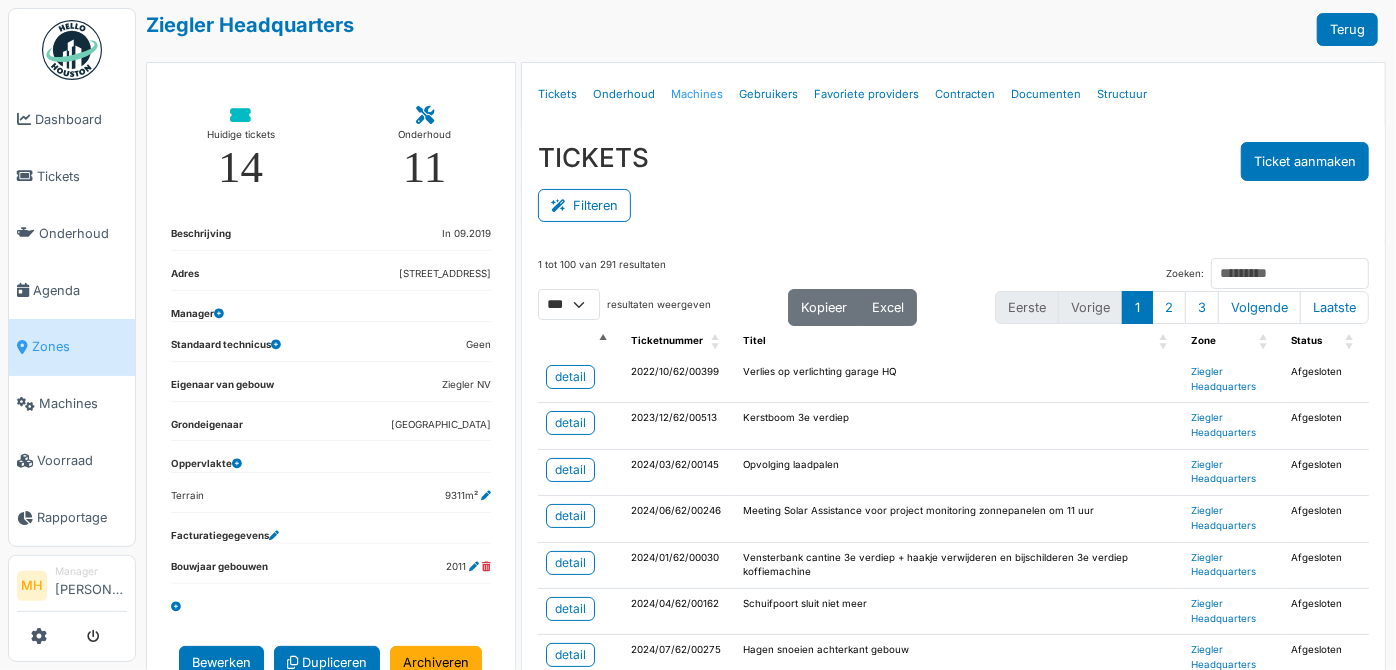 click on "Machines" at bounding box center (697, 94) 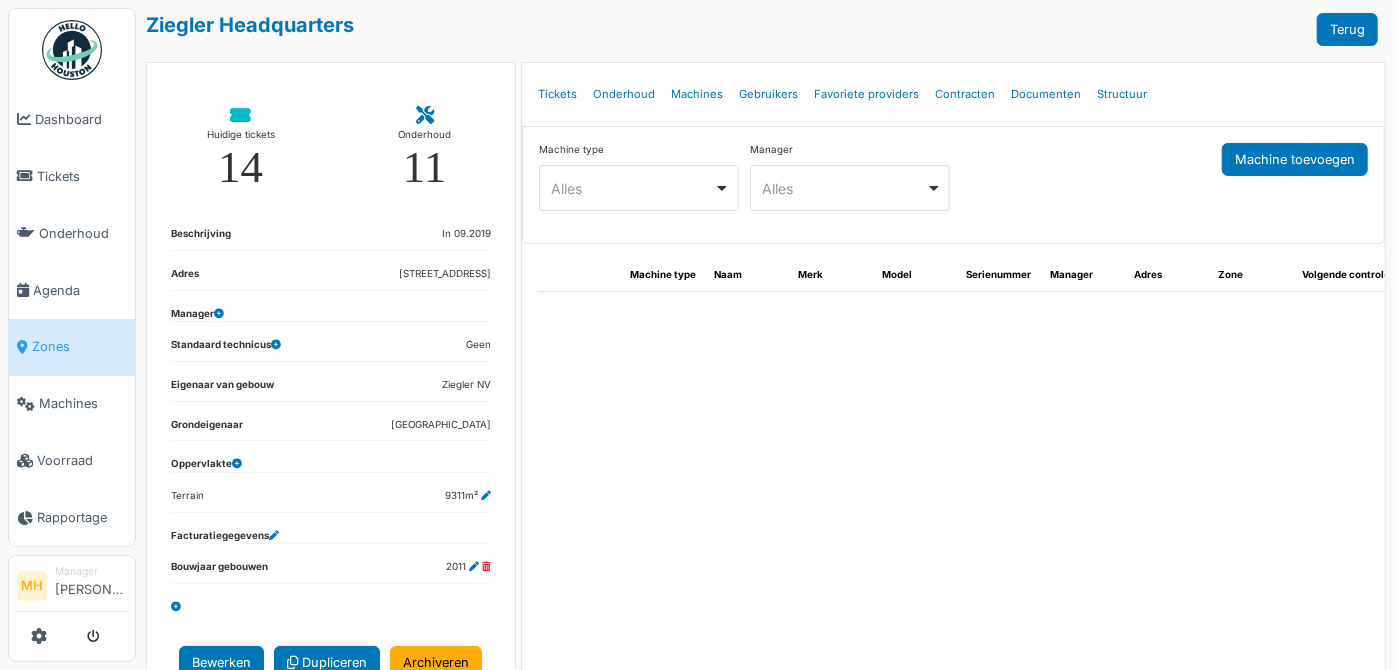 select on "***" 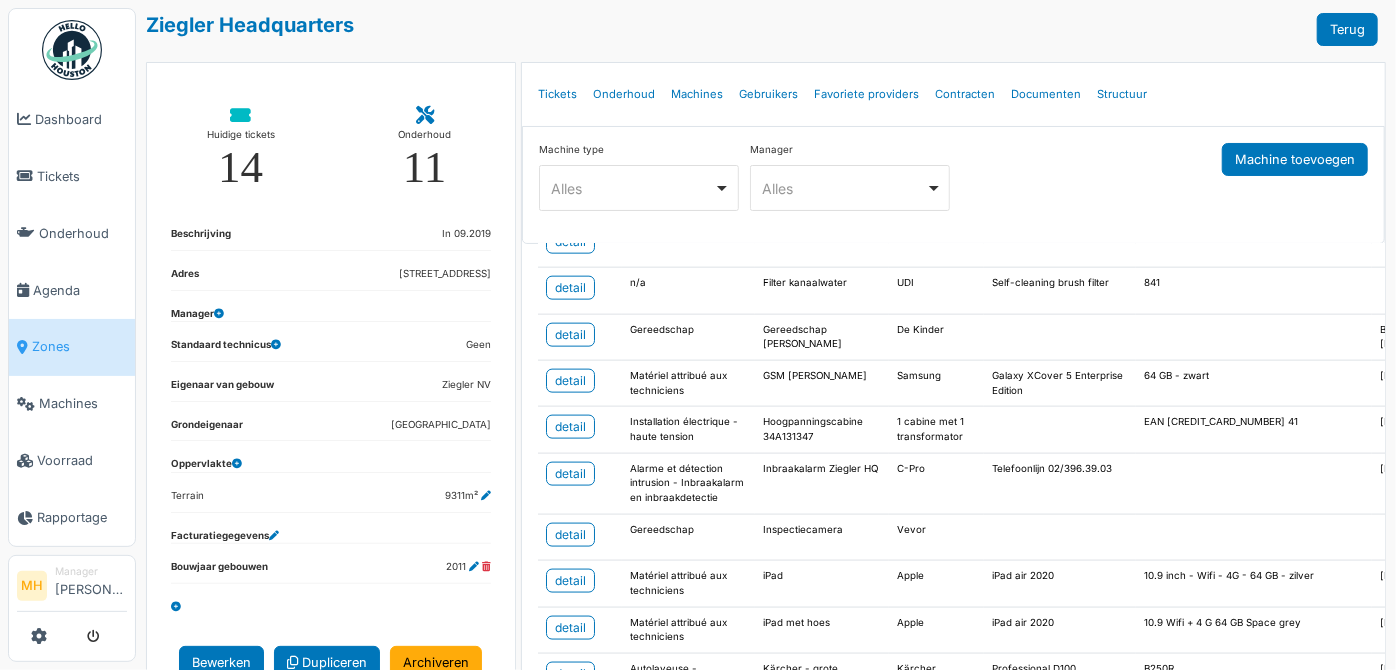 scroll, scrollTop: 1363, scrollLeft: 0, axis: vertical 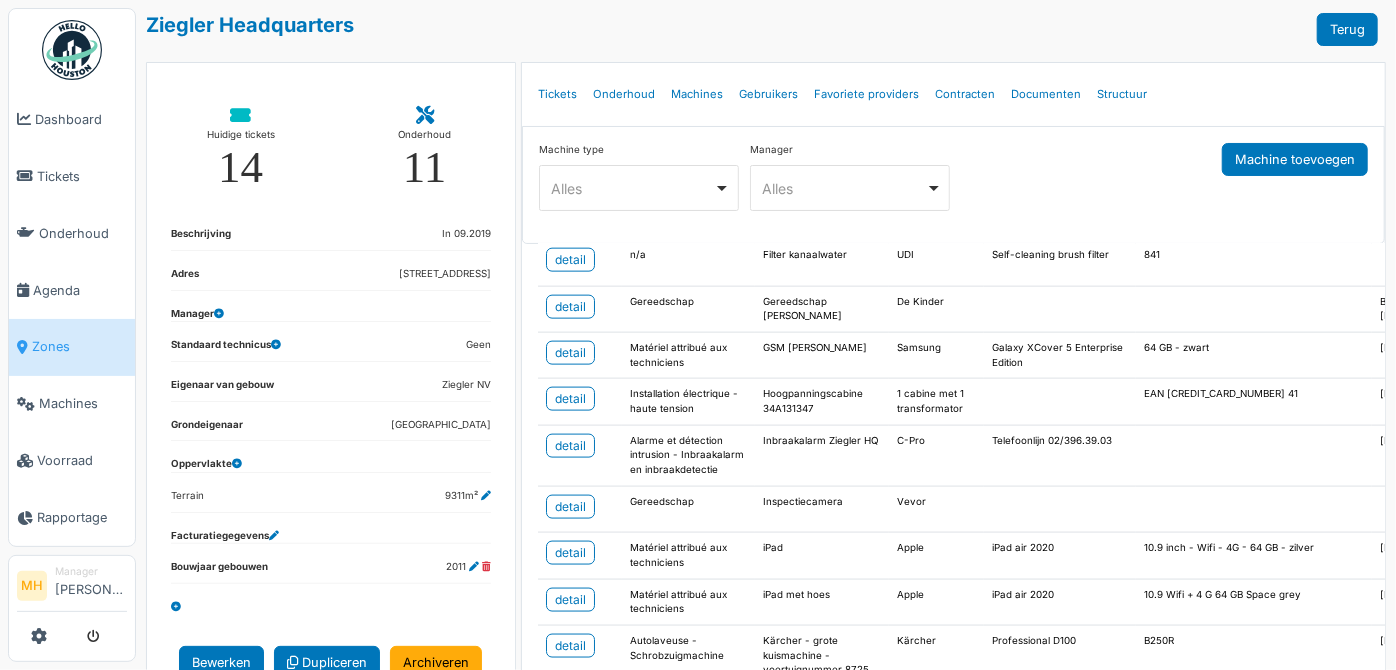 click on "detail" at bounding box center (570, 106) 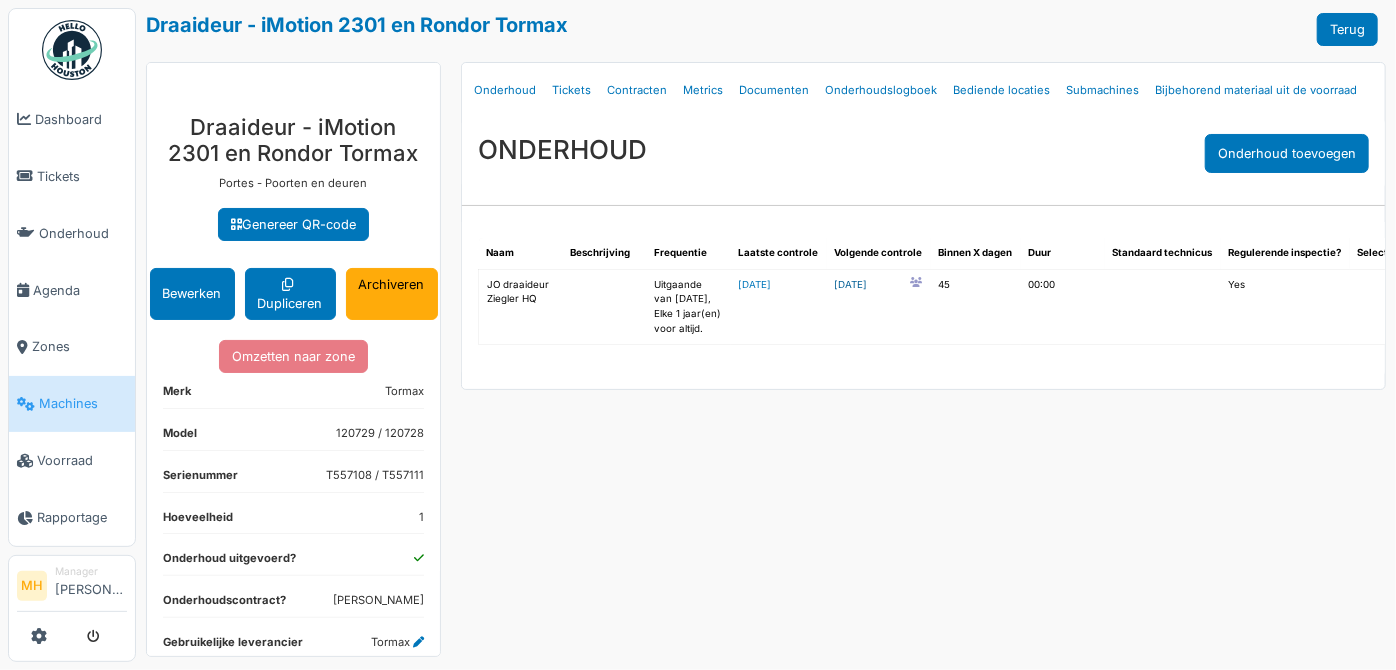 click on "[DATE]" at bounding box center (851, 285) 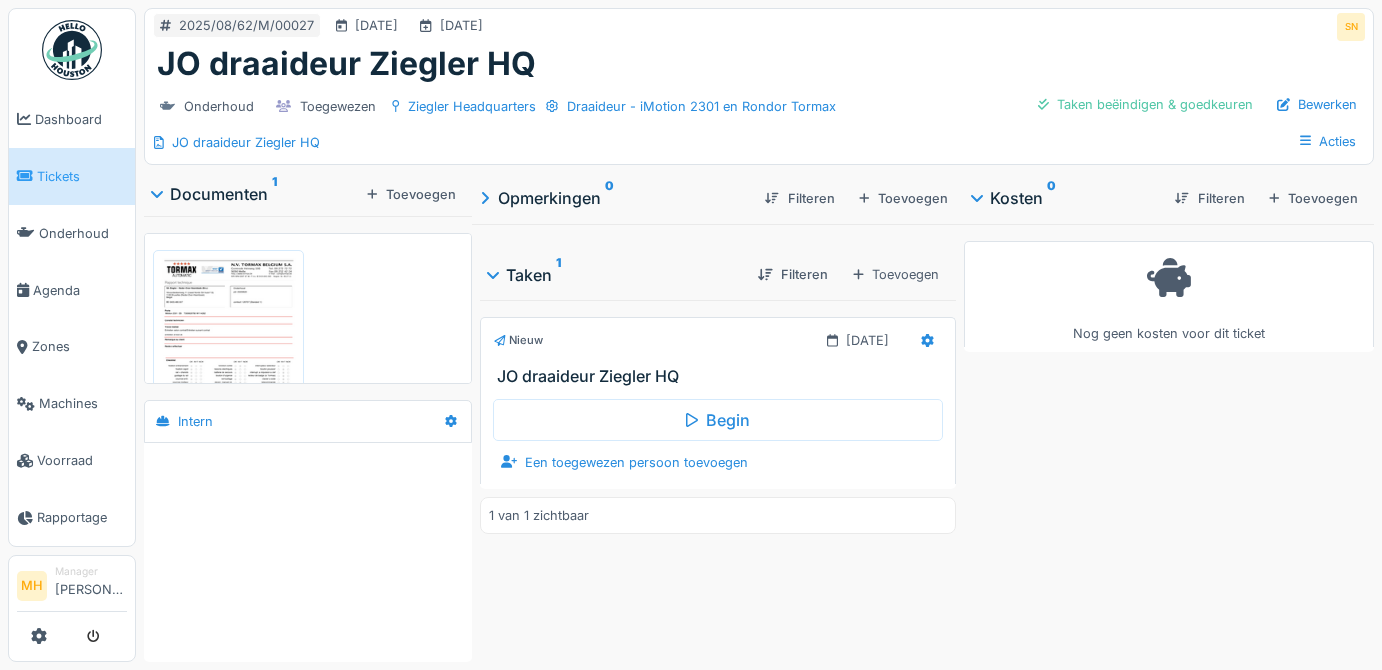 scroll, scrollTop: 0, scrollLeft: 0, axis: both 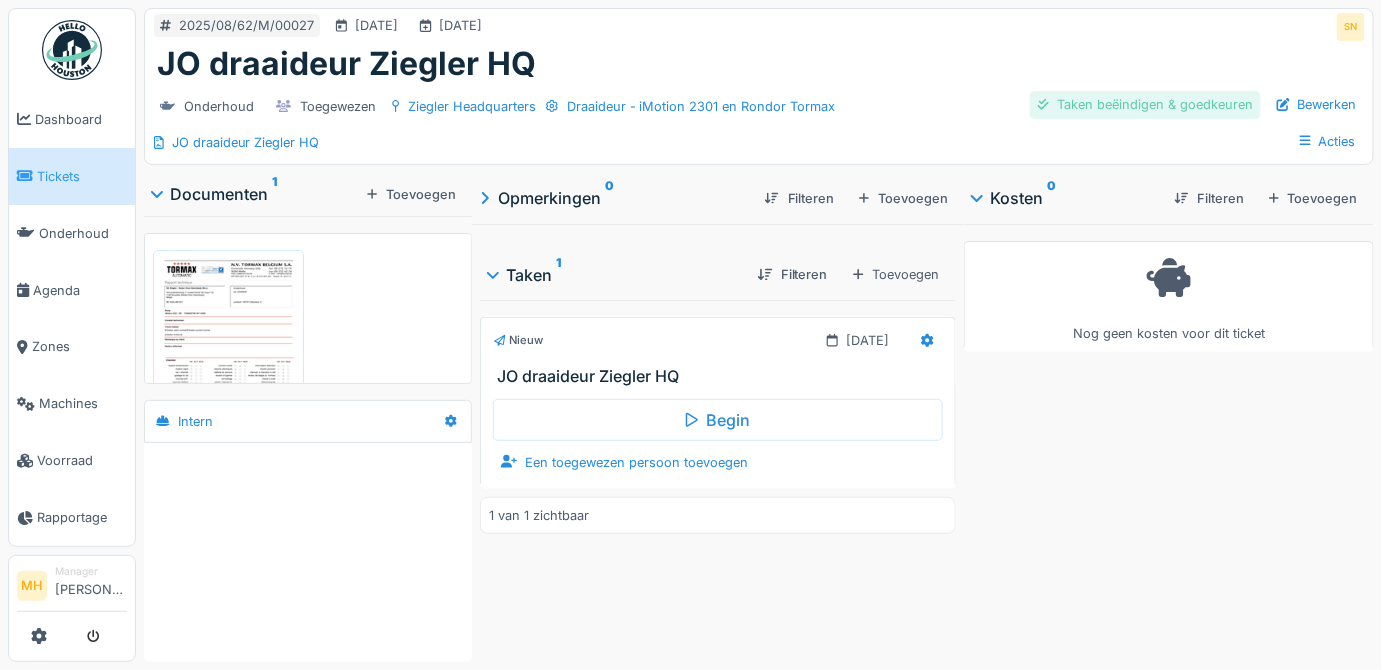 click on "Taken beëindigen & goedkeuren" at bounding box center [1145, 104] 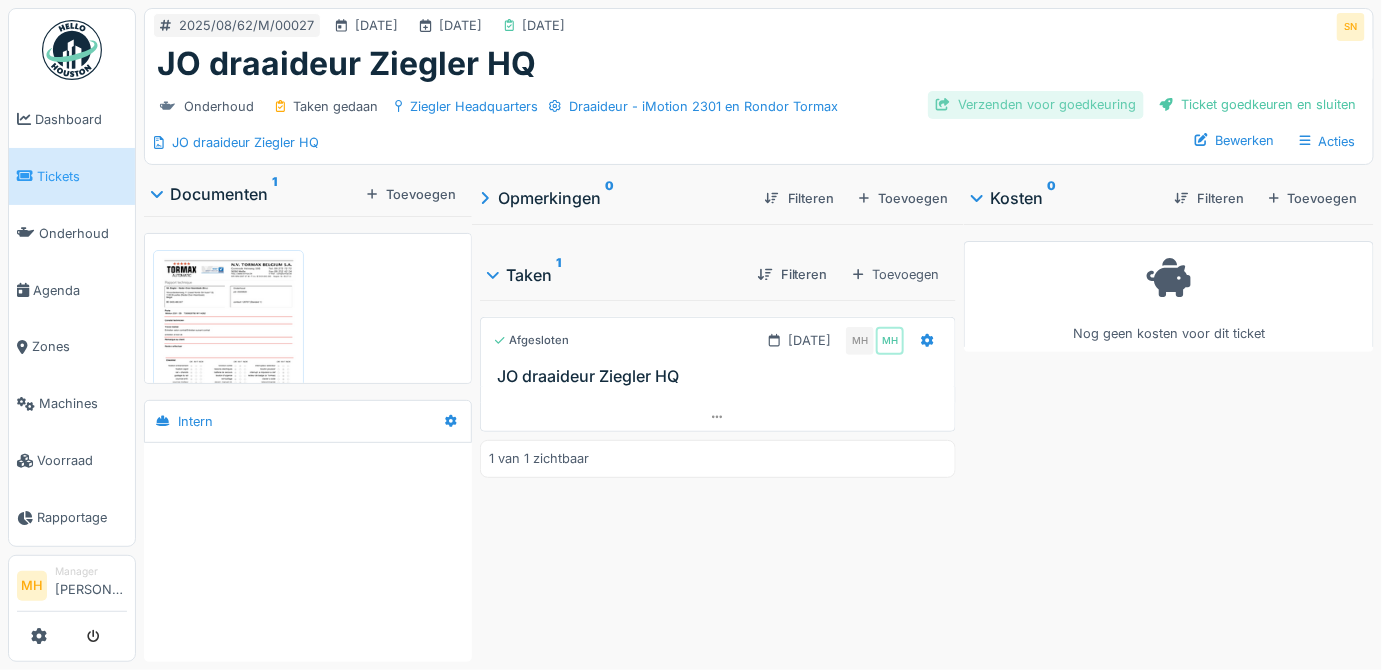 click on "Verzenden voor goedkeuring" at bounding box center [1036, 104] 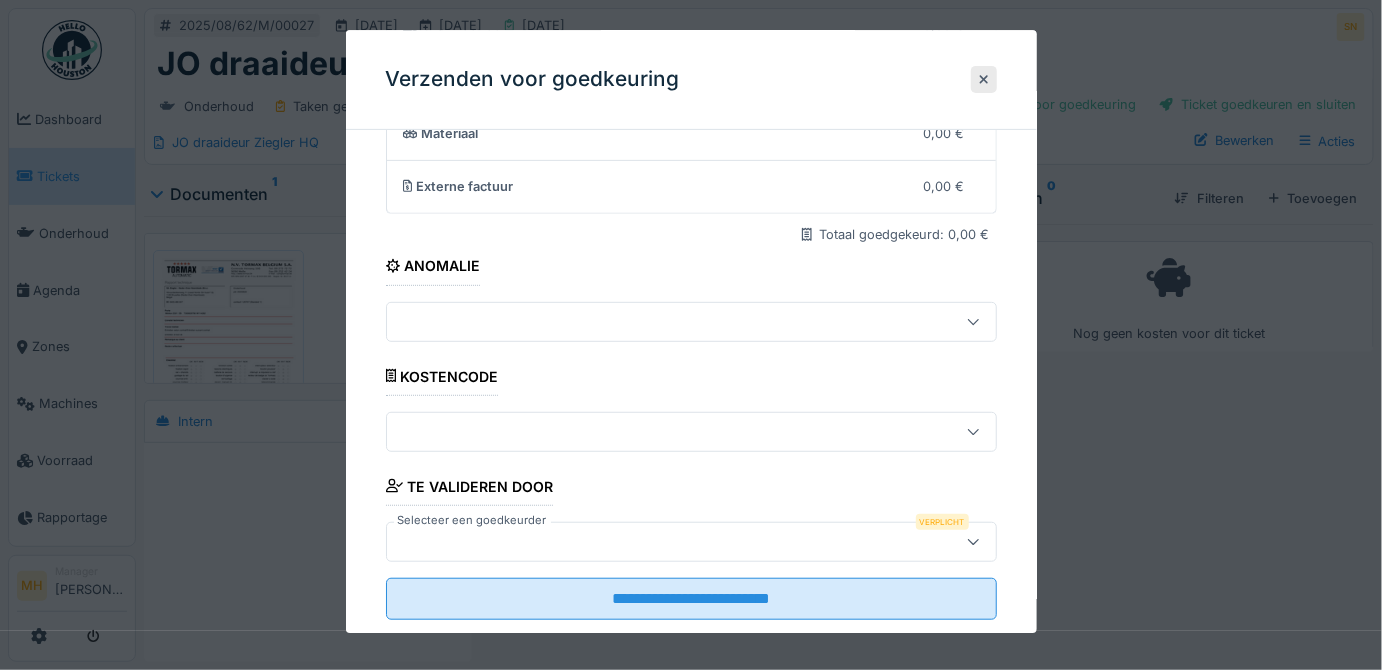 scroll, scrollTop: 232, scrollLeft: 0, axis: vertical 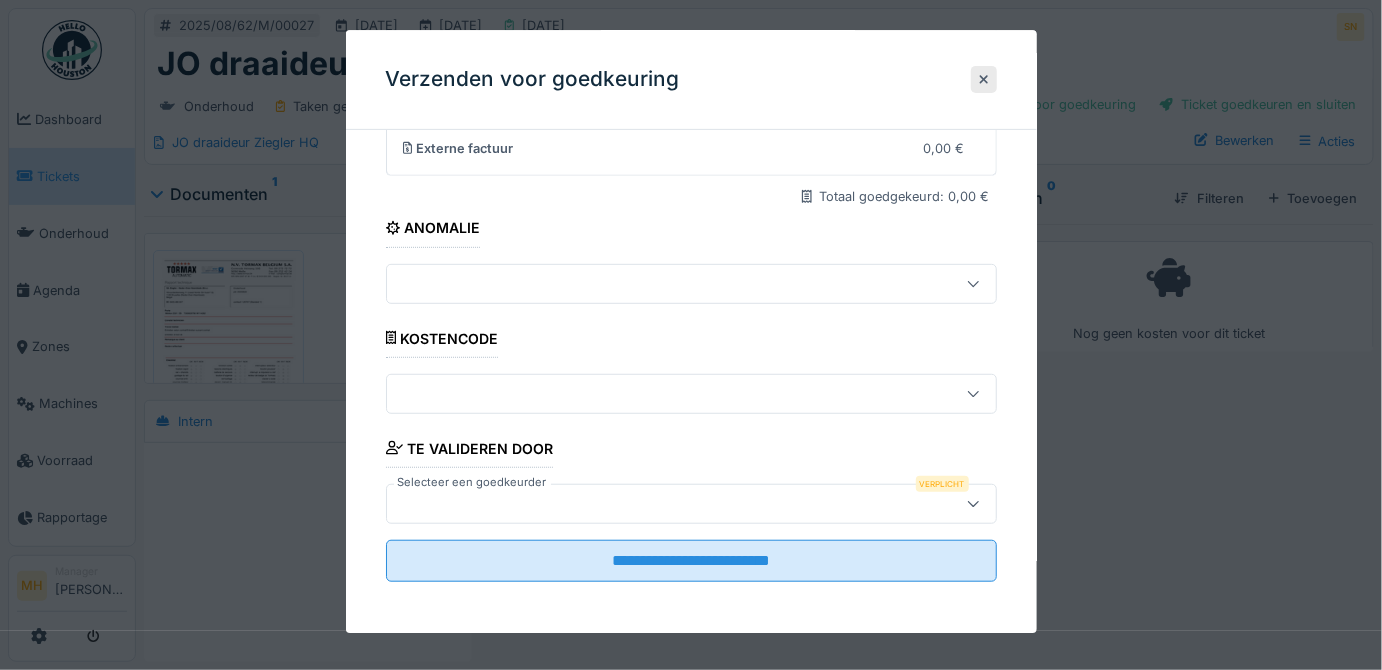 click at bounding box center [661, 394] 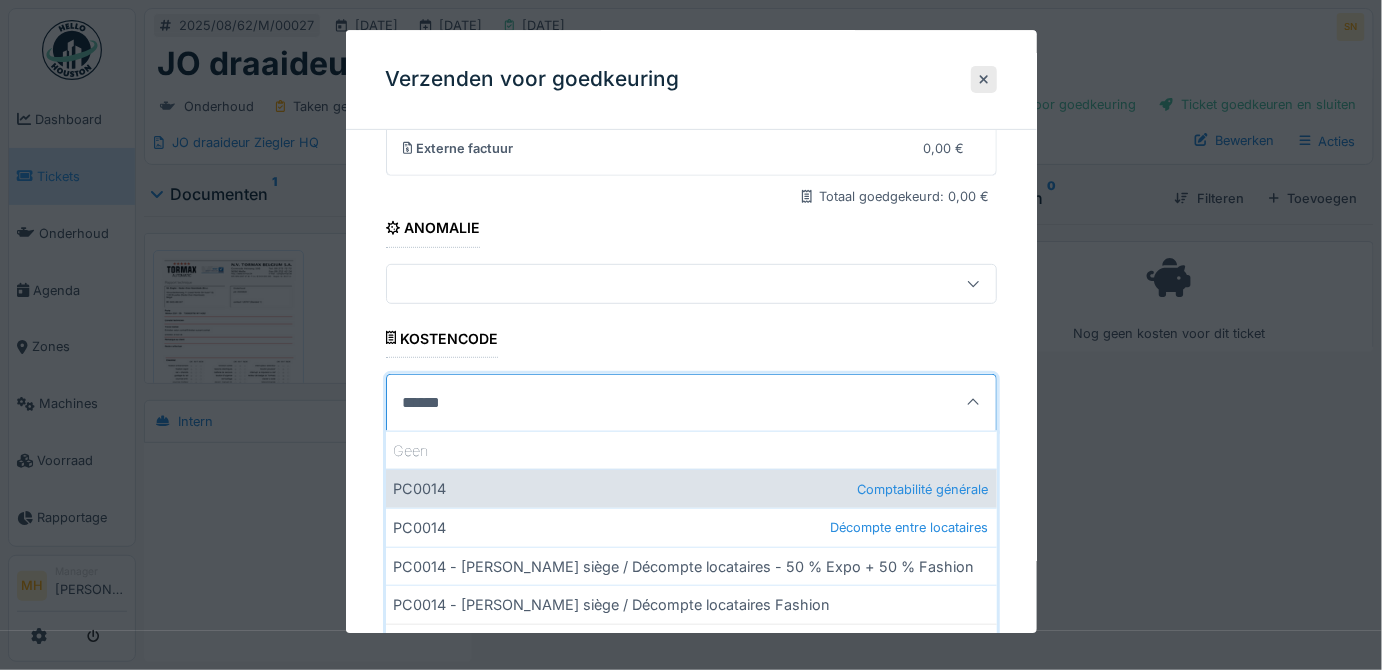 type on "******" 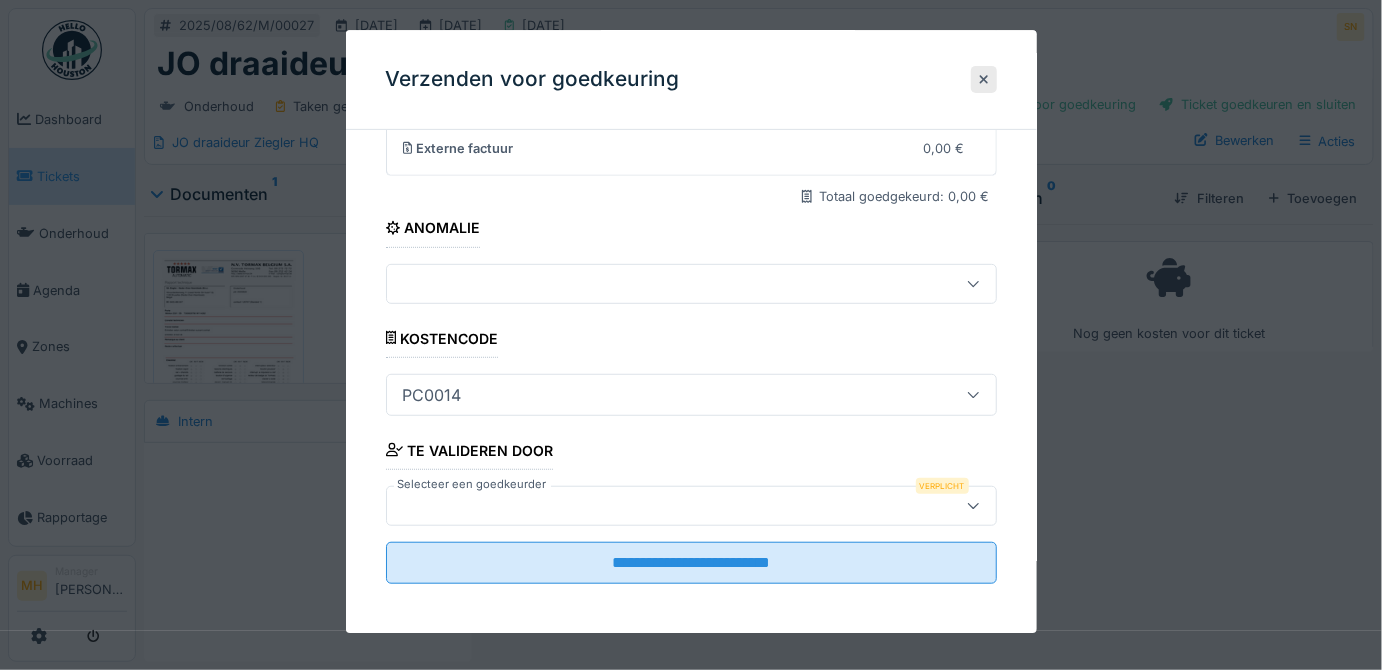 scroll, scrollTop: 234, scrollLeft: 0, axis: vertical 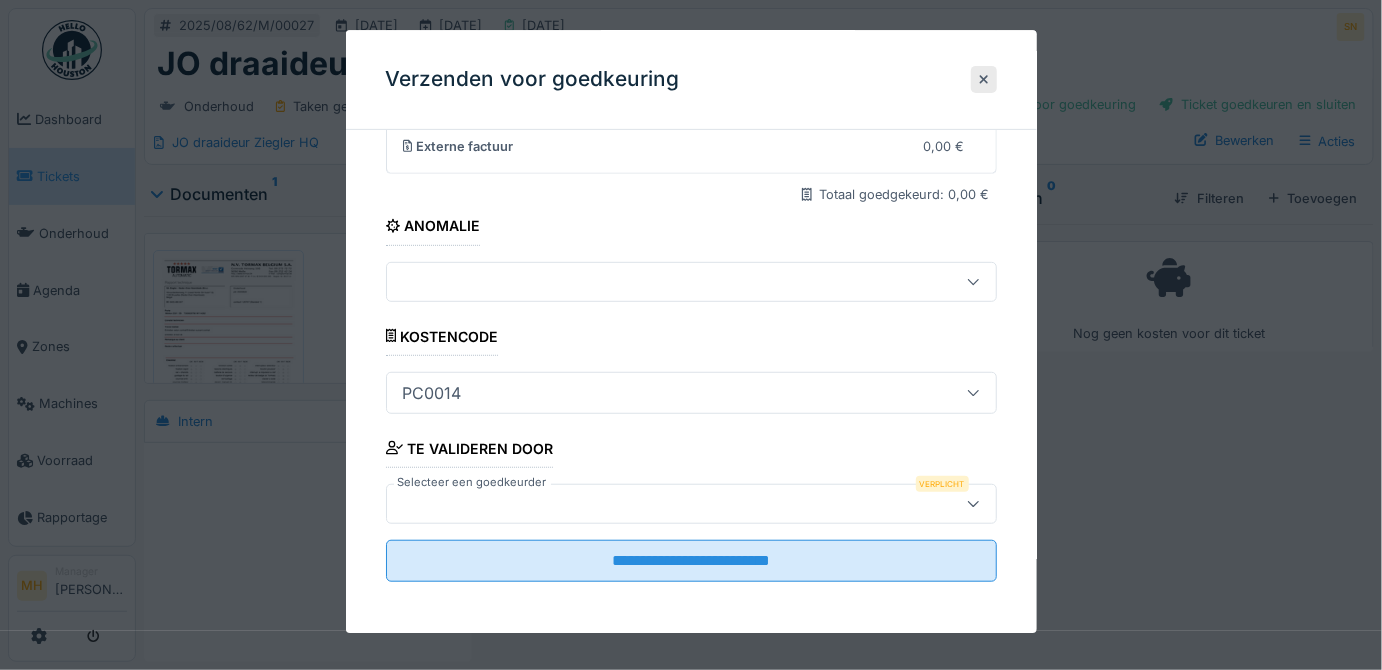 click at bounding box center [661, 504] 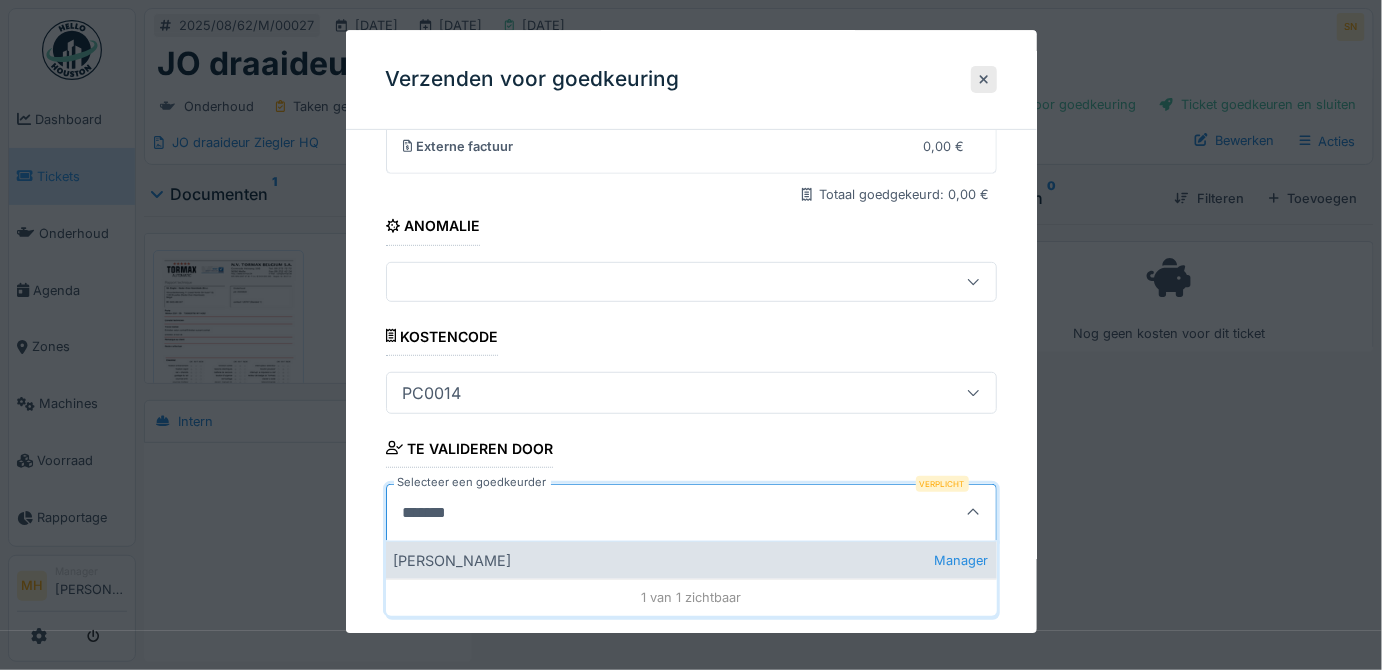 type on "*******" 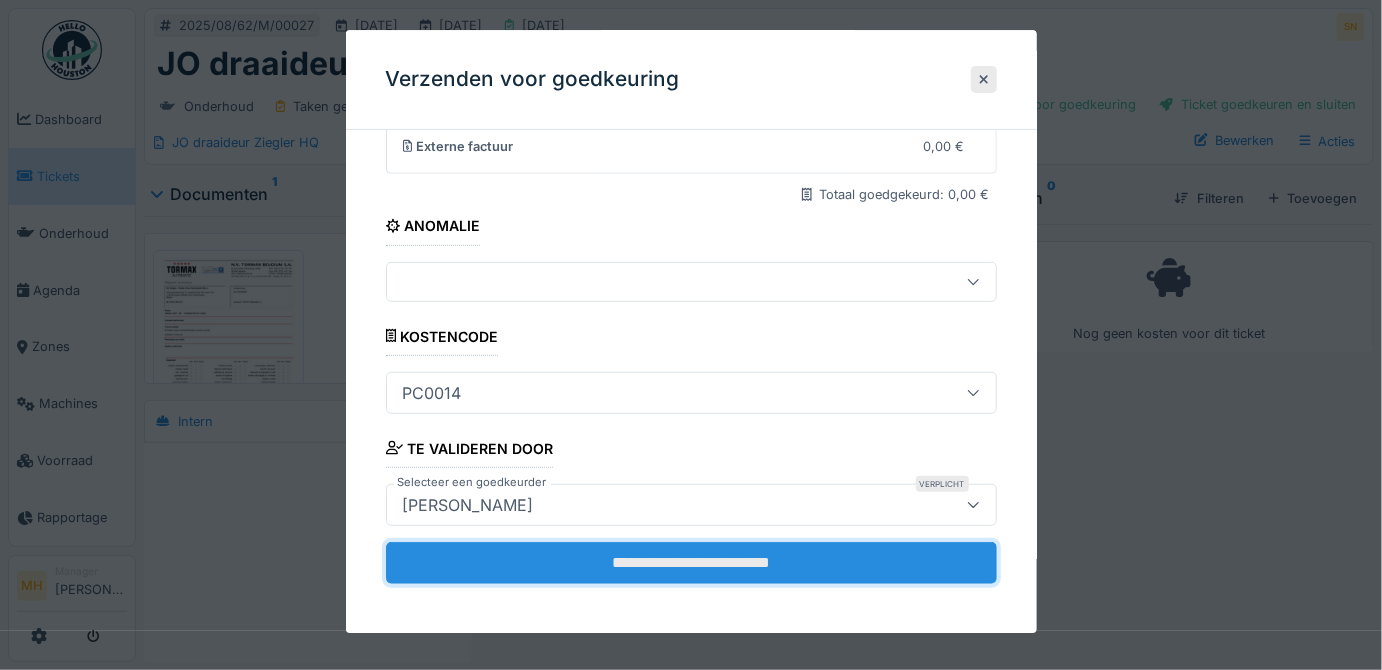 click on "**********" at bounding box center (691, 563) 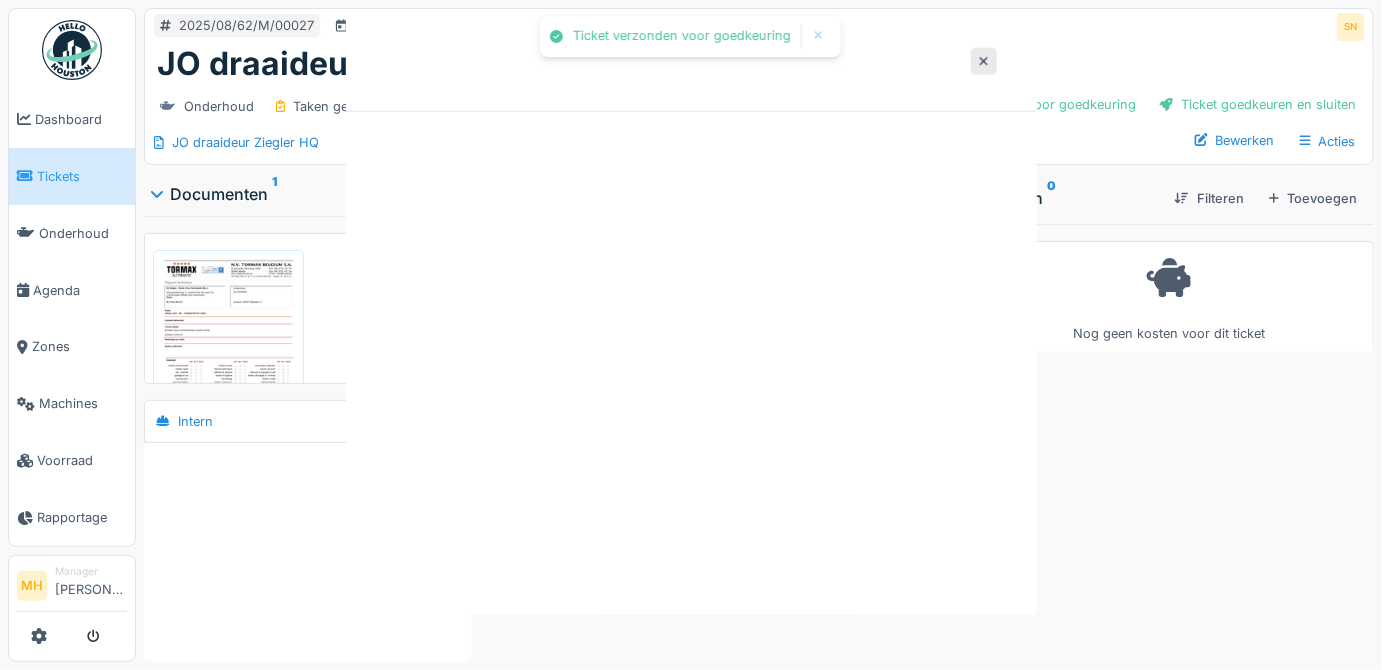 scroll, scrollTop: 0, scrollLeft: 0, axis: both 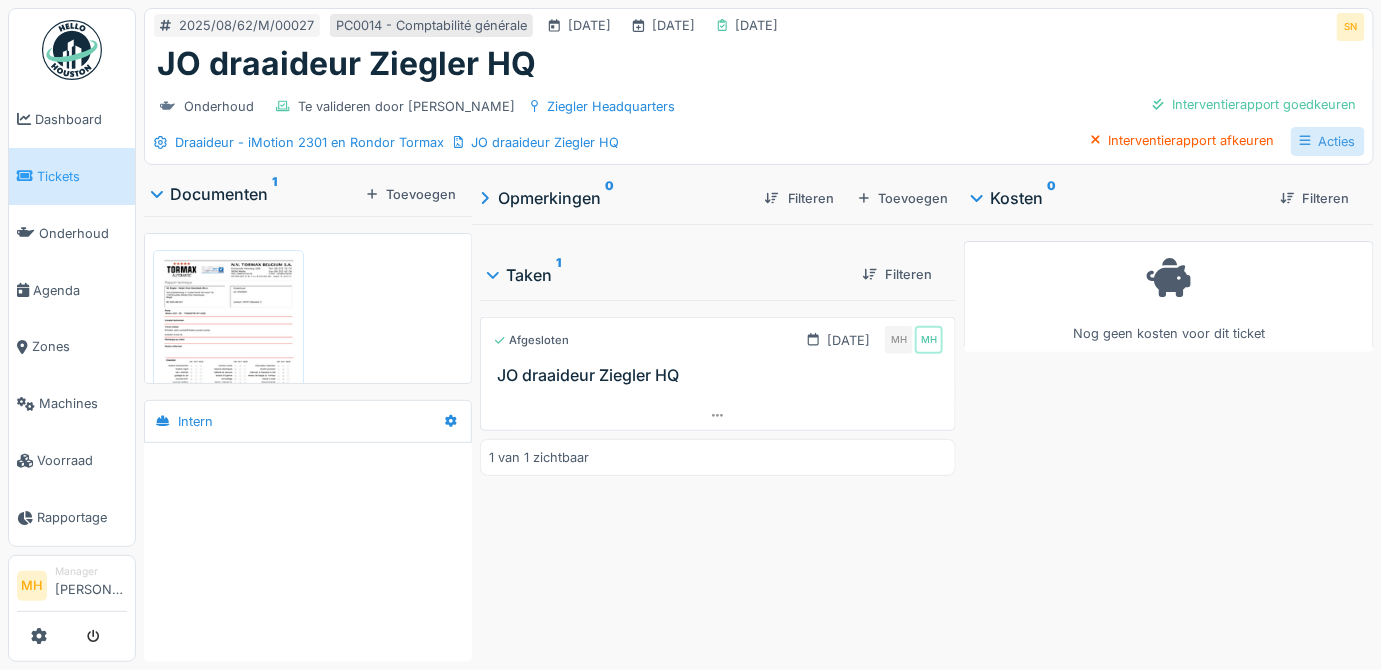 click on "Acties" at bounding box center (1328, 141) 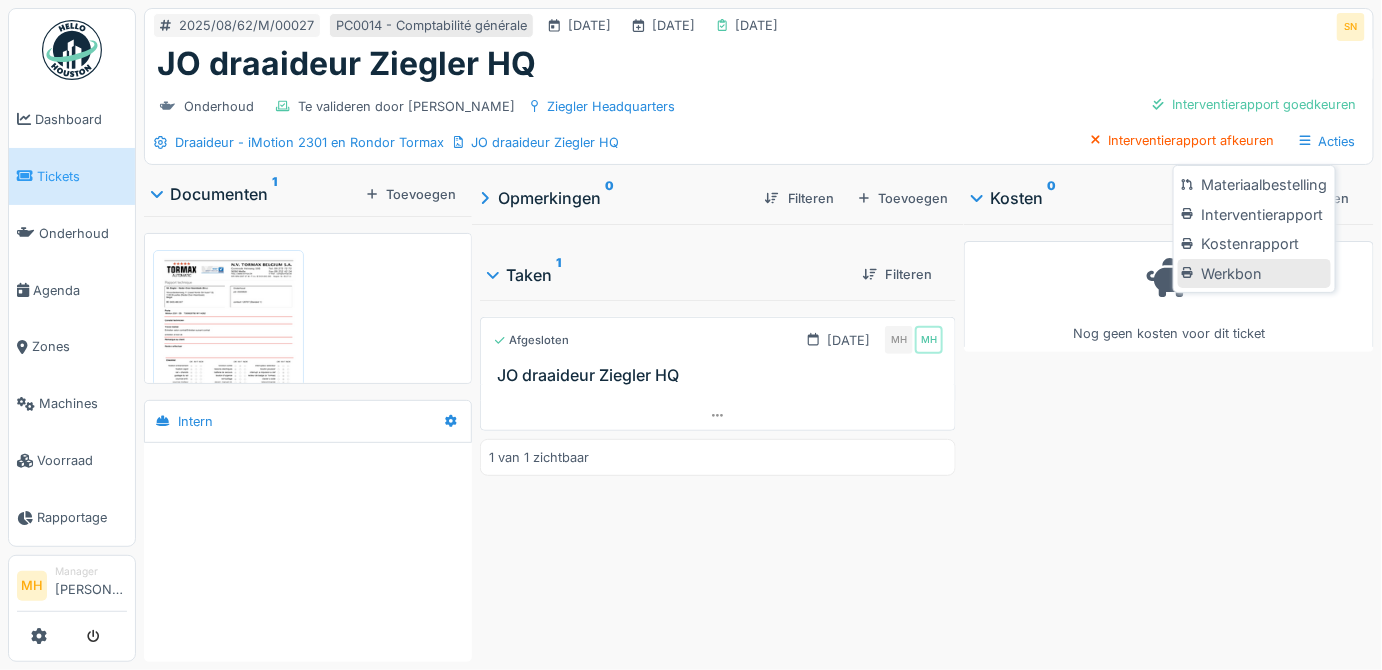 click on "Werkbon" at bounding box center [1254, 274] 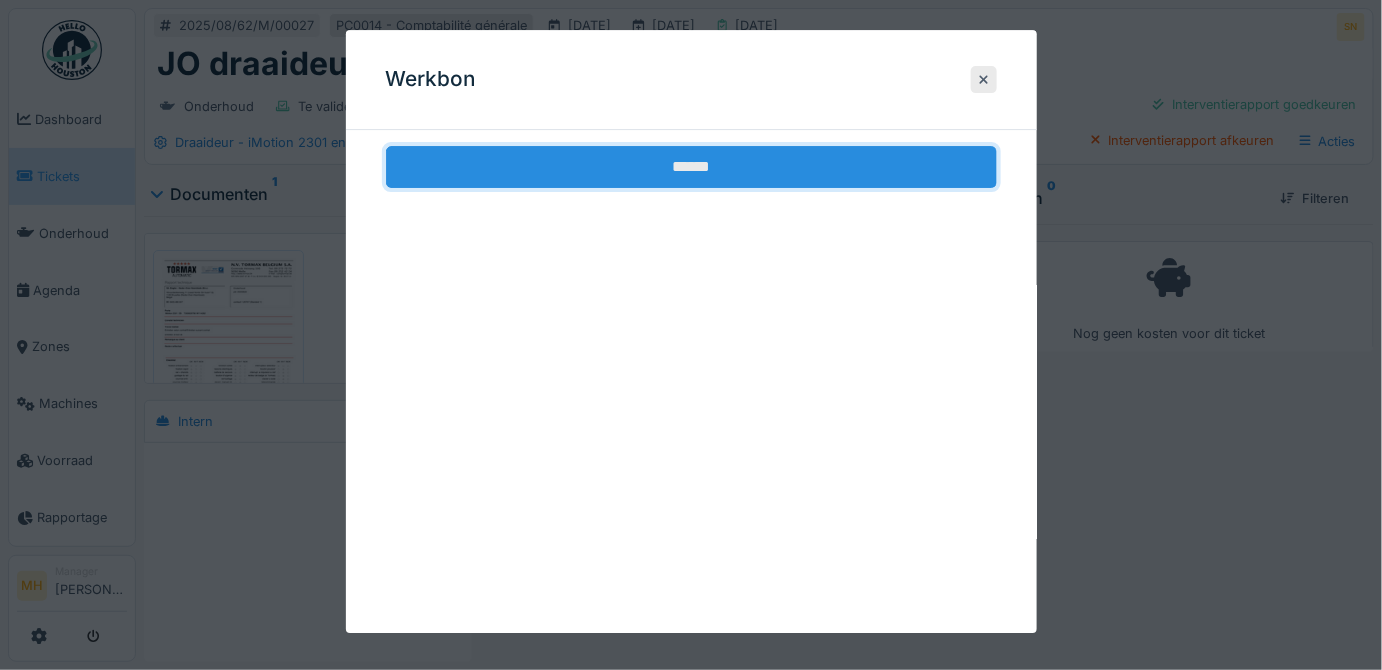click on "******" at bounding box center [691, 167] 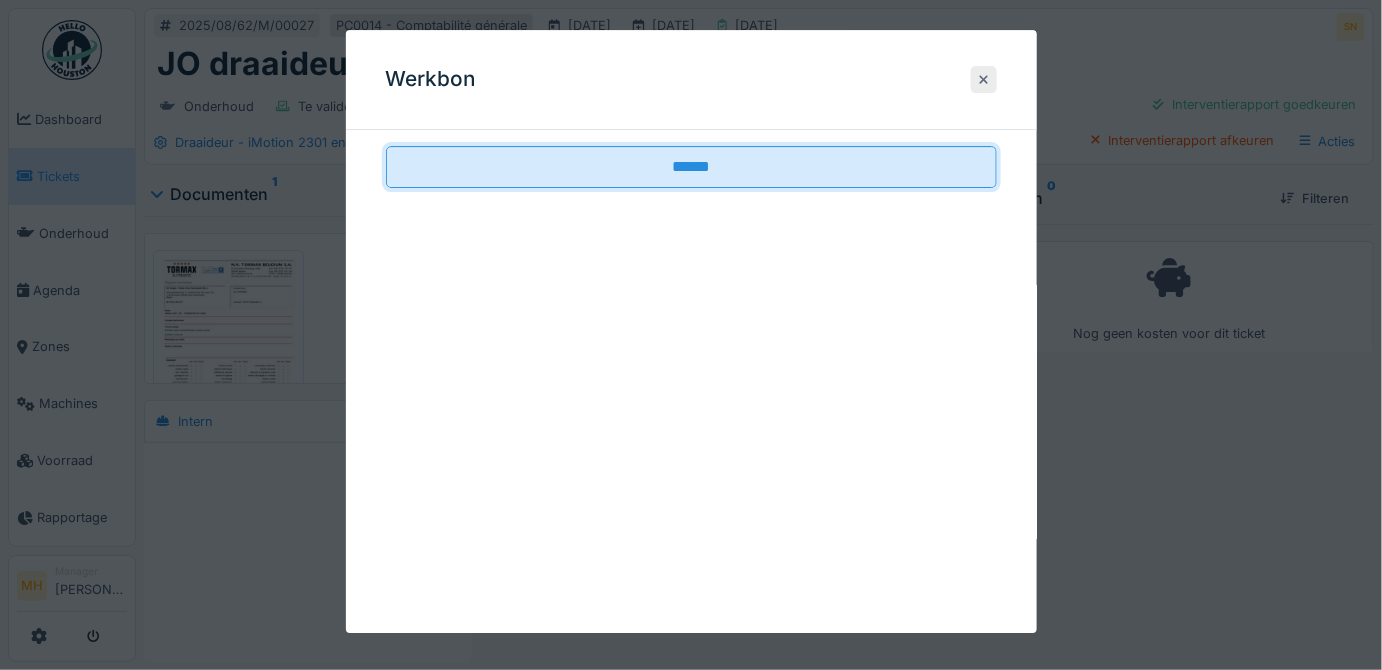 click at bounding box center [984, 79] 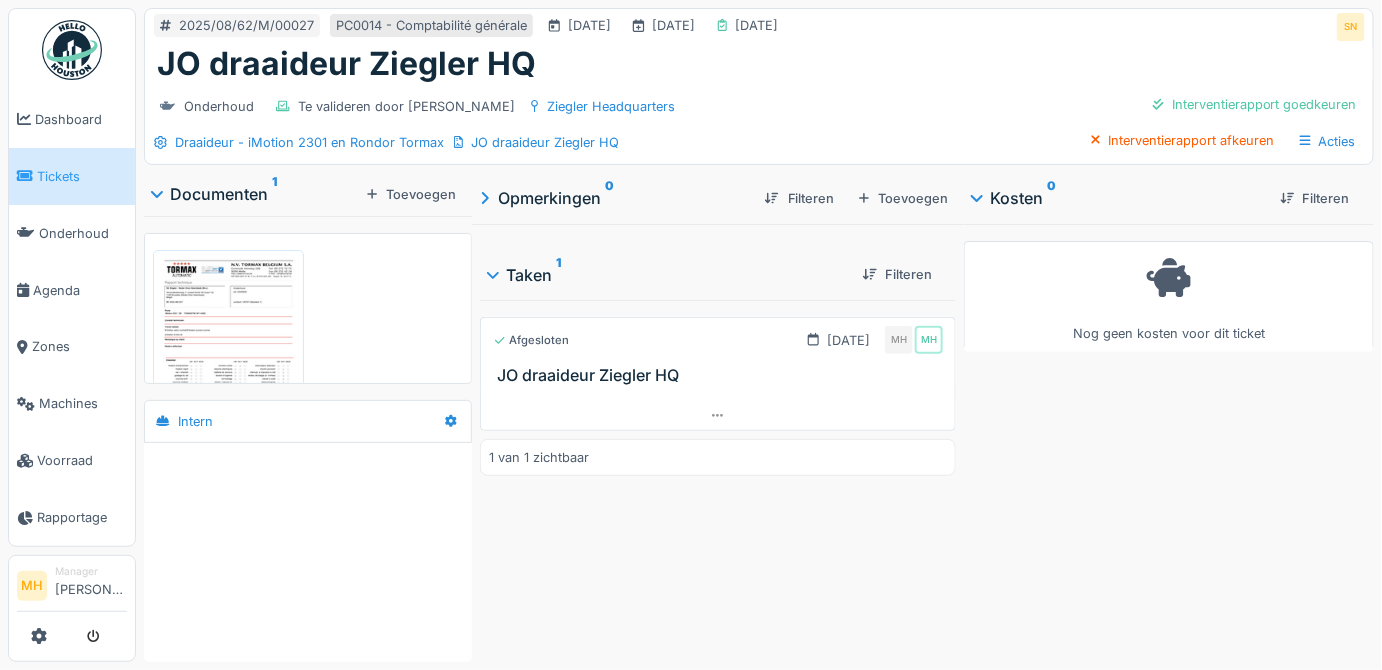 click on "JO draaideur Ziegler HQ" at bounding box center [722, 375] 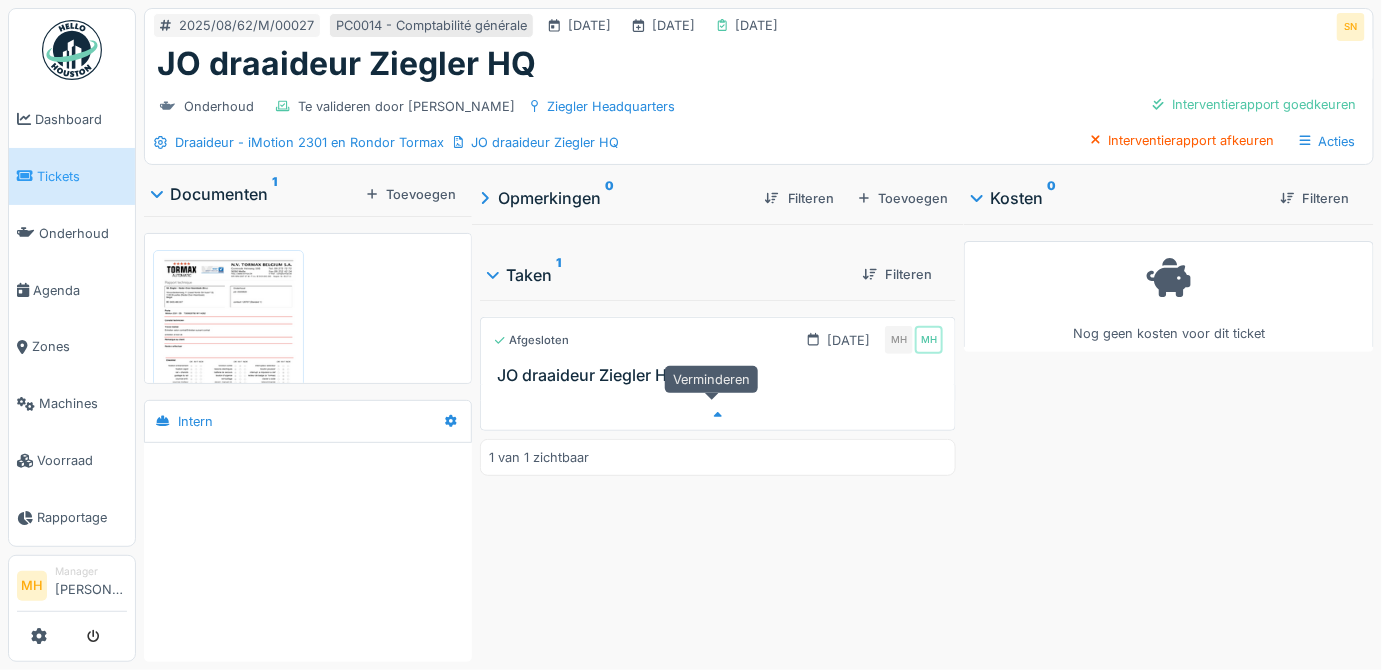 click 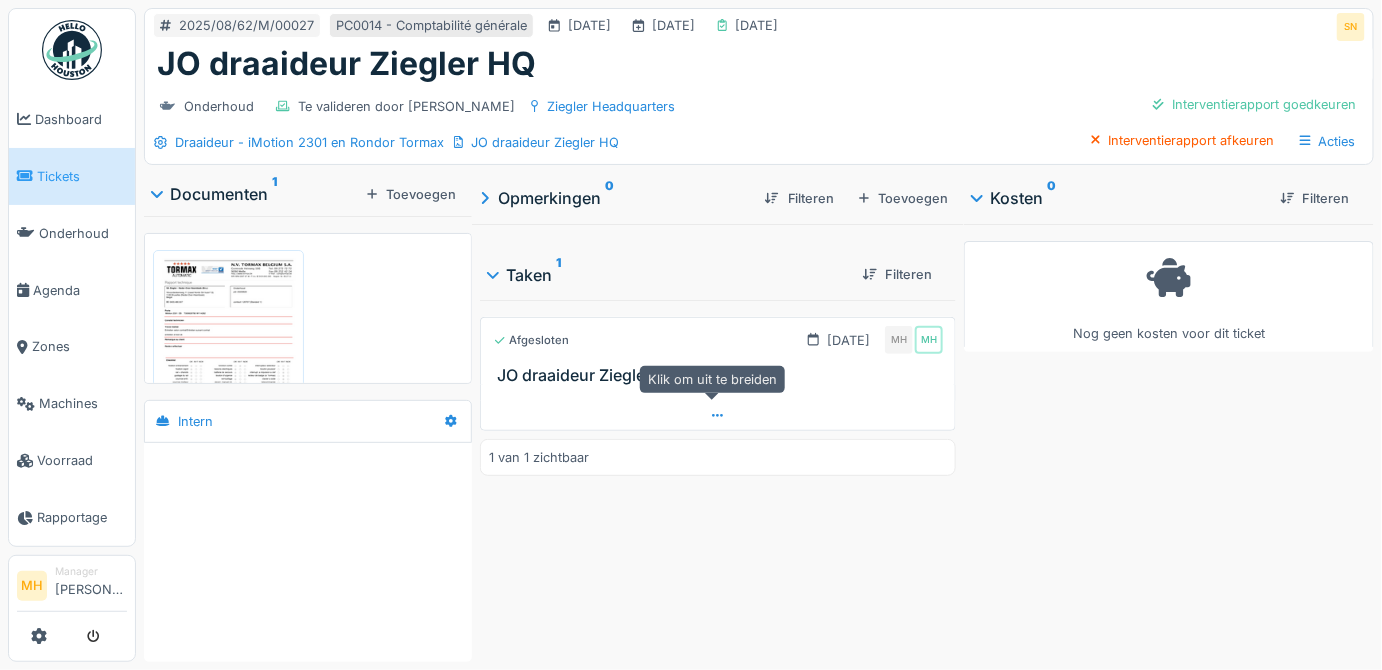 click 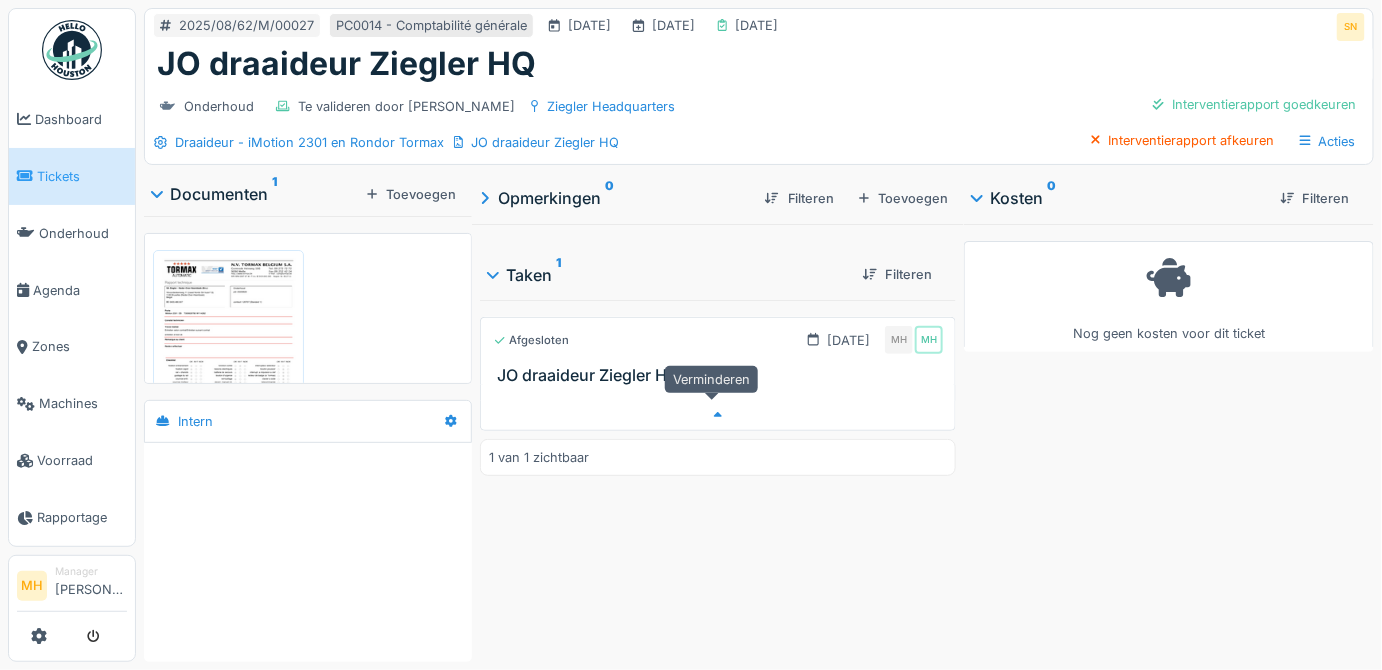 click 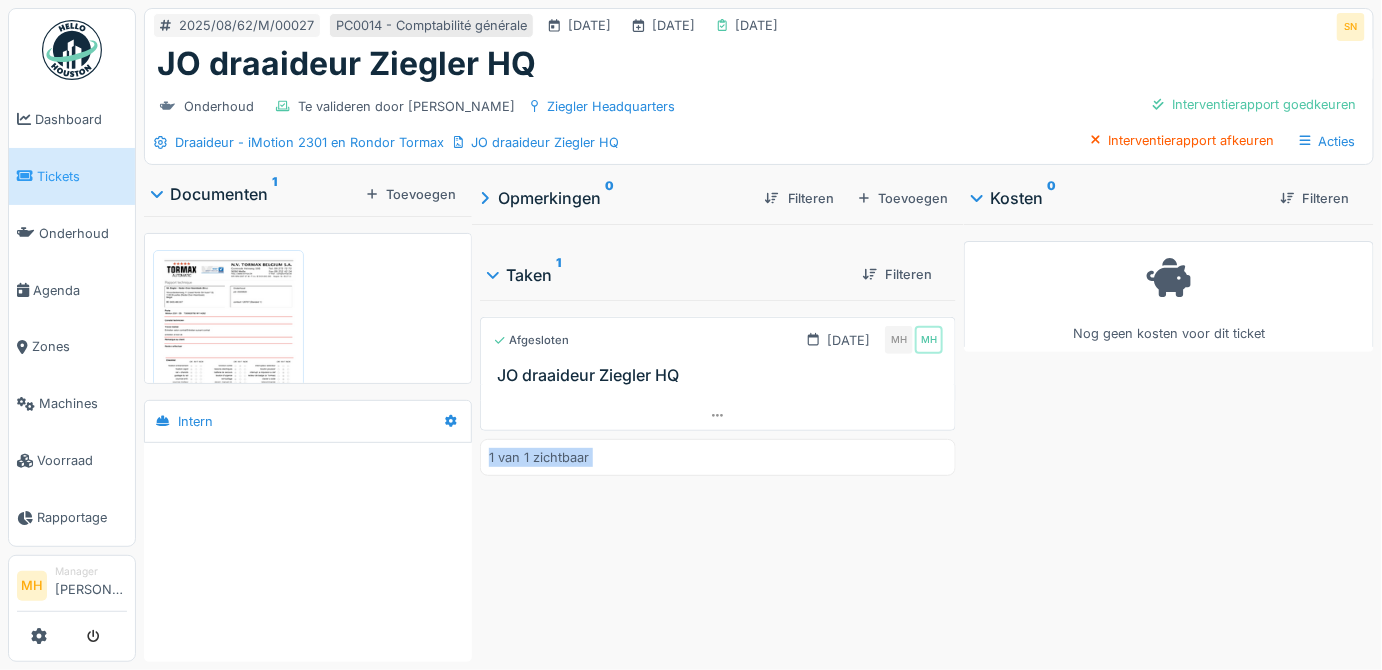 drag, startPoint x: 712, startPoint y: 397, endPoint x: 709, endPoint y: 474, distance: 77.05842 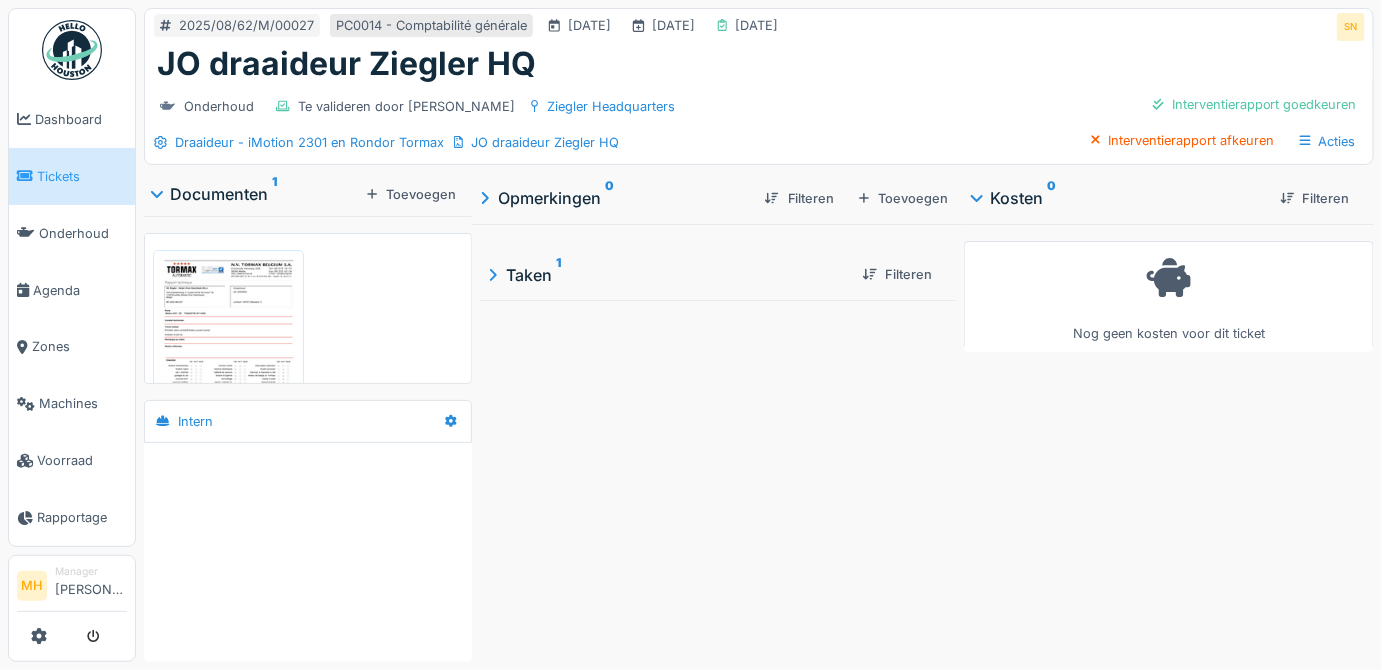 click 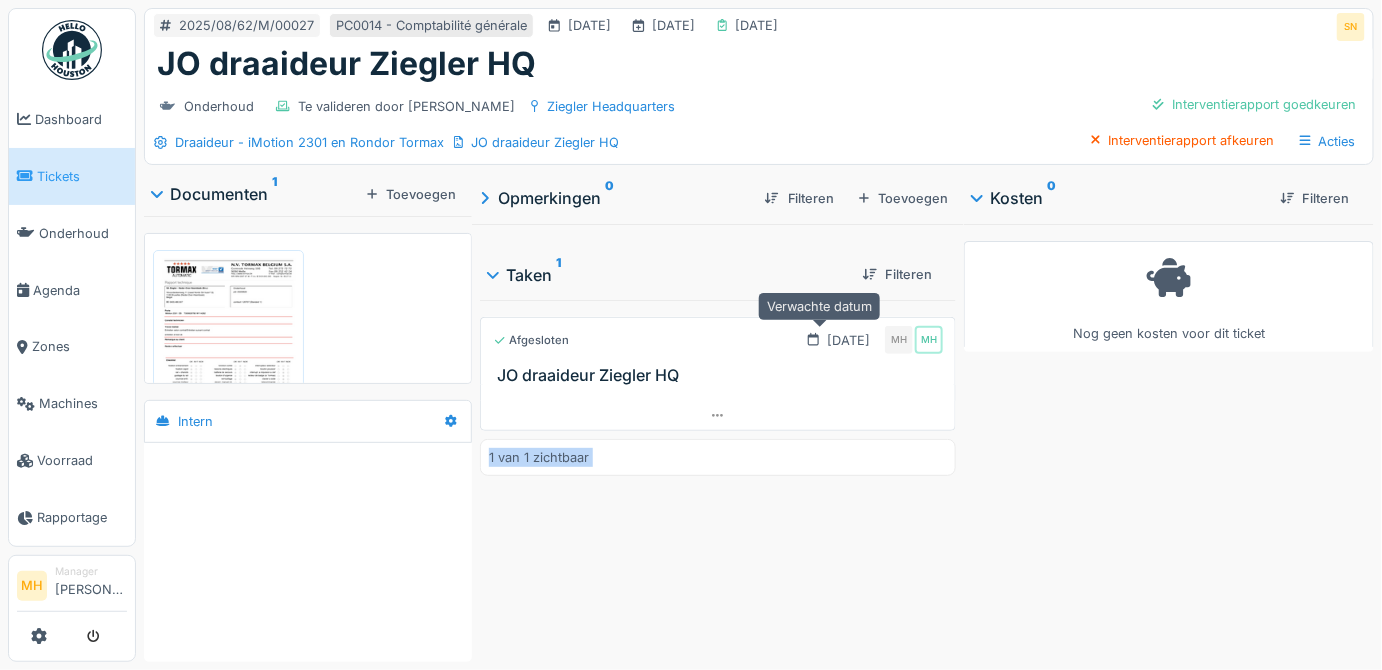click on "16-8-2025" at bounding box center [848, 340] 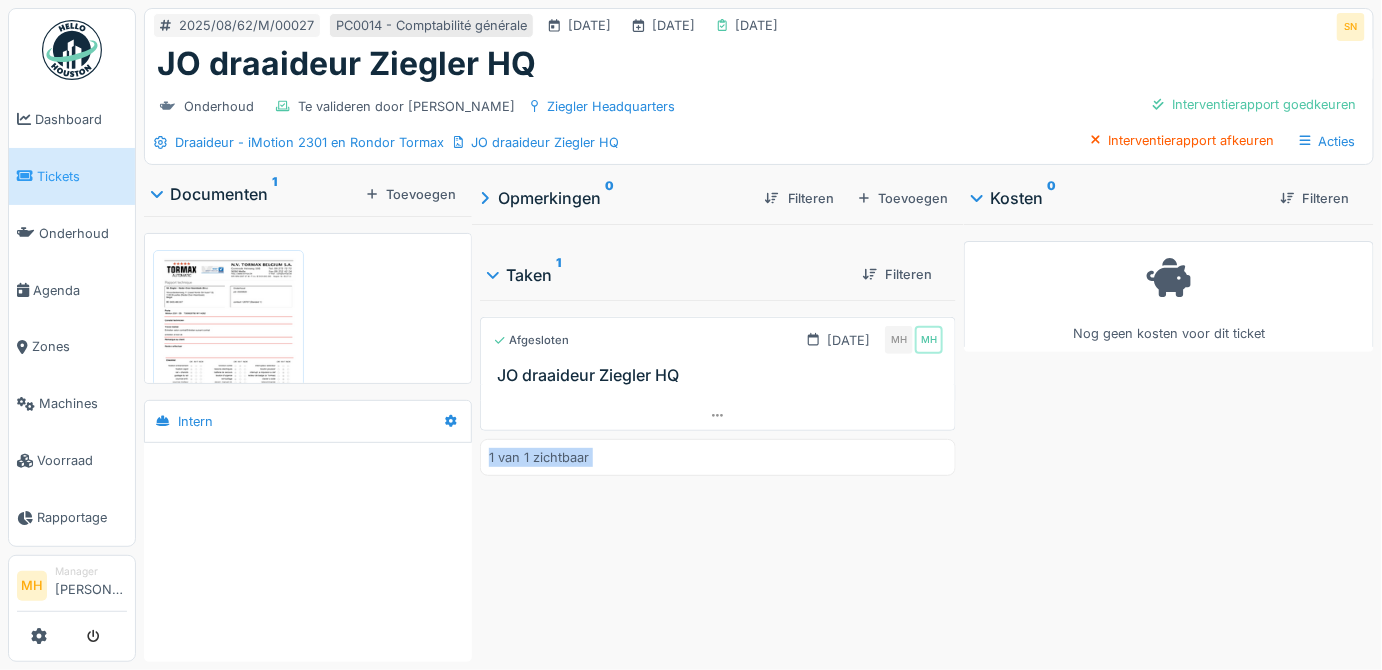 click at bounding box center (228, 354) 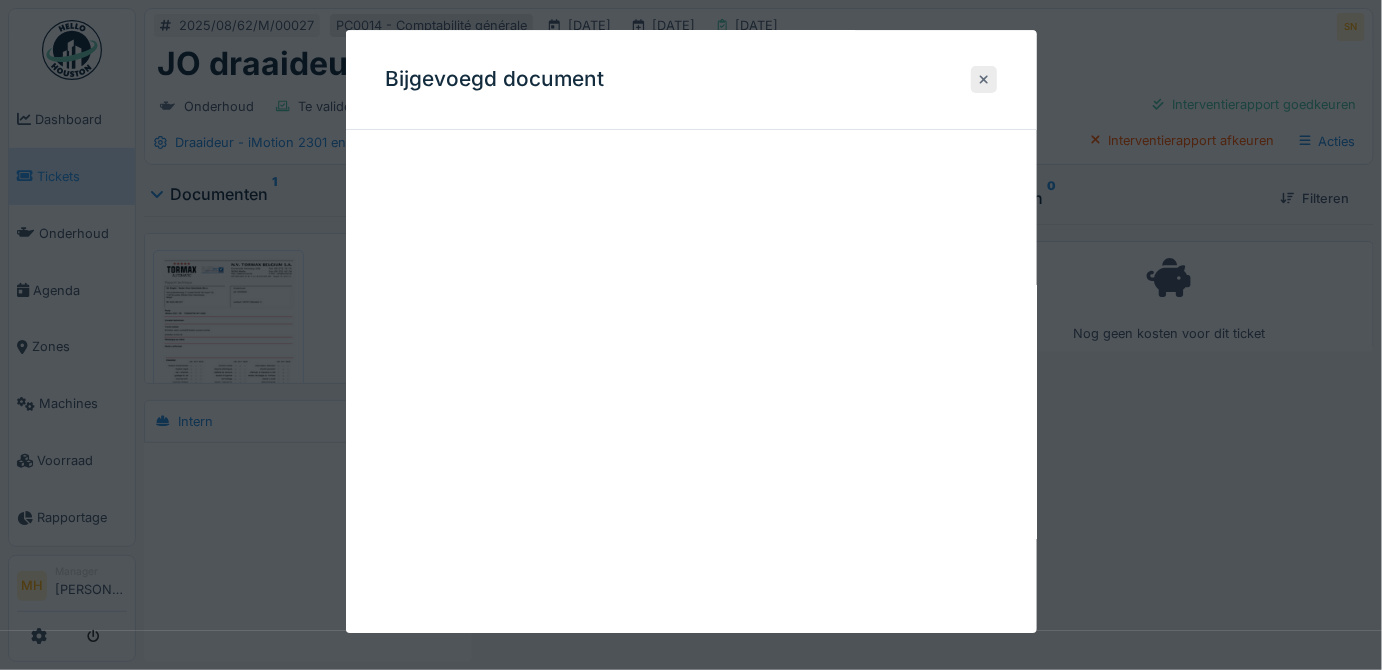 click at bounding box center (984, 79) 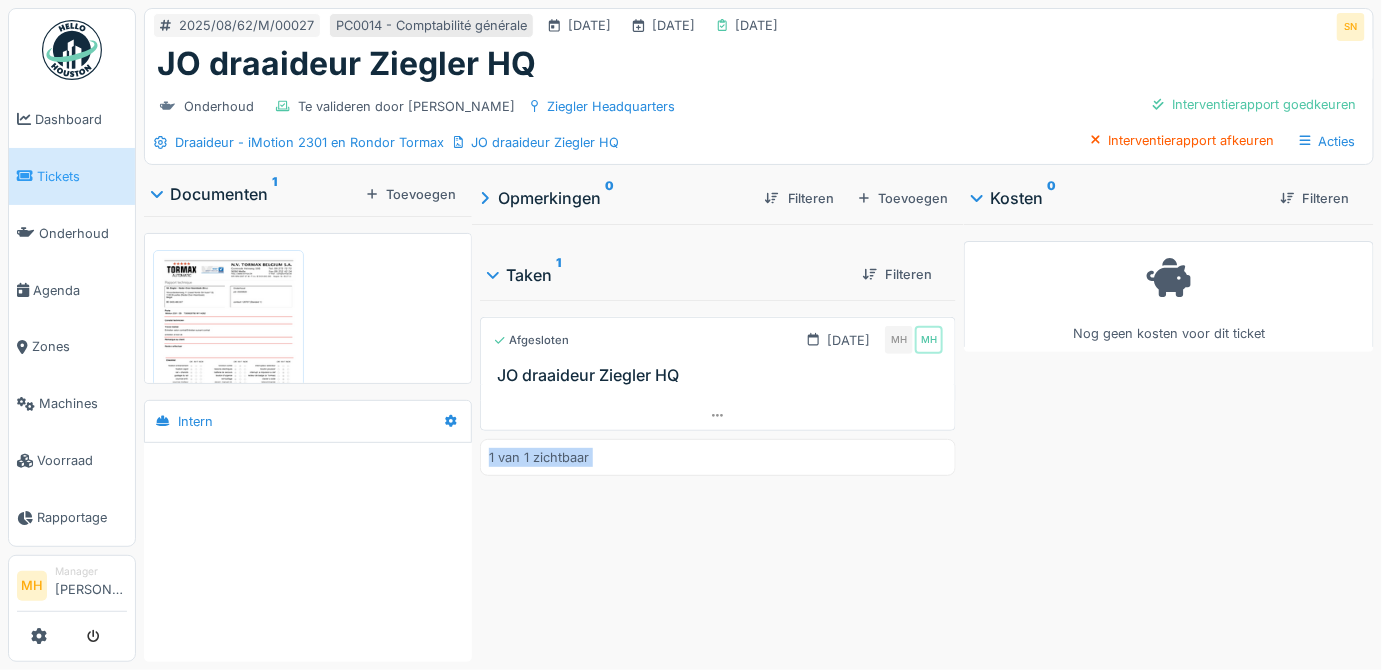 click at bounding box center [228, 354] 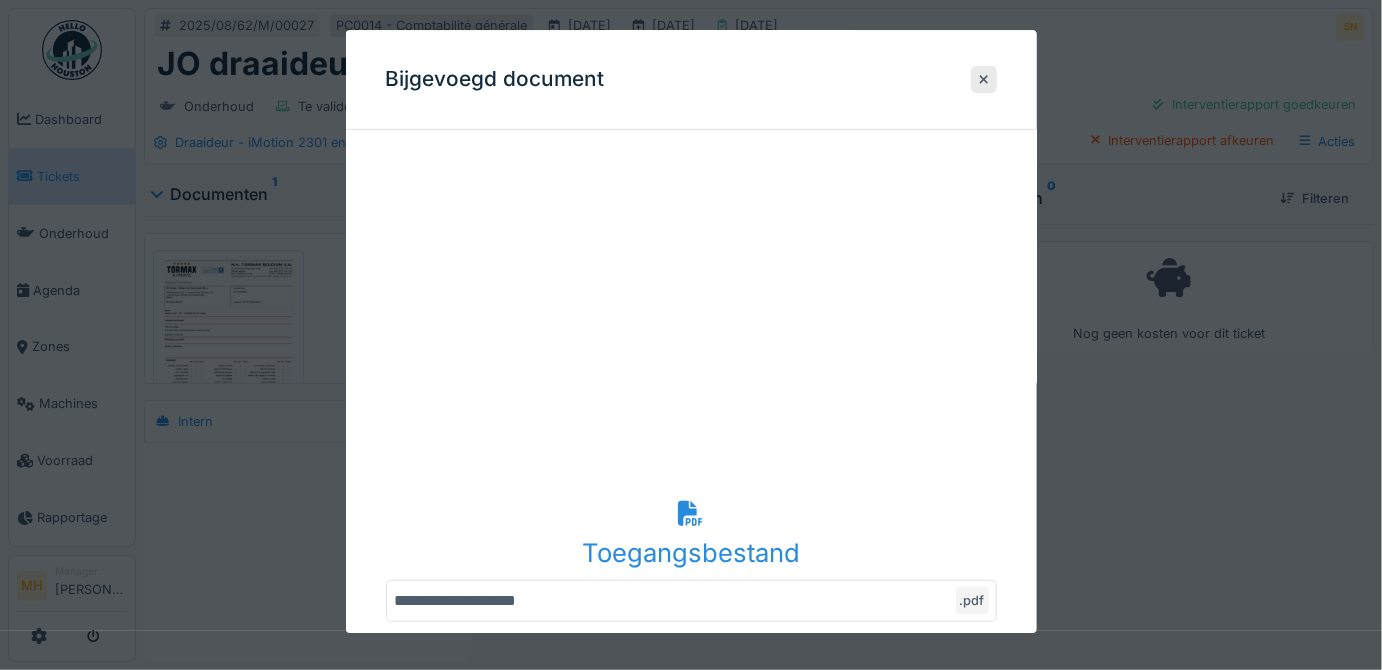 scroll, scrollTop: 0, scrollLeft: 0, axis: both 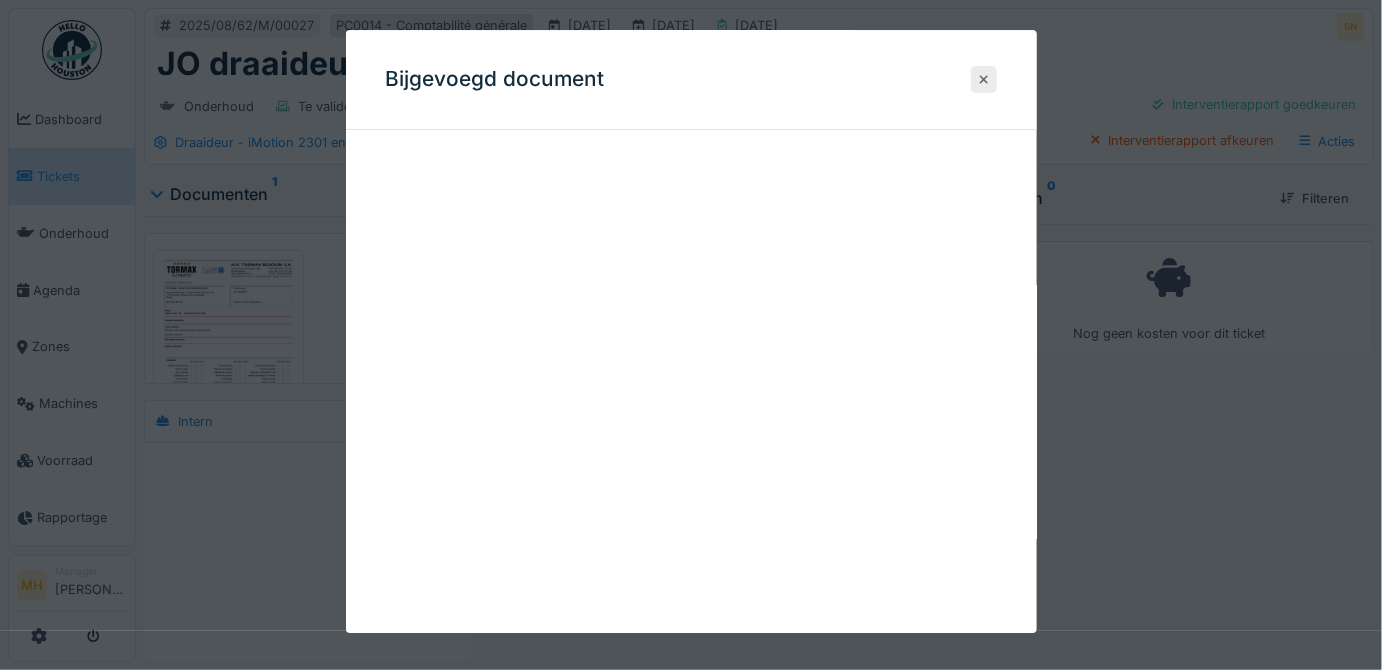 click at bounding box center [984, 79] 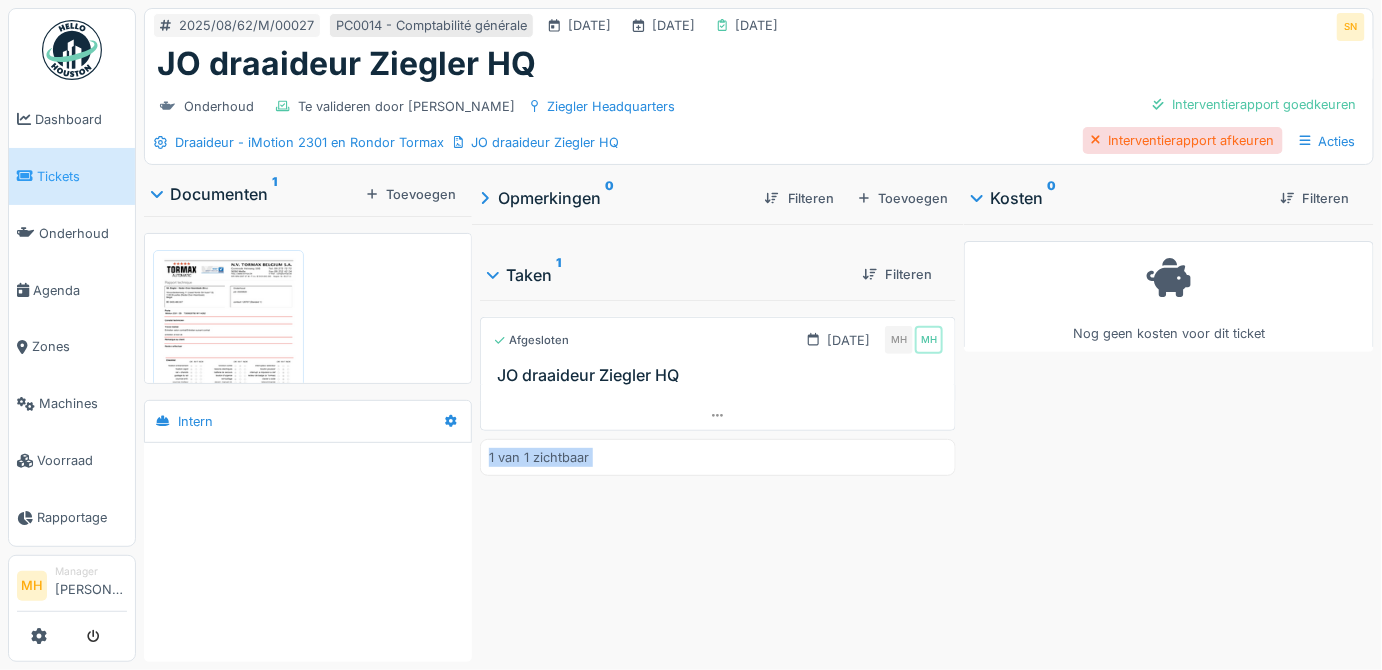 click on "Interventierapport afkeuren" at bounding box center [1183, 140] 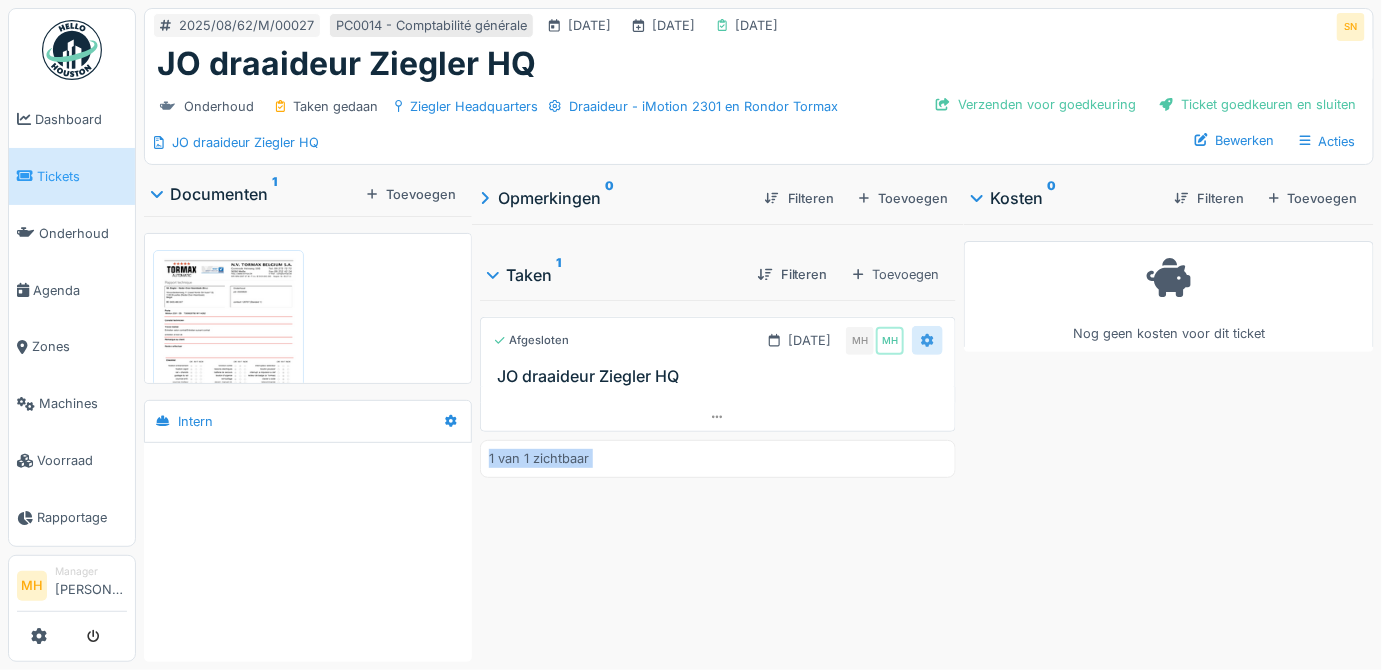 click 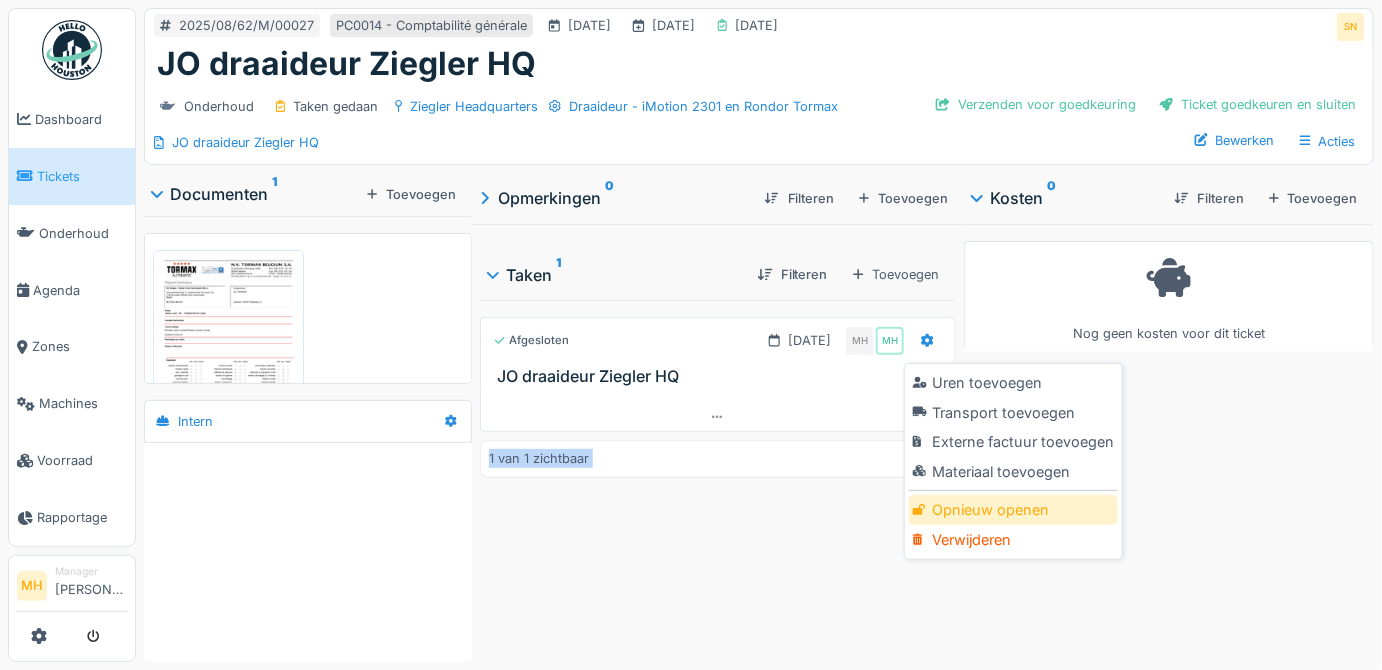 click on "Opnieuw openen" at bounding box center [1013, 510] 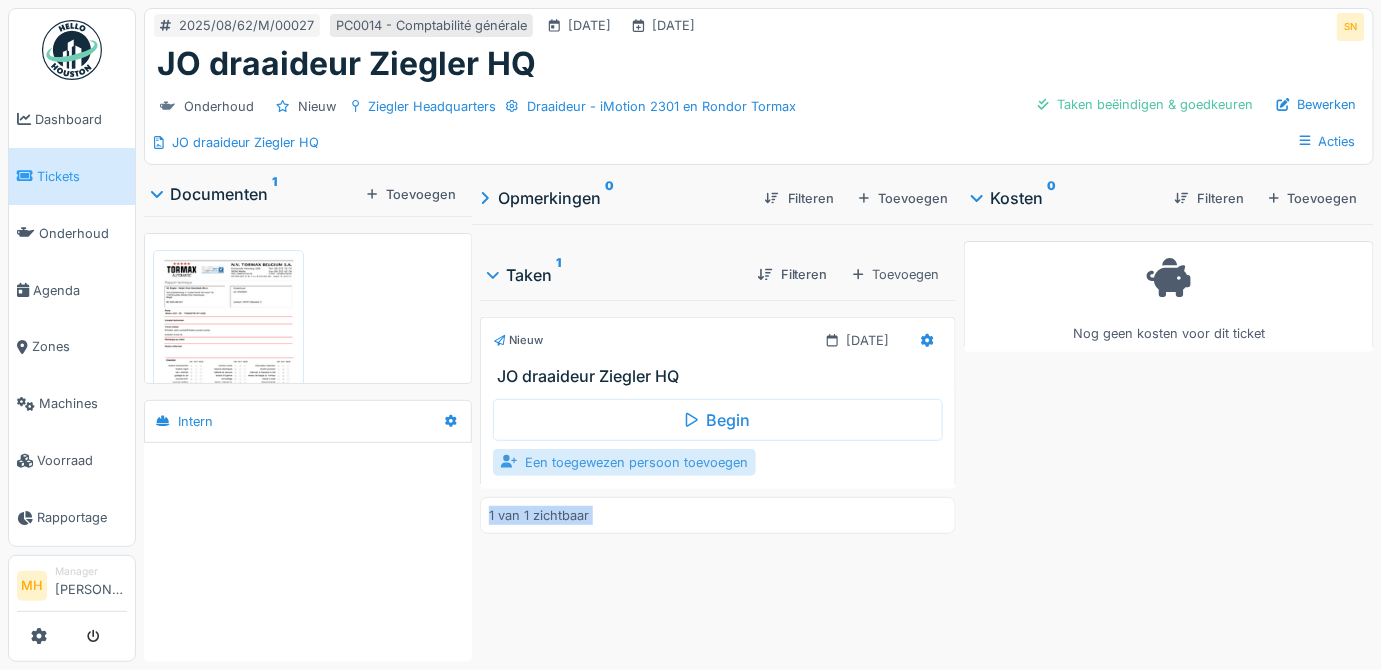 click on "Een toegewezen persoon toevoegen" at bounding box center (624, 462) 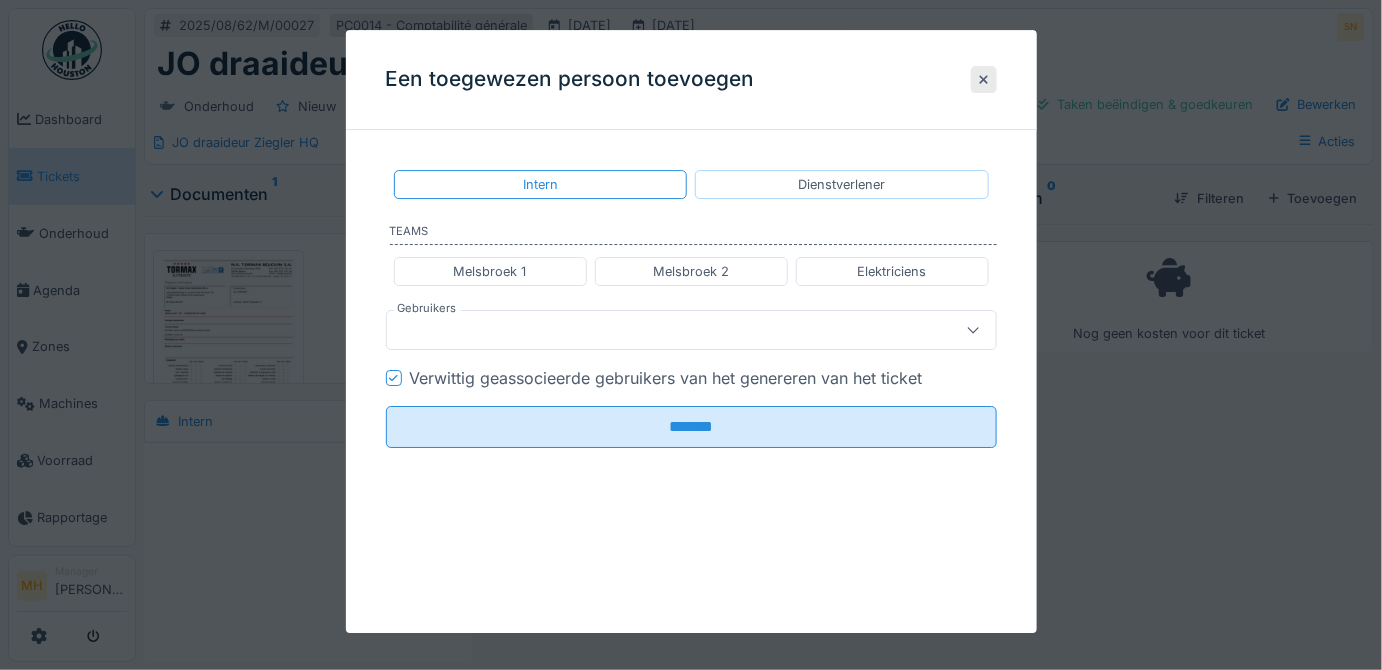 click on "Dienstverlener" at bounding box center [841, 184] 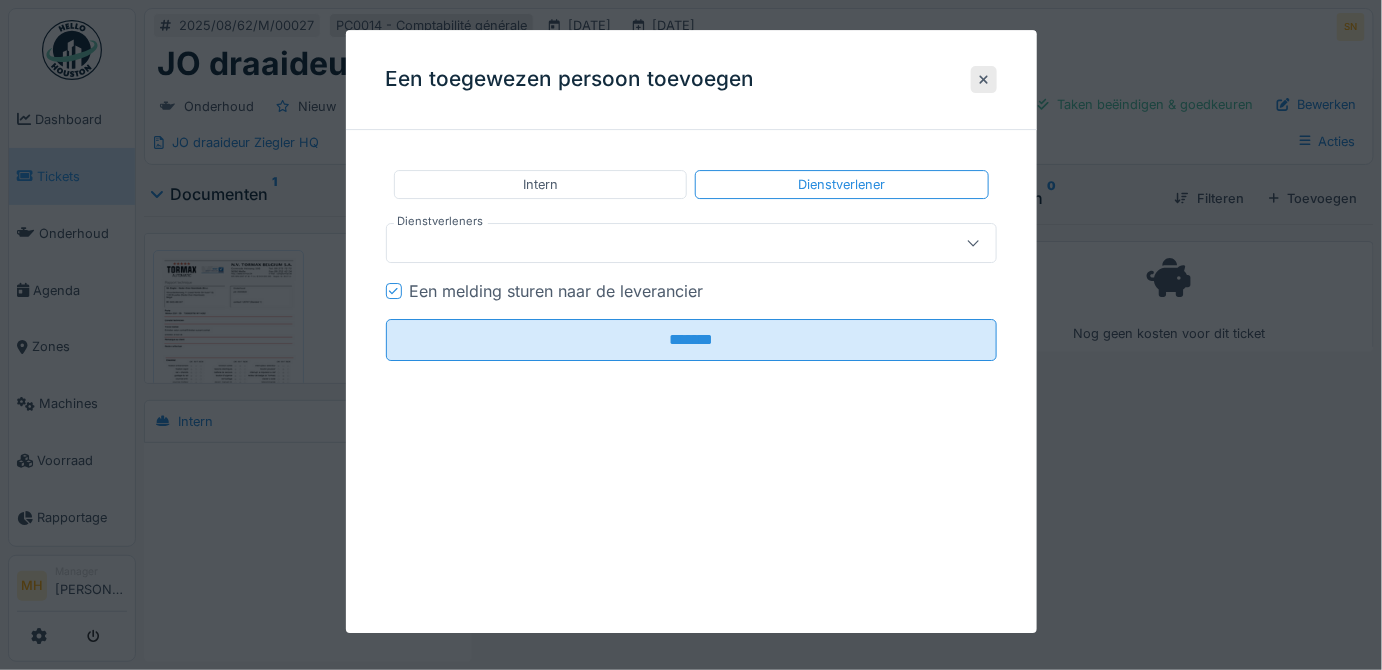 click at bounding box center (661, 243) 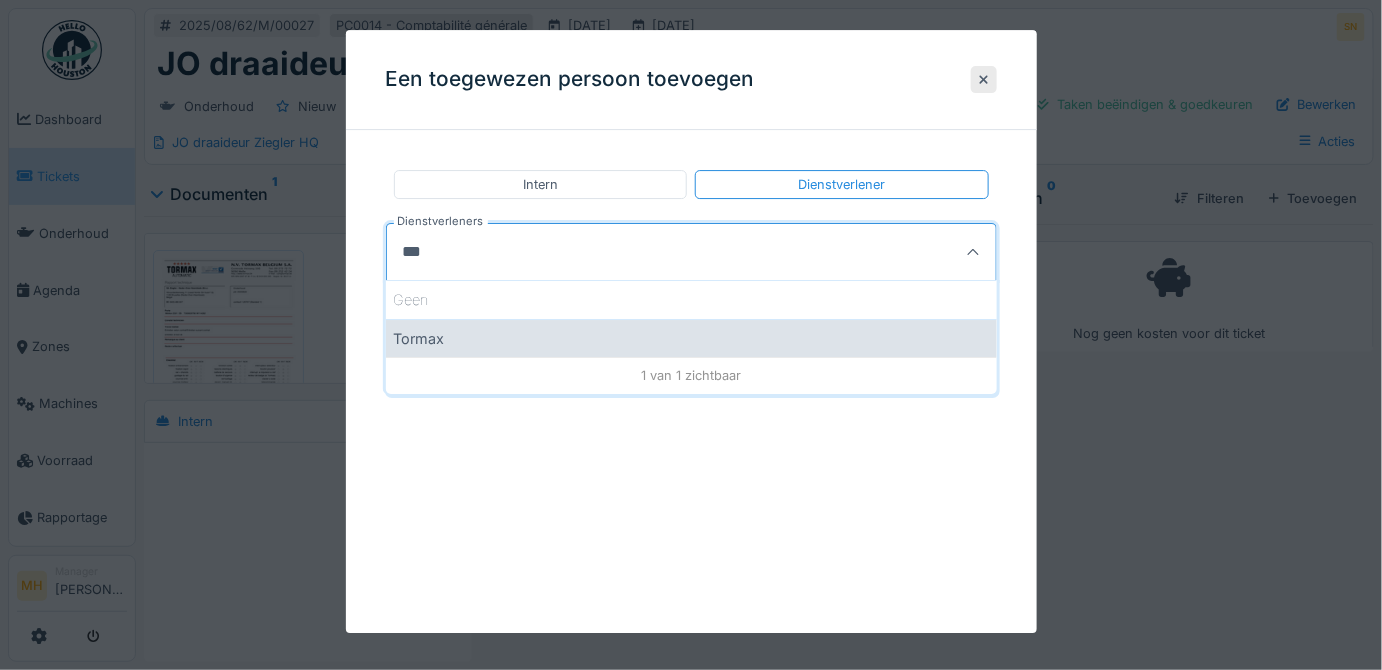 type on "***" 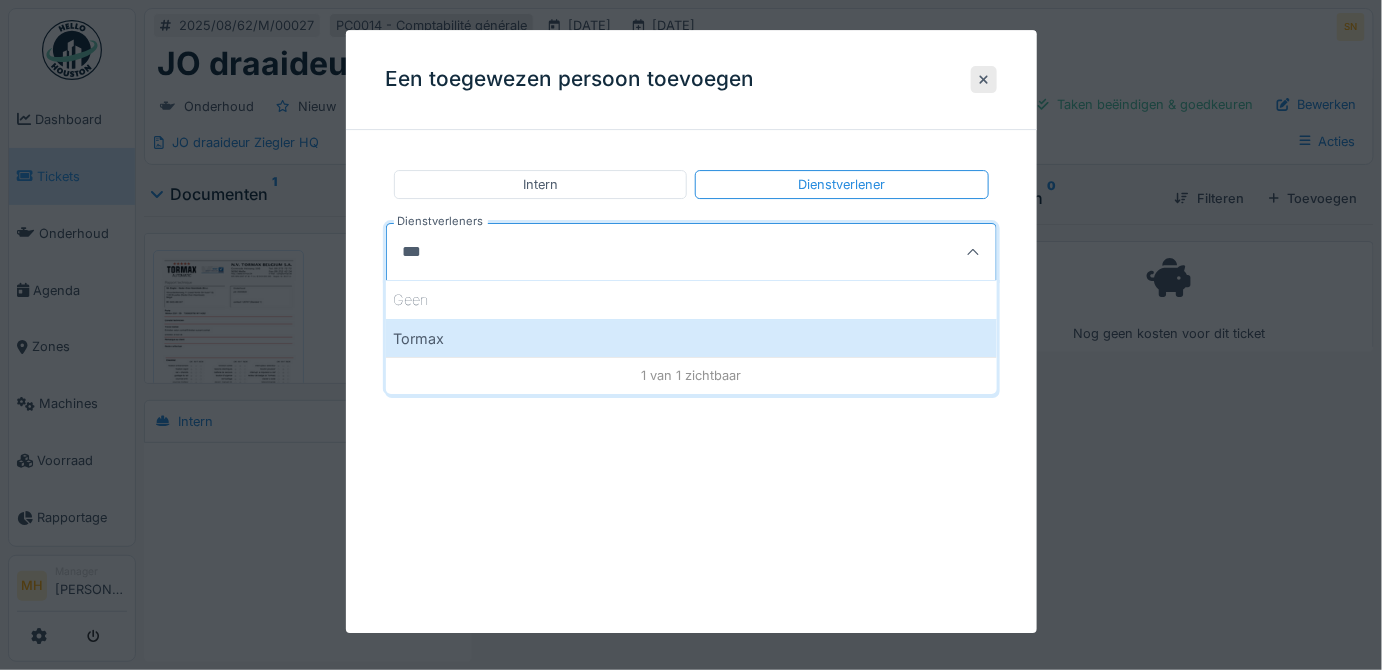 drag, startPoint x: 452, startPoint y: 336, endPoint x: 464, endPoint y: 334, distance: 12.165525 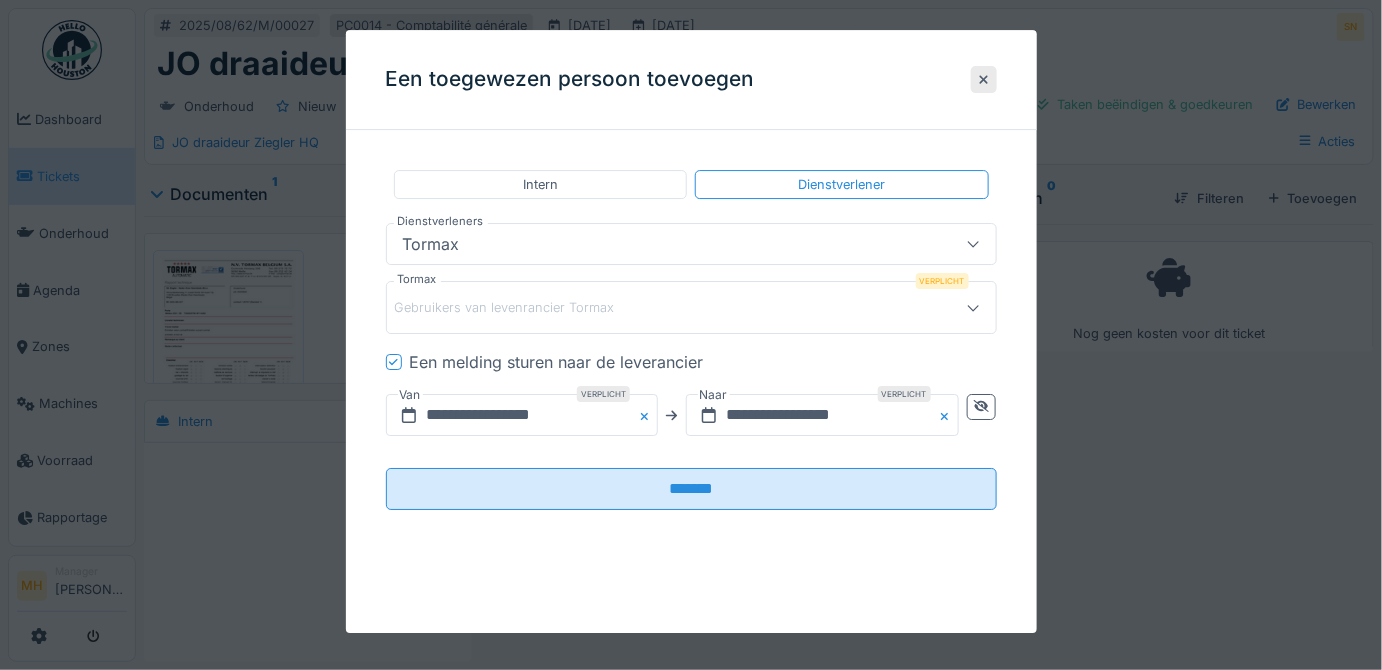 click 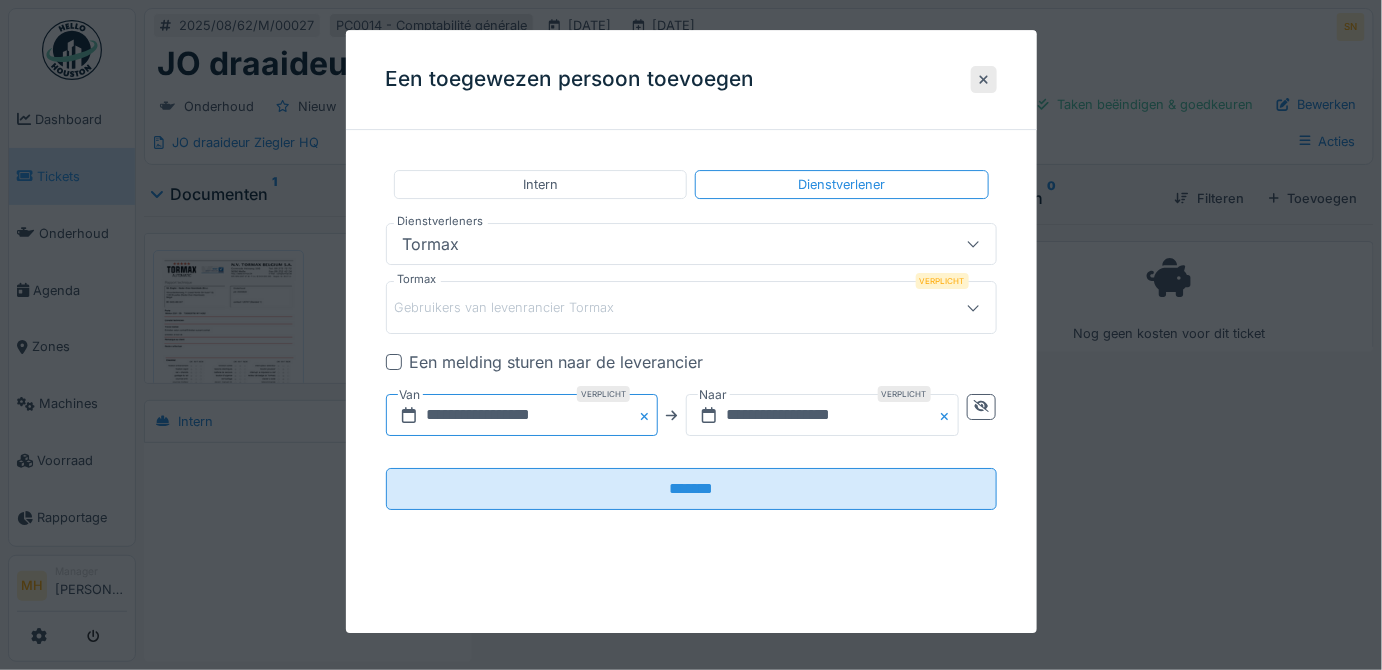 click on "**********" at bounding box center [522, 416] 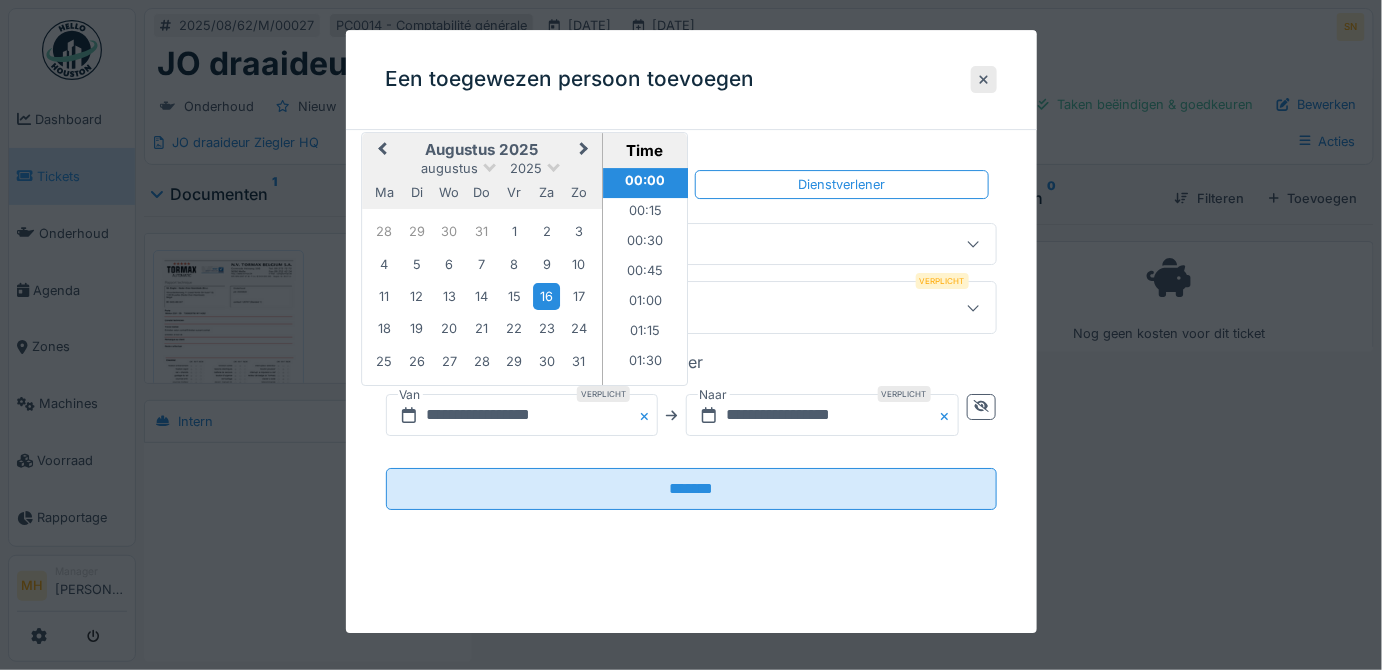 click on "Previous Month" at bounding box center [382, 151] 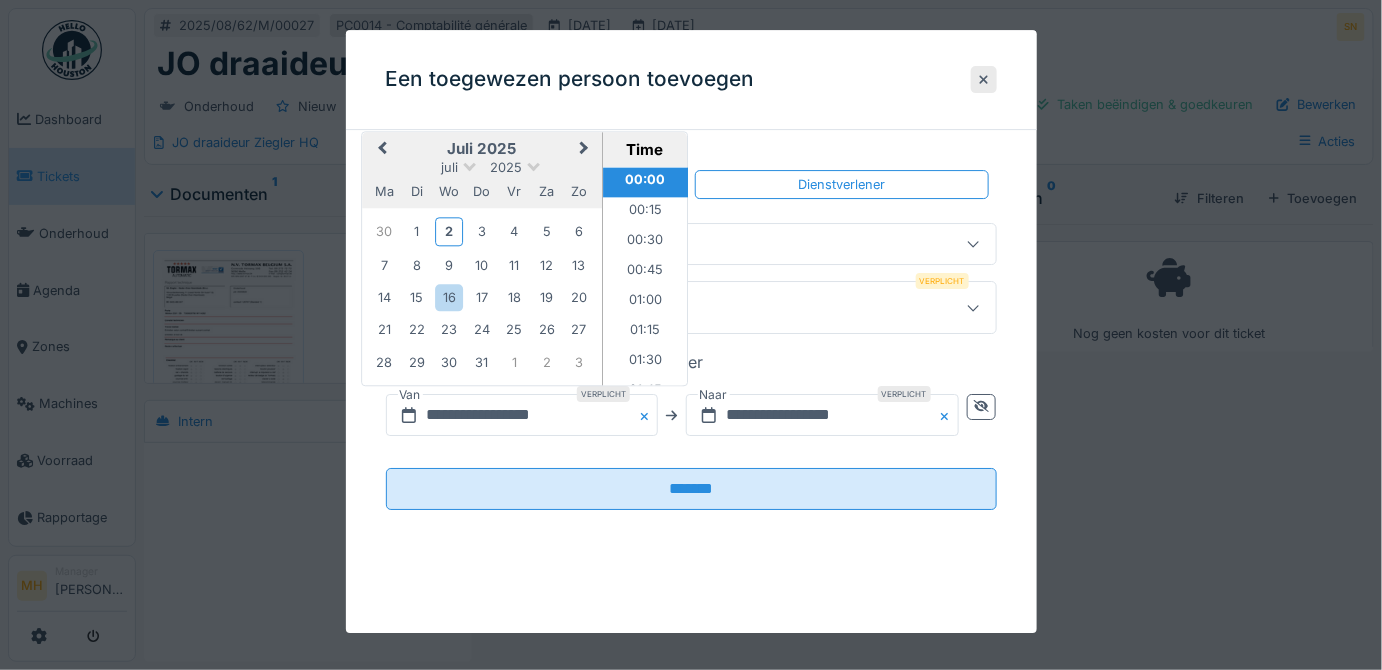 click on "Previous Month" at bounding box center (382, 150) 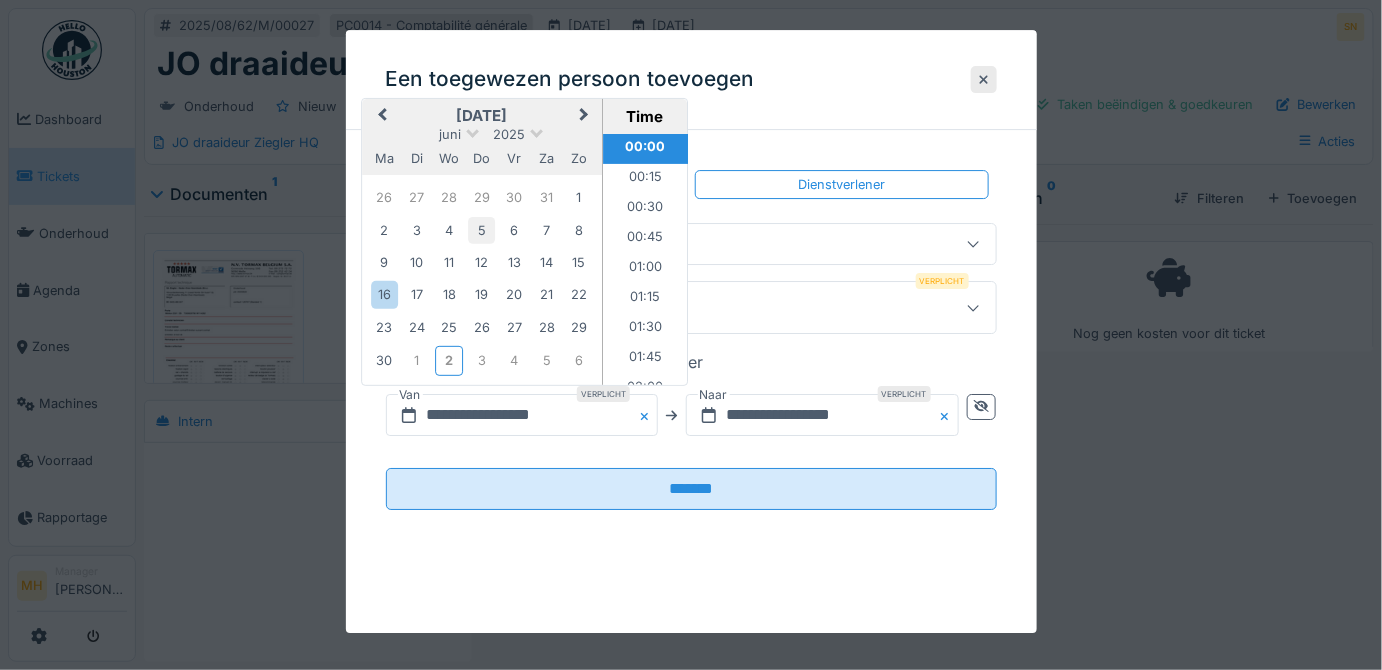 click on "5" at bounding box center (481, 229) 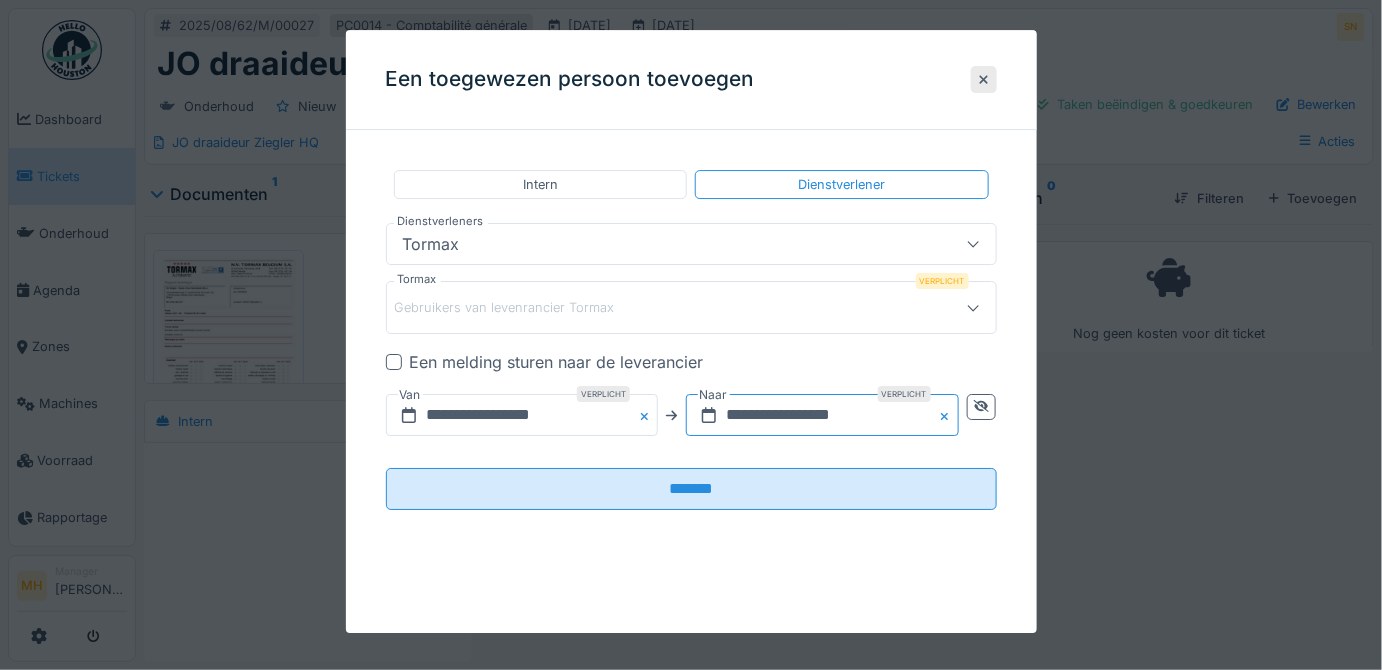 click on "**********" at bounding box center [822, 416] 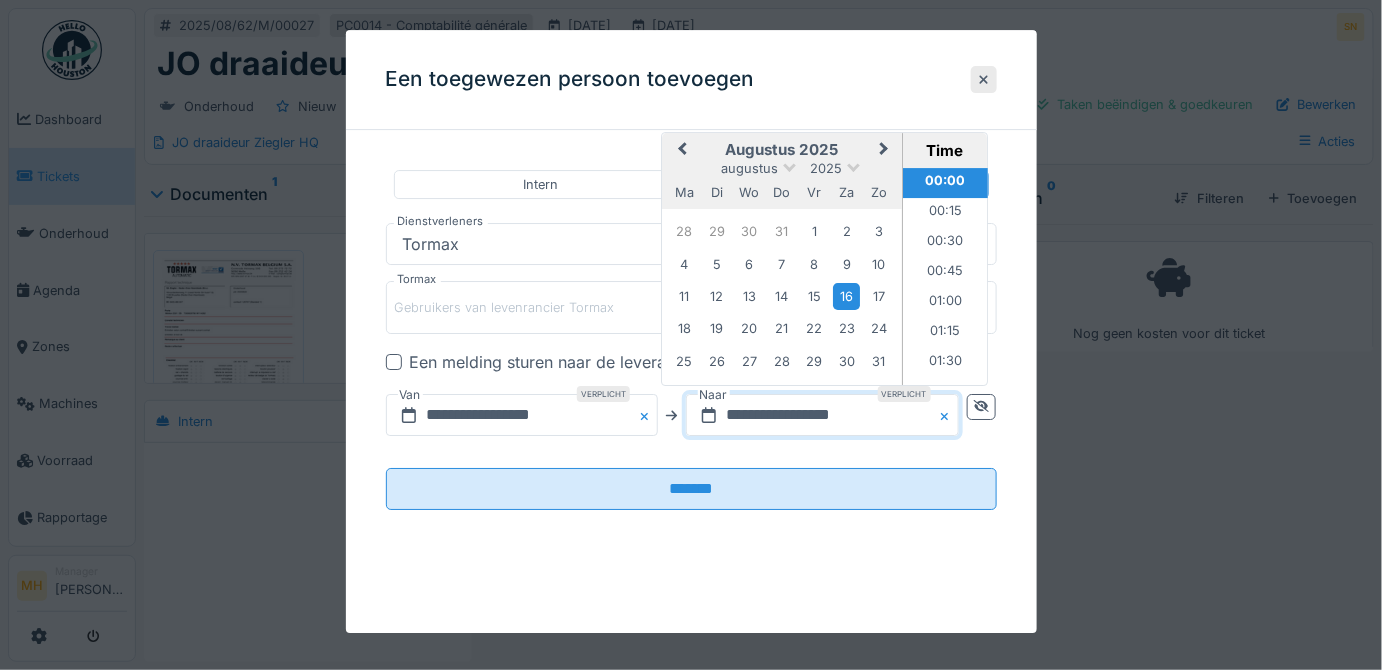 click on "Previous Month" at bounding box center (680, 152) 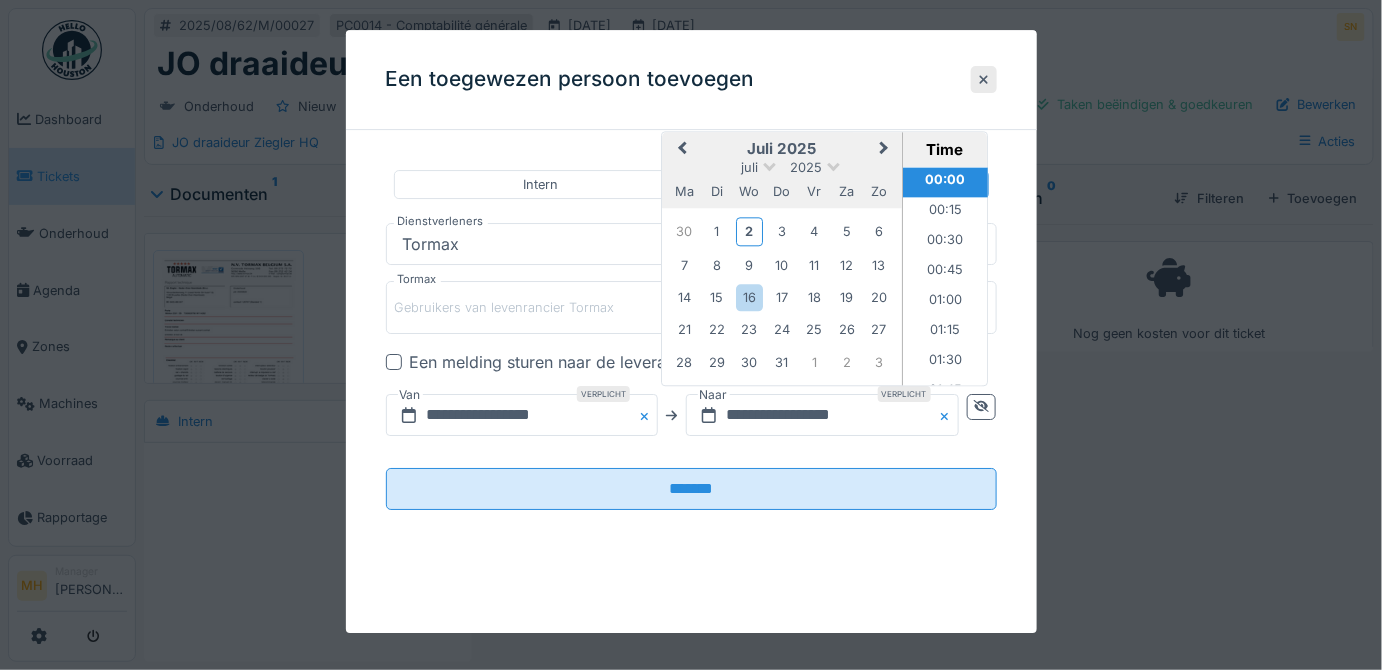 click on "Previous Month" at bounding box center (682, 150) 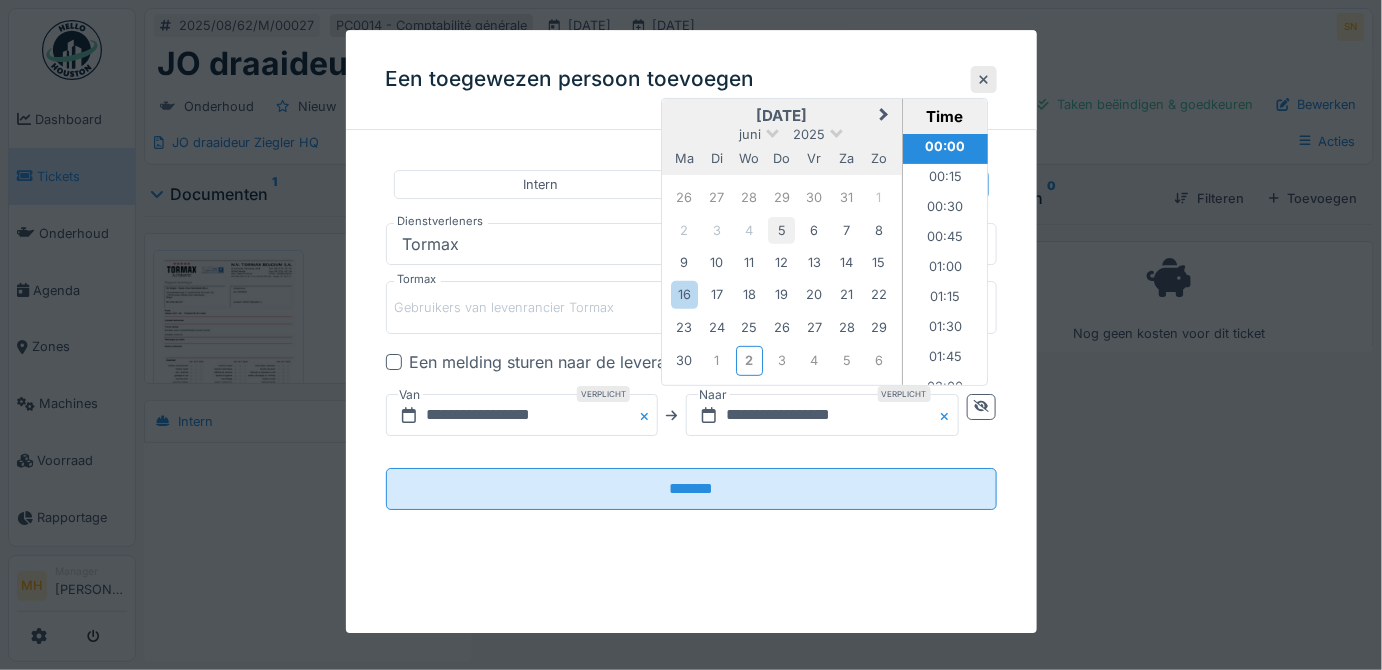 click on "5" at bounding box center [781, 229] 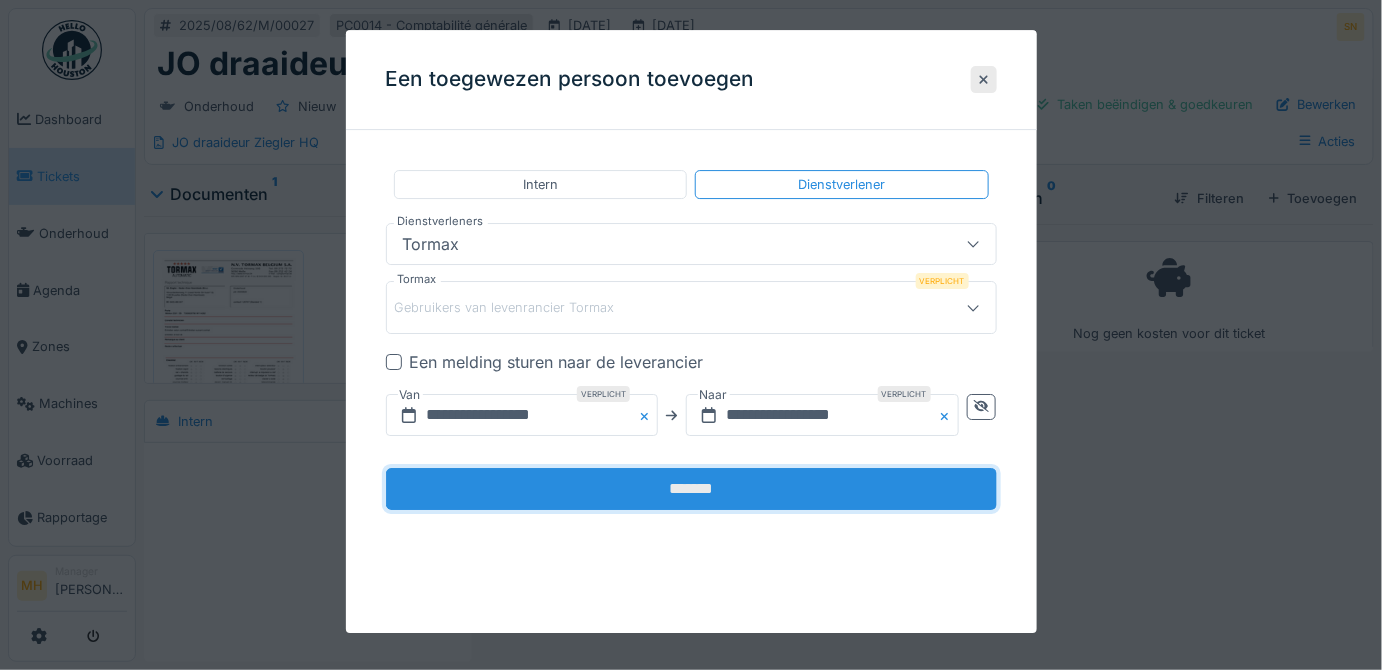 click on "*******" at bounding box center [691, 490] 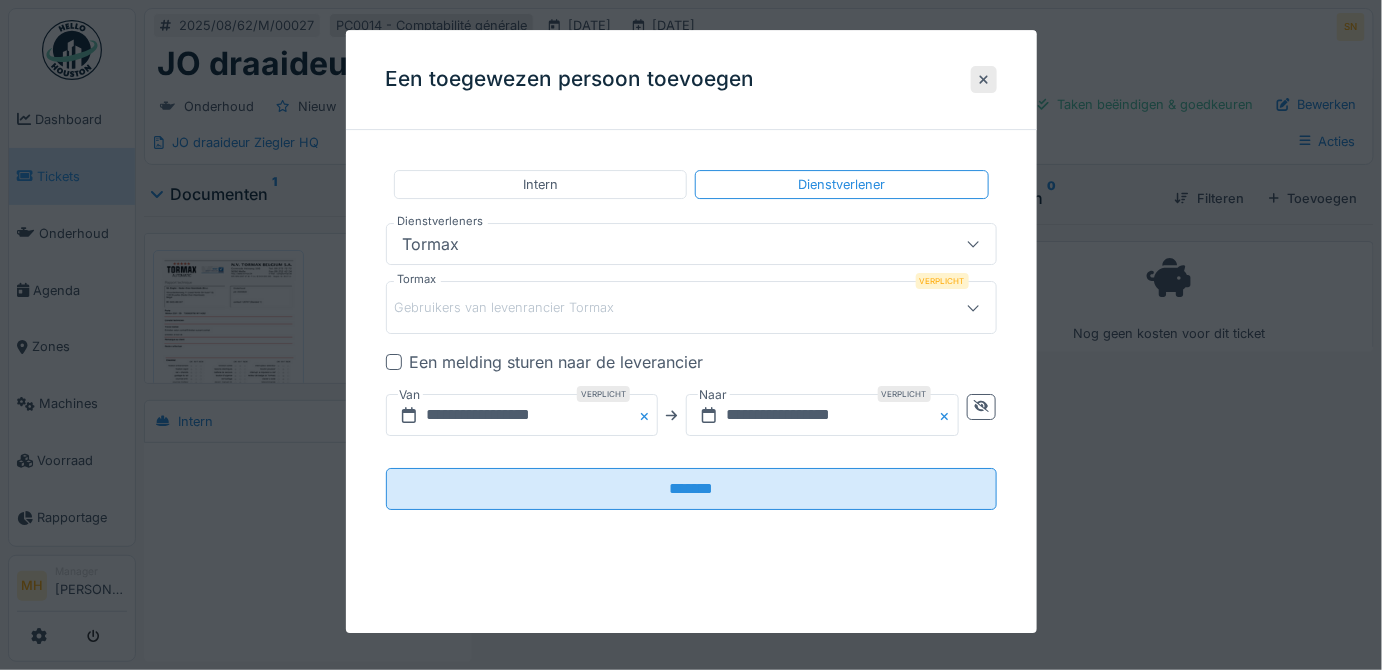 click on "Gebruikers van levenrancier Tormax" at bounding box center [505, 307] 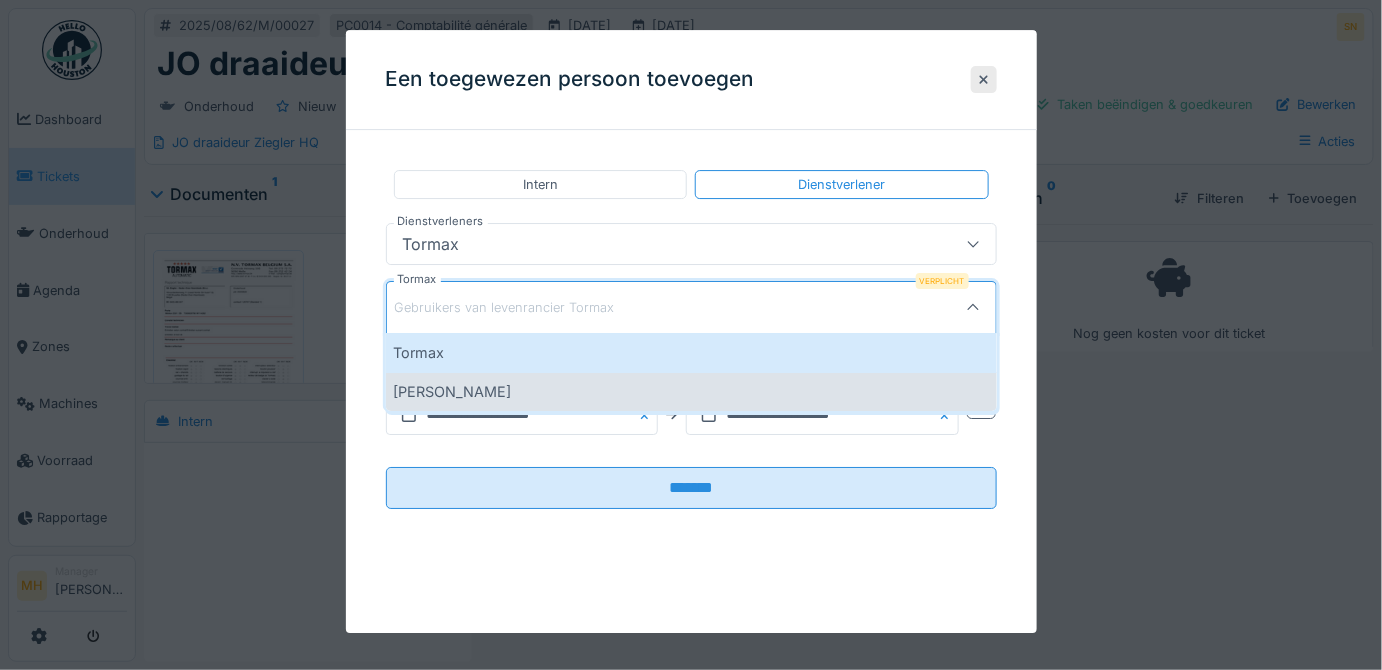 click on "Esther  Van den abeele" at bounding box center [691, 391] 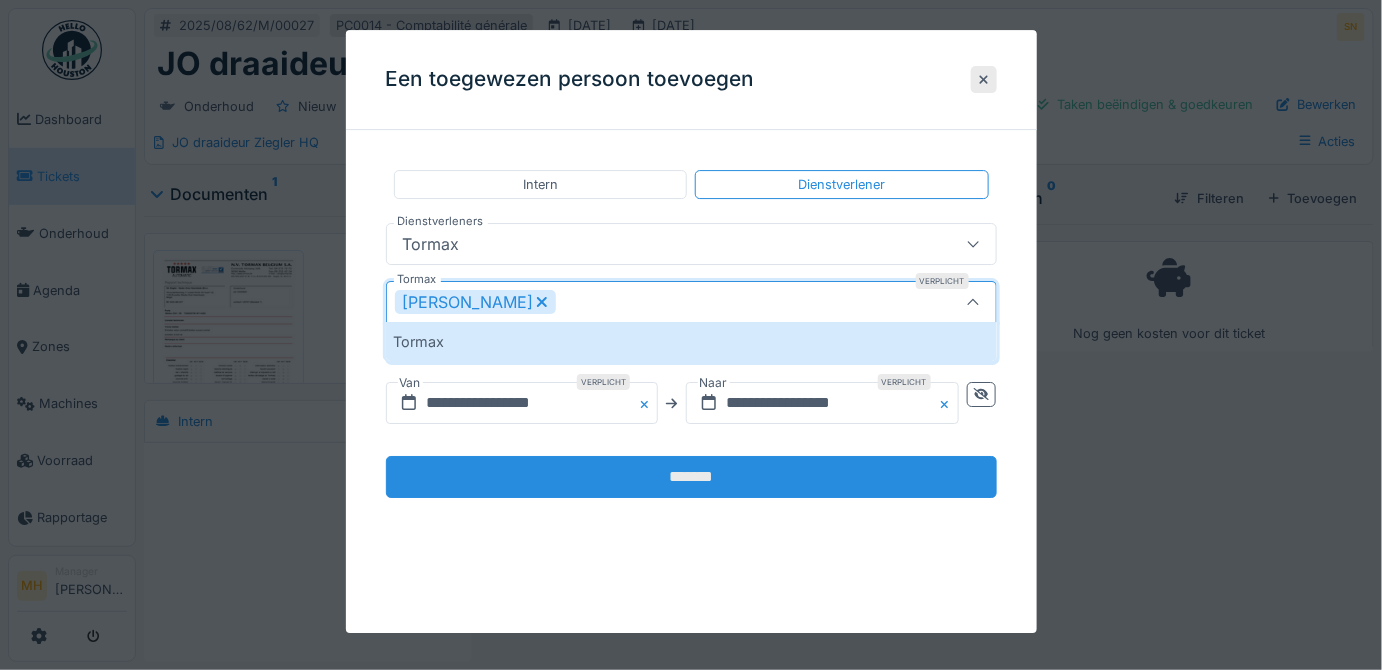 click on "*******" at bounding box center (691, 477) 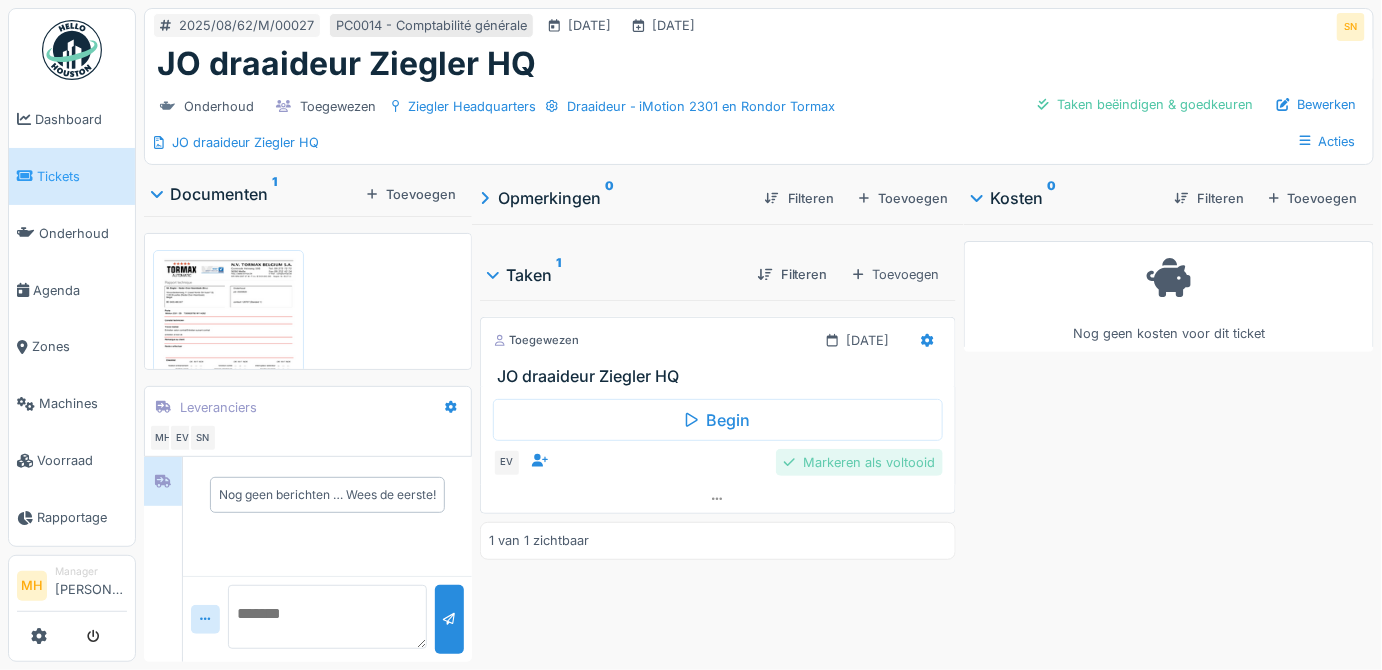 click on "Markeren als voltooid" at bounding box center (859, 462) 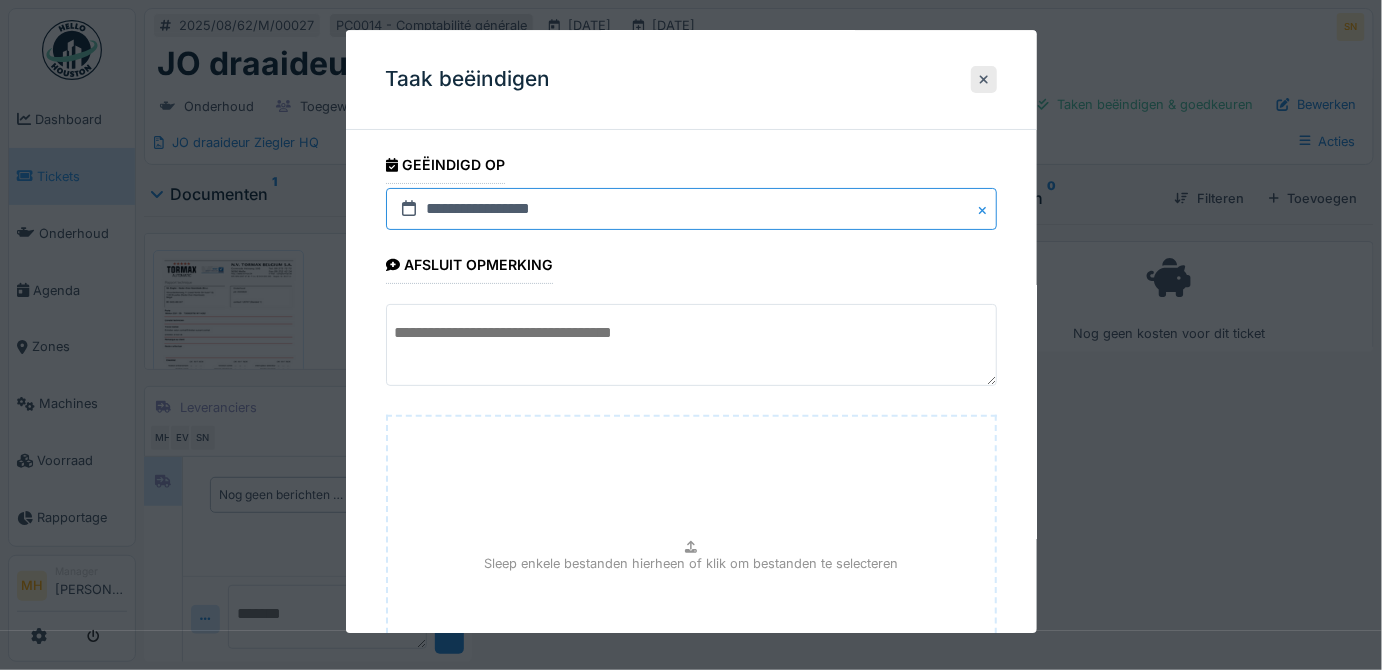 click on "**********" at bounding box center [691, 209] 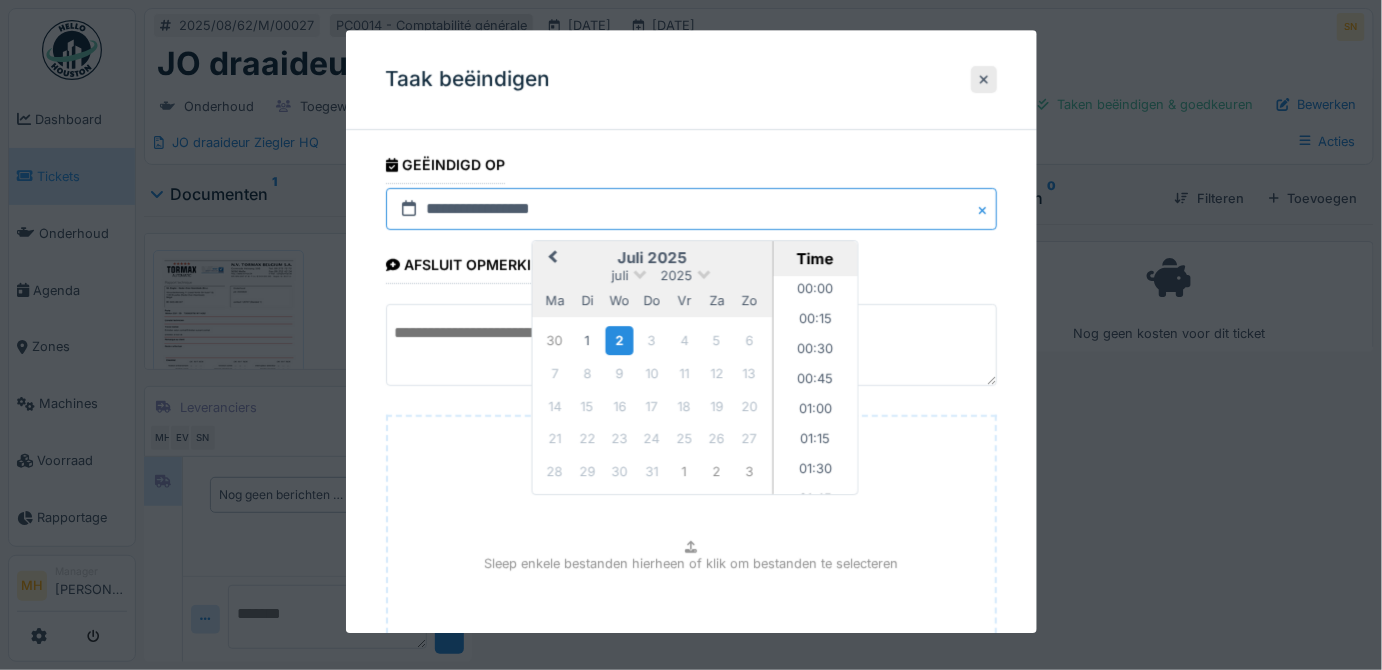 scroll, scrollTop: 1706, scrollLeft: 0, axis: vertical 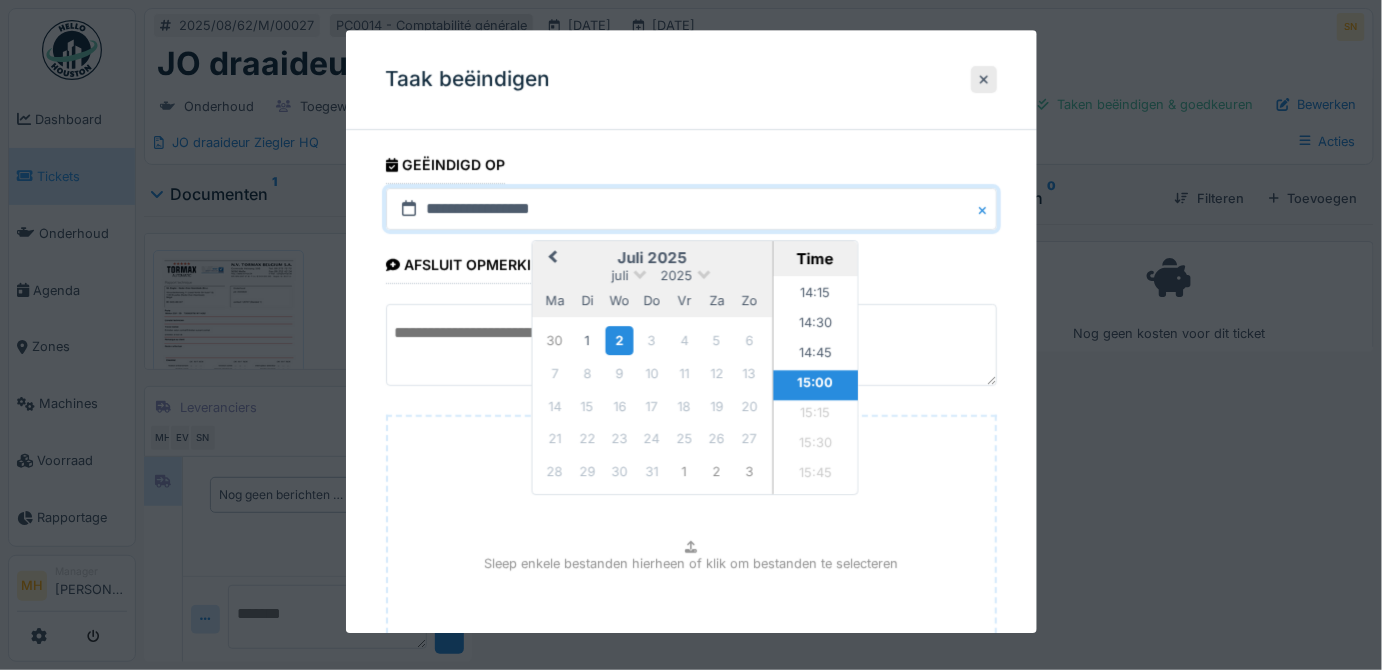 click on "Previous Month" at bounding box center [552, 258] 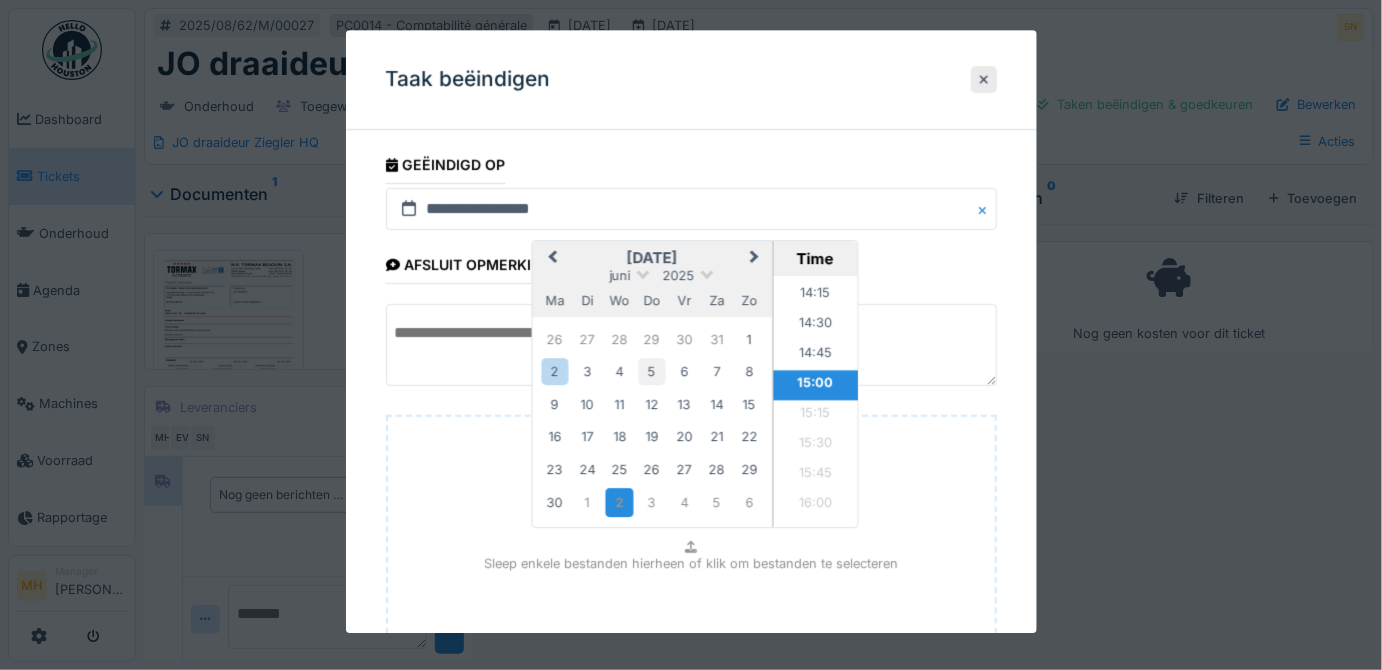 click on "5" at bounding box center [651, 372] 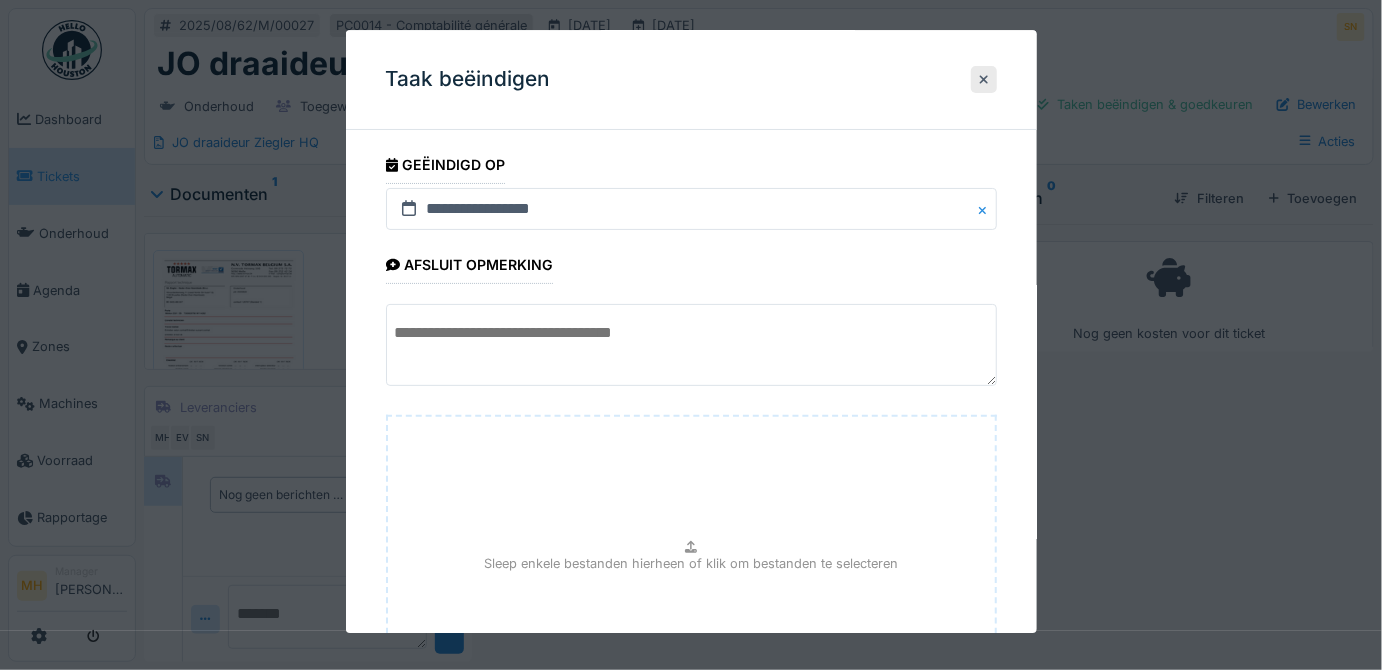 click at bounding box center (691, 345) 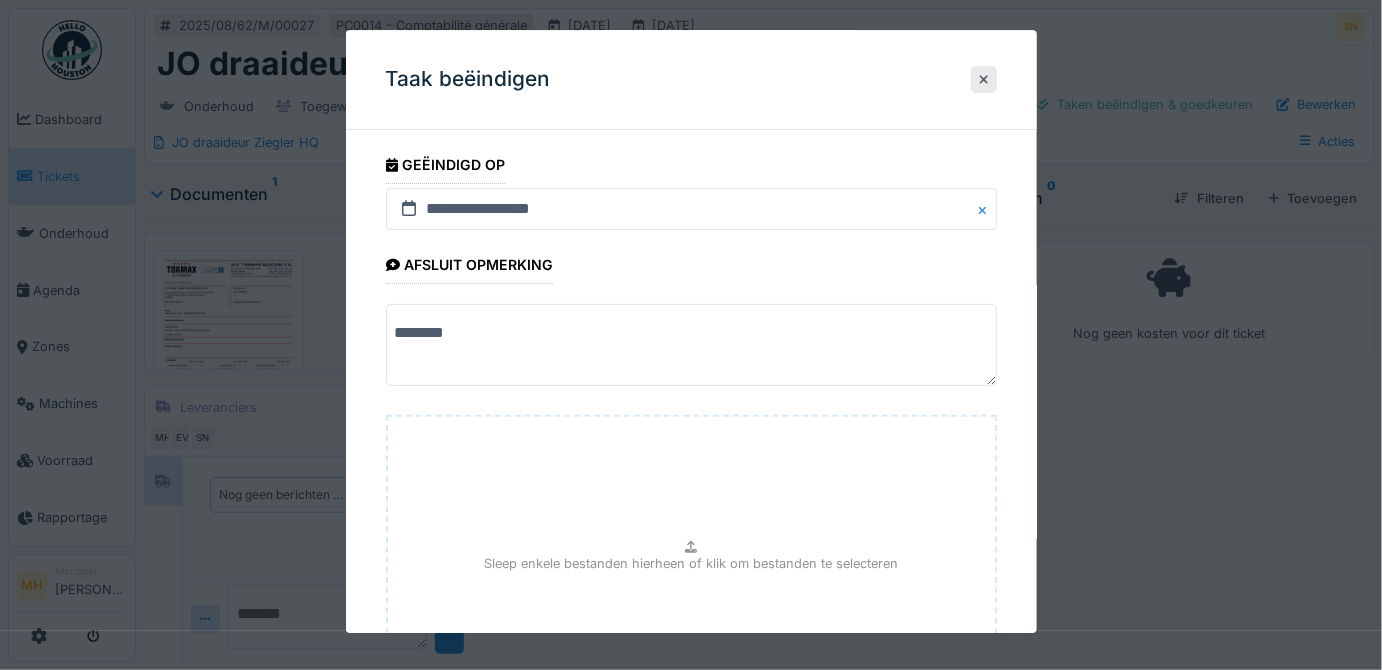 type on "********" 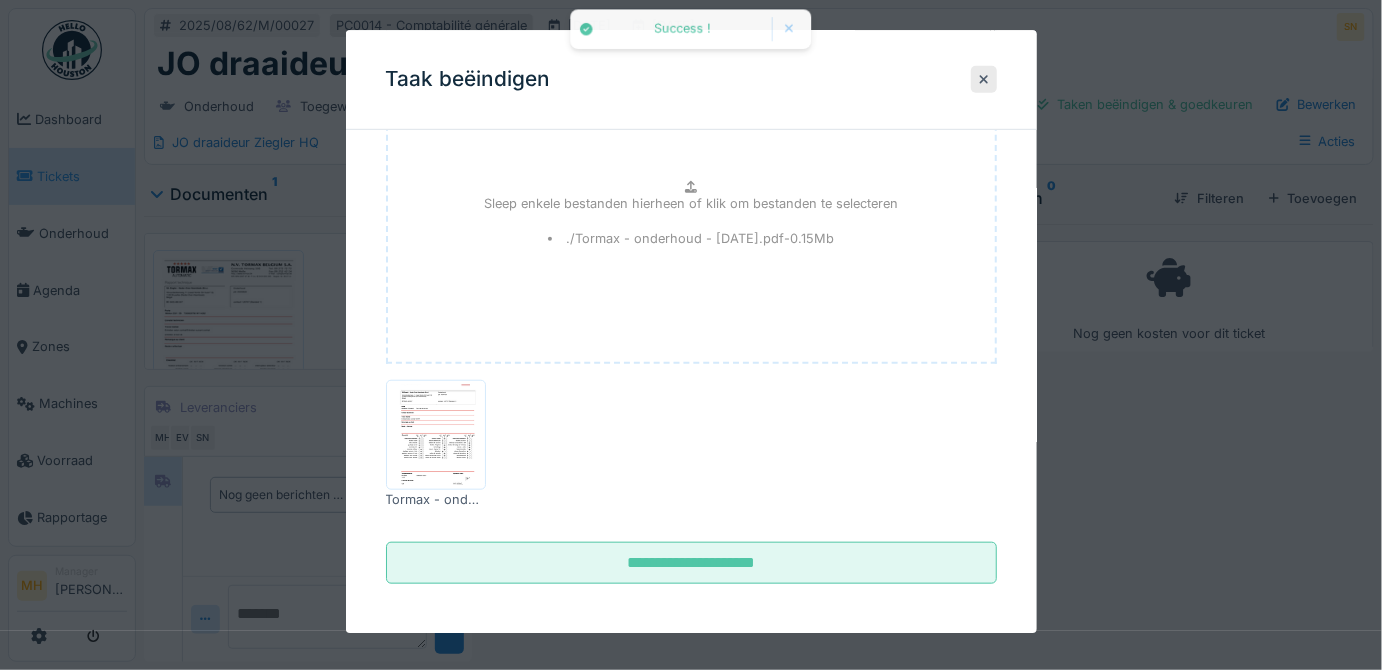 scroll, scrollTop: 354, scrollLeft: 0, axis: vertical 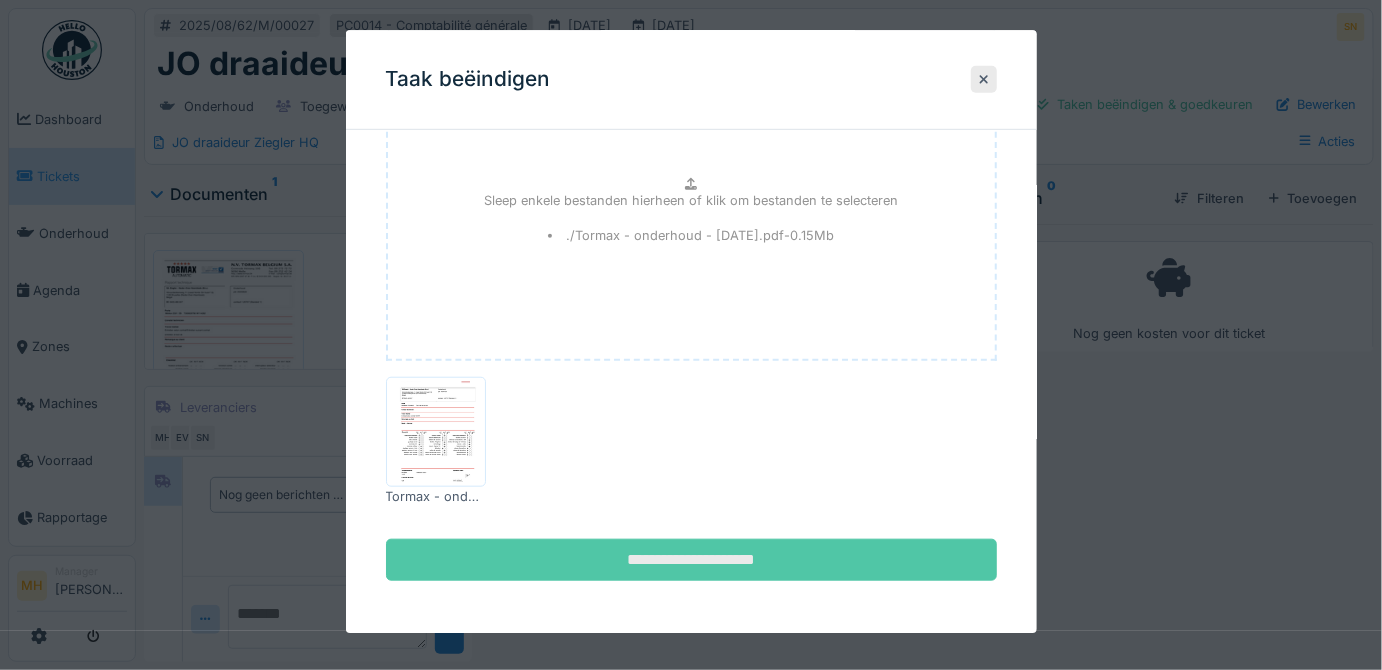 click on "**********" at bounding box center (691, 560) 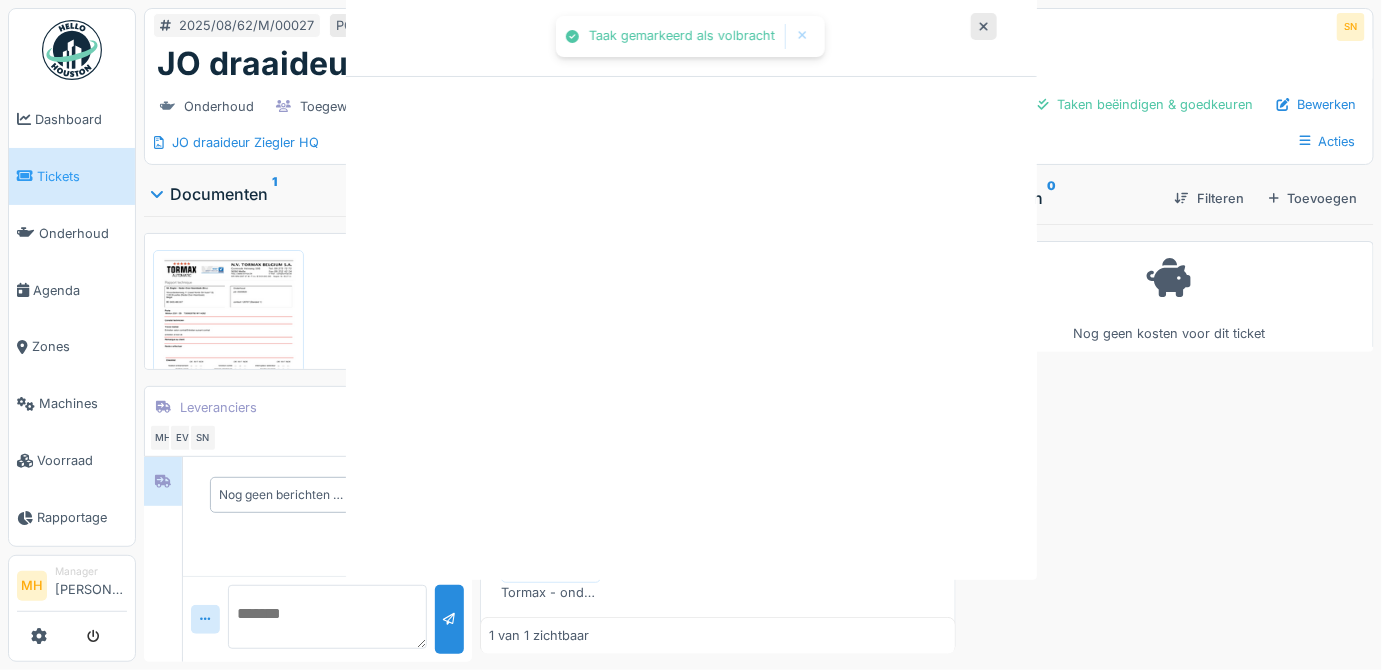 scroll, scrollTop: 0, scrollLeft: 0, axis: both 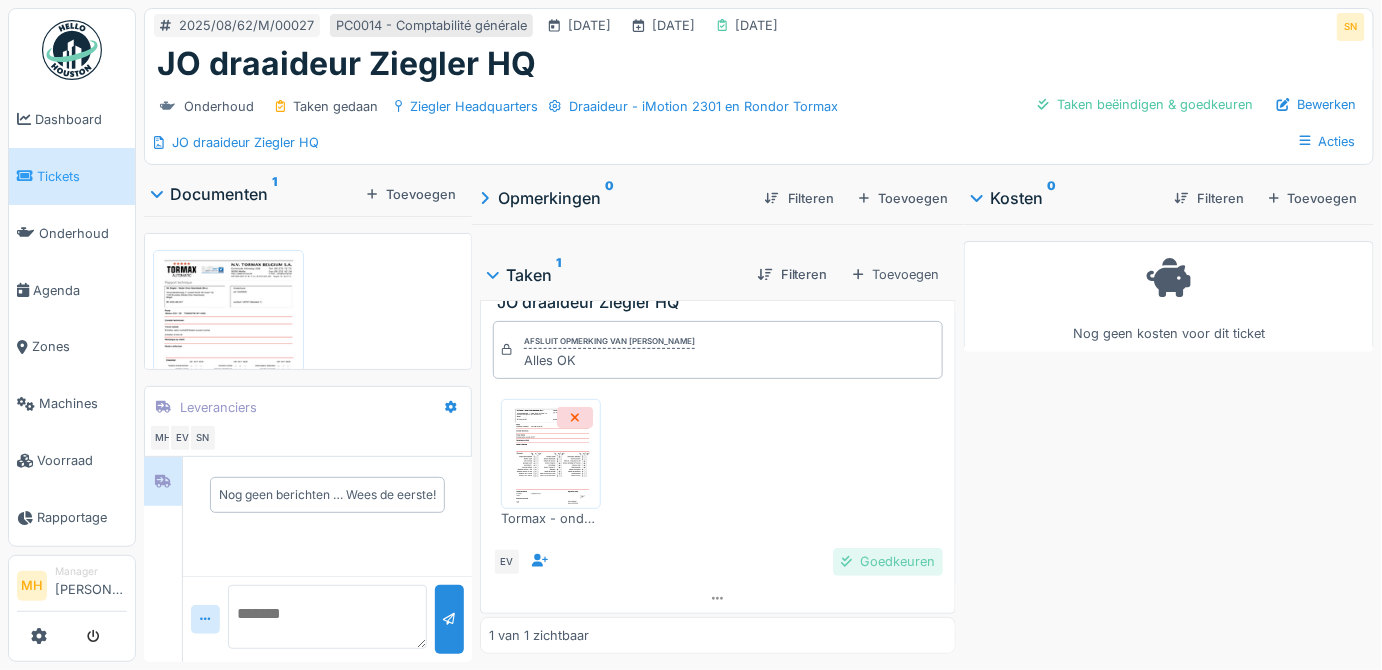 click on "Goedkeuren" at bounding box center [888, 561] 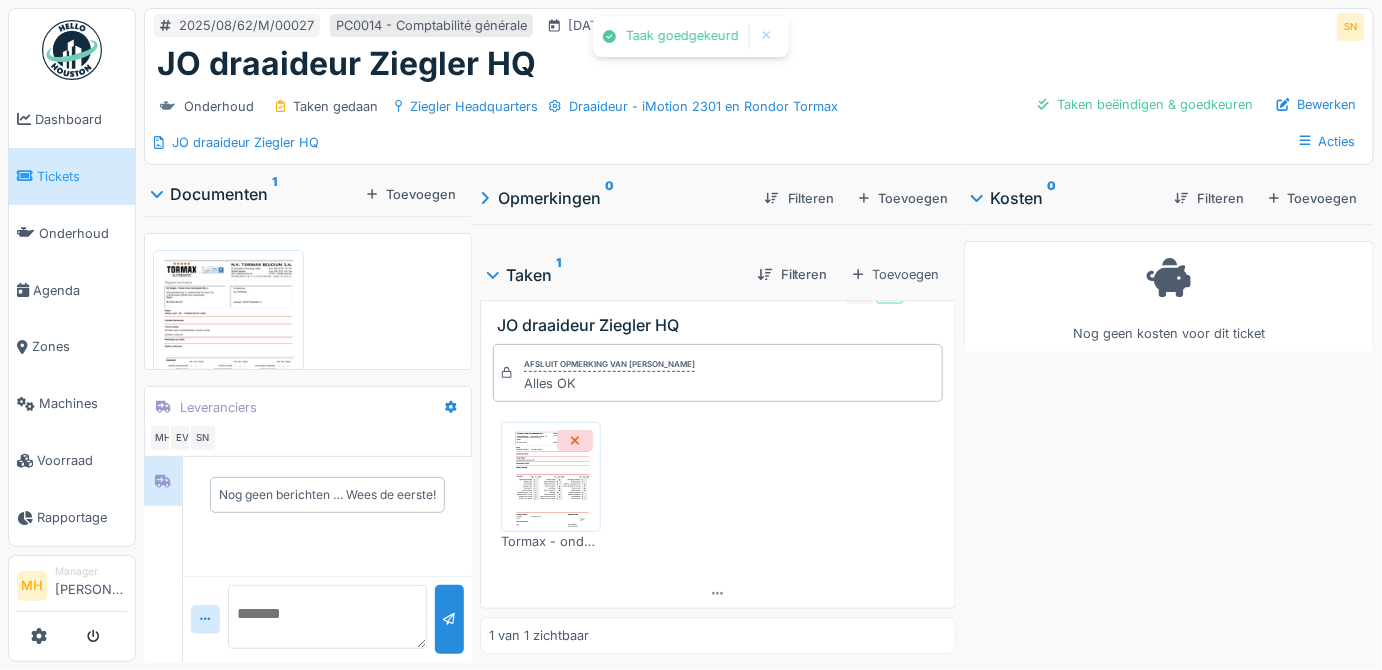 scroll, scrollTop: 46, scrollLeft: 0, axis: vertical 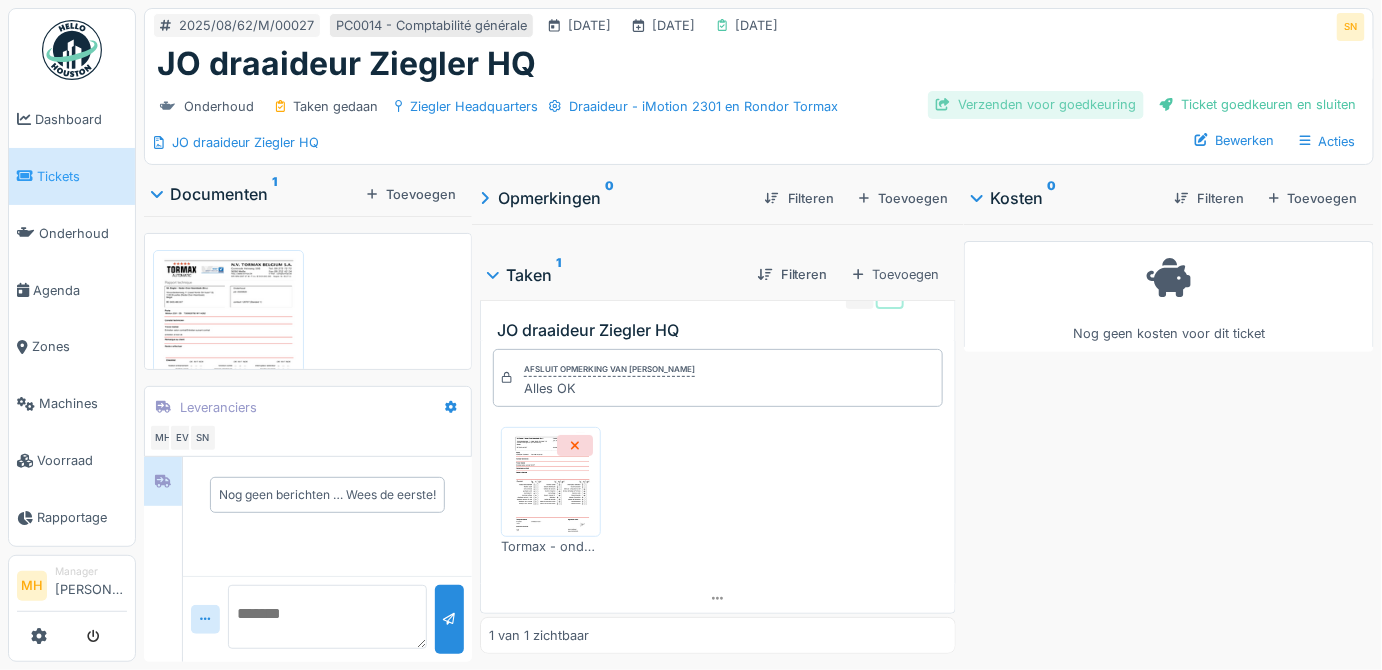 click on "Verzenden voor goedkeuring" at bounding box center (1036, 104) 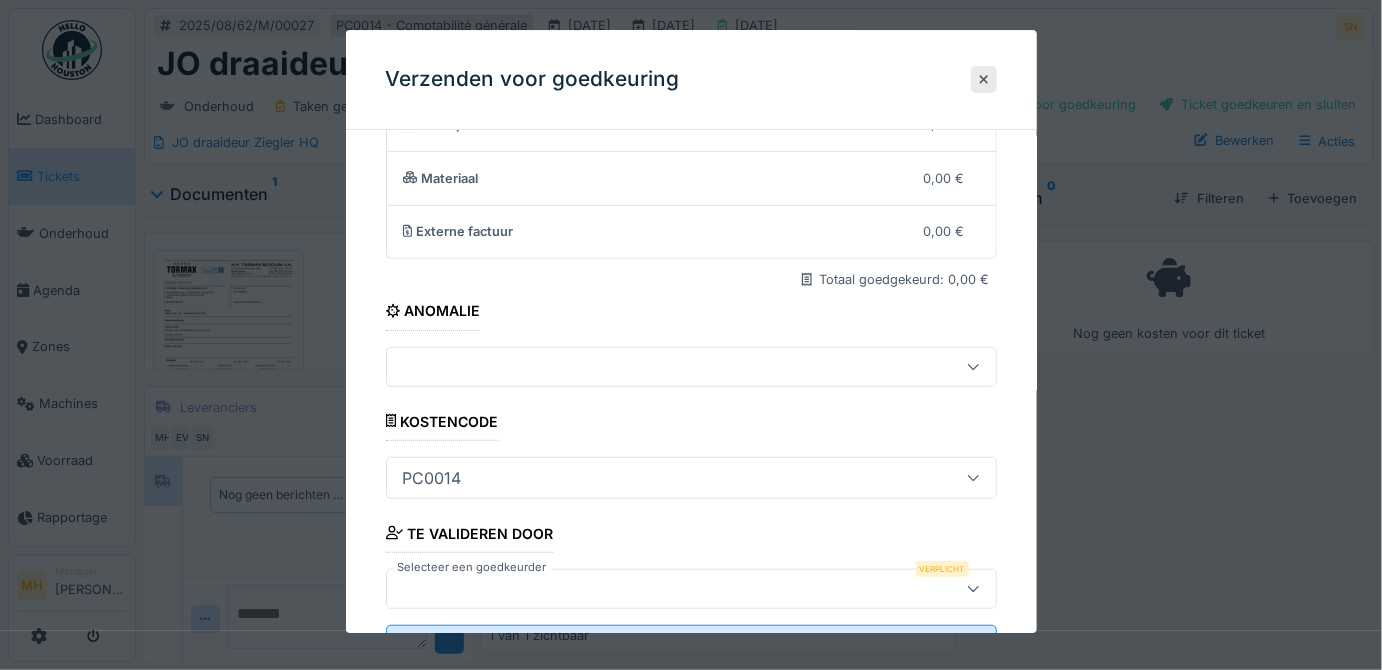 scroll, scrollTop: 234, scrollLeft: 0, axis: vertical 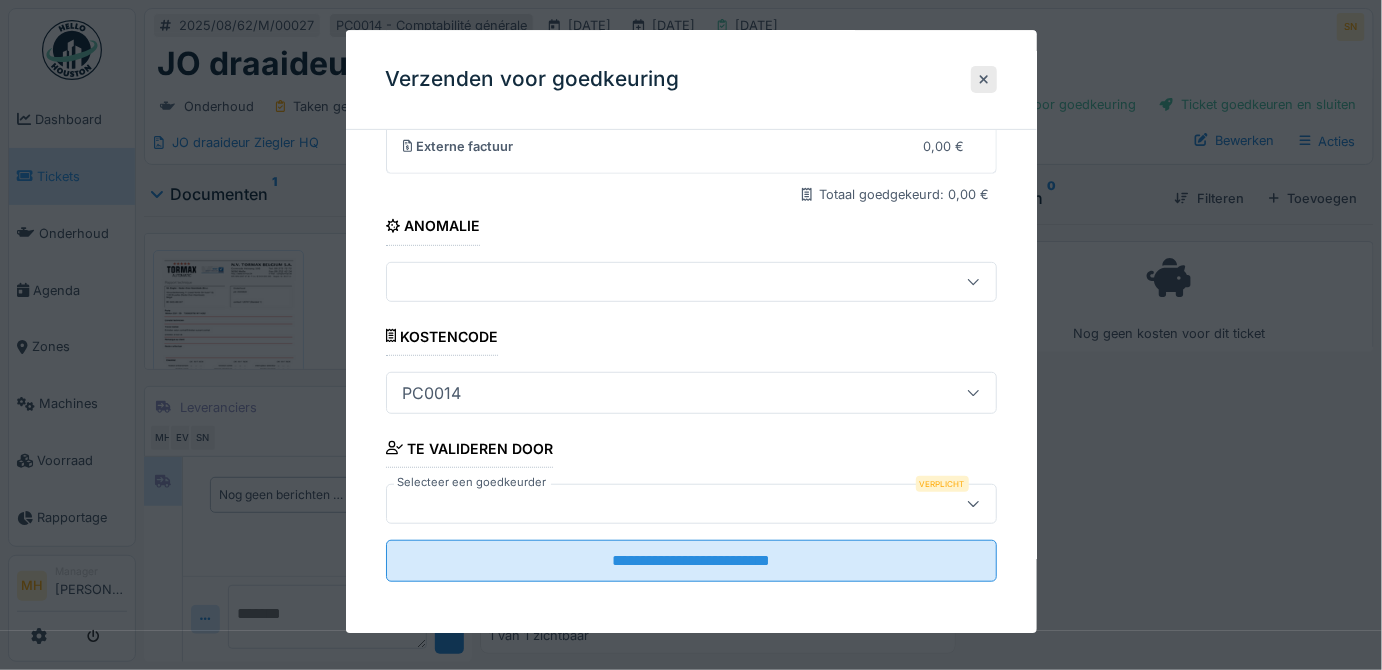 click at bounding box center [661, 504] 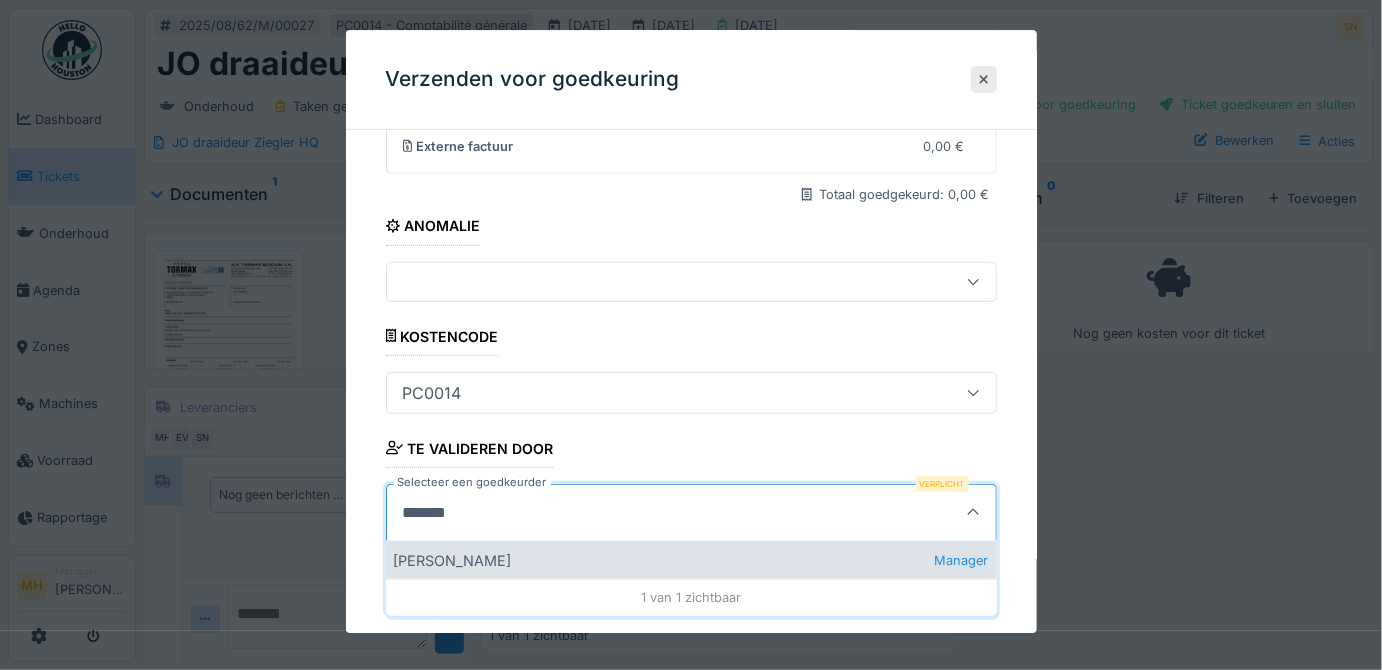 type on "*******" 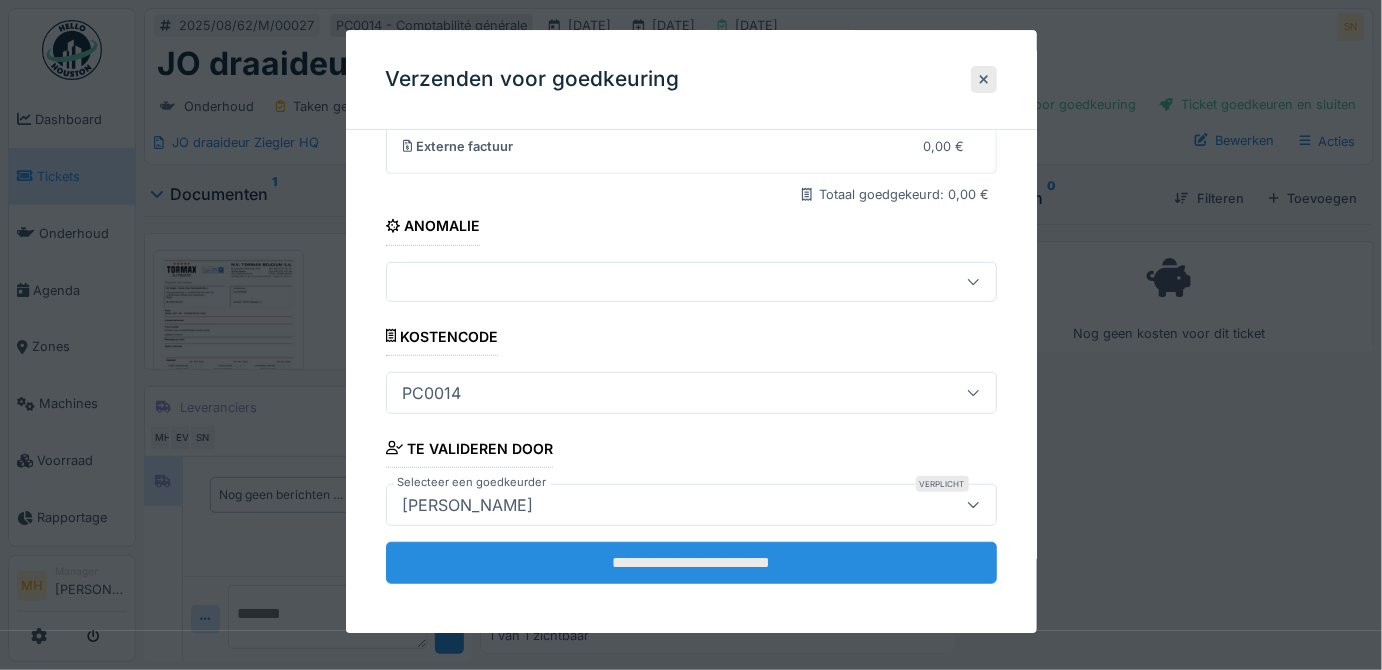 click on "**********" at bounding box center (691, 563) 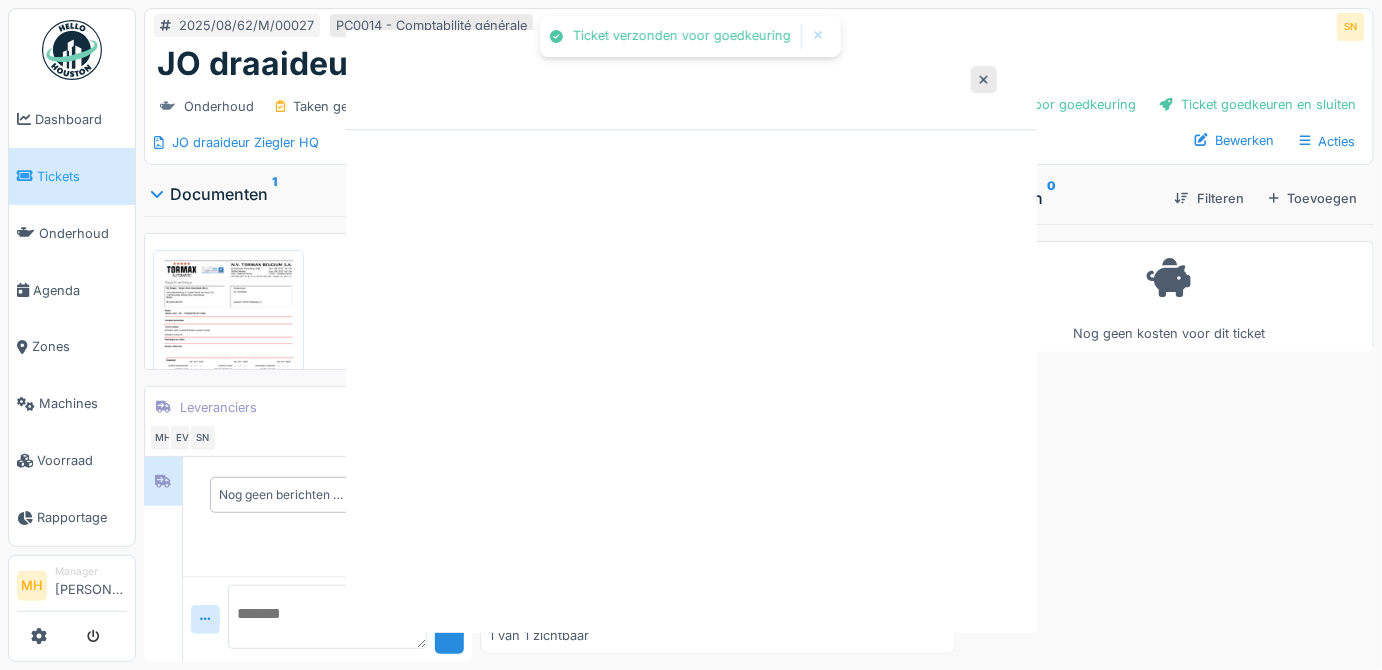 scroll, scrollTop: 0, scrollLeft: 0, axis: both 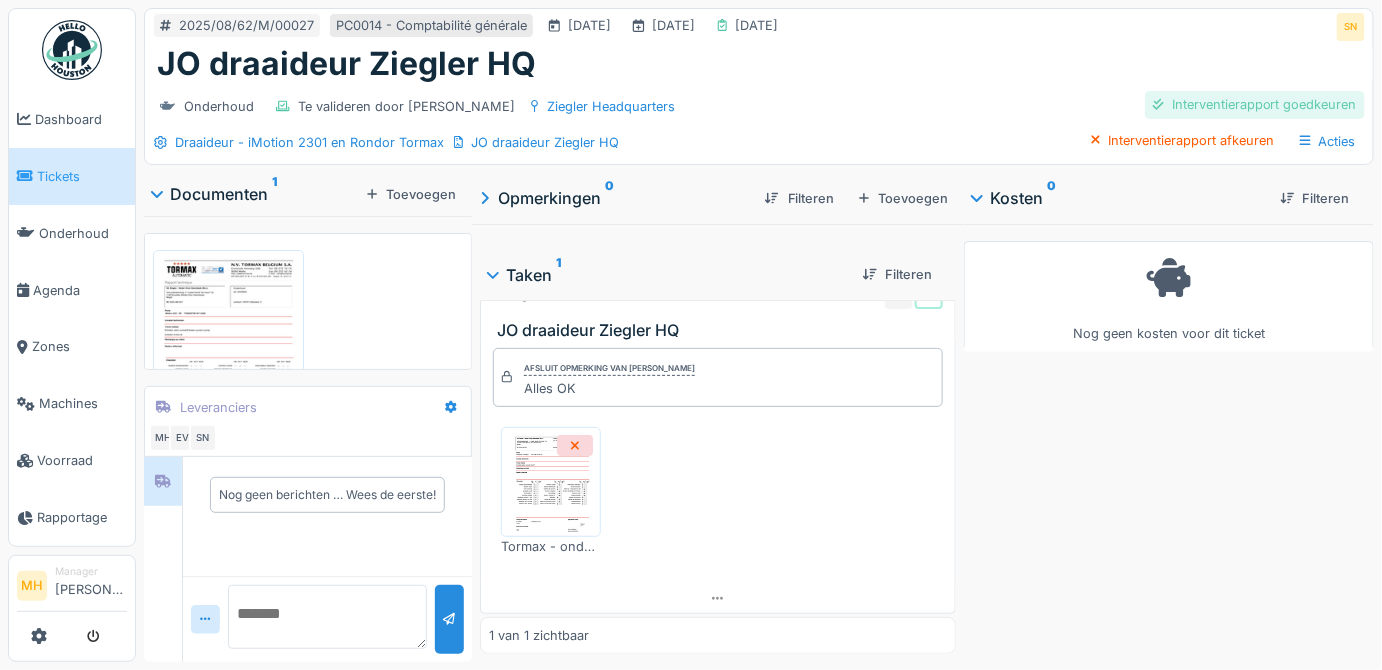 click on "Interventierapport goedkeuren" at bounding box center (1255, 104) 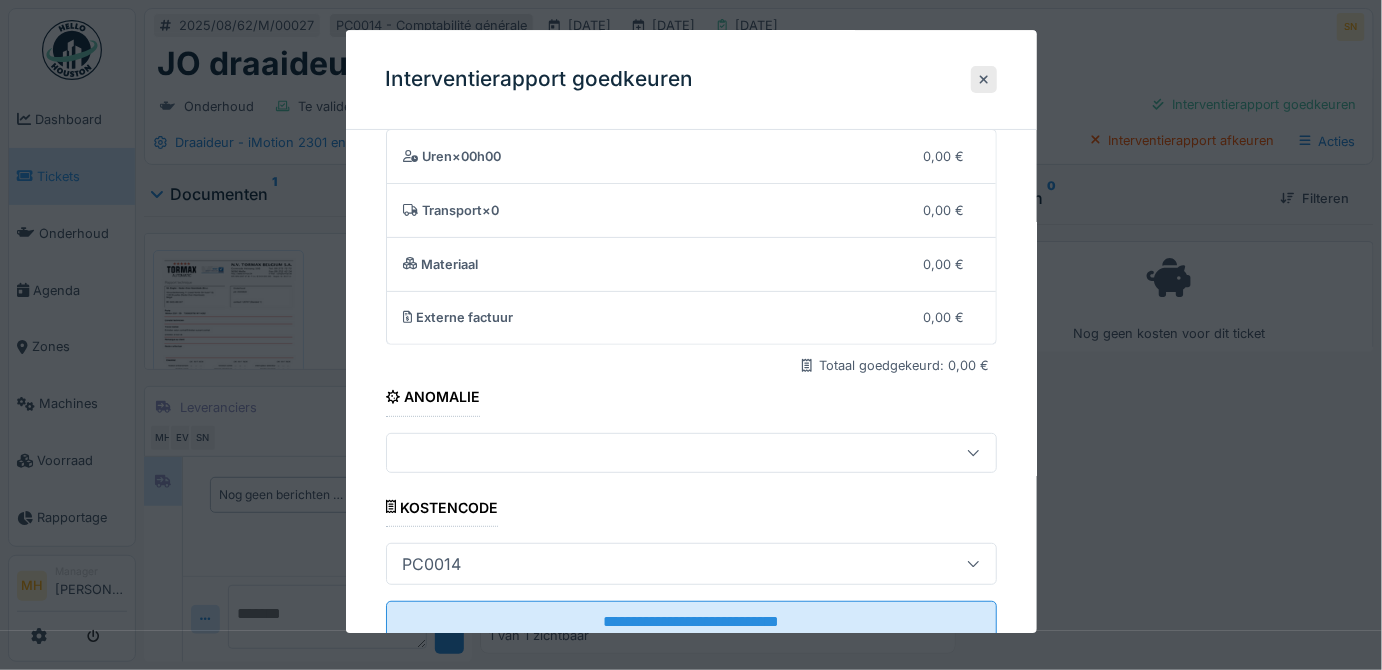 scroll, scrollTop: 124, scrollLeft: 0, axis: vertical 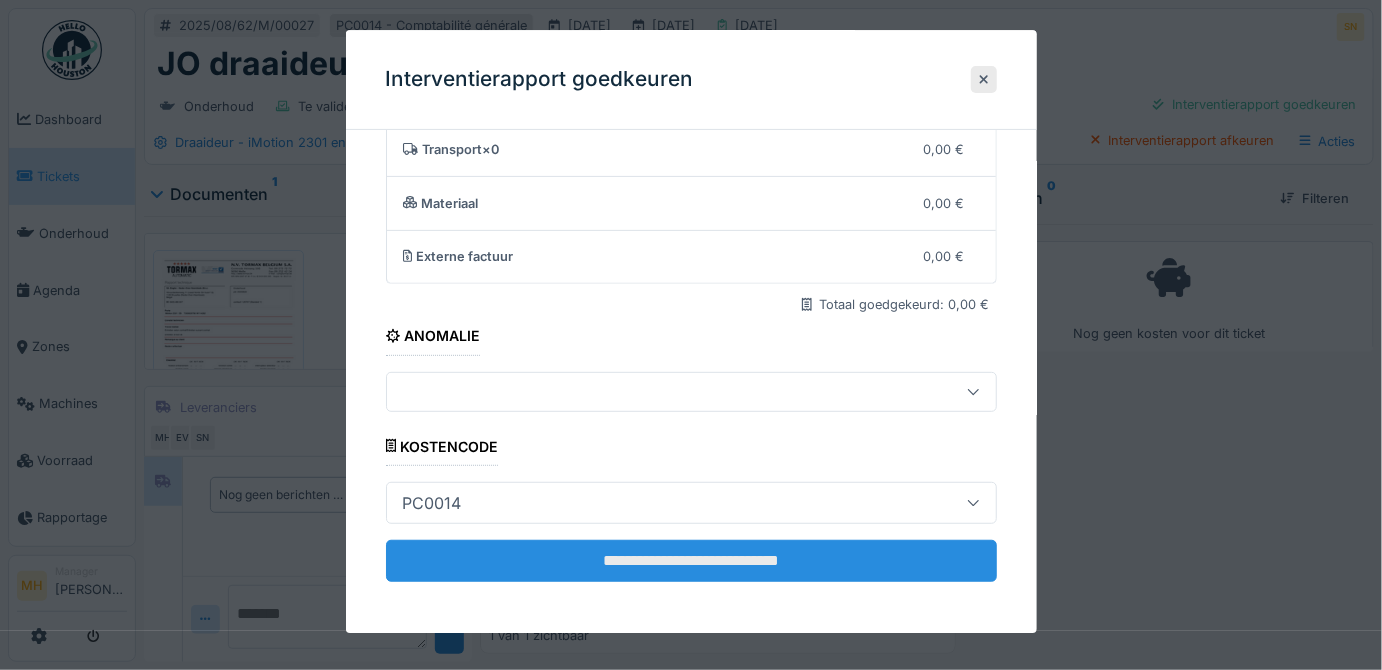 click on "**********" at bounding box center [691, 561] 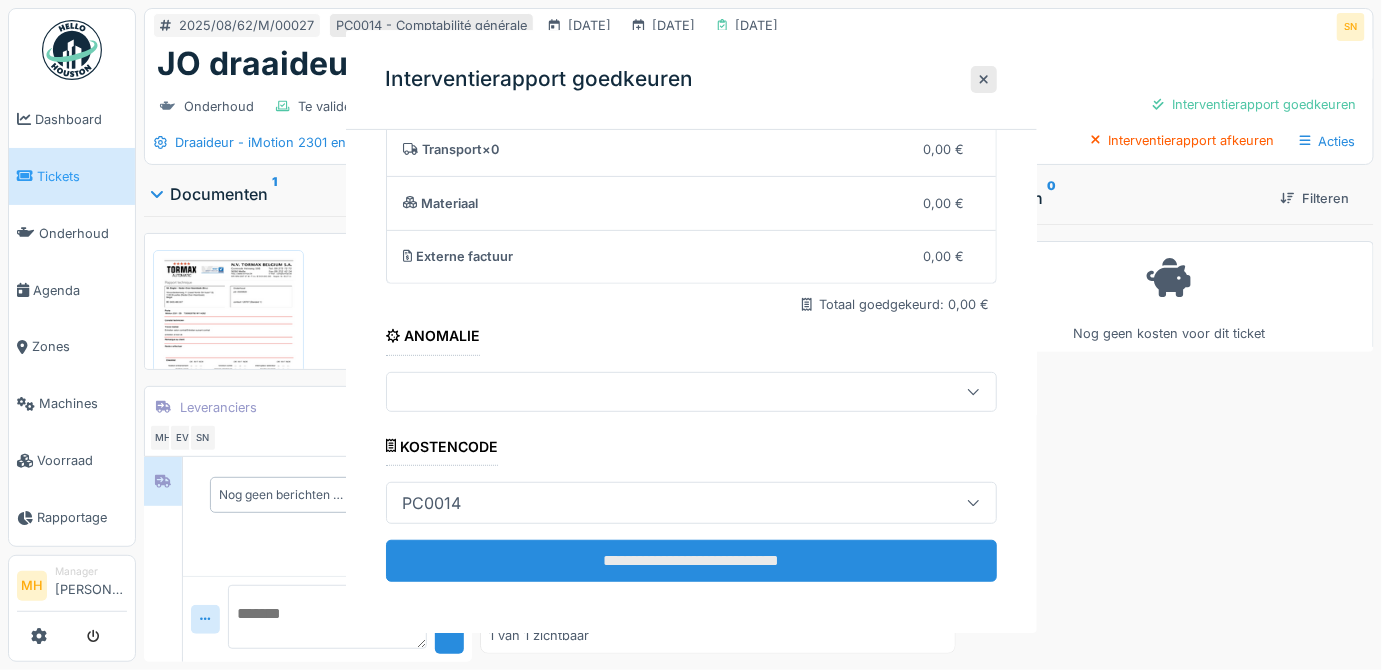 scroll, scrollTop: 0, scrollLeft: 0, axis: both 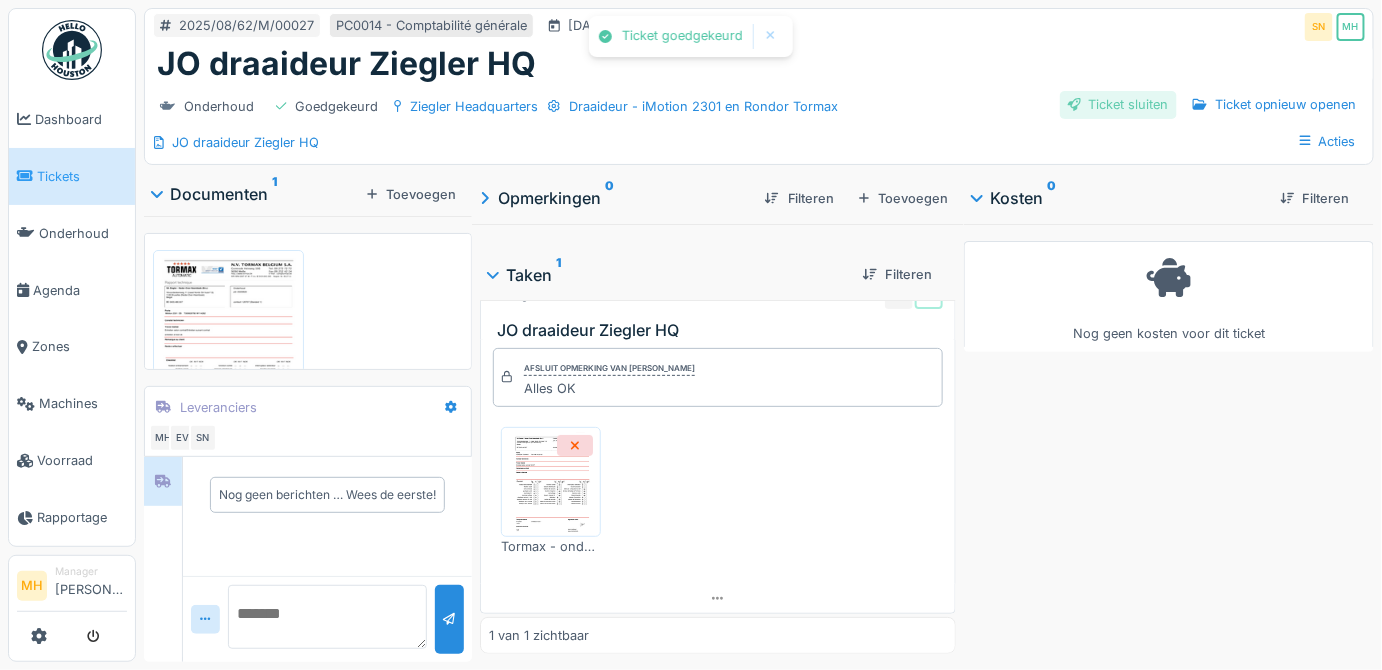 click on "Ticket sluiten" at bounding box center [1118, 104] 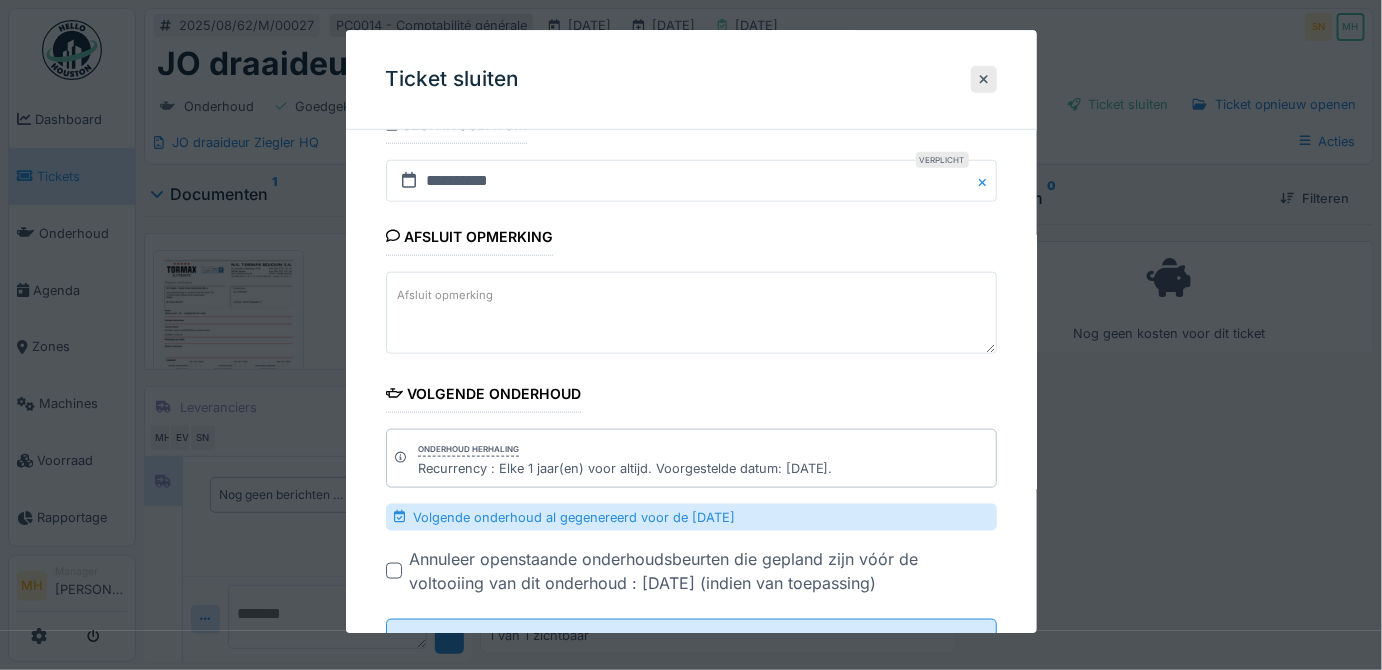scroll, scrollTop: 634, scrollLeft: 0, axis: vertical 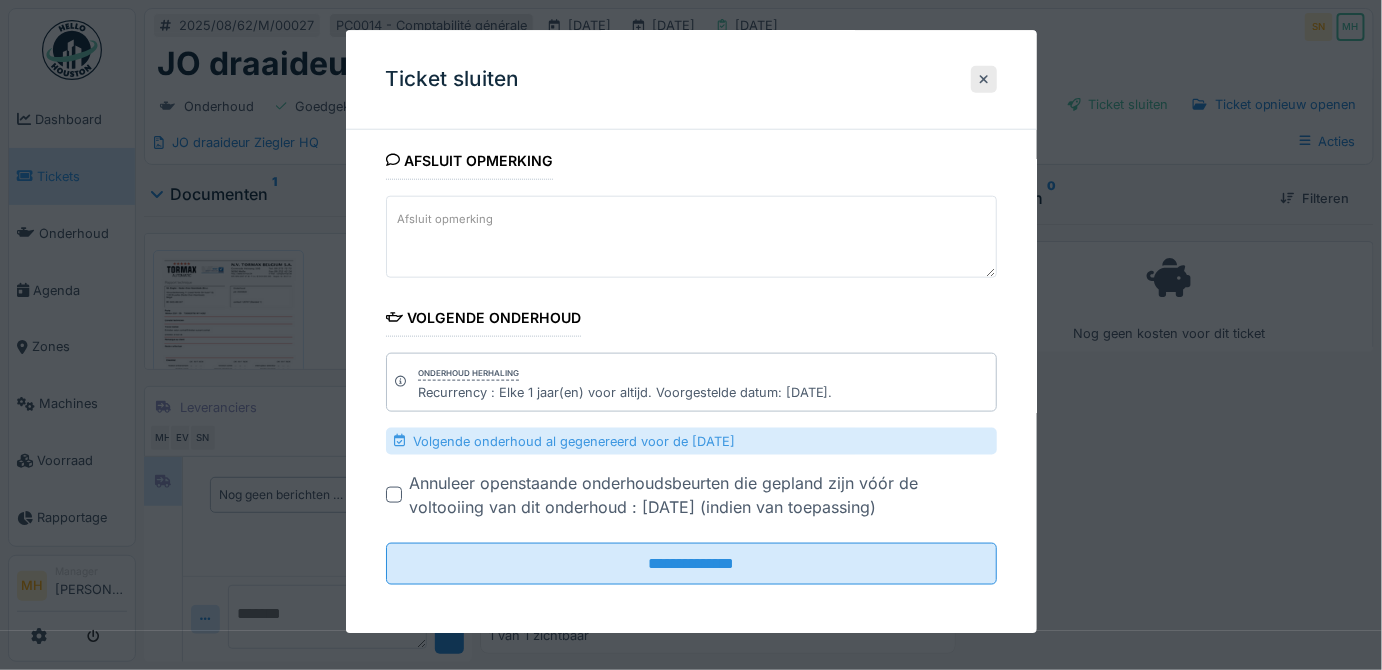 click on "Volgende onderhoud al gegenereerd voor de 17-1-2027" at bounding box center (691, 441) 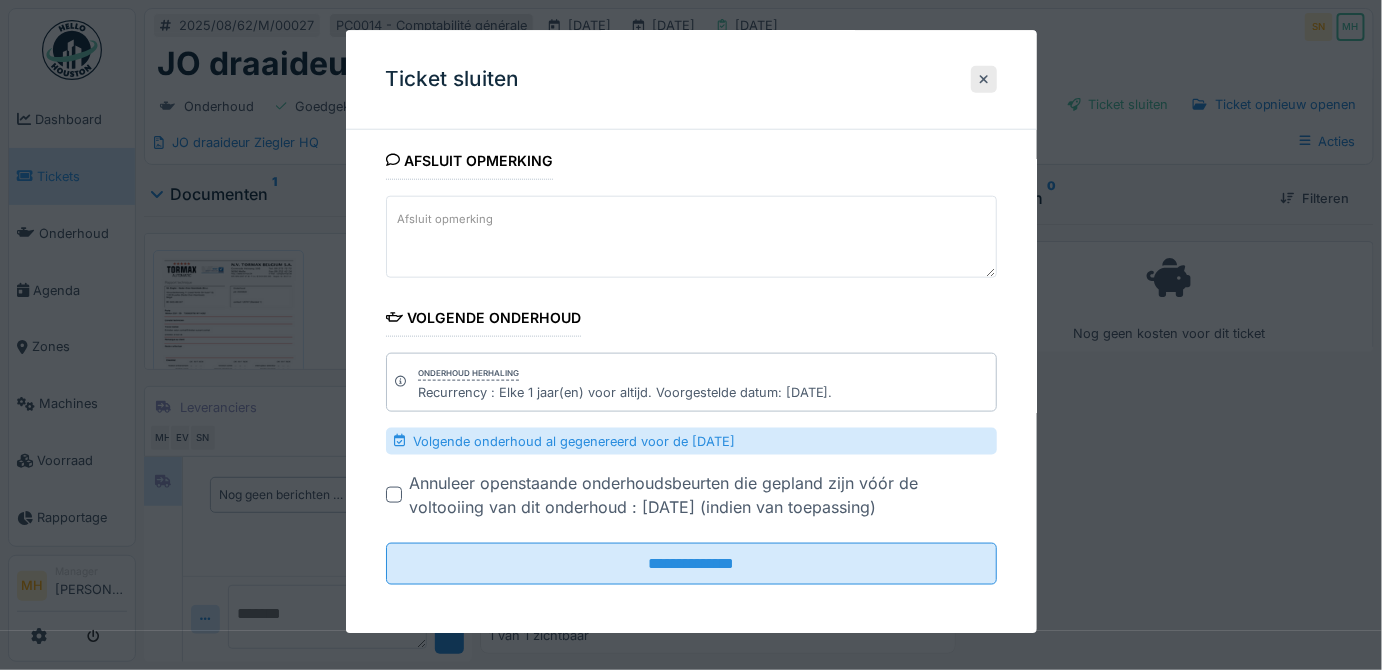 click on "Recurrency : Elke 1 jaar(en) voor altijd. Voorgestelde datum: 17-1-2027." at bounding box center (625, 393) 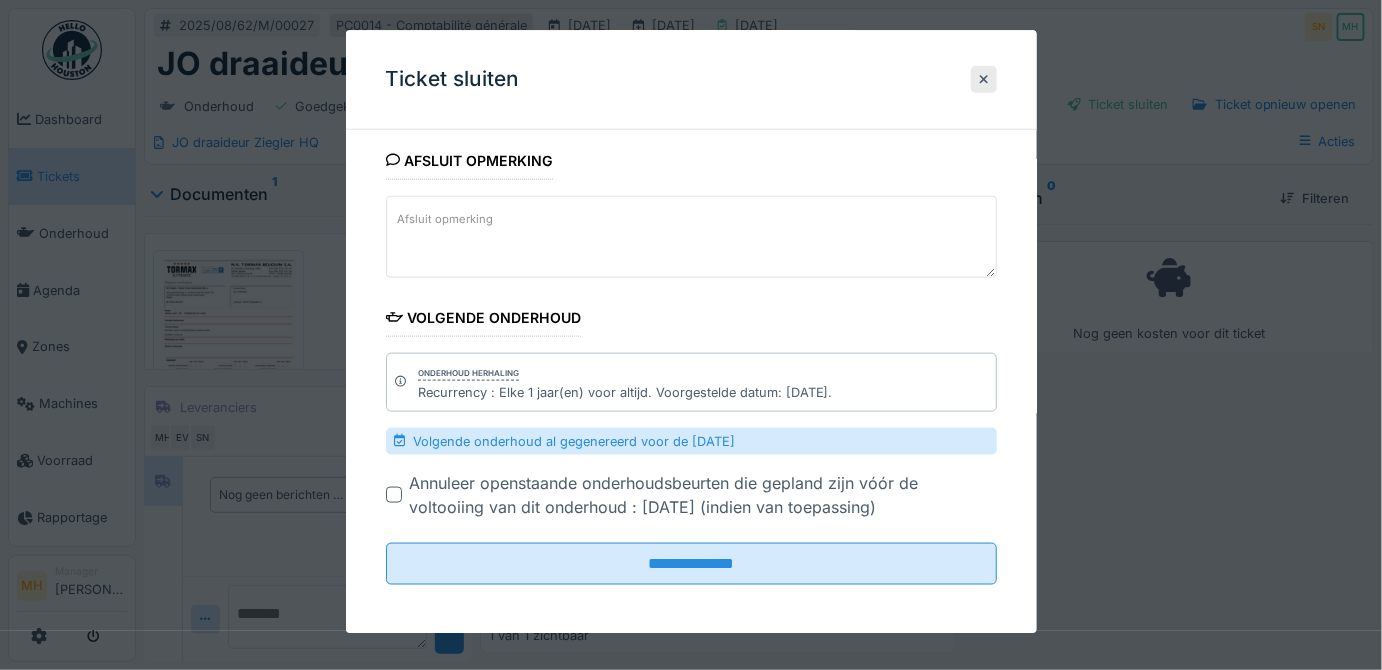 drag, startPoint x: 783, startPoint y: 387, endPoint x: 850, endPoint y: 386, distance: 67.00746 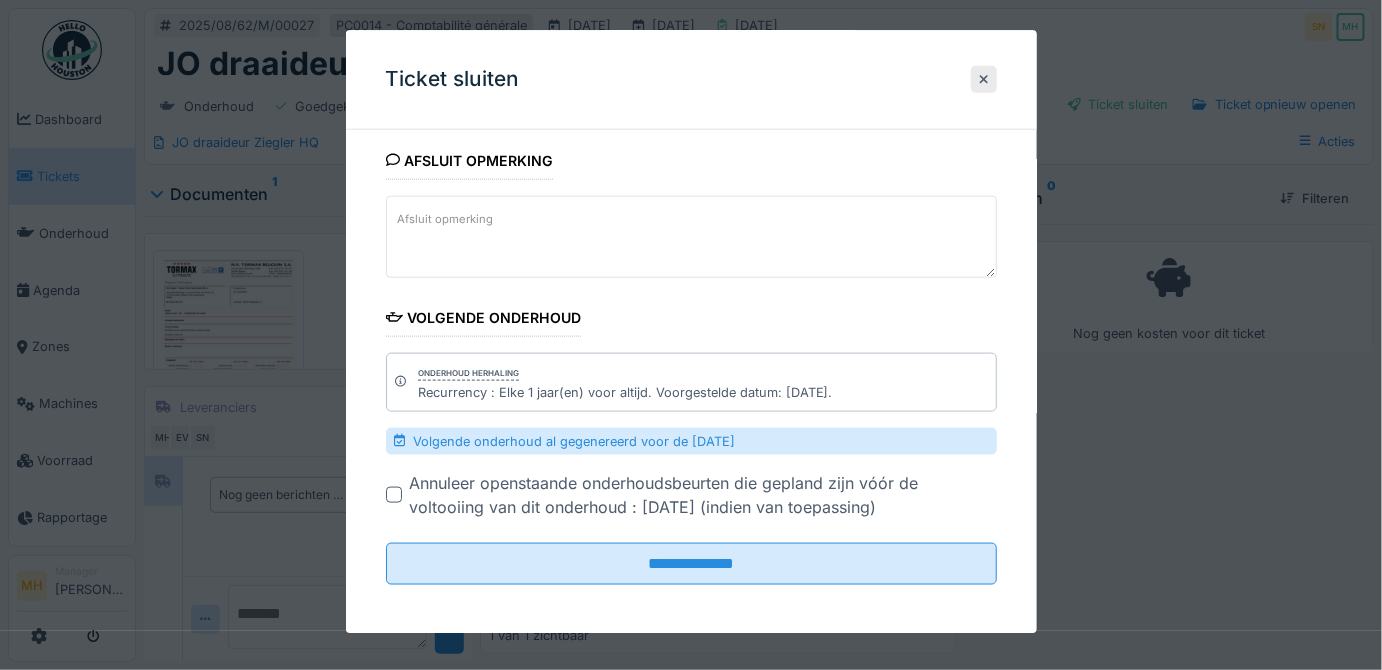 click at bounding box center [394, 495] 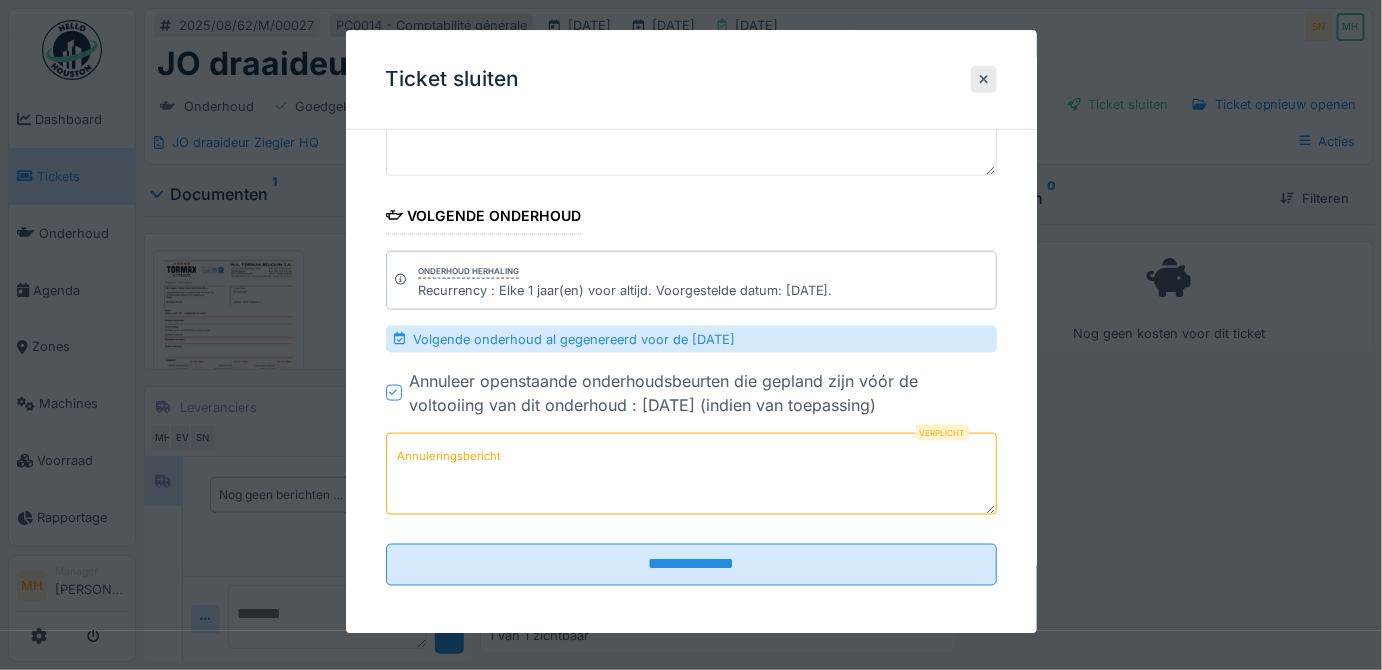 scroll, scrollTop: 738, scrollLeft: 0, axis: vertical 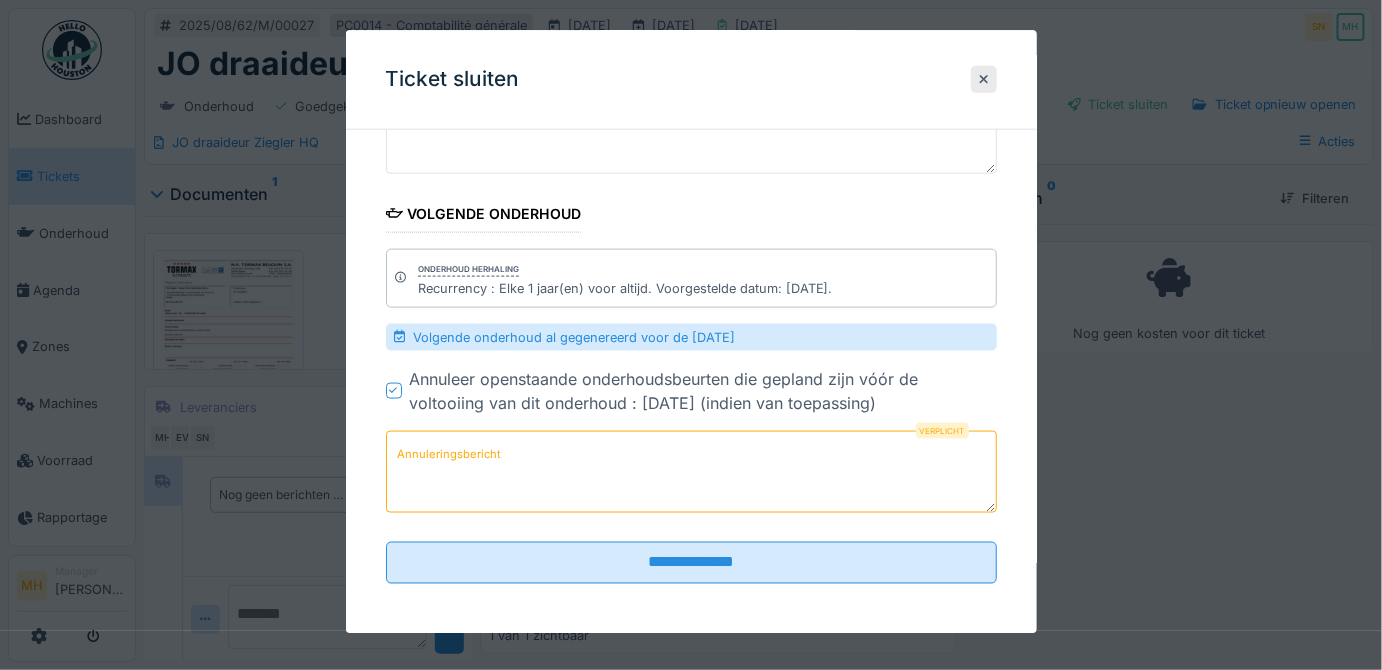 click at bounding box center (394, 391) 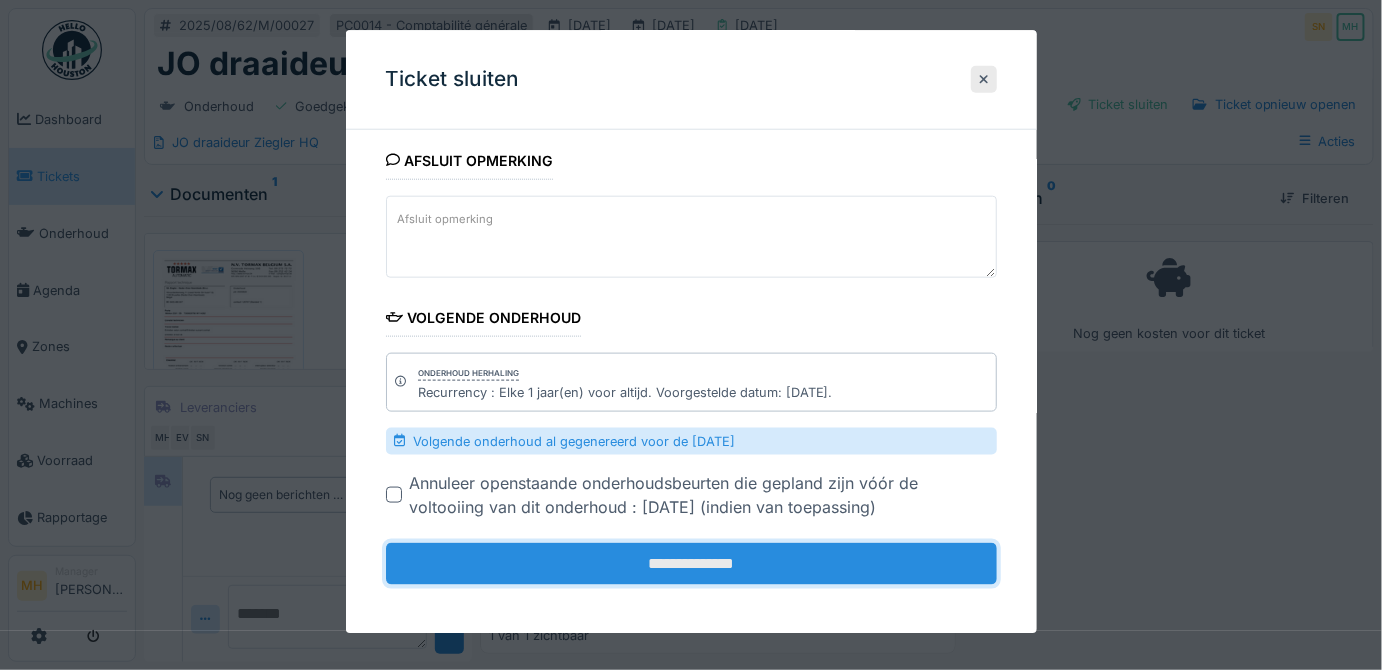 click on "**********" at bounding box center (691, 564) 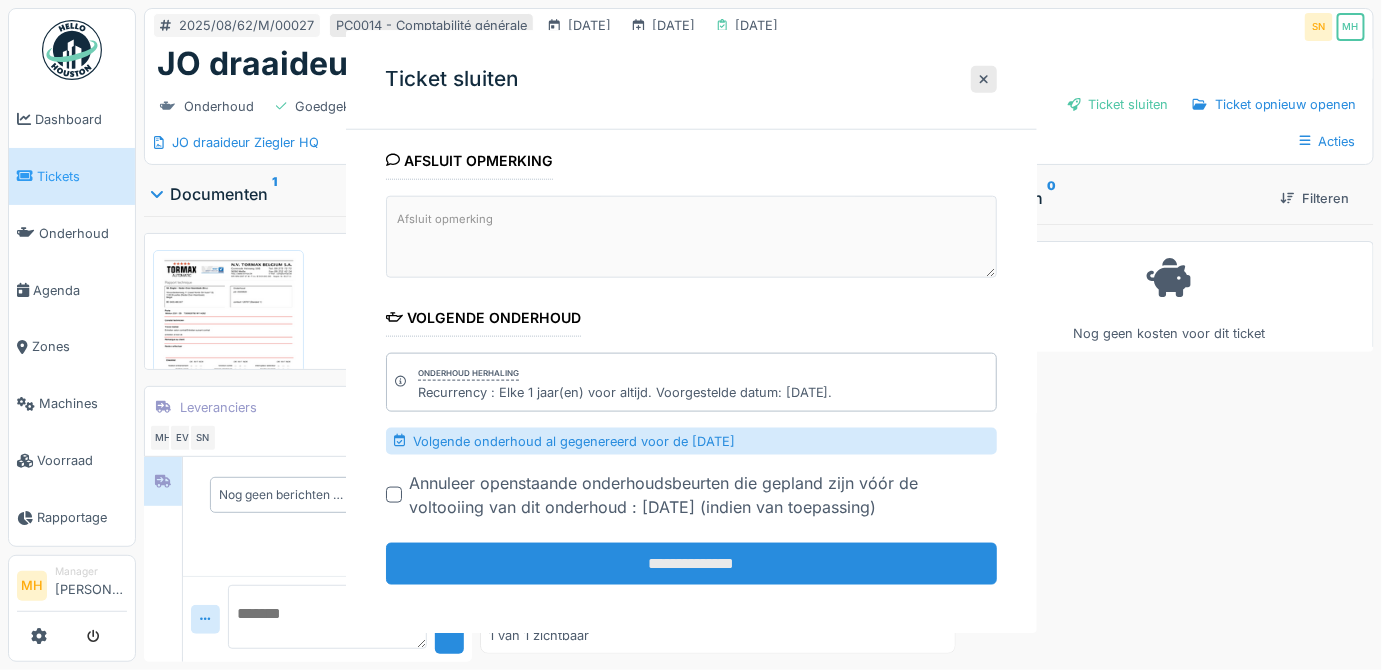 scroll, scrollTop: 0, scrollLeft: 0, axis: both 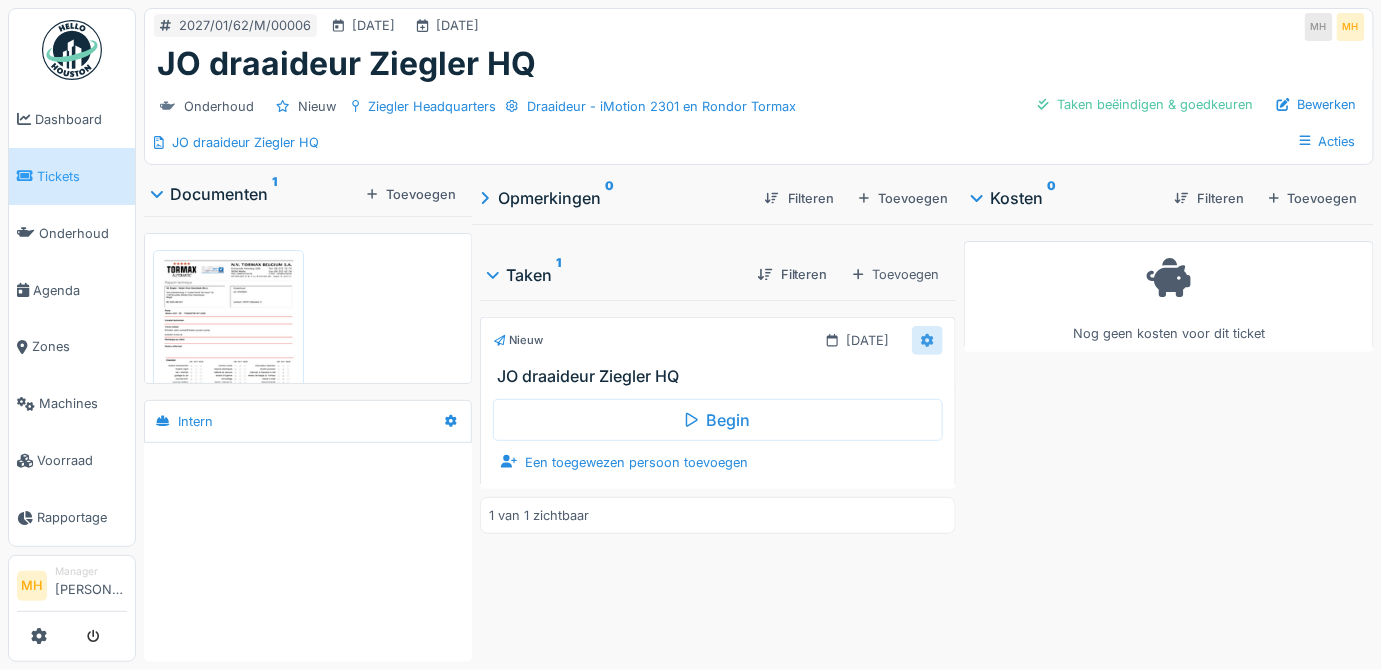 click 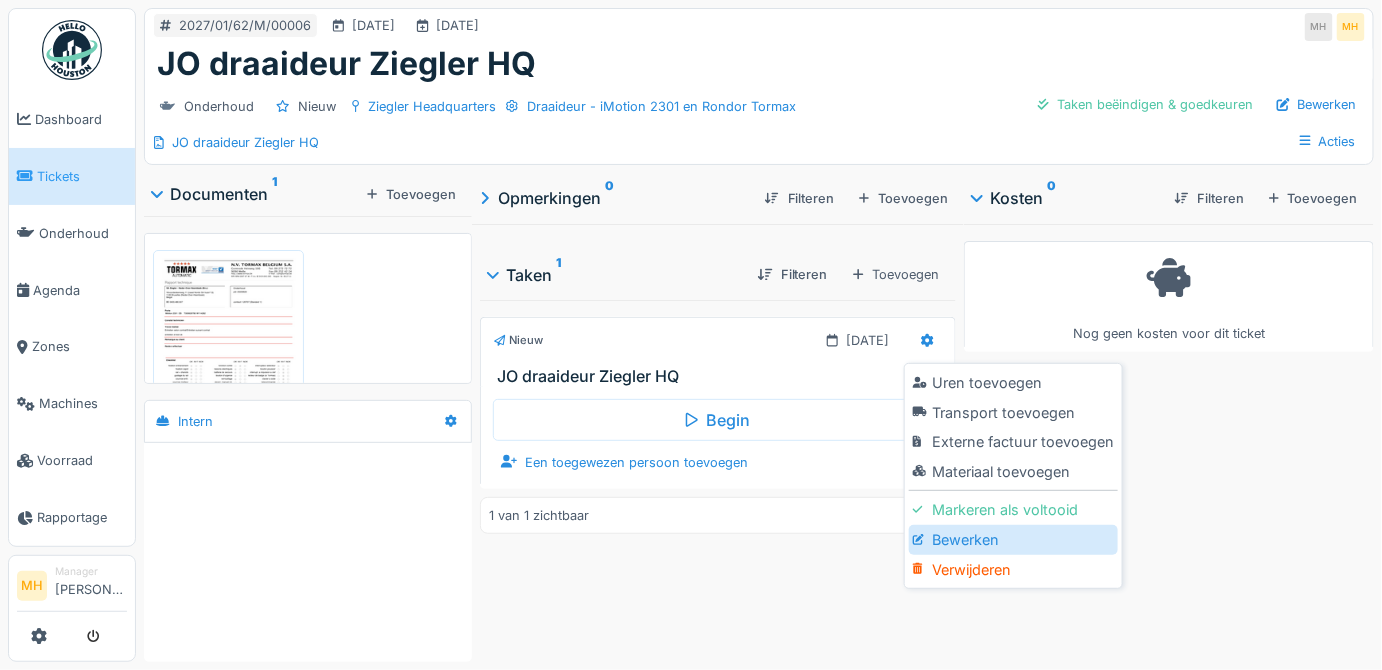 click on "Bewerken" at bounding box center [1013, 540] 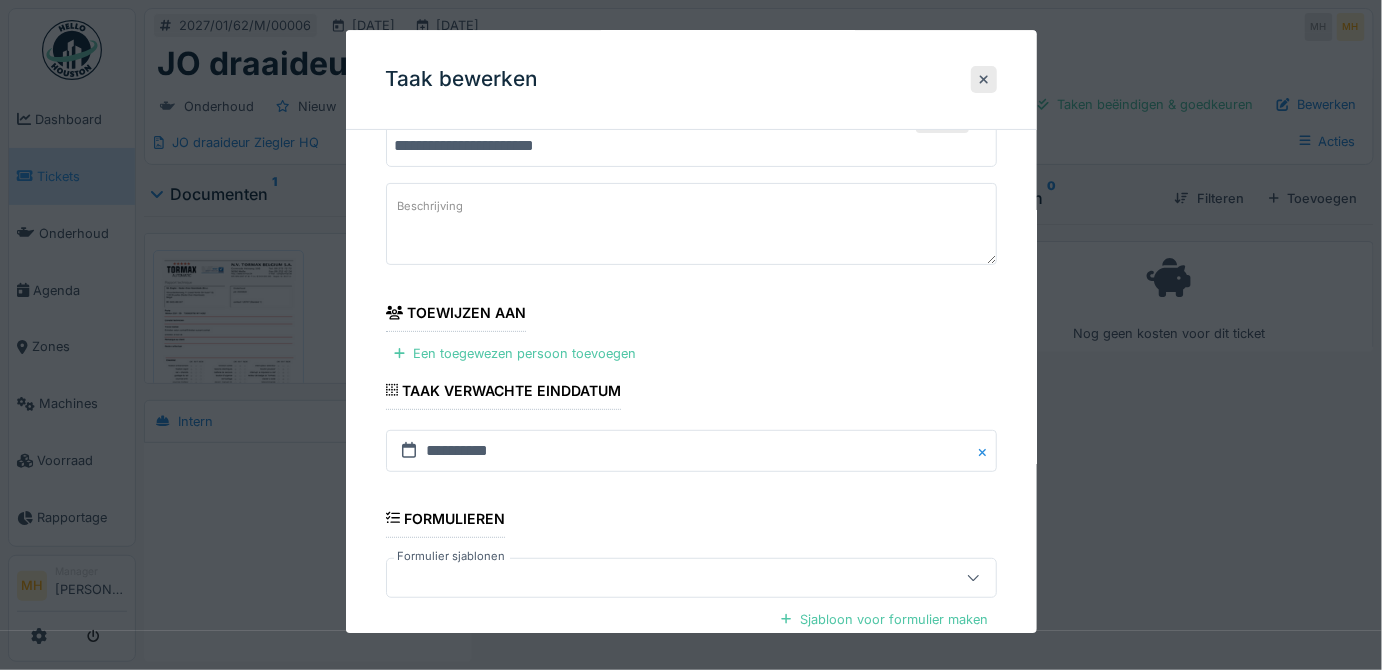 scroll, scrollTop: 181, scrollLeft: 0, axis: vertical 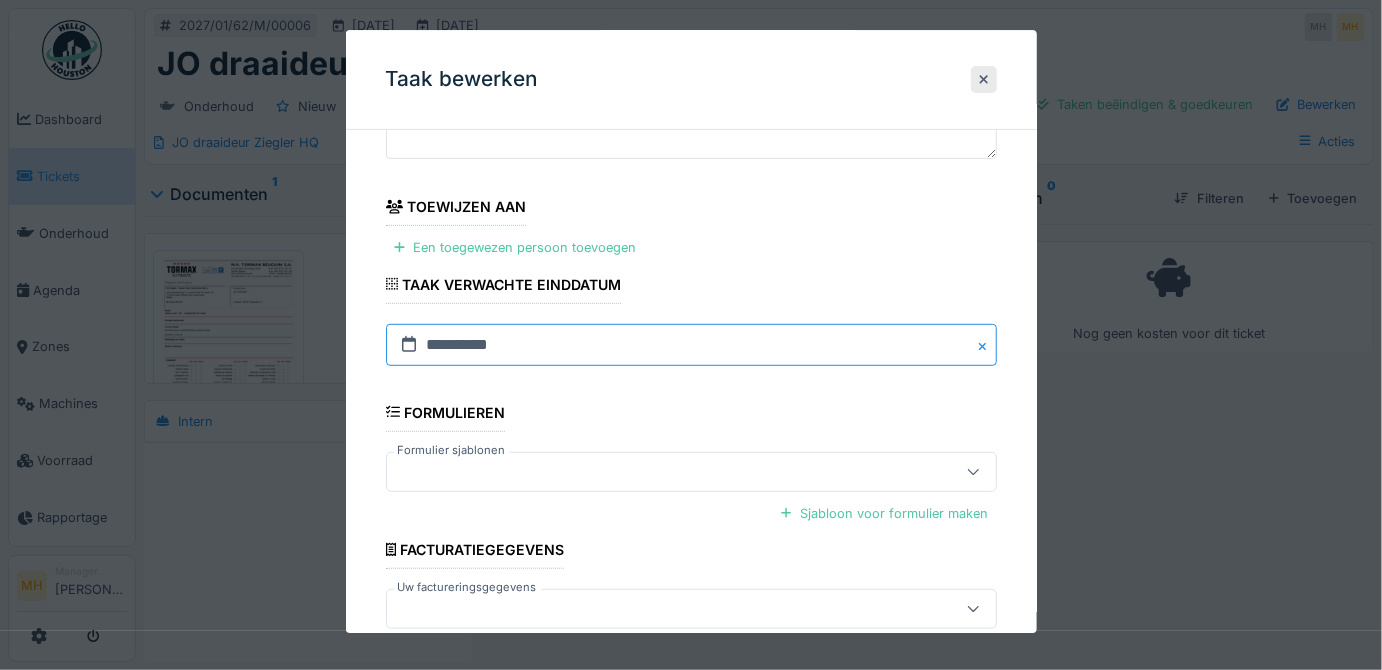 click on "**********" at bounding box center [691, 345] 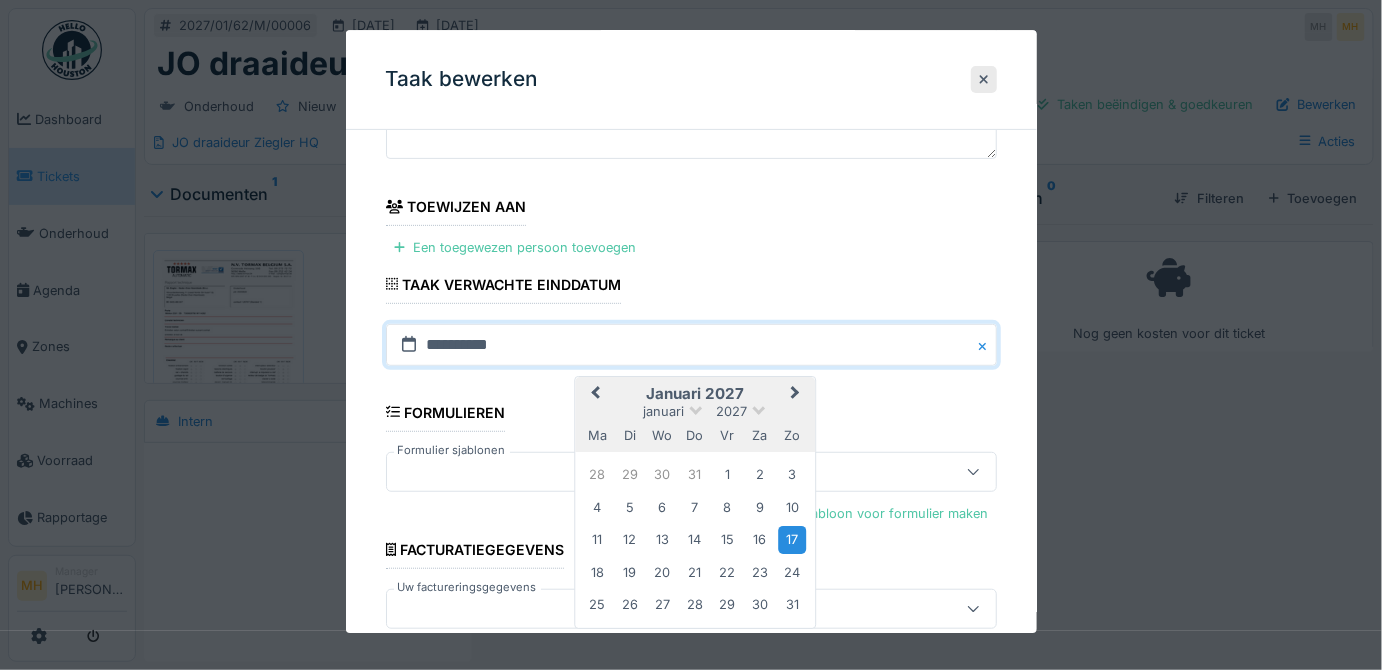 click on "Previous Month" at bounding box center [593, 395] 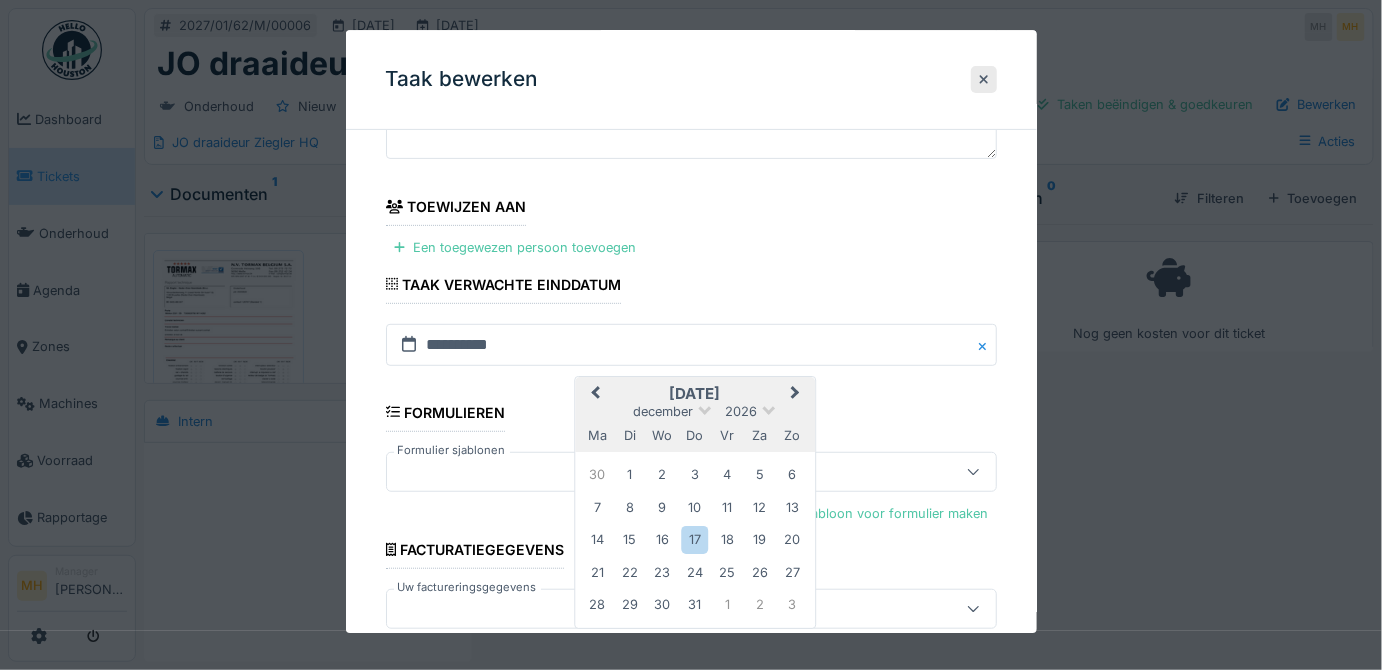 click on "Previous Month" at bounding box center (593, 395) 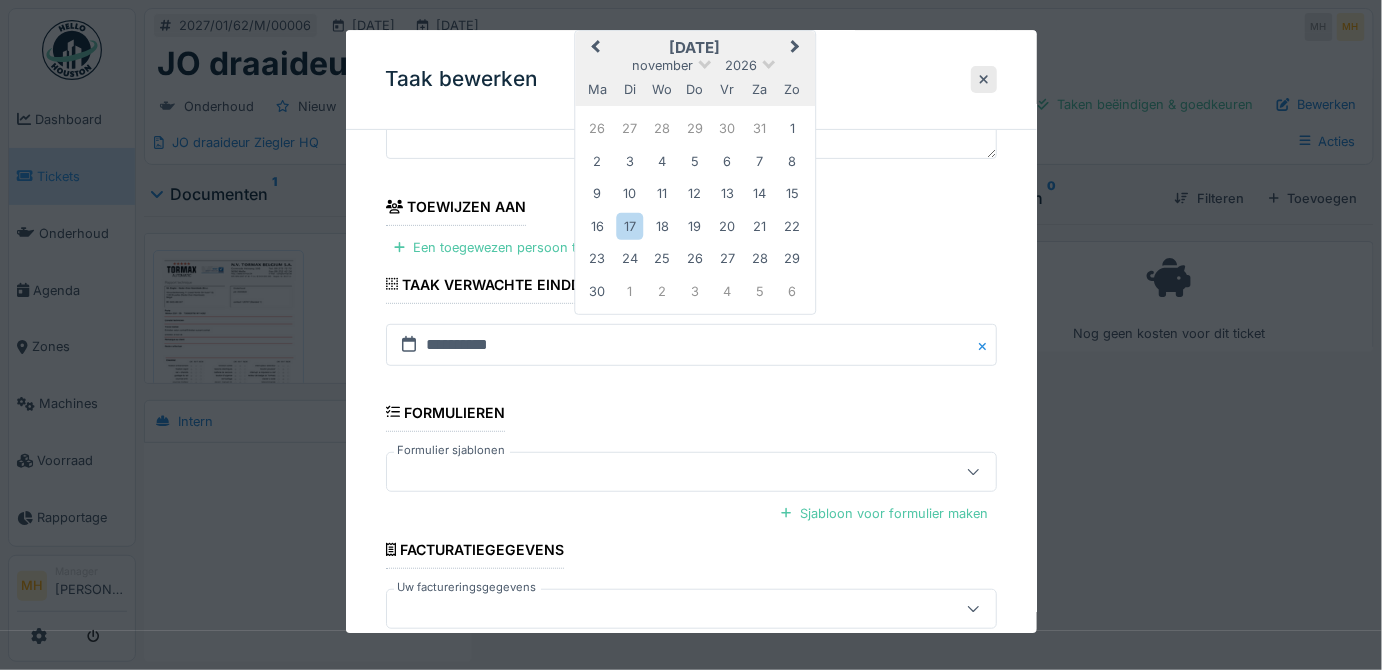 click on "Previous Month" at bounding box center [595, 48] 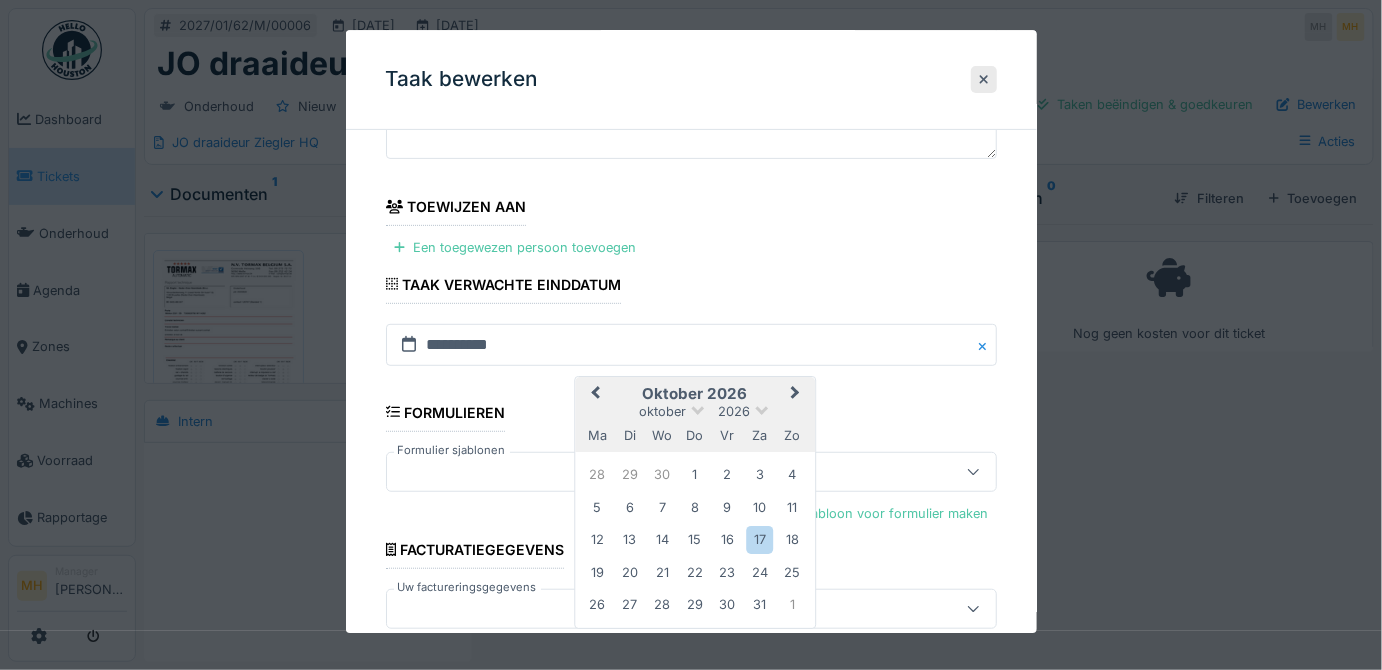 click on "Previous Month" at bounding box center [593, 395] 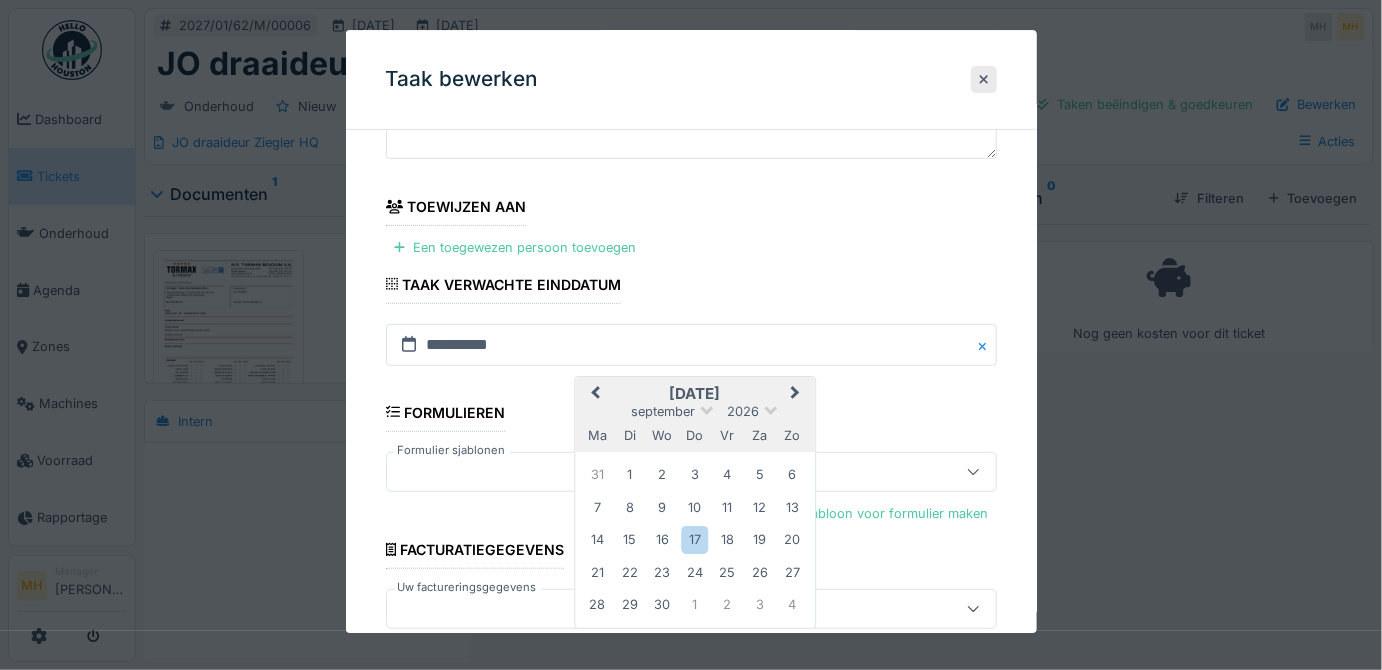 click on "Previous Month" at bounding box center [595, 394] 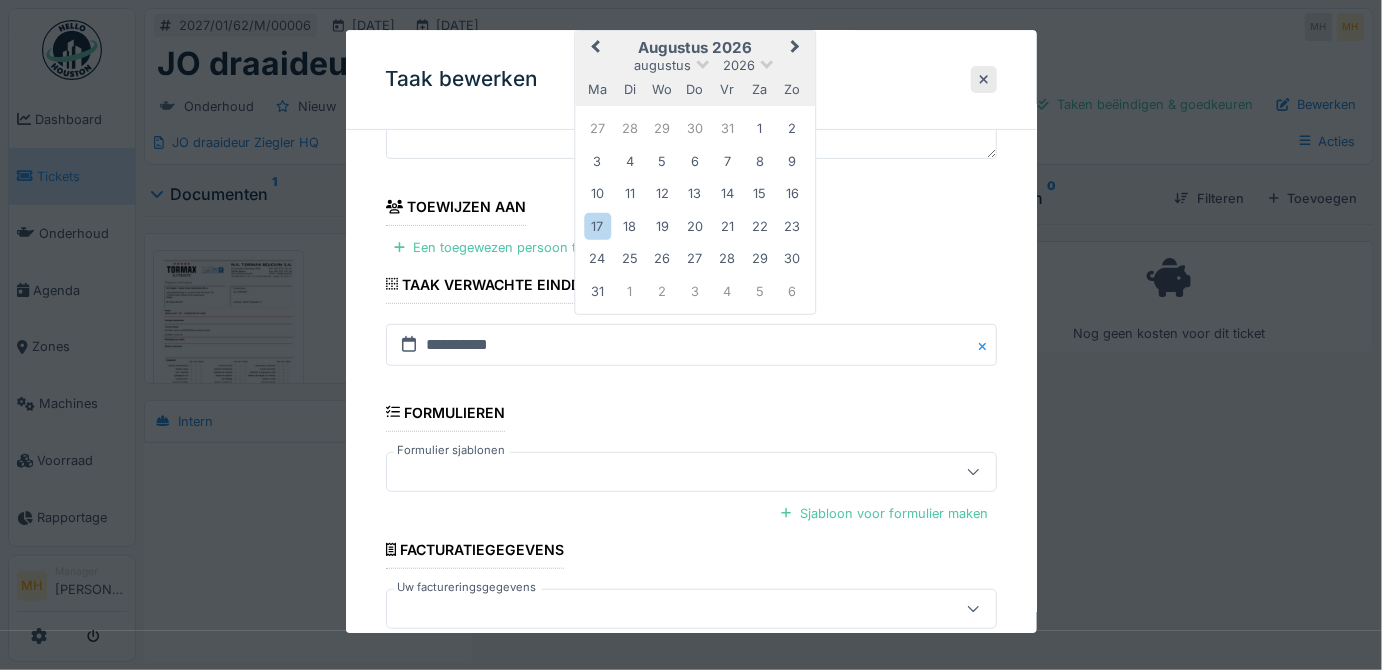 click on "Previous Month" at bounding box center [595, 48] 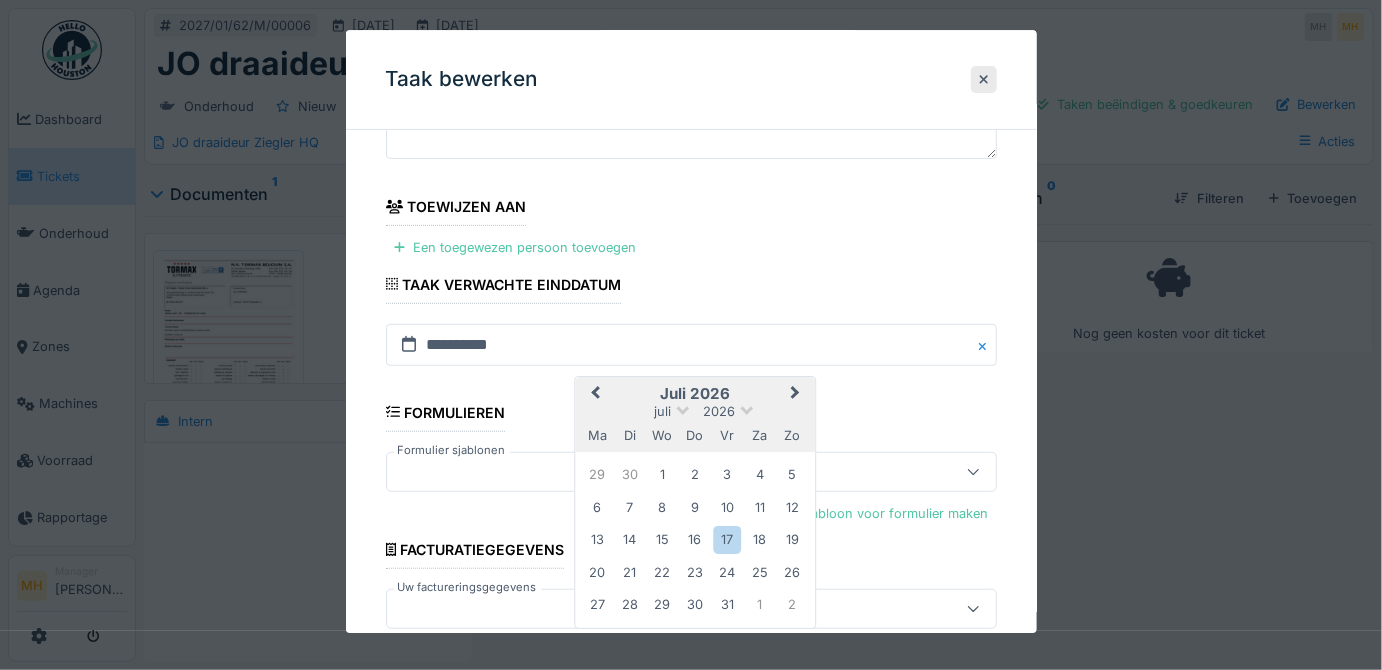 click on "Previous Month" at bounding box center (595, 394) 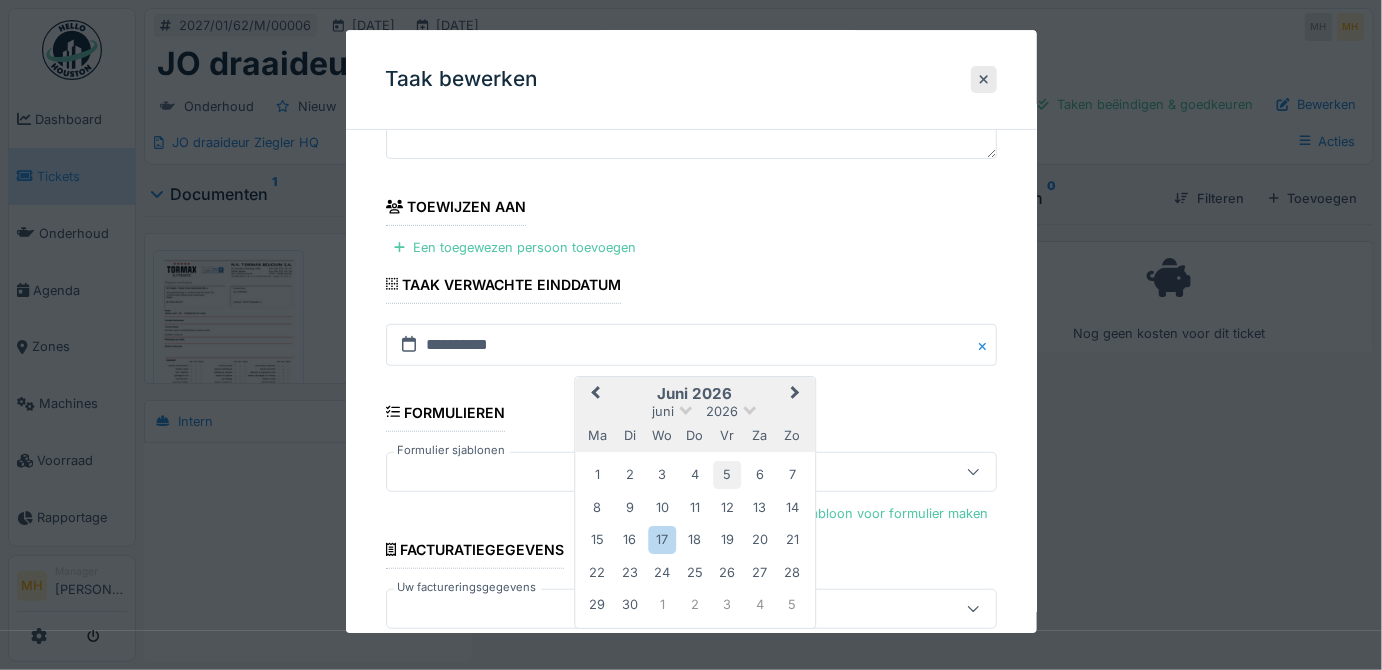 click on "5" at bounding box center [727, 475] 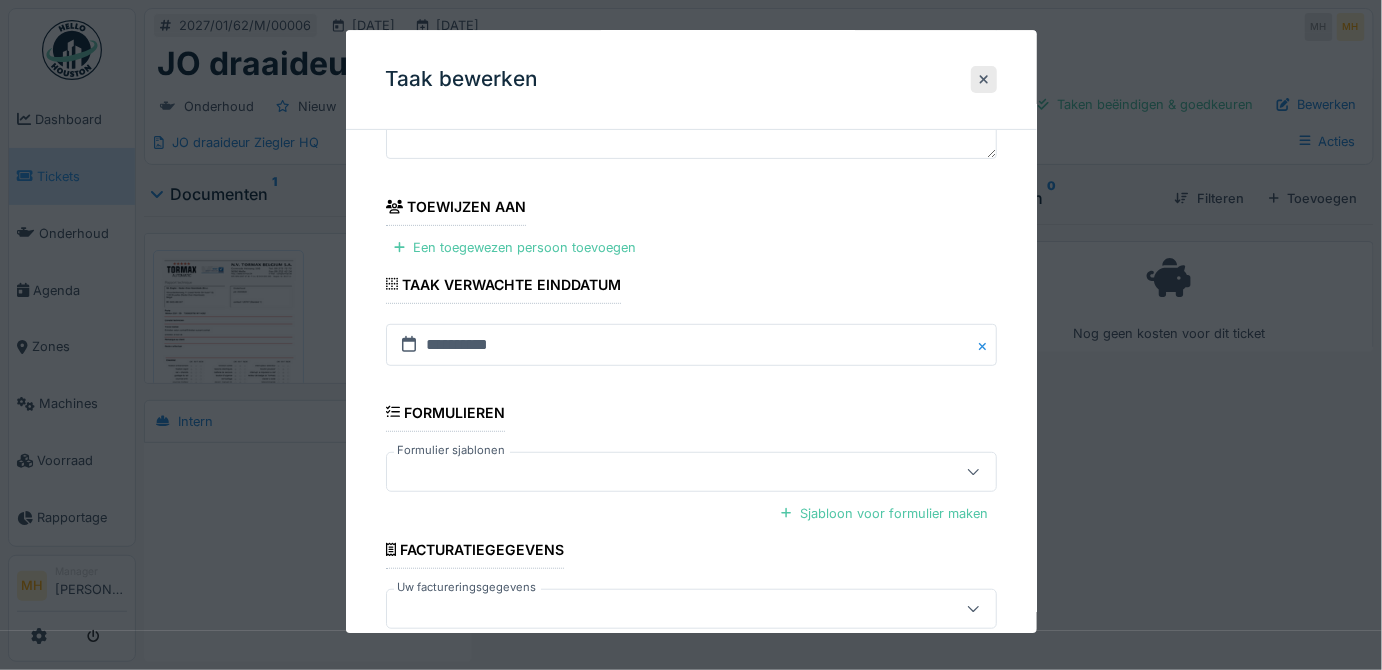 scroll, scrollTop: 287, scrollLeft: 0, axis: vertical 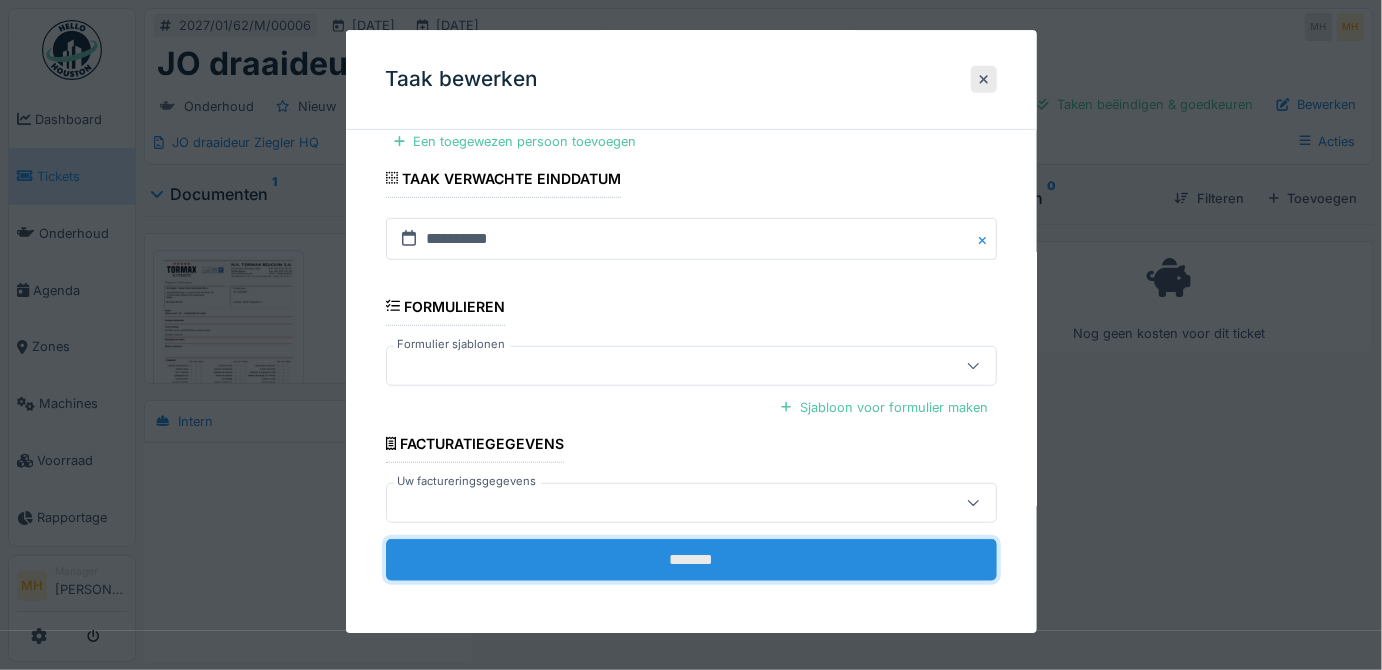 click on "*******" at bounding box center (691, 560) 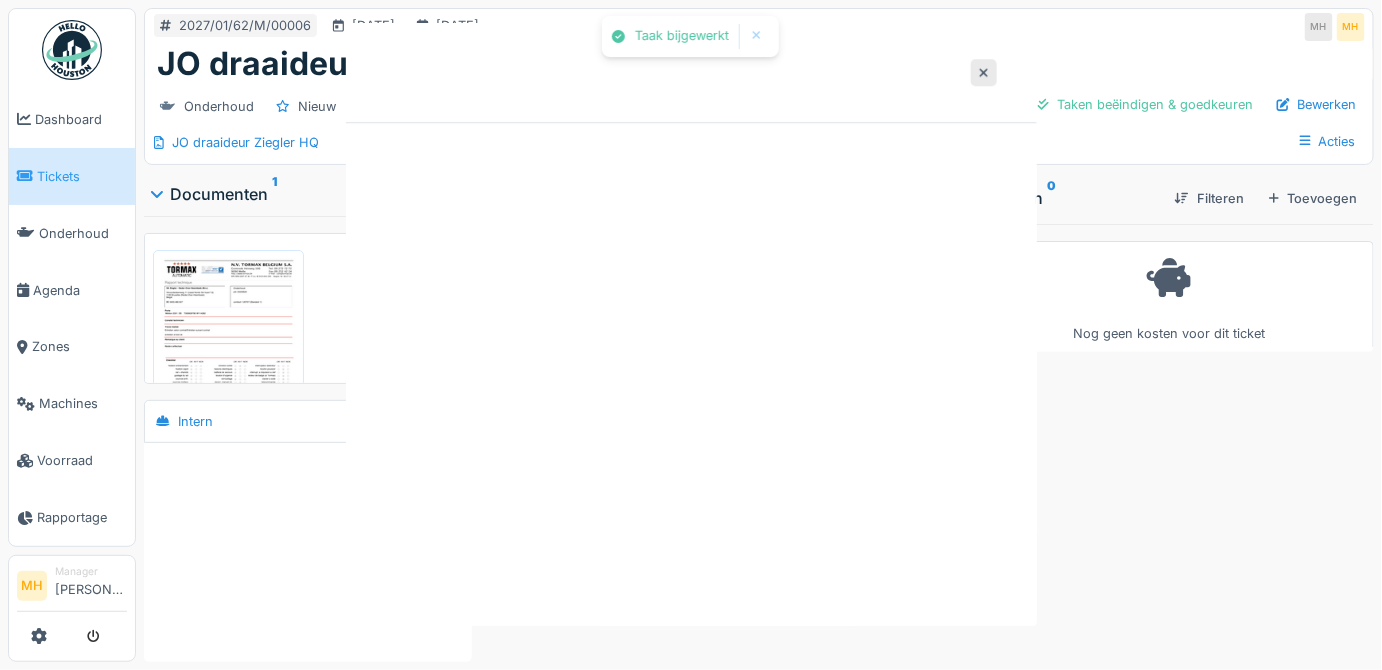 scroll, scrollTop: 0, scrollLeft: 0, axis: both 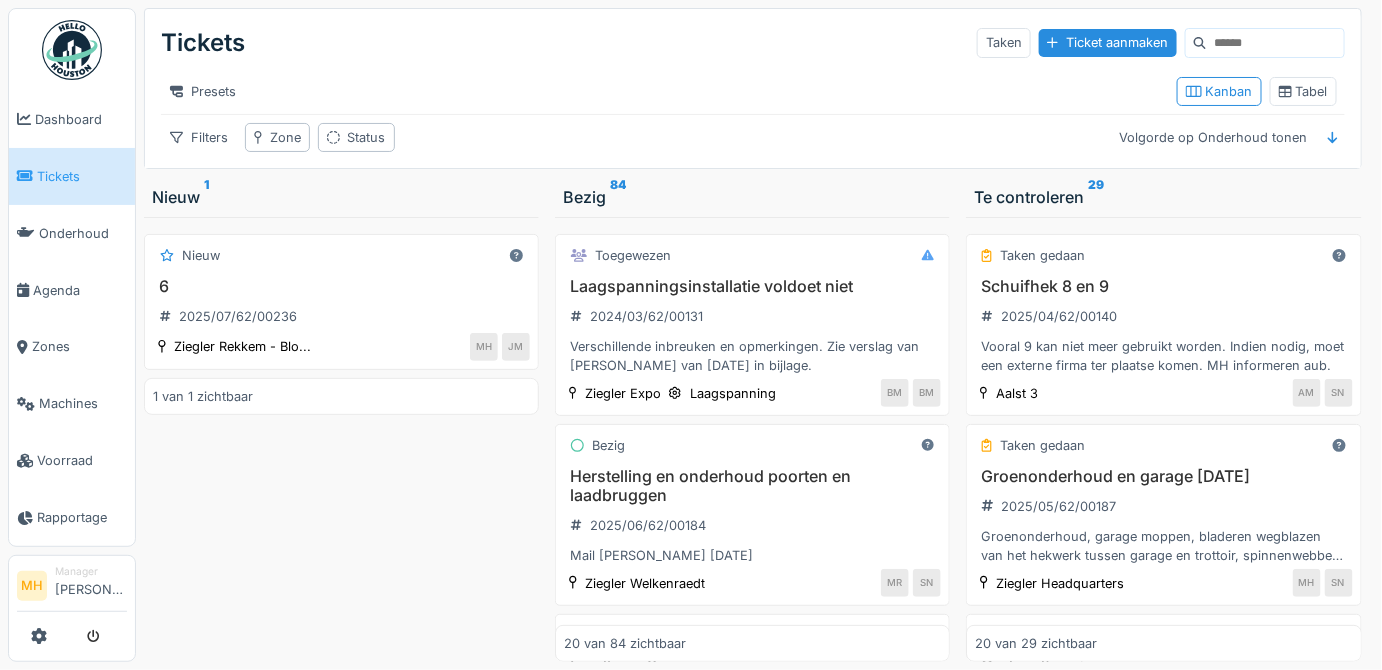 click at bounding box center (1275, 43) 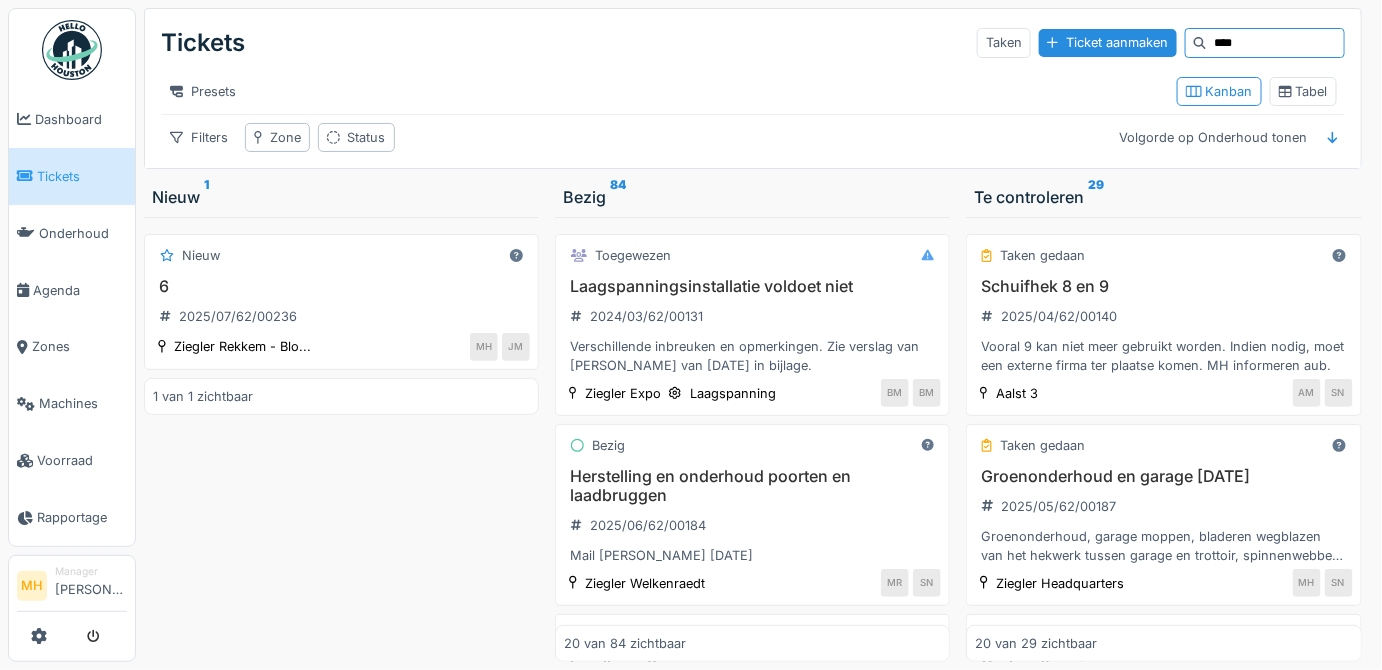 type on "****" 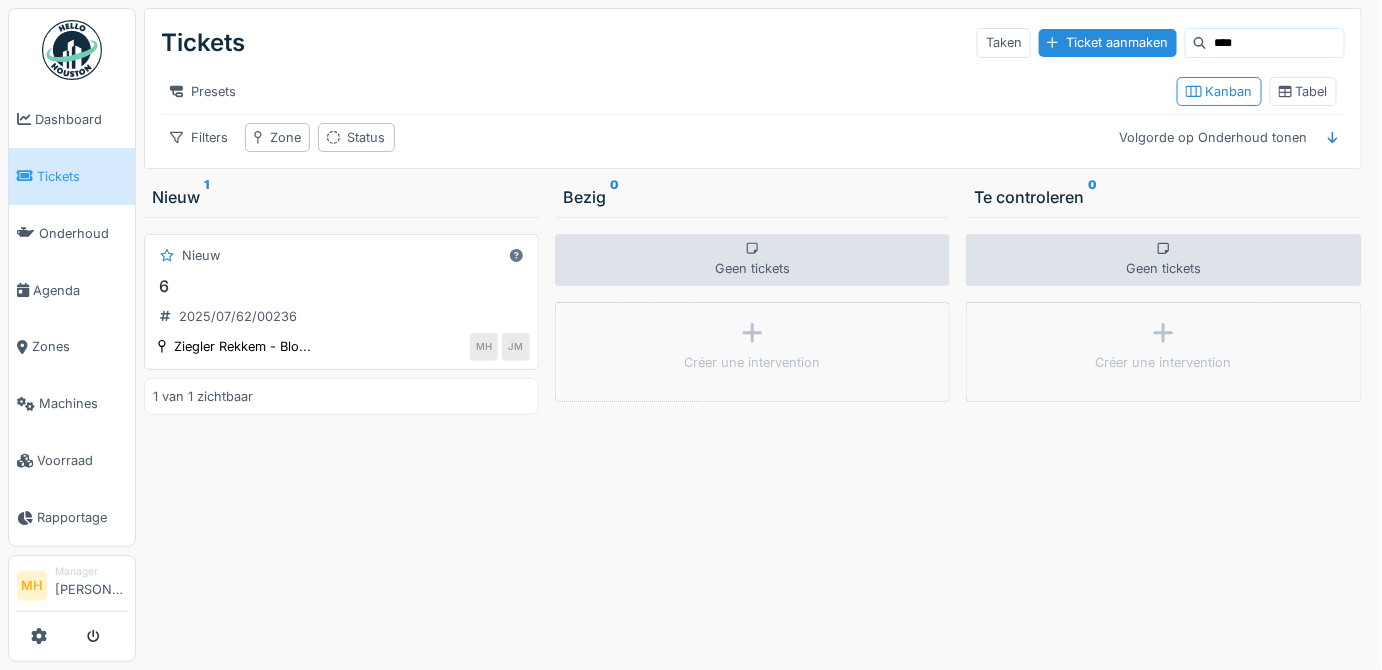 click on "6 2025/07/62/00236" at bounding box center (341, 305) 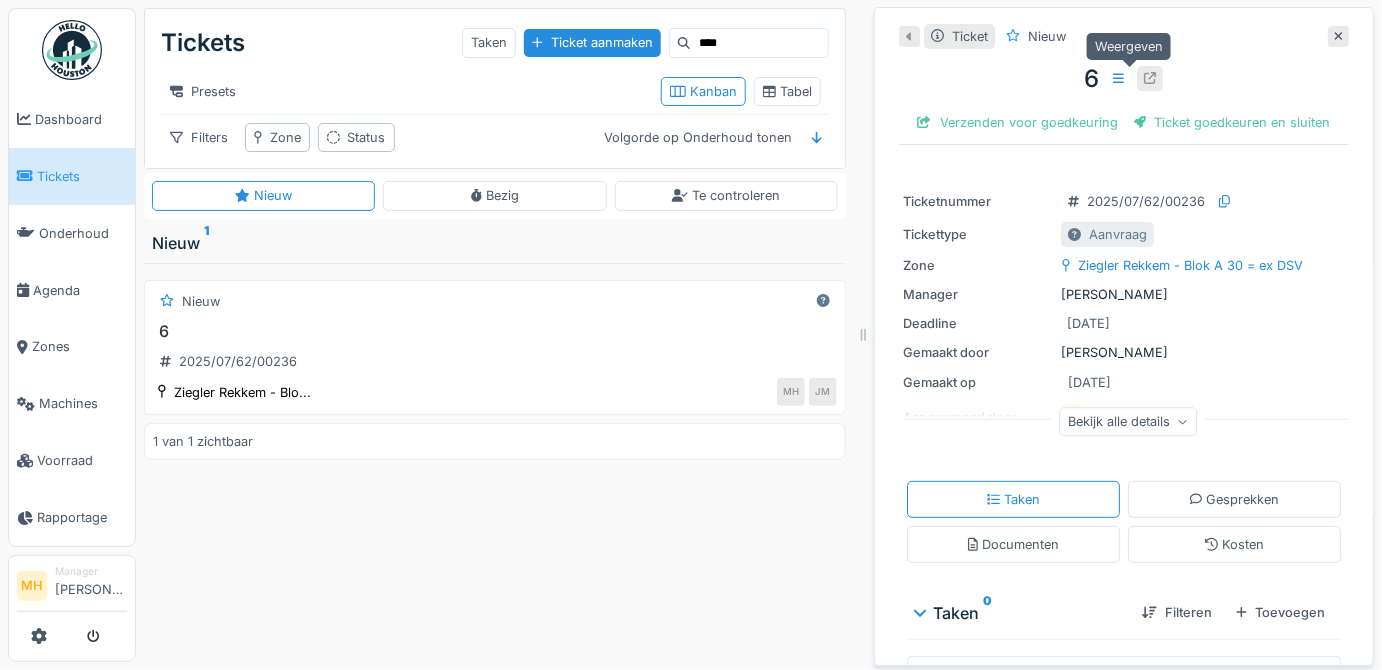 click 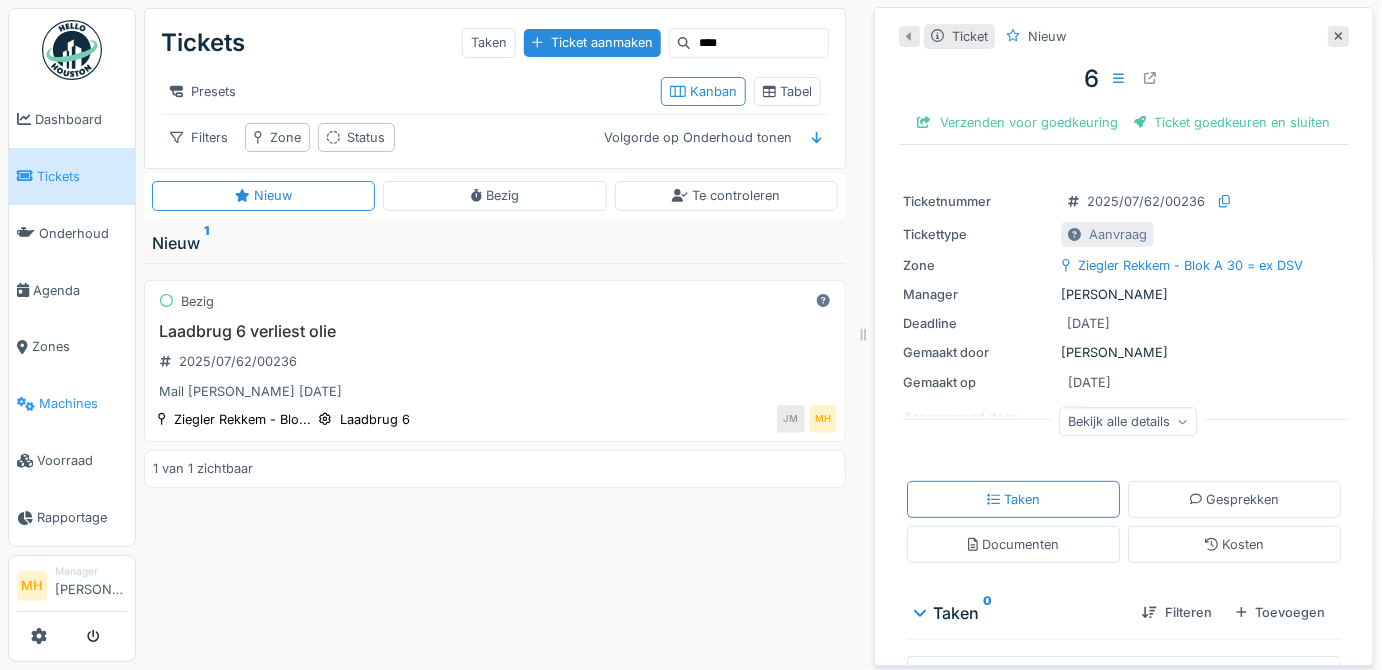 click on "Machines" at bounding box center [83, 403] 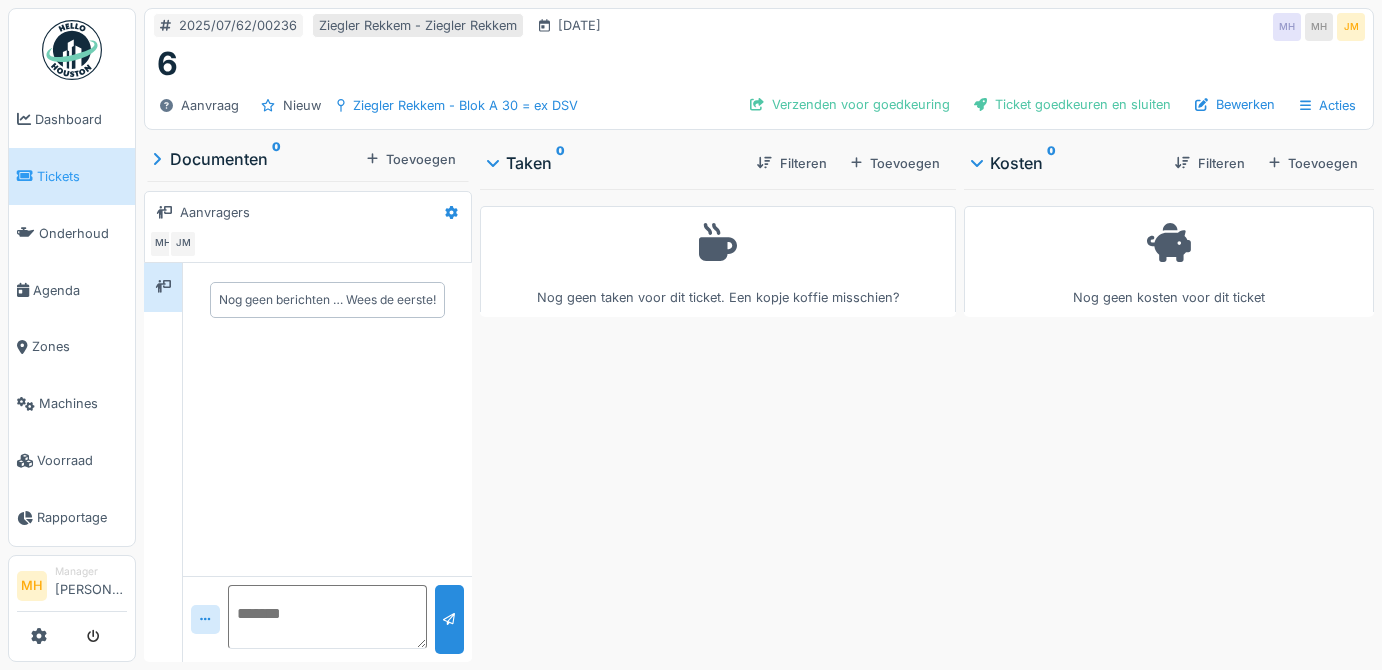 scroll, scrollTop: 0, scrollLeft: 0, axis: both 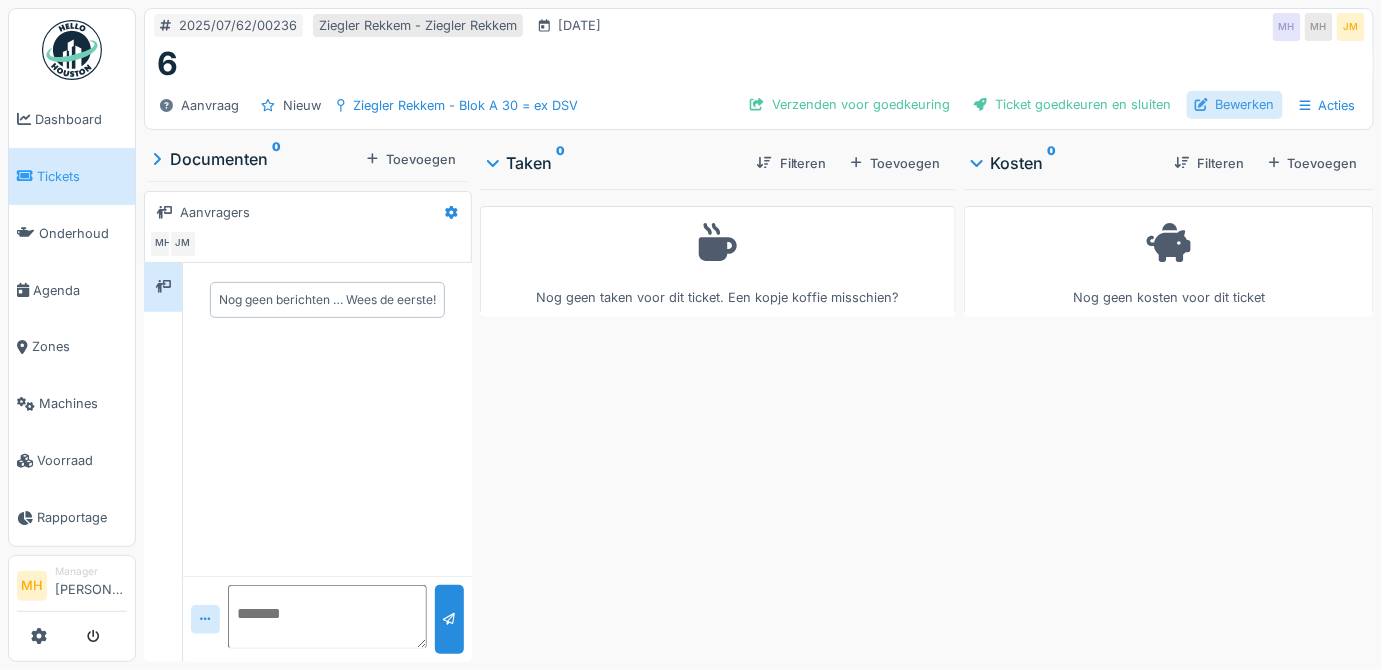 click on "Bewerken" at bounding box center [1235, 104] 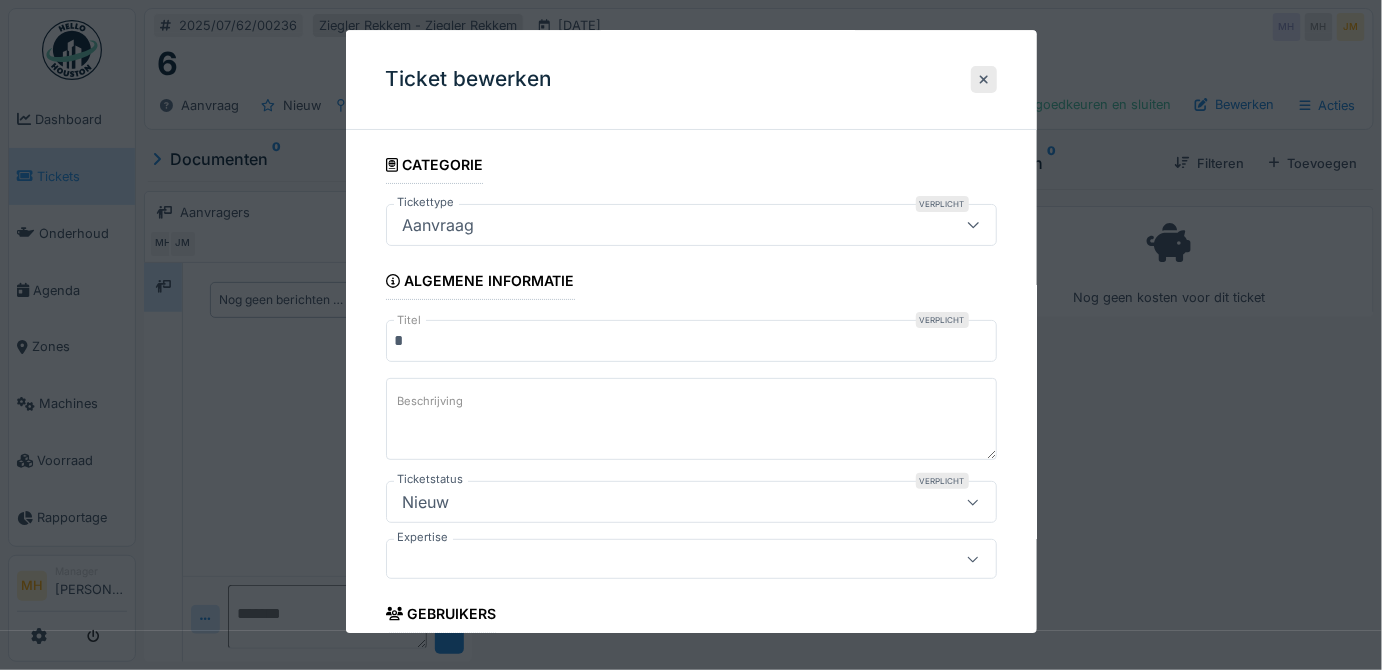 click on "*" at bounding box center [691, 341] 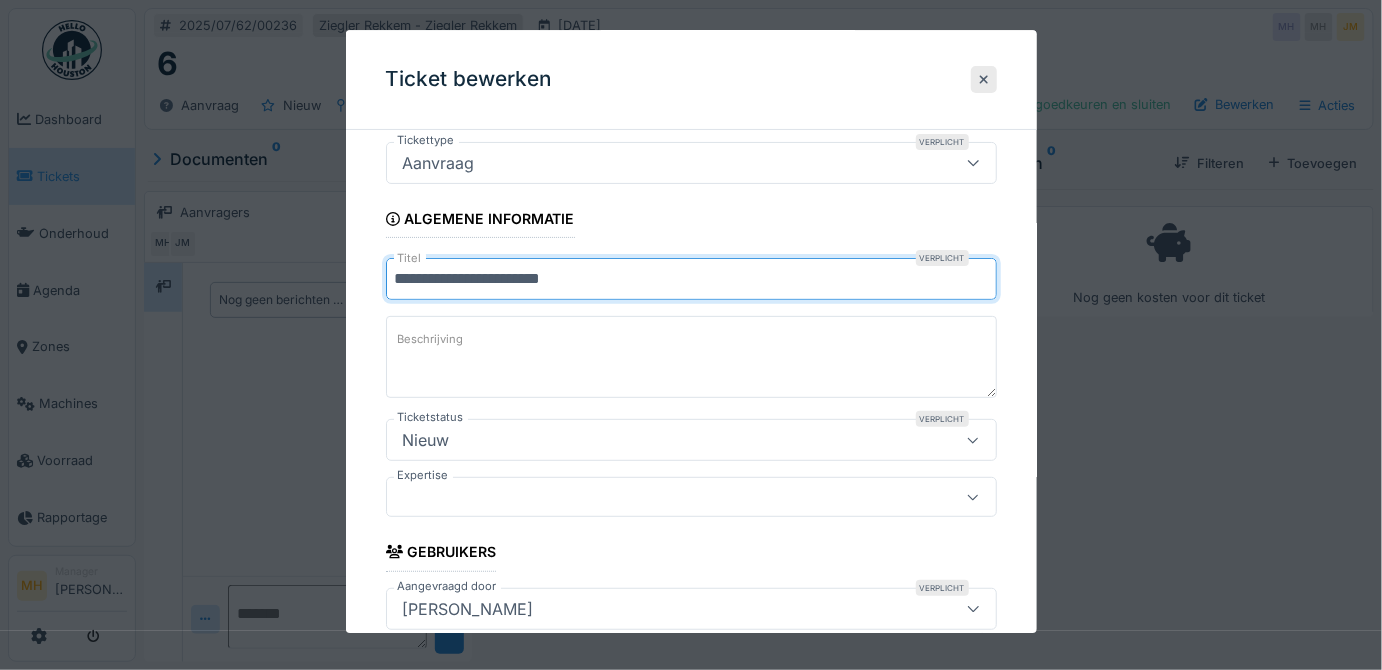 scroll, scrollTop: 90, scrollLeft: 0, axis: vertical 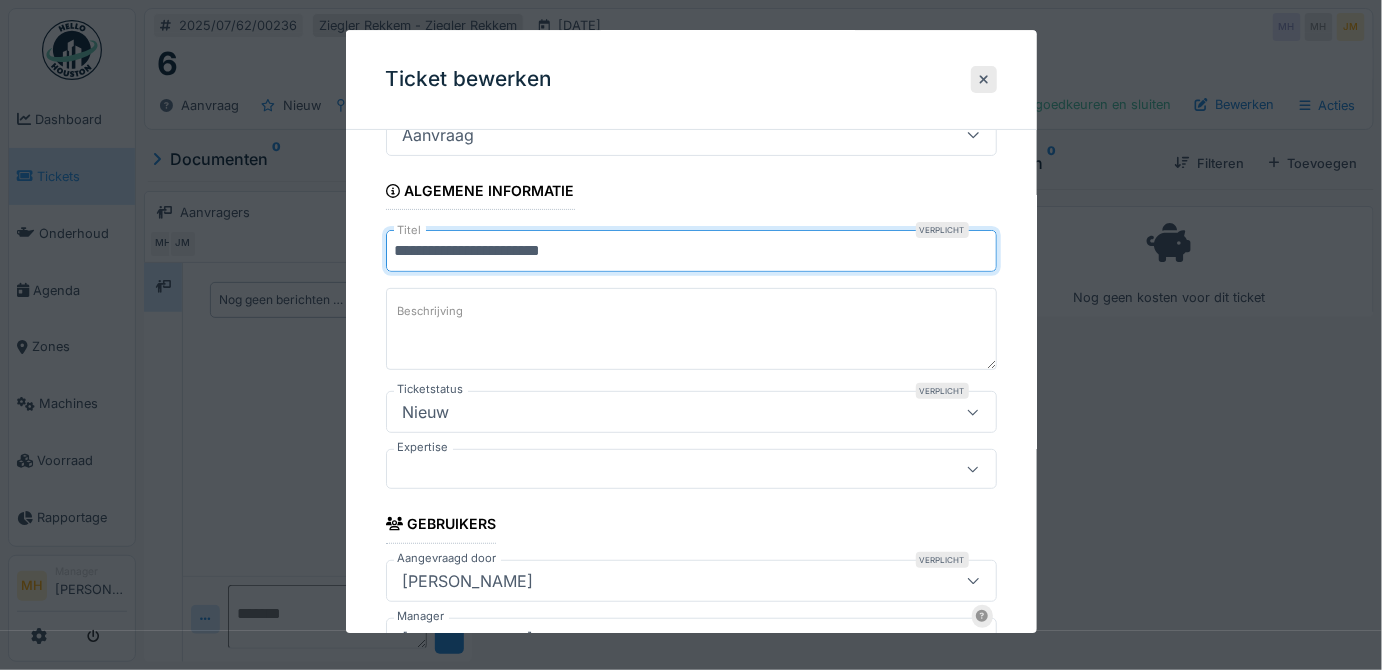 type on "**********" 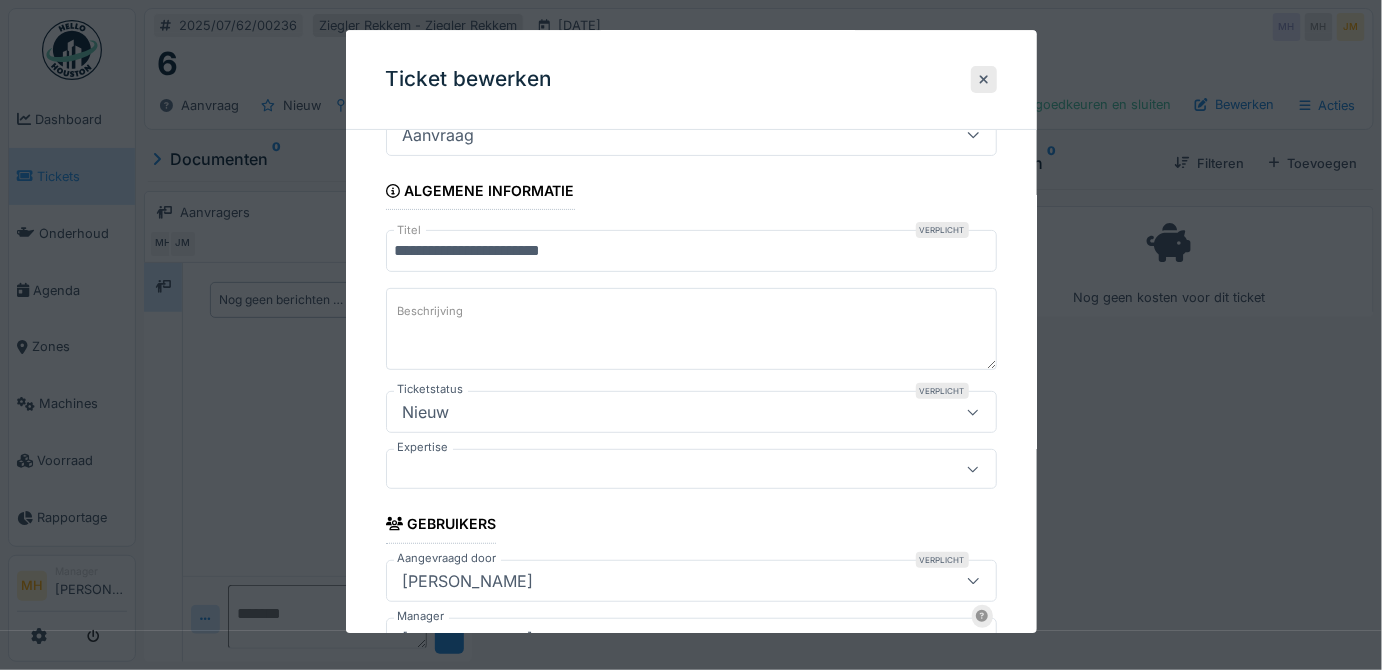click at bounding box center (661, 470) 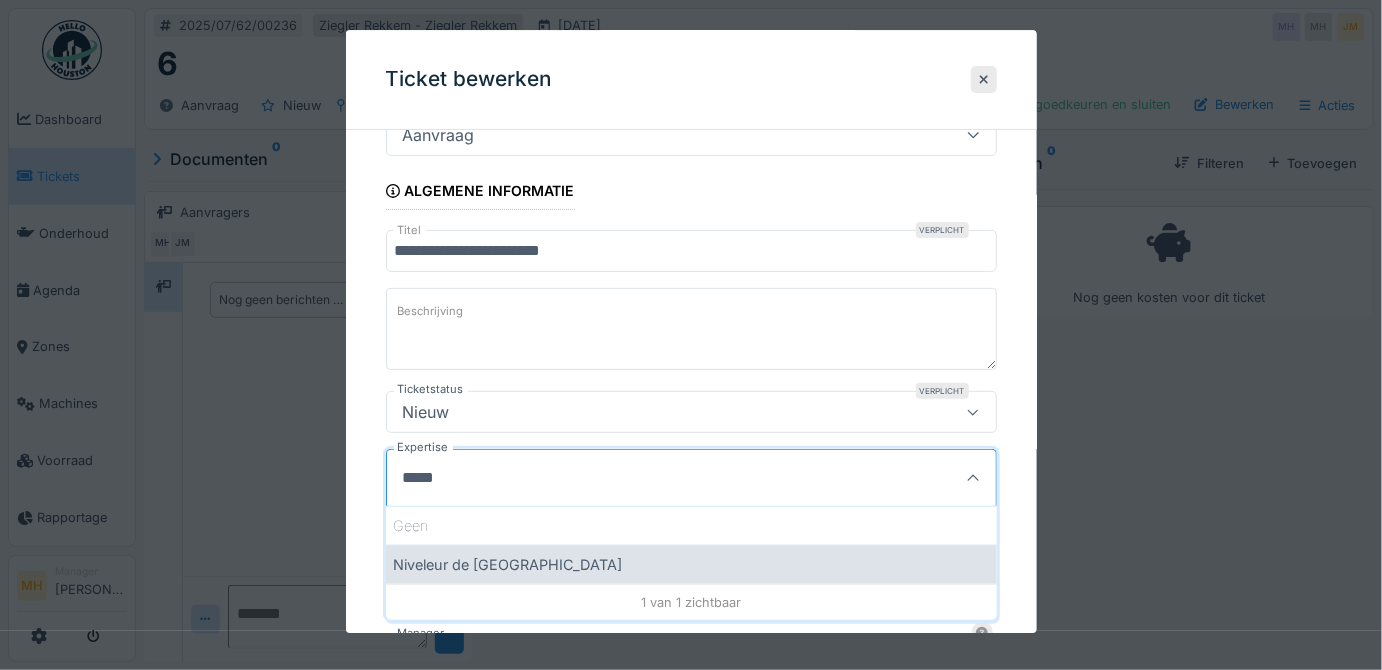 type on "*****" 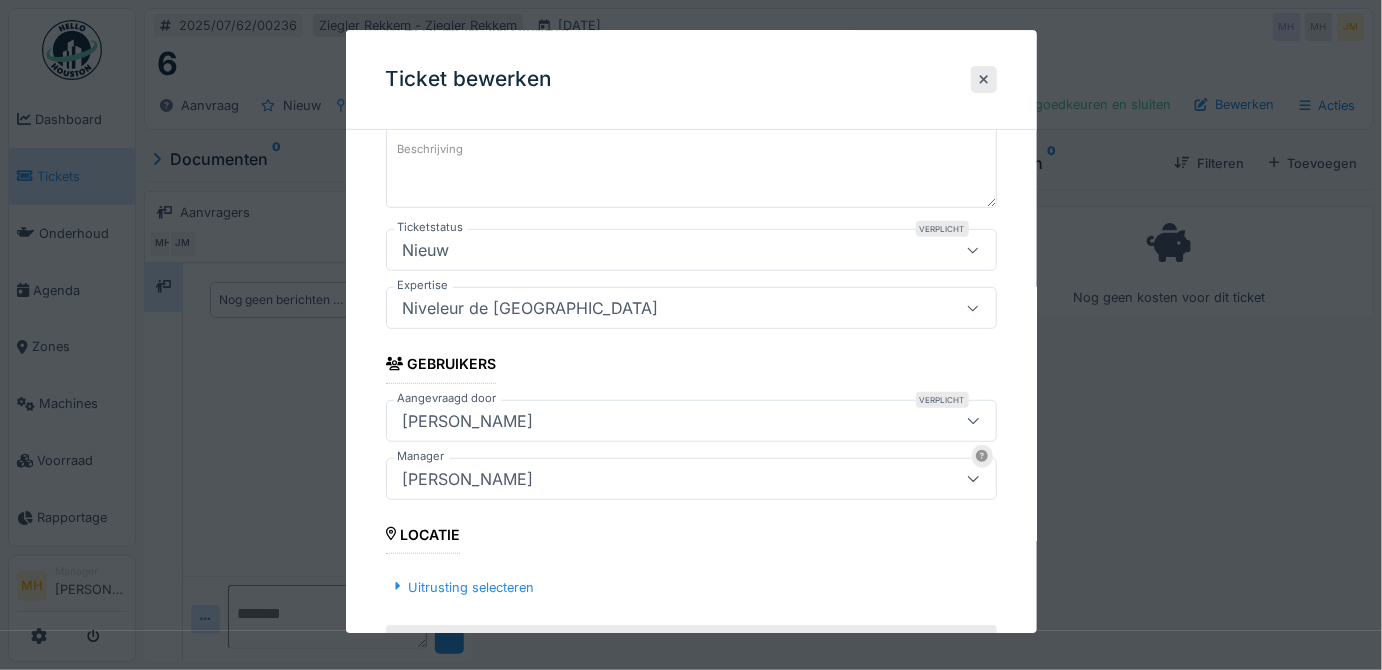 scroll, scrollTop: 272, scrollLeft: 0, axis: vertical 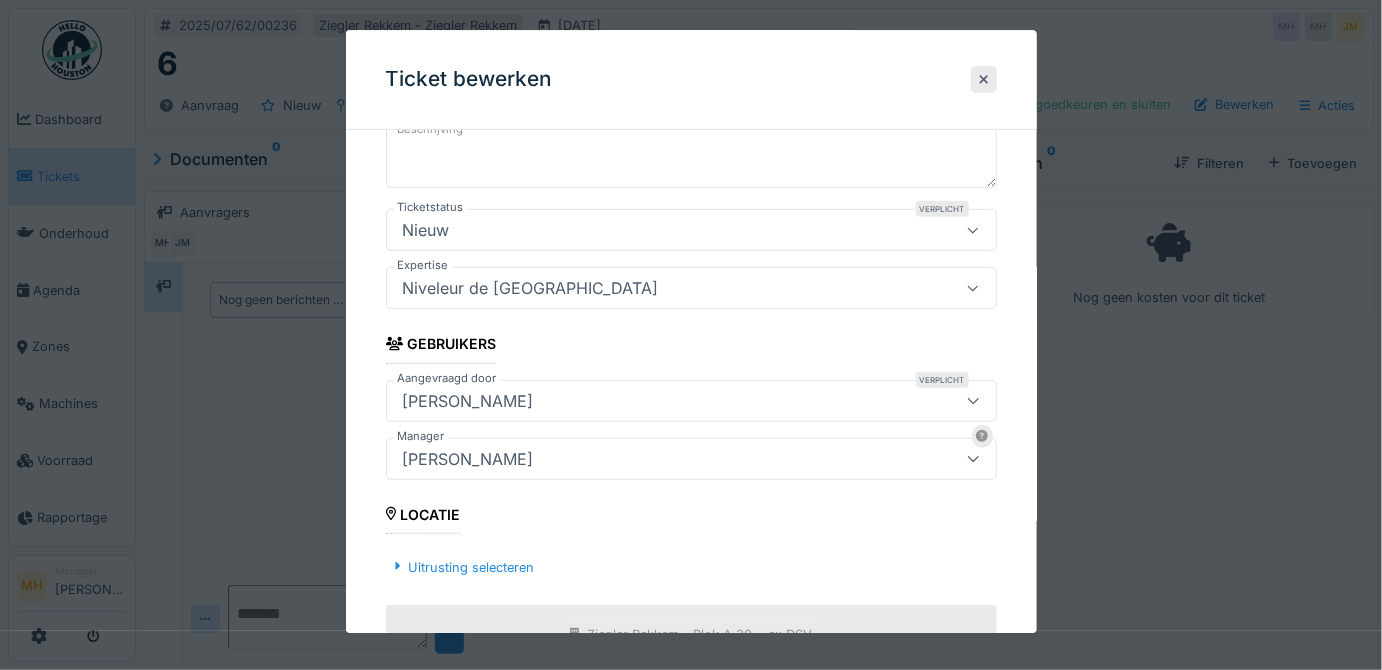 click on "[PERSON_NAME]" at bounding box center (468, 401) 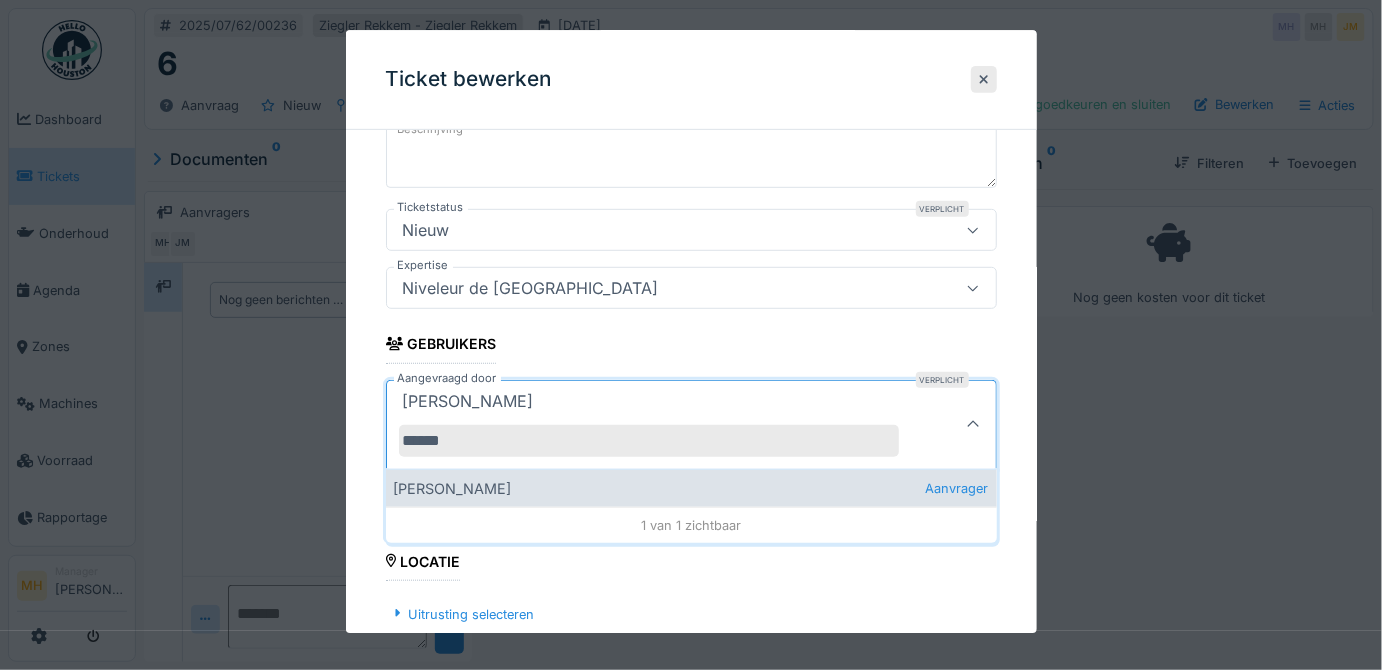 type on "******" 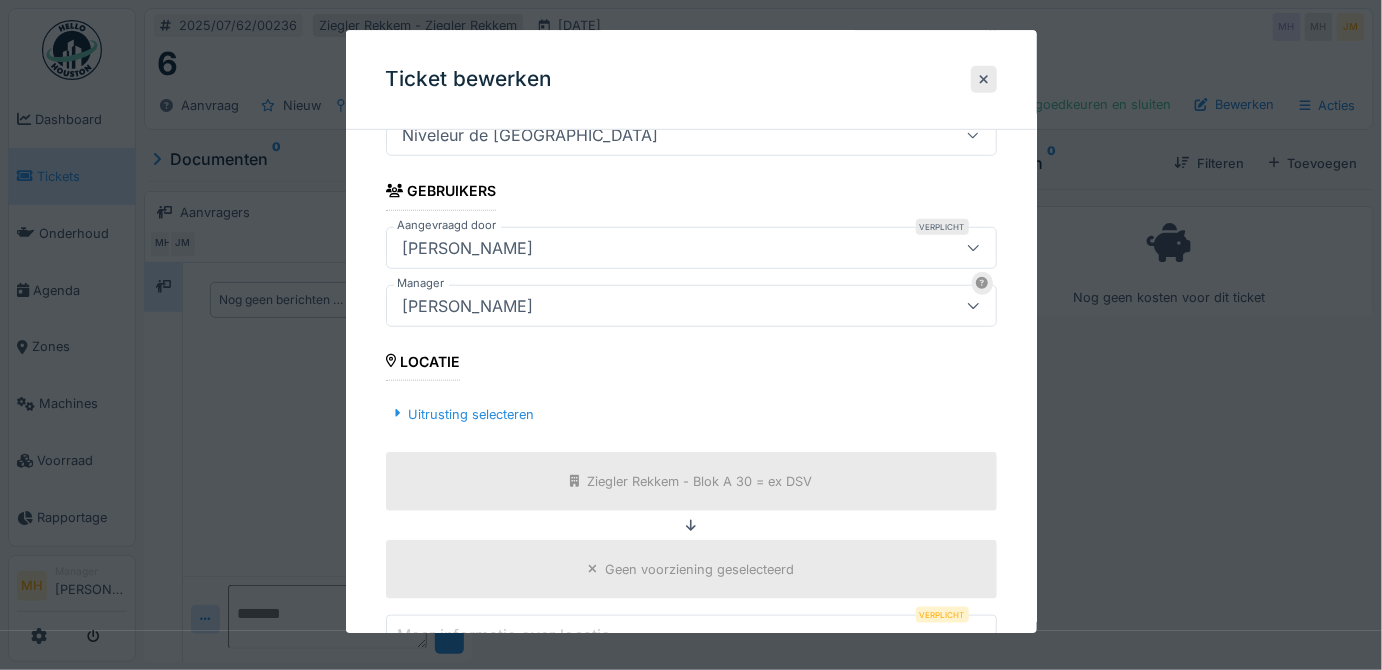 scroll, scrollTop: 454, scrollLeft: 0, axis: vertical 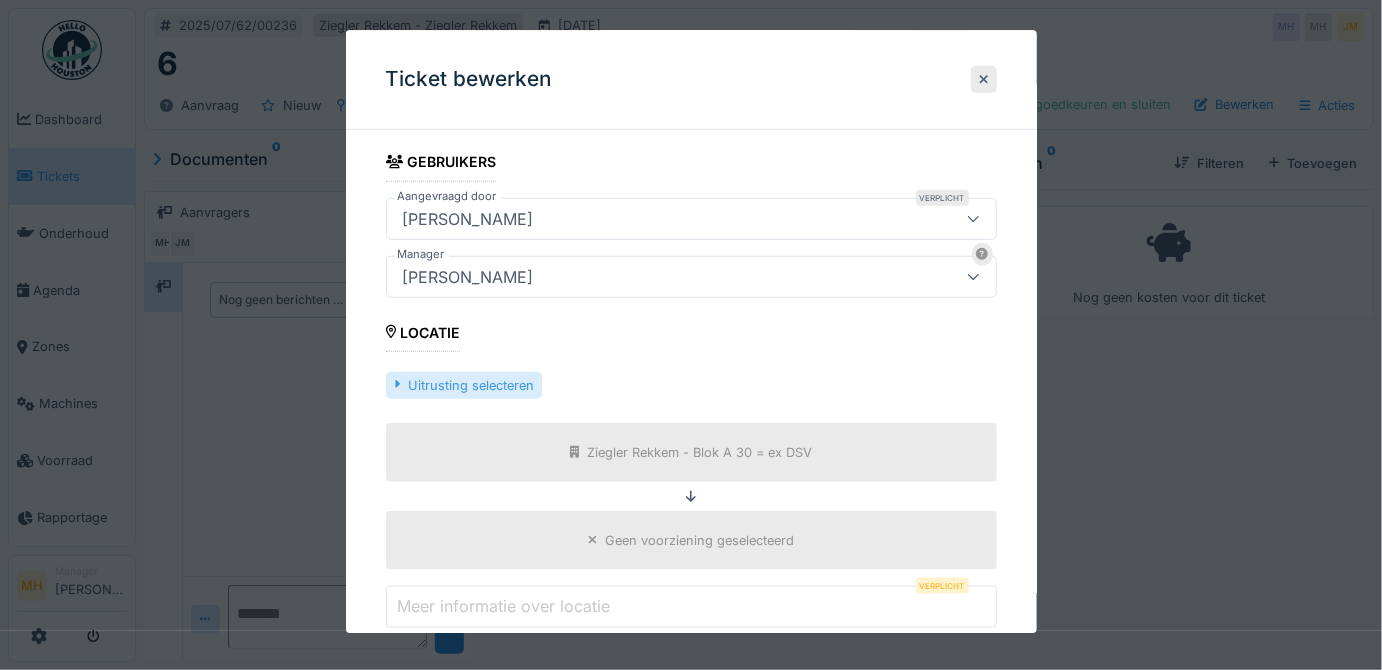 click on "Uitrusting selecteren" at bounding box center (464, 385) 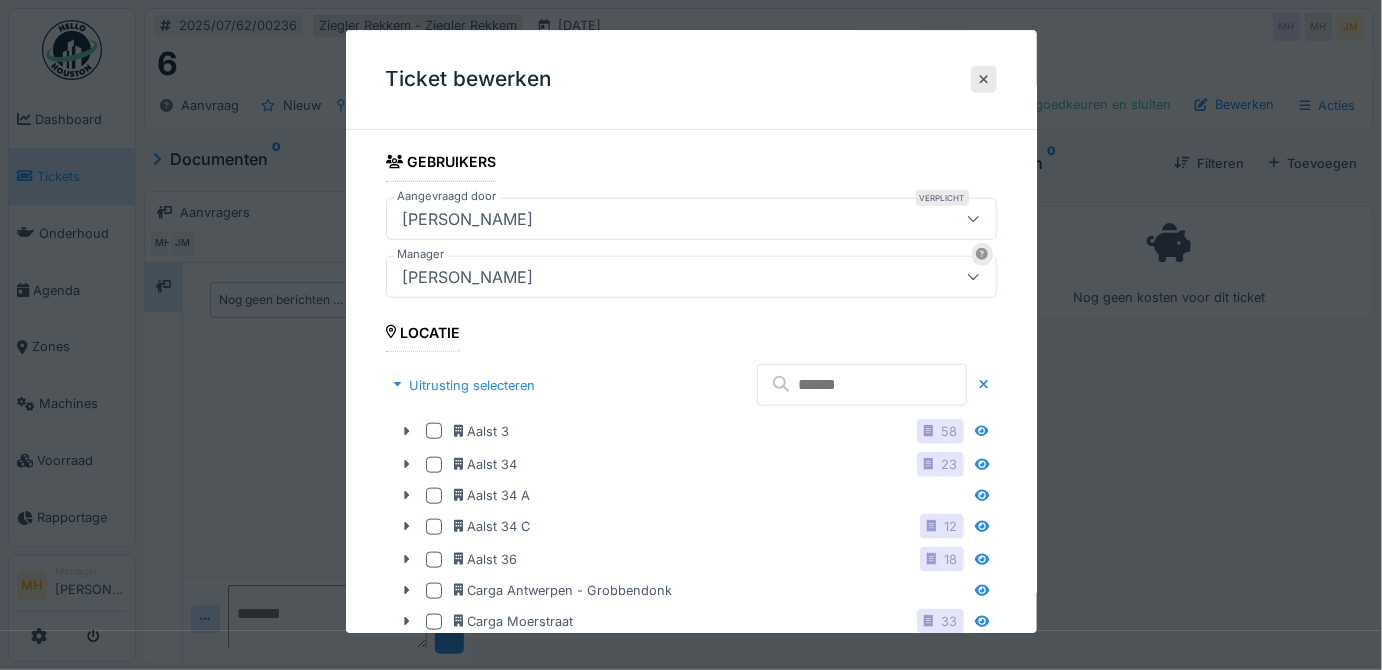 click at bounding box center (862, 385) 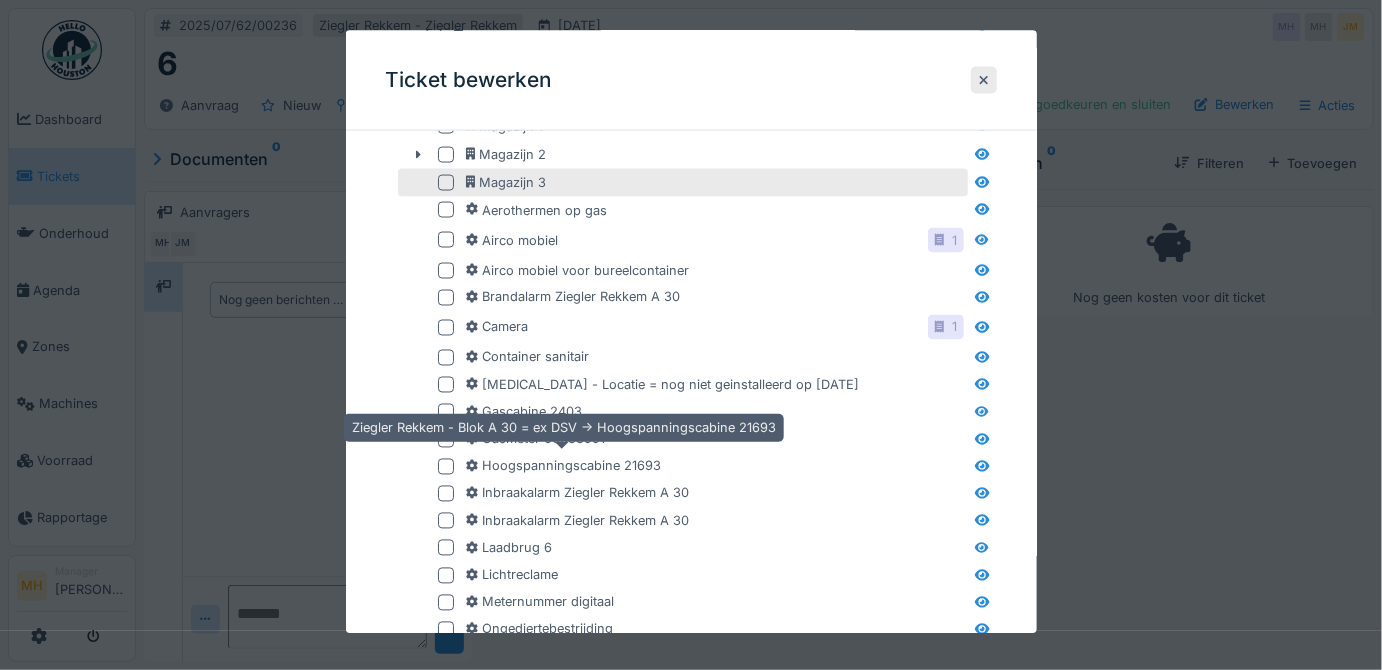 scroll, scrollTop: 1090, scrollLeft: 0, axis: vertical 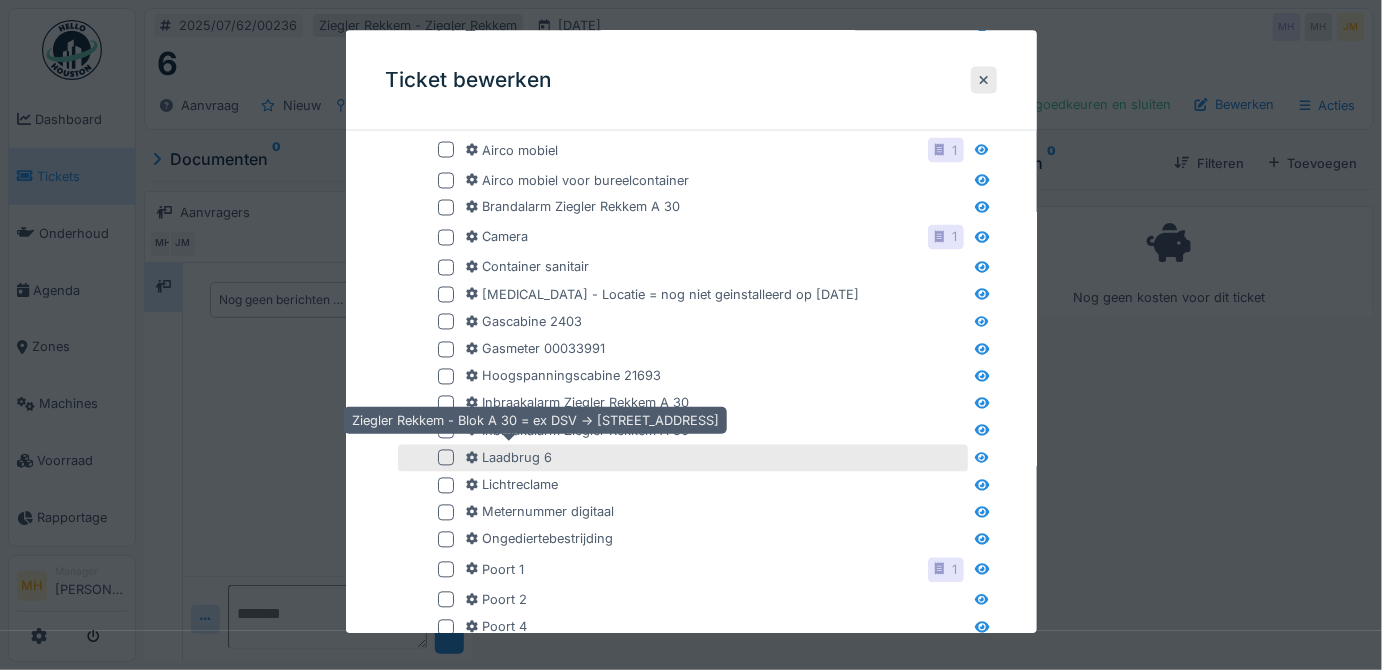 type on "***" 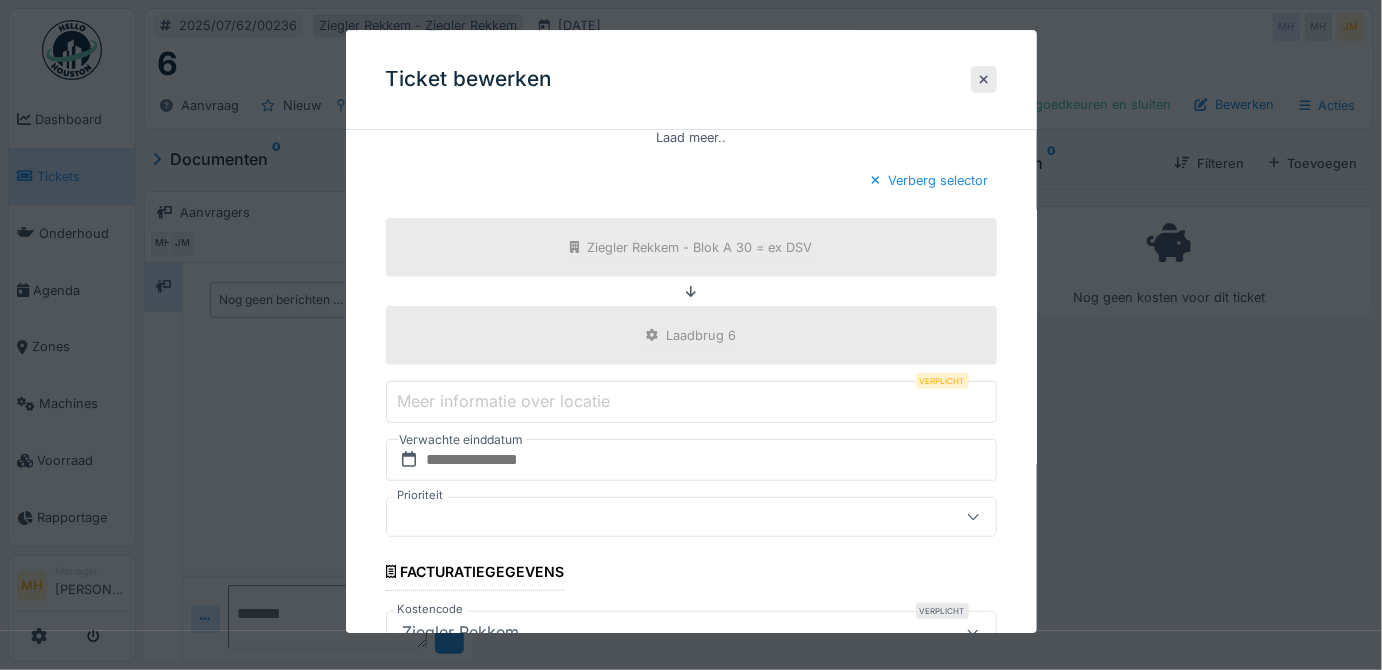 scroll, scrollTop: 2727, scrollLeft: 0, axis: vertical 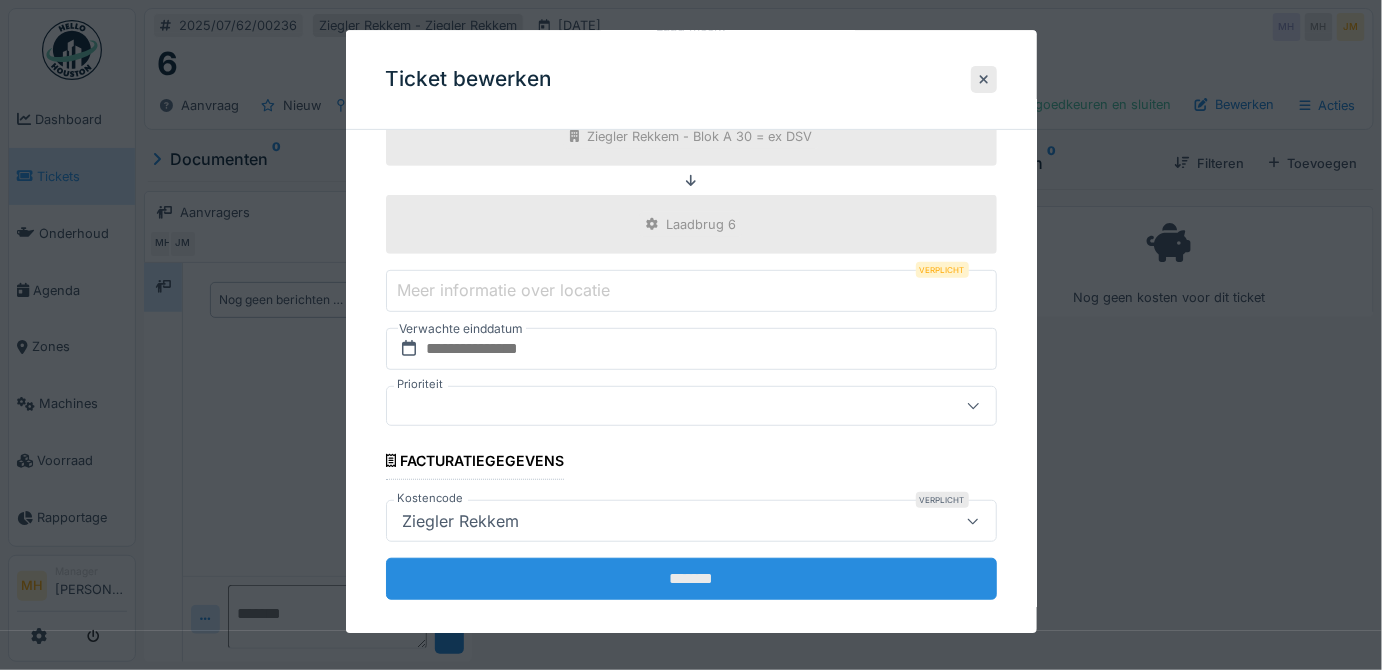 click on "*******" at bounding box center [691, 580] 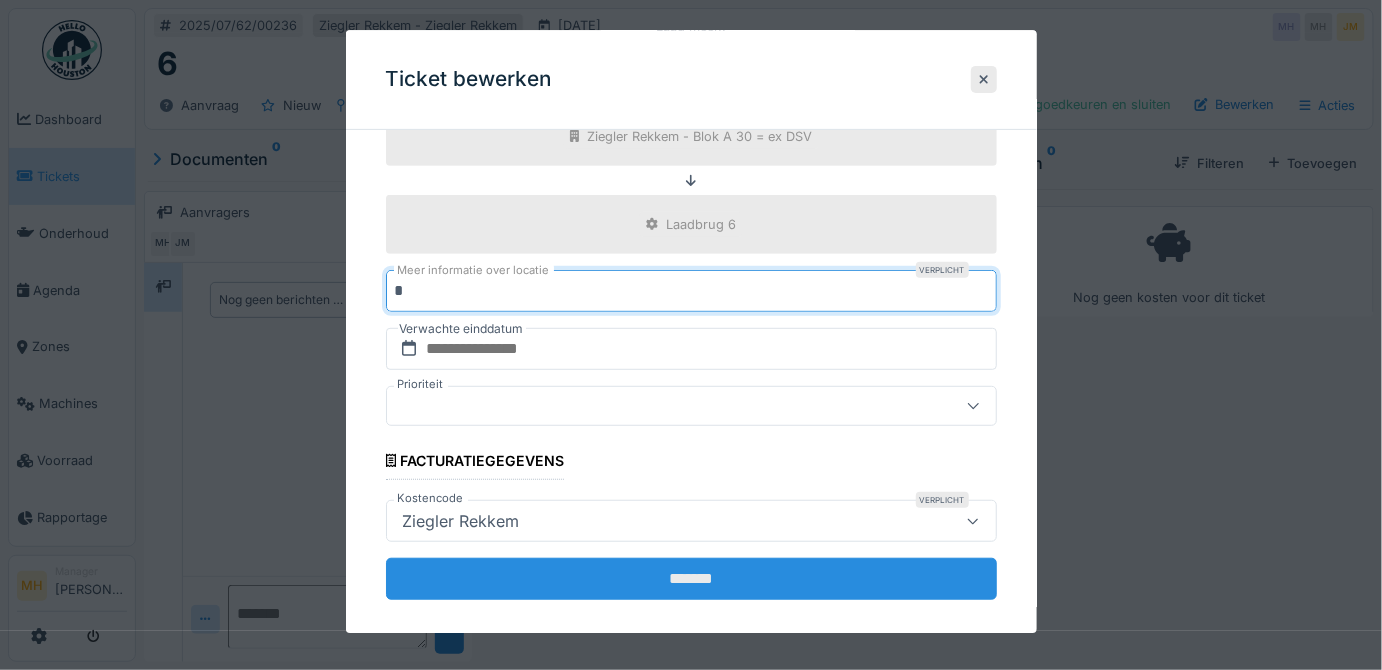 type on "*" 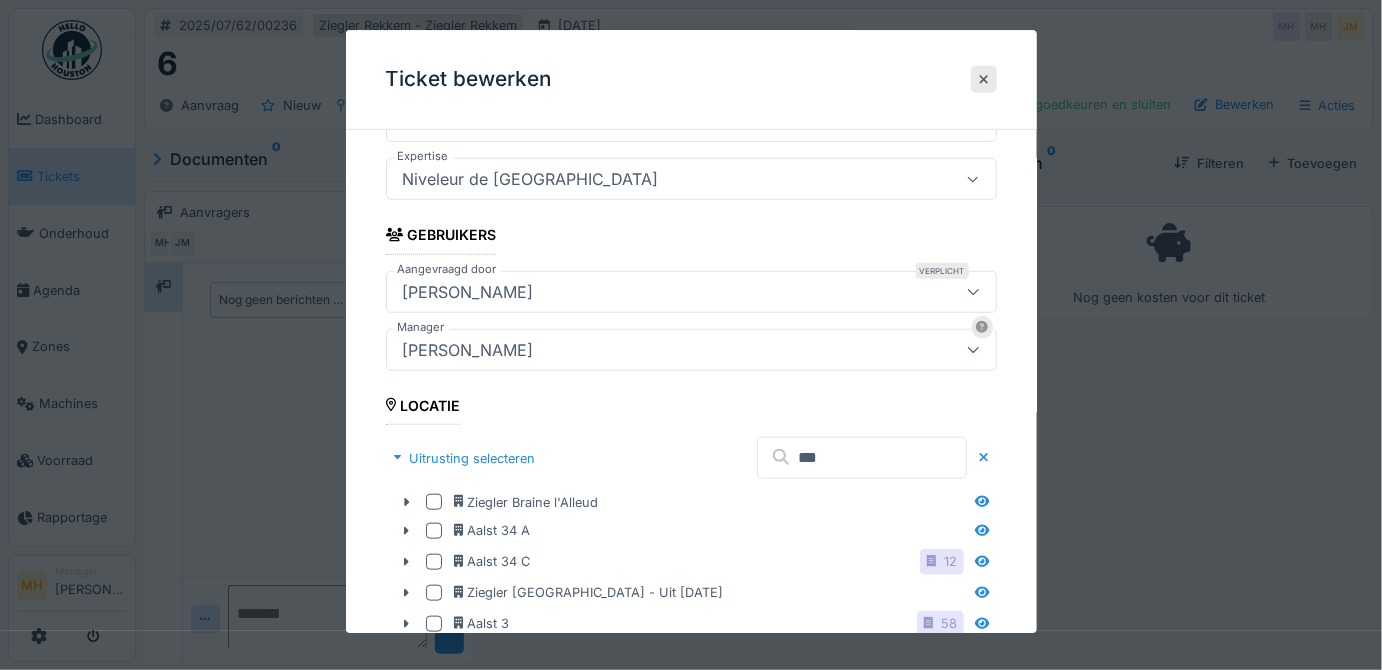 scroll, scrollTop: 272, scrollLeft: 0, axis: vertical 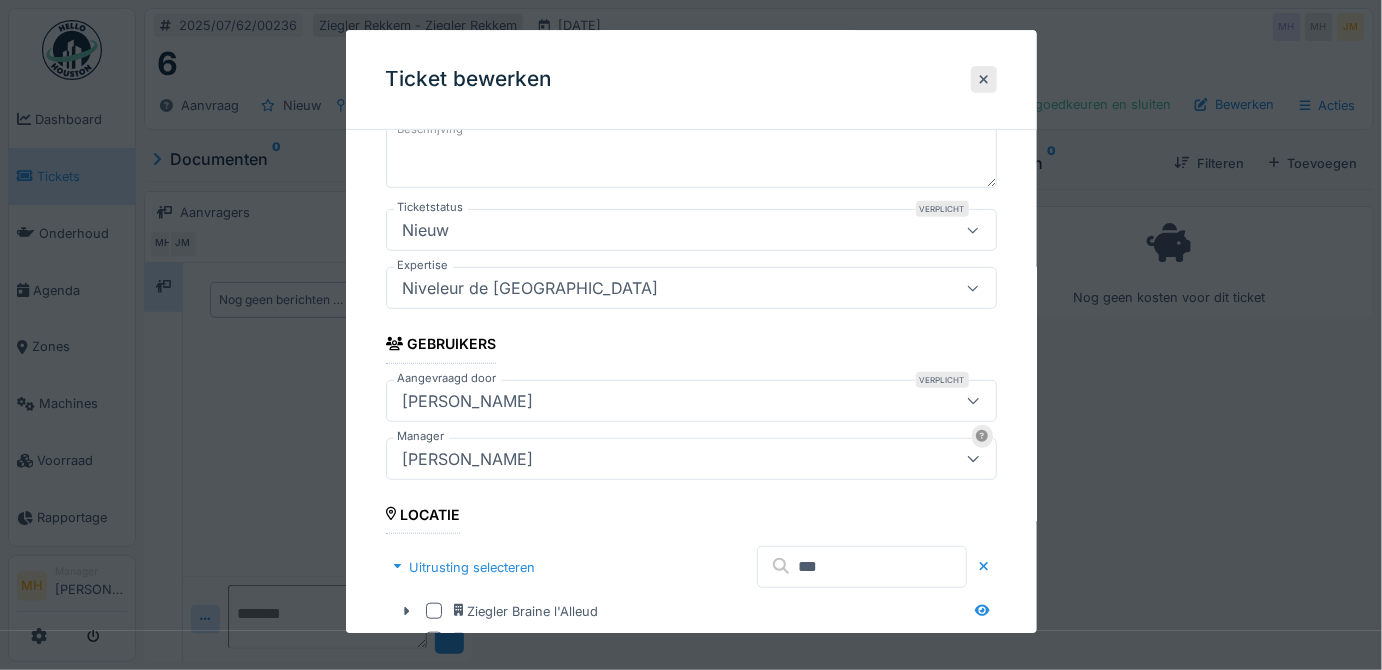 click on "[PERSON_NAME]" at bounding box center (468, 459) 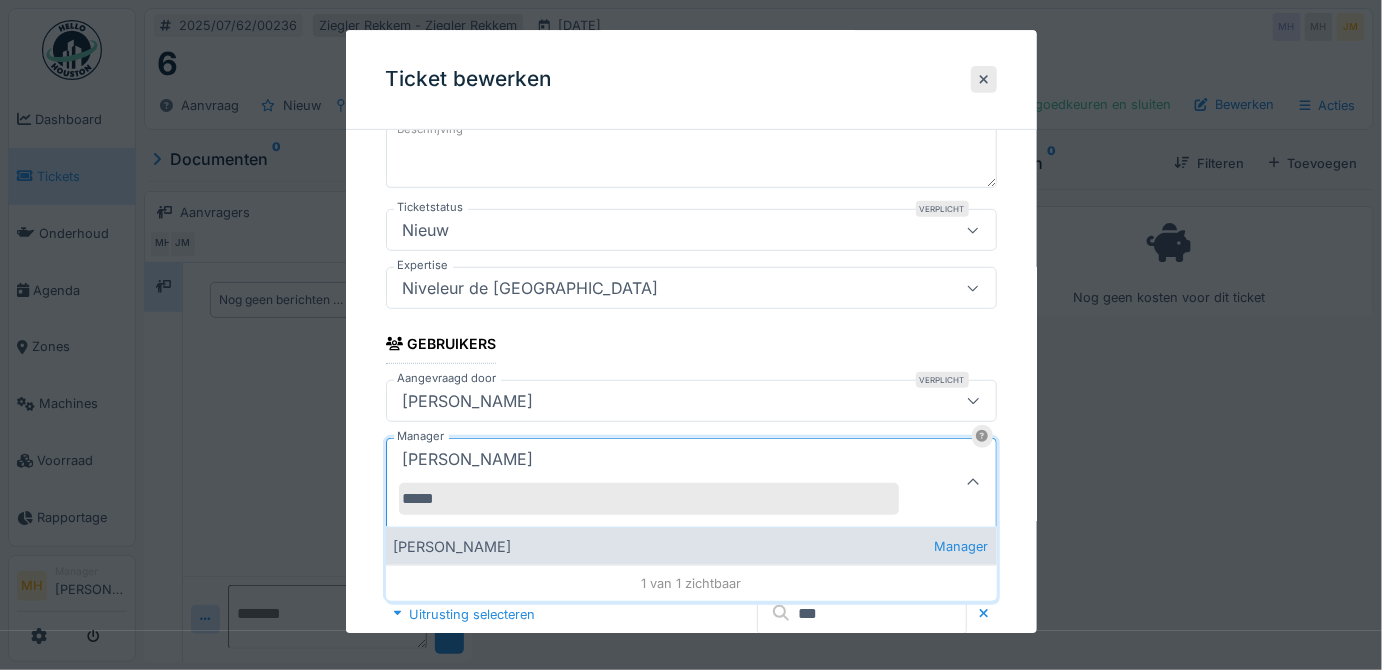 type on "*****" 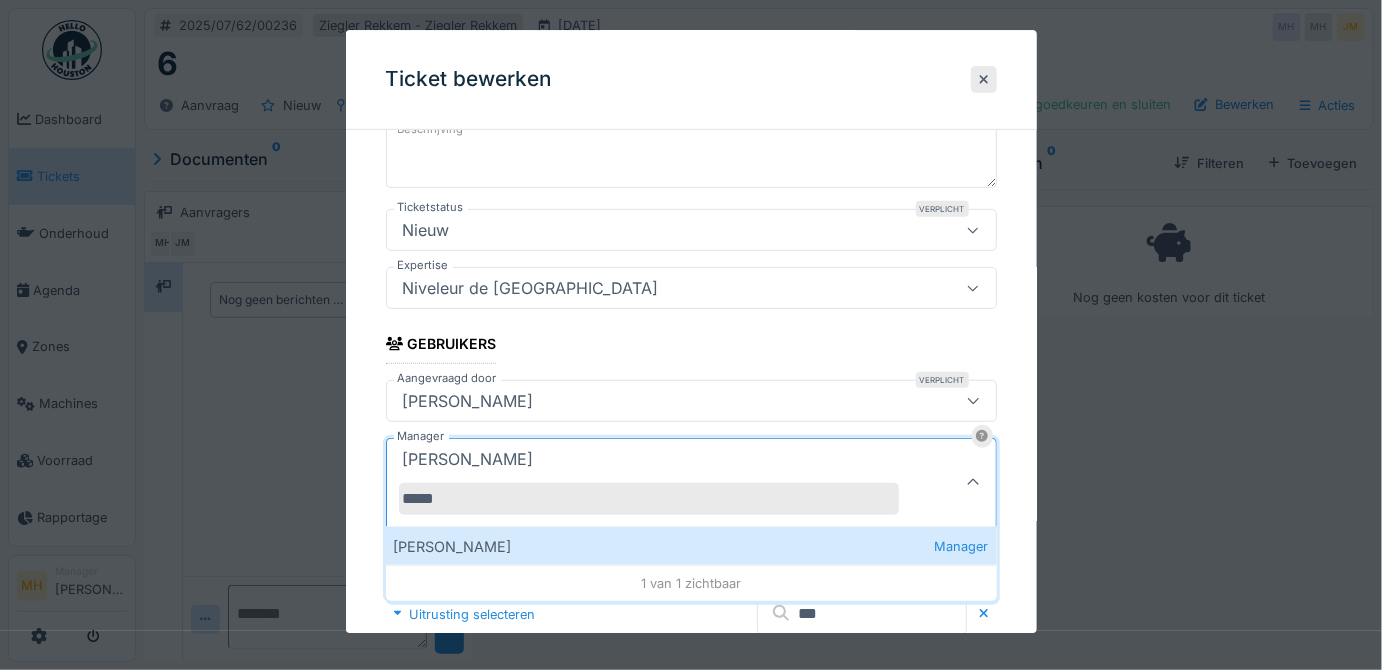 drag, startPoint x: 475, startPoint y: 540, endPoint x: 613, endPoint y: 487, distance: 147.8276 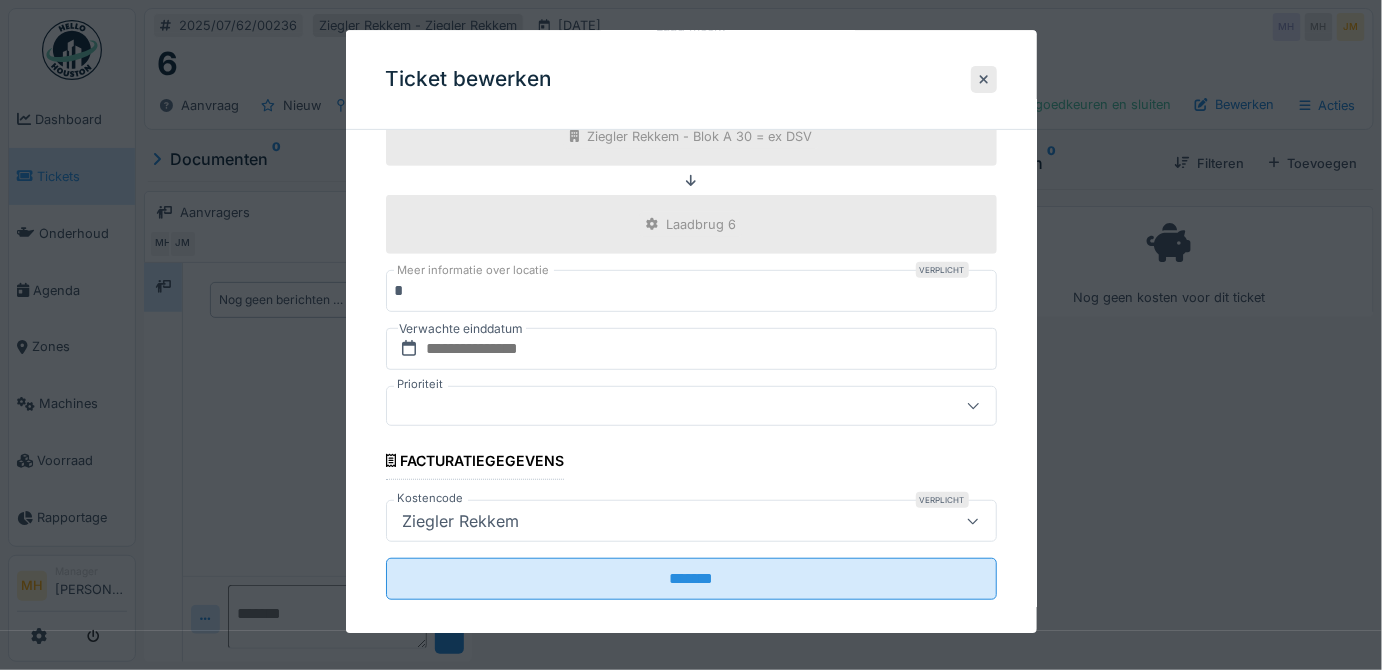 scroll, scrollTop: 2733, scrollLeft: 0, axis: vertical 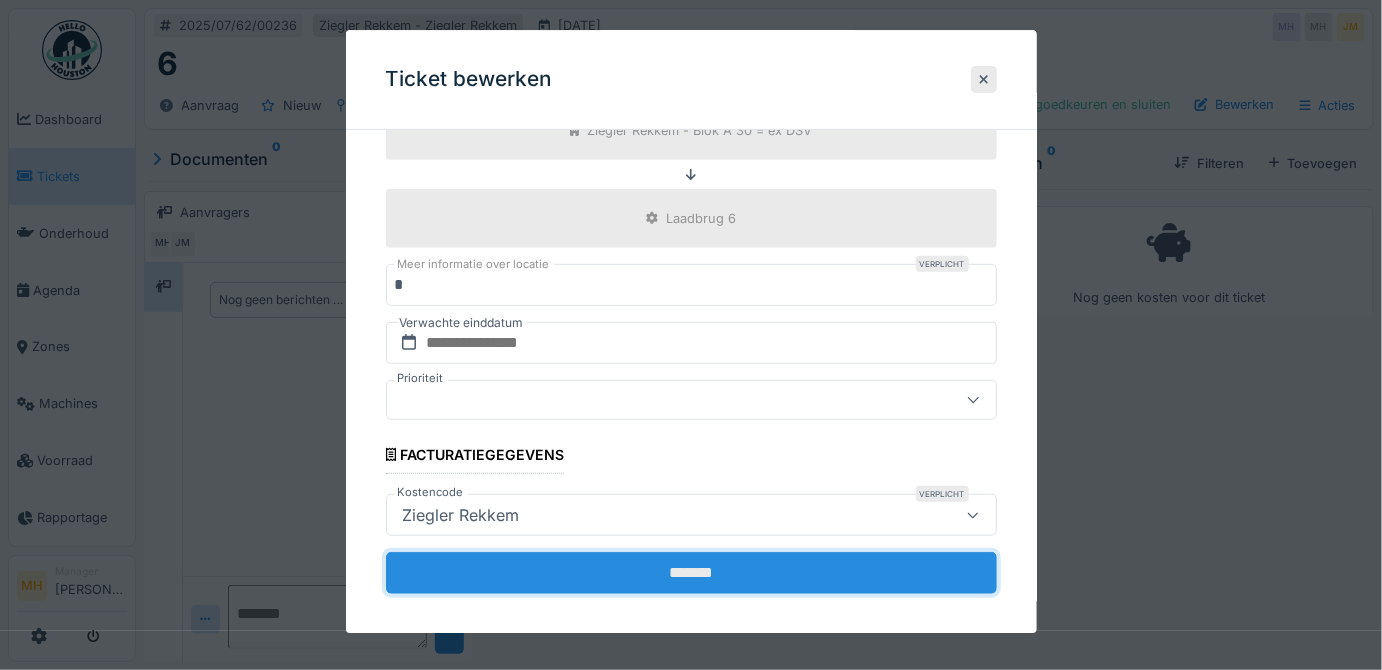 click on "*******" at bounding box center [691, 574] 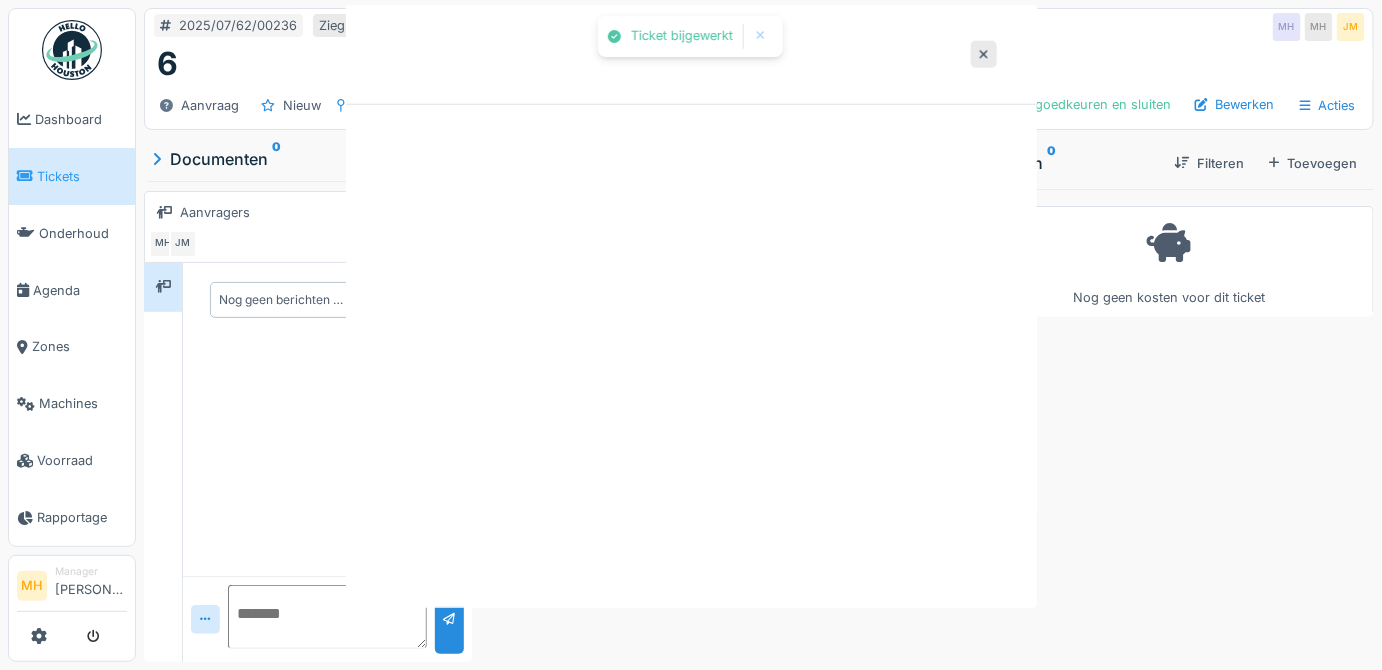 scroll, scrollTop: 0, scrollLeft: 0, axis: both 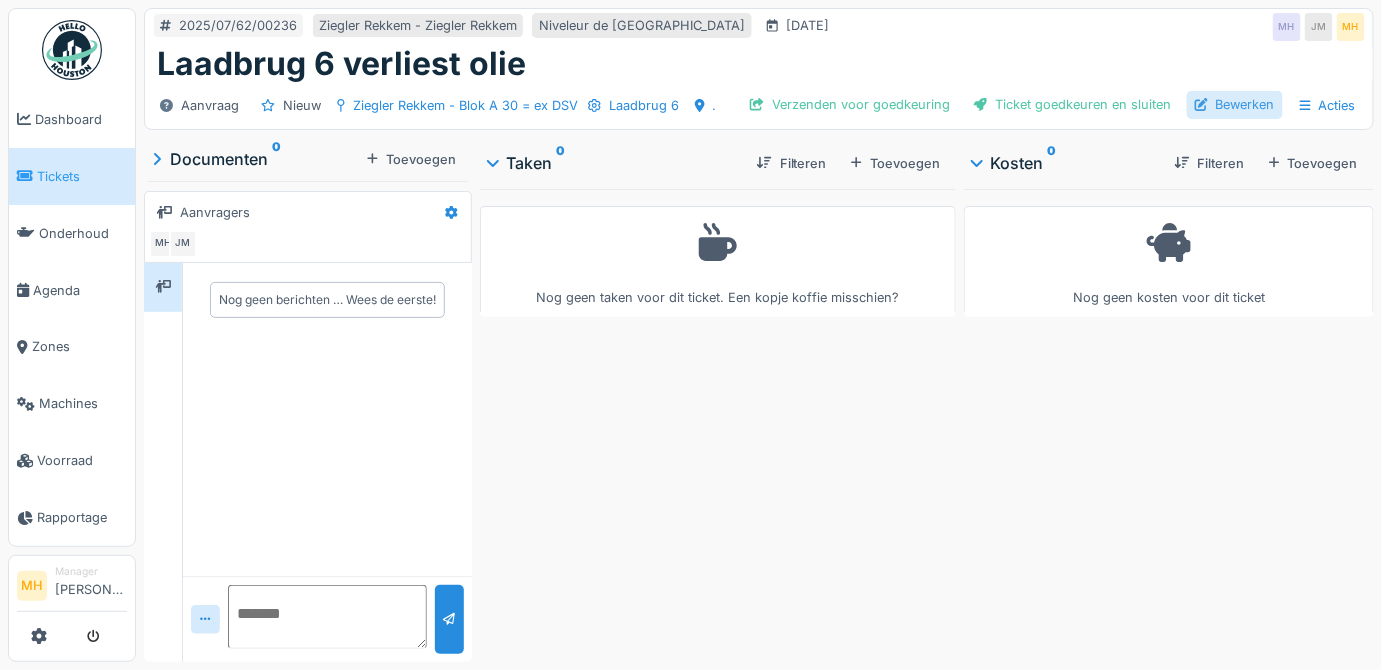 click on "Bewerken" at bounding box center [1235, 104] 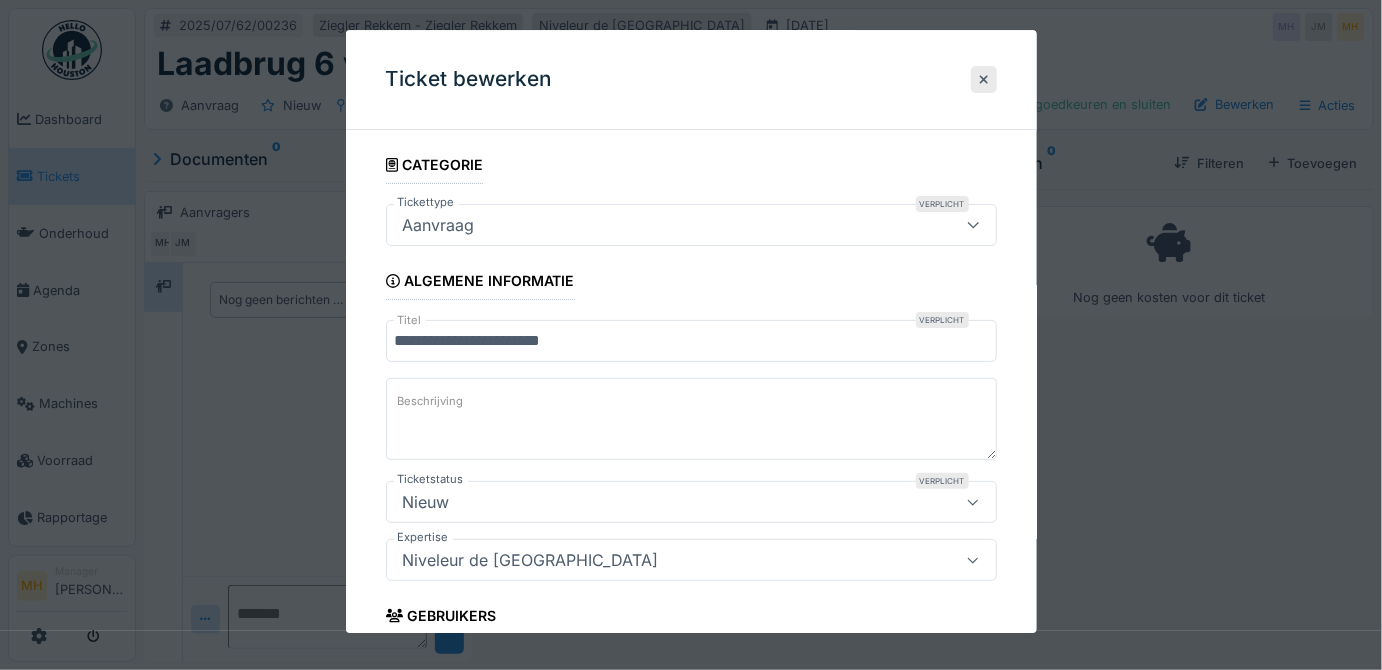 click on "Beschrijving" at bounding box center [431, 402] 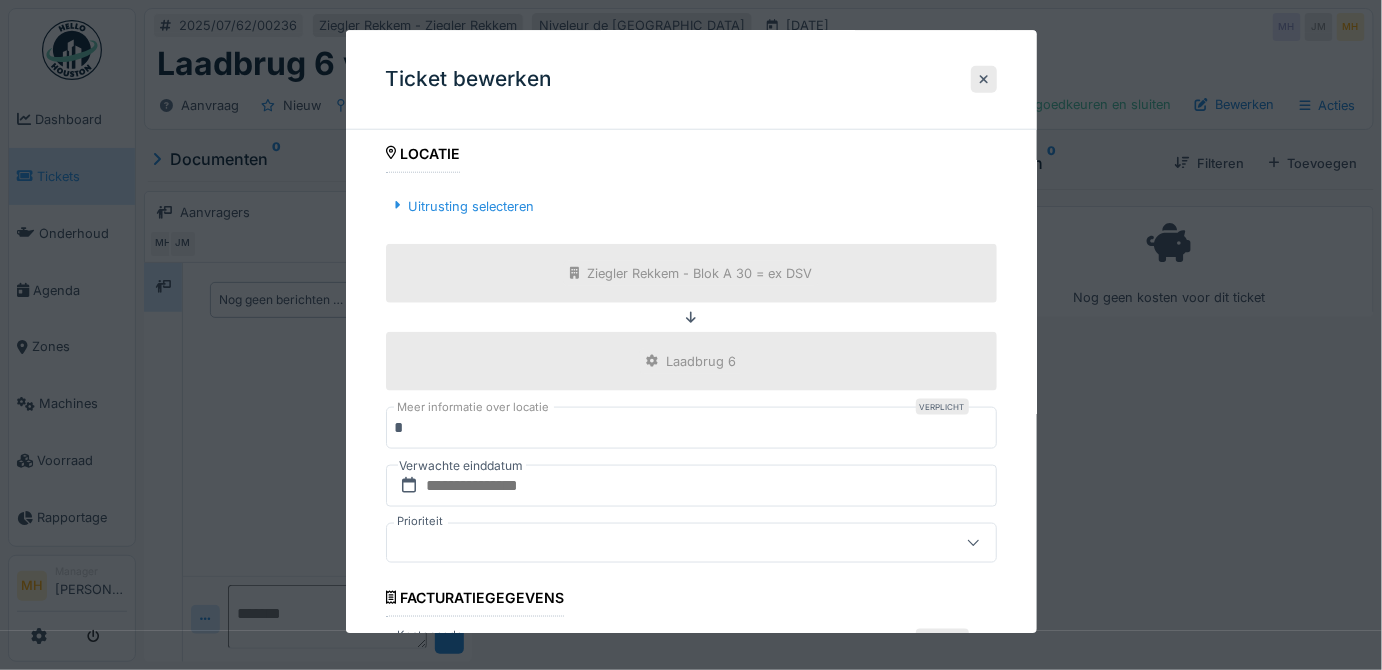scroll, scrollTop: 783, scrollLeft: 0, axis: vertical 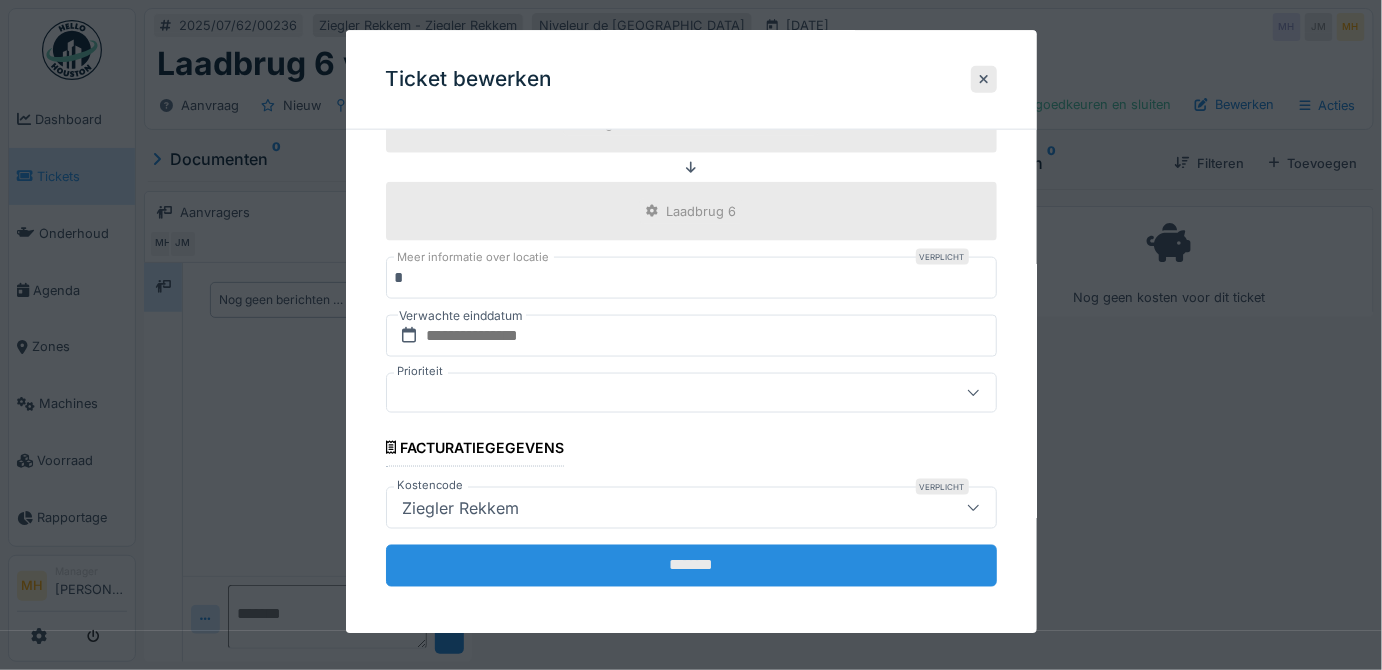 type on "**********" 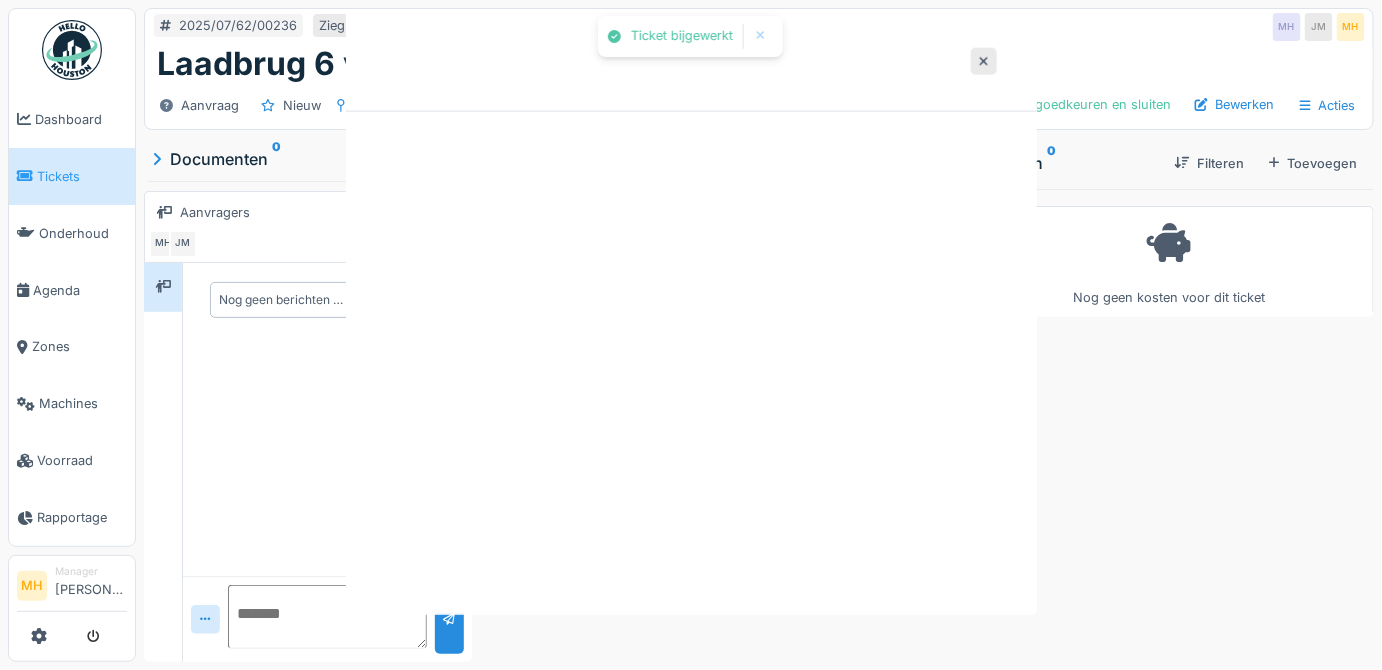 scroll, scrollTop: 0, scrollLeft: 0, axis: both 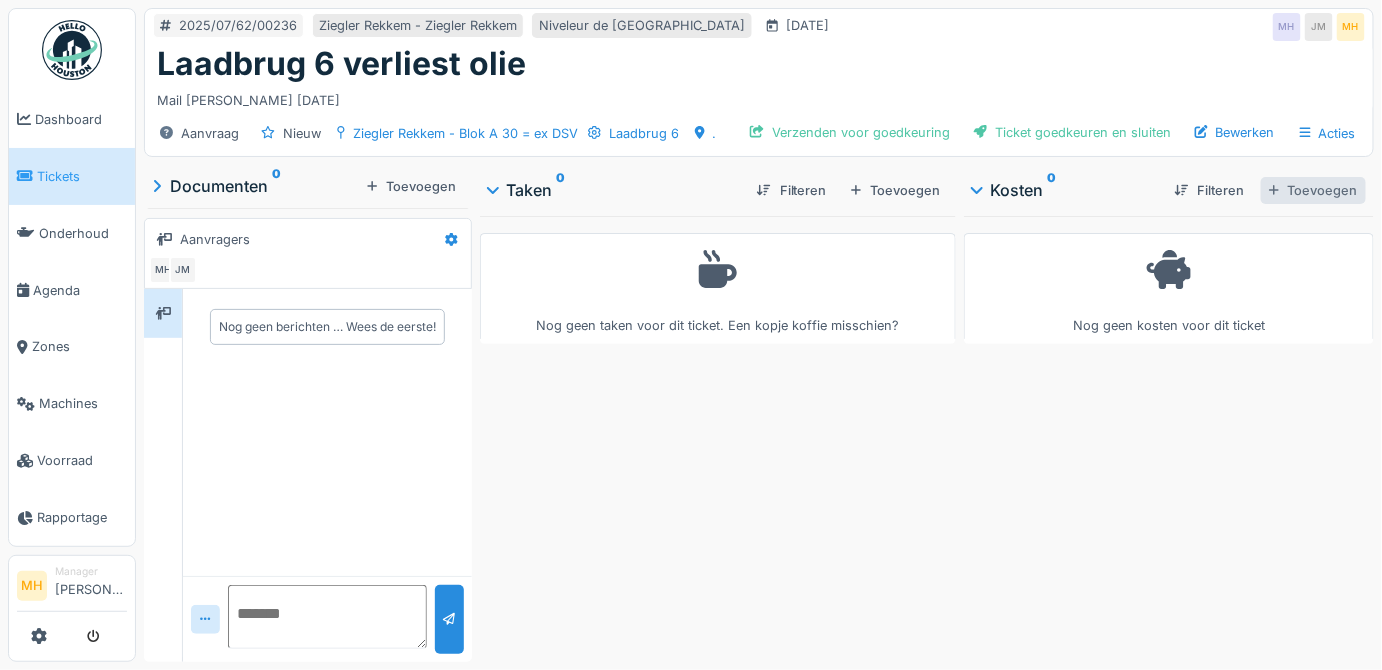 click on "Toevoegen" at bounding box center [1313, 190] 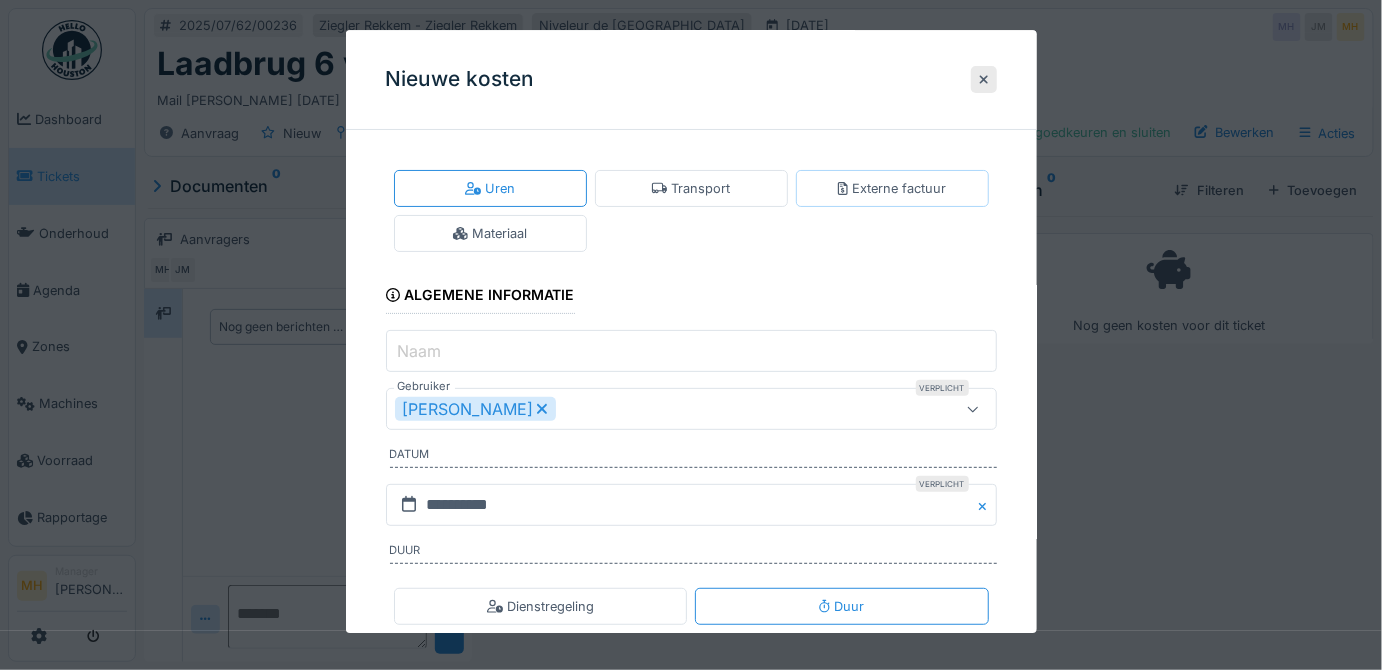 click on "Externe factuur" at bounding box center (892, 188) 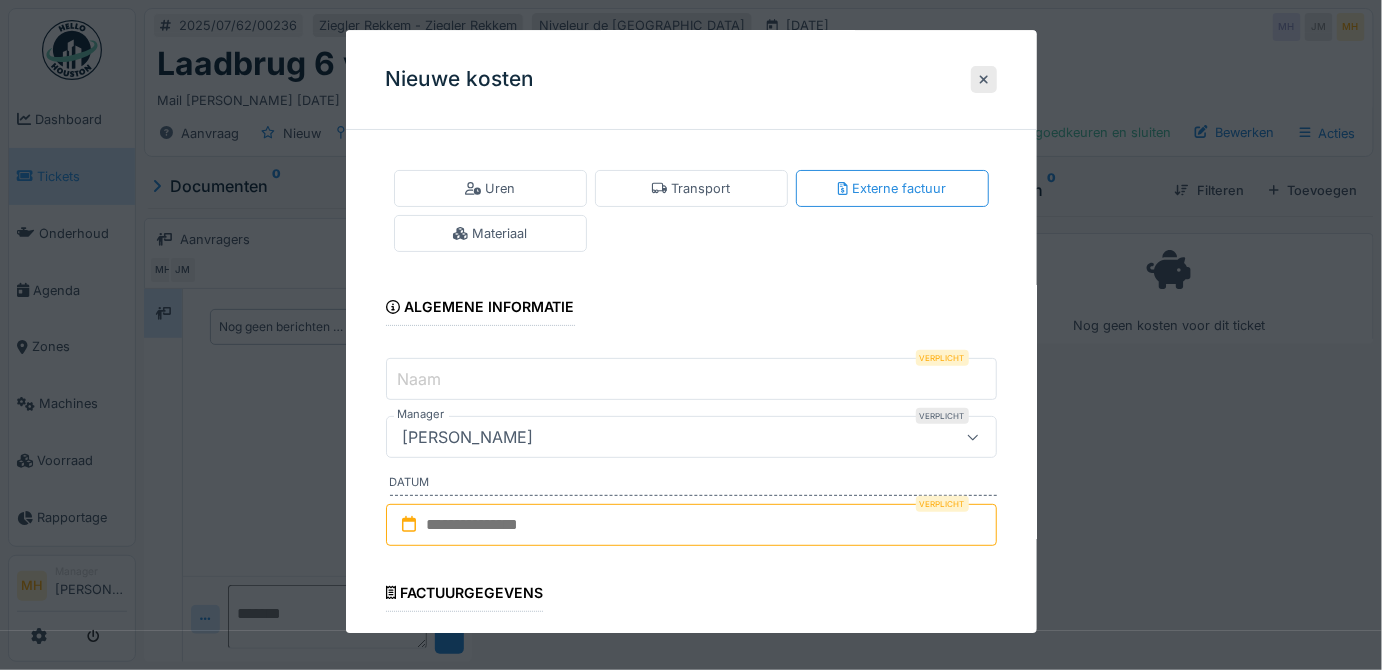 click on "Naam" at bounding box center (691, 380) 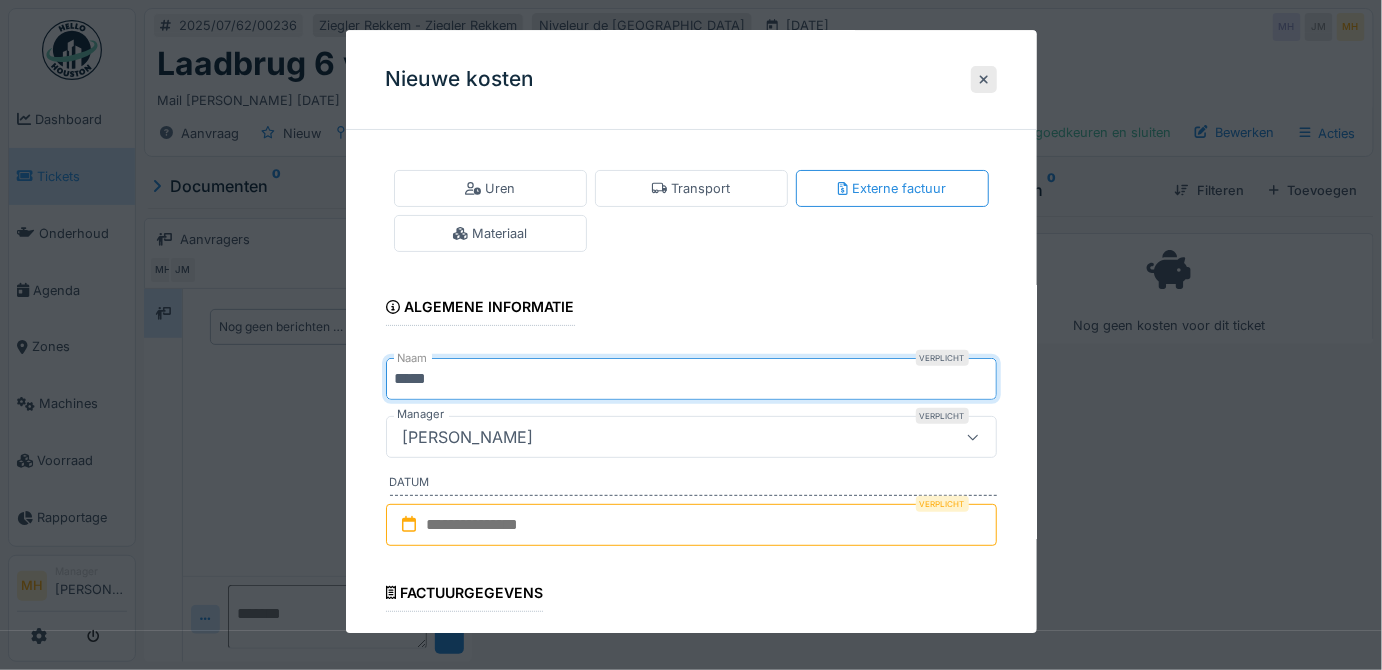 scroll, scrollTop: 90, scrollLeft: 0, axis: vertical 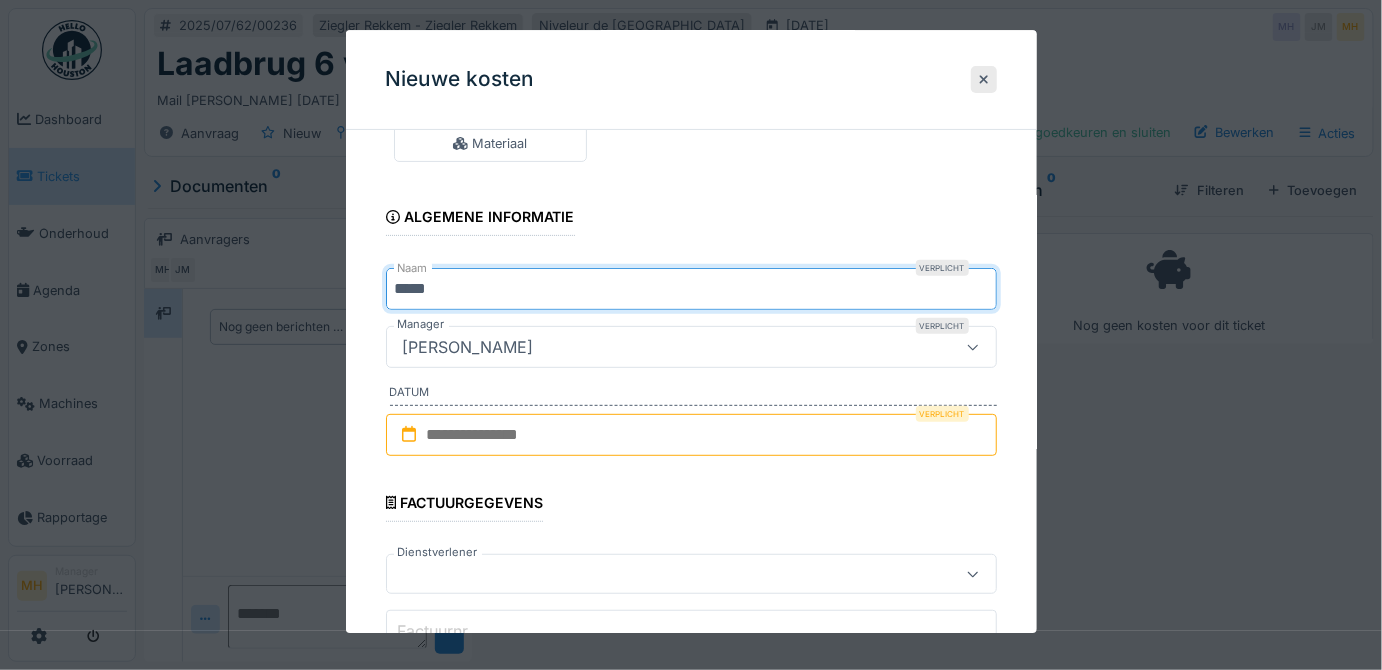 type on "*****" 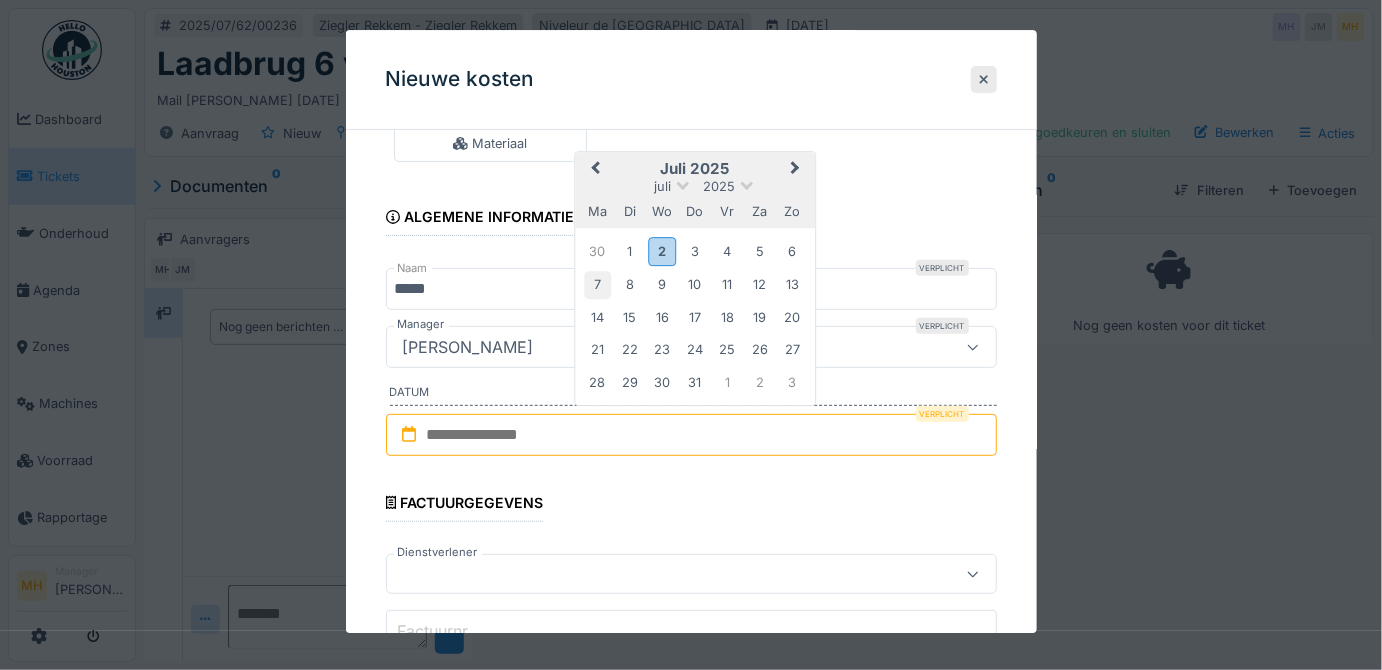 click on "7" at bounding box center (597, 285) 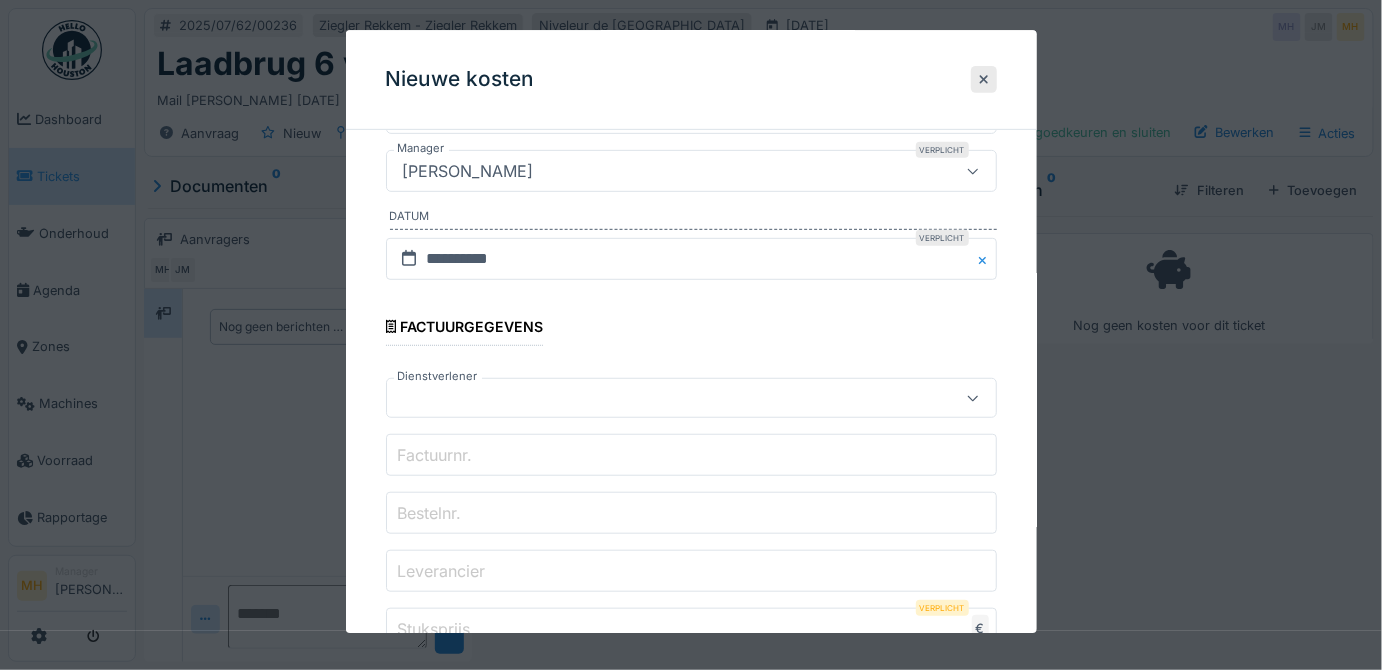 scroll, scrollTop: 272, scrollLeft: 0, axis: vertical 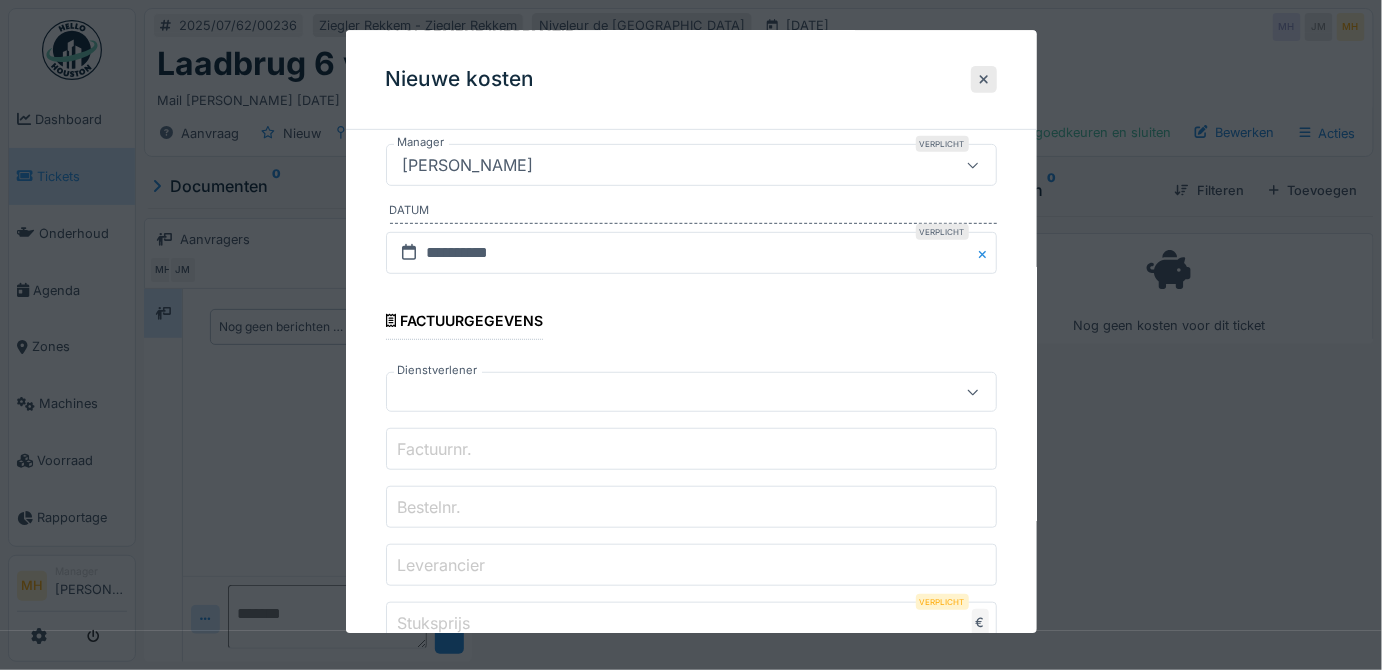 click on "Factuurnr." at bounding box center [691, 450] 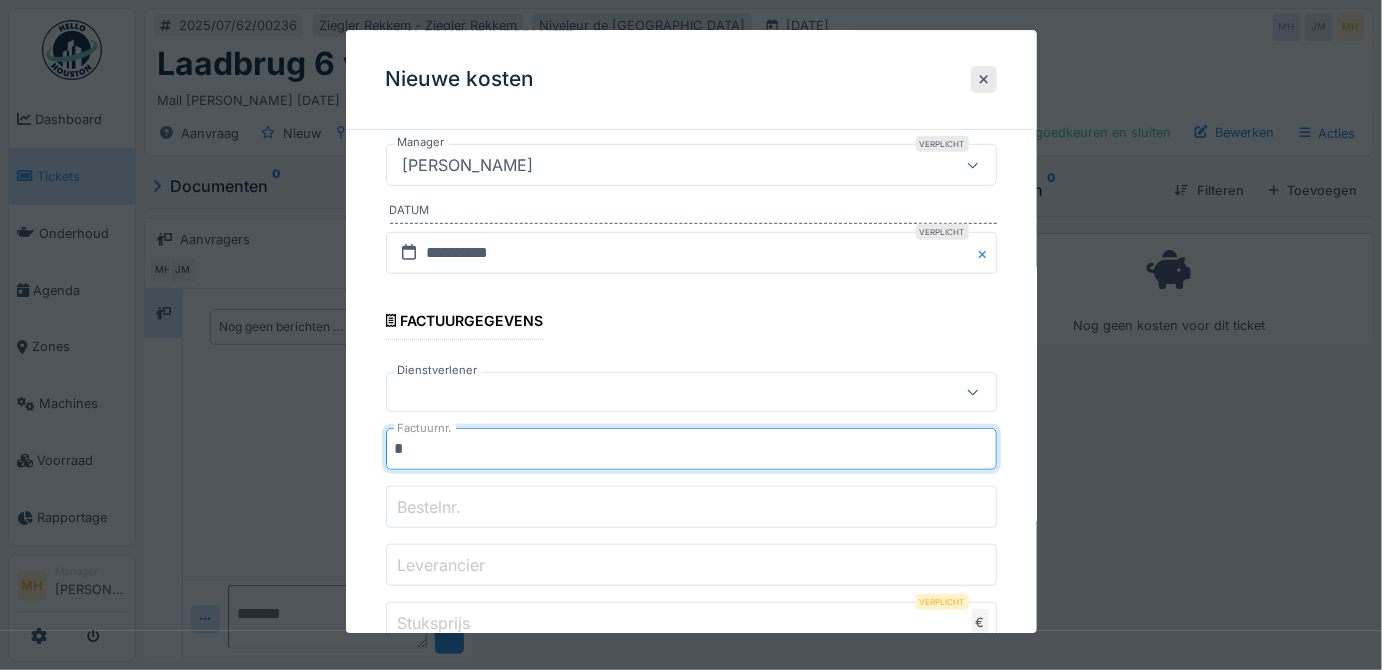 type on "*" 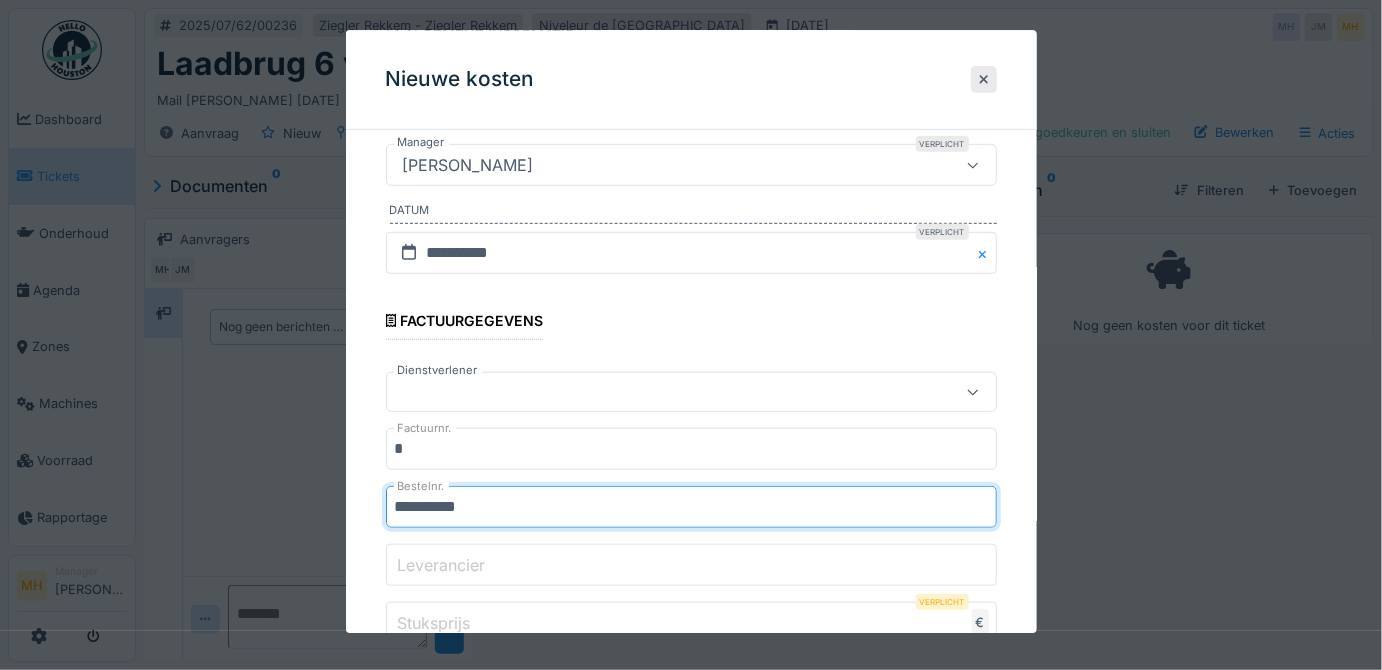 type on "**********" 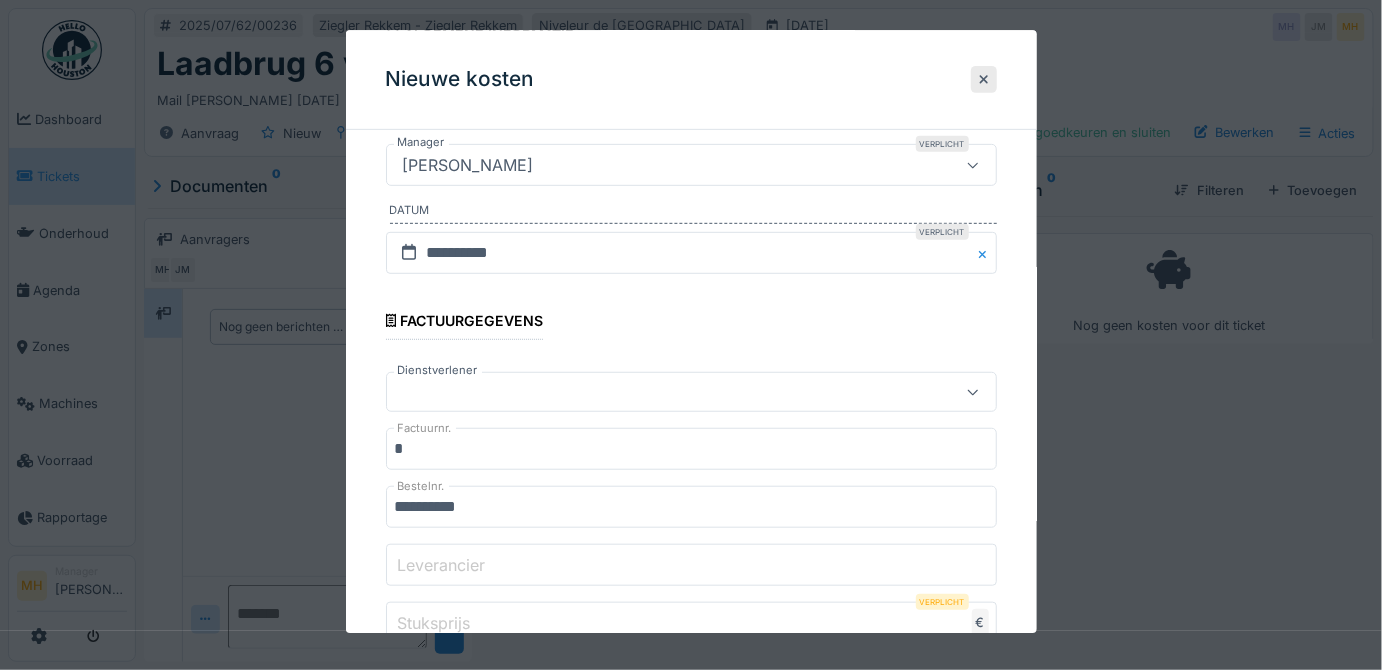 click on "Leverancier" at bounding box center (442, 565) 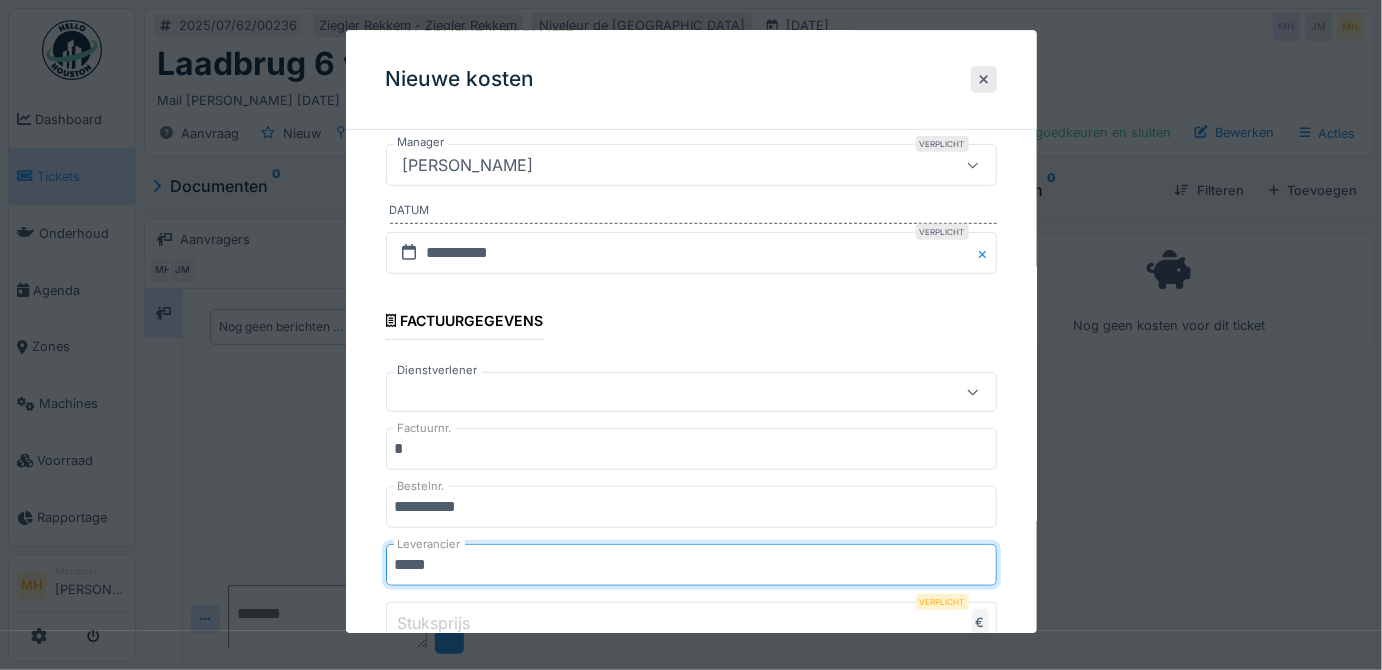 type on "*****" 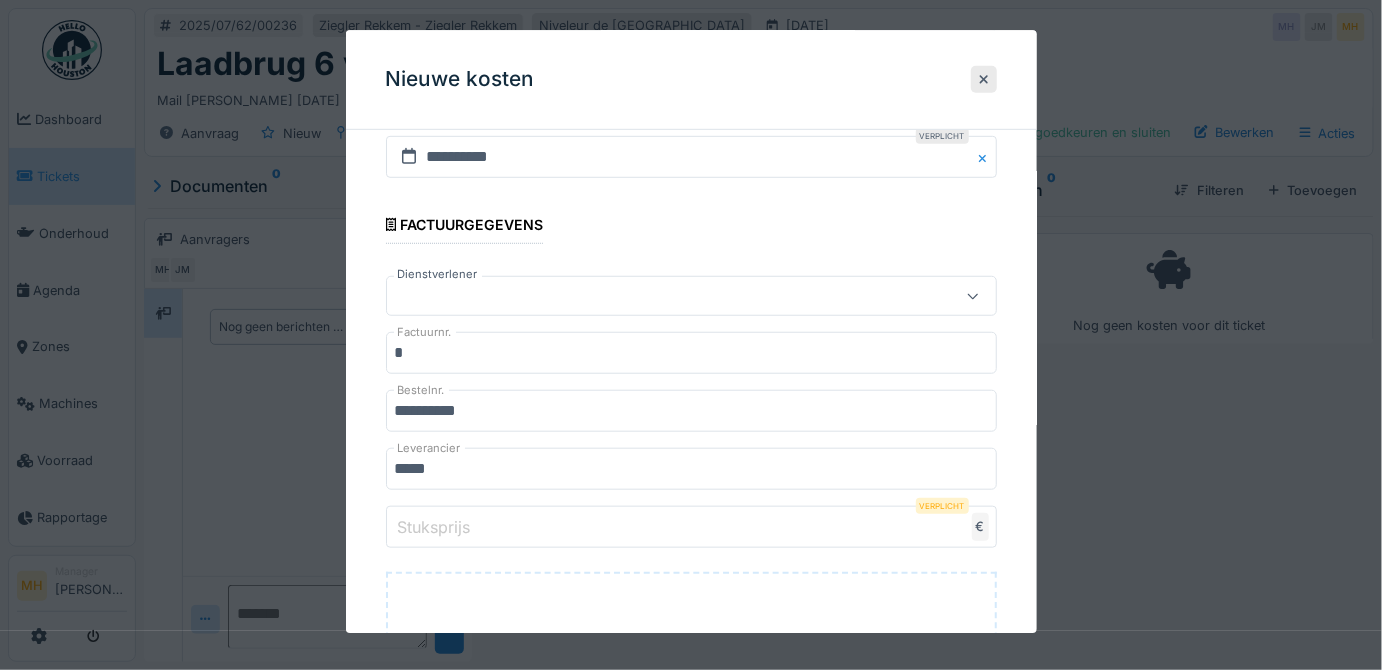 scroll, scrollTop: 454, scrollLeft: 0, axis: vertical 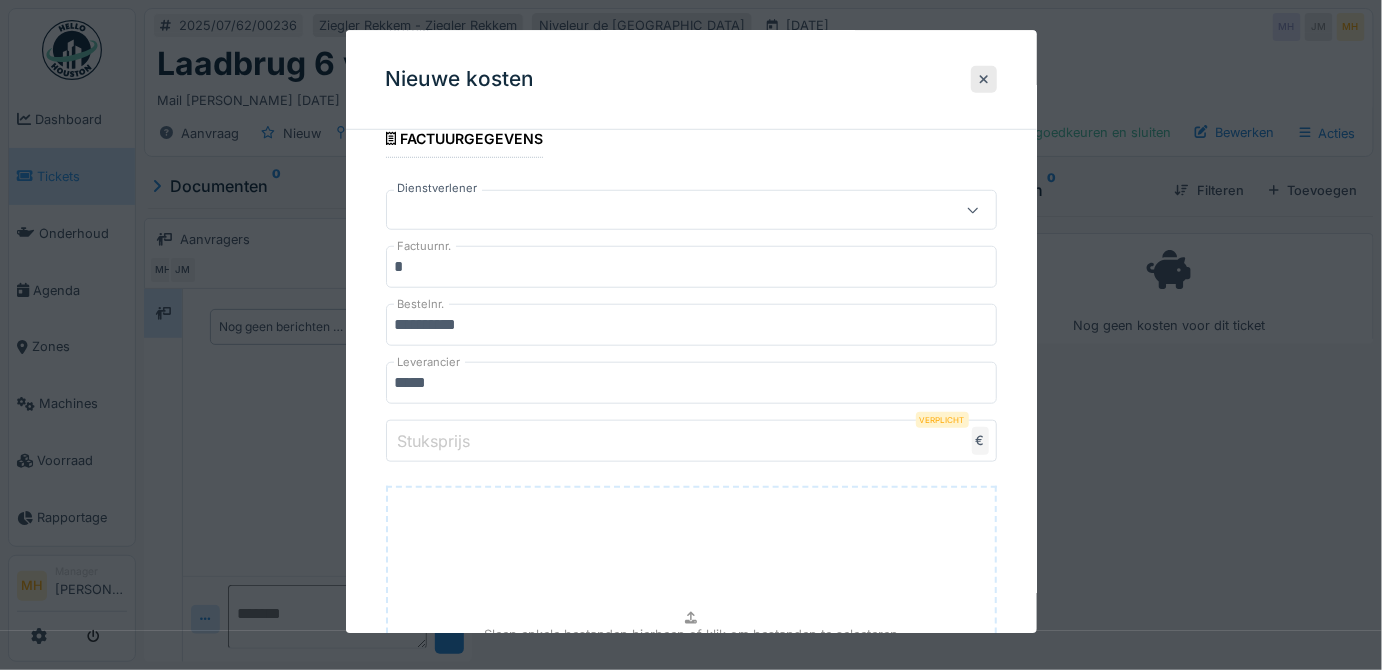 click on "Stuksprijs" at bounding box center [691, 442] 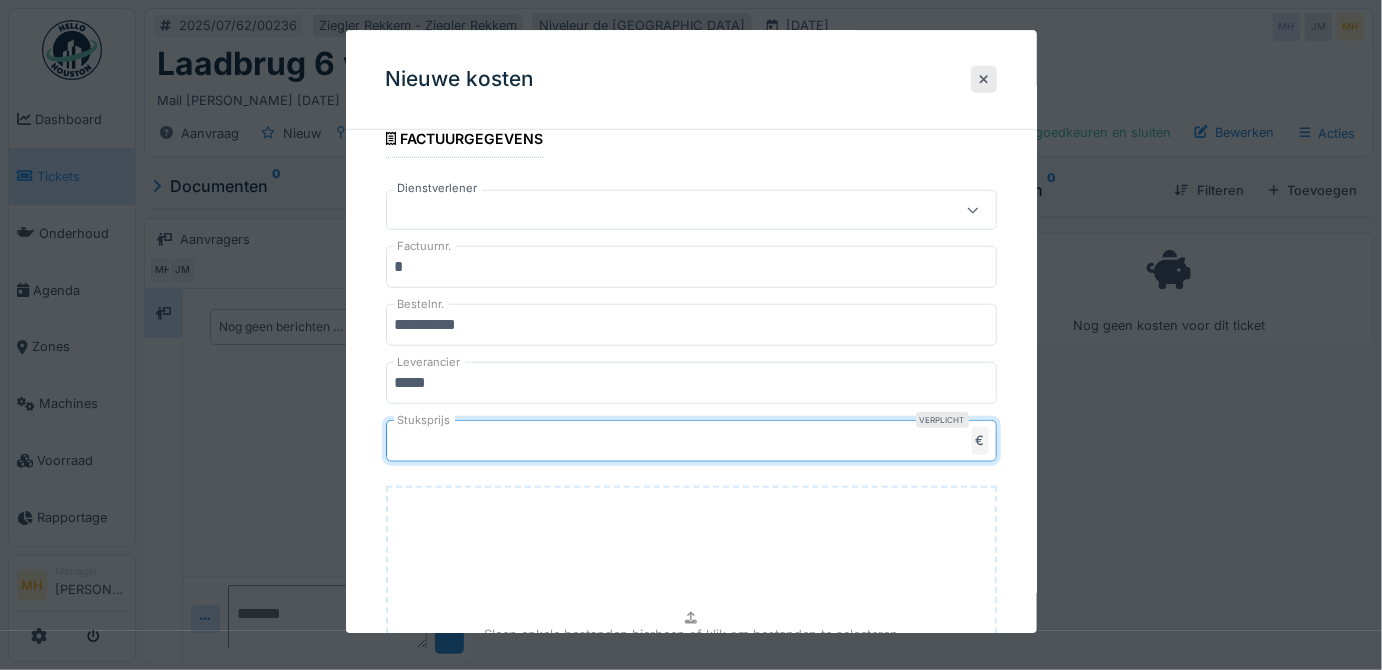 scroll, scrollTop: 727, scrollLeft: 0, axis: vertical 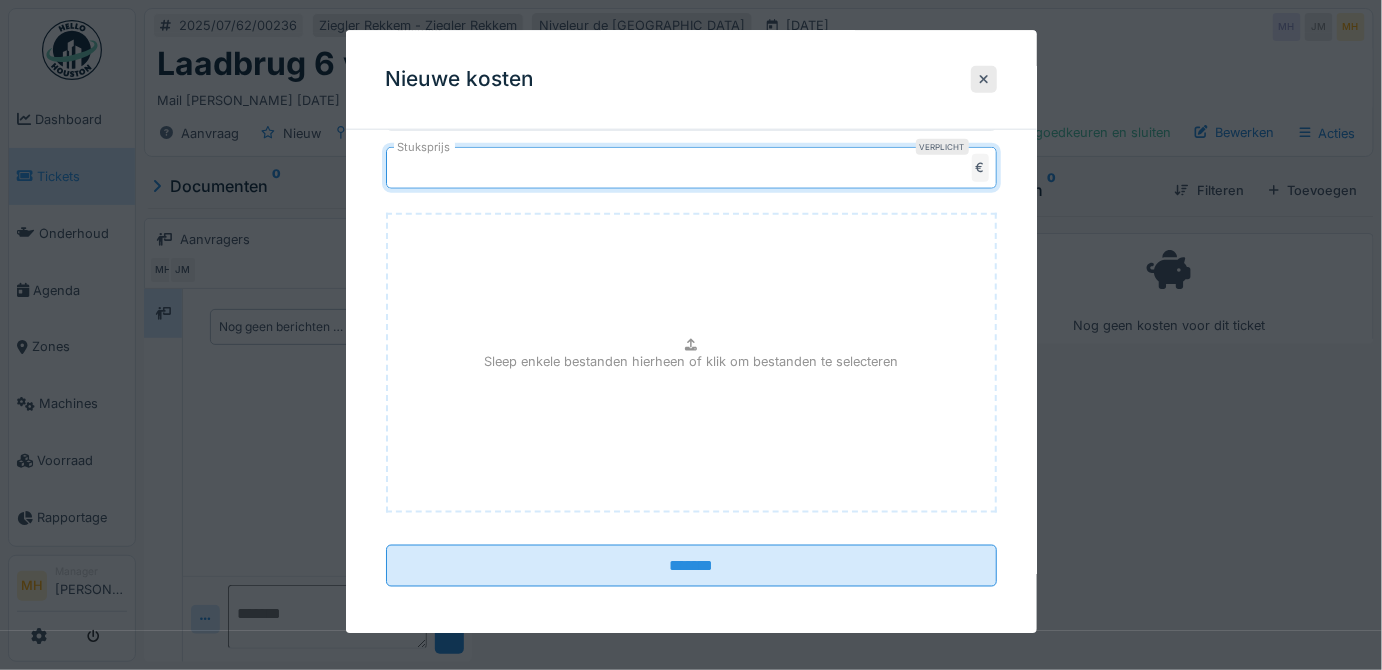 type on "****" 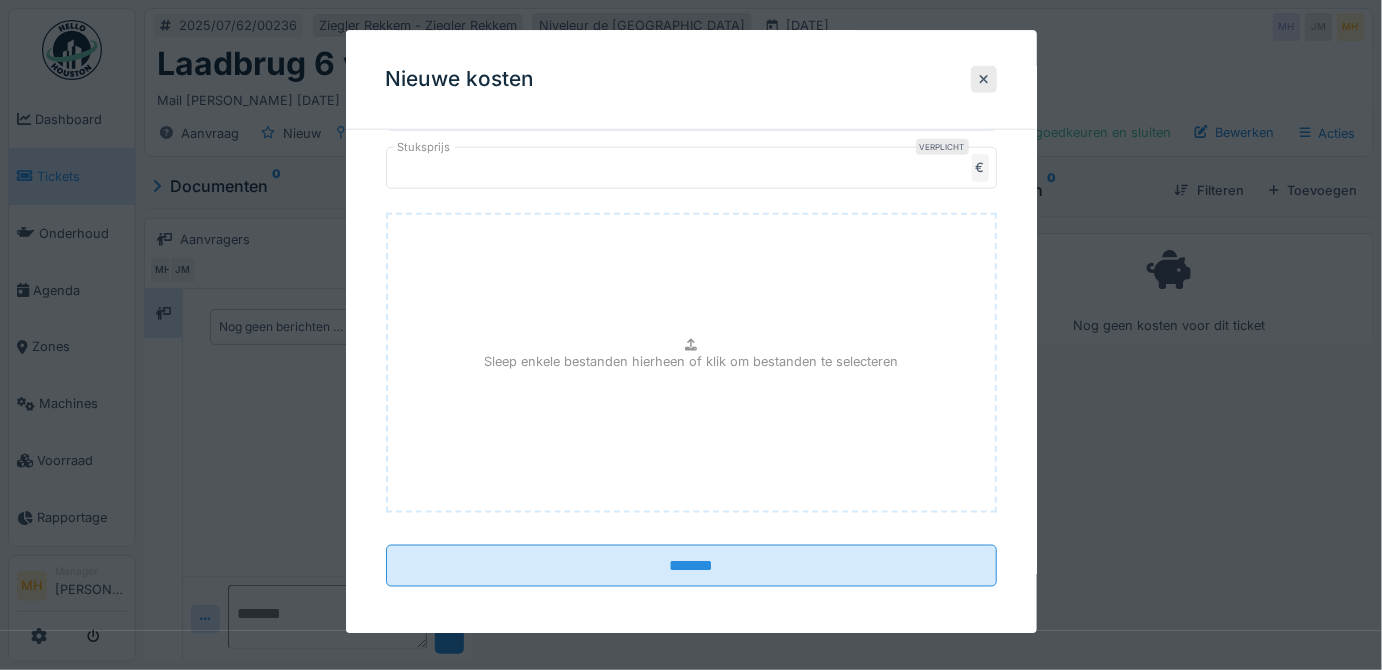 type on "**********" 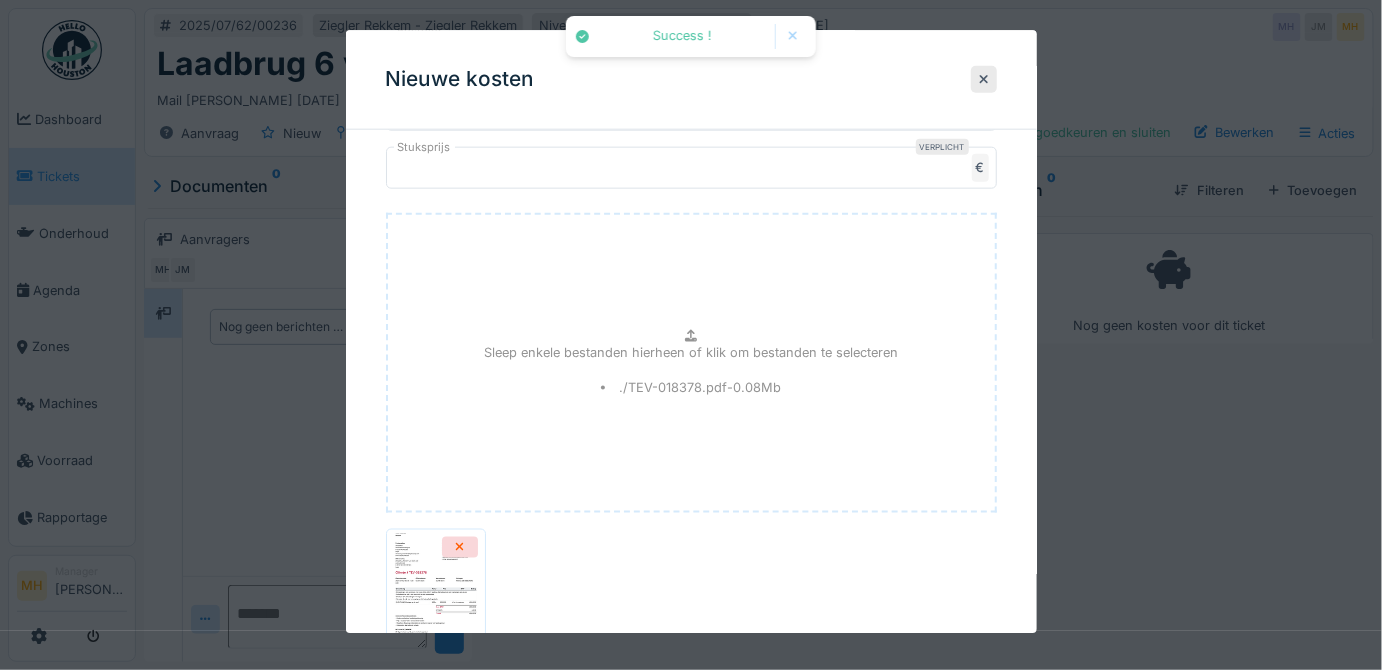 scroll, scrollTop: 874, scrollLeft: 0, axis: vertical 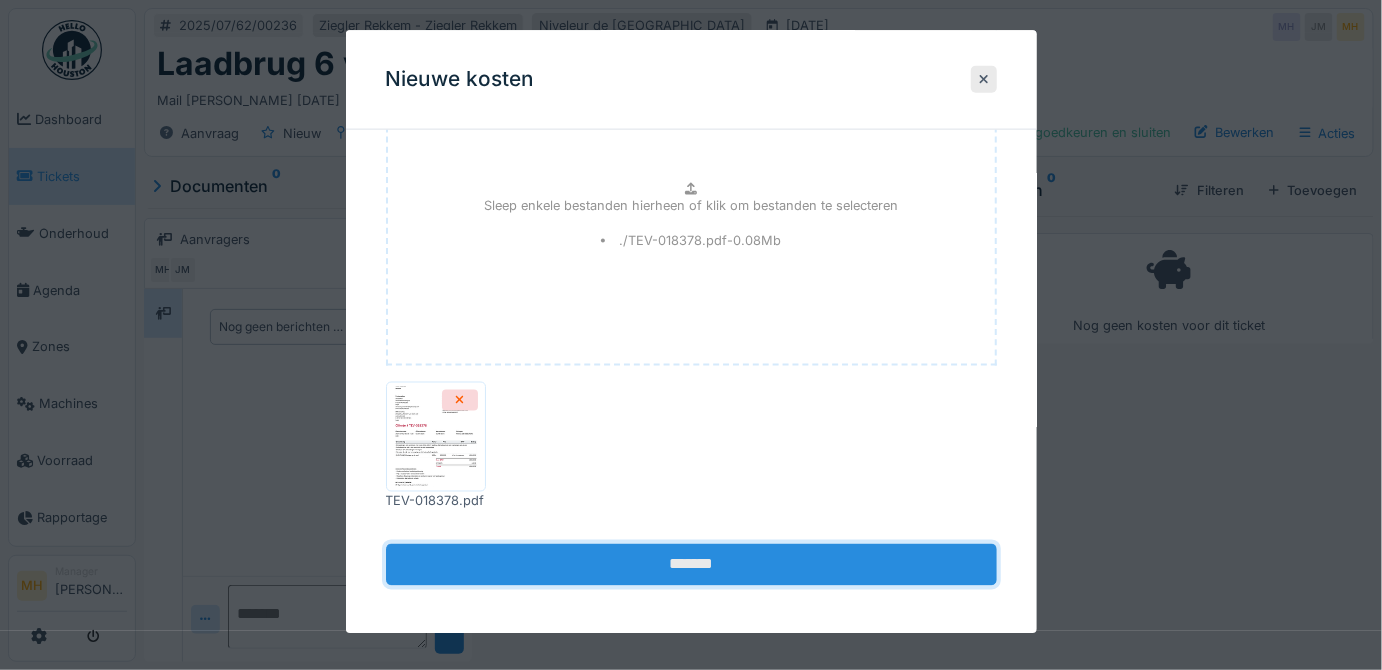 click on "*******" at bounding box center [691, 565] 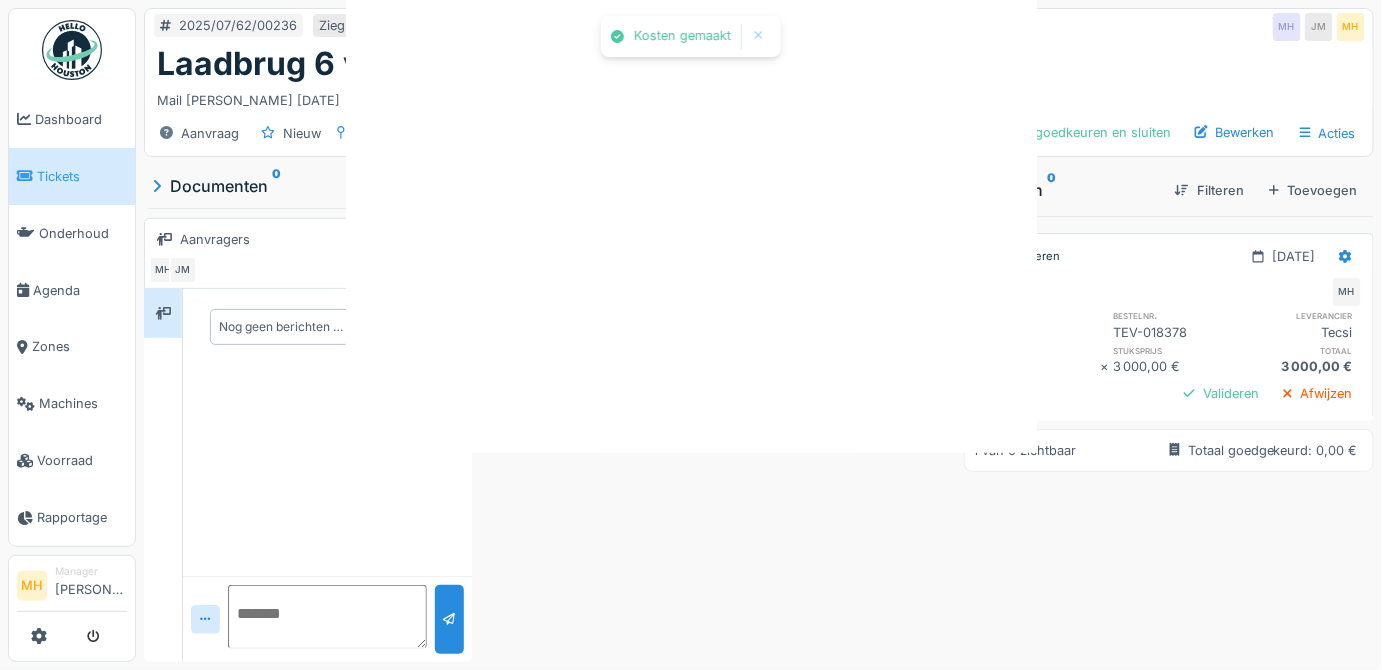 scroll, scrollTop: 0, scrollLeft: 0, axis: both 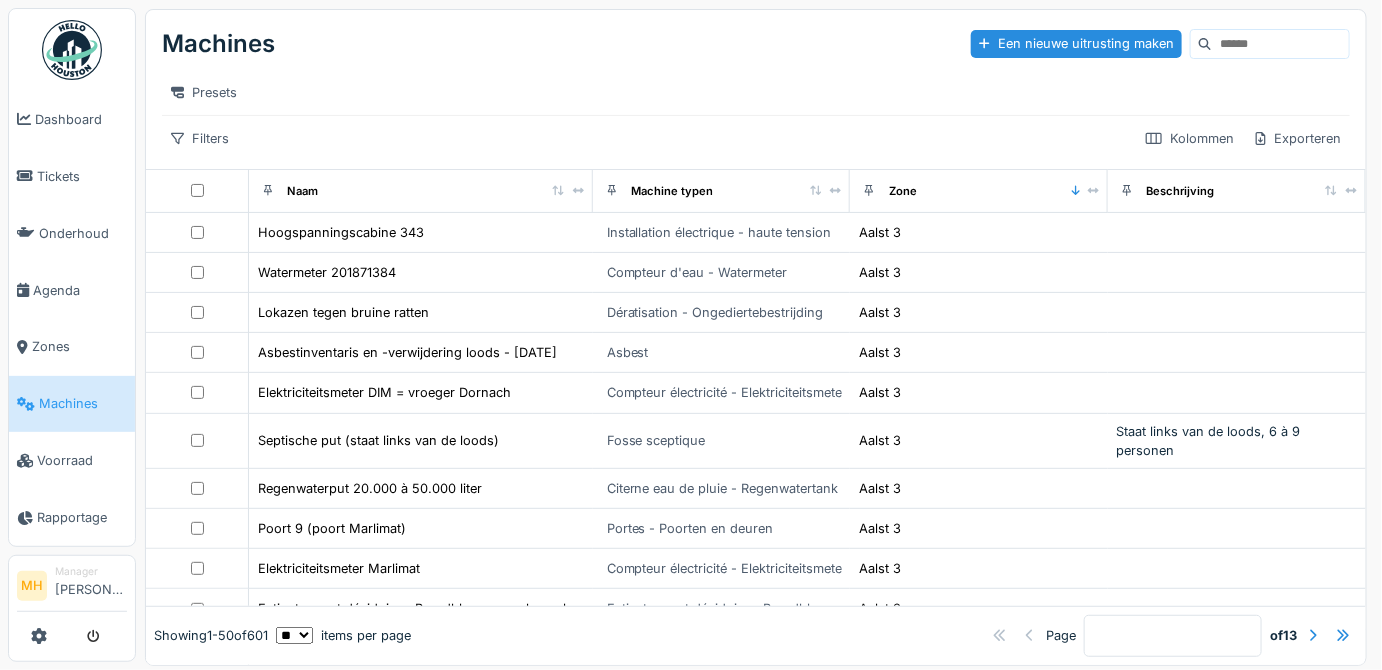 click at bounding box center [1280, 44] 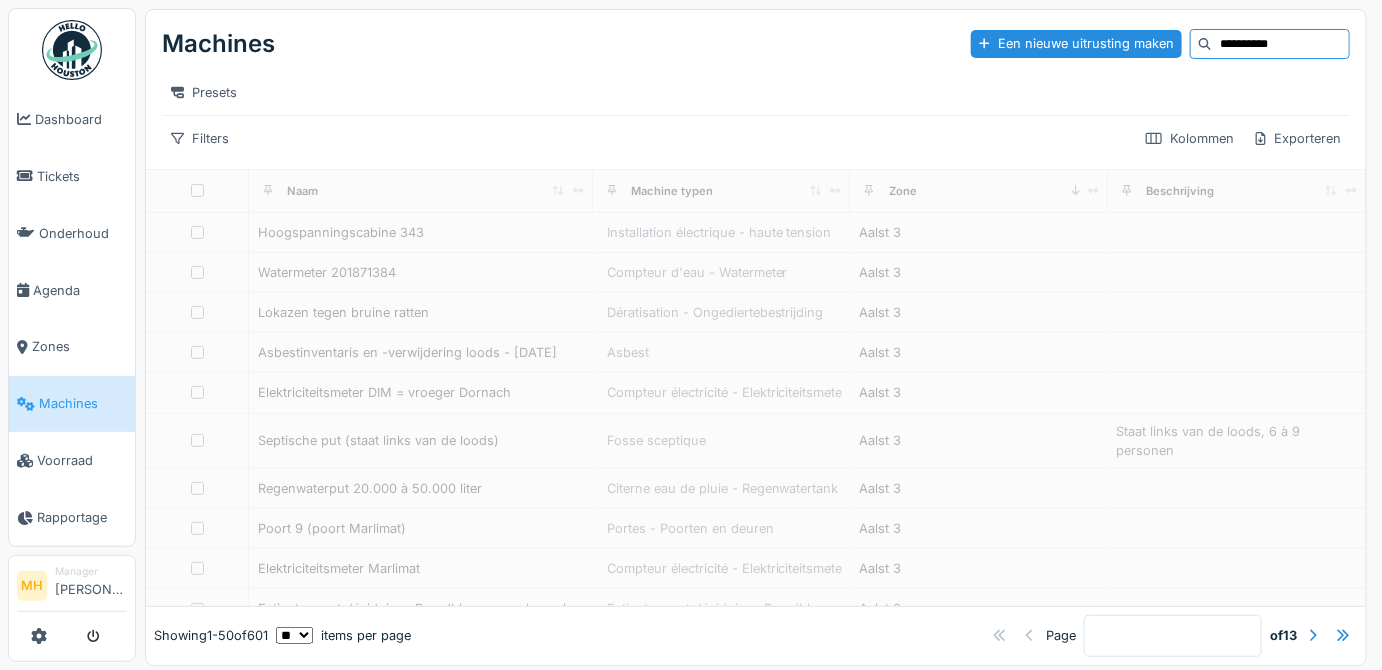 type on "**********" 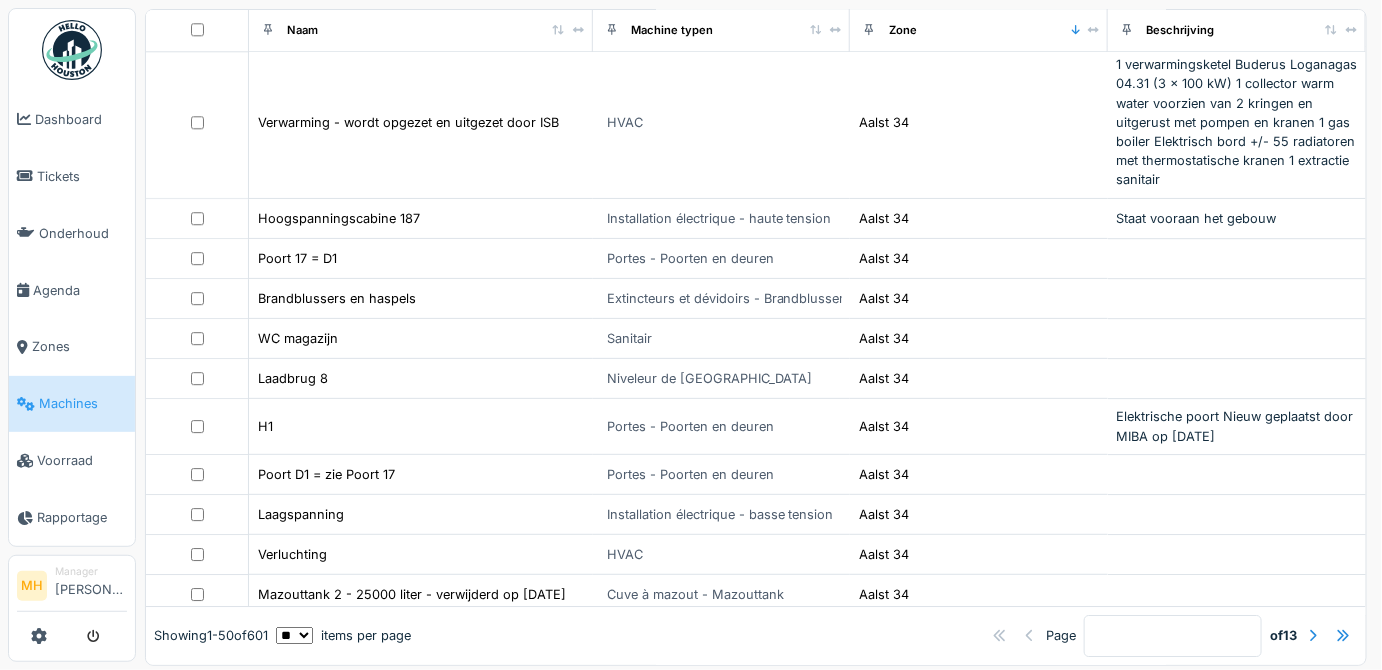 scroll, scrollTop: 1872, scrollLeft: 0, axis: vertical 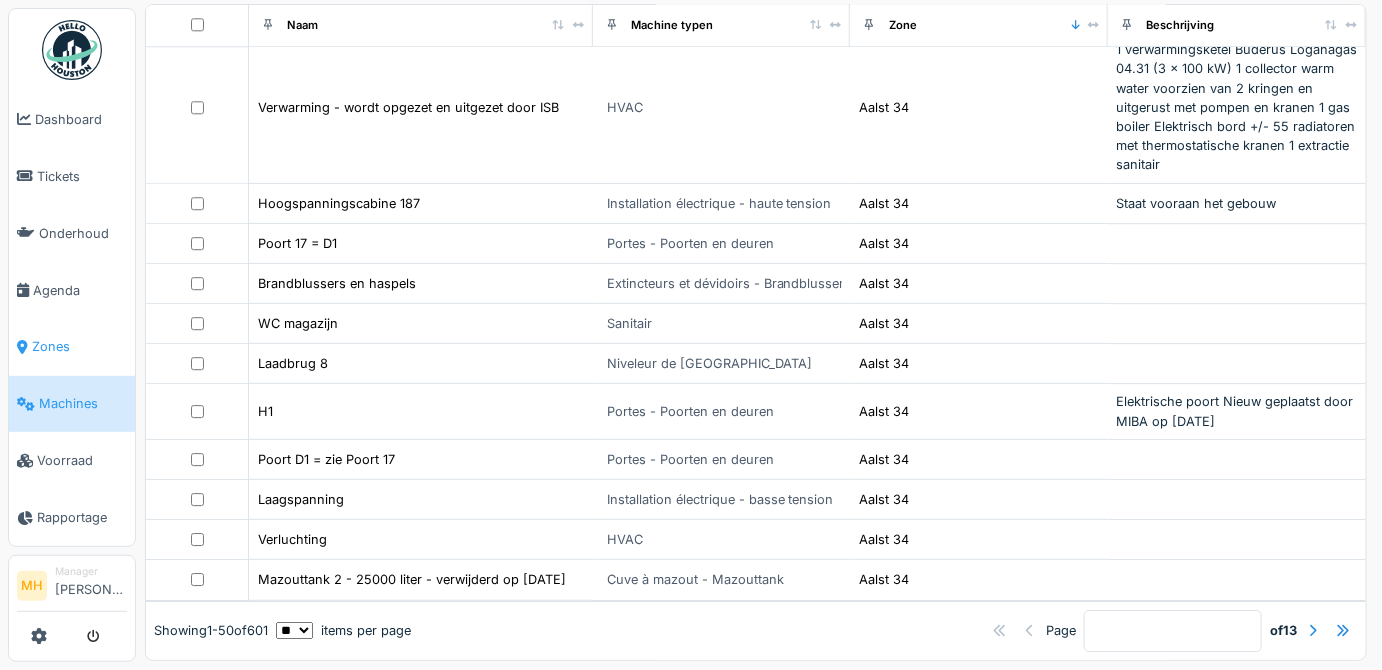 click on "Zones" at bounding box center [79, 346] 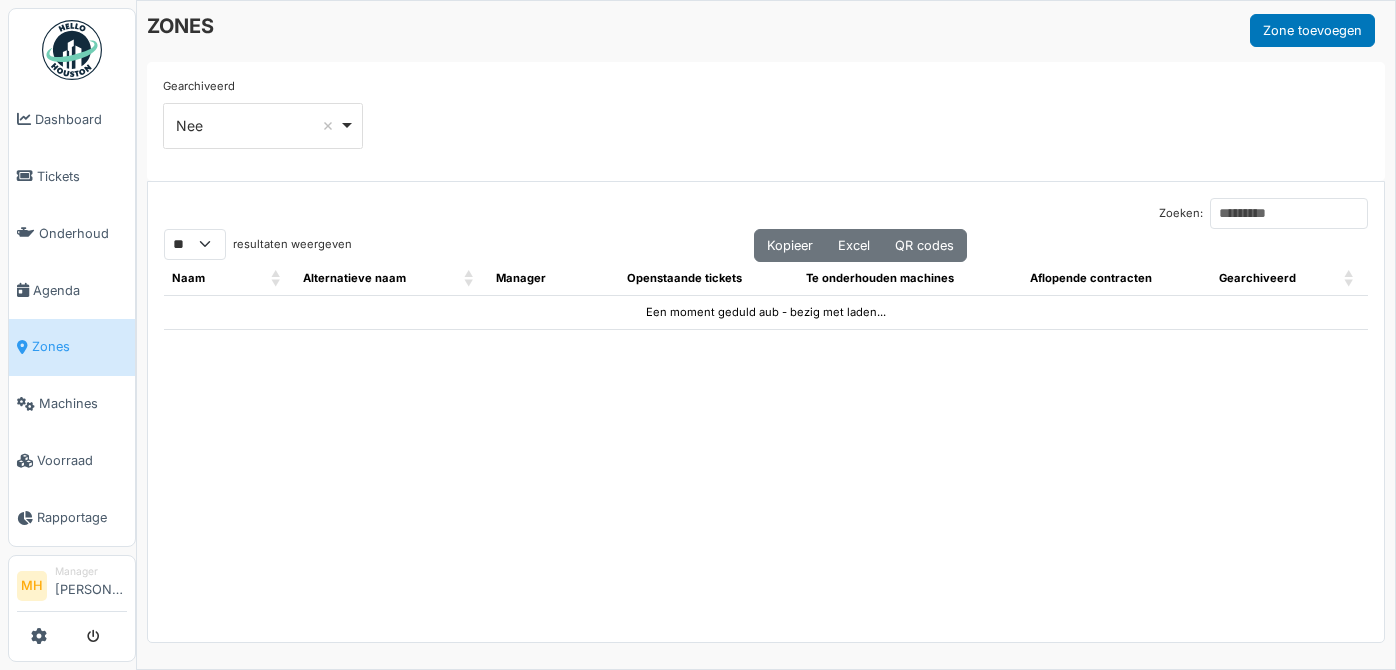 select on "**" 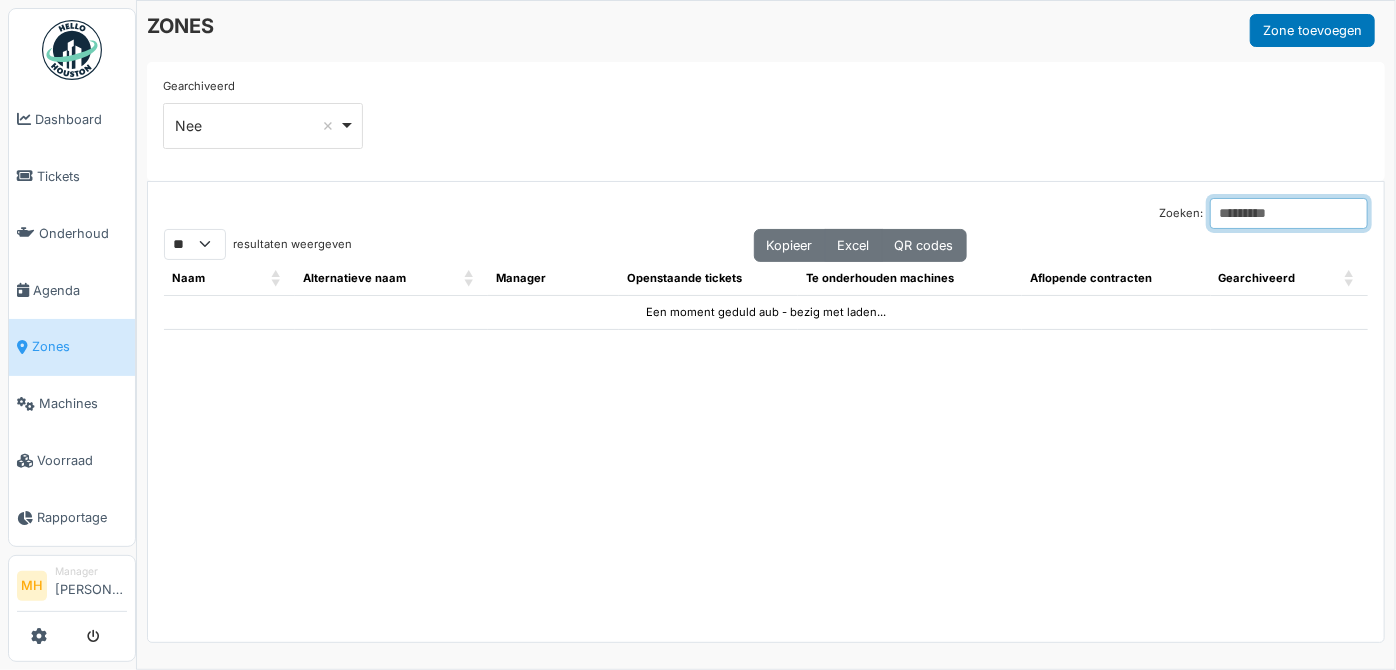 click on "Zoeken:" at bounding box center [1289, 213] 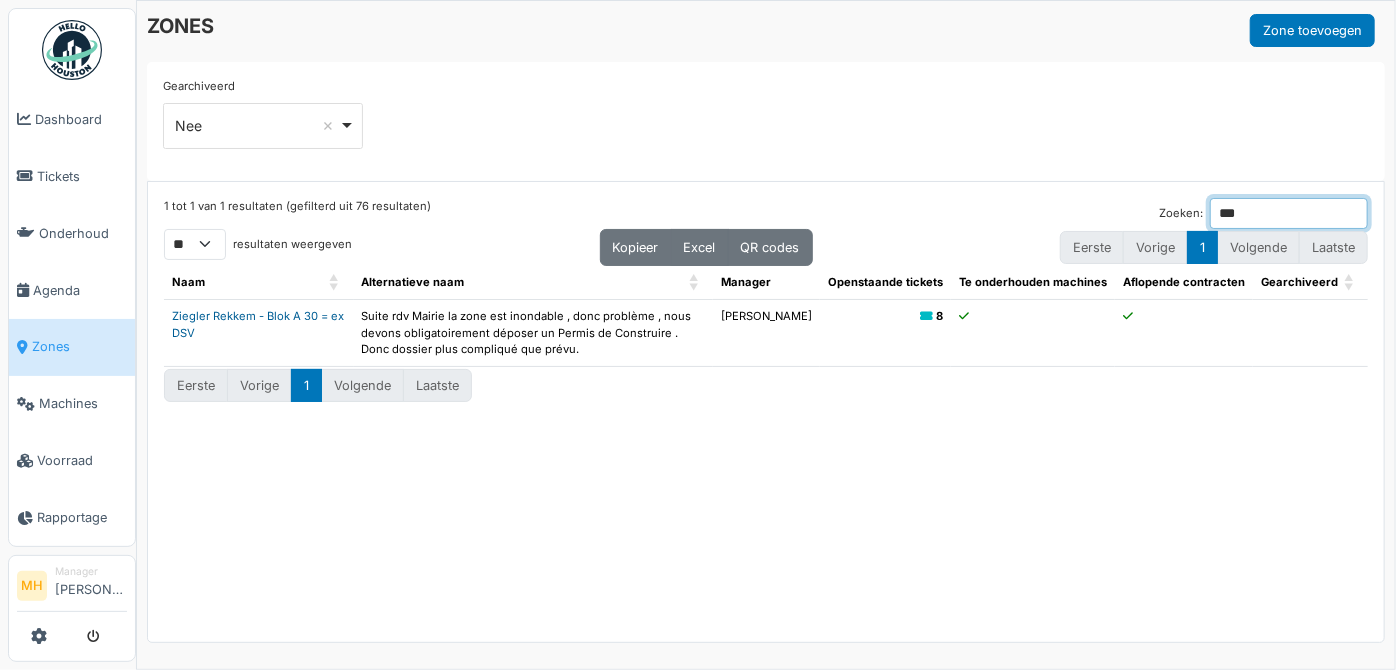 type on "***" 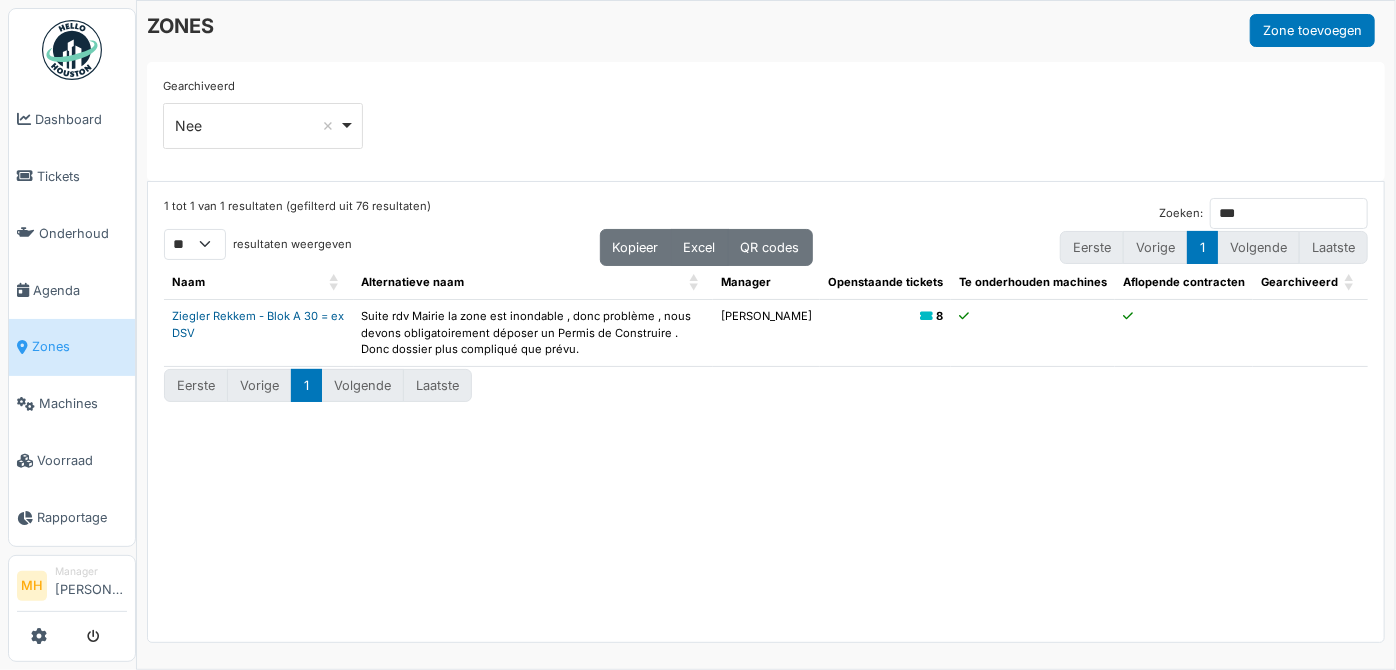 click on "Ziegler Rekkem - Blok A 30 = ex DSV" at bounding box center (258, 324) 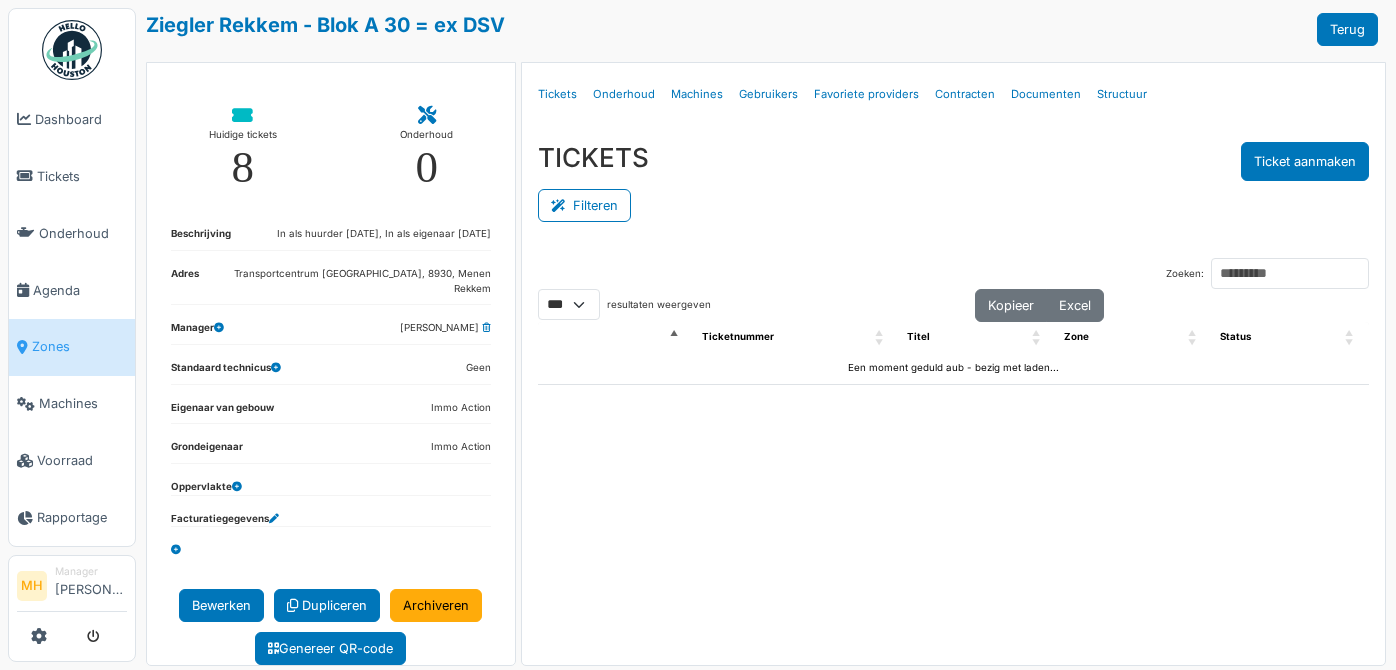 select on "***" 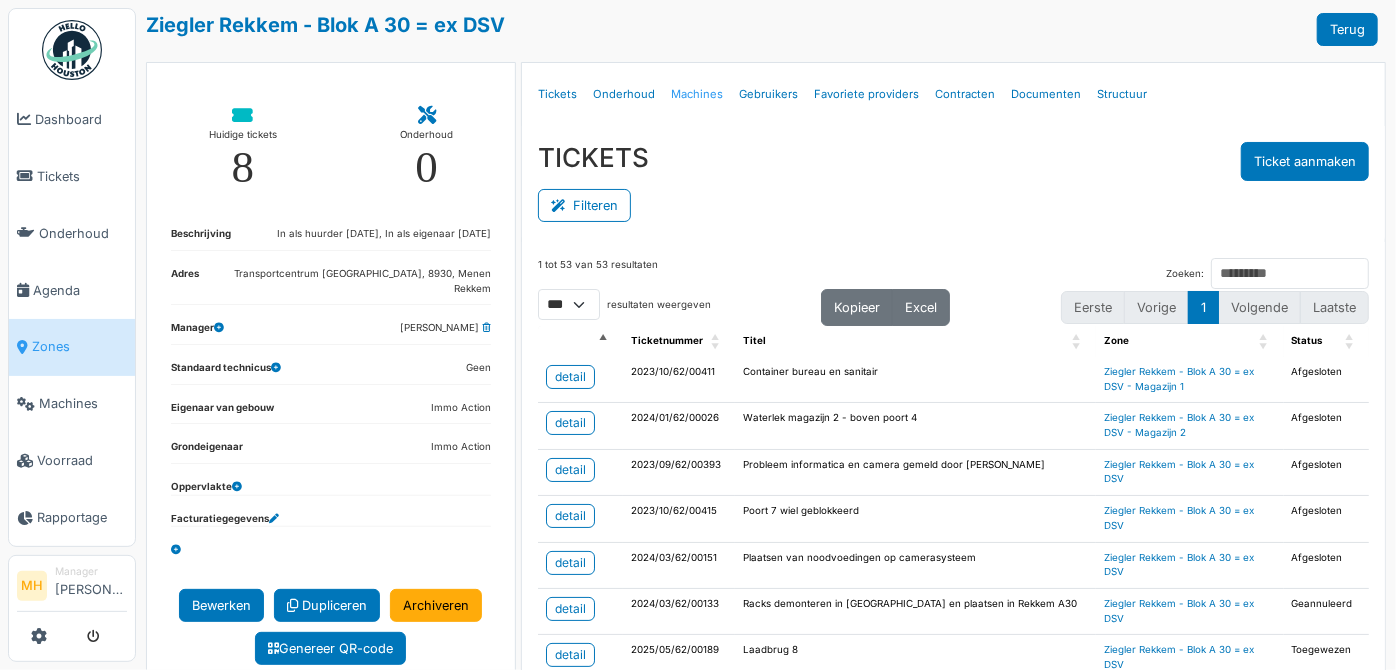 click on "Machines" at bounding box center [697, 94] 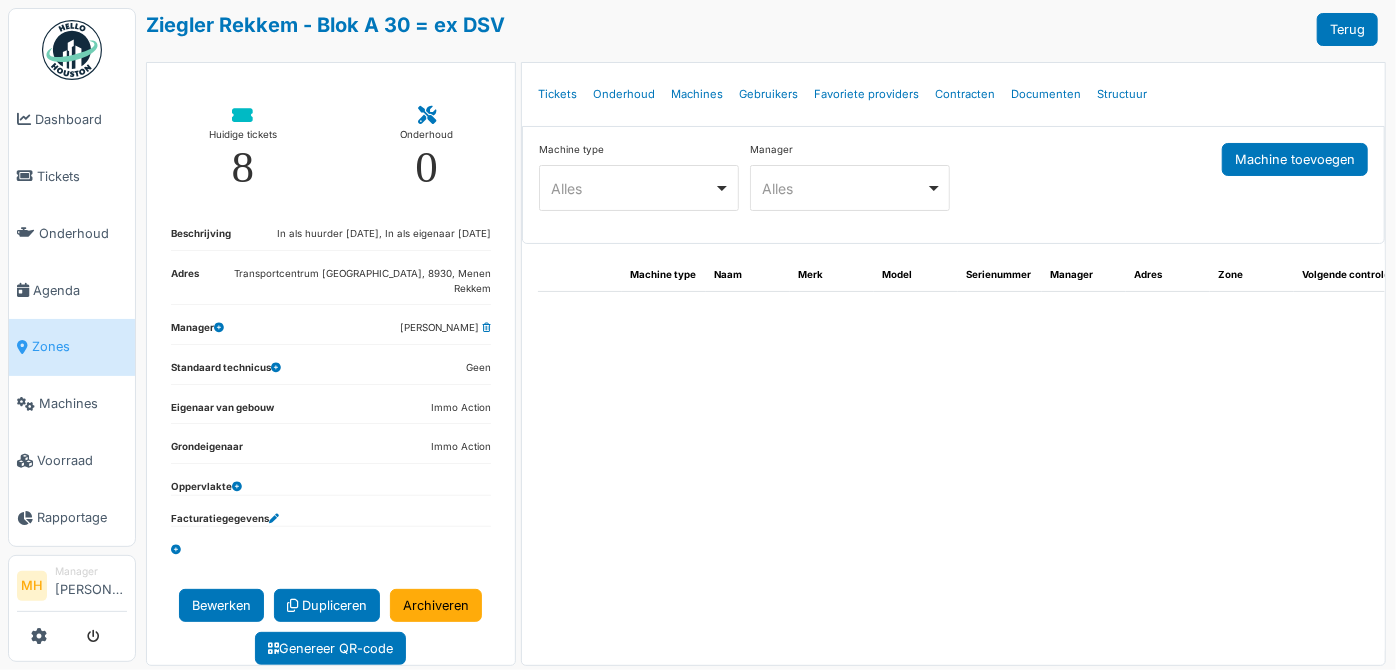 select on "***" 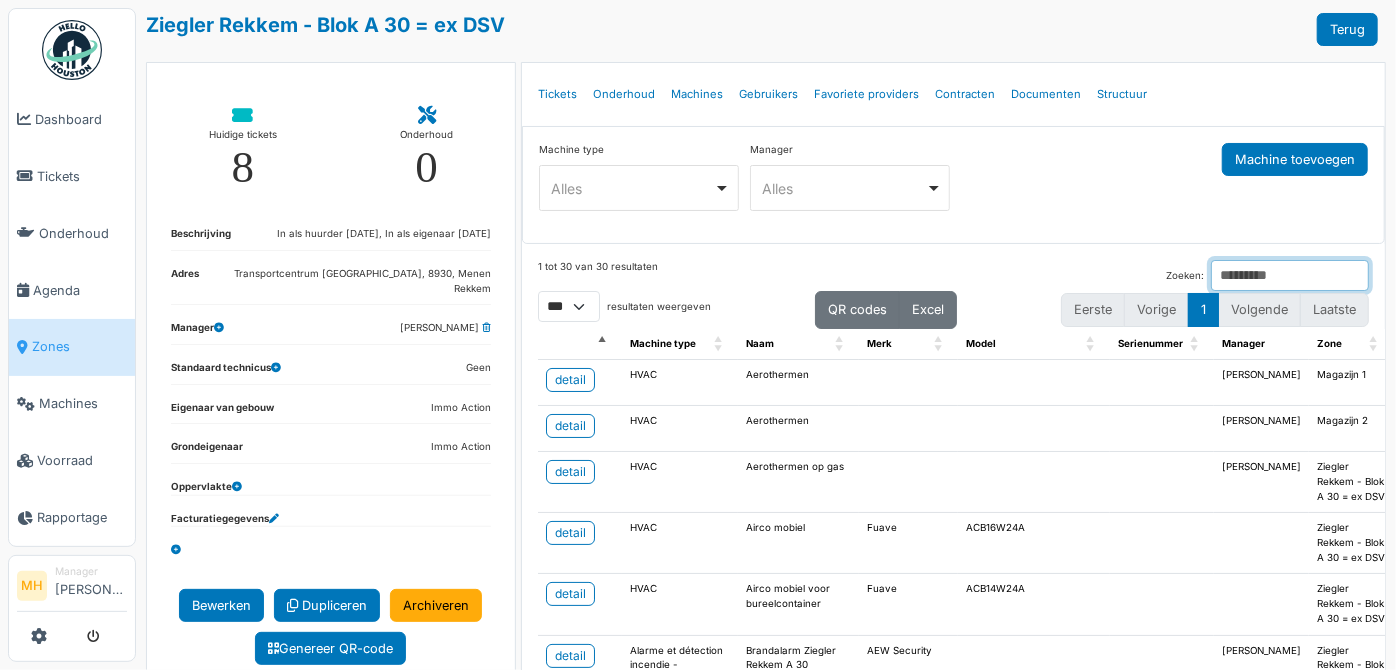 click on "Zoeken:" at bounding box center [1290, 275] 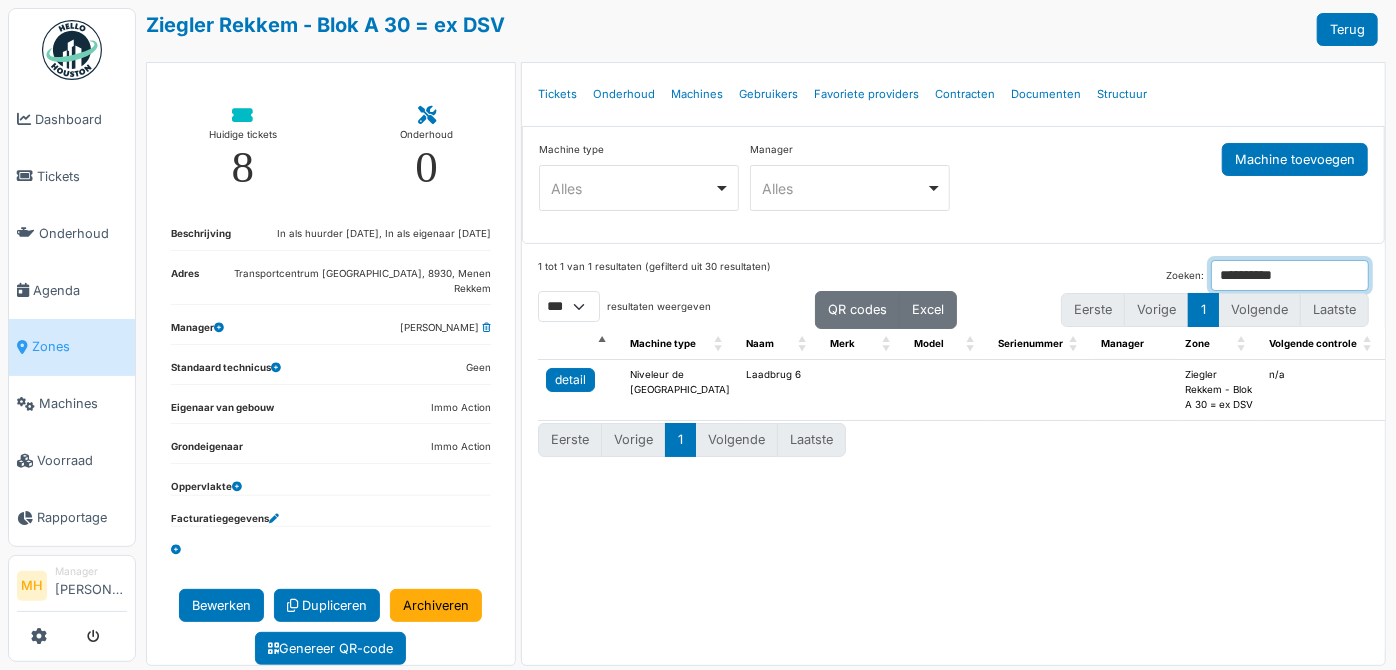 type on "**********" 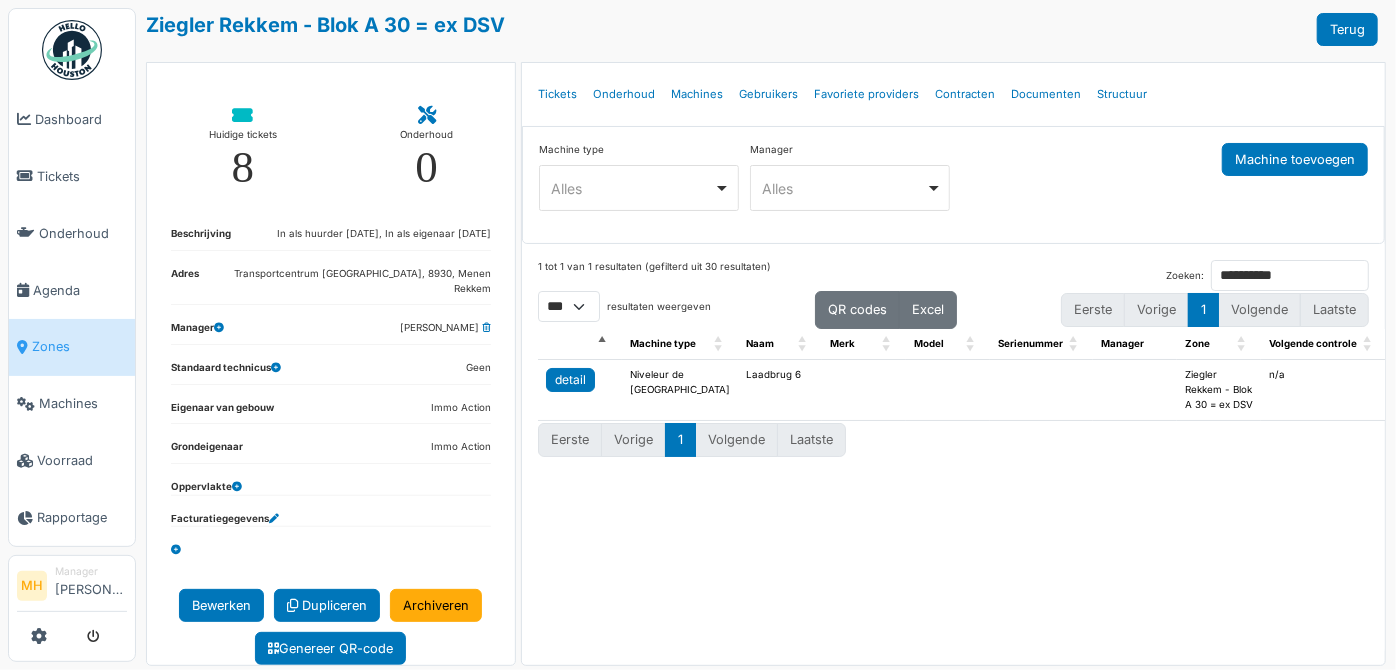 click on "detail" at bounding box center [570, 380] 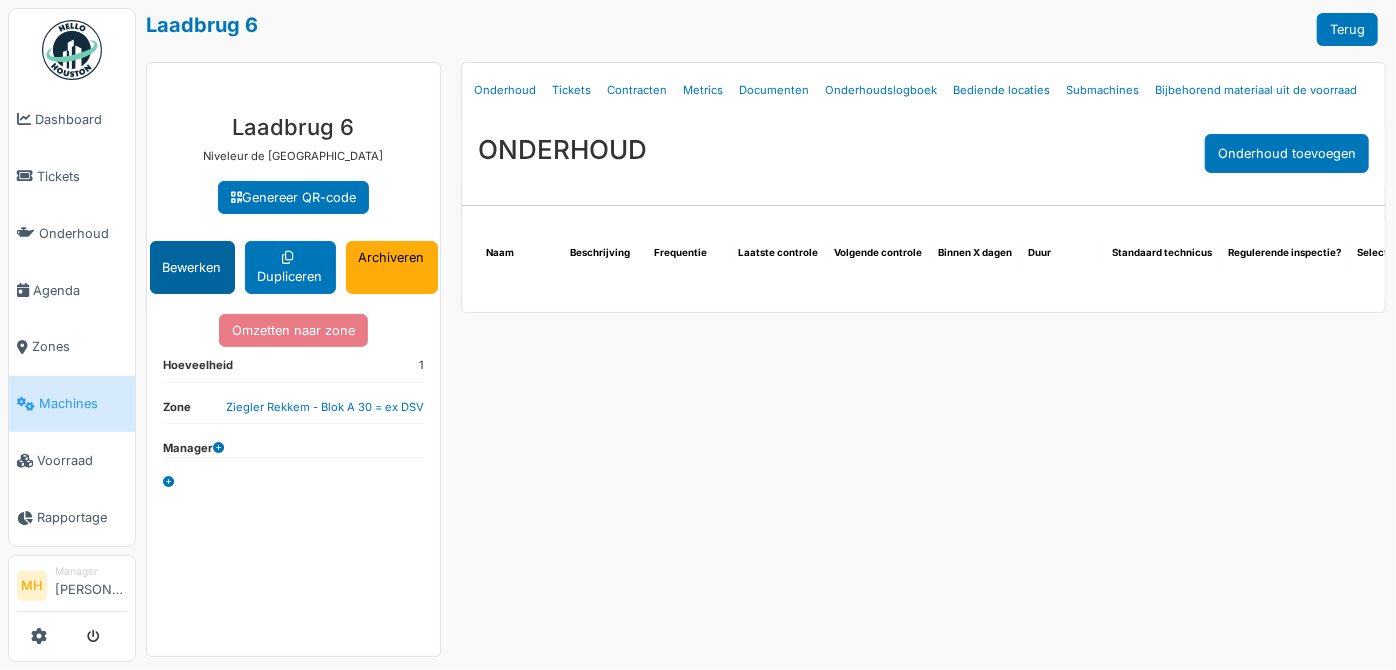 click on "Bewerken" at bounding box center (192, 267) 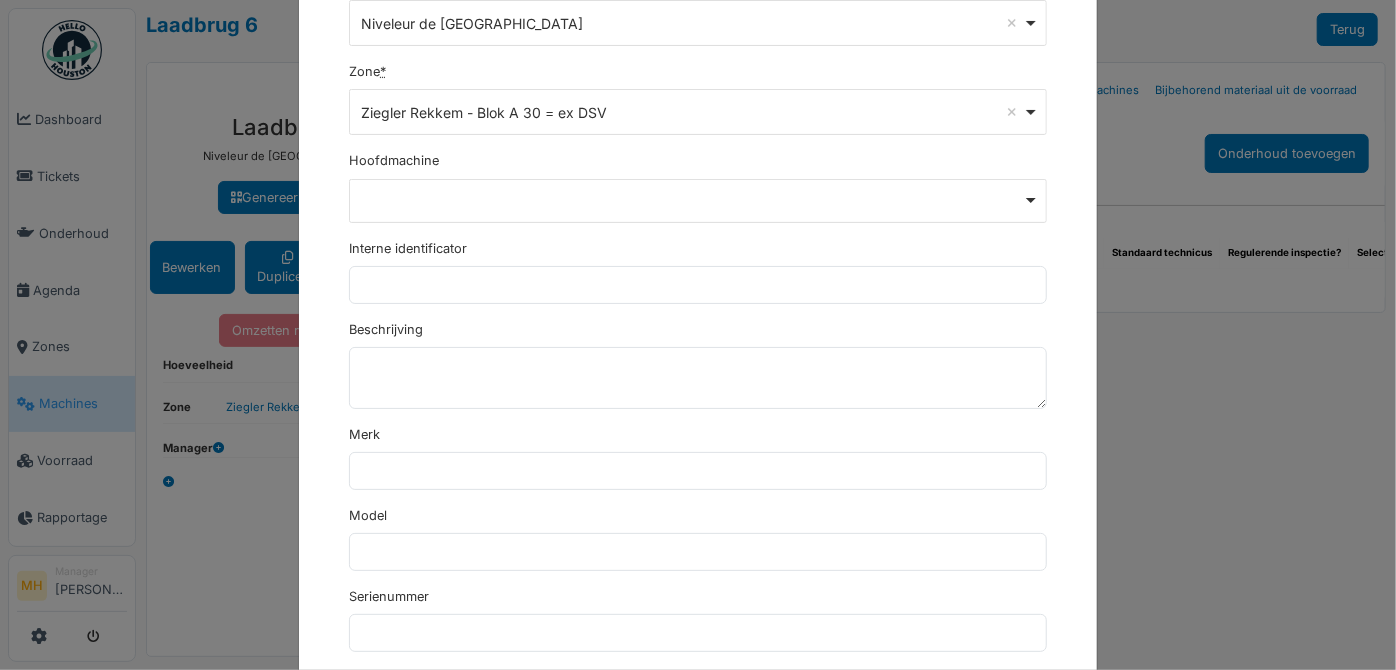 scroll, scrollTop: 272, scrollLeft: 0, axis: vertical 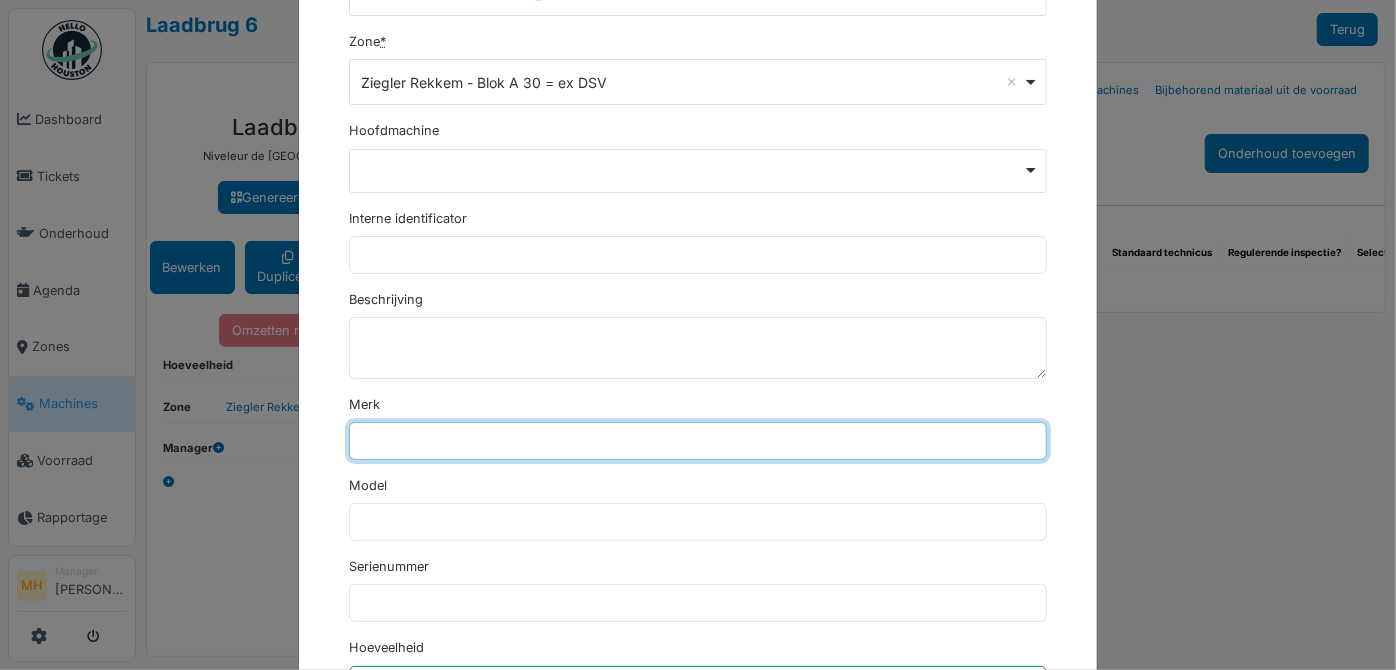 click on "Merk" at bounding box center (698, 441) 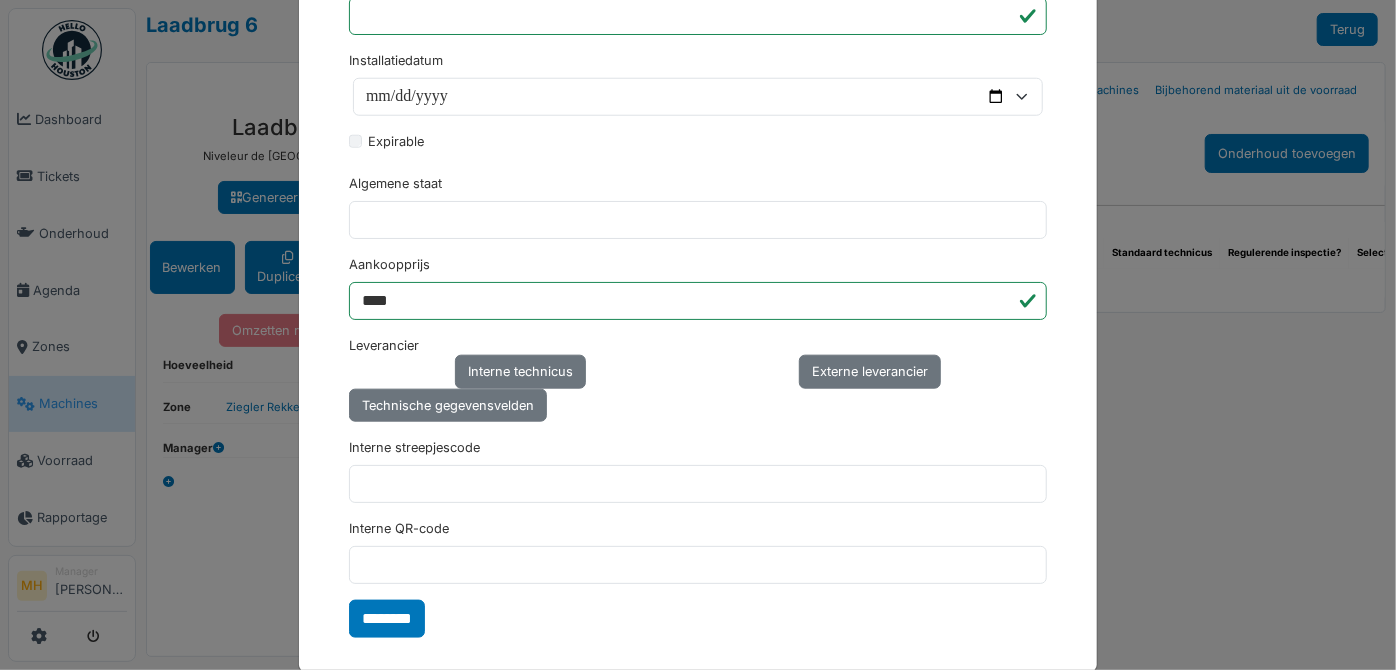 scroll, scrollTop: 962, scrollLeft: 0, axis: vertical 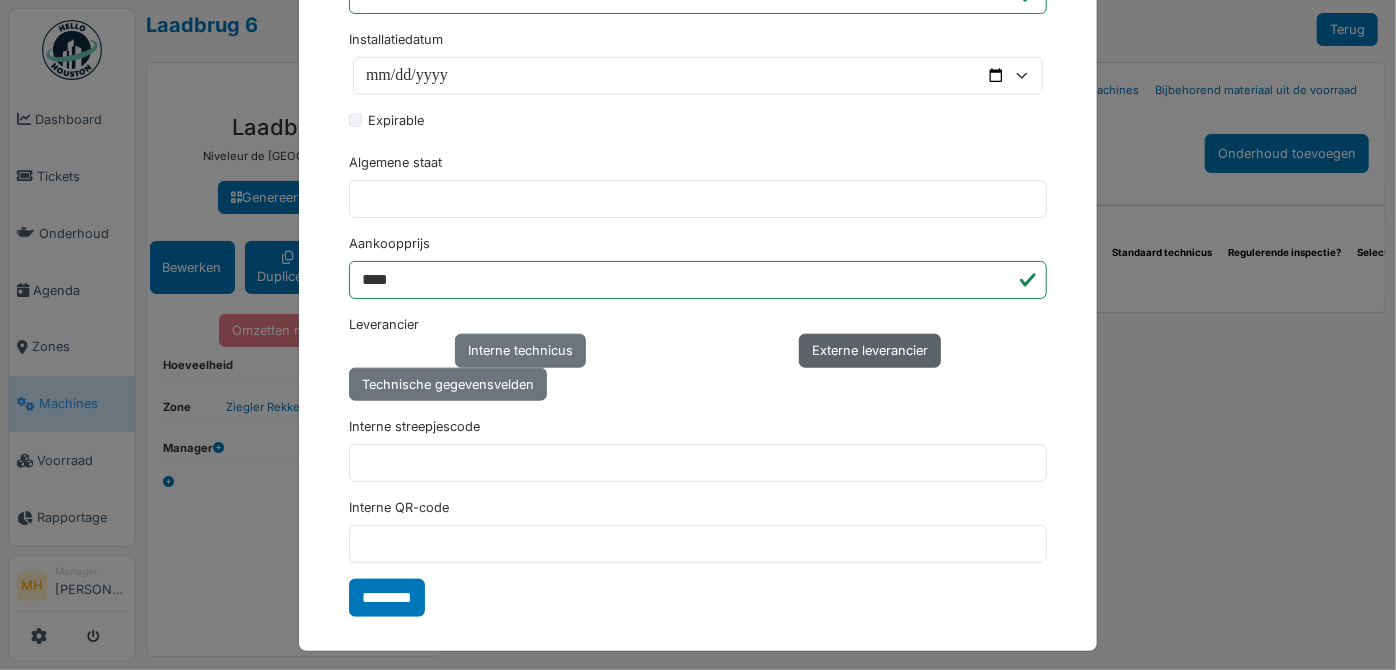 type on "**********" 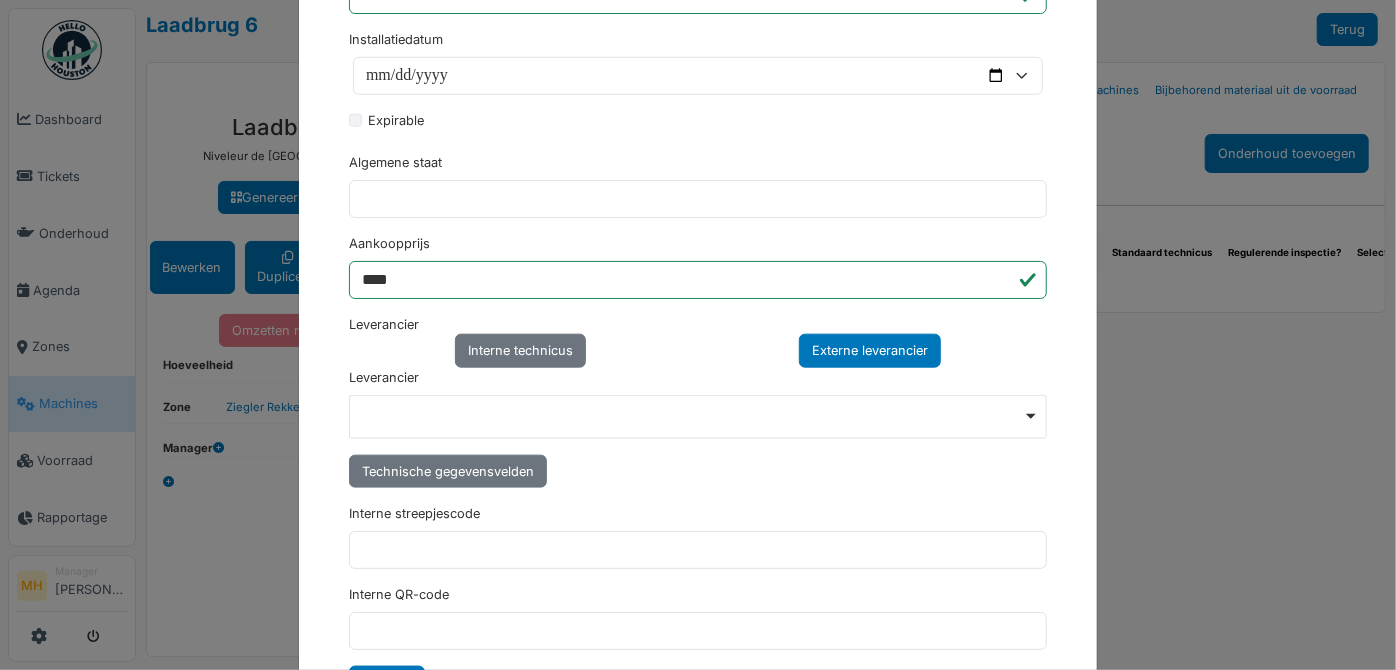 click on "Remove item" at bounding box center [698, 415] 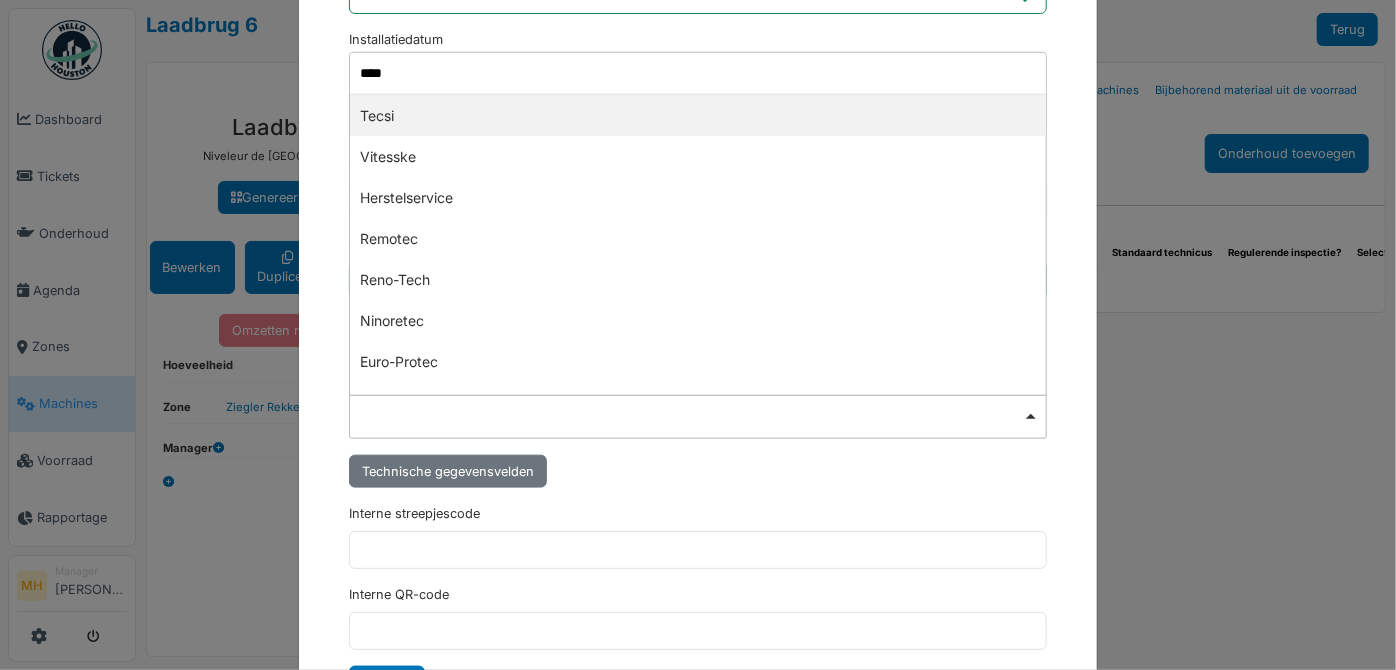 type on "*****" 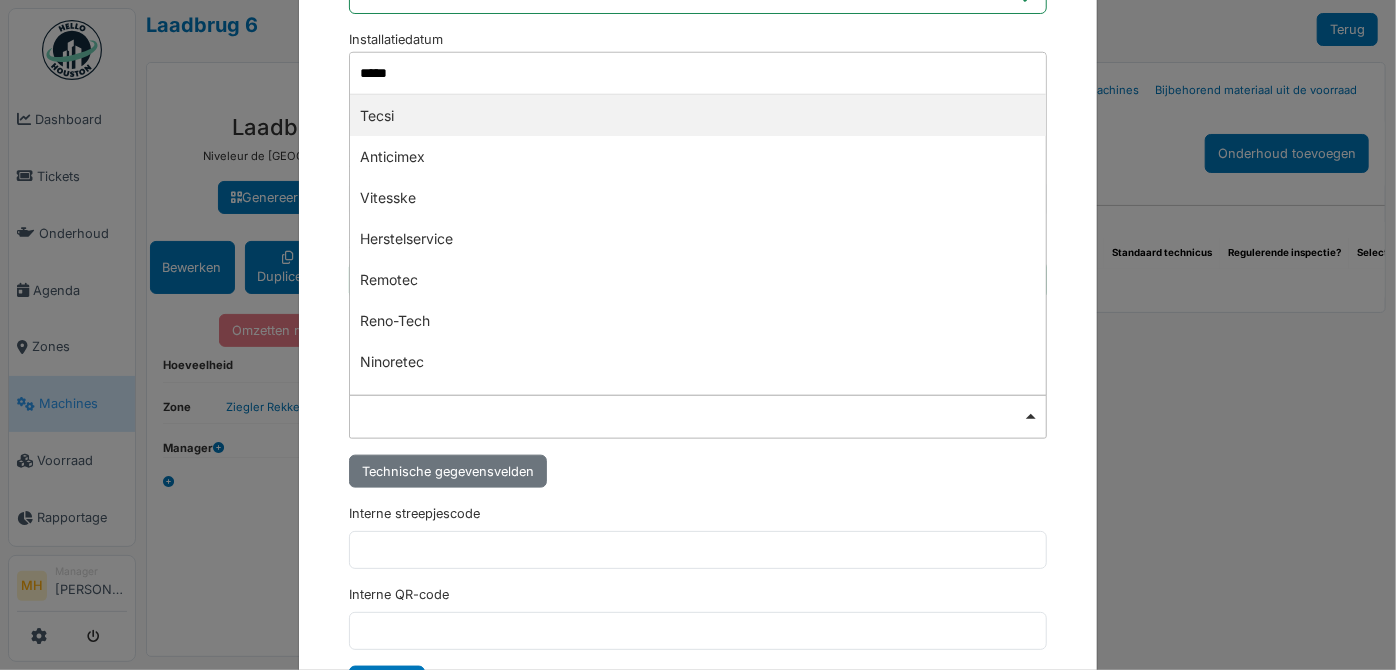 select on "***" 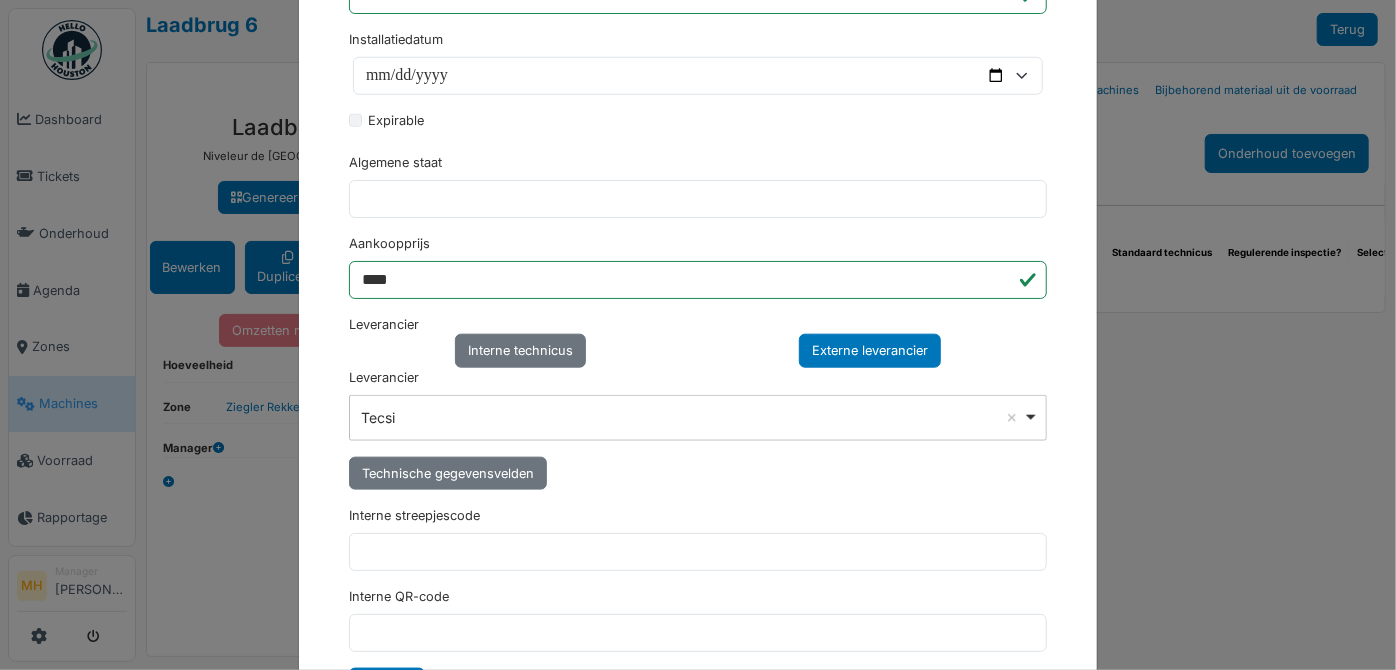 scroll, scrollTop: 1050, scrollLeft: 0, axis: vertical 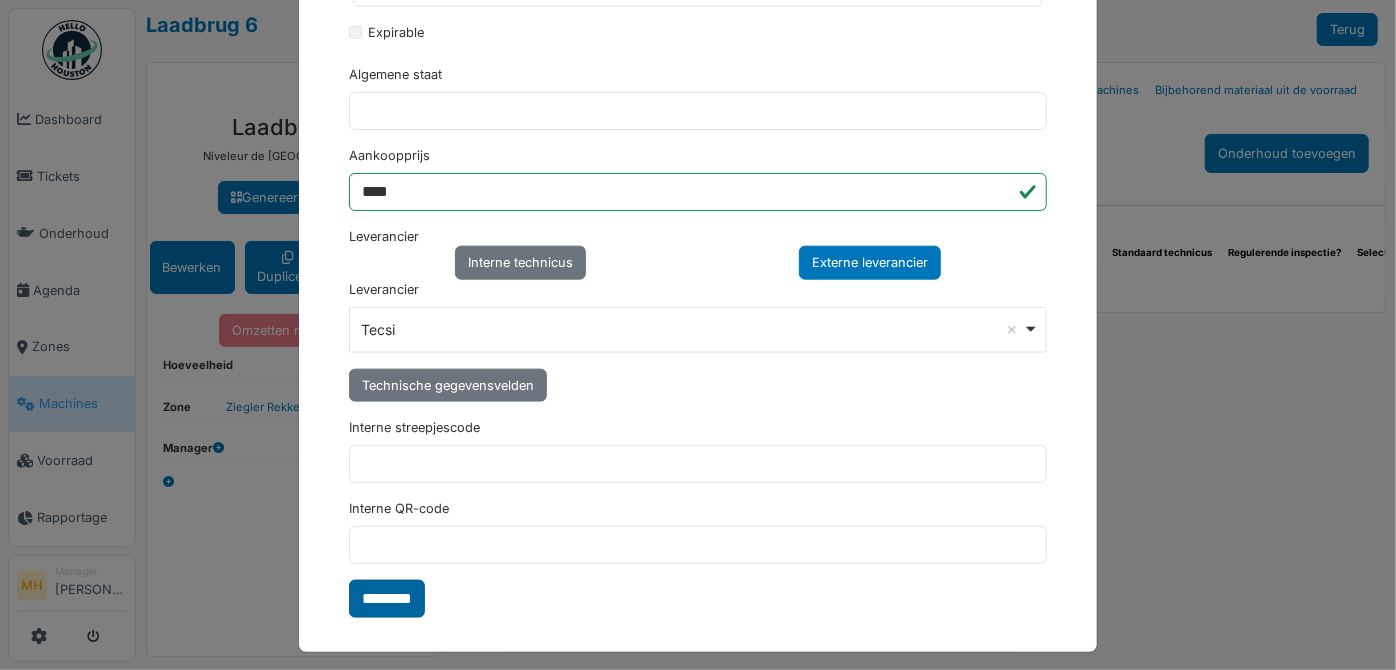 click on "********" at bounding box center [387, 599] 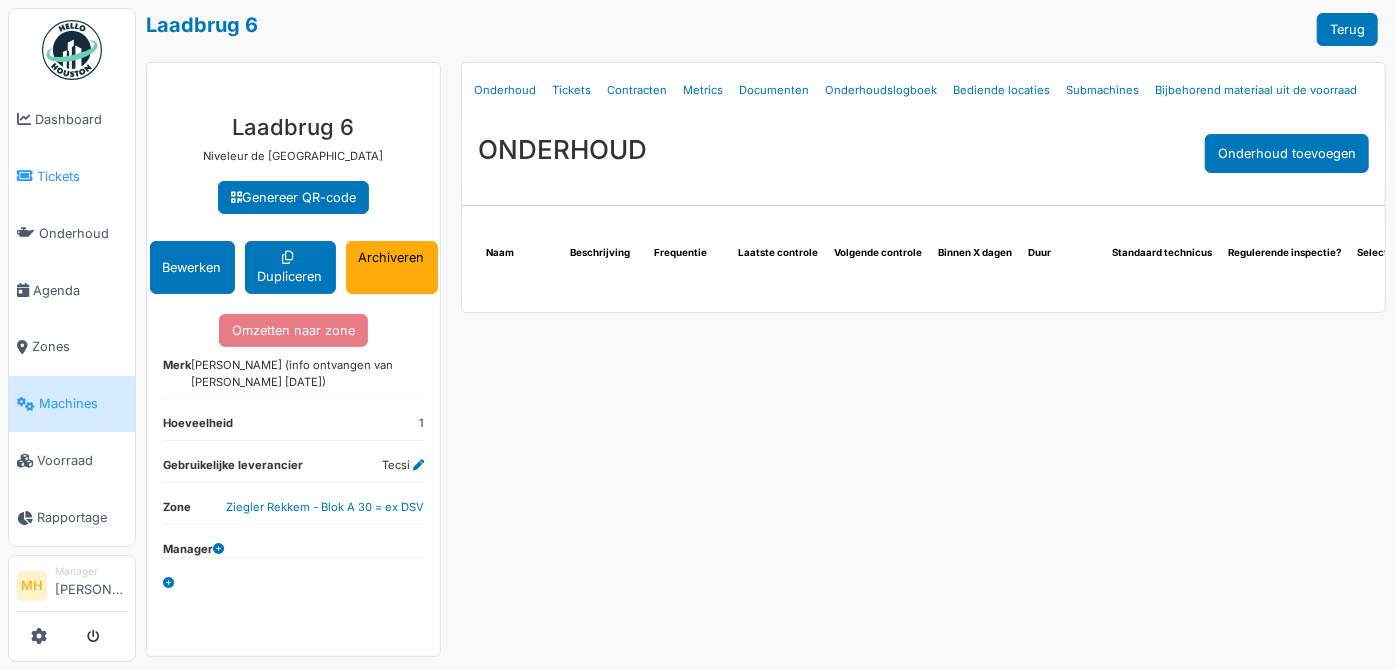 click on "Tickets" at bounding box center [82, 176] 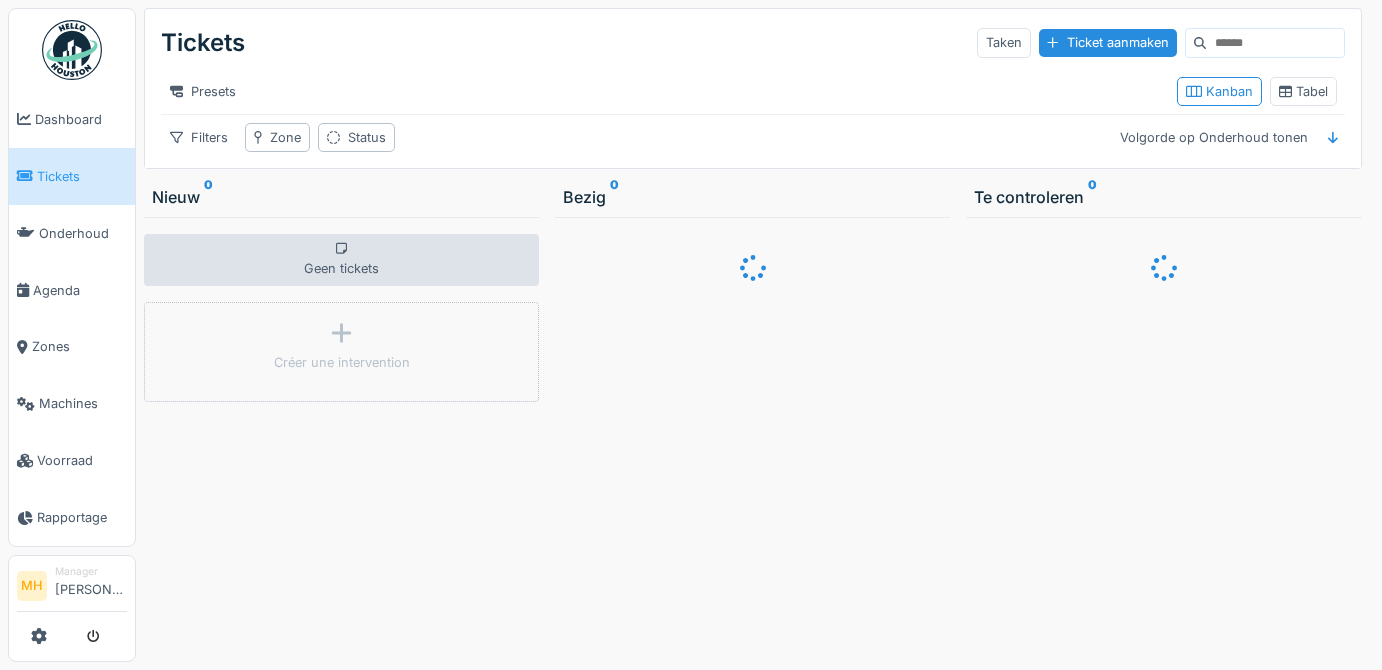 scroll, scrollTop: 0, scrollLeft: 0, axis: both 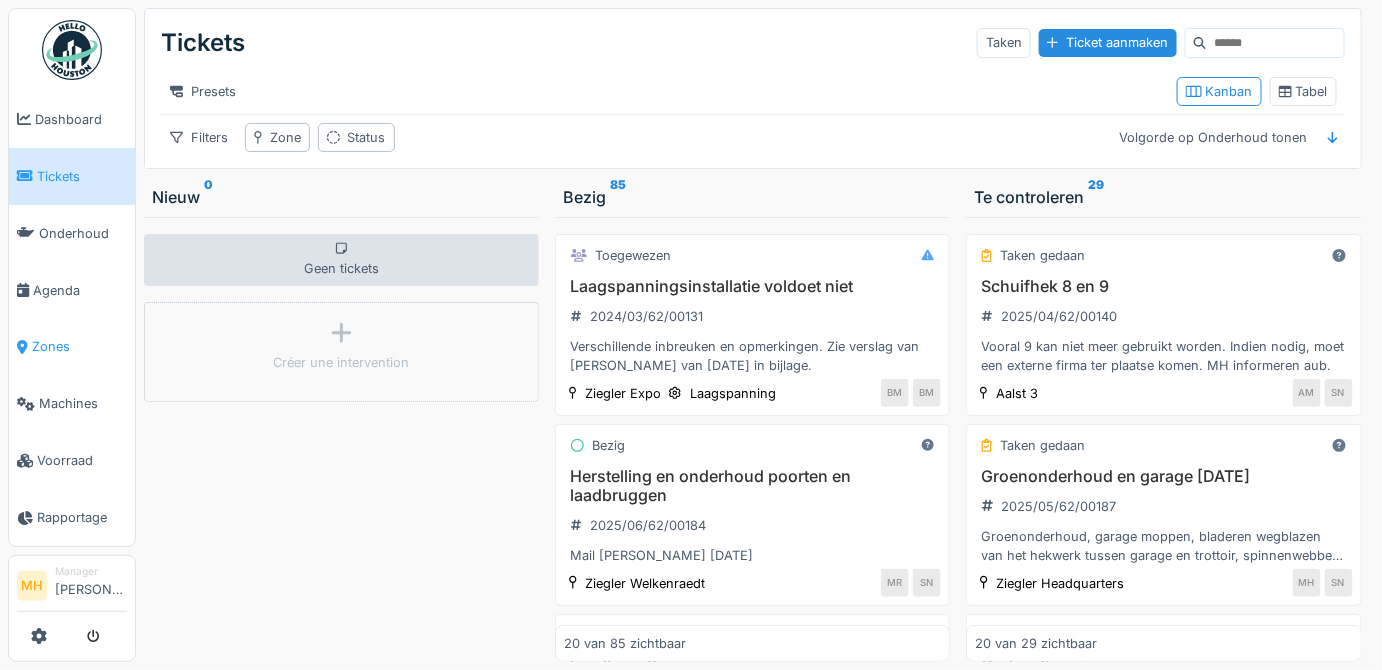 click on "Zones" at bounding box center [79, 346] 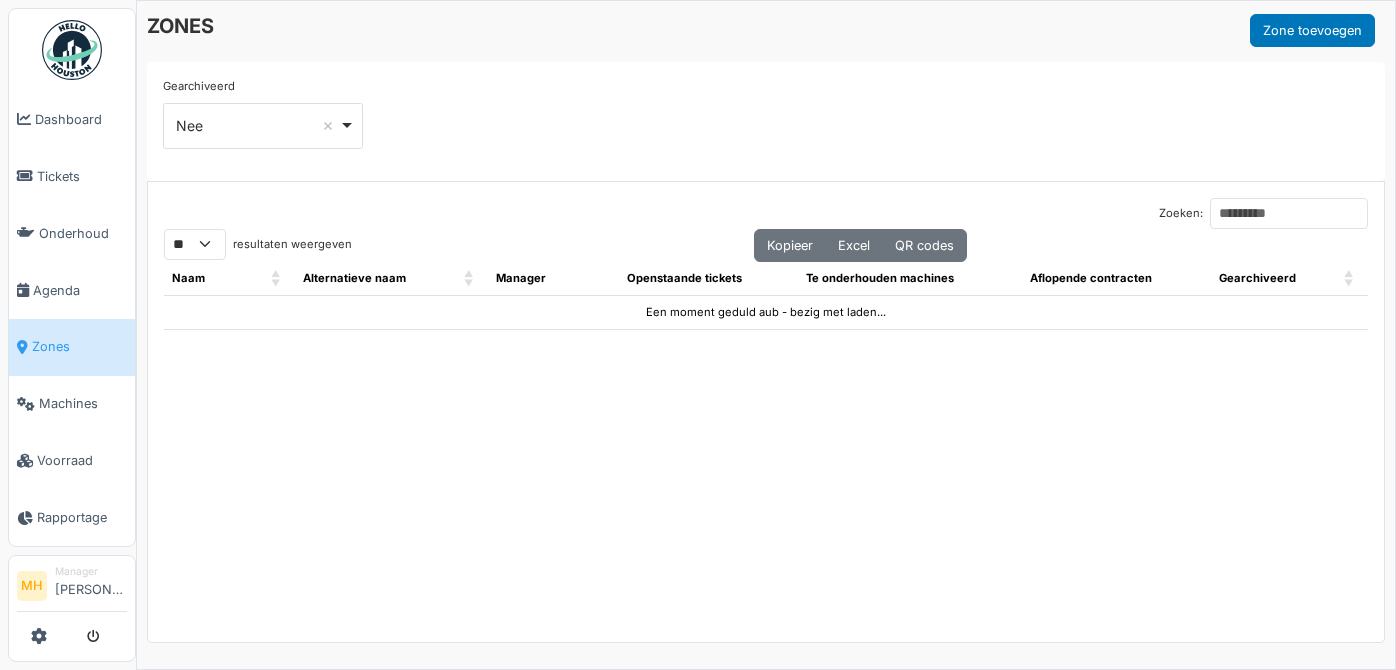 select on "**" 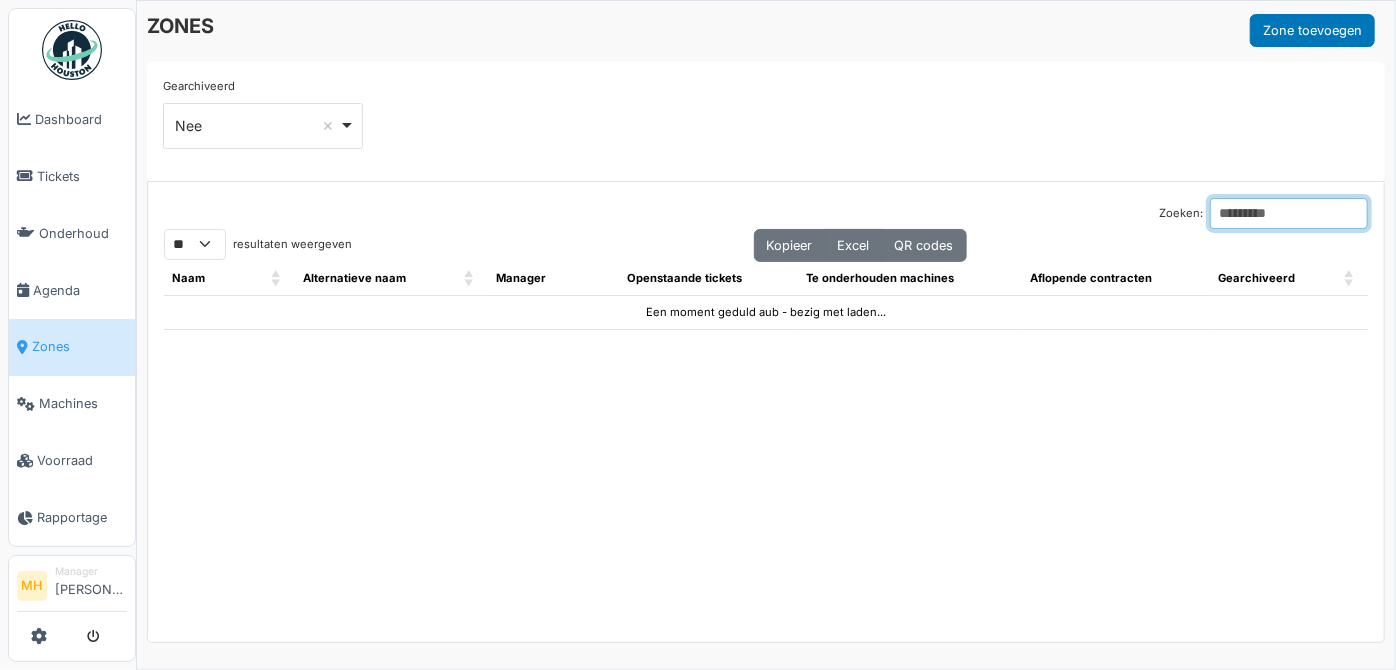 click on "Zoeken:" at bounding box center [1289, 213] 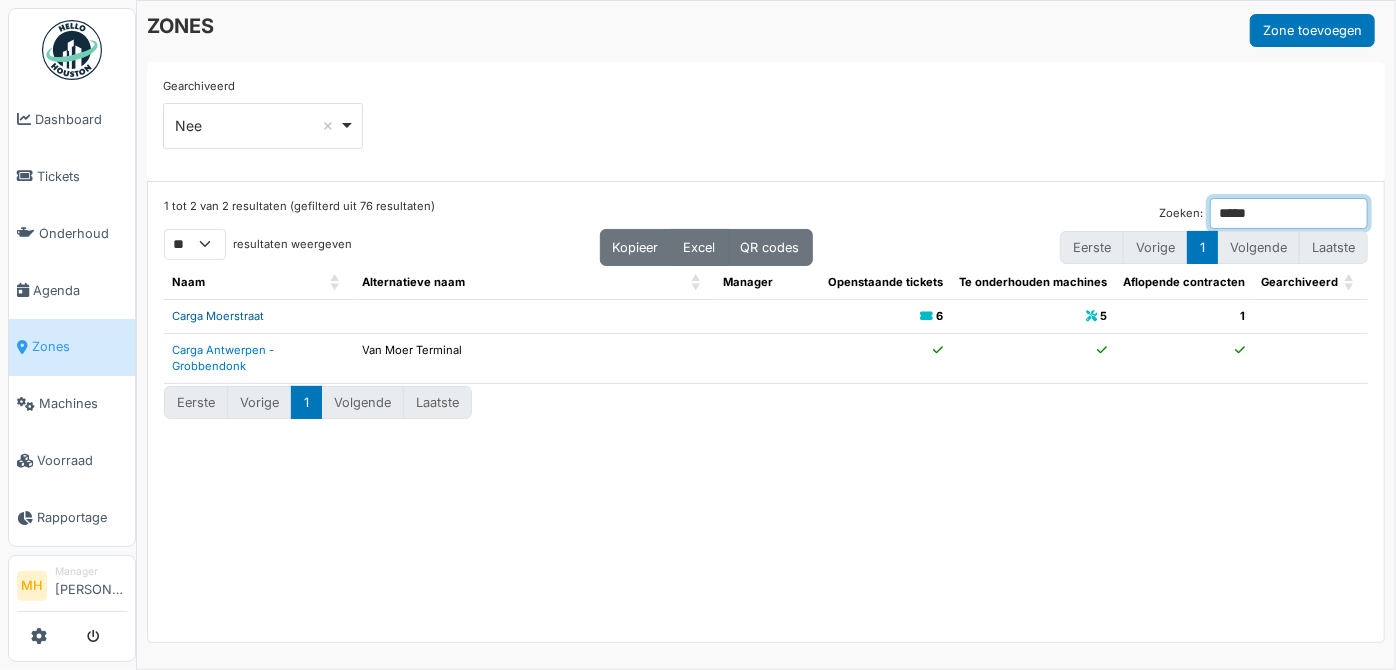 type on "*****" 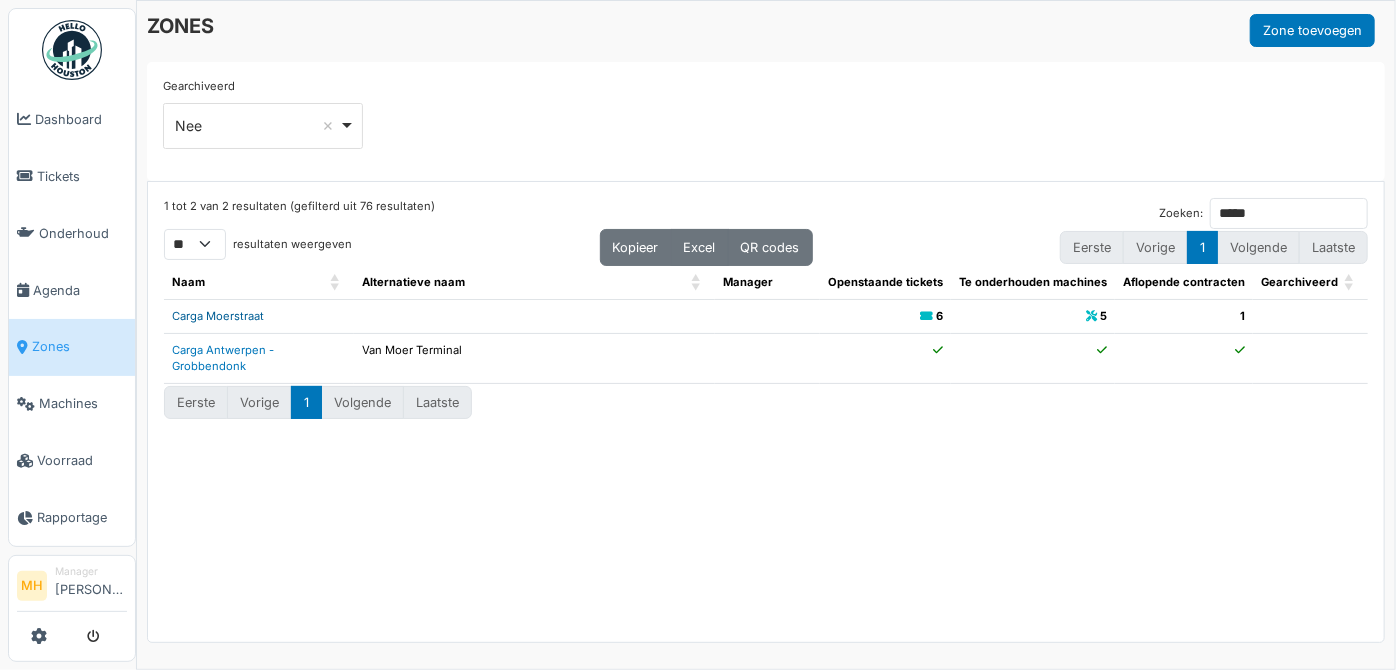 click on "Carga Moerstraat" at bounding box center [218, 316] 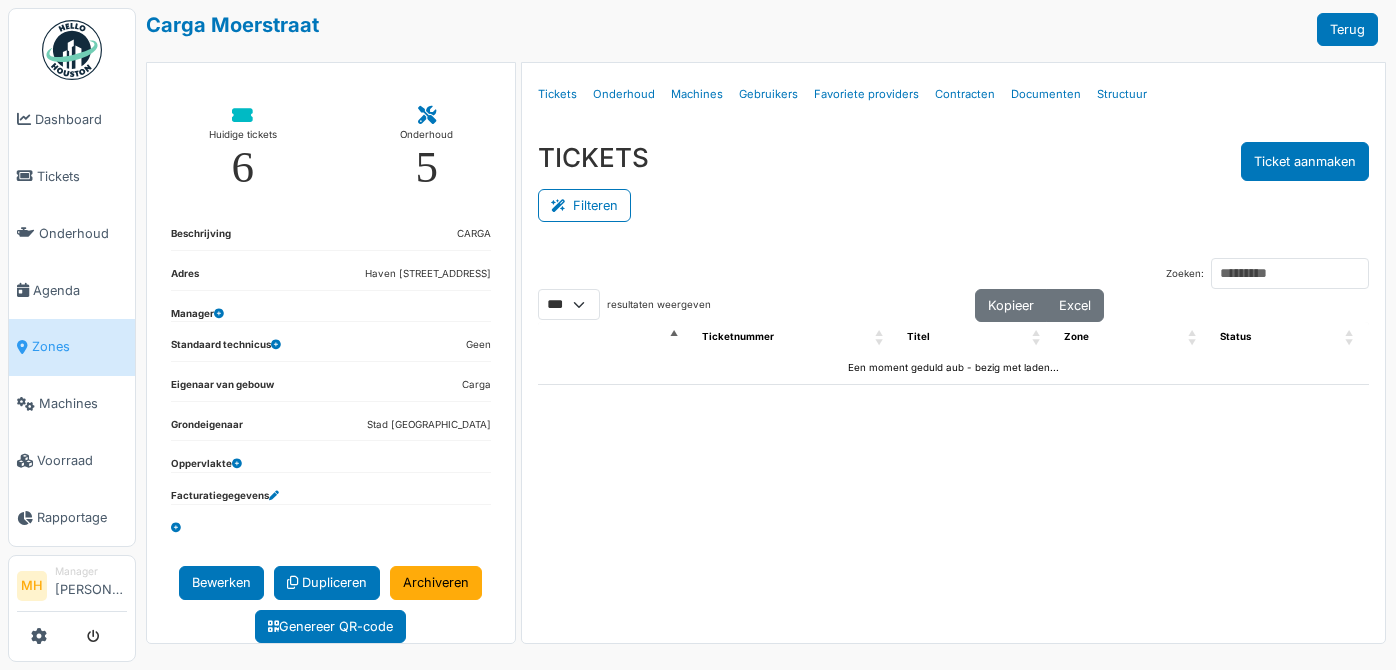 select on "***" 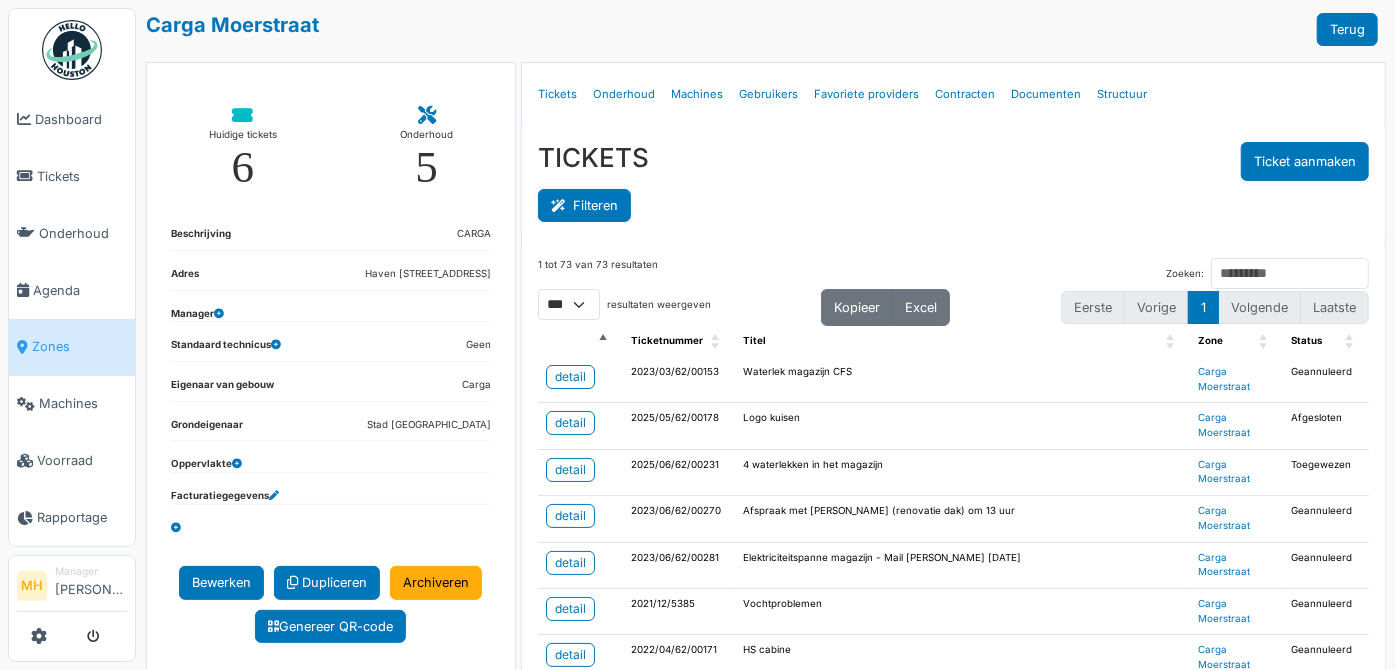 click on "Filteren" at bounding box center (584, 205) 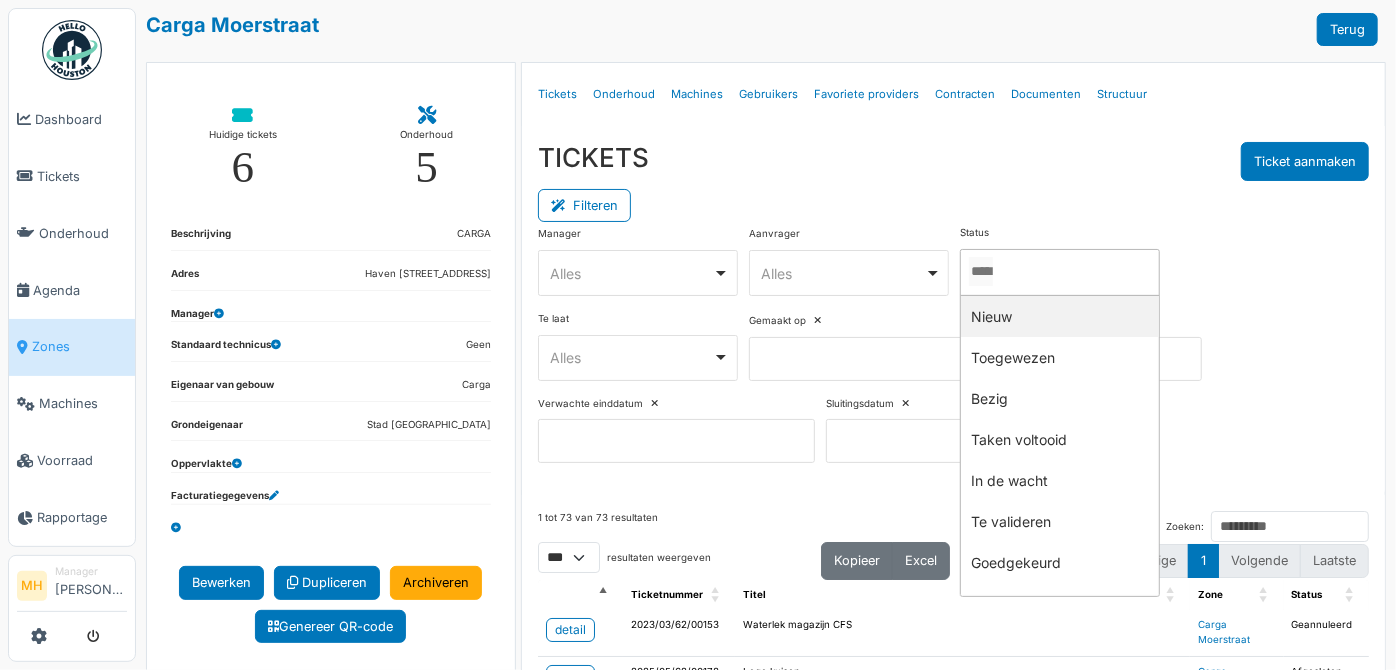 click at bounding box center (981, 271) 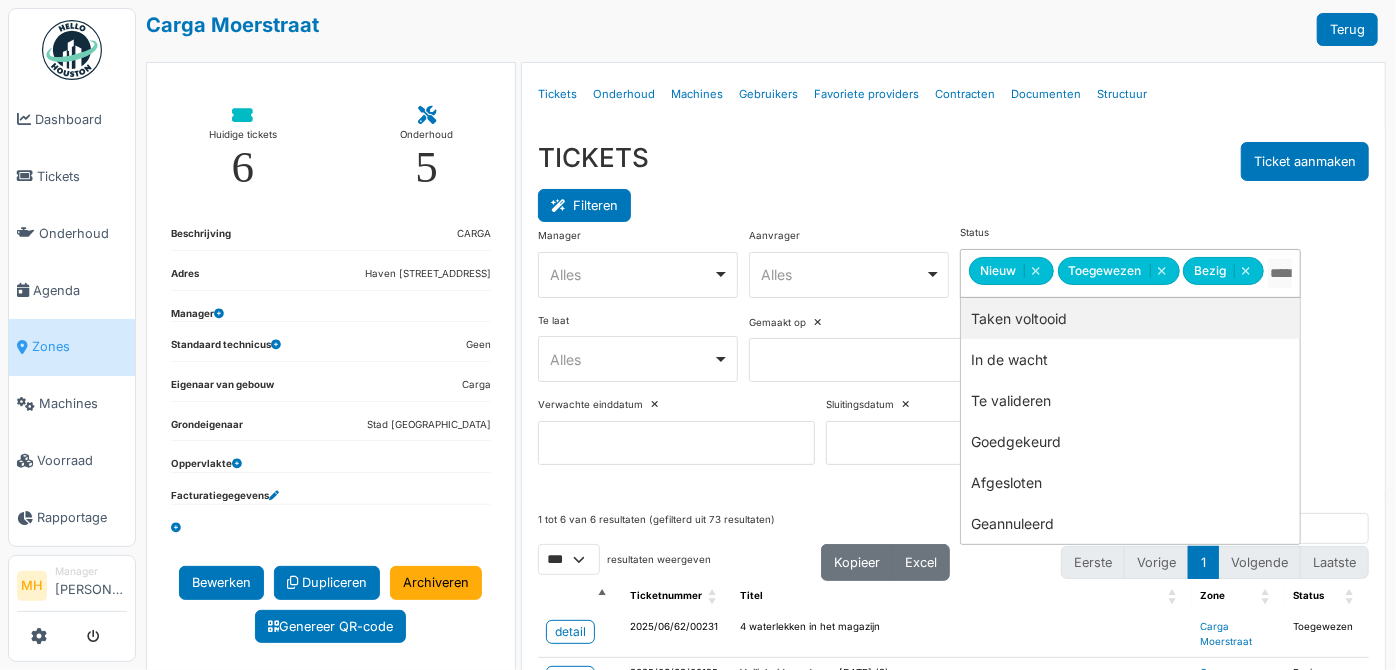 click on "Filteren" at bounding box center (584, 205) 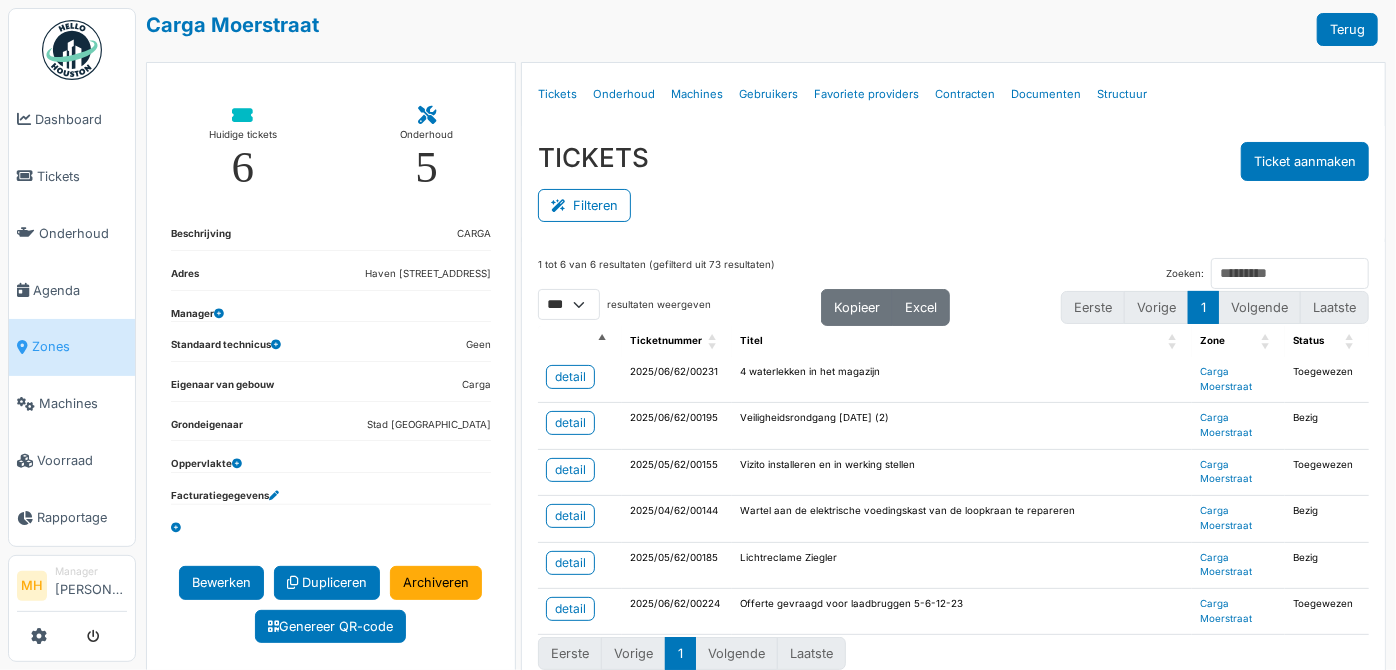 scroll, scrollTop: 51, scrollLeft: 0, axis: vertical 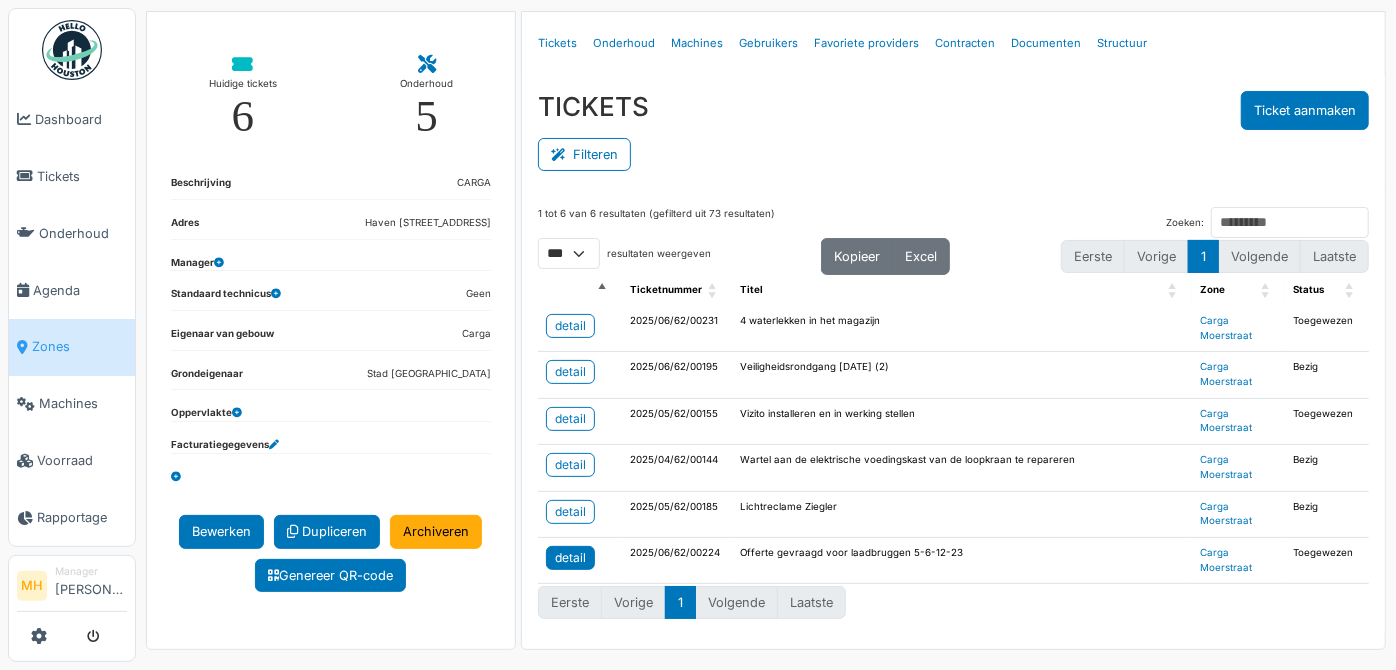 click on "detail" at bounding box center [570, 558] 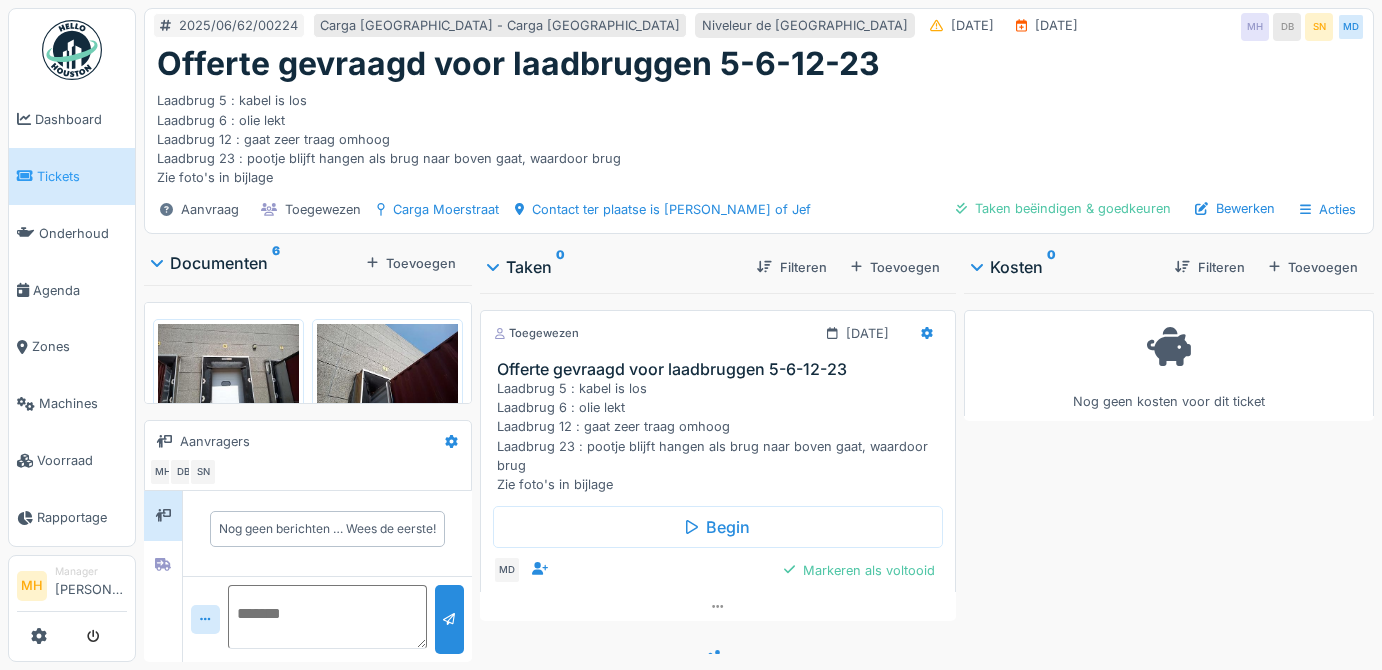 scroll, scrollTop: 0, scrollLeft: 0, axis: both 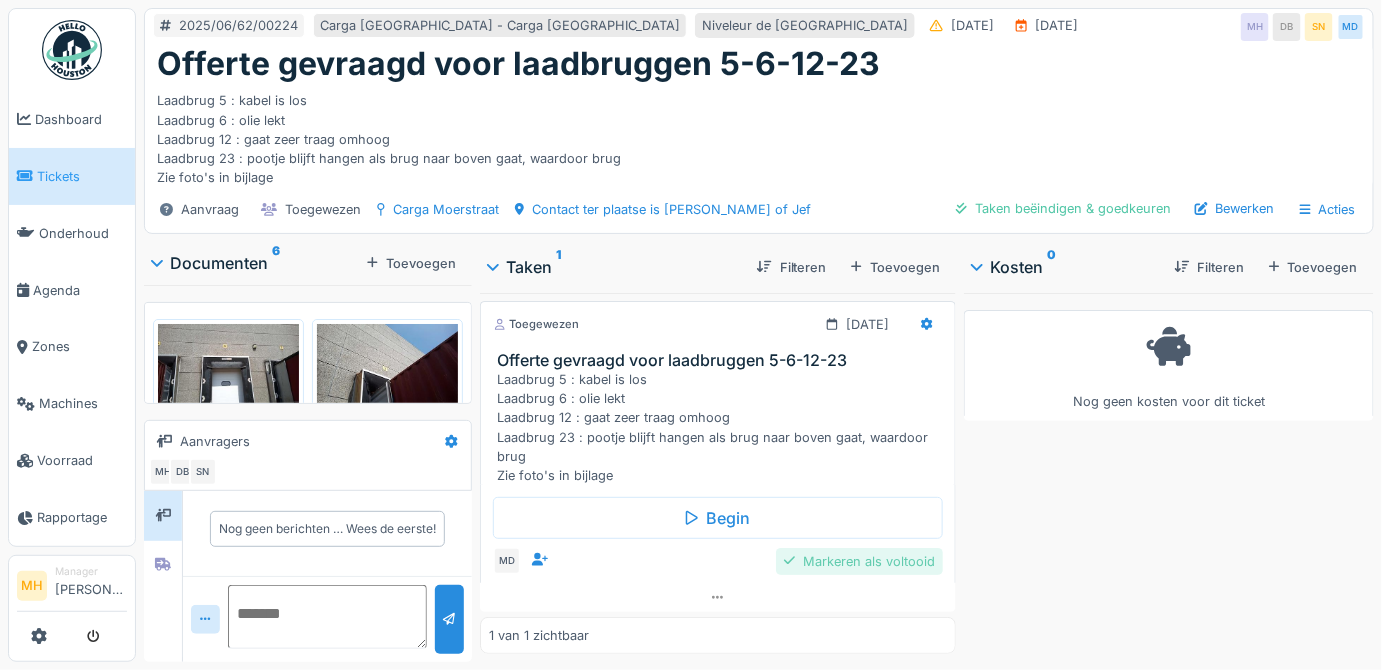 click on "Markeren als voltooid" at bounding box center (859, 561) 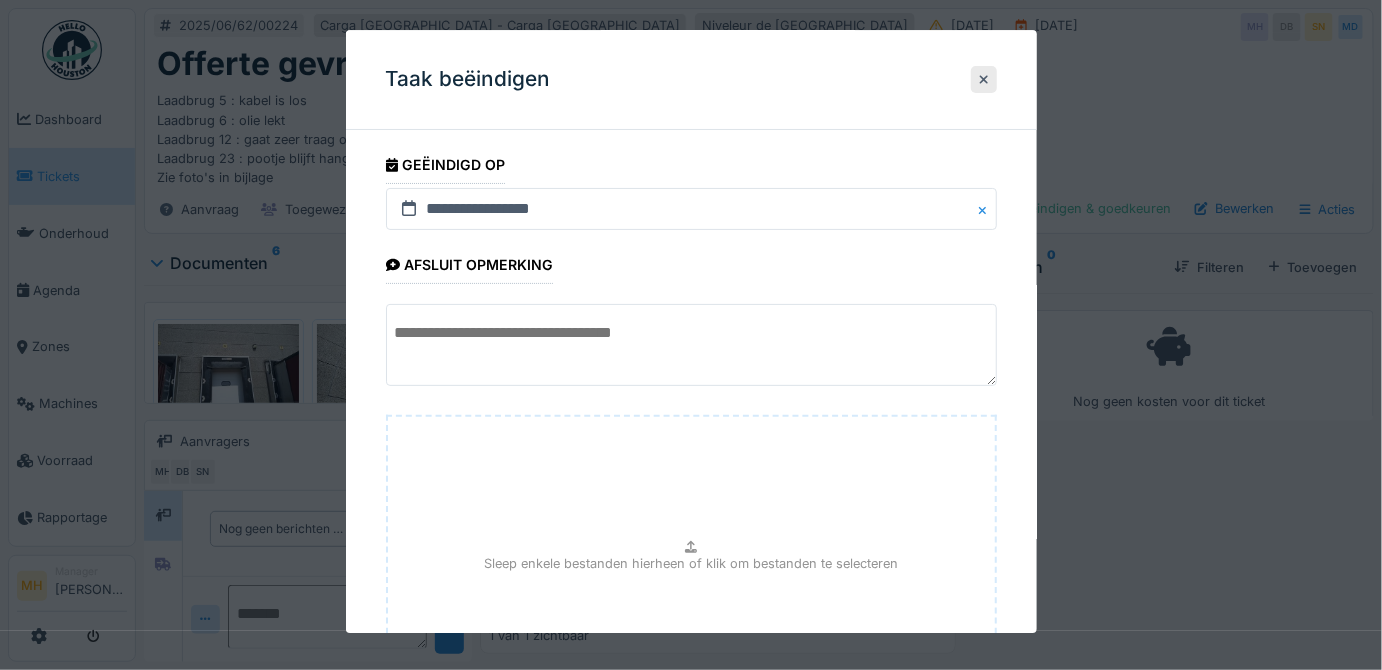 click at bounding box center (691, 345) 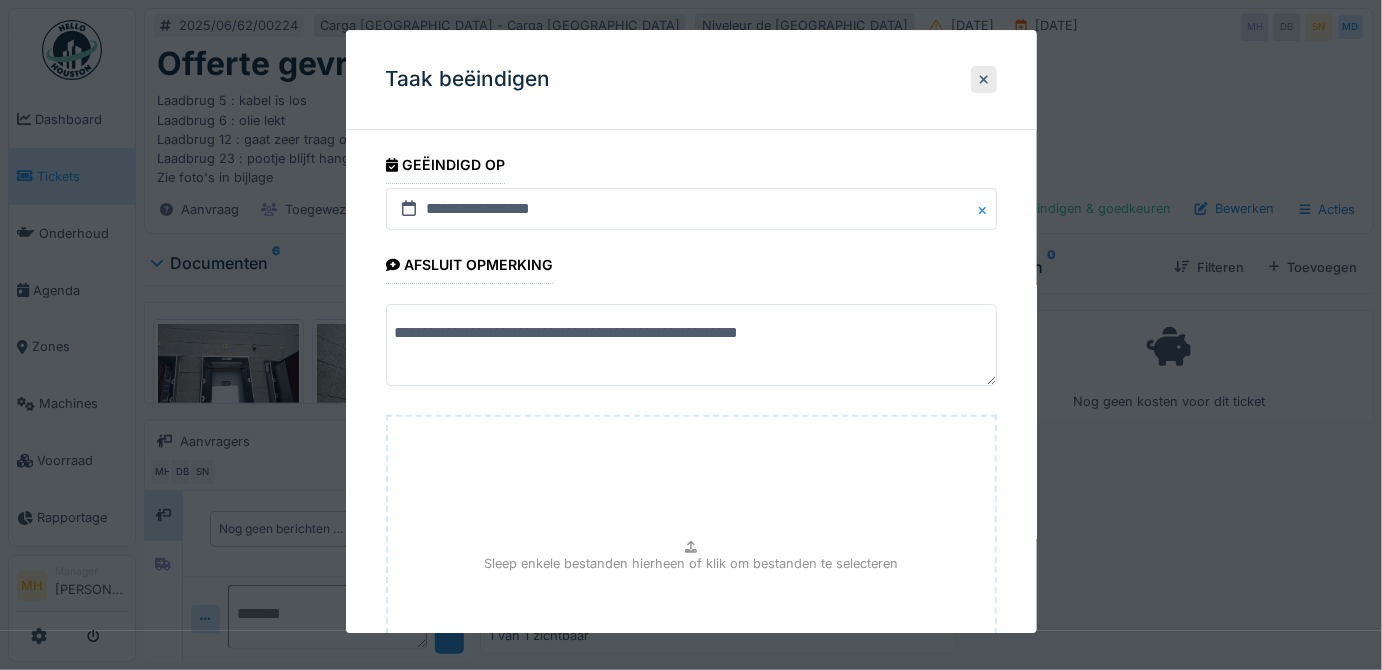 type on "**********" 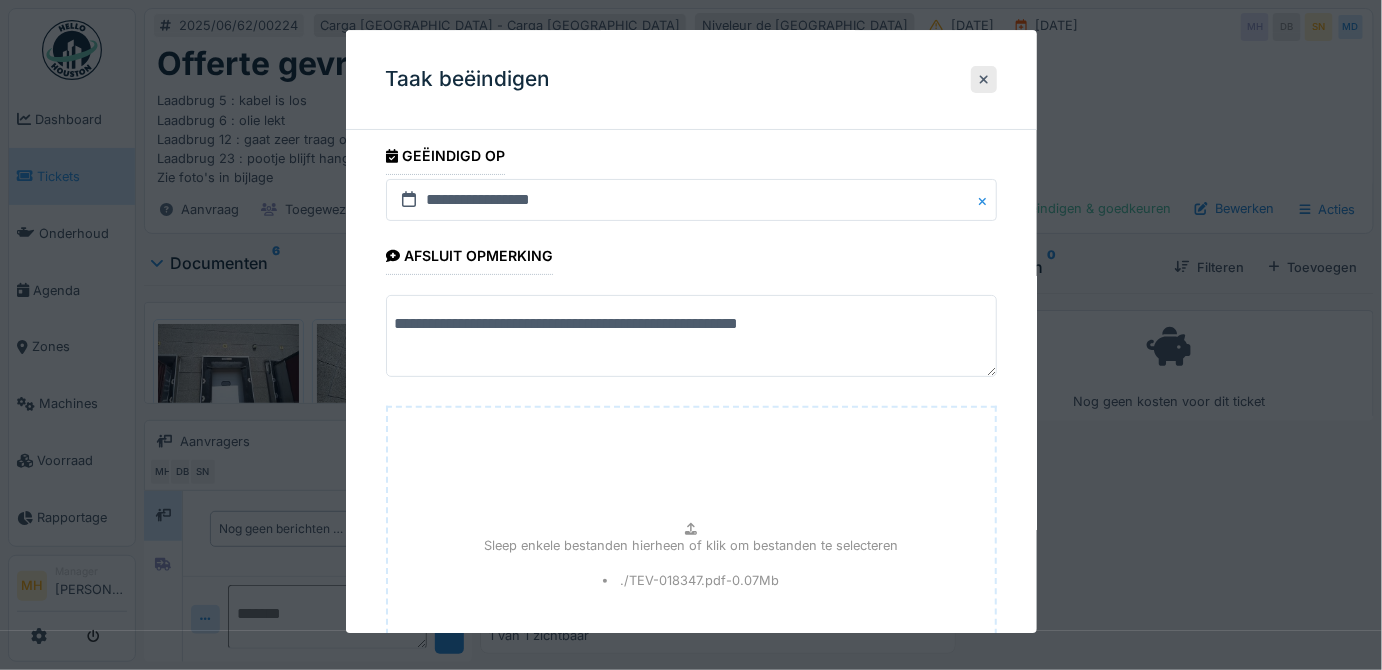 scroll, scrollTop: 0, scrollLeft: 0, axis: both 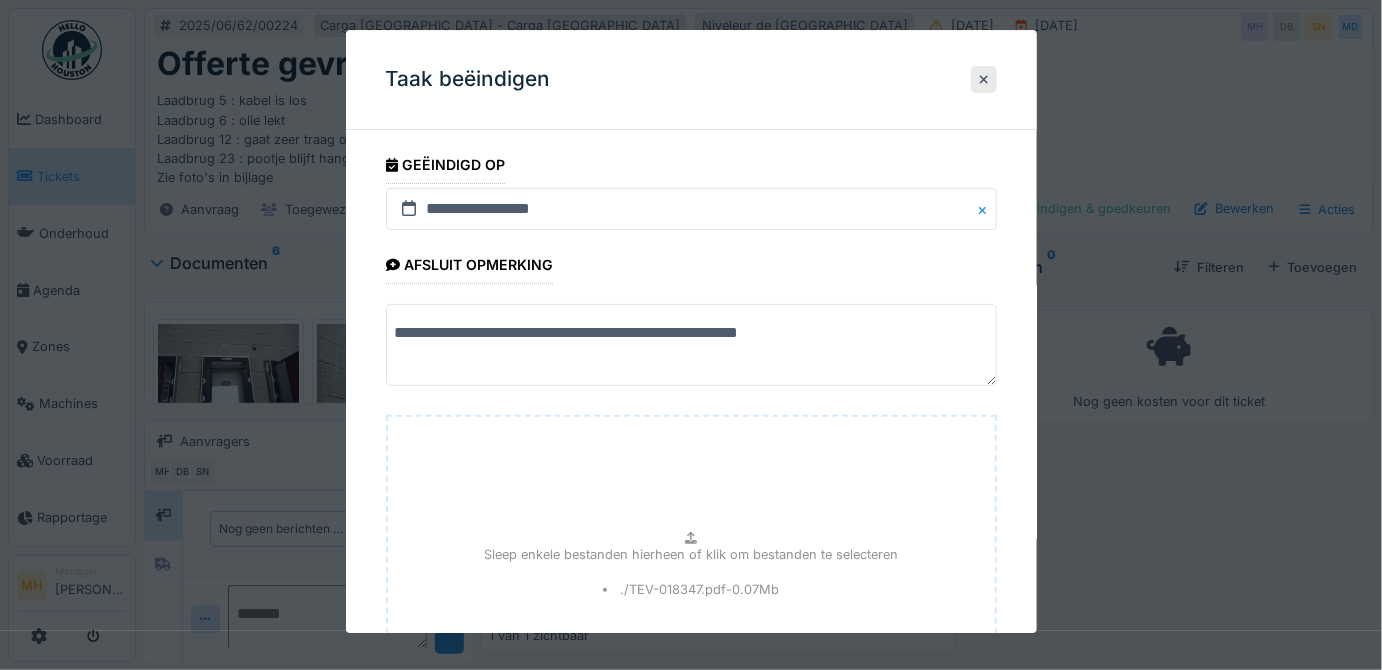 click on "**********" at bounding box center [691, 345] 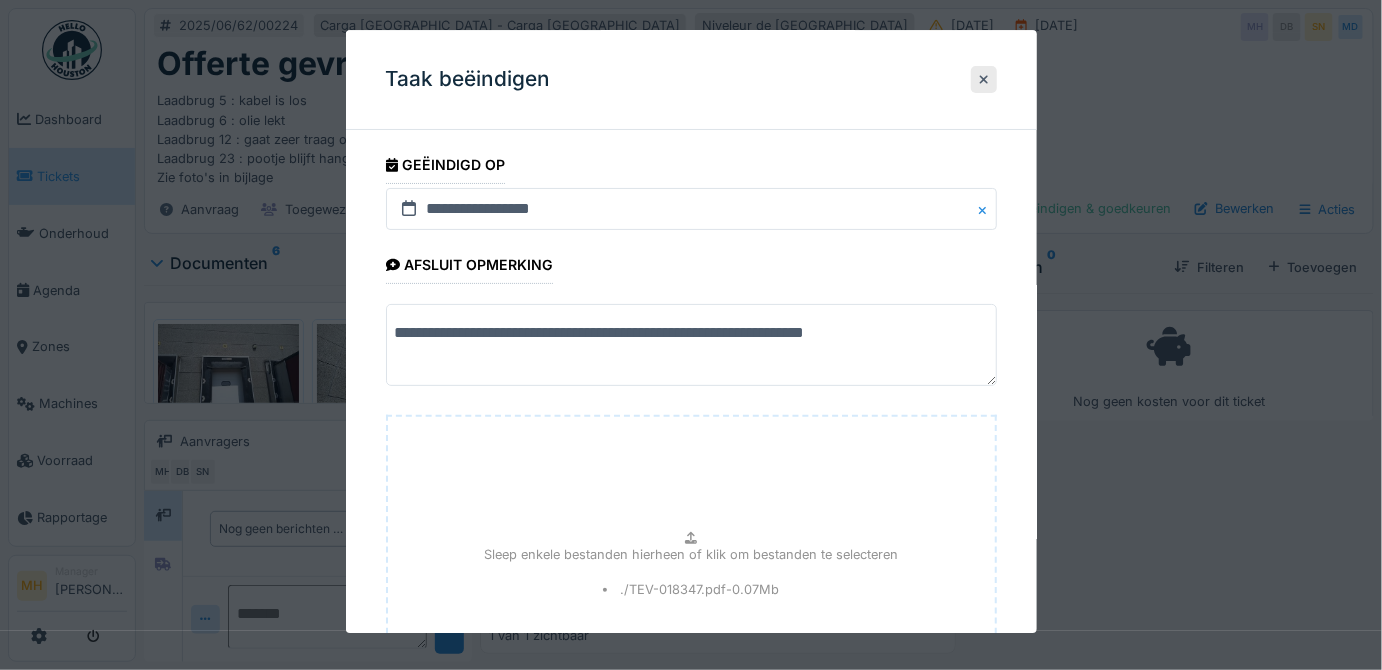 scroll, scrollTop: 13, scrollLeft: 0, axis: vertical 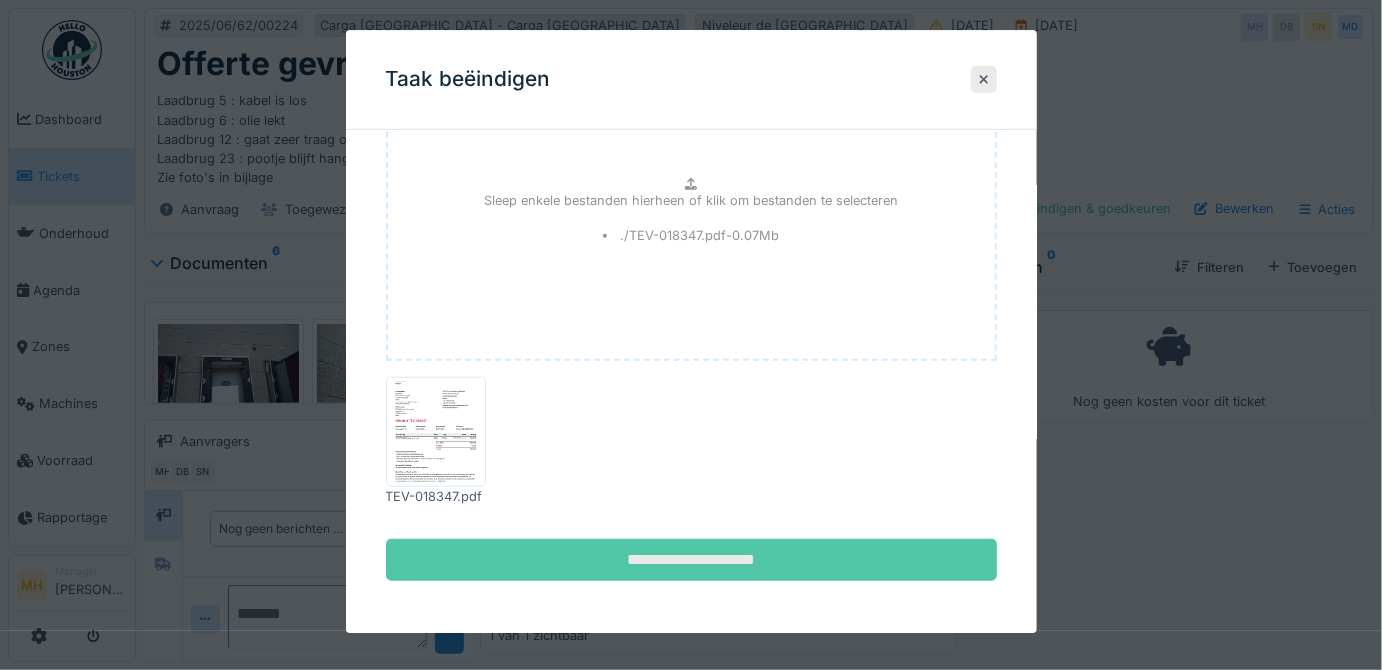 type on "**********" 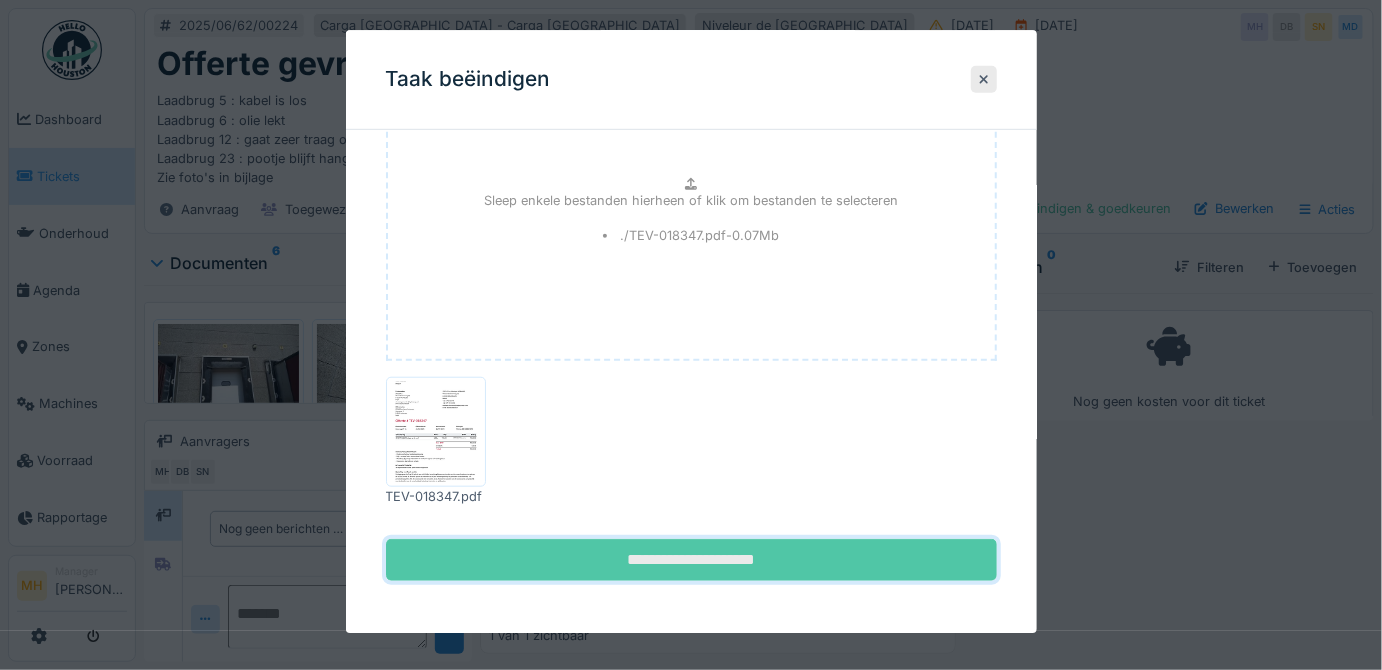 click on "**********" at bounding box center [691, 560] 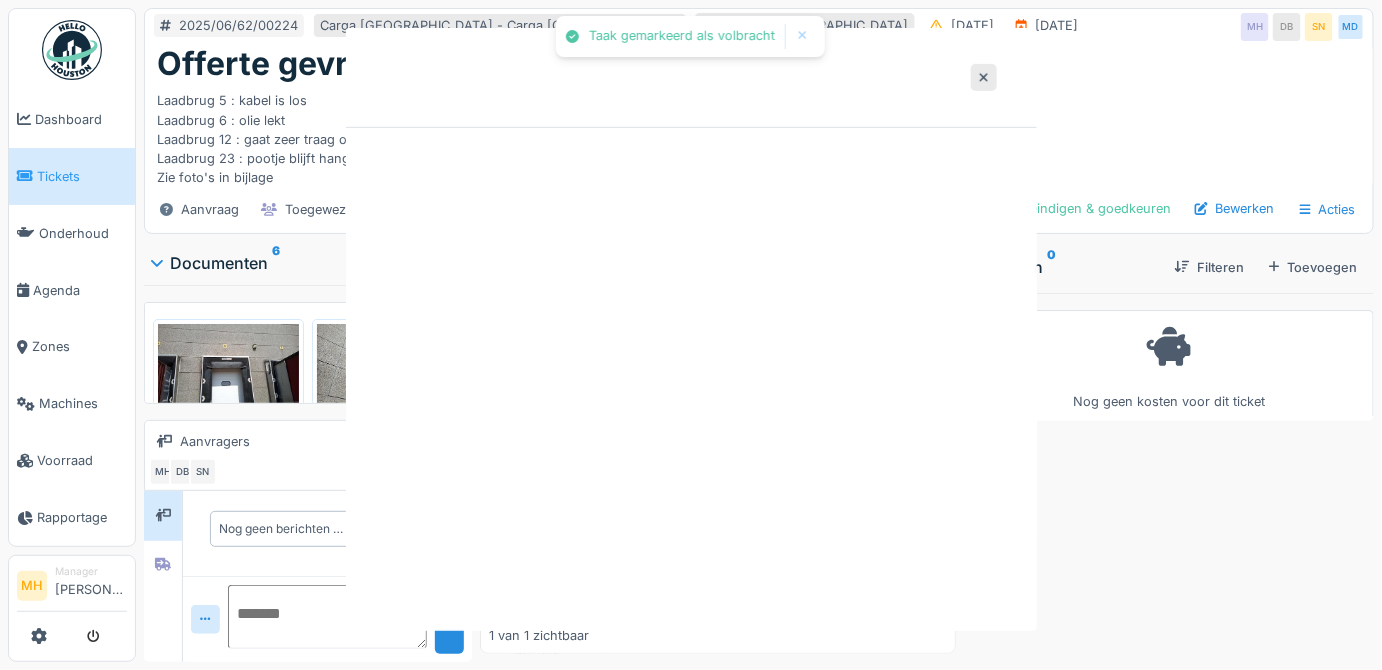 scroll, scrollTop: 0, scrollLeft: 0, axis: both 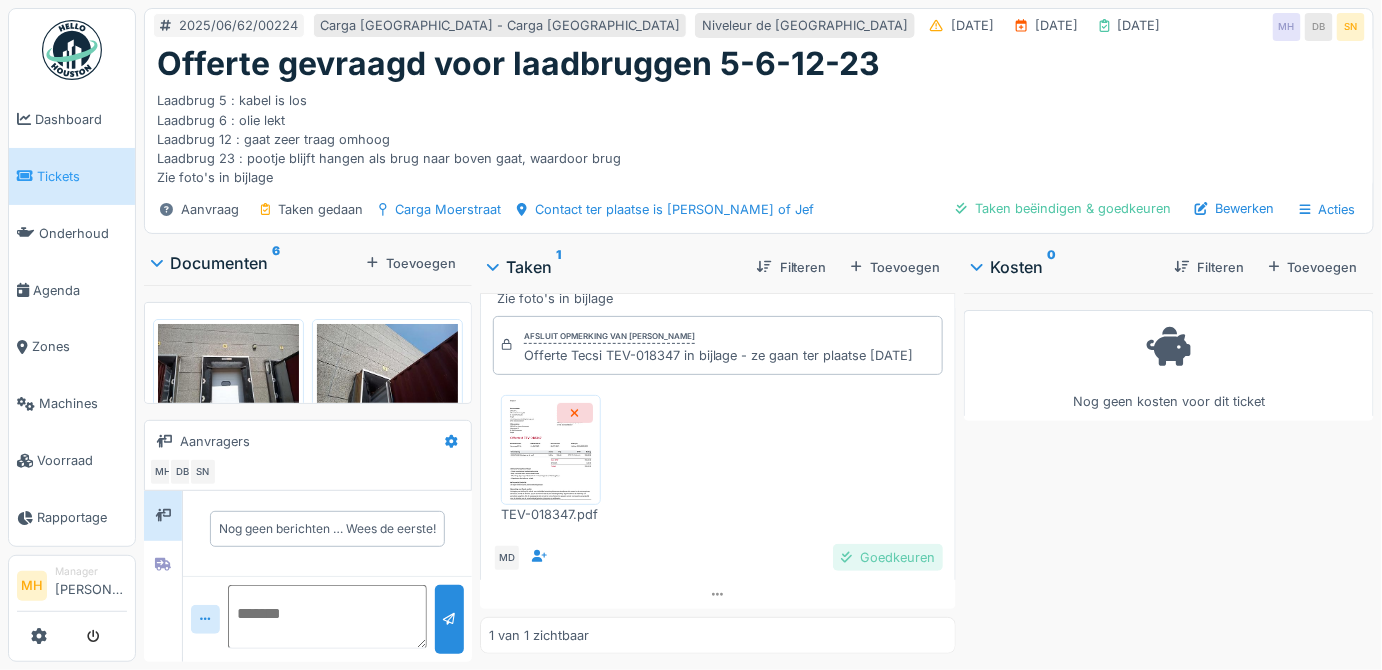 click on "Goedkeuren" at bounding box center [888, 557] 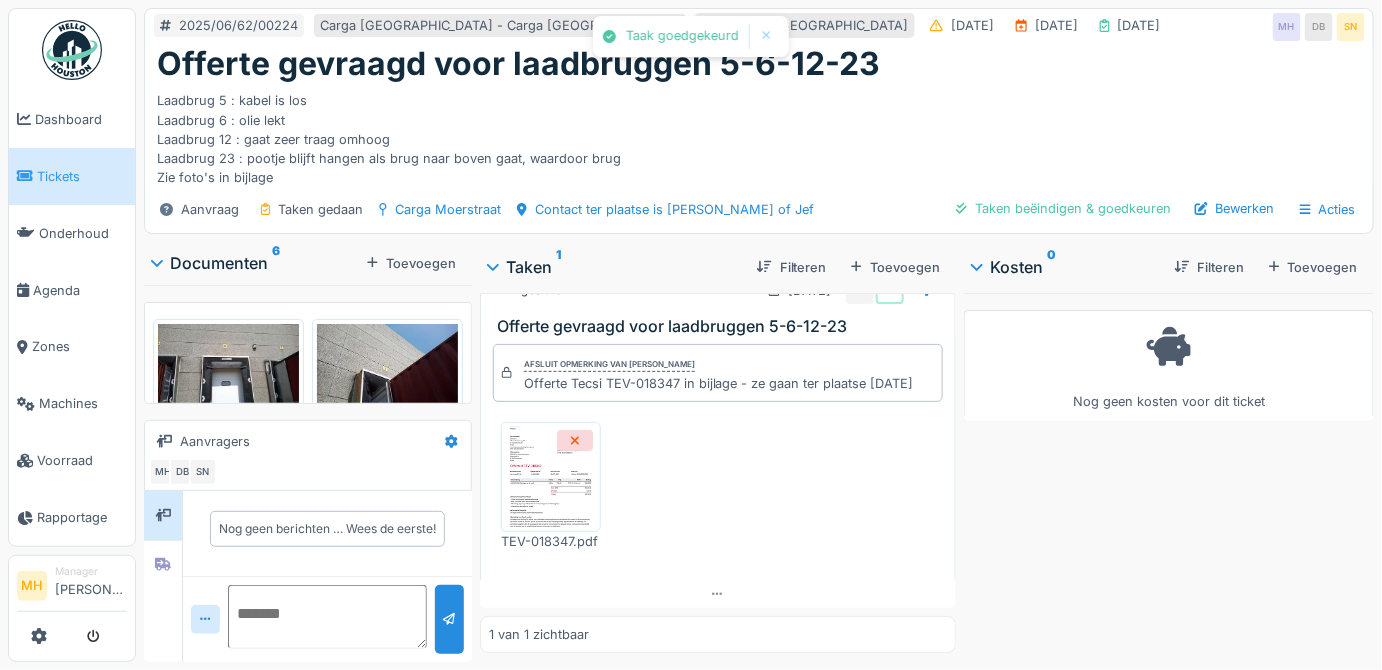 scroll, scrollTop: 58, scrollLeft: 0, axis: vertical 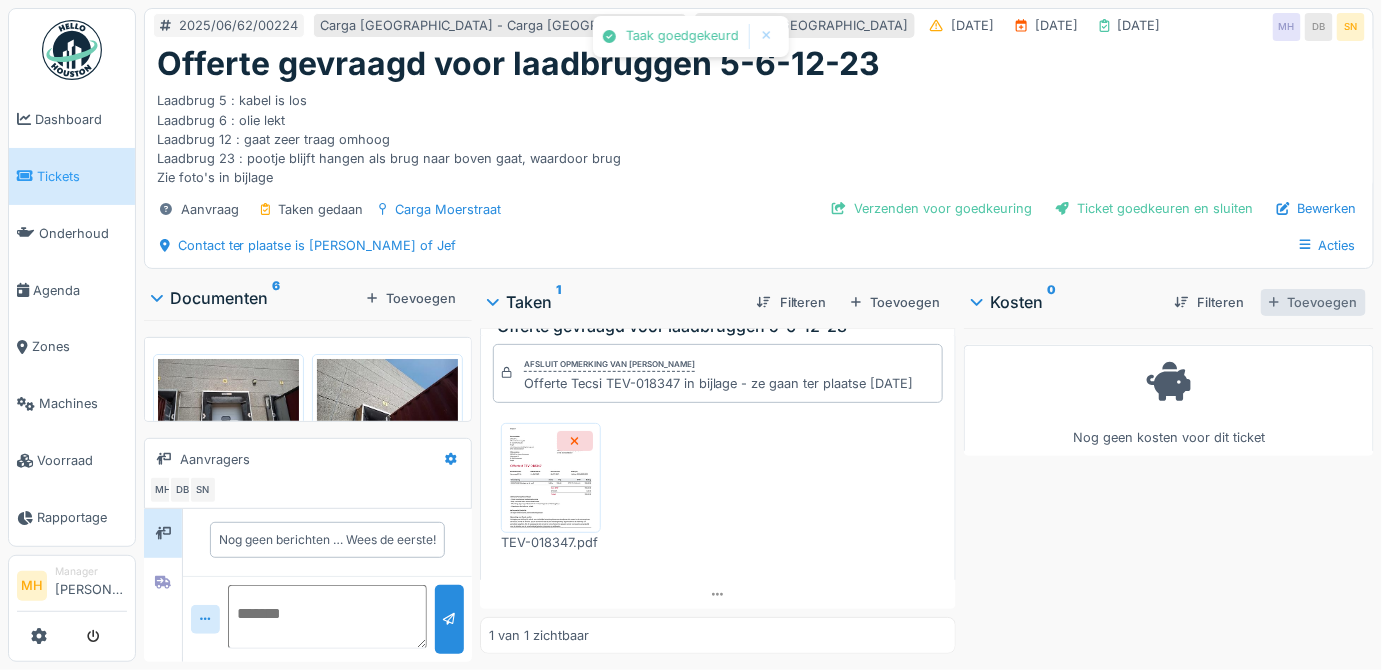 click on "Toevoegen" at bounding box center [1313, 302] 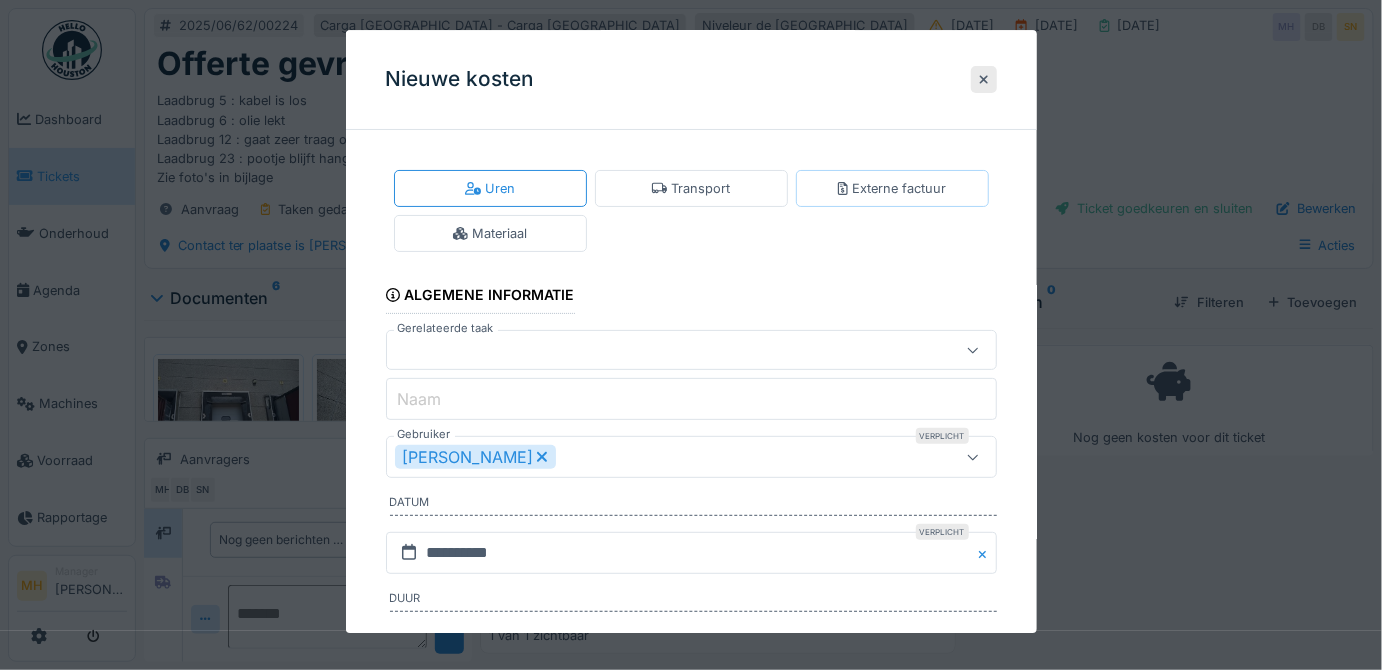 click on "Externe factuur" at bounding box center [892, 188] 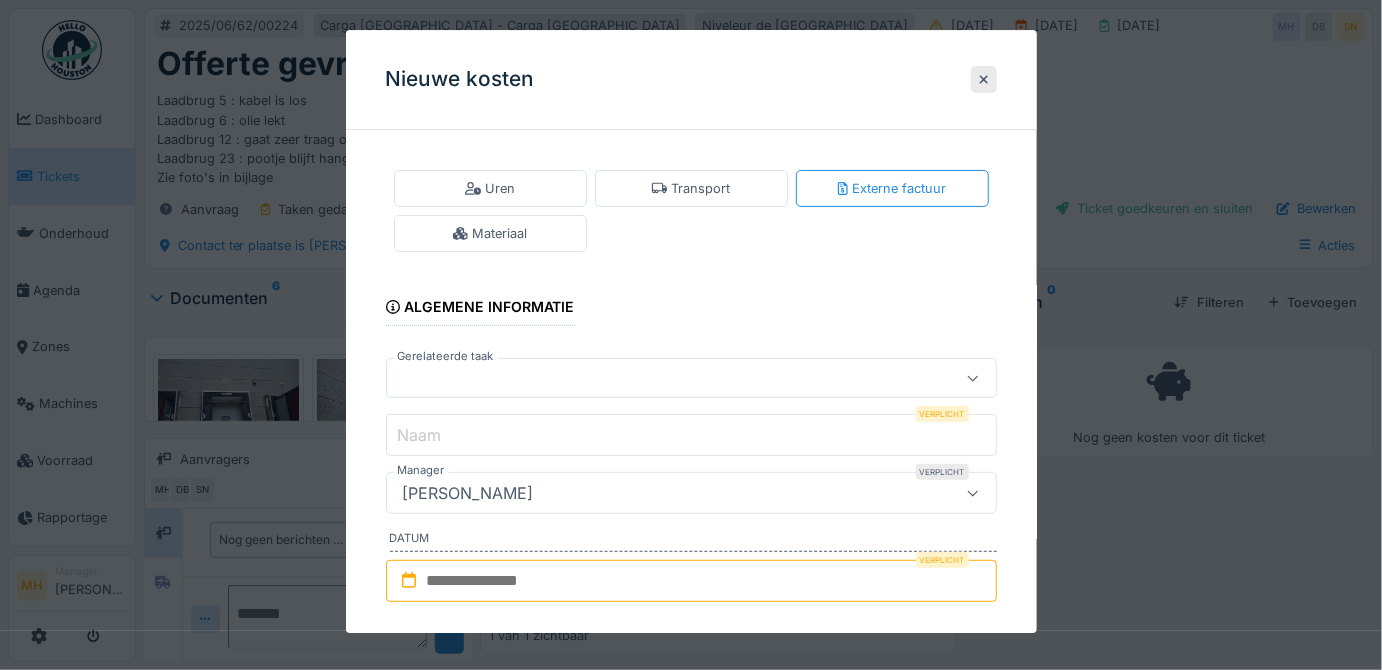 click at bounding box center [661, 379] 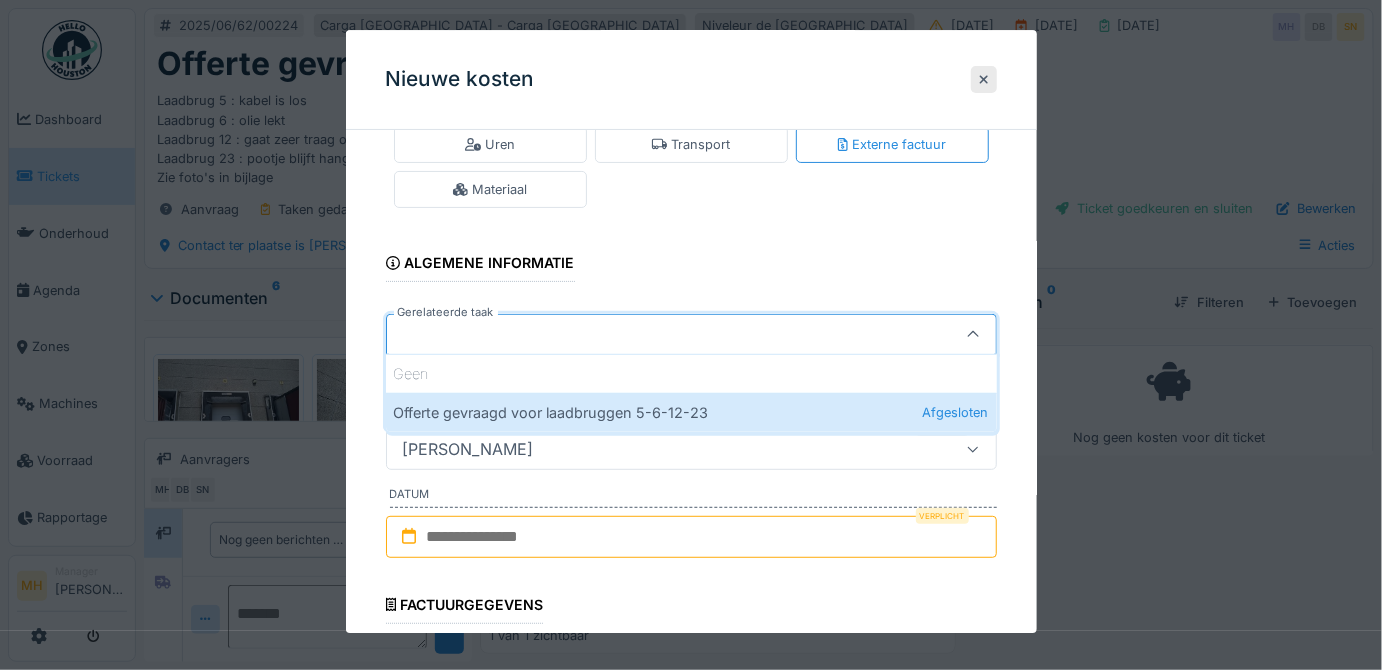 scroll, scrollTop: 45, scrollLeft: 0, axis: vertical 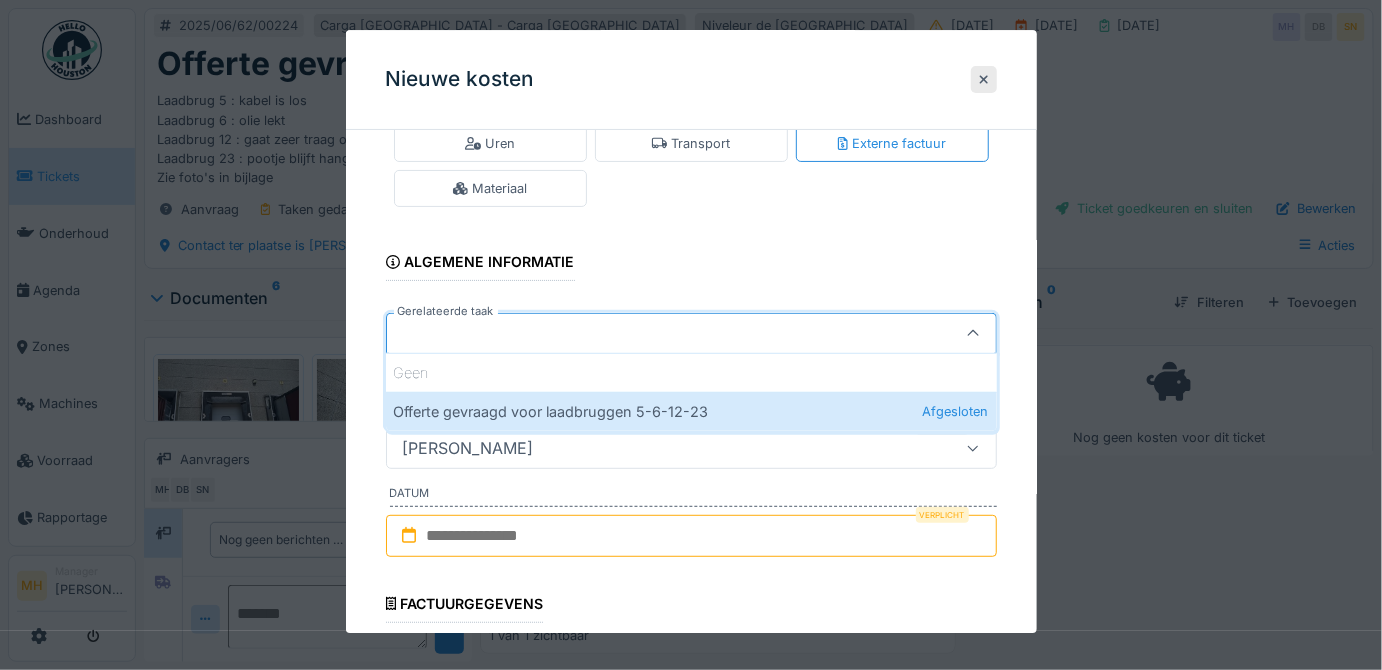 drag, startPoint x: 487, startPoint y: 401, endPoint x: 503, endPoint y: 391, distance: 18.867962 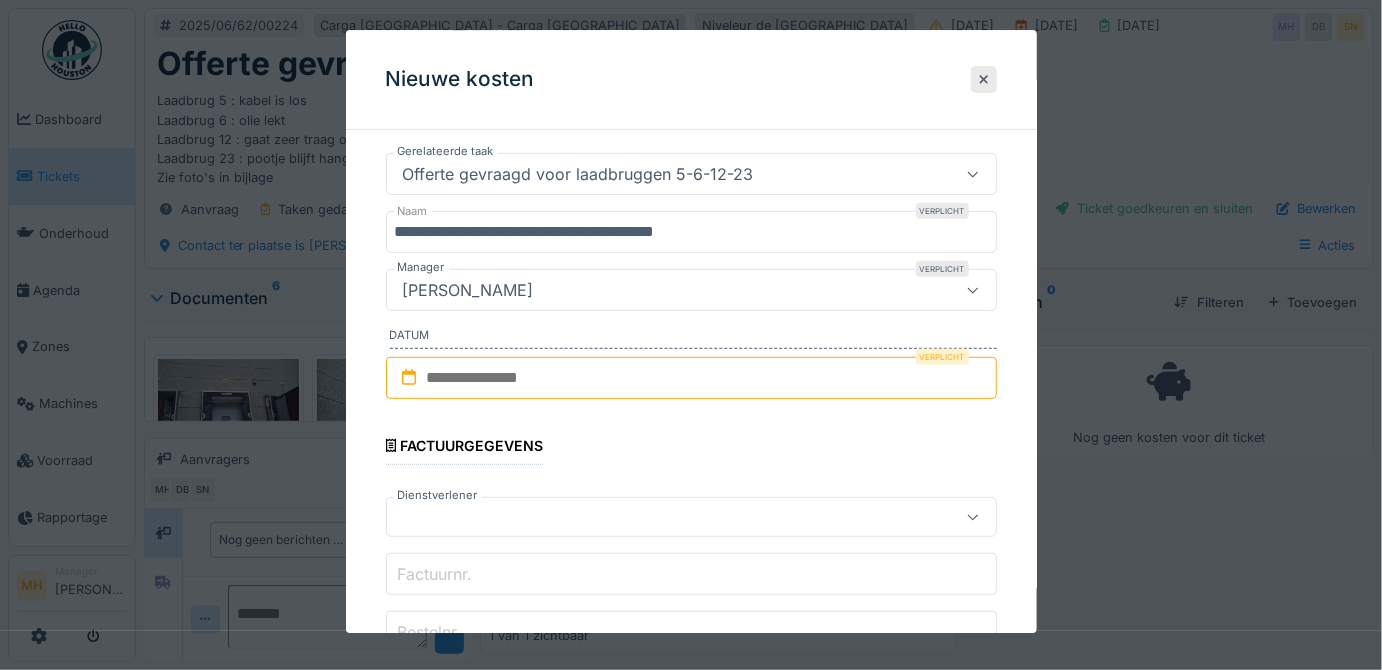 scroll, scrollTop: 226, scrollLeft: 0, axis: vertical 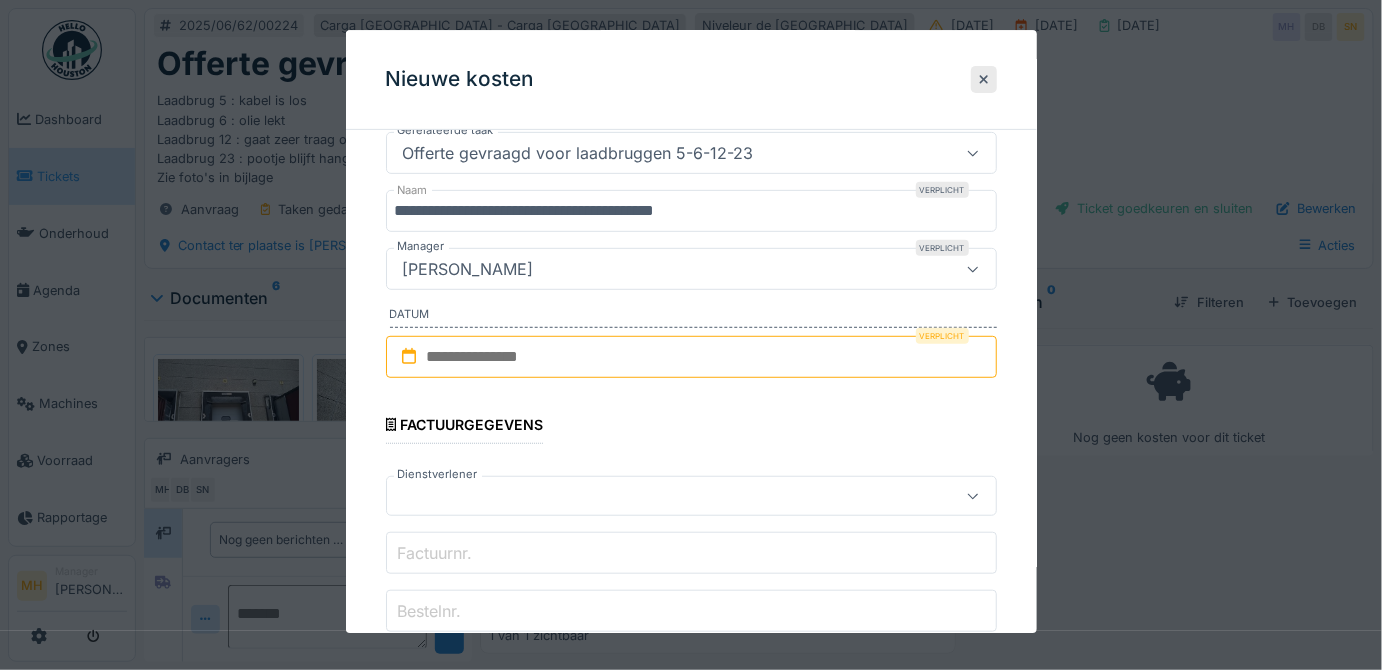click at bounding box center (691, 357) 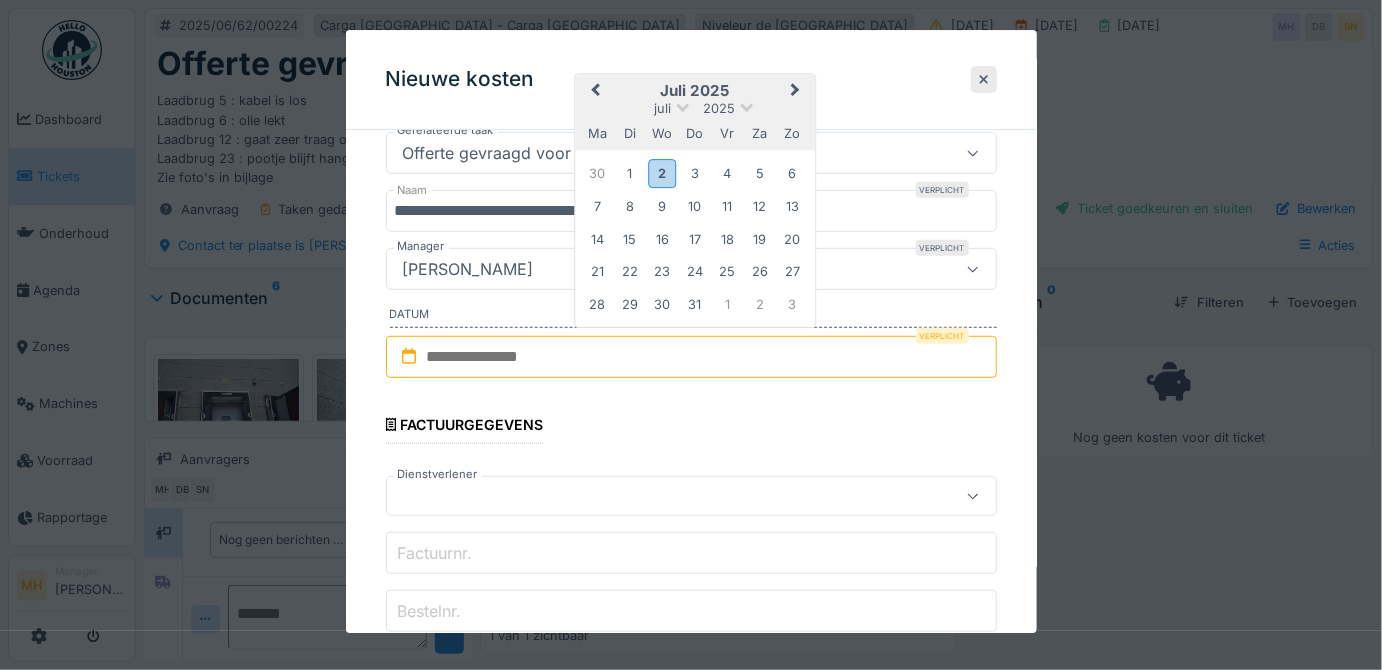 click on "9" at bounding box center (662, 207) 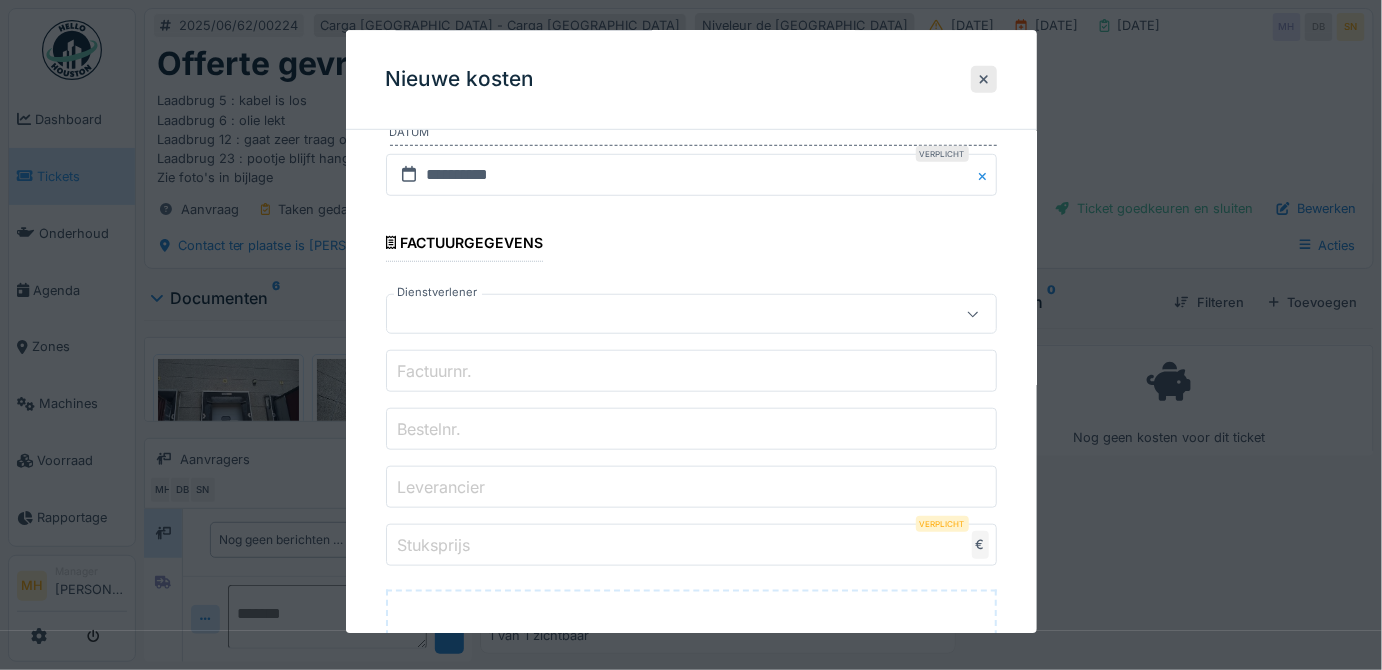 scroll, scrollTop: 408, scrollLeft: 0, axis: vertical 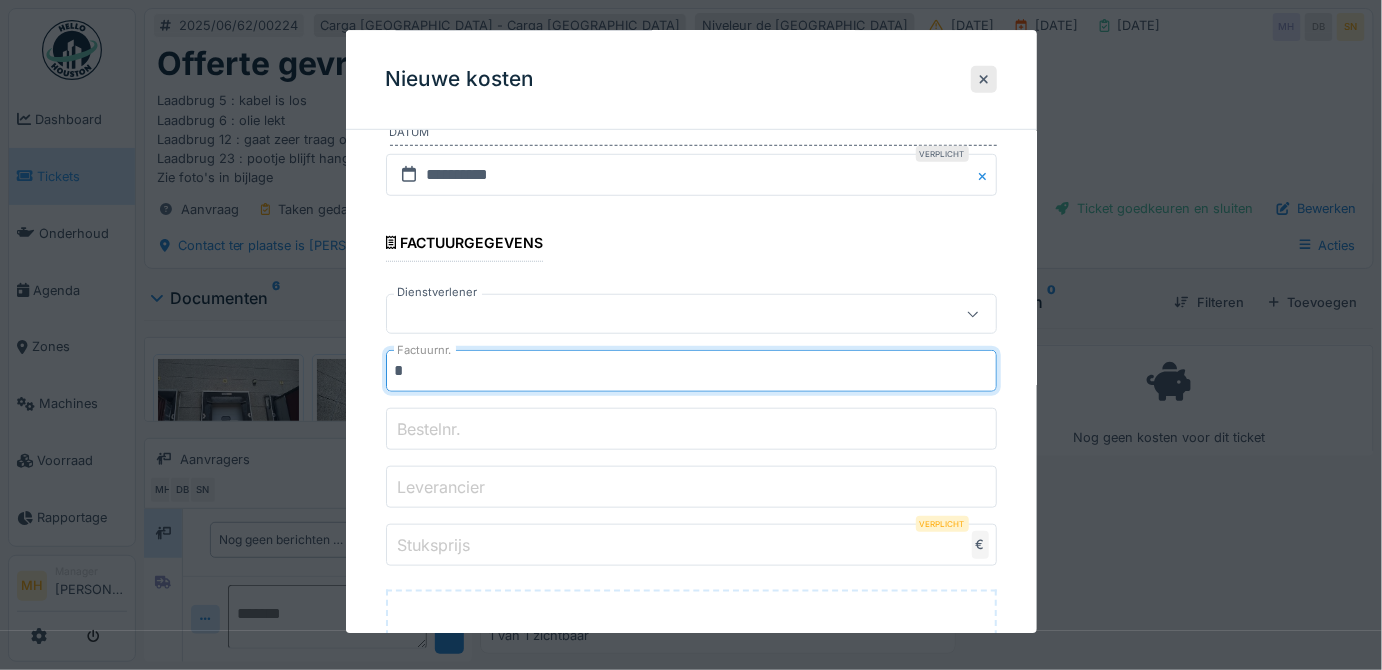 type on "*" 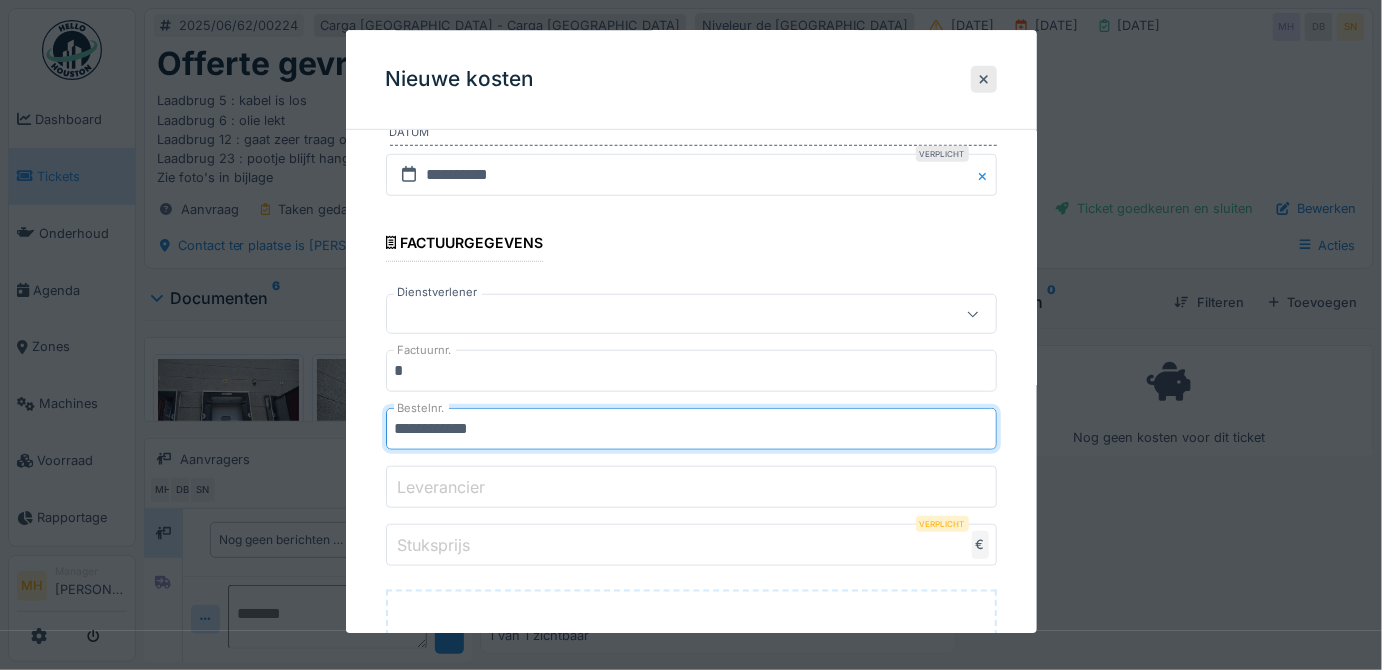 type on "**********" 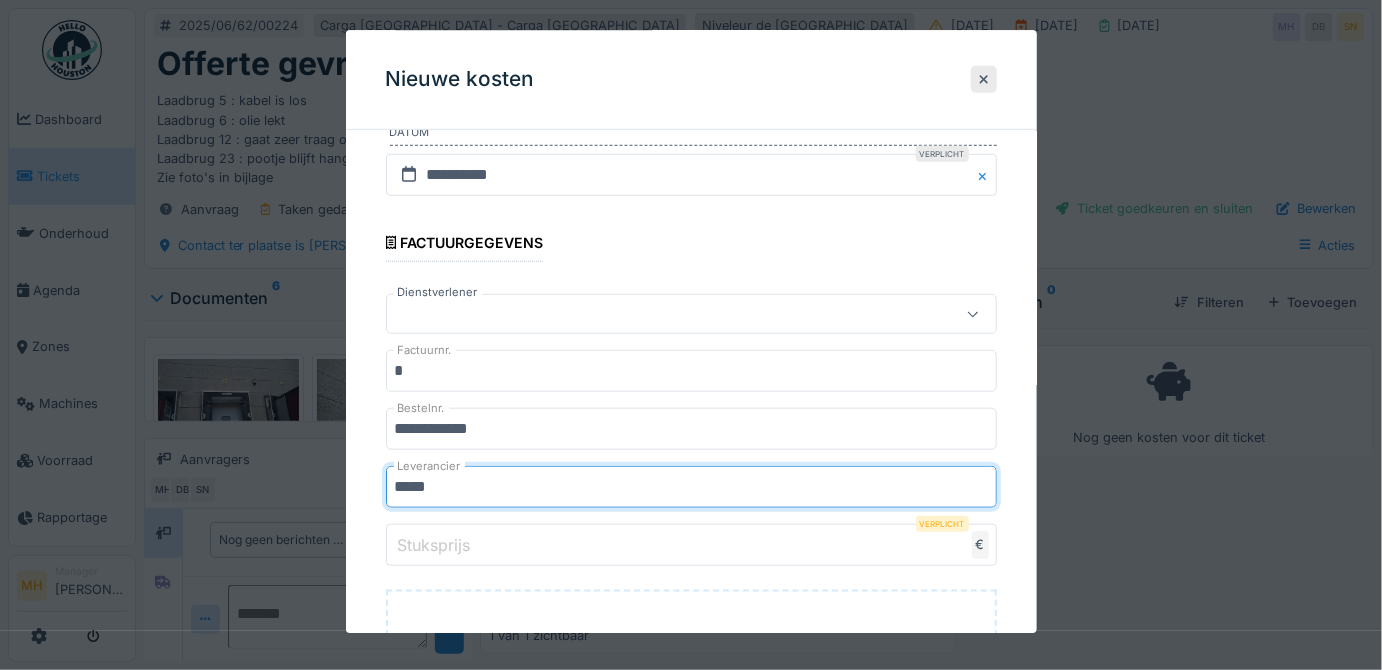 type on "*****" 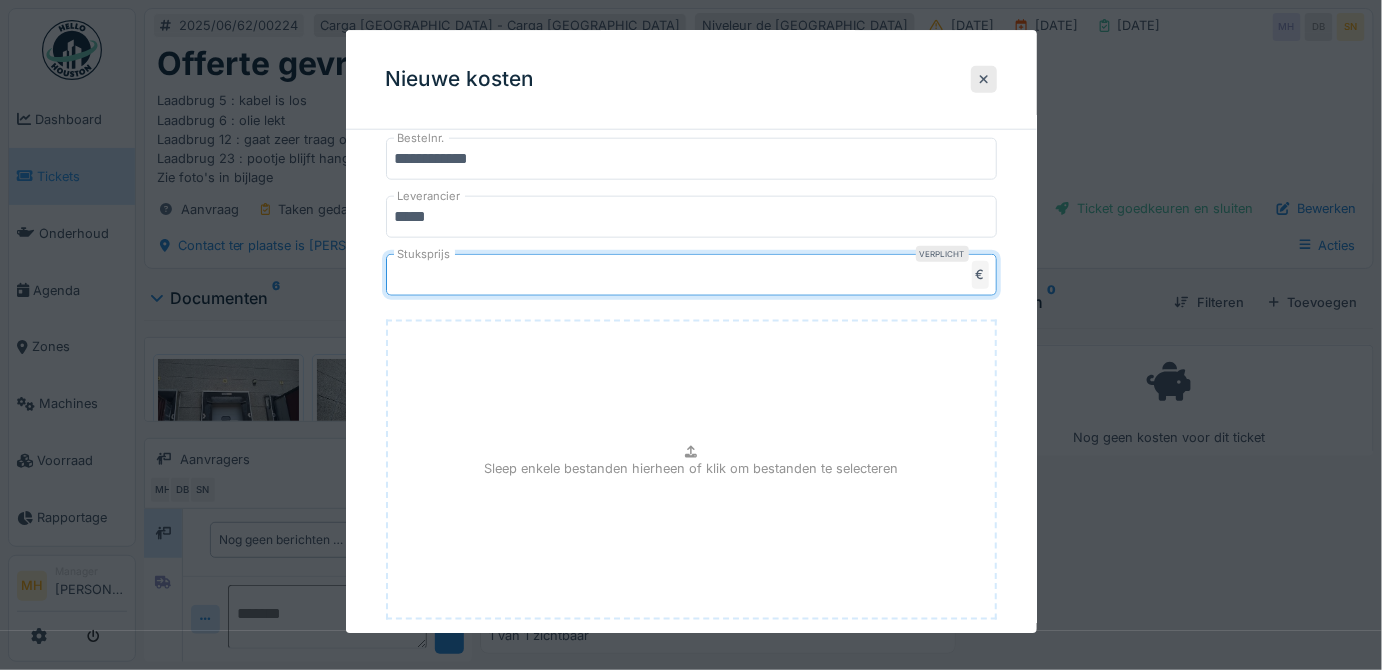 scroll, scrollTop: 681, scrollLeft: 0, axis: vertical 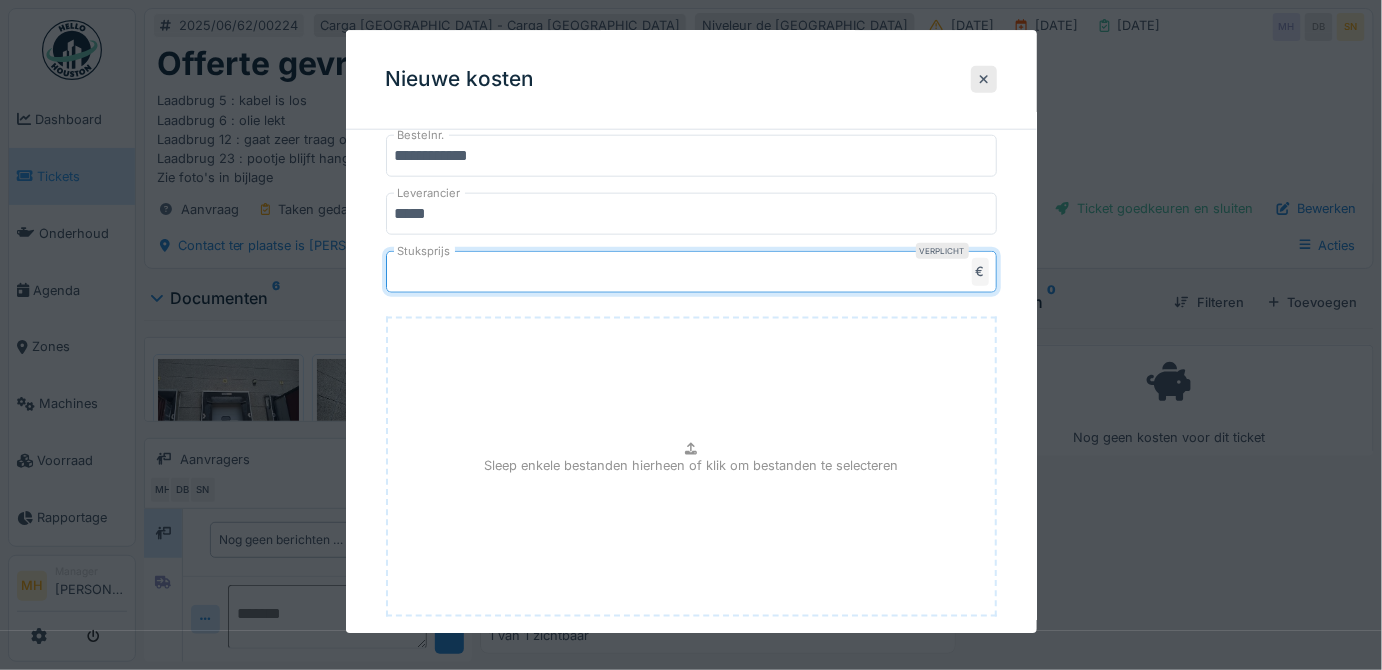 type on "***" 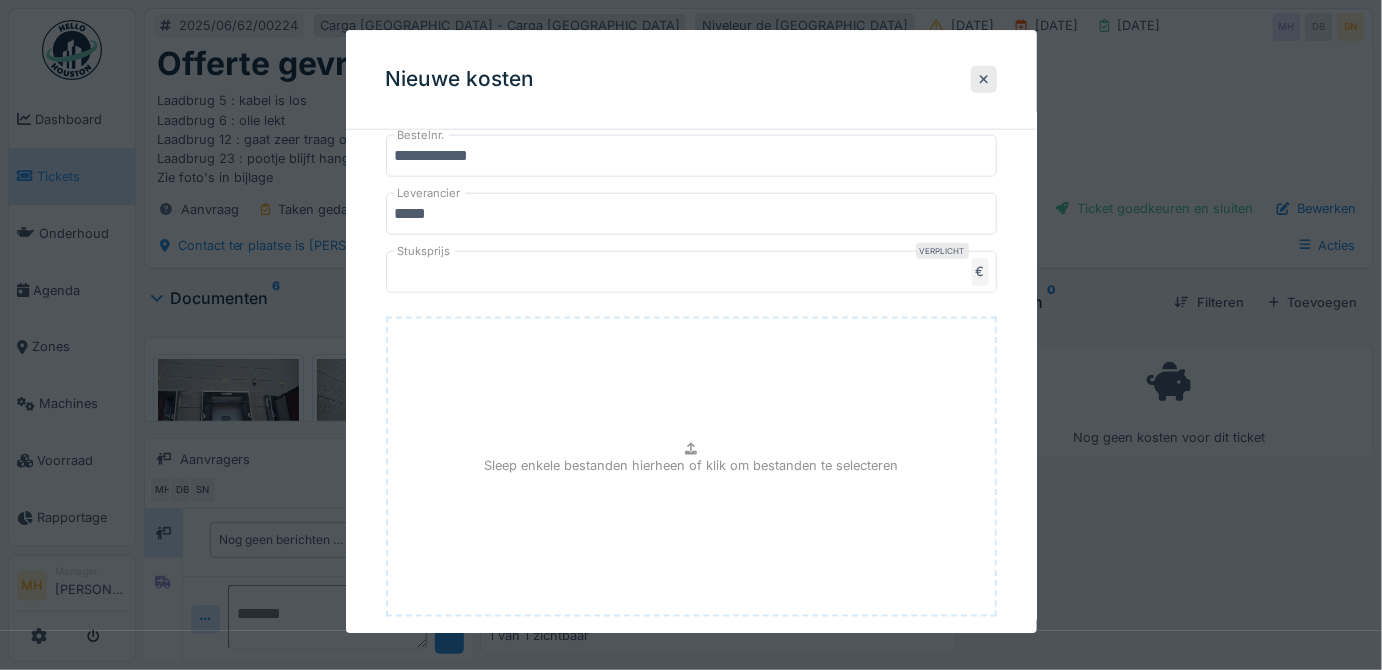 type on "**********" 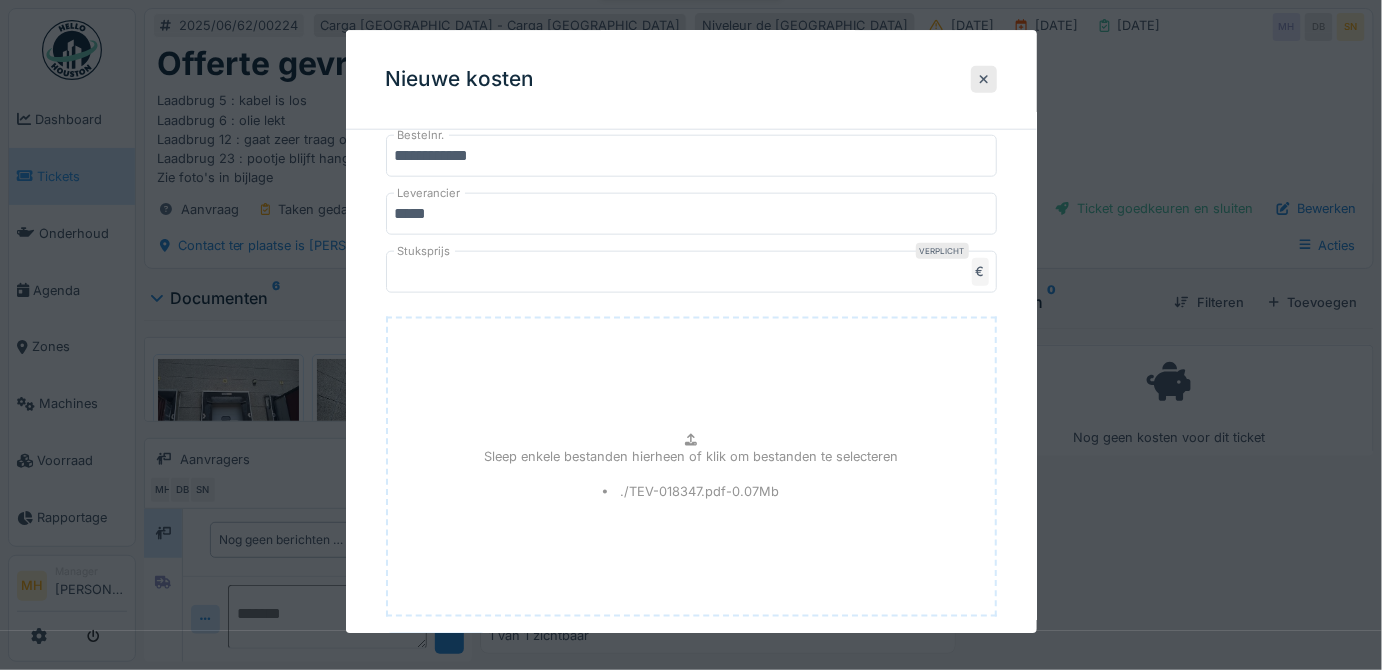 click on "**********" at bounding box center (691, 157) 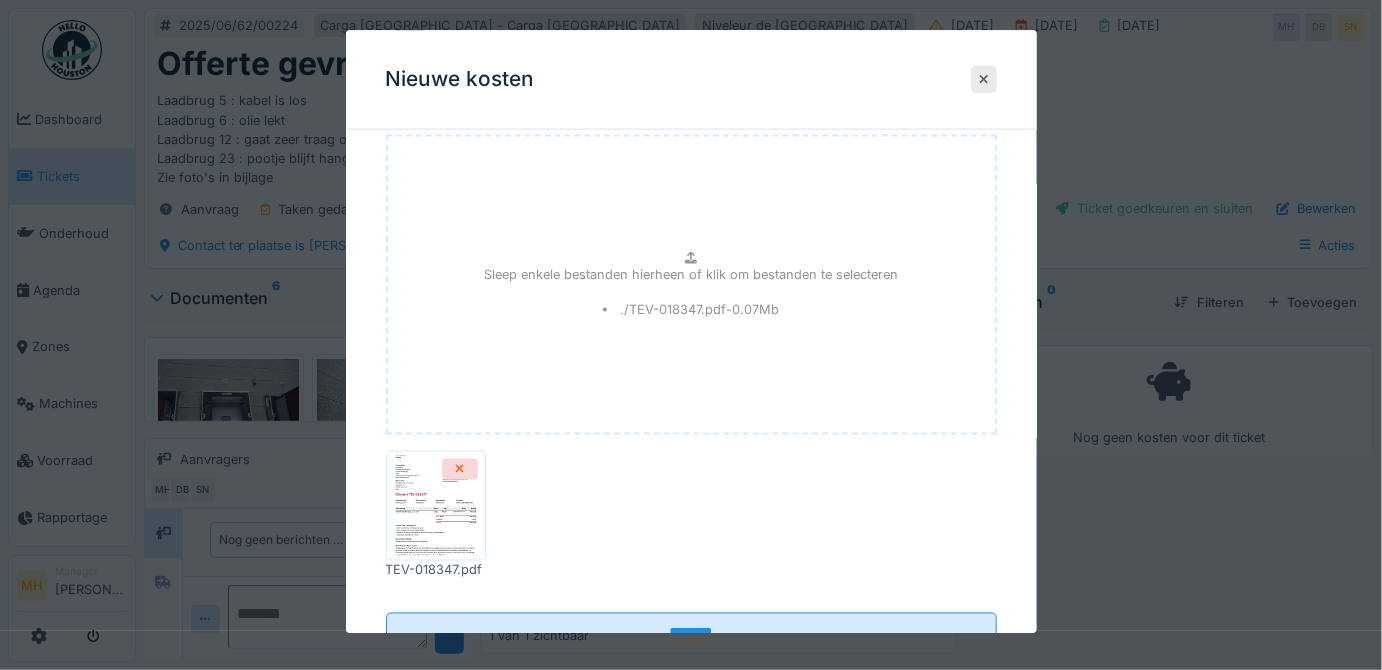 scroll, scrollTop: 932, scrollLeft: 0, axis: vertical 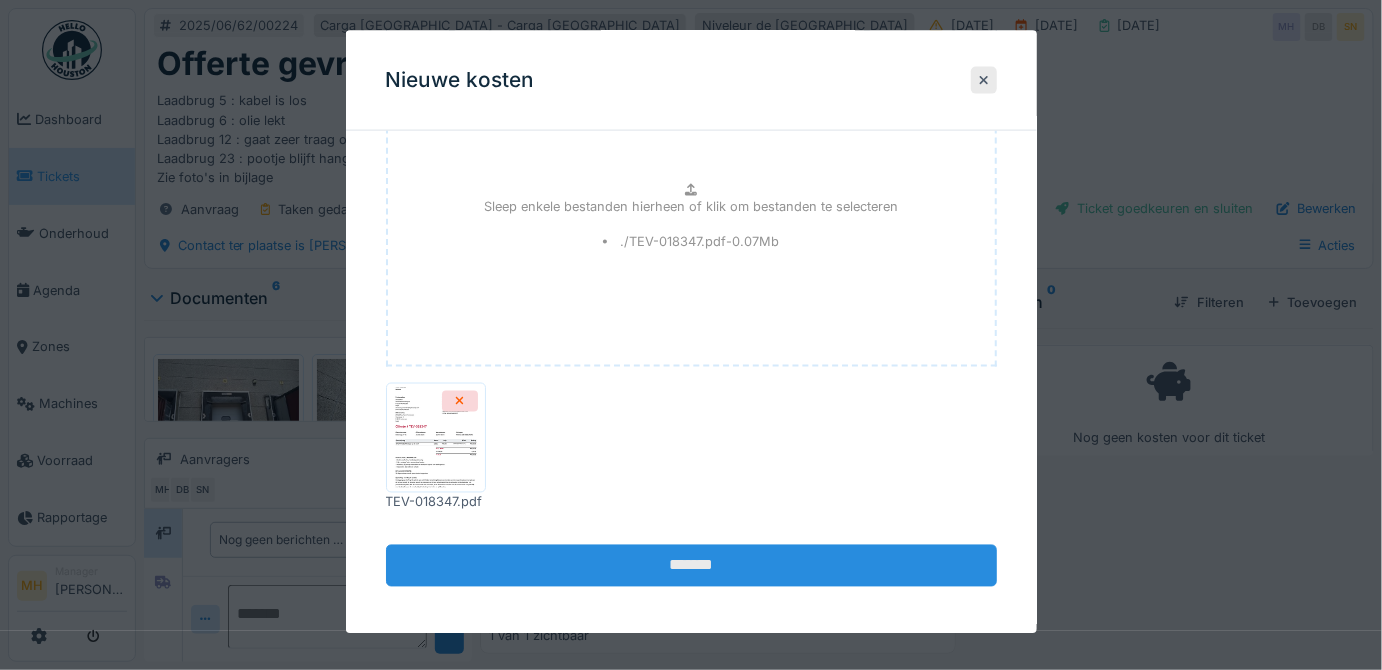 type on "**********" 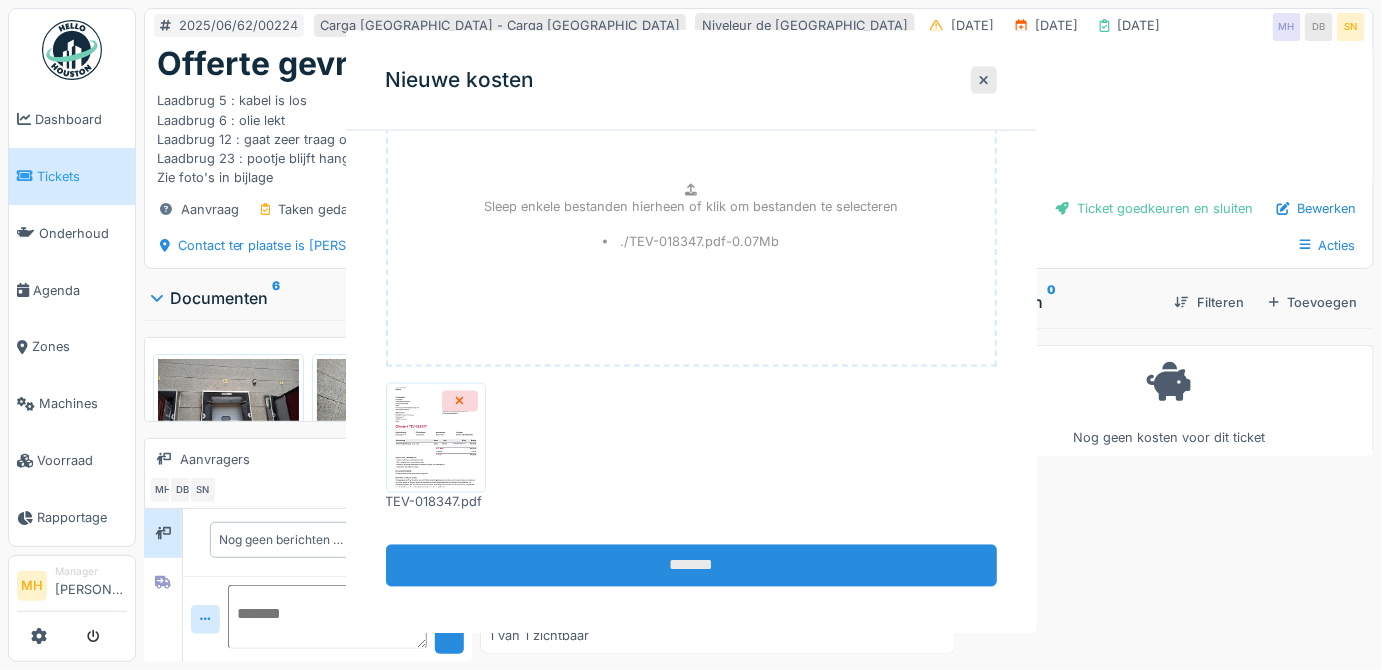scroll, scrollTop: 0, scrollLeft: 0, axis: both 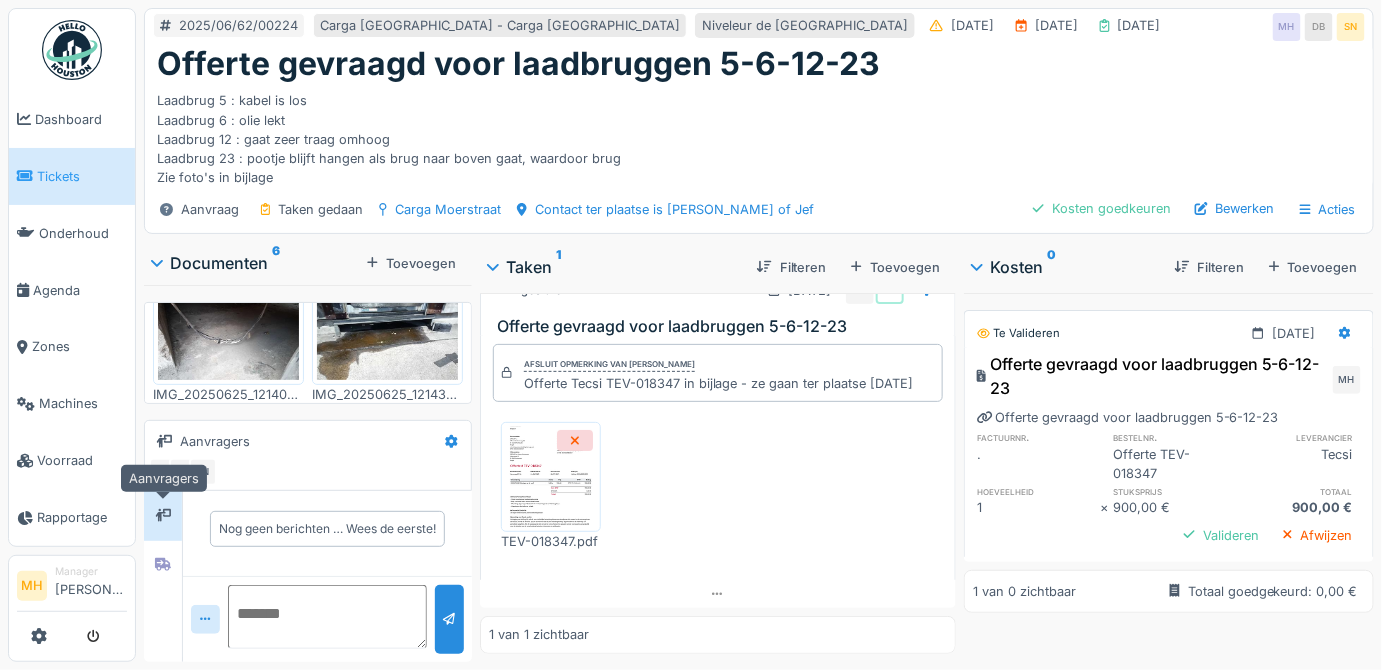 click 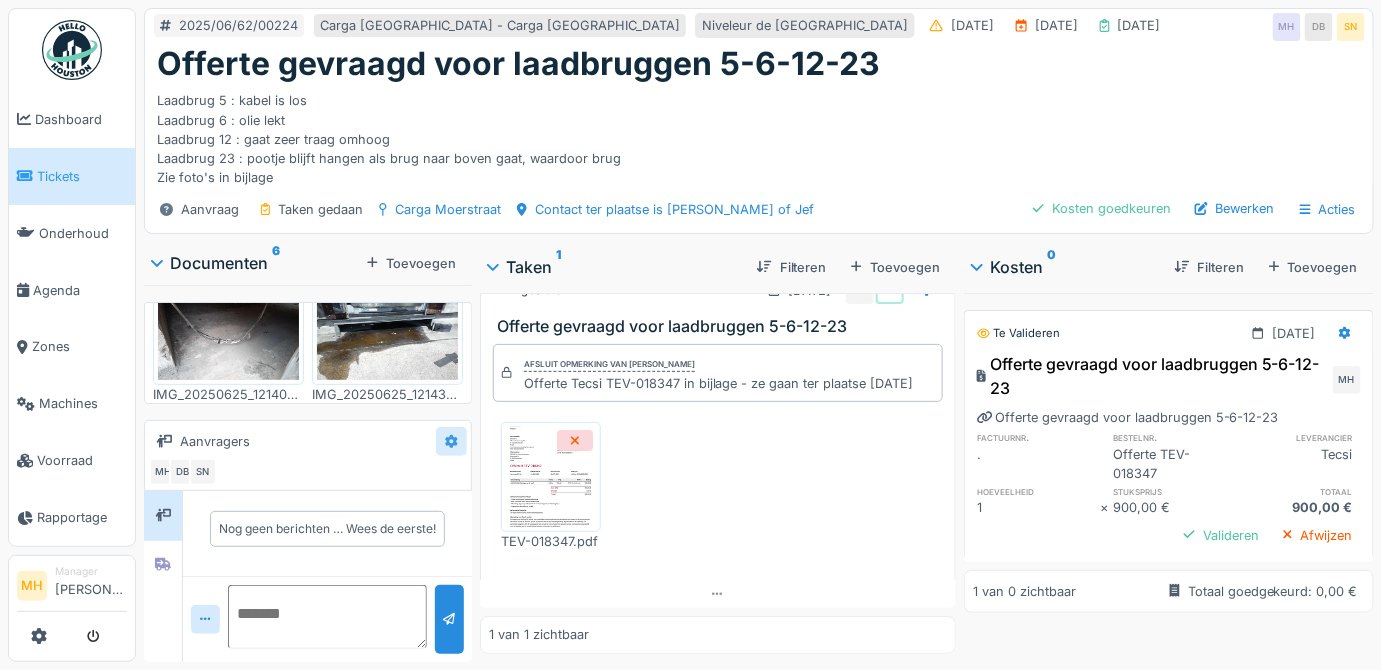 click 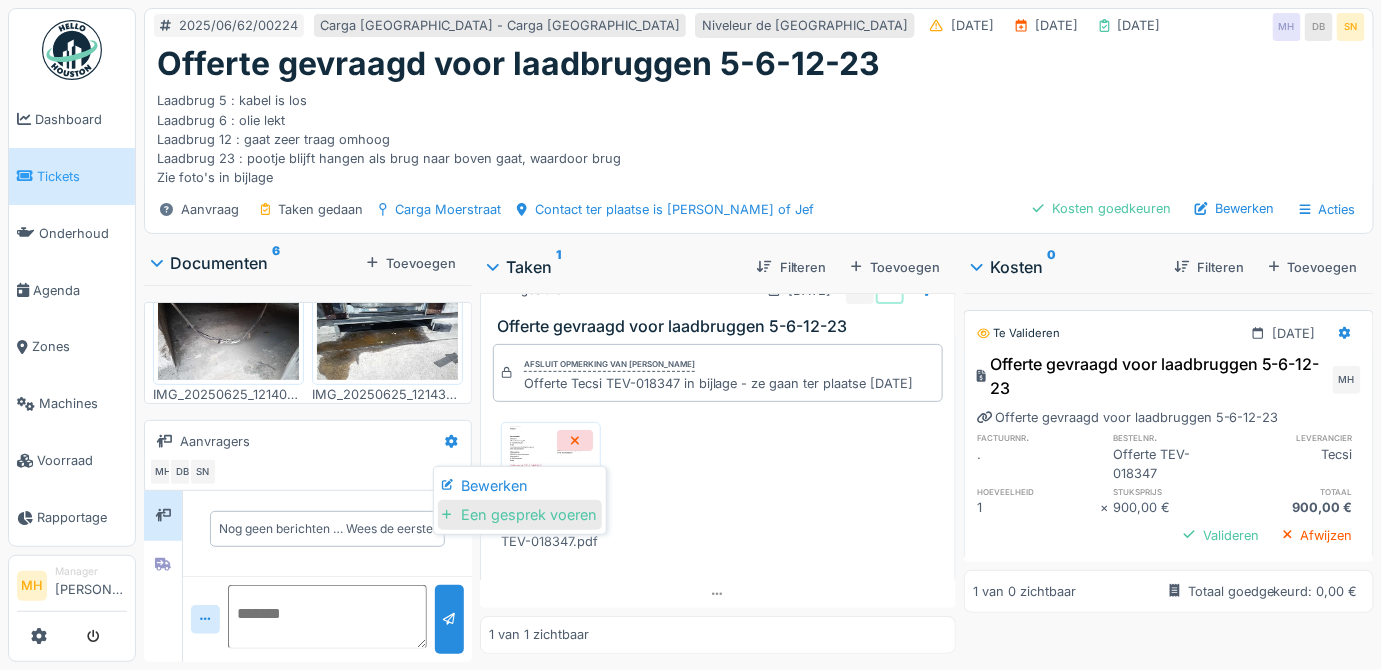 click on "Een gesprek voeren" at bounding box center (519, 515) 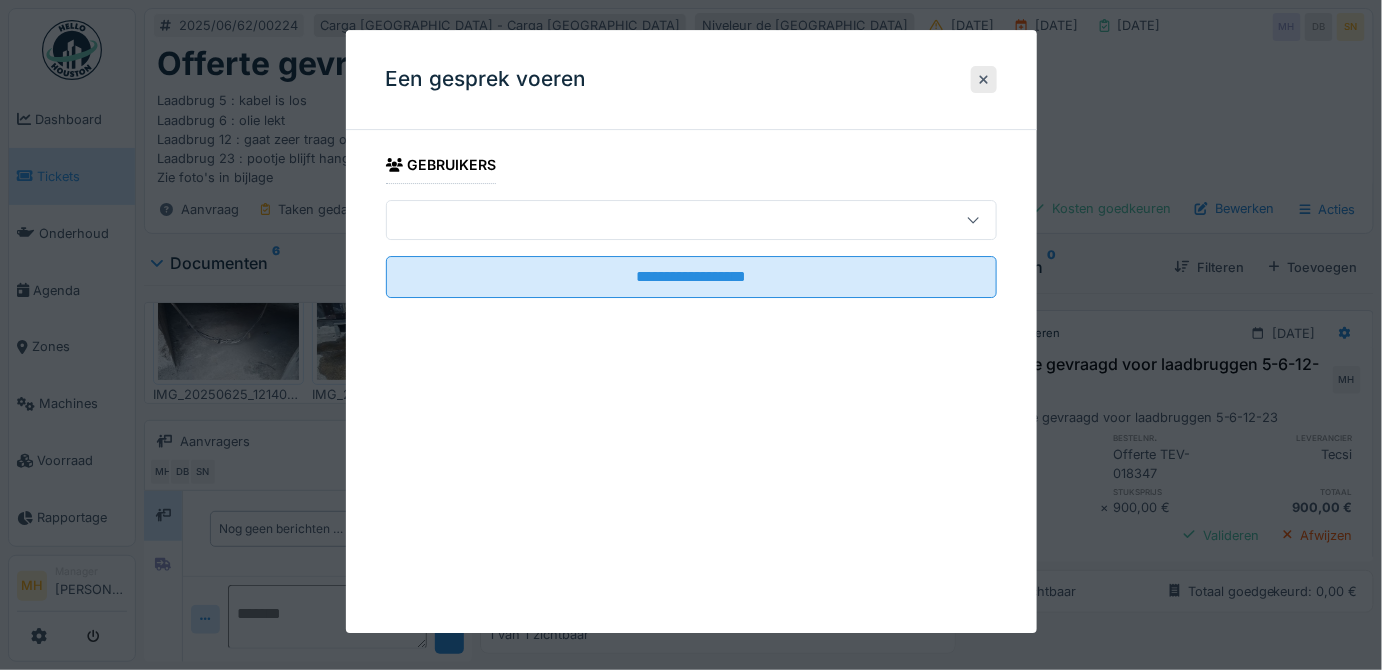 click at bounding box center (661, 220) 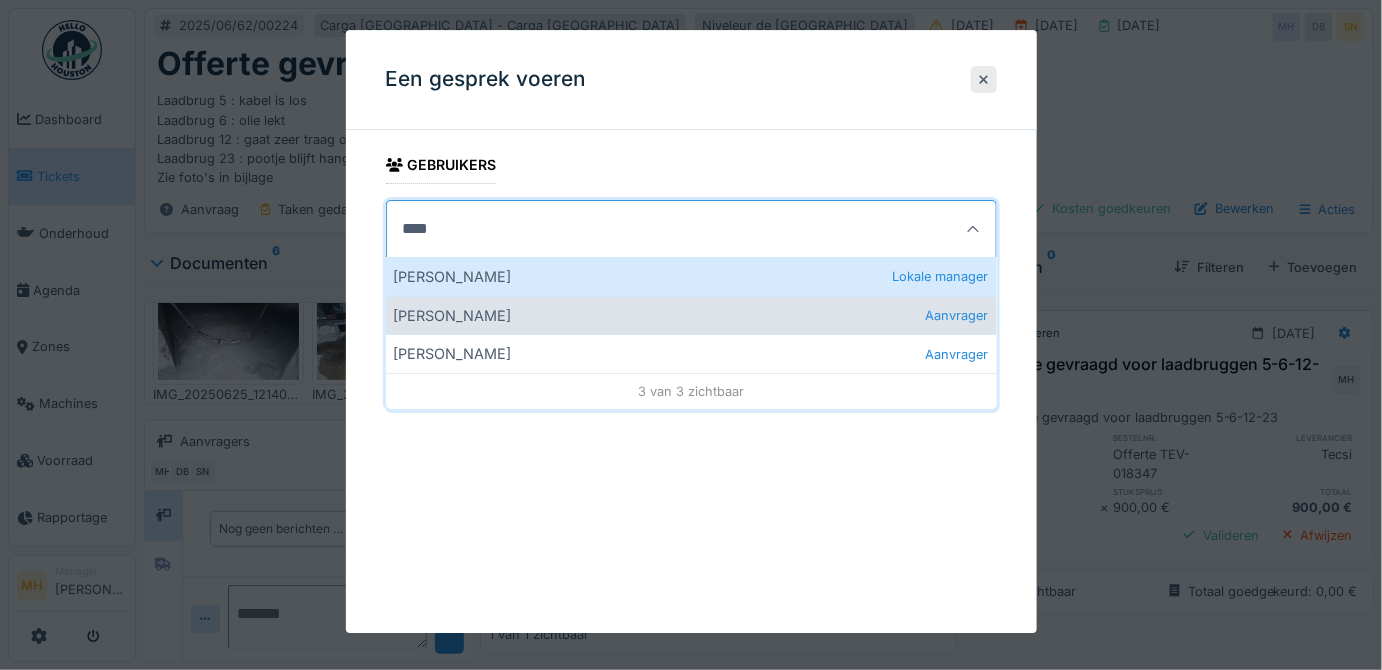 type on "****" 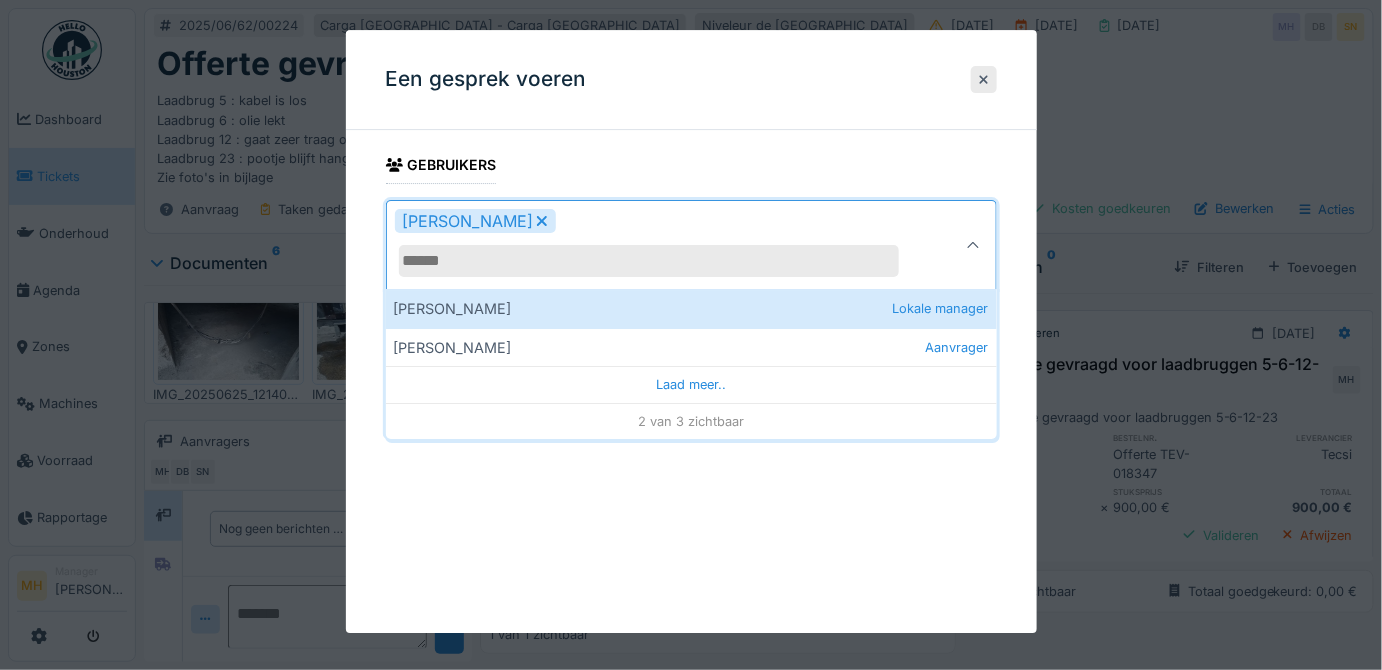 click on "[PERSON_NAME]" at bounding box center [661, 245] 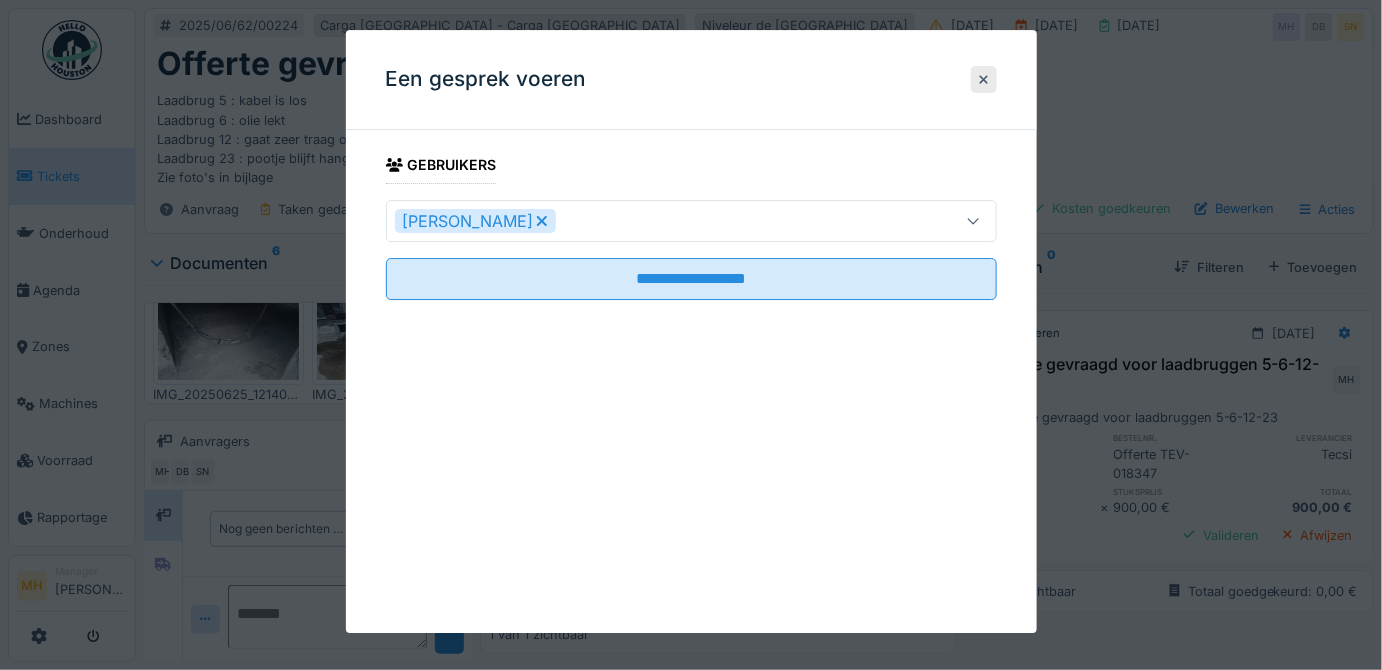 click on "[PERSON_NAME]" at bounding box center (661, 221) 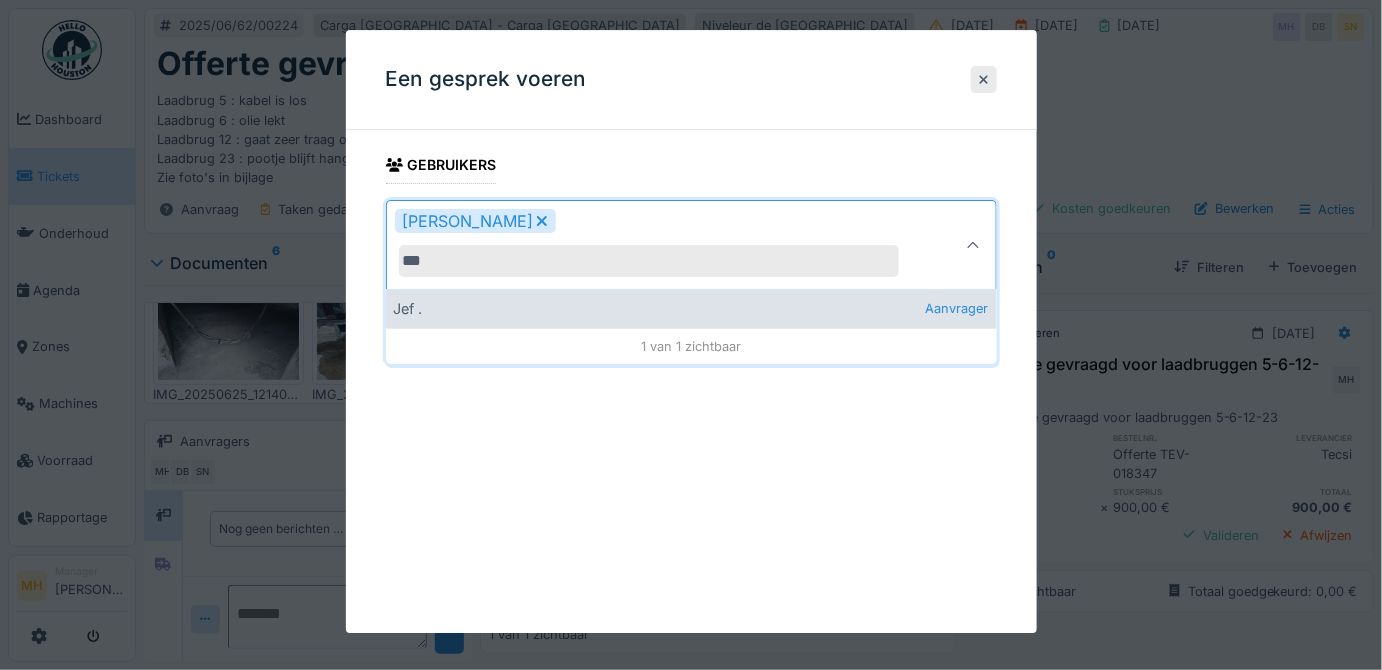 type on "***" 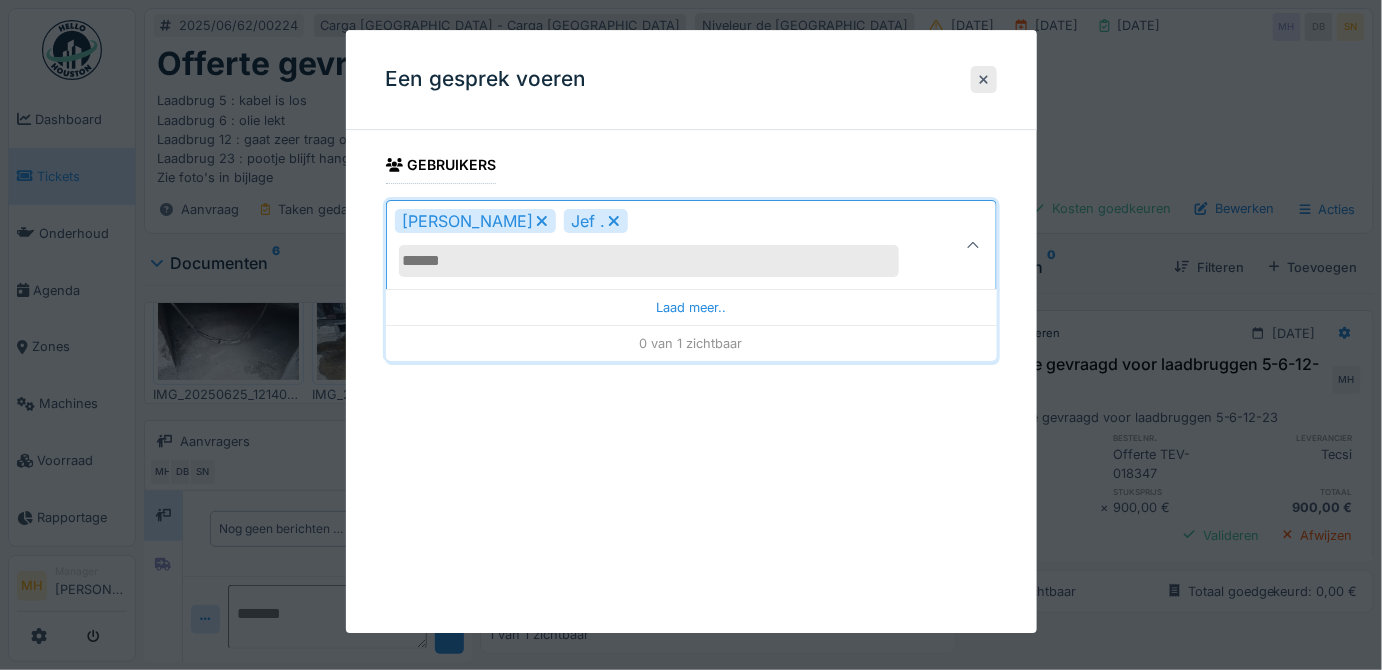 click on "**********" at bounding box center (691, 331) 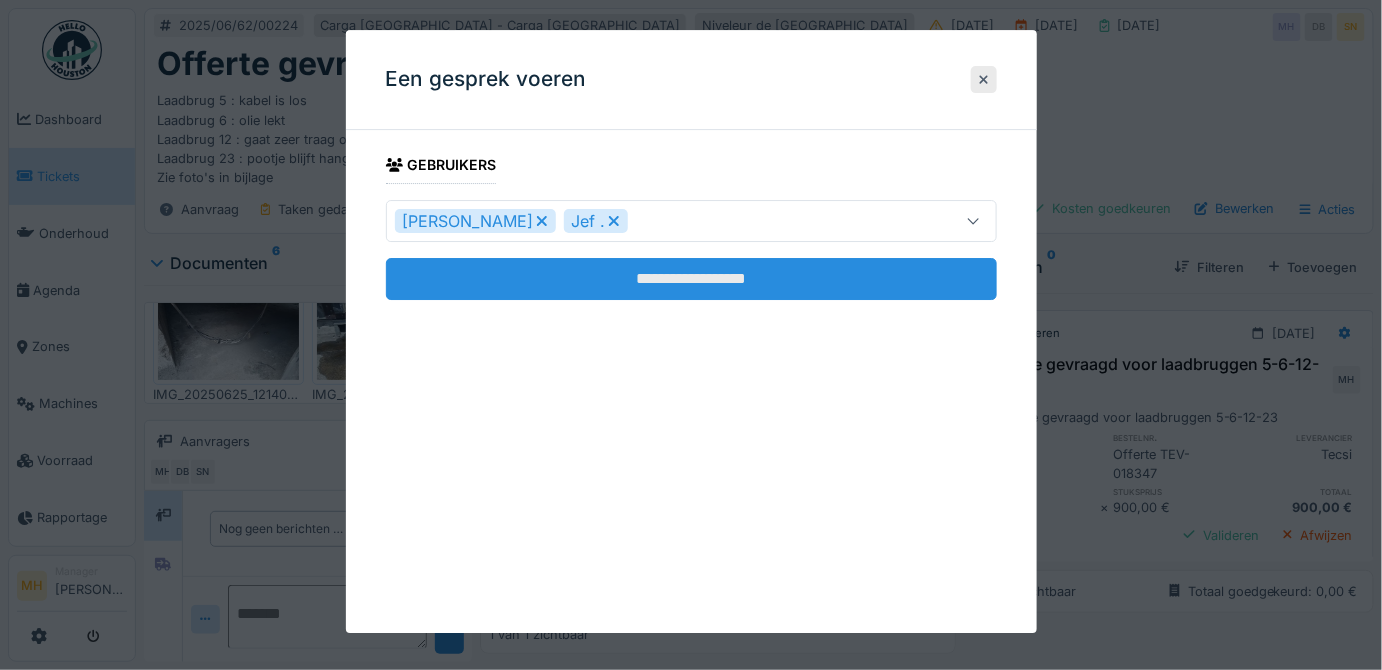 click on "**********" at bounding box center (691, 279) 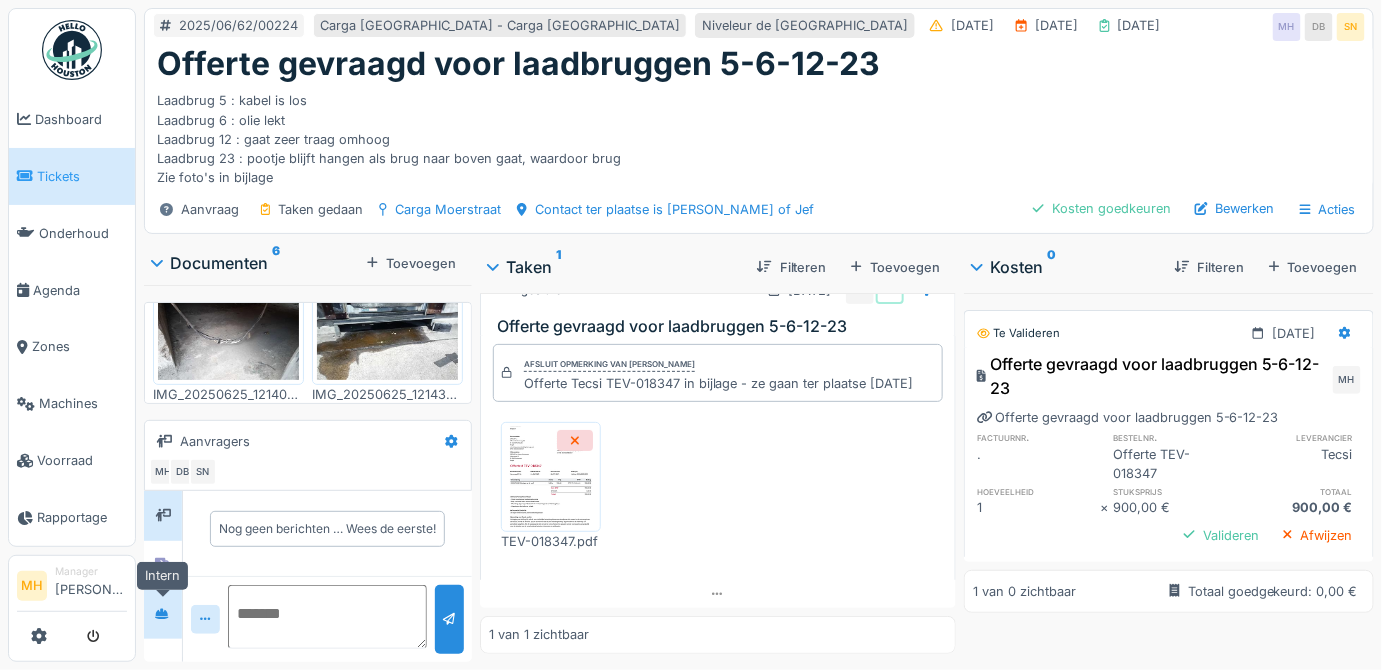 click at bounding box center (162, 614) 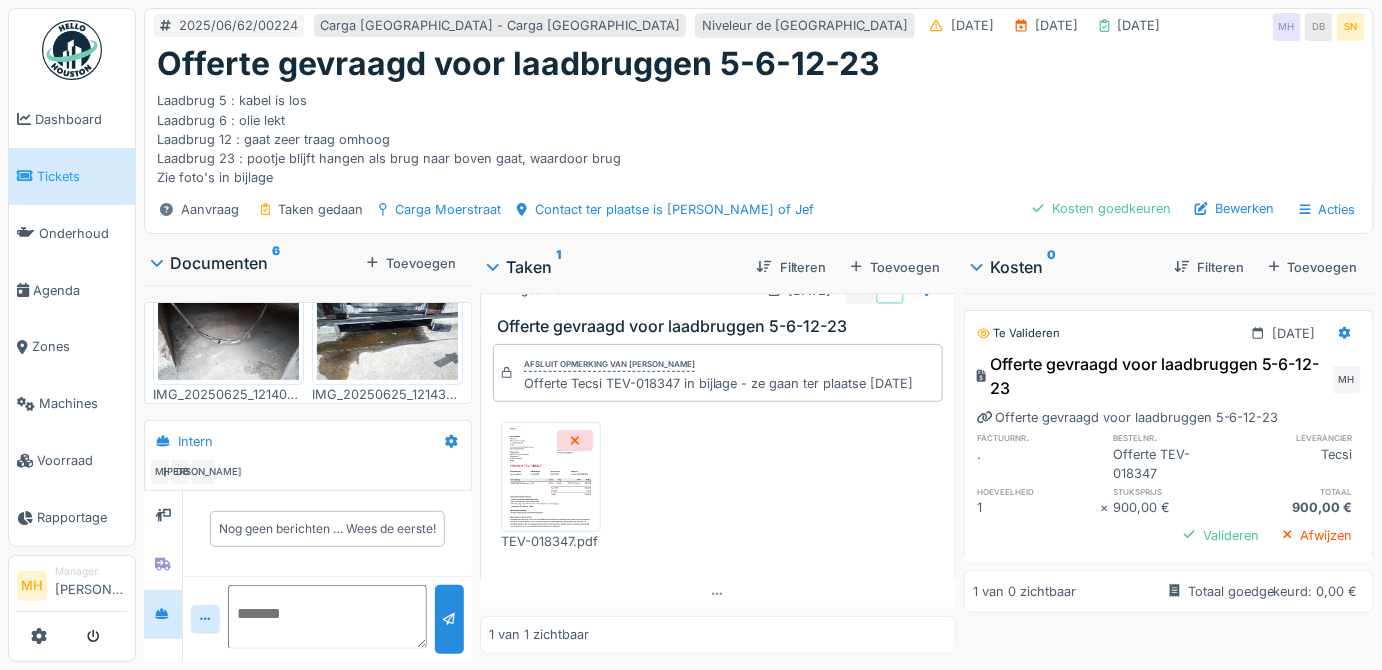 drag, startPoint x: 279, startPoint y: 592, endPoint x: 281, endPoint y: 579, distance: 13.152946 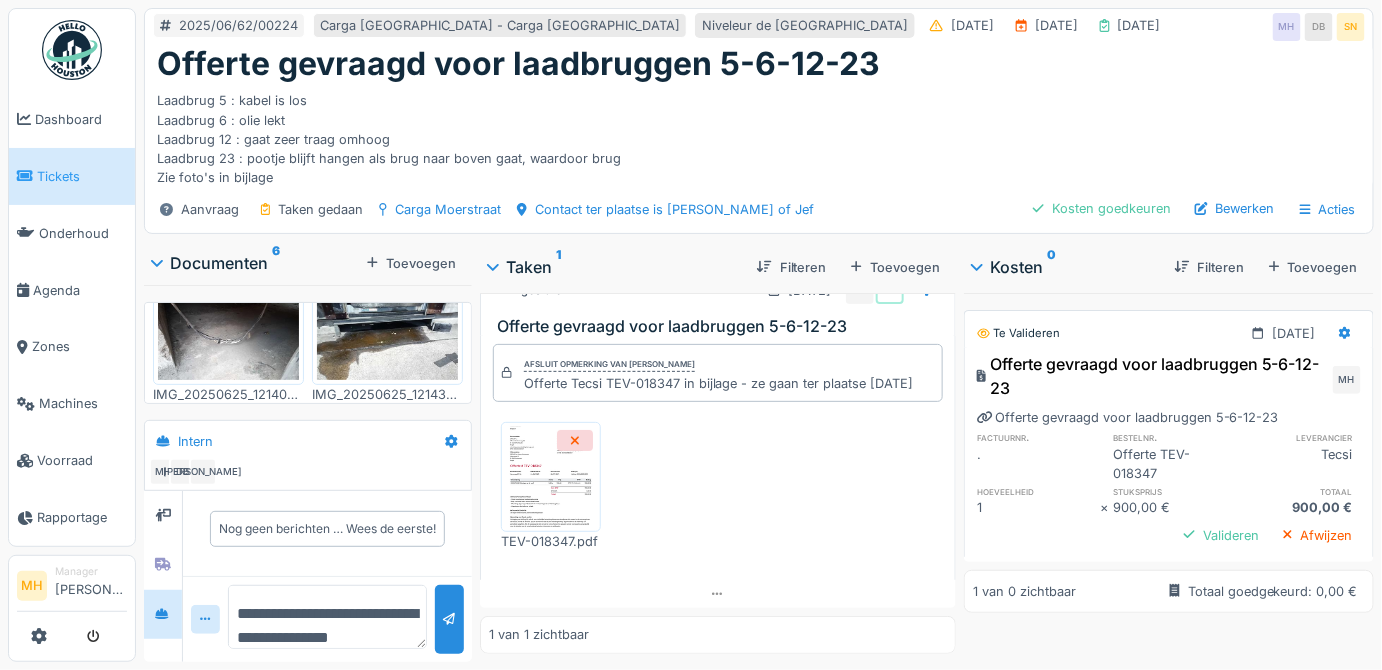 scroll, scrollTop: 22, scrollLeft: 0, axis: vertical 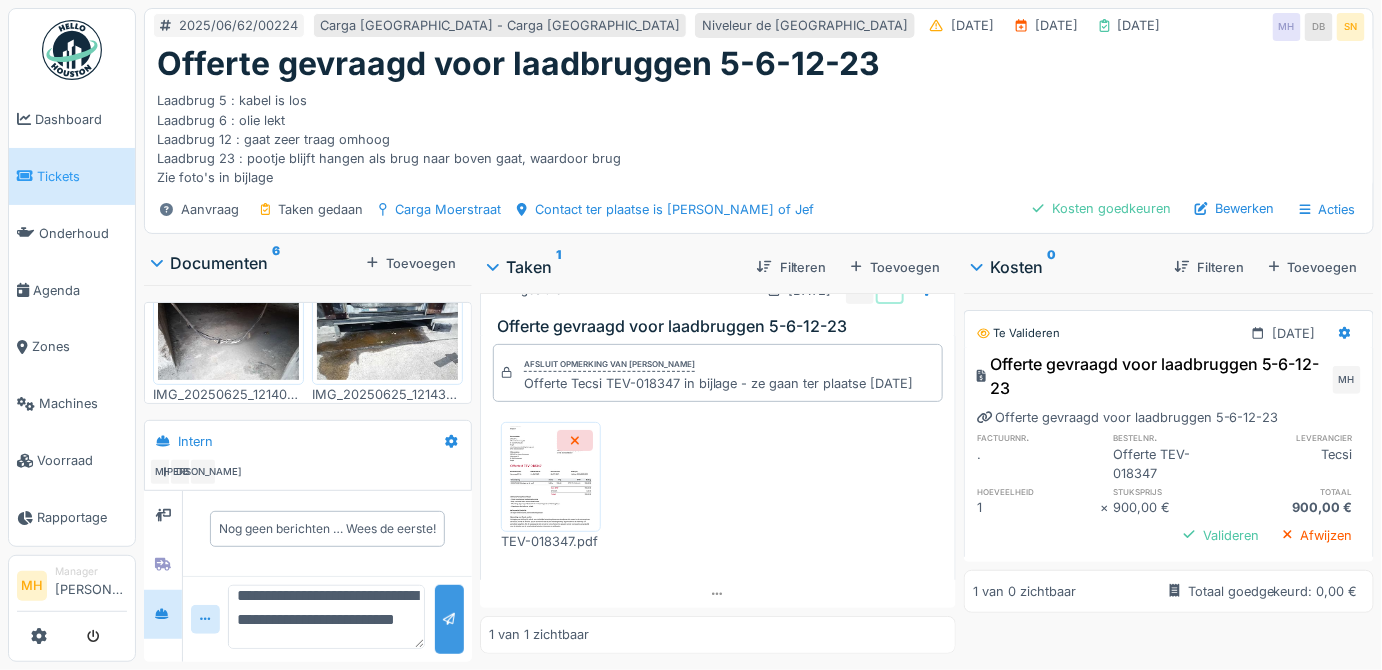 type on "**********" 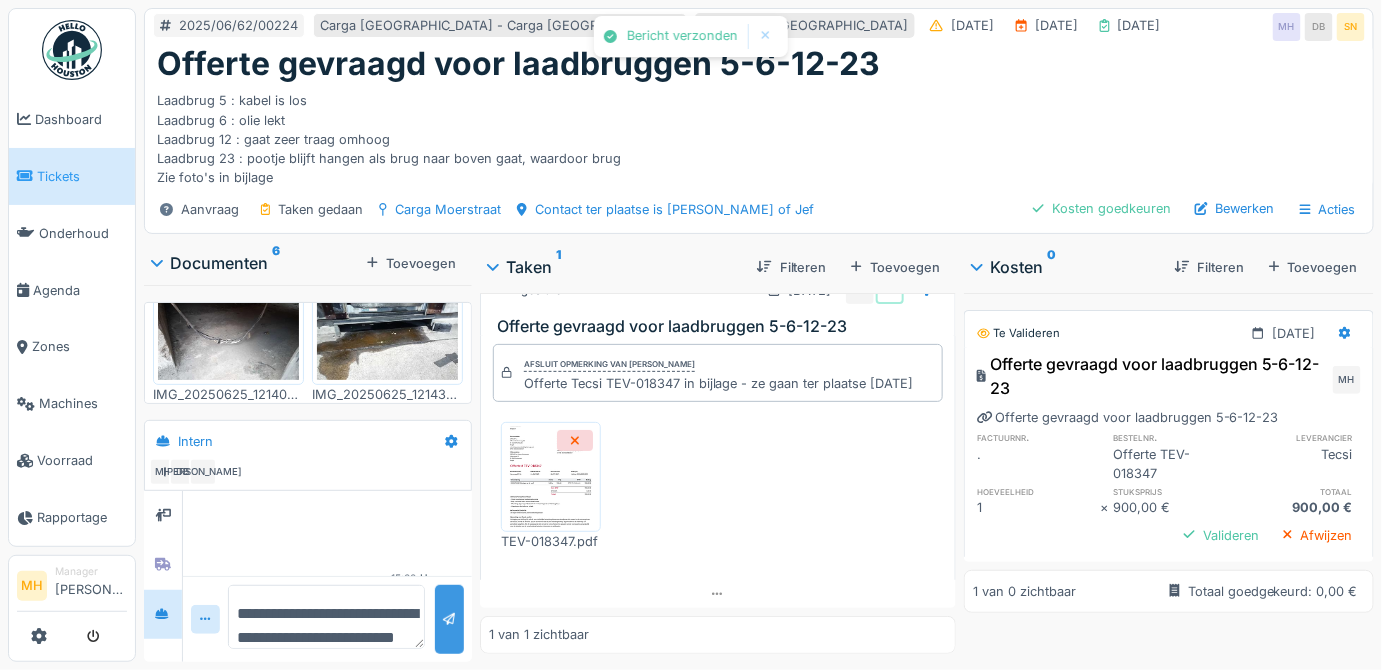 scroll, scrollTop: 75, scrollLeft: 0, axis: vertical 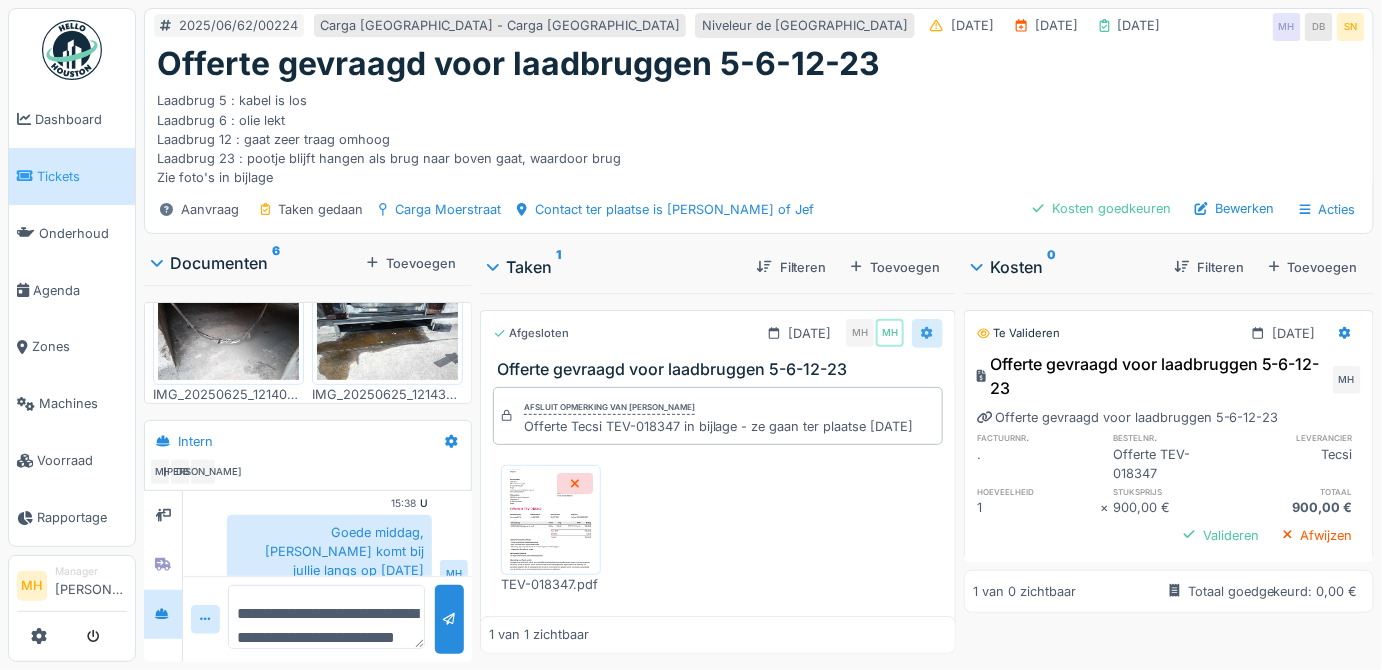 click at bounding box center (927, 333) 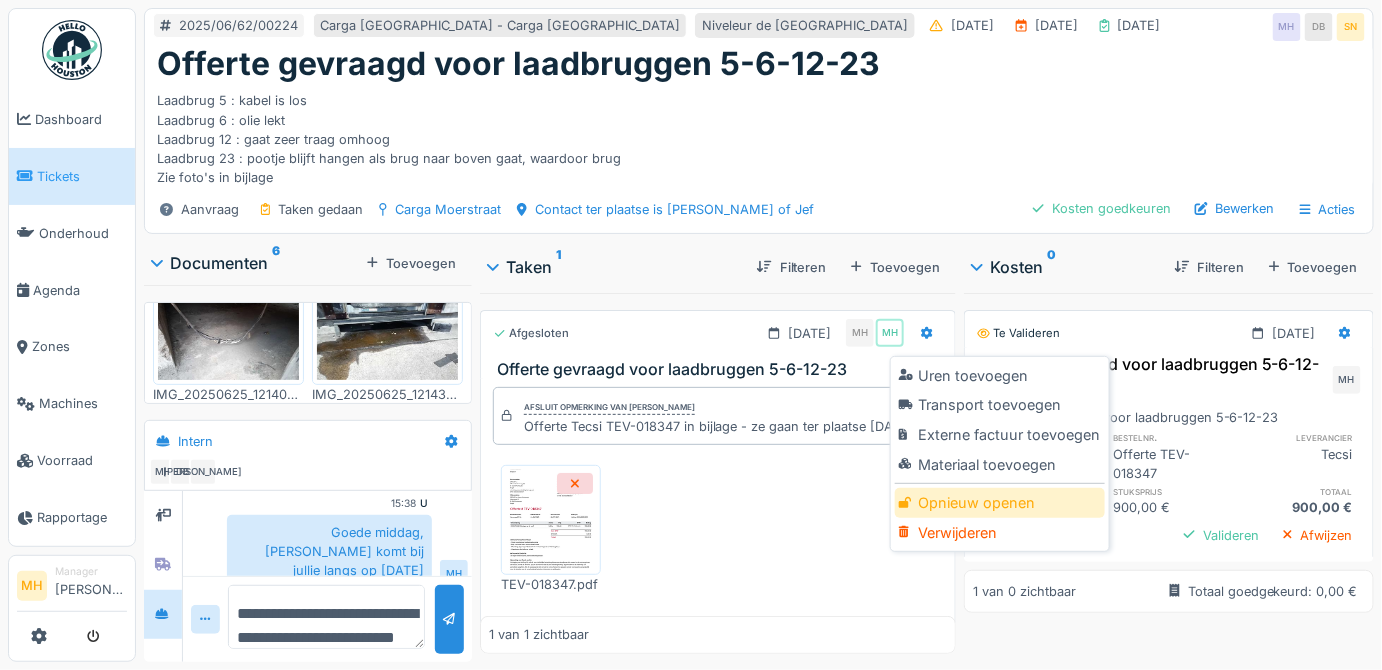 click on "Opnieuw openen" at bounding box center (999, 503) 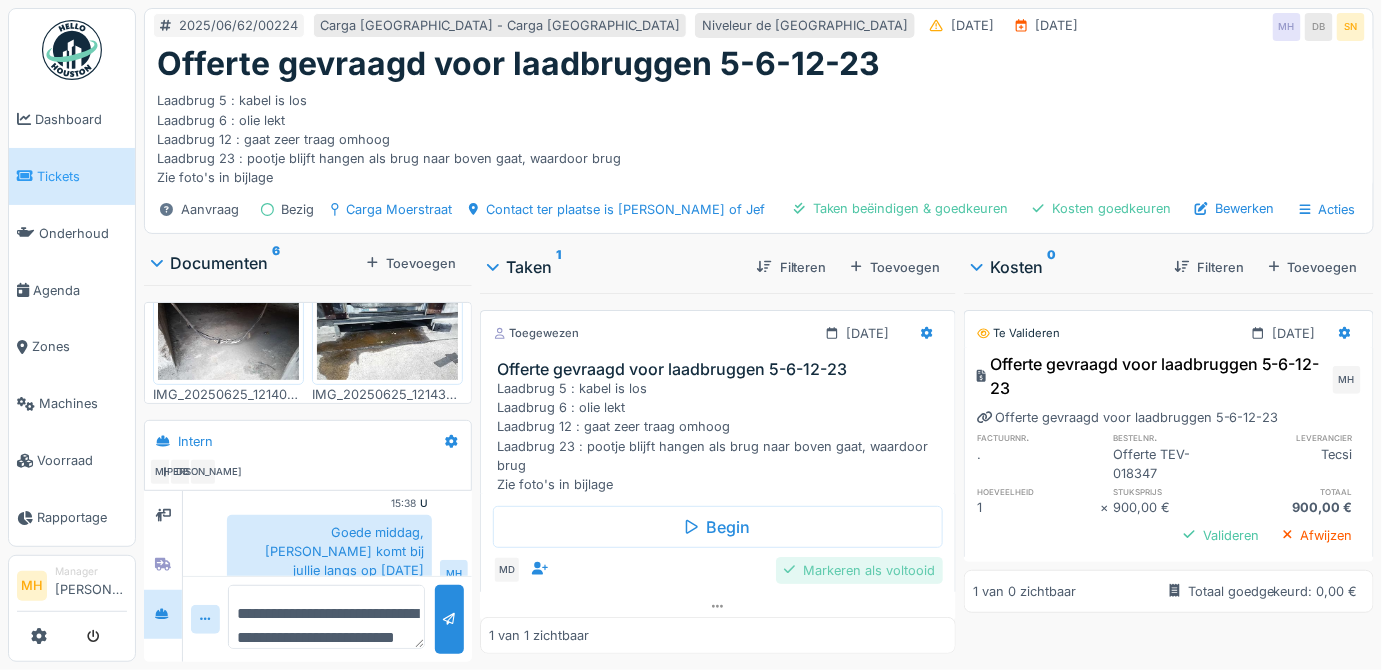 click on "Markeren als voltooid" at bounding box center (859, 570) 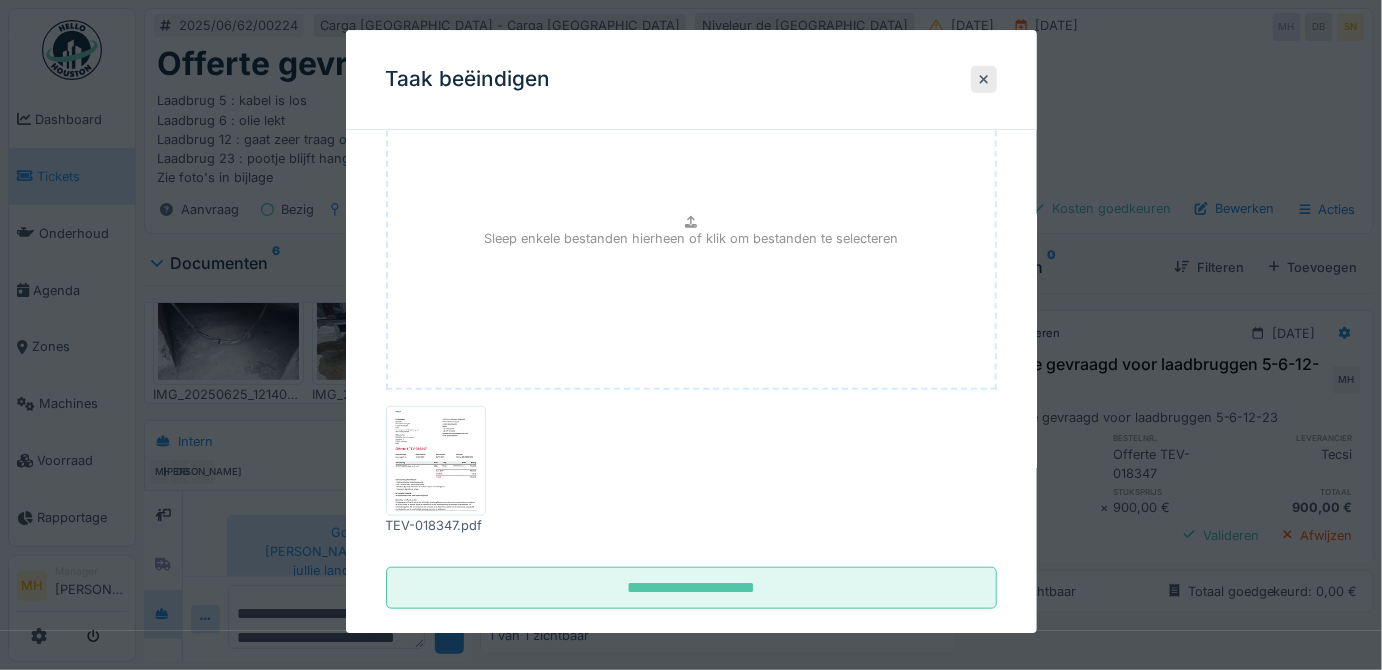 scroll, scrollTop: 354, scrollLeft: 0, axis: vertical 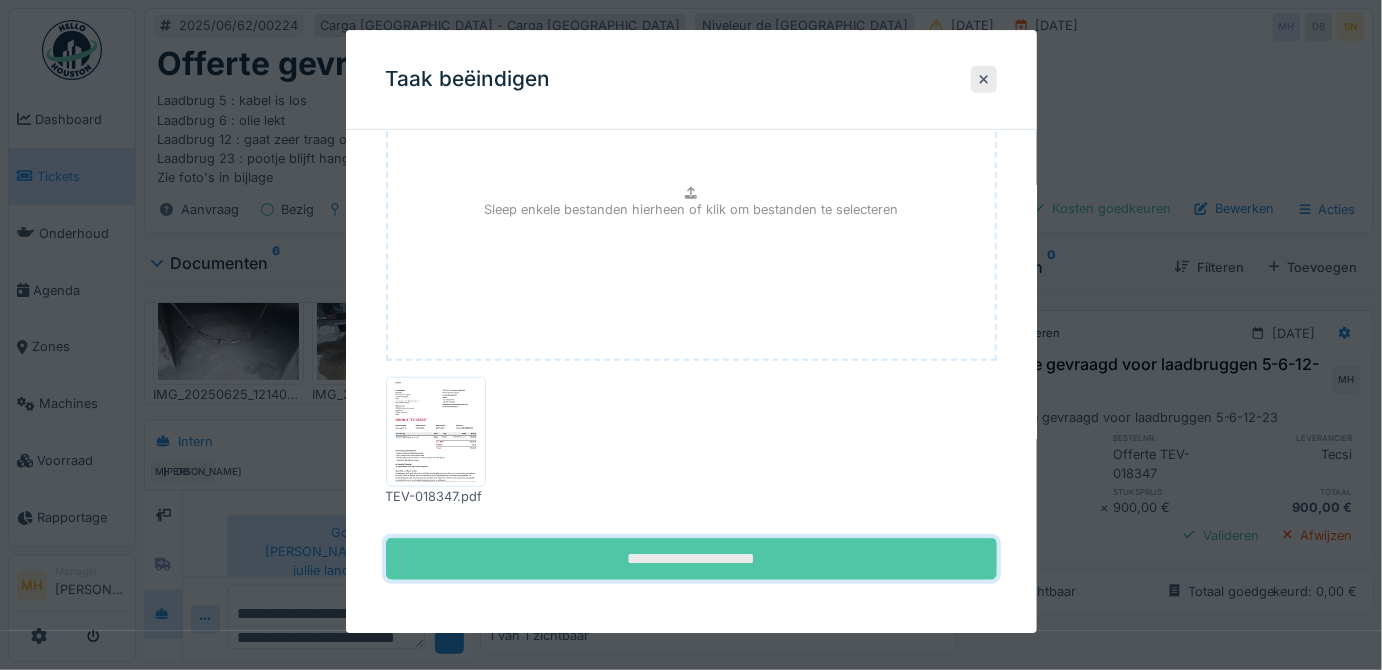 click on "**********" at bounding box center [691, 559] 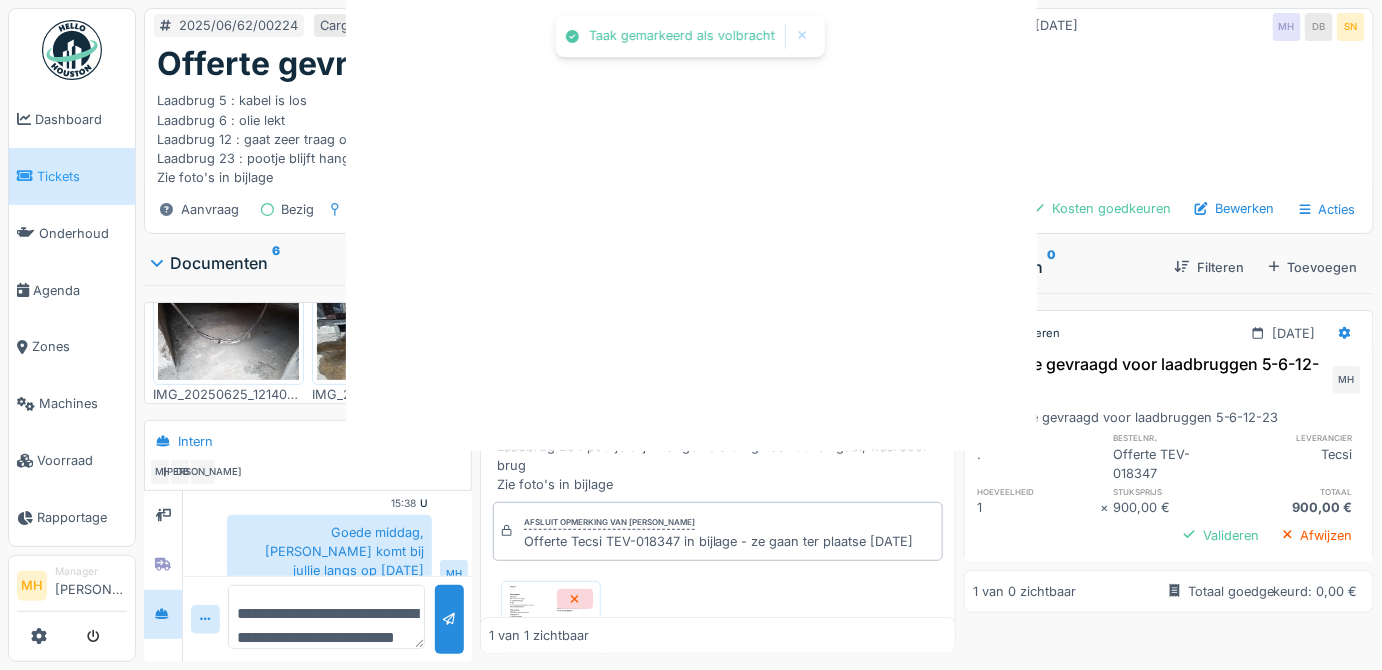 scroll, scrollTop: 0, scrollLeft: 0, axis: both 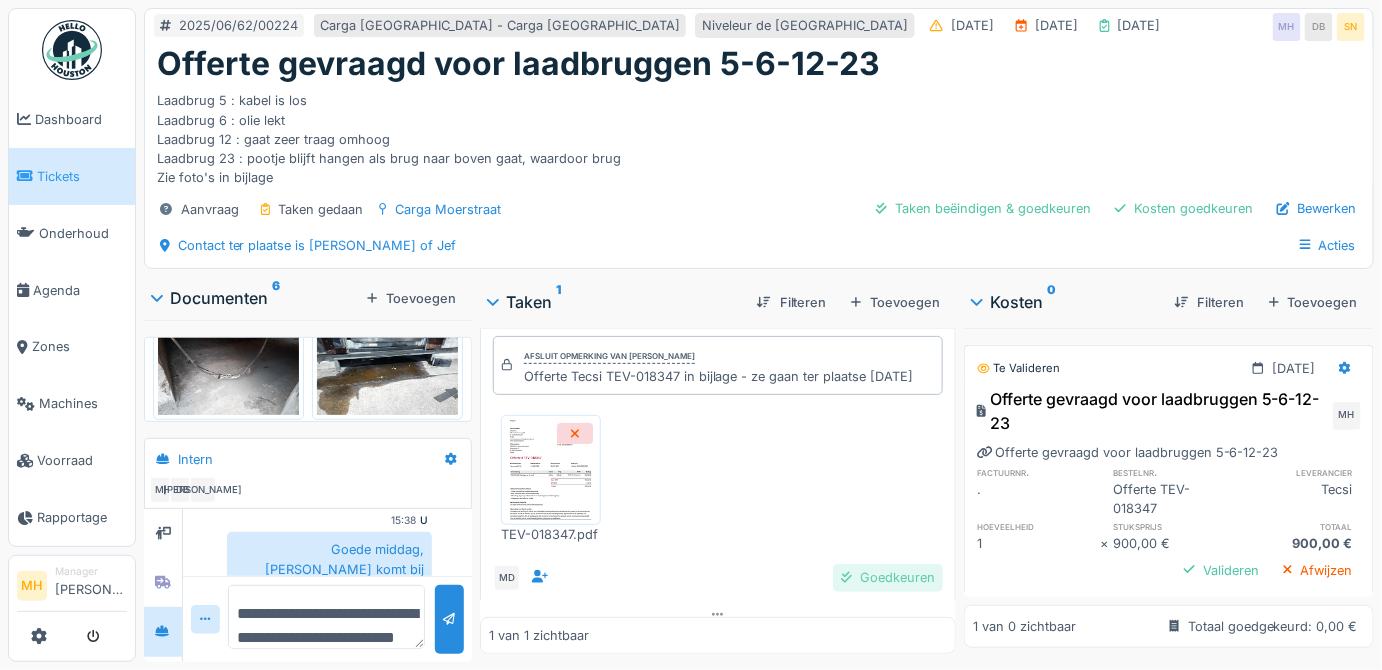 click on "Goedkeuren" at bounding box center (888, 577) 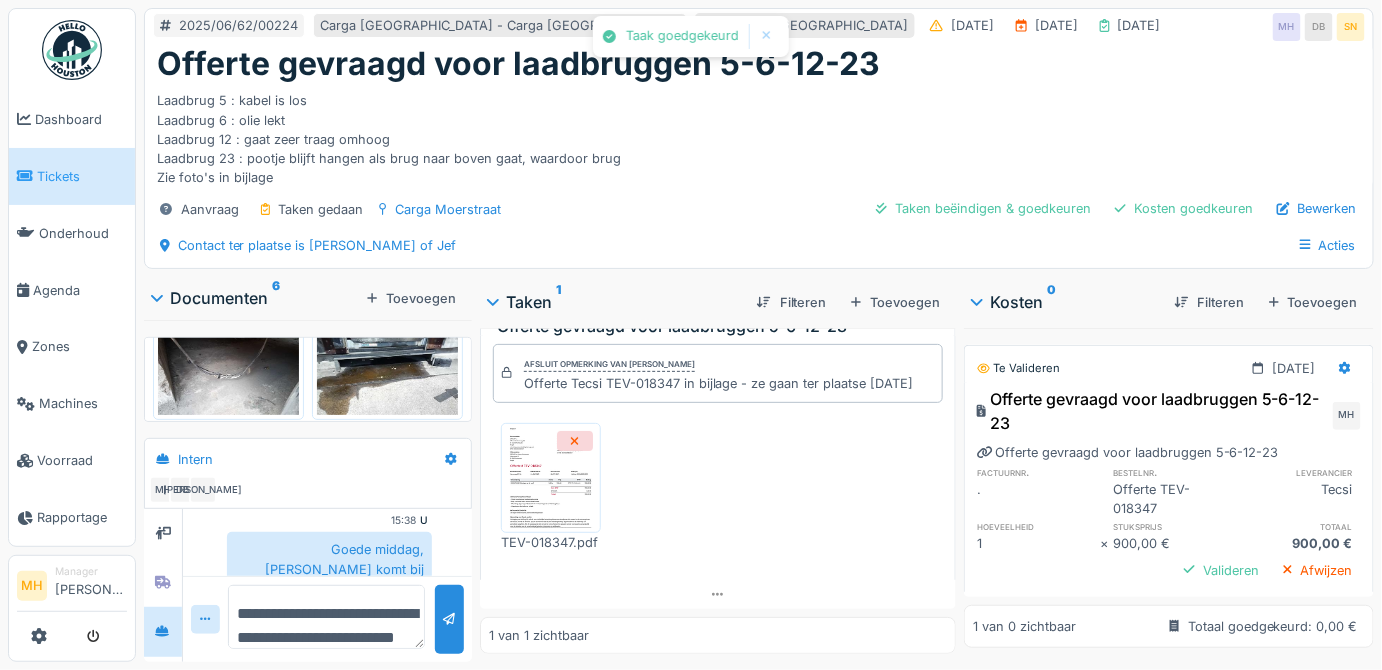 scroll, scrollTop: 58, scrollLeft: 0, axis: vertical 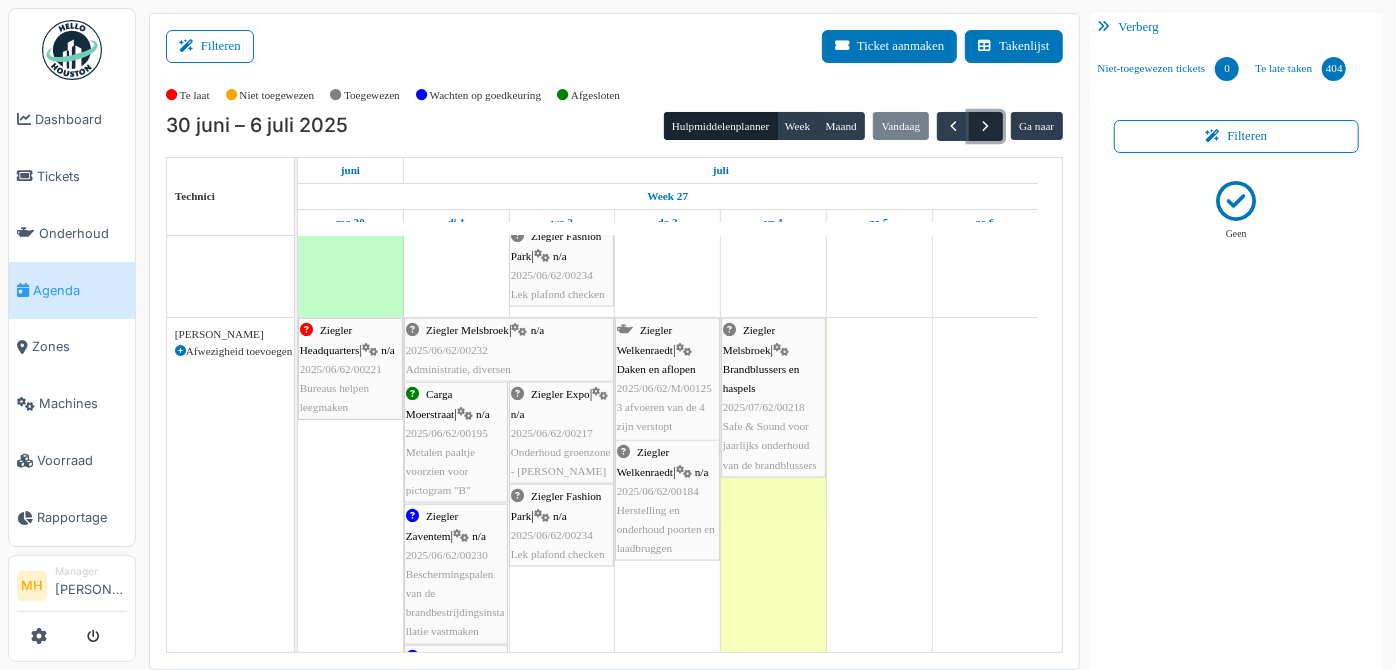 click at bounding box center [986, 126] 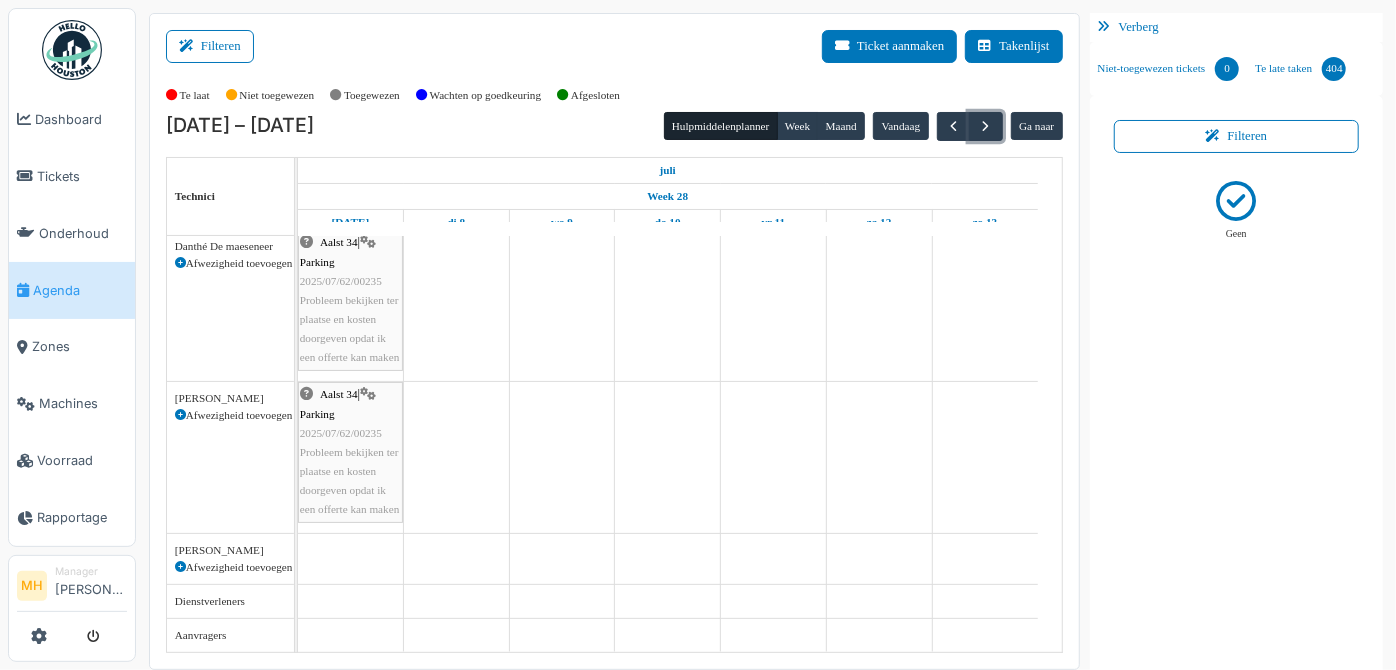 scroll, scrollTop: 101, scrollLeft: 0, axis: vertical 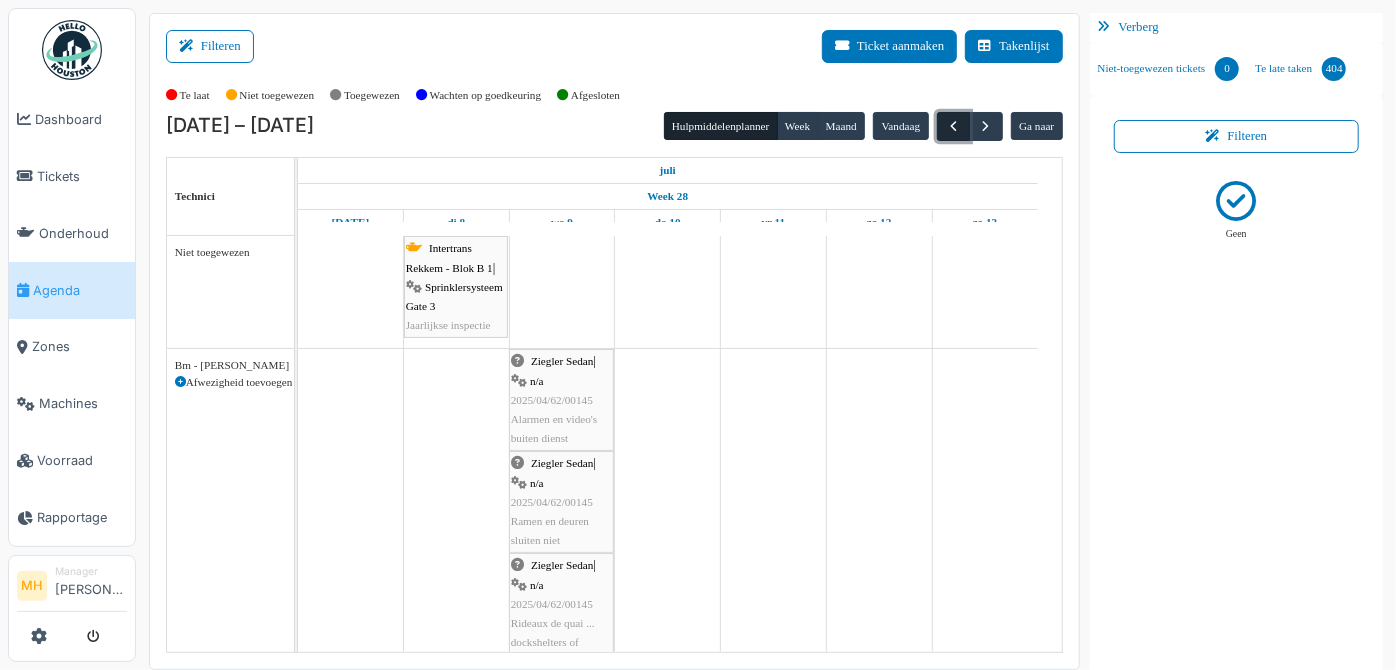 click at bounding box center [953, 126] 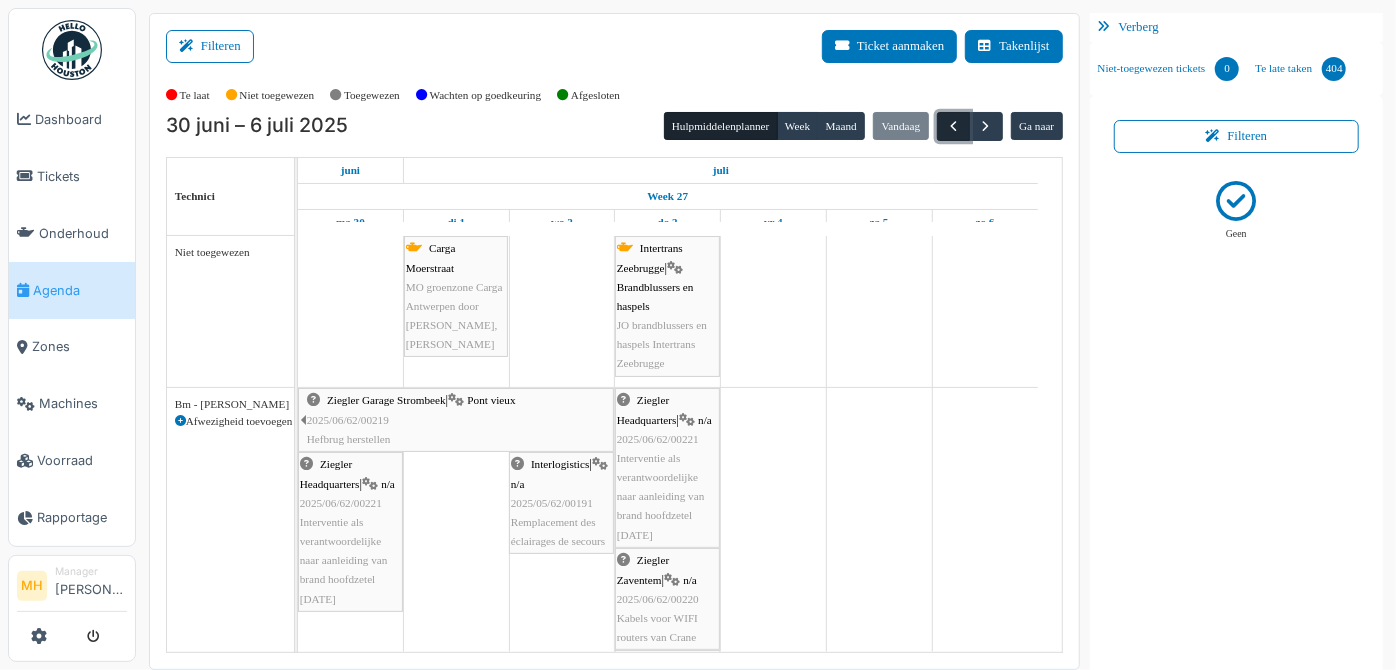 click at bounding box center (953, 126) 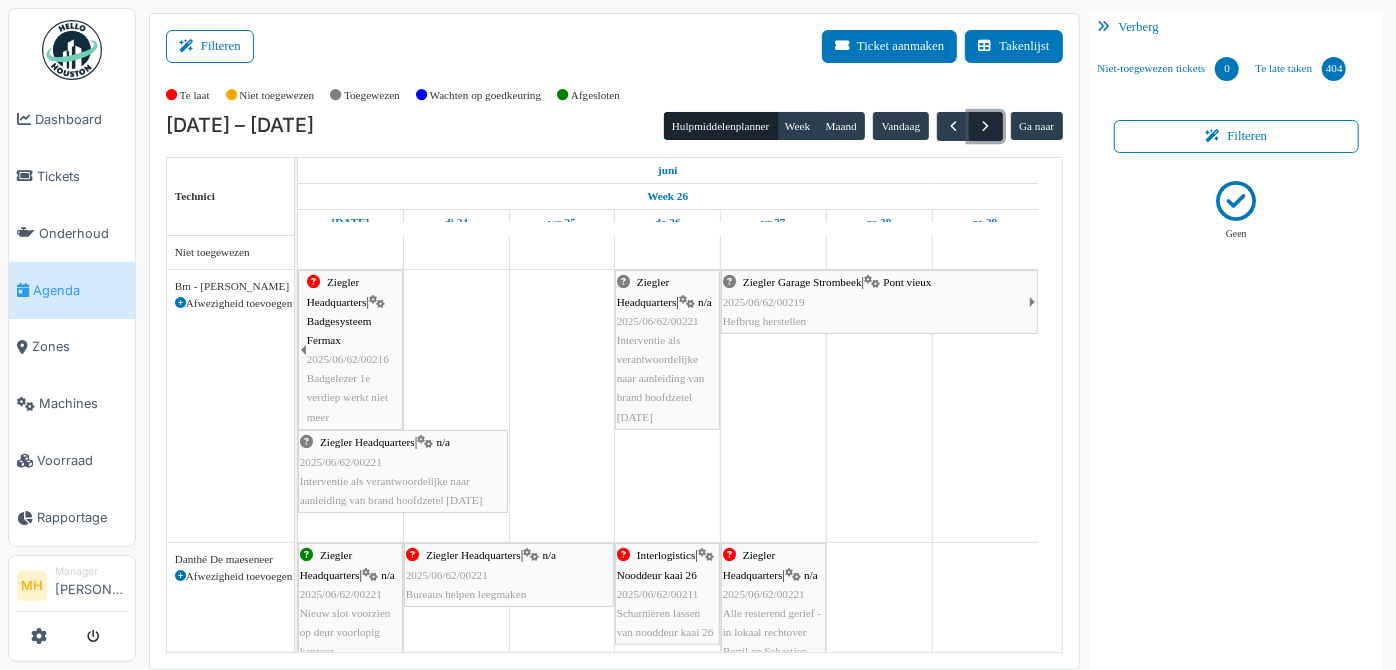 click at bounding box center [986, 126] 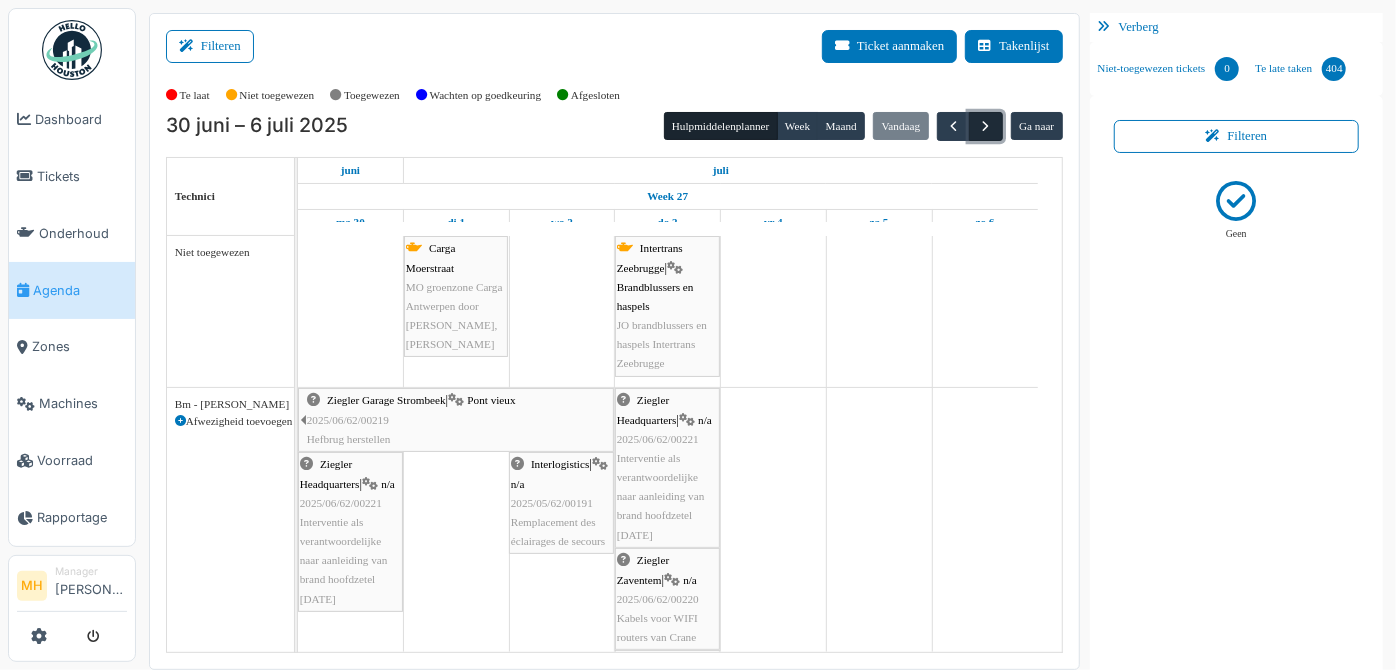 click at bounding box center (986, 126) 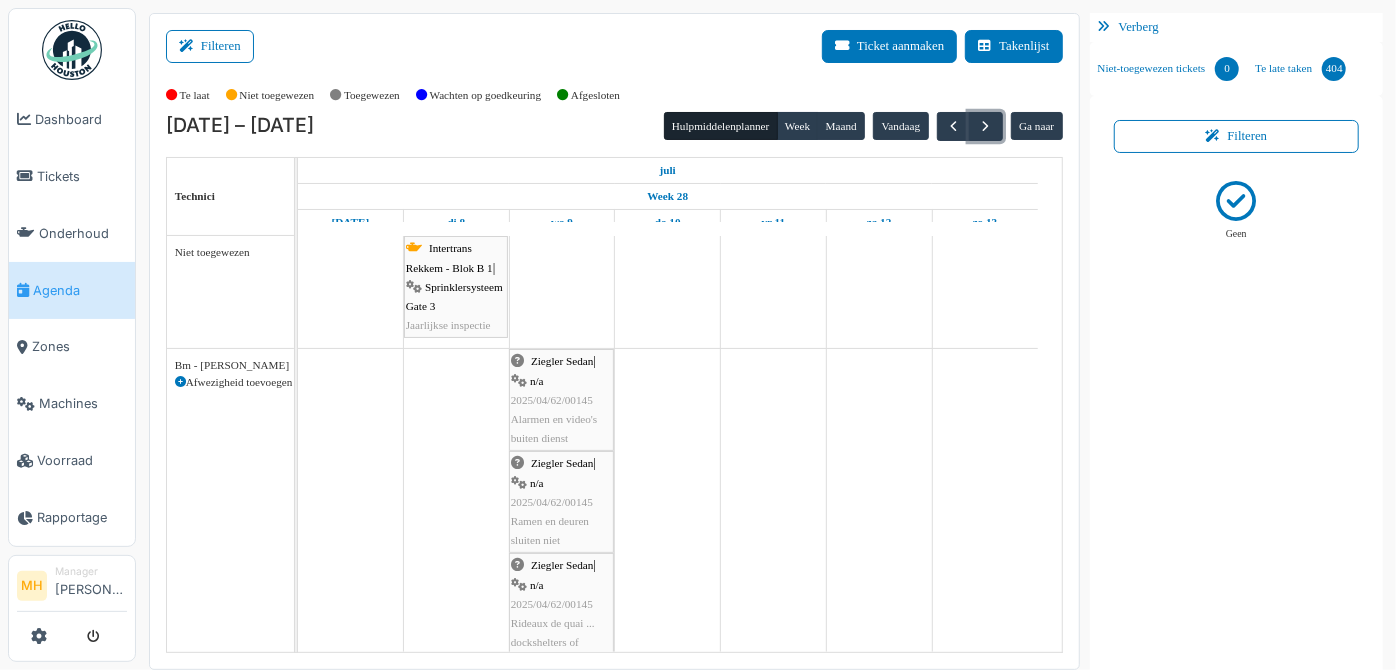 scroll, scrollTop: 91, scrollLeft: 0, axis: vertical 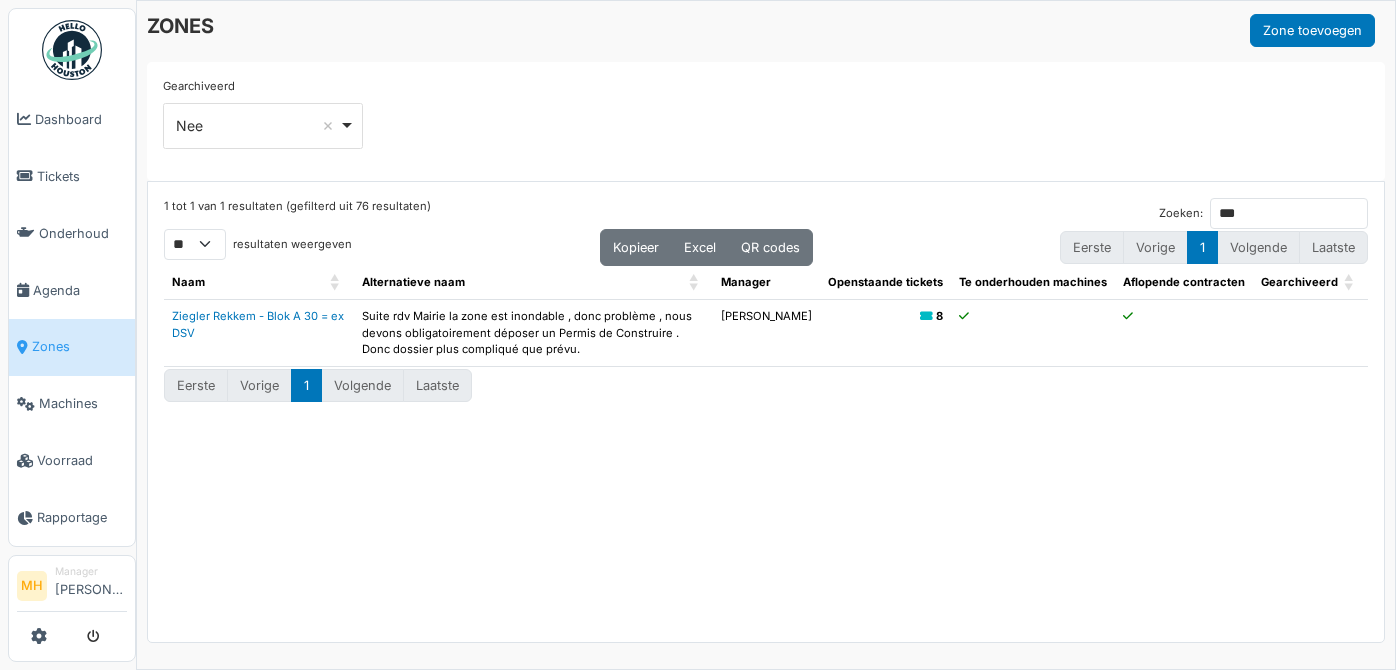 select on "**" 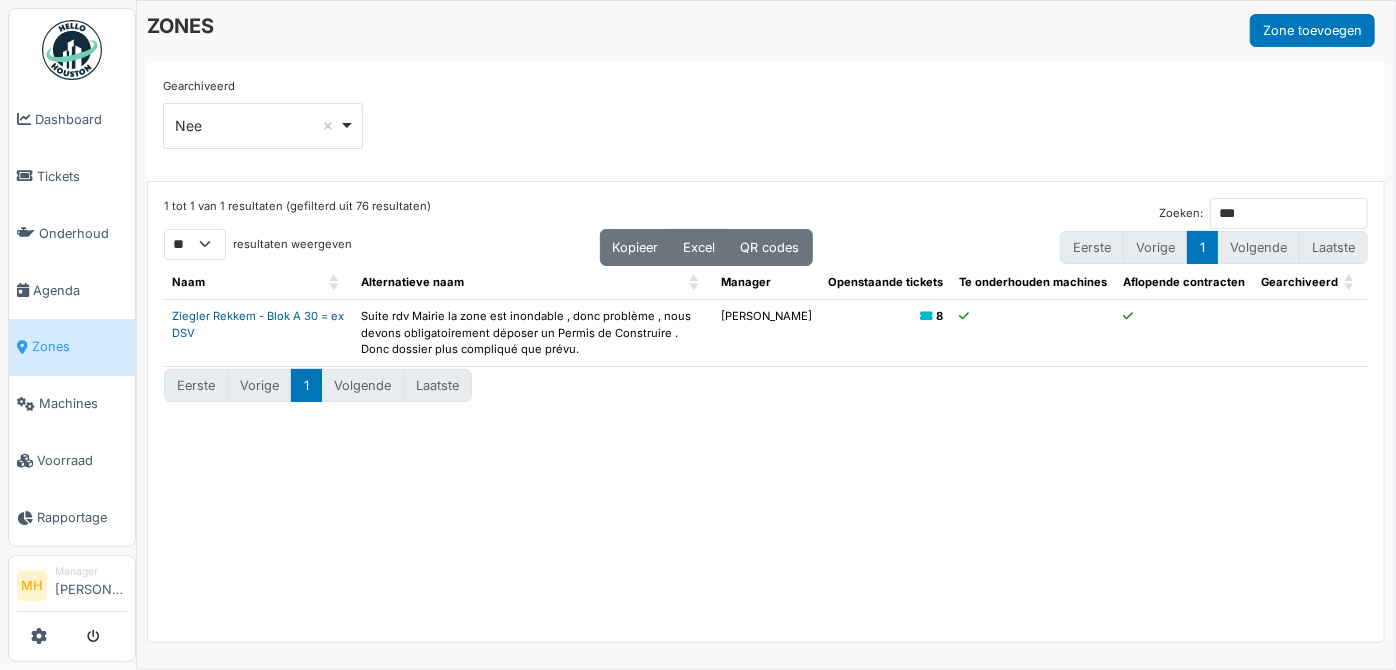 click on "Ziegler Rekkem - Blok A 30 = ex DSV" at bounding box center [258, 324] 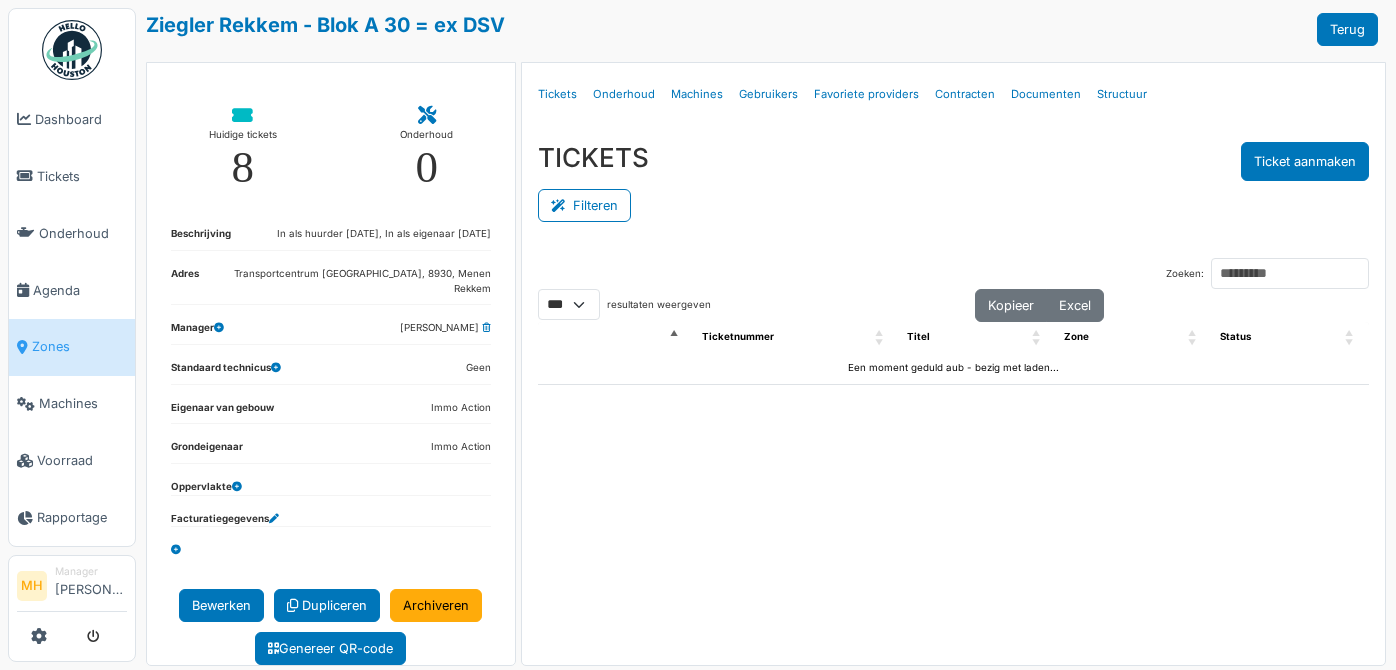 select on "***" 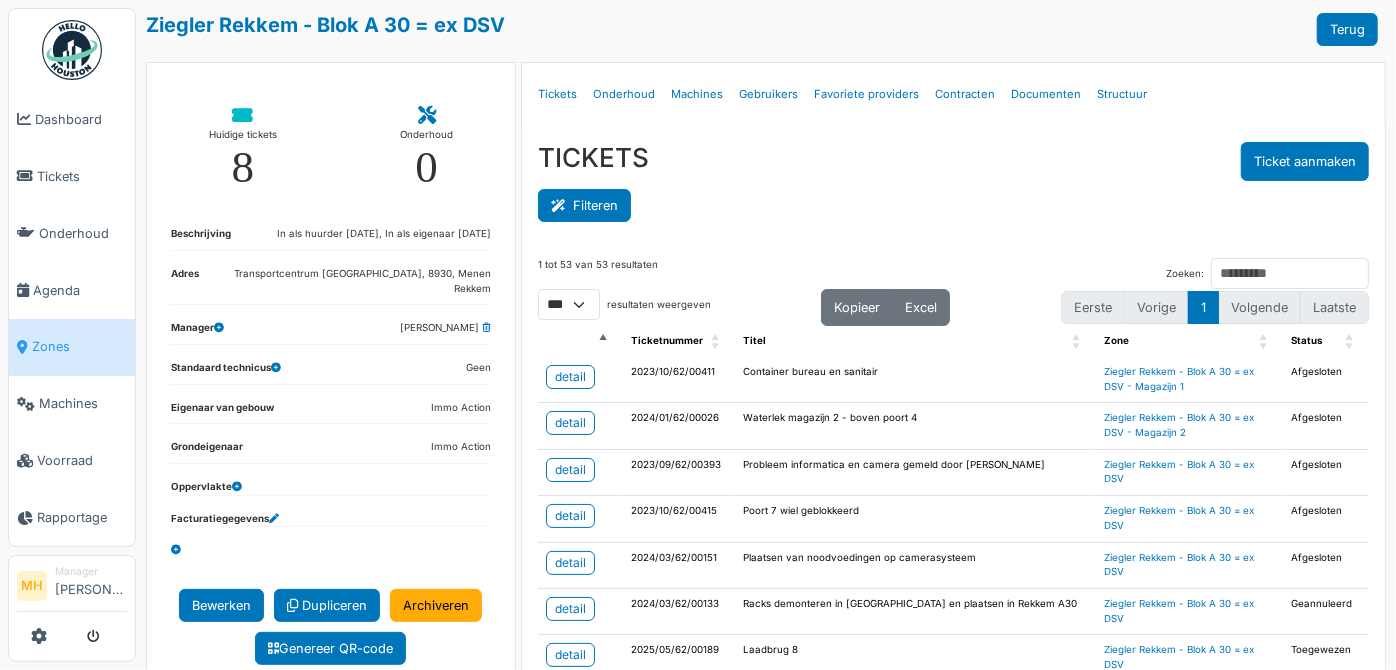 click on "Filteren" at bounding box center (584, 205) 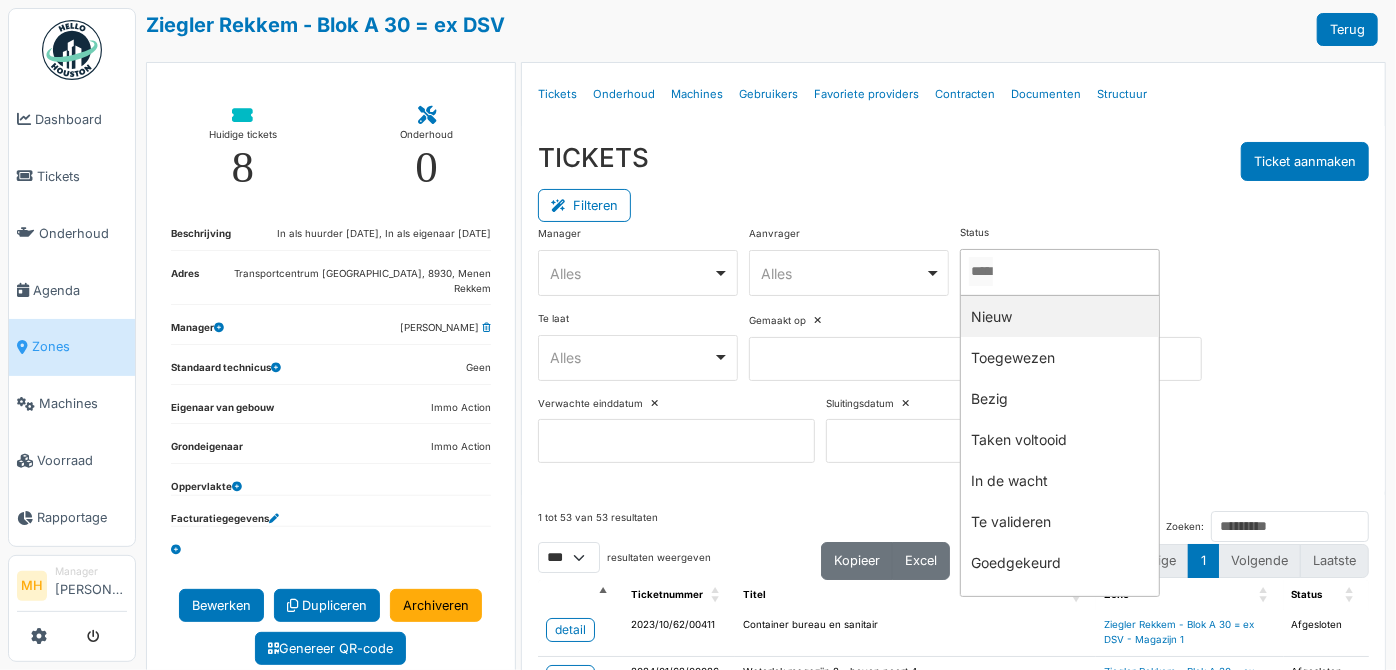 click at bounding box center (981, 271) 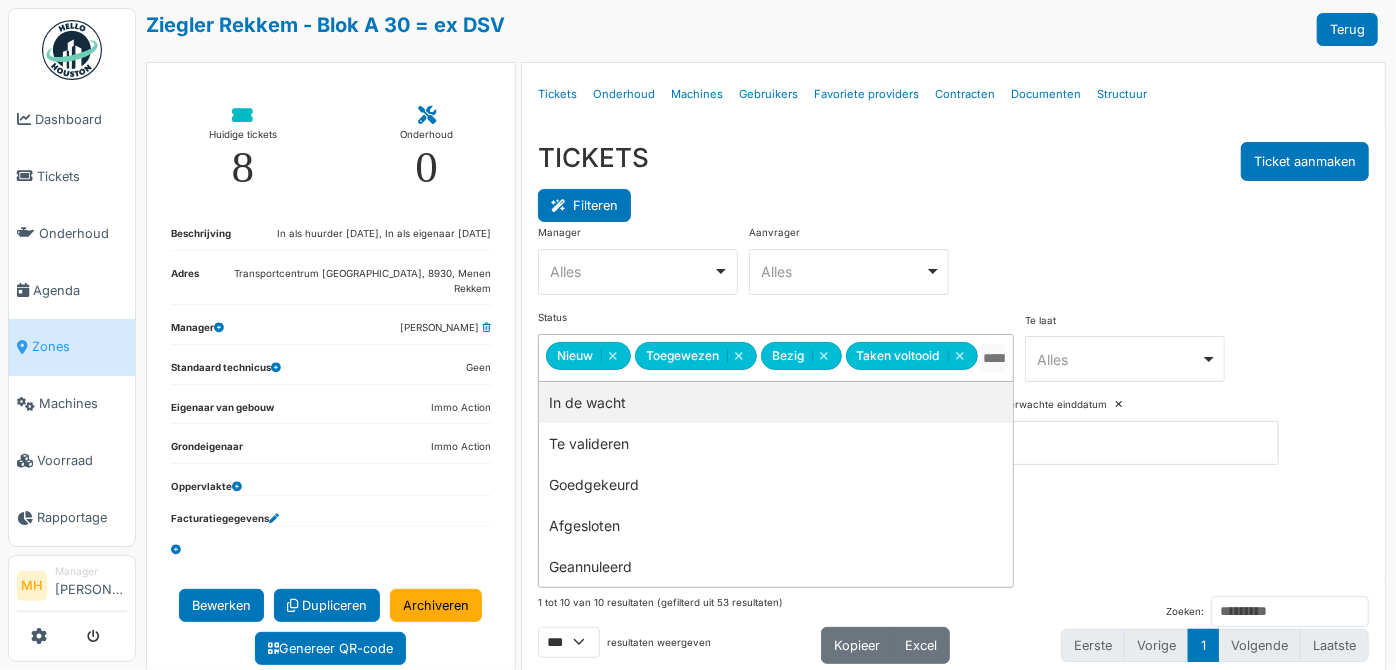 click on "Filteren" at bounding box center (584, 205) 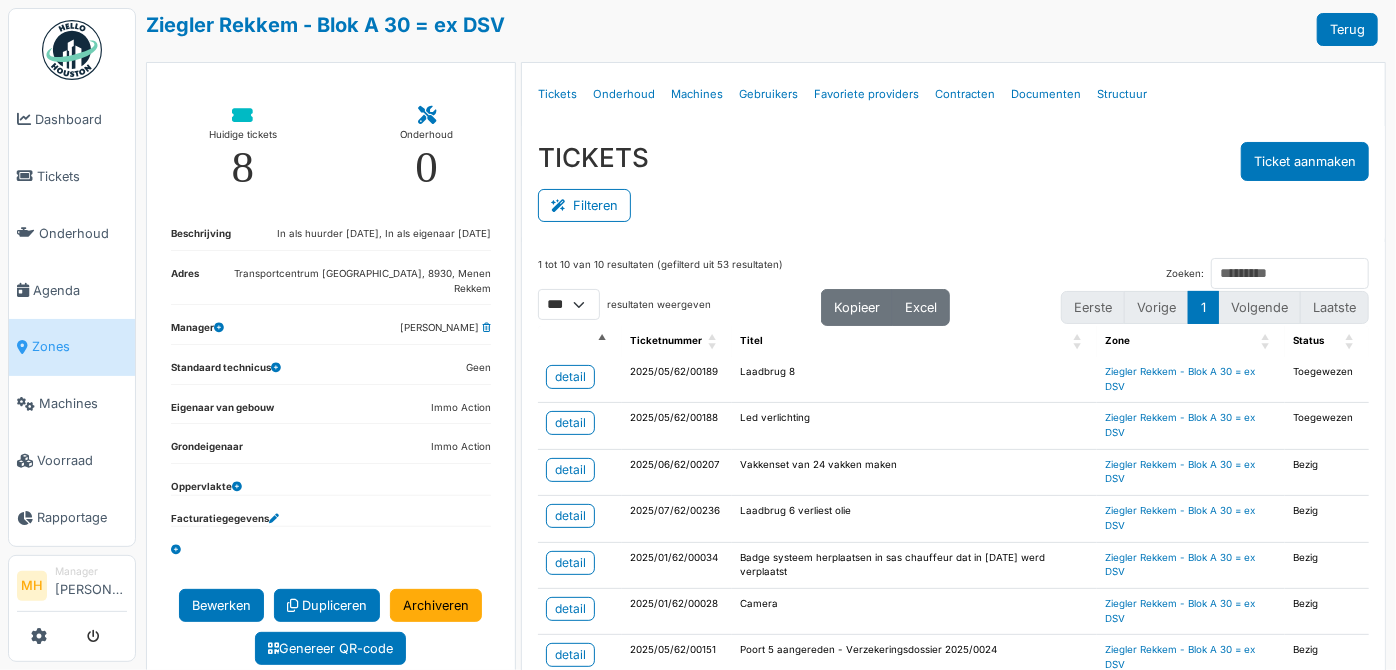 scroll, scrollTop: 90, scrollLeft: 0, axis: vertical 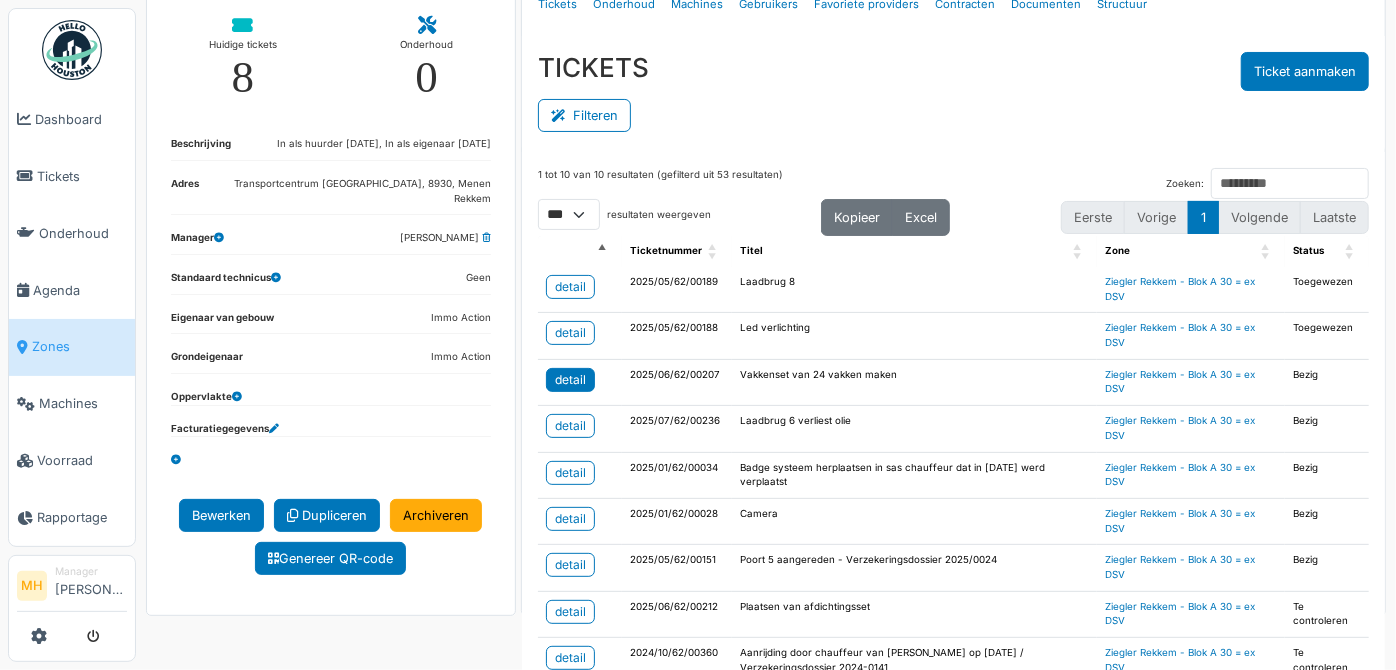 click on "detail" at bounding box center [570, 380] 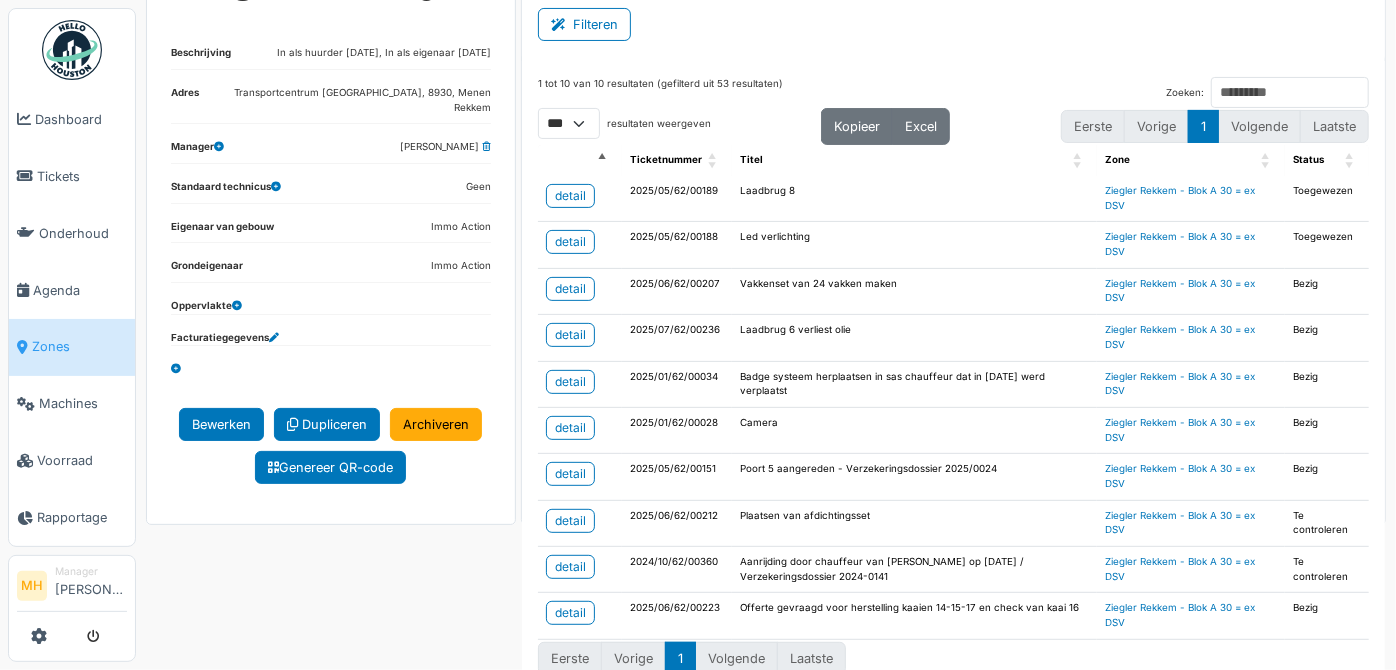 scroll, scrollTop: 192, scrollLeft: 0, axis: vertical 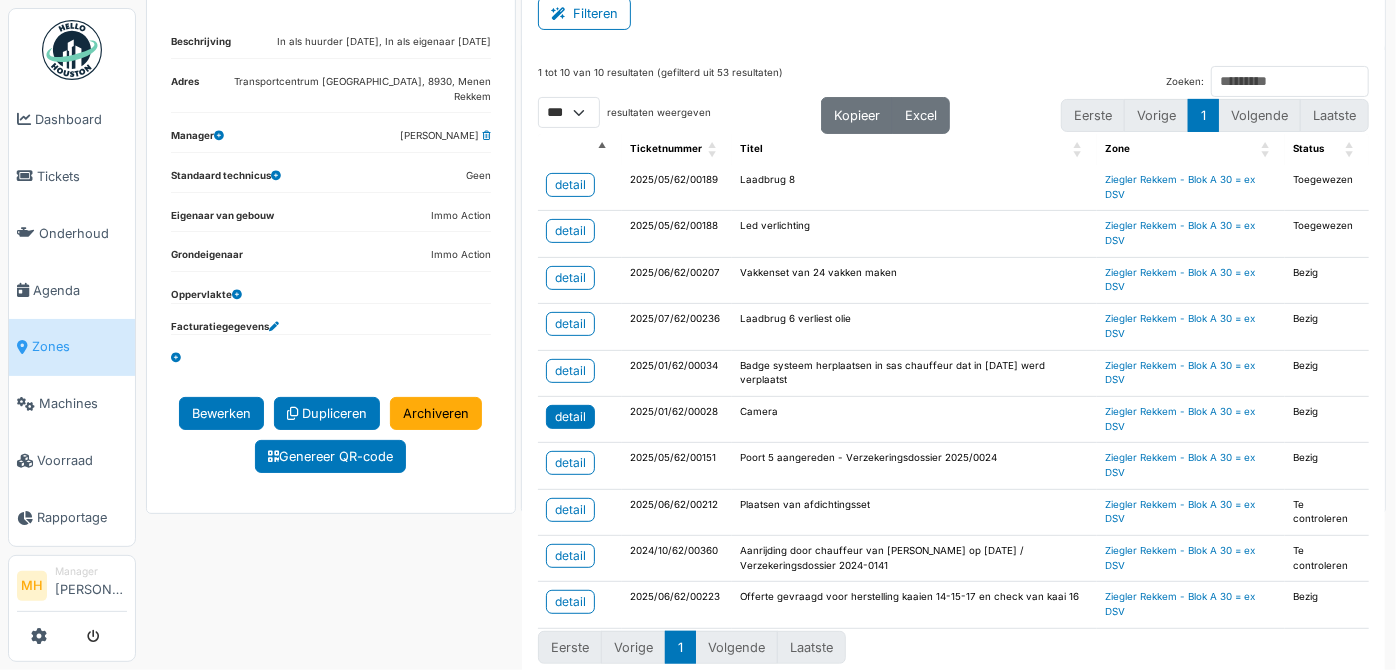 click on "detail" at bounding box center (570, 417) 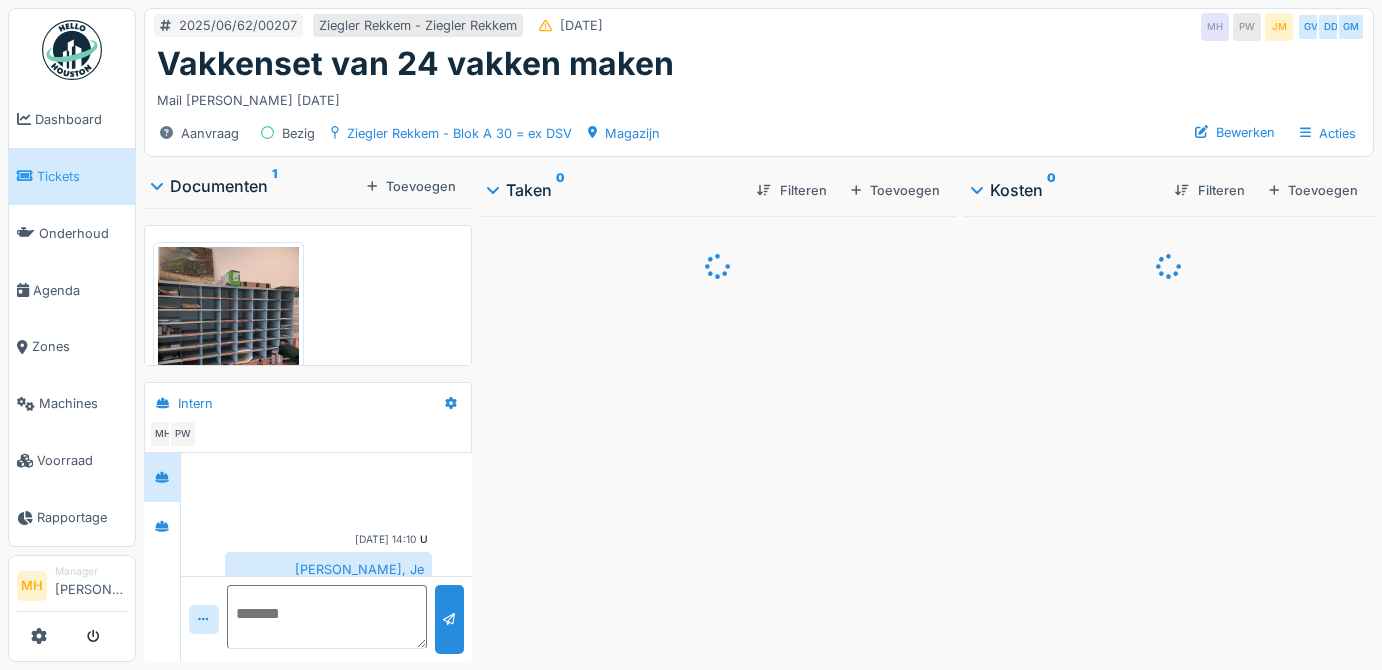 scroll, scrollTop: 0, scrollLeft: 0, axis: both 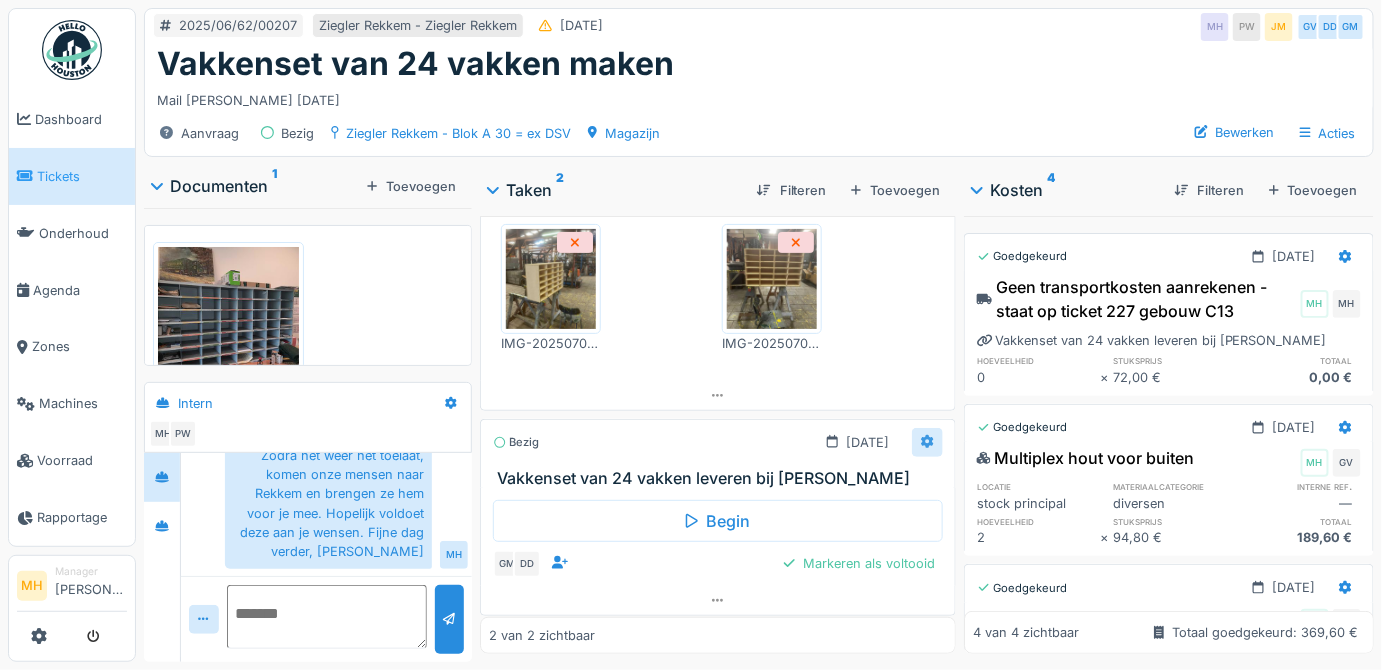 click 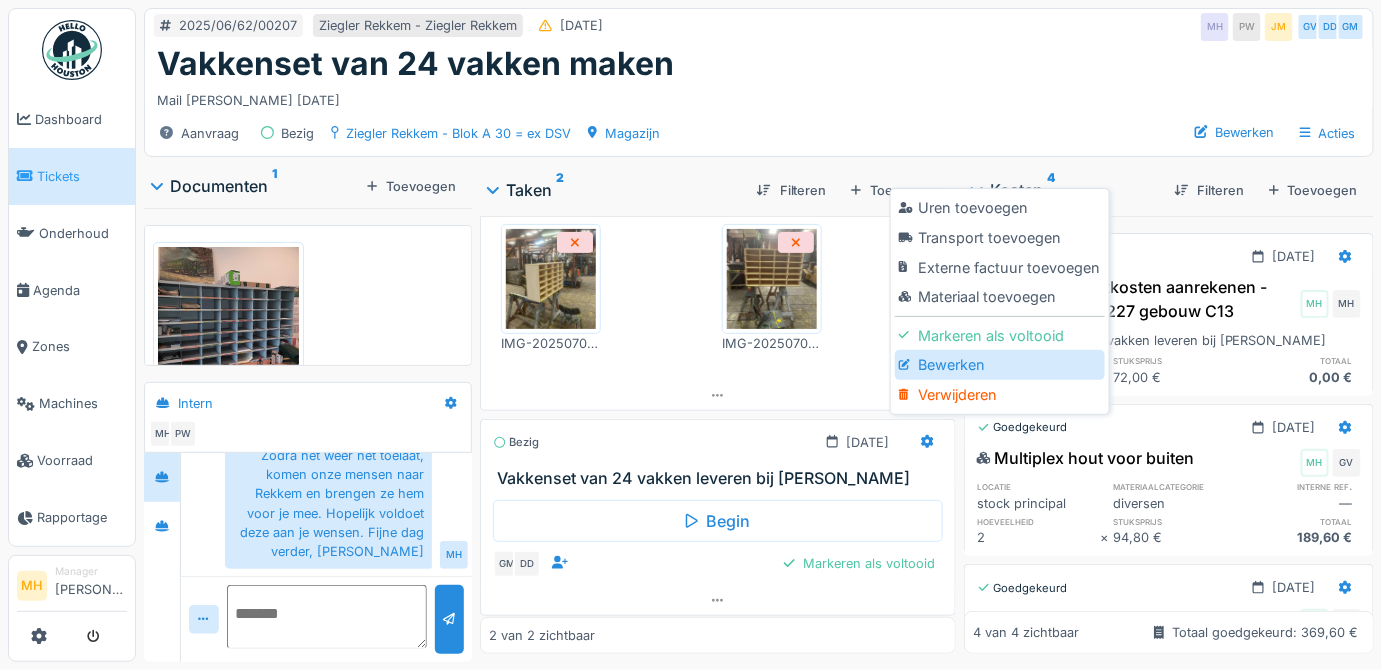 click on "Bewerken" at bounding box center [999, 365] 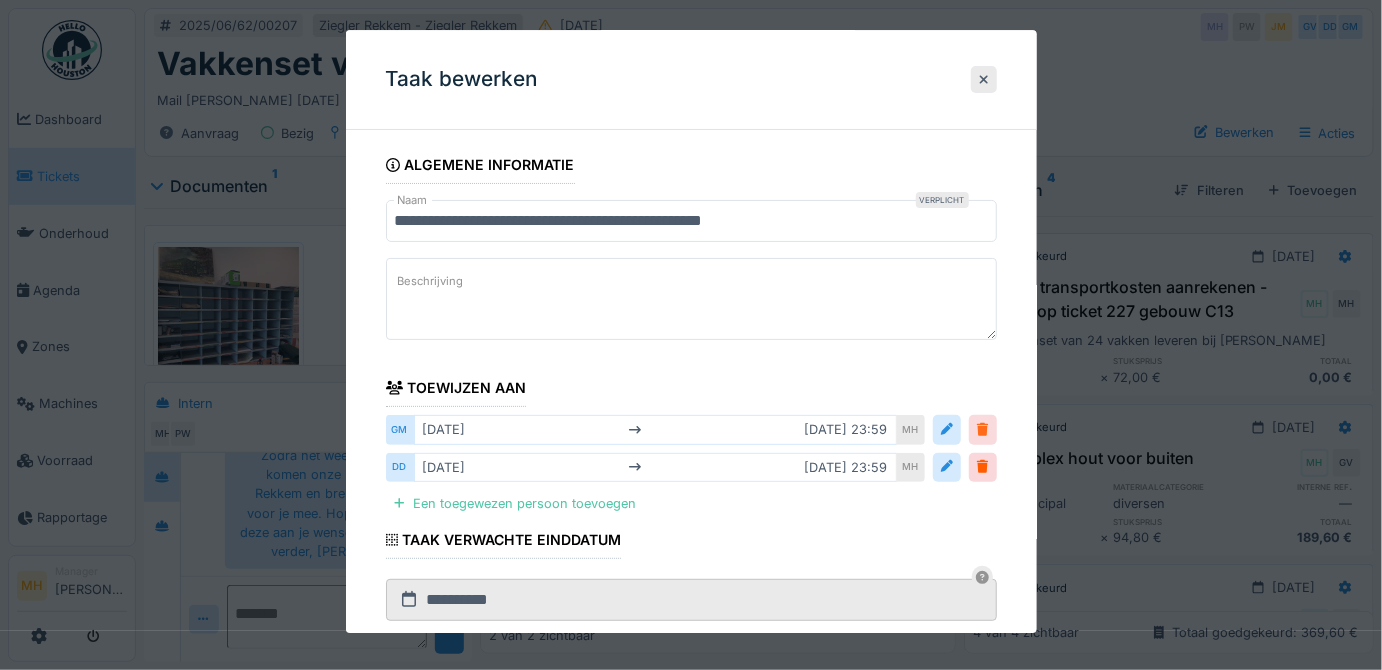 click at bounding box center [982, 430] 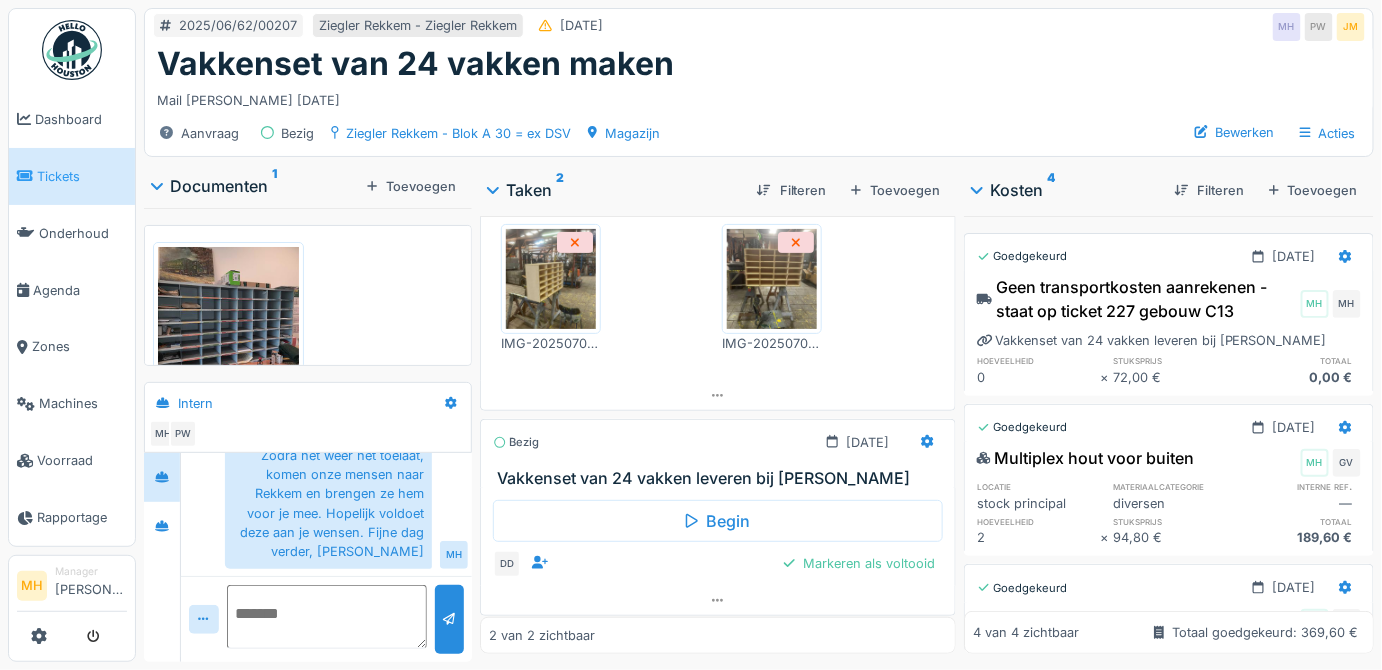 scroll, scrollTop: 0, scrollLeft: 0, axis: both 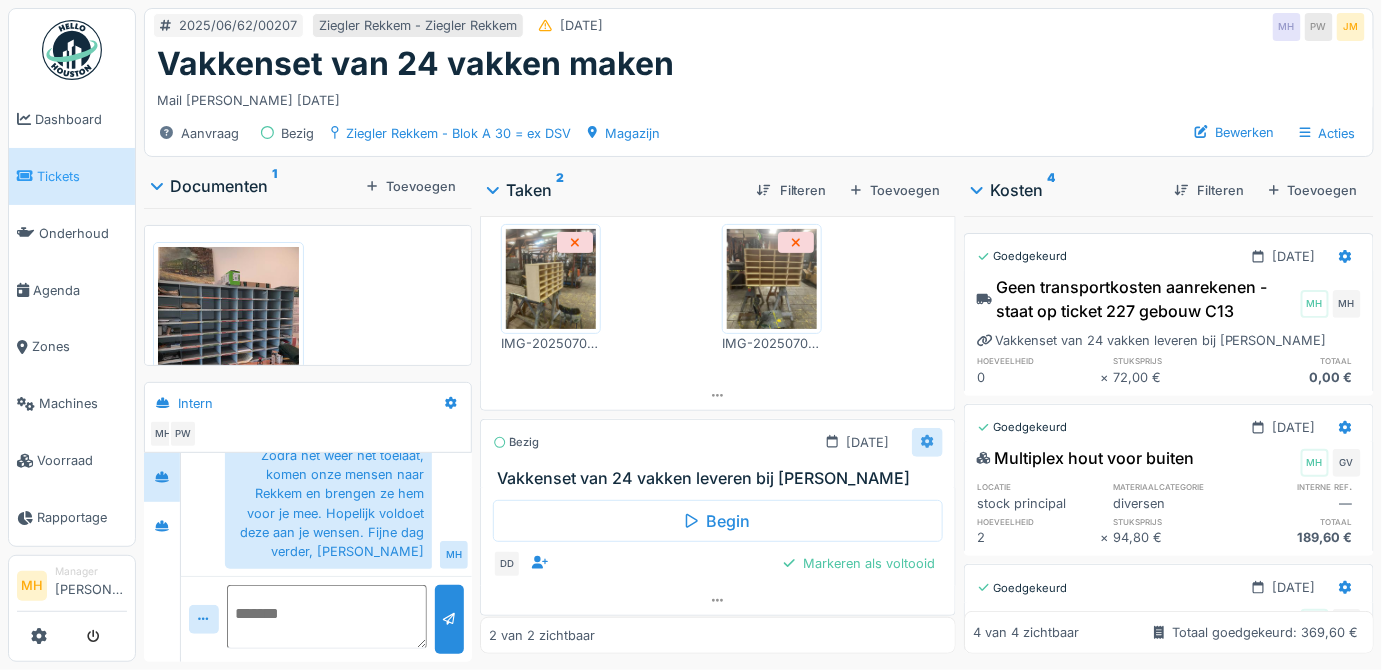 click 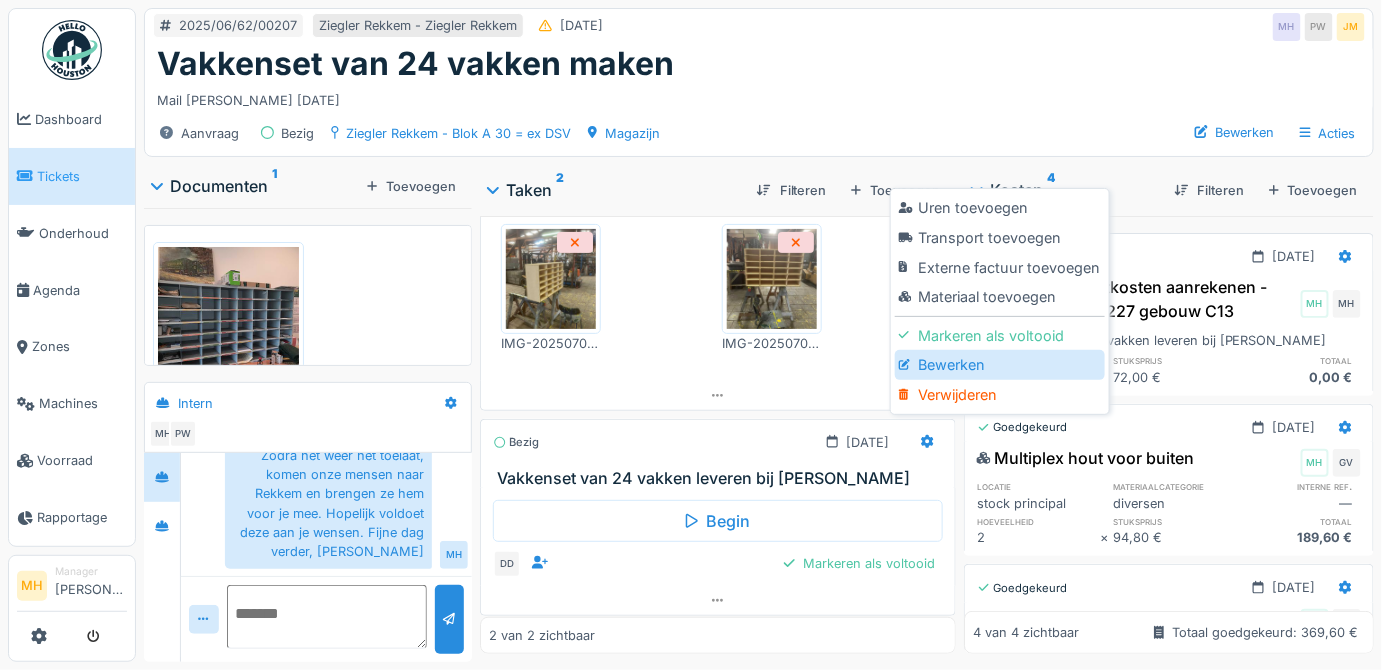 click on "Bewerken" at bounding box center [999, 365] 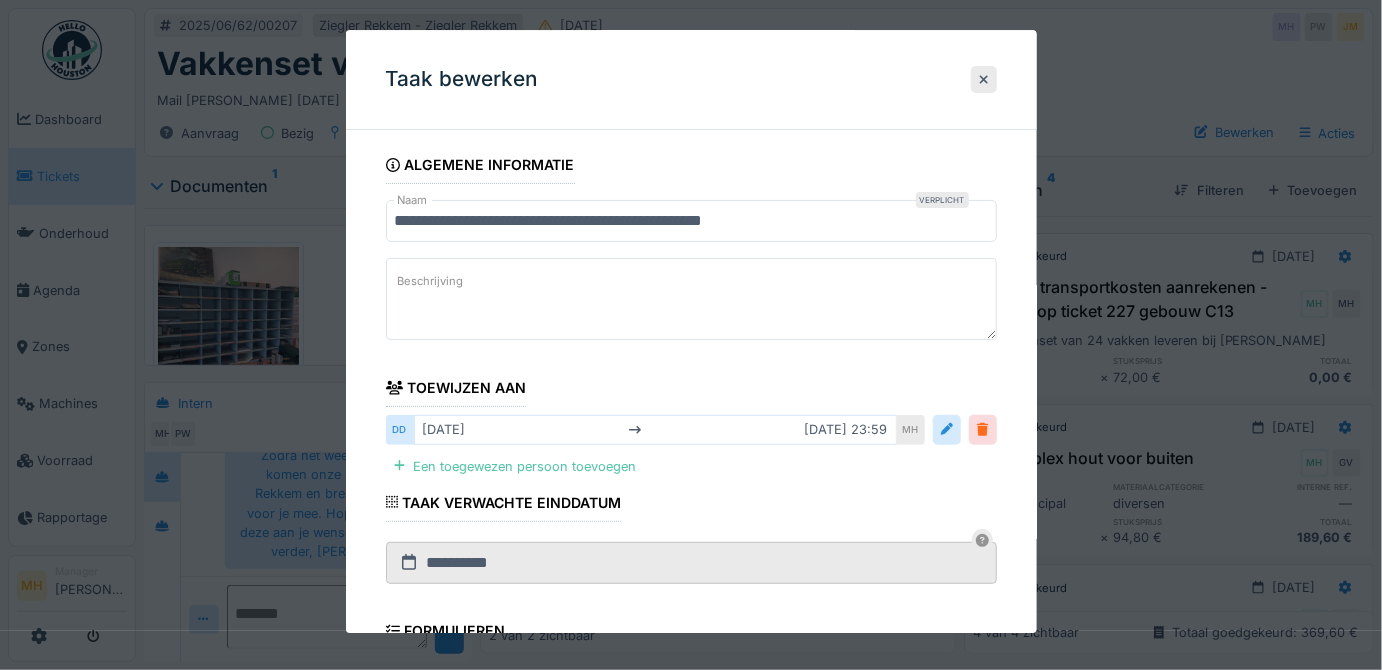click at bounding box center (982, 430) 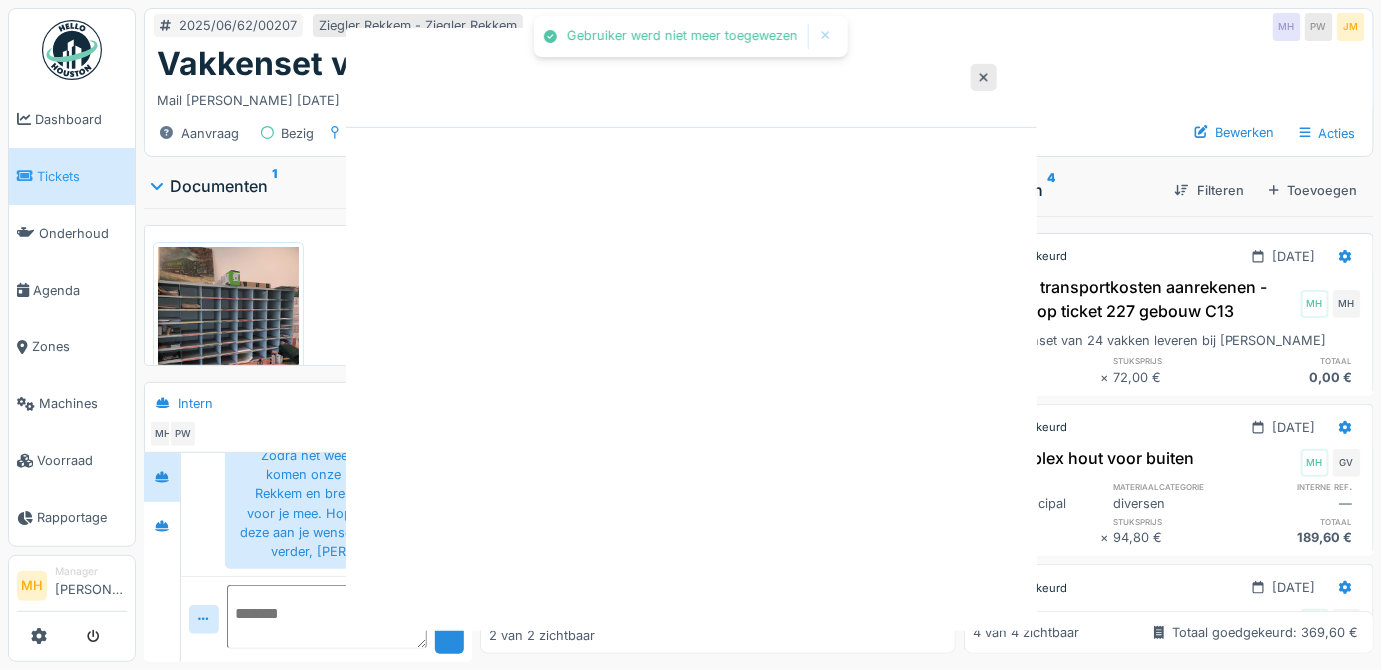 scroll, scrollTop: 245, scrollLeft: 0, axis: vertical 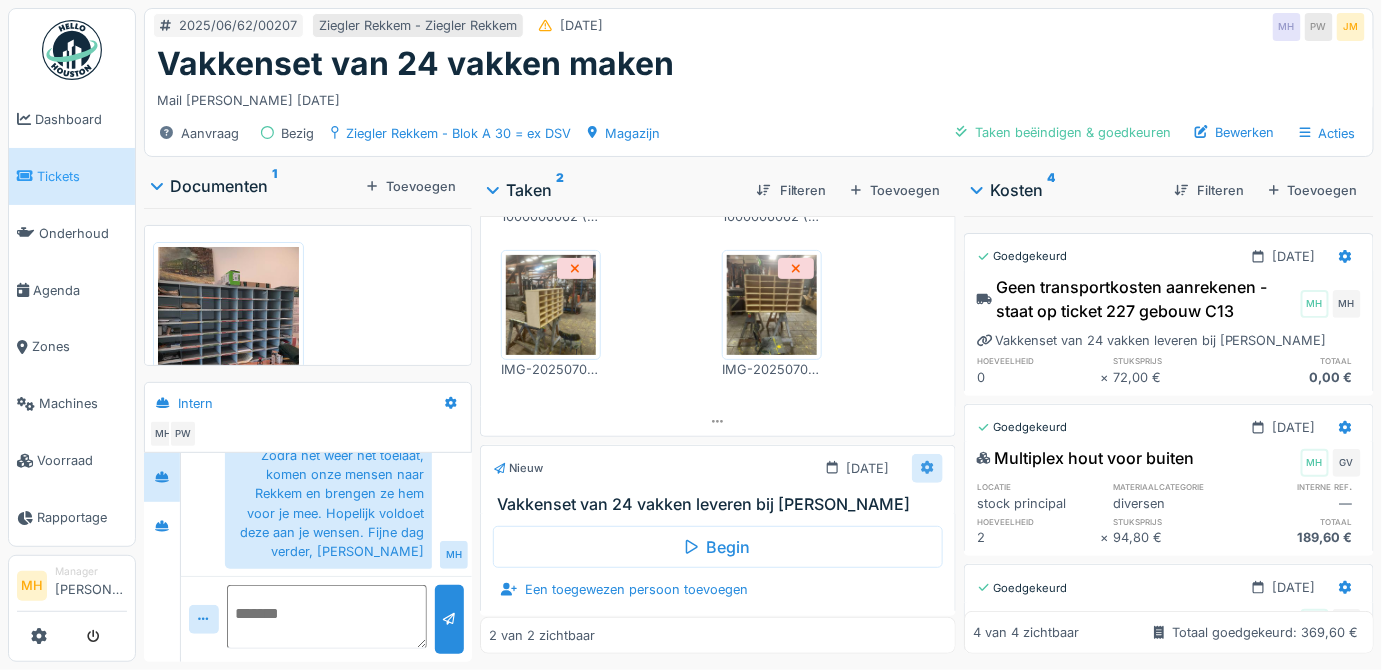 click 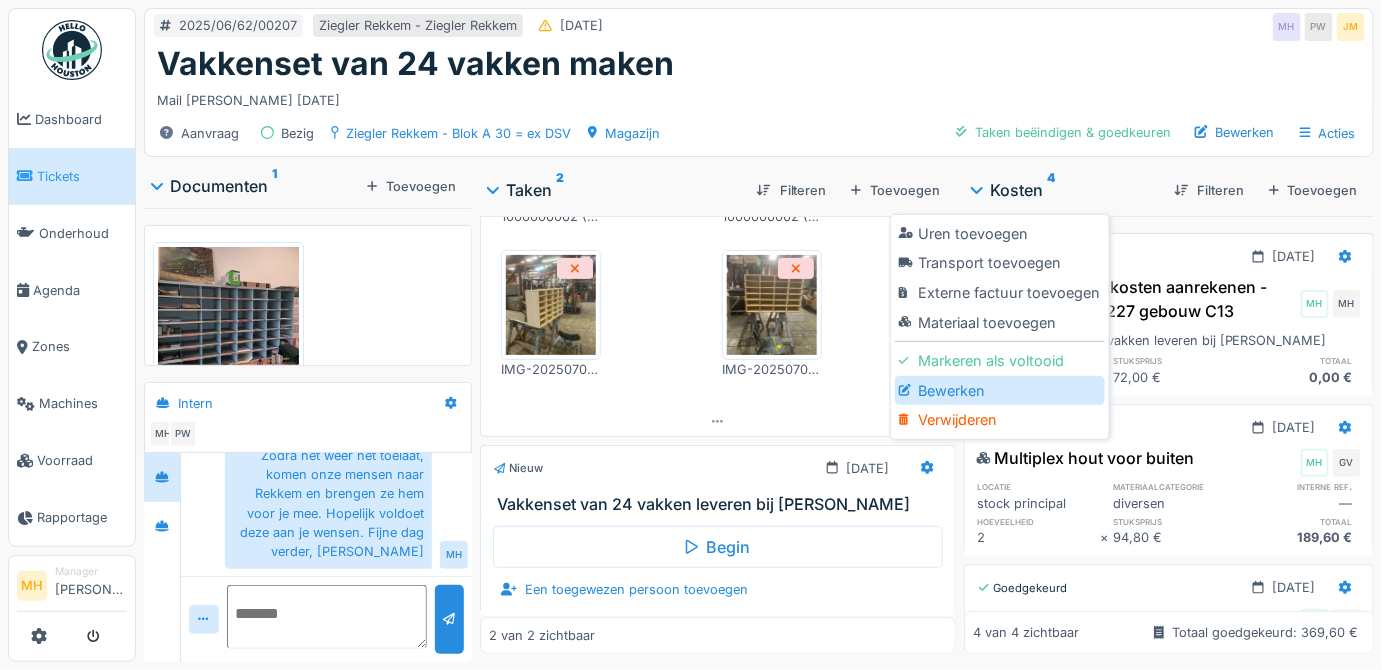 click on "Bewerken" at bounding box center [999, 391] 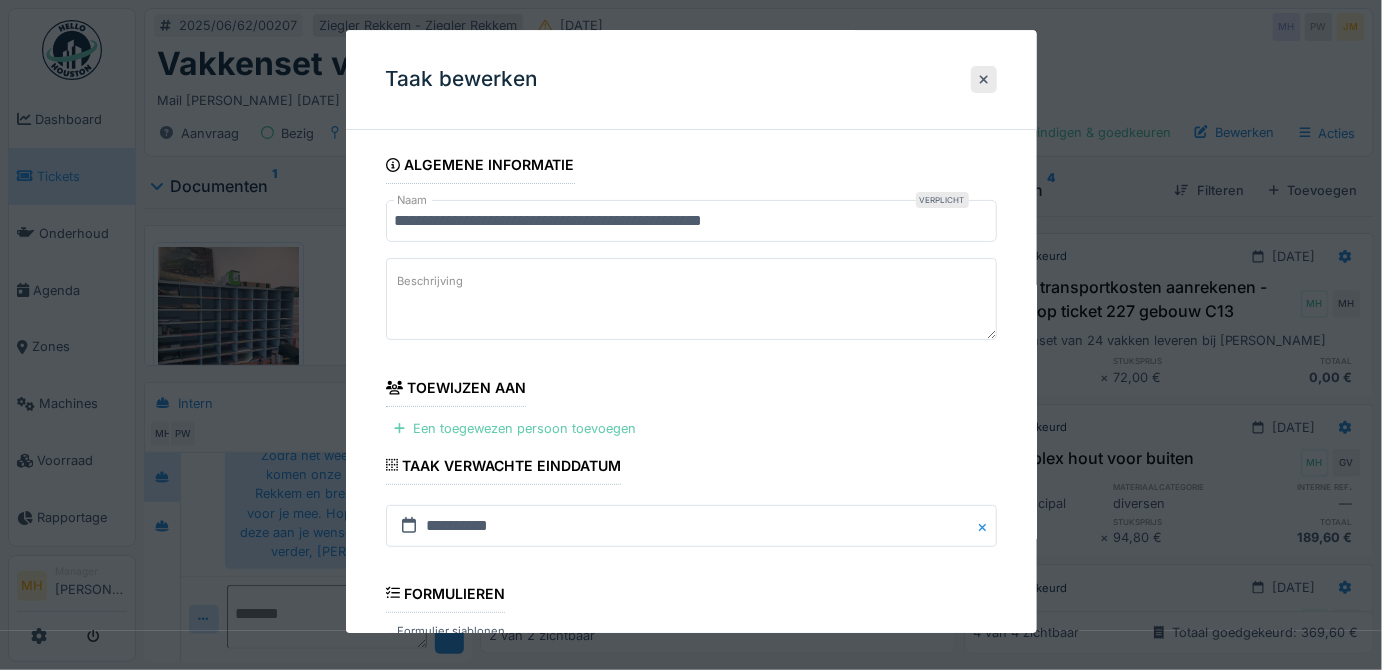 click on "Een toegewezen persoon toevoegen" at bounding box center [515, 429] 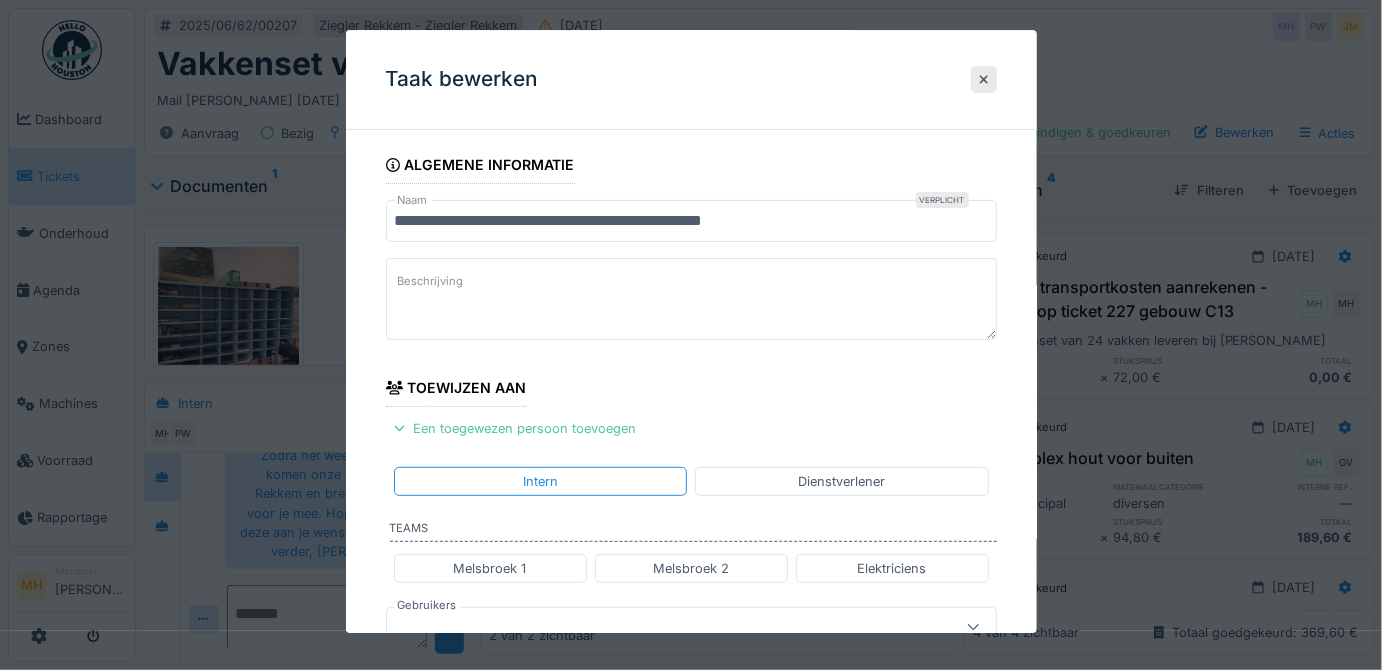 drag, startPoint x: 477, startPoint y: 566, endPoint x: 580, endPoint y: 498, distance: 123.42204 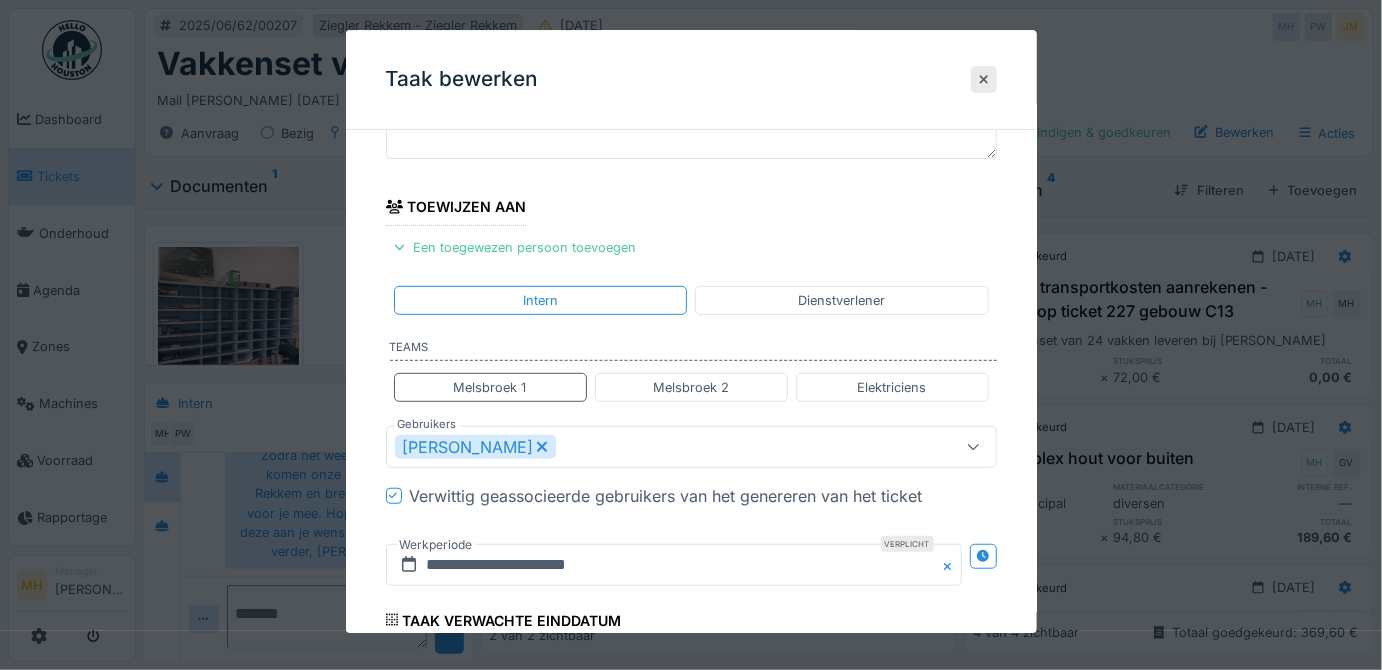 scroll, scrollTop: 363, scrollLeft: 0, axis: vertical 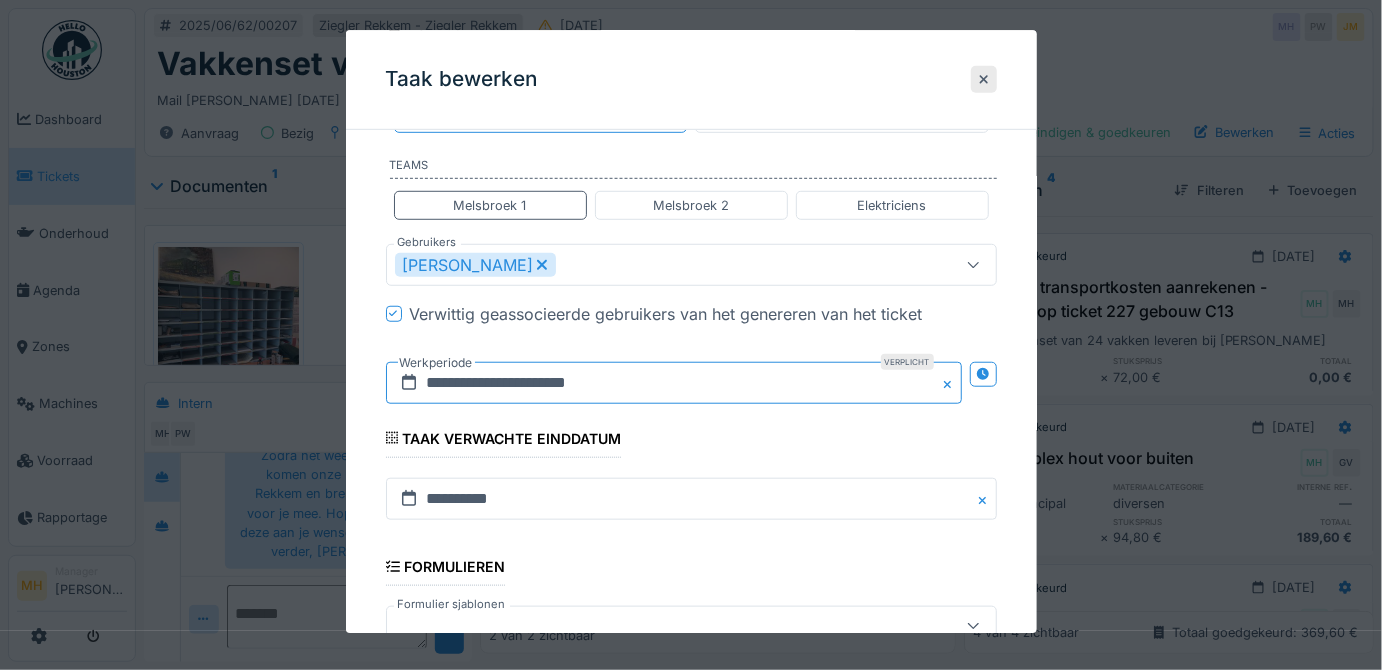 click on "**********" at bounding box center (674, 383) 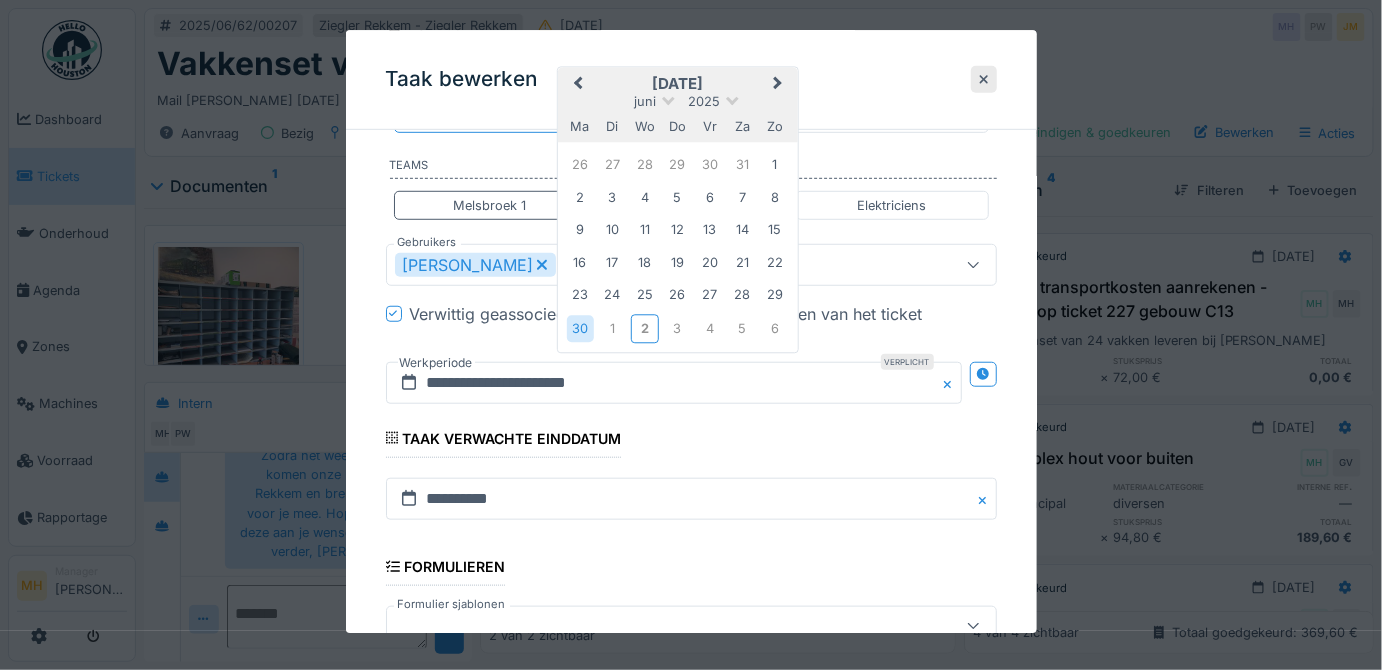 click on "Next Month" at bounding box center [779, 85] 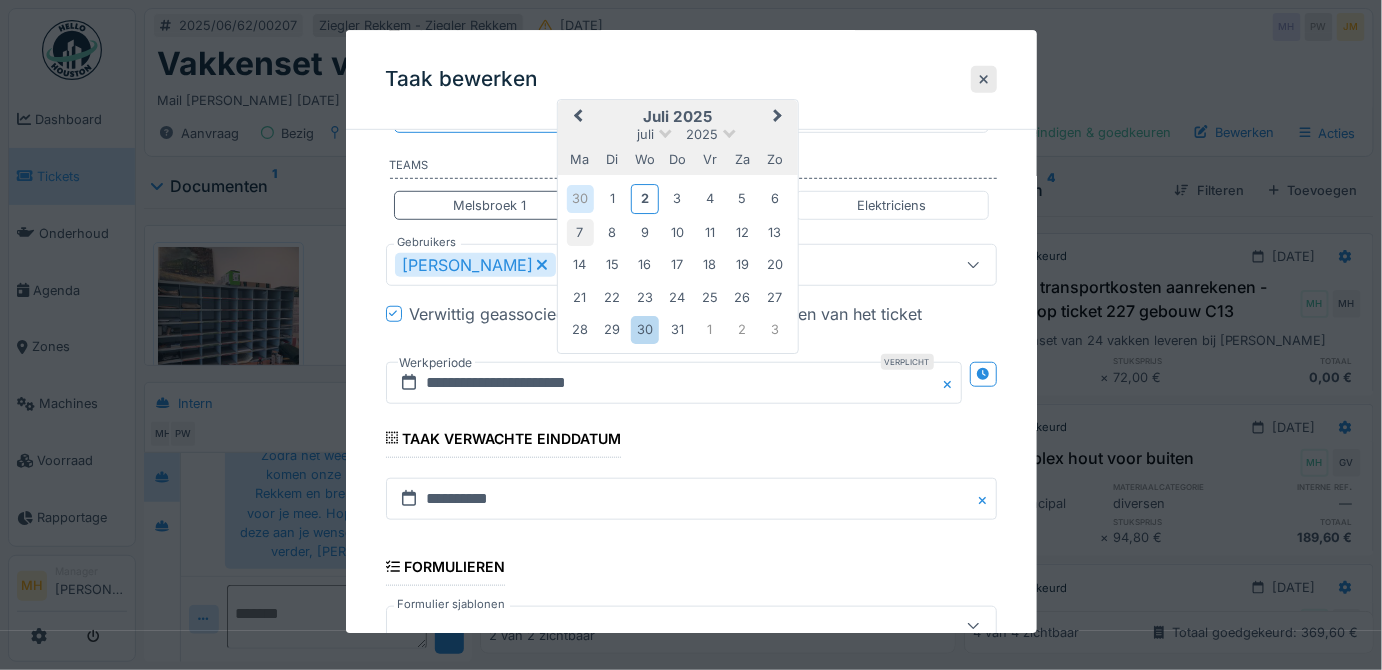 click on "7" at bounding box center (579, 232) 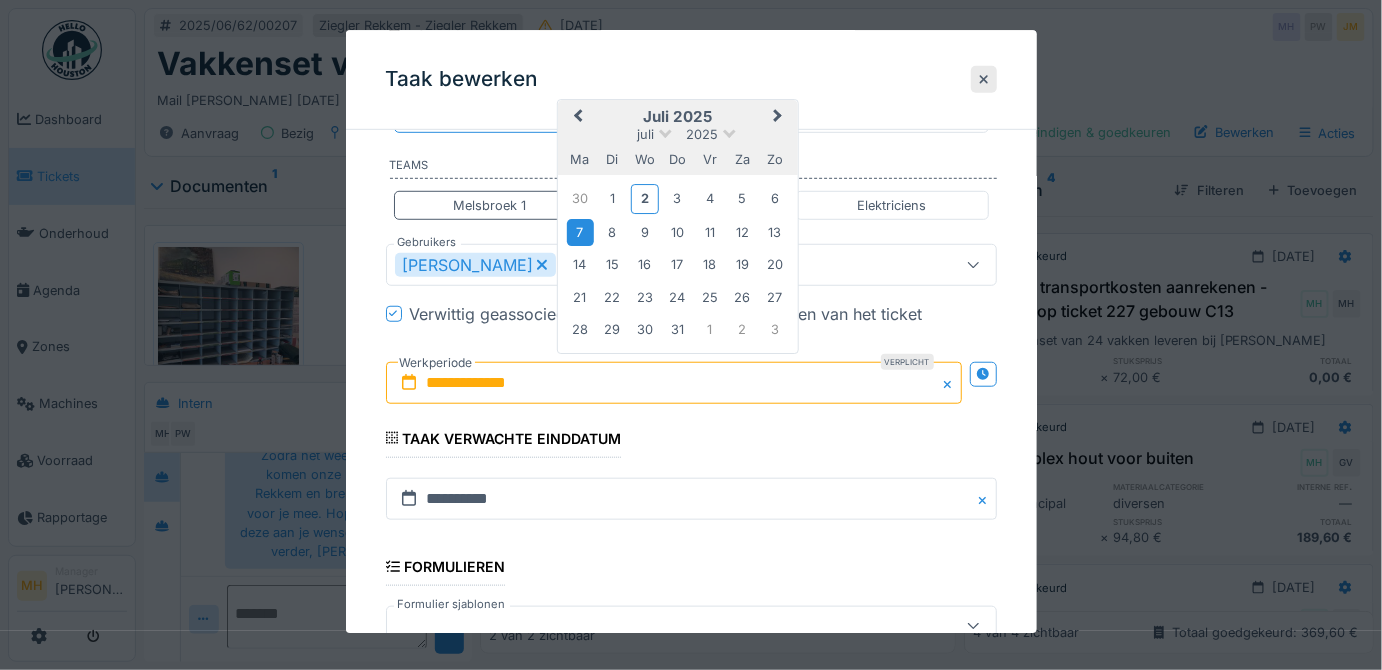 click on "7" at bounding box center (579, 232) 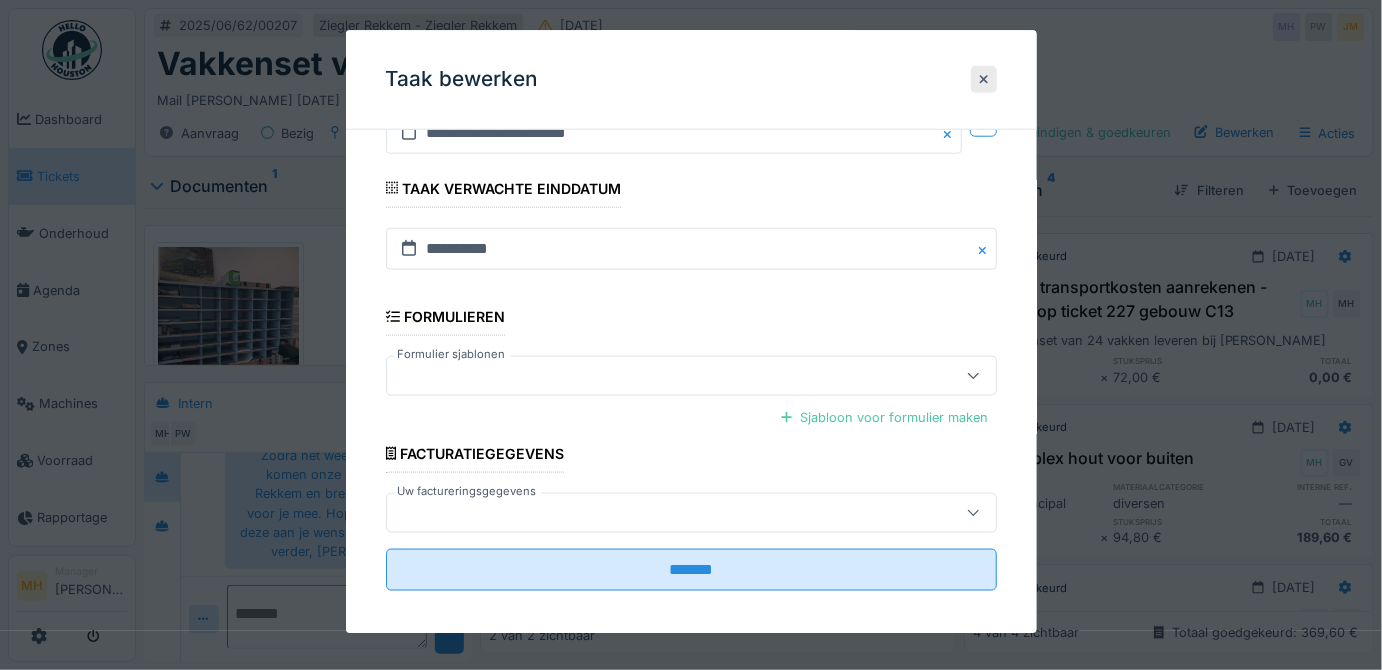 scroll, scrollTop: 621, scrollLeft: 0, axis: vertical 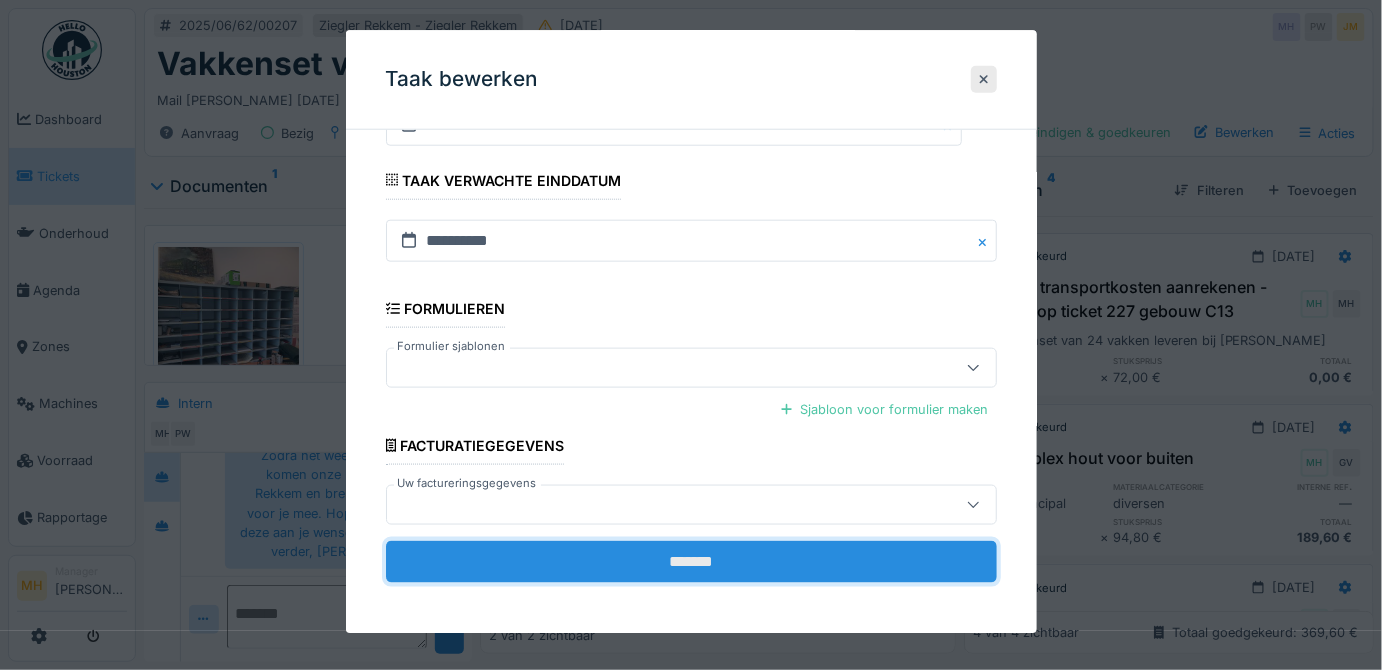 click on "*******" at bounding box center [691, 562] 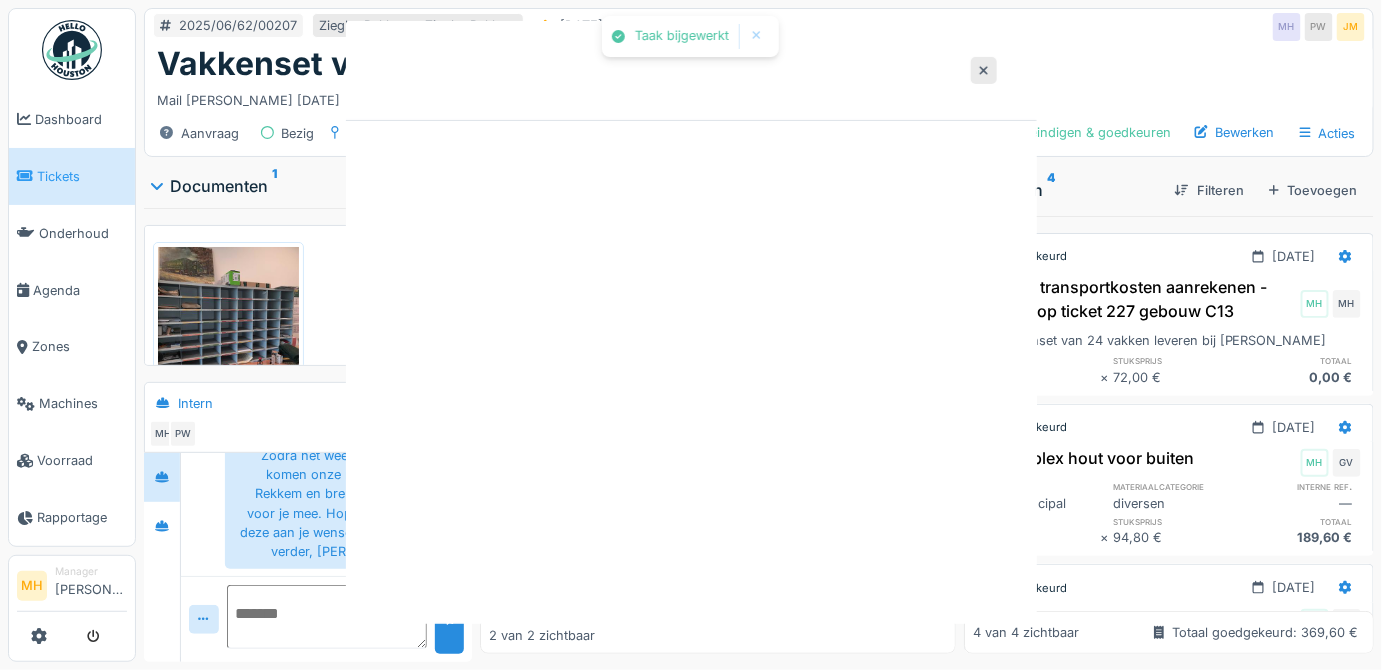 scroll, scrollTop: 0, scrollLeft: 0, axis: both 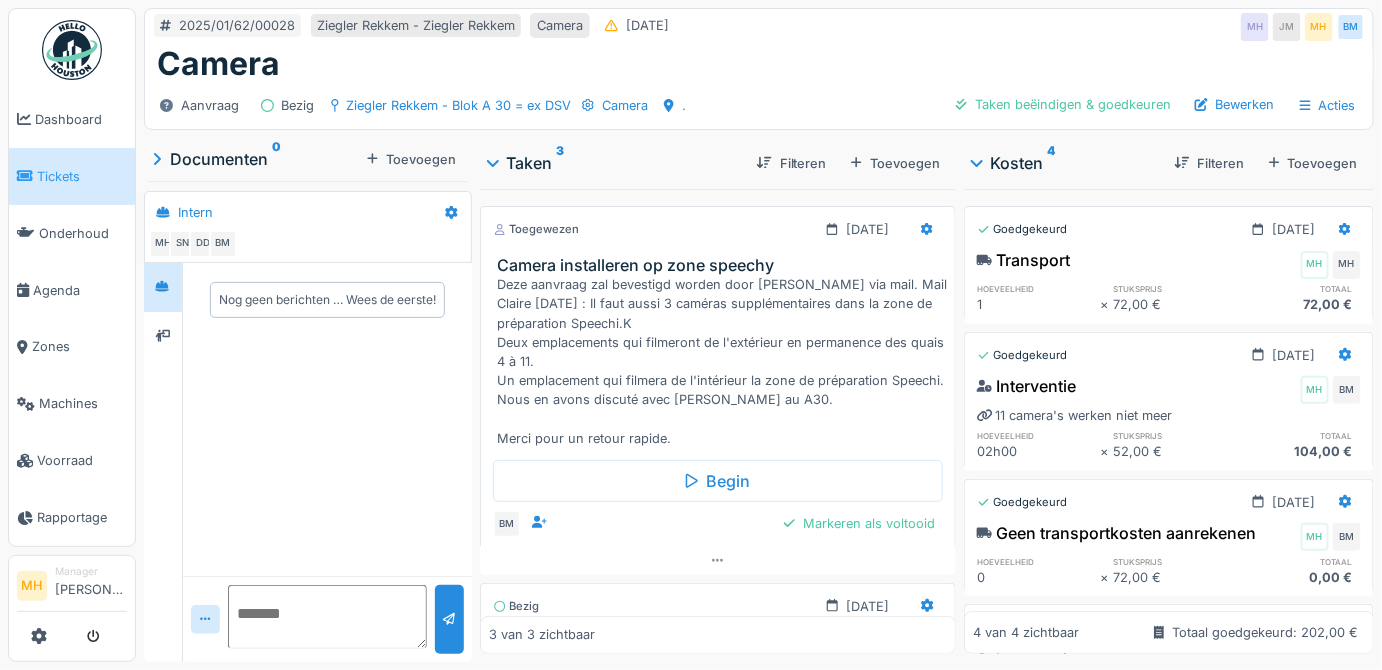 click on "Tickets" at bounding box center [82, 176] 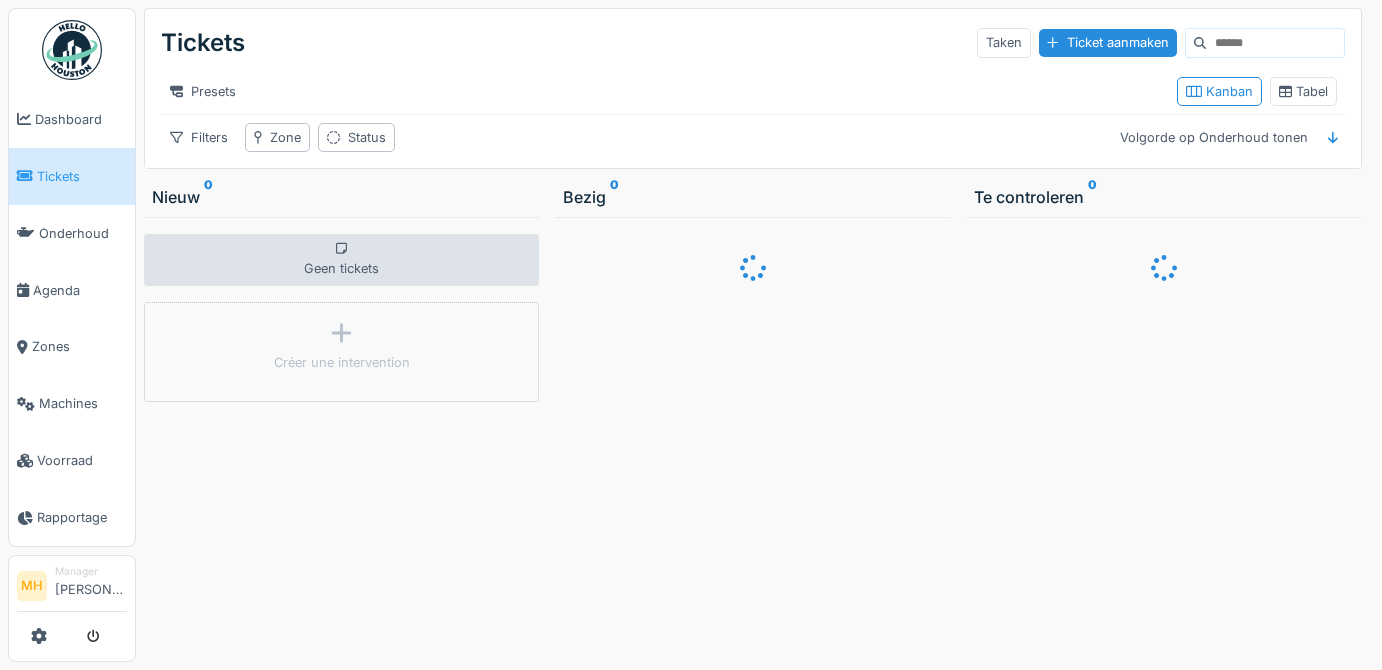scroll, scrollTop: 0, scrollLeft: 0, axis: both 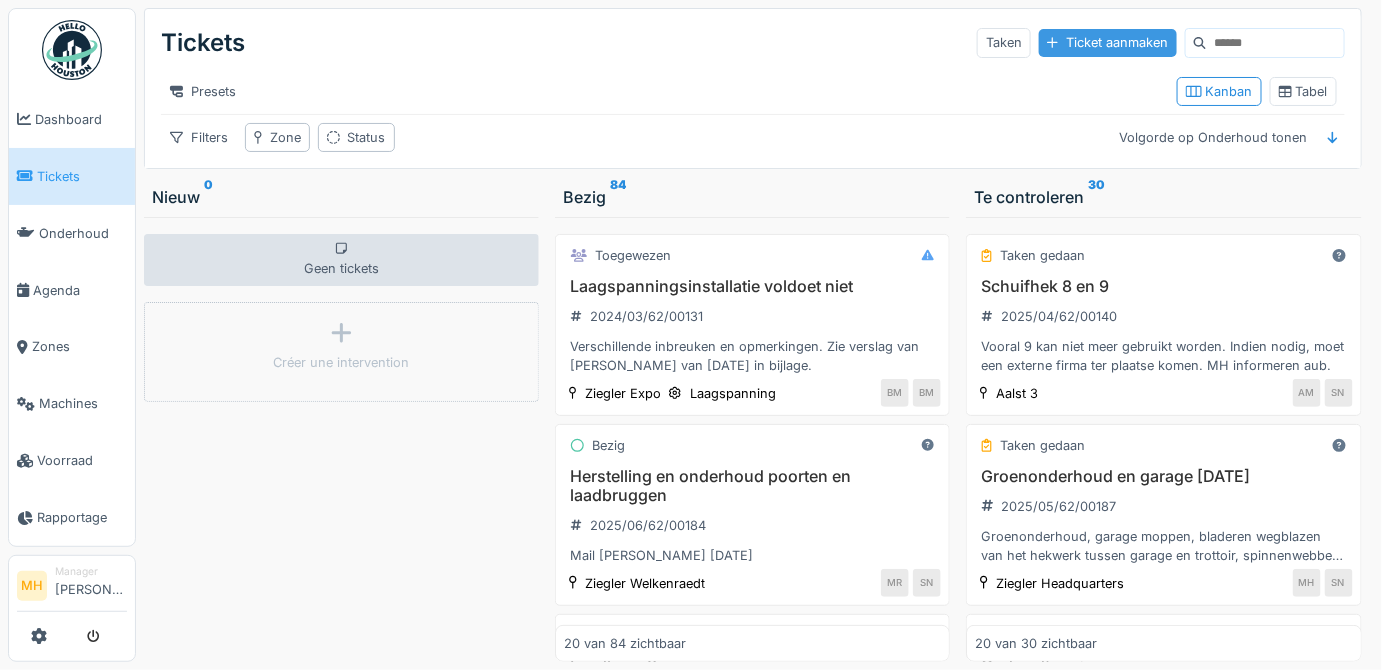 click on "Ticket aanmaken" at bounding box center [1107, 42] 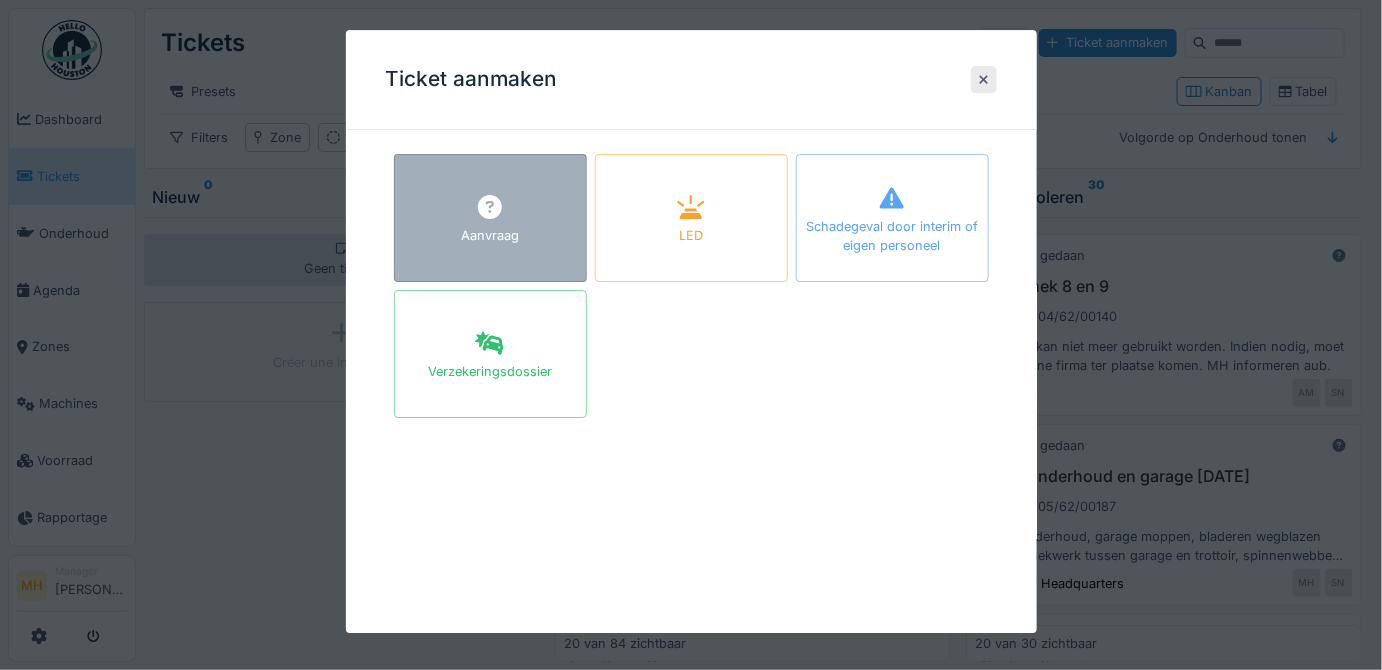 click on "Aanvraag" at bounding box center (490, 218) 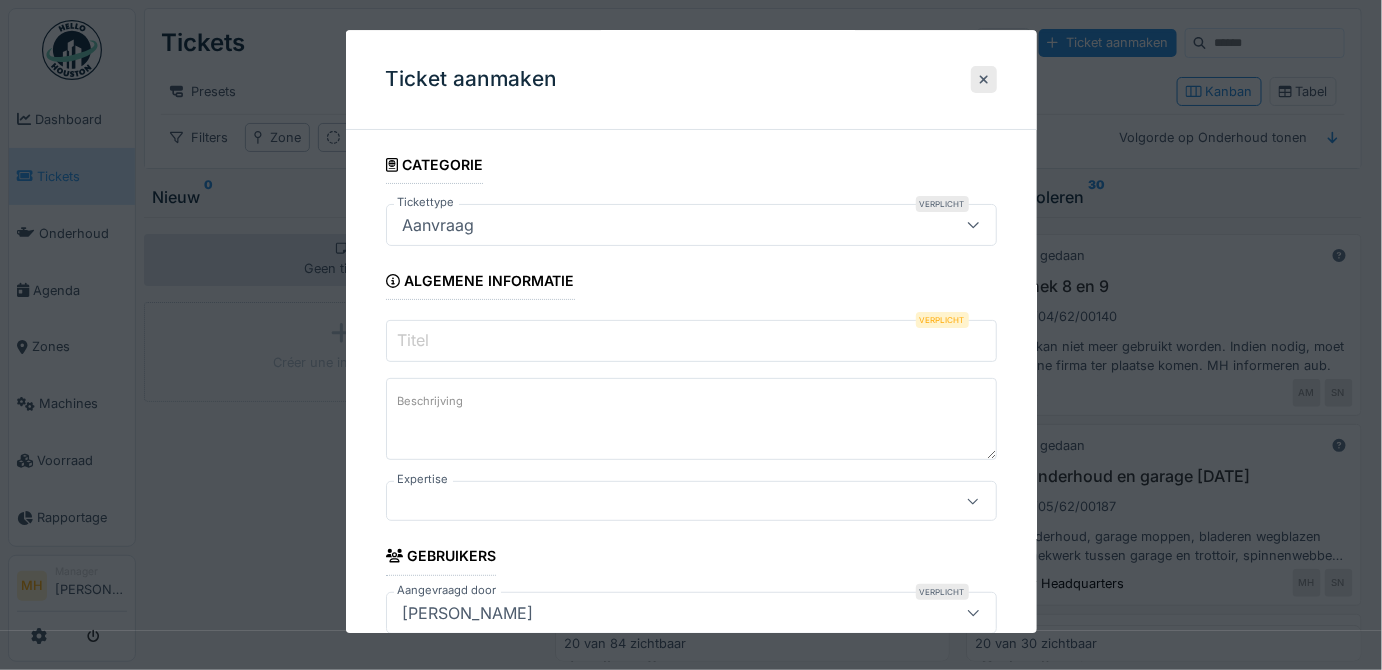 click on "Titel" at bounding box center (691, 341) 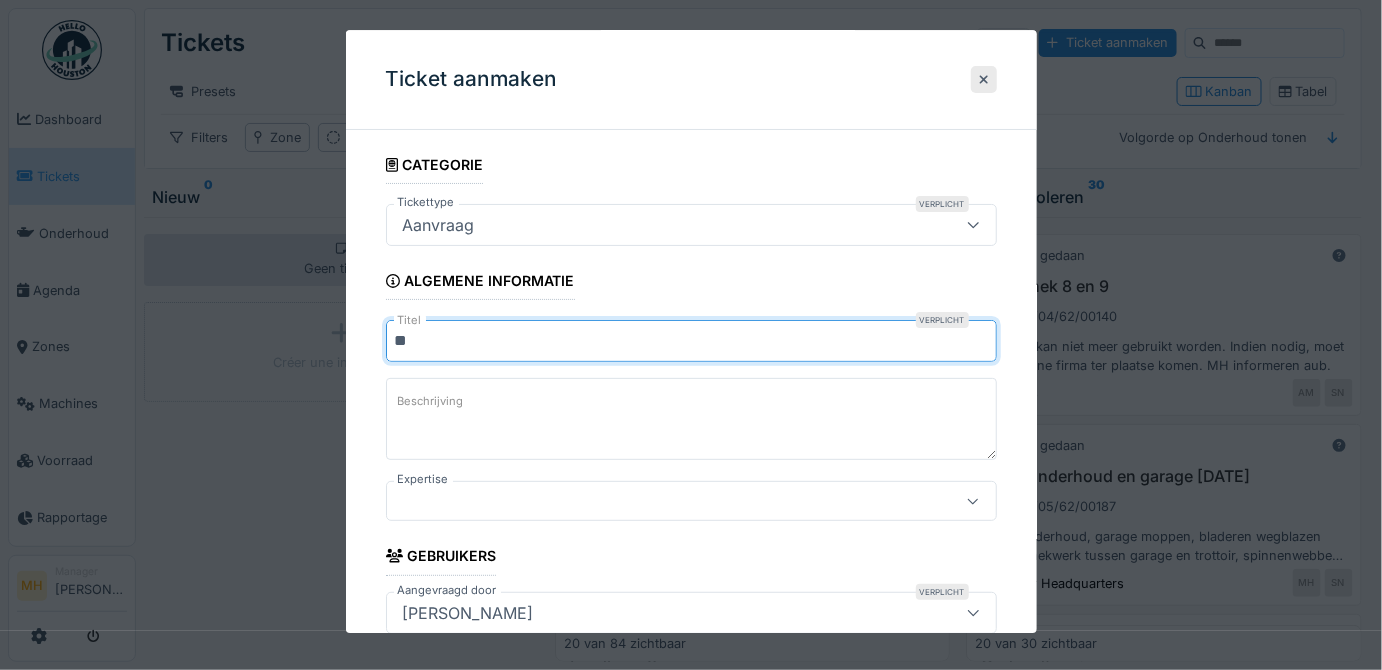 type on "*" 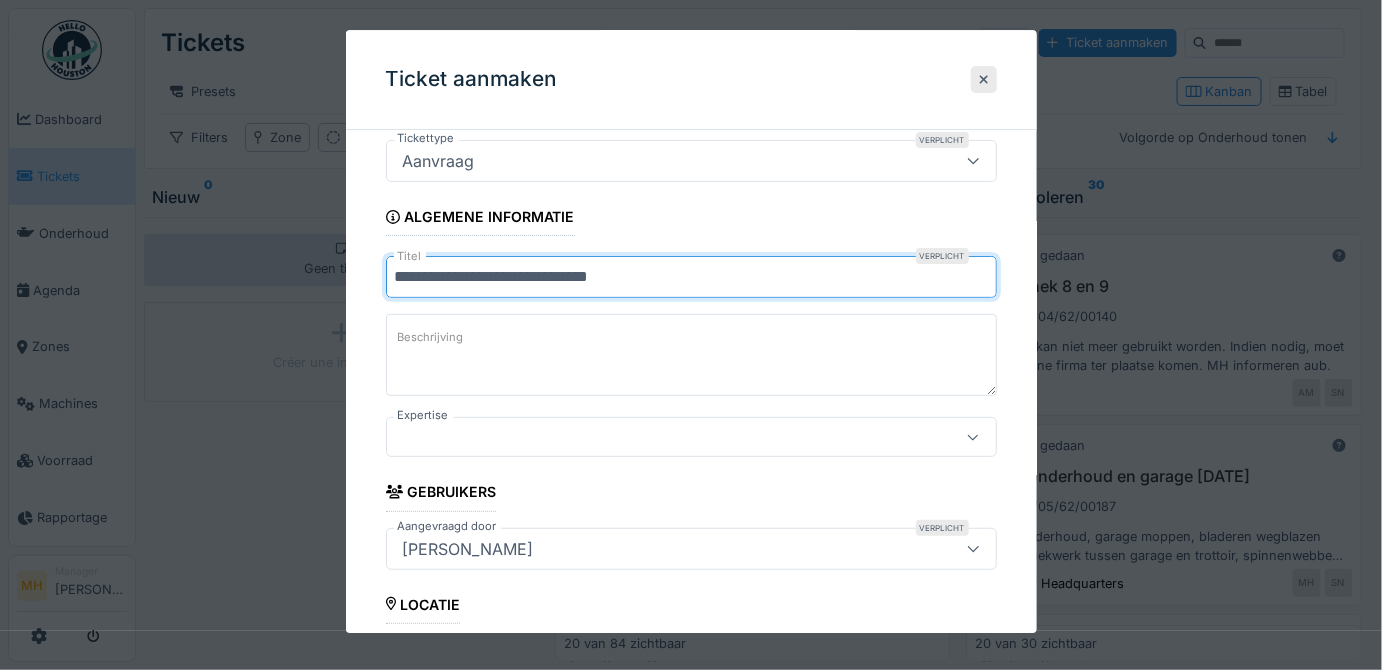 scroll, scrollTop: 90, scrollLeft: 0, axis: vertical 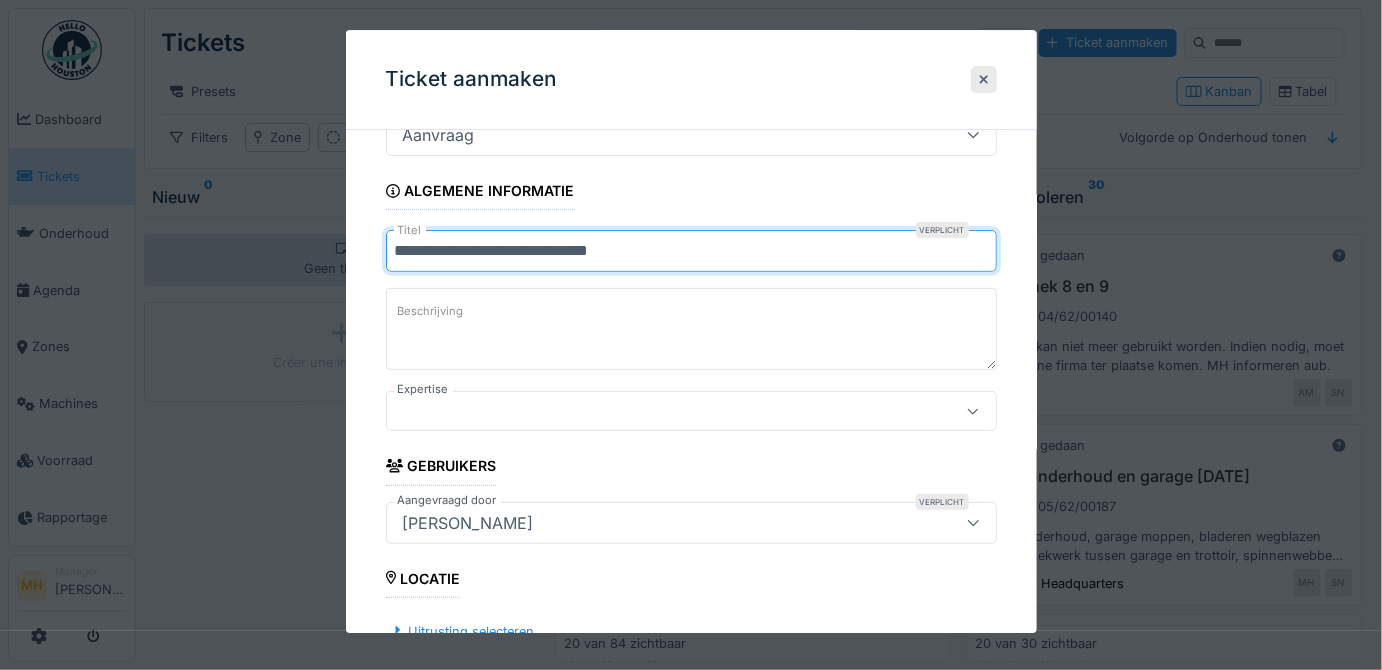 type on "**********" 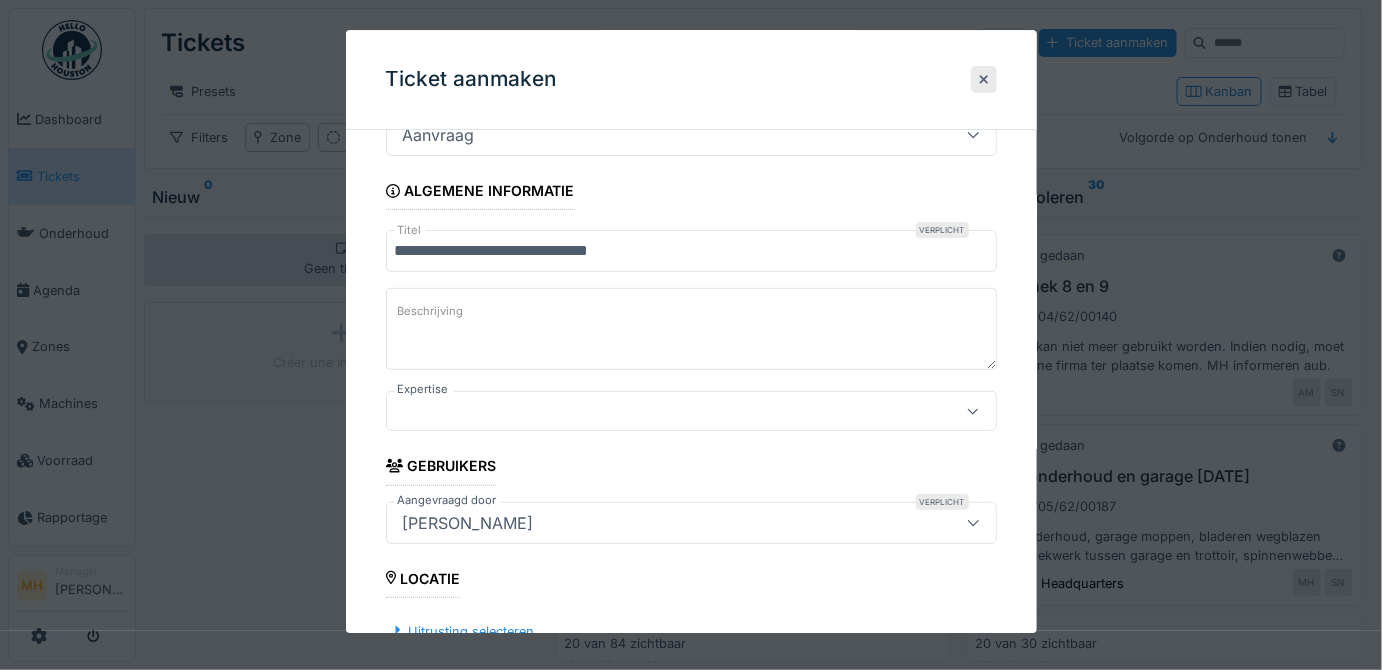 click at bounding box center [661, 412] 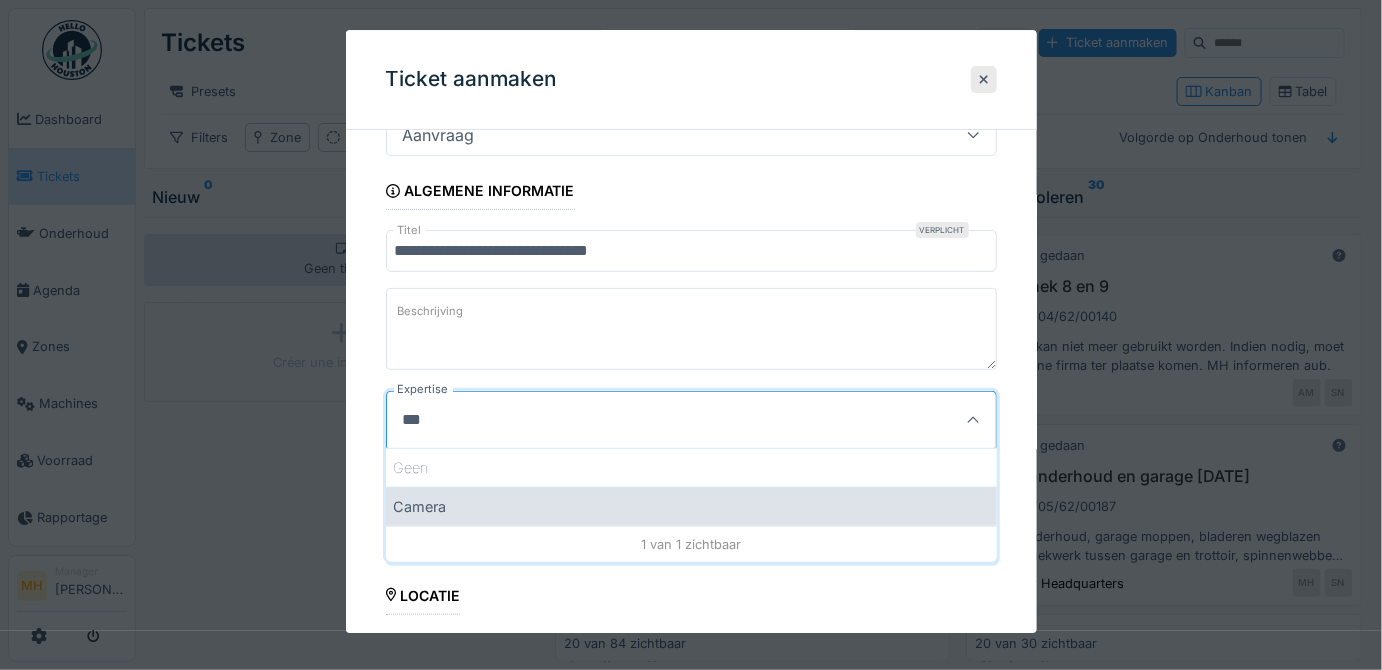 type on "***" 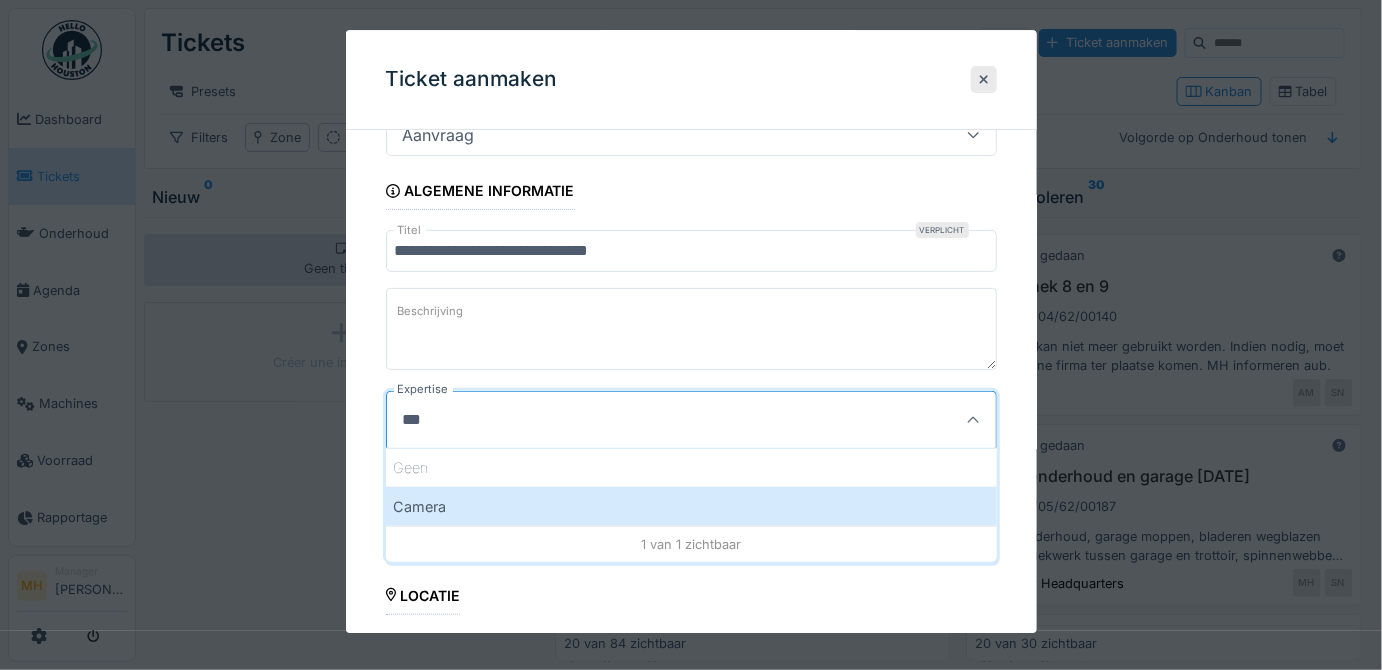 type on "***" 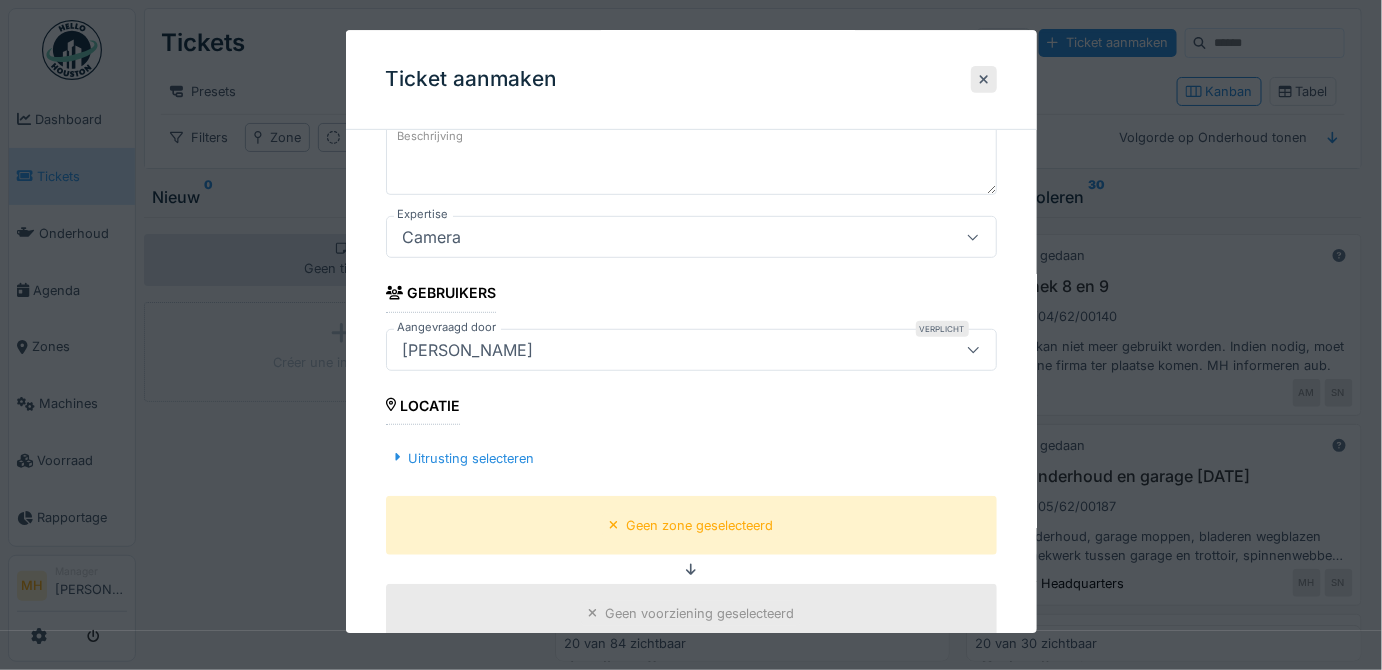 scroll, scrollTop: 272, scrollLeft: 0, axis: vertical 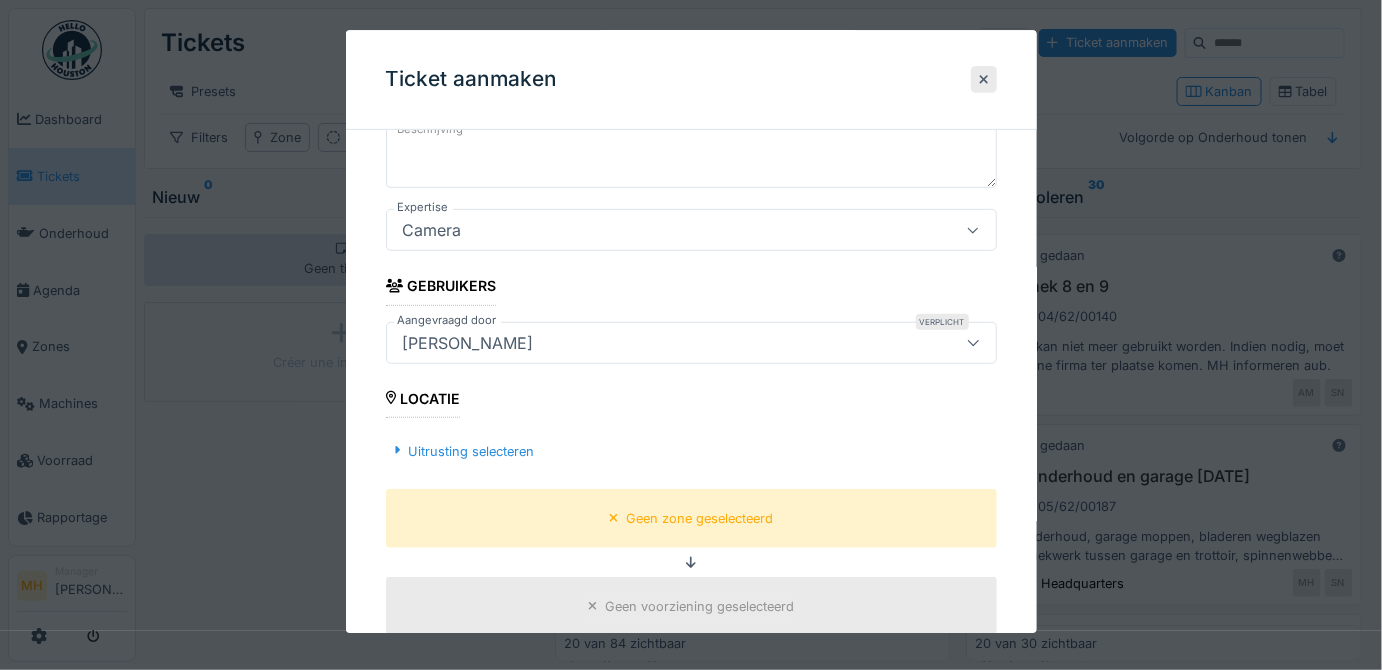 click on "[PERSON_NAME]" at bounding box center (468, 343) 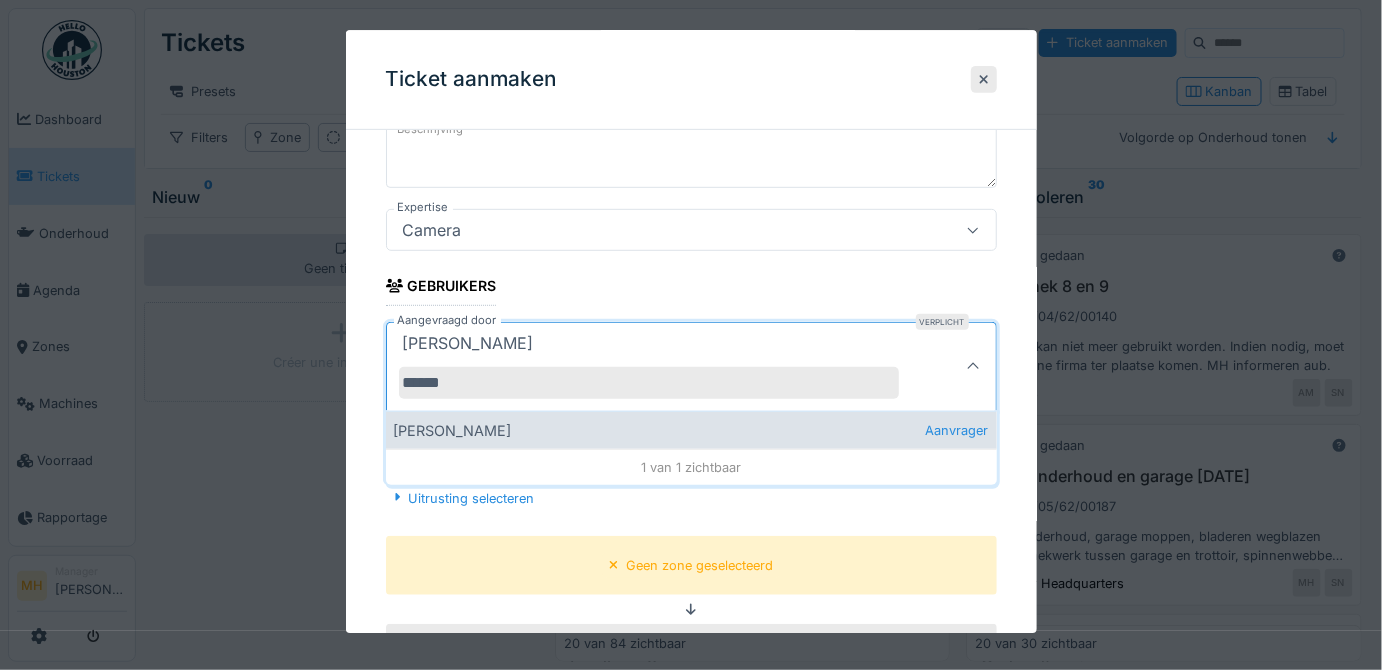 type on "******" 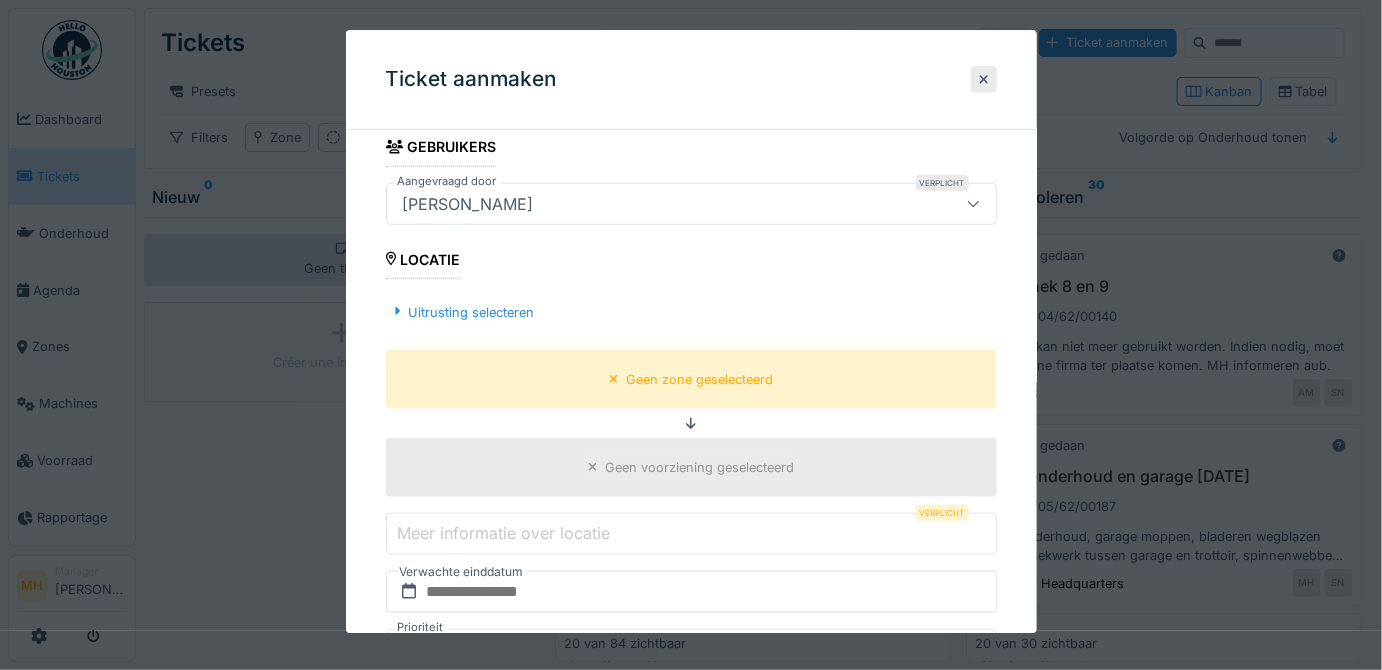 scroll, scrollTop: 454, scrollLeft: 0, axis: vertical 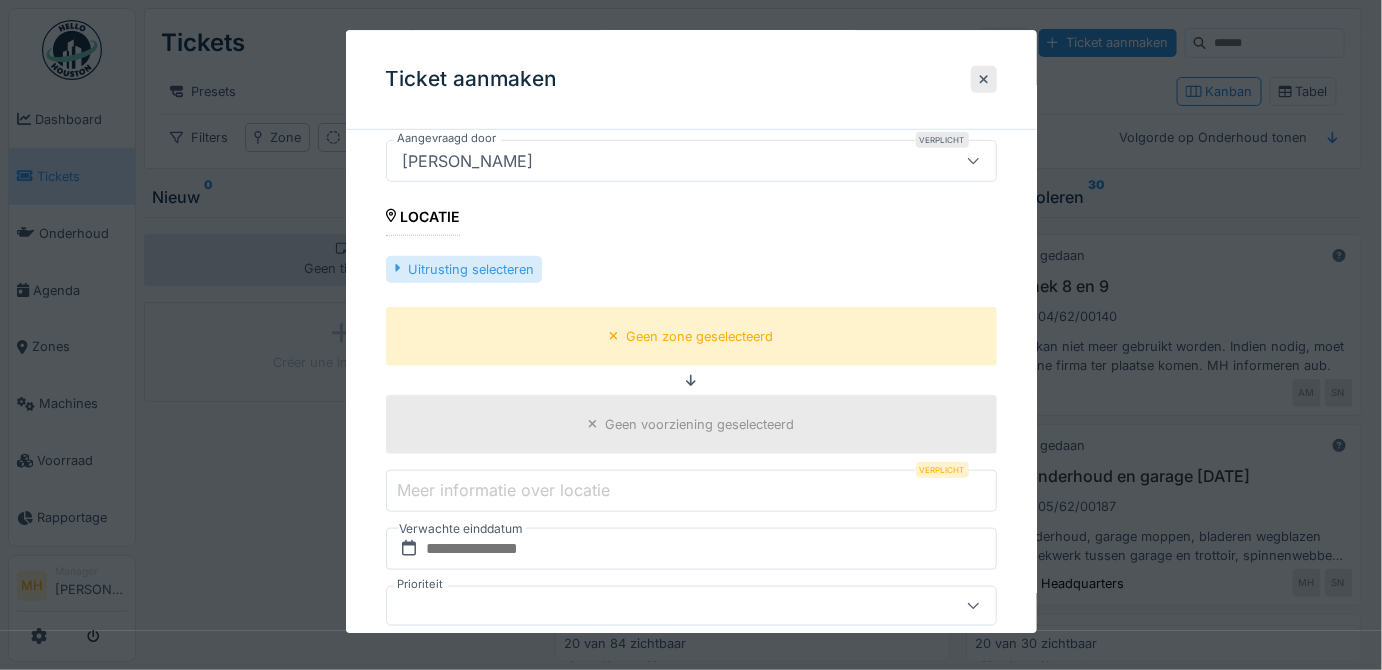 click on "Uitrusting selecteren" at bounding box center [464, 269] 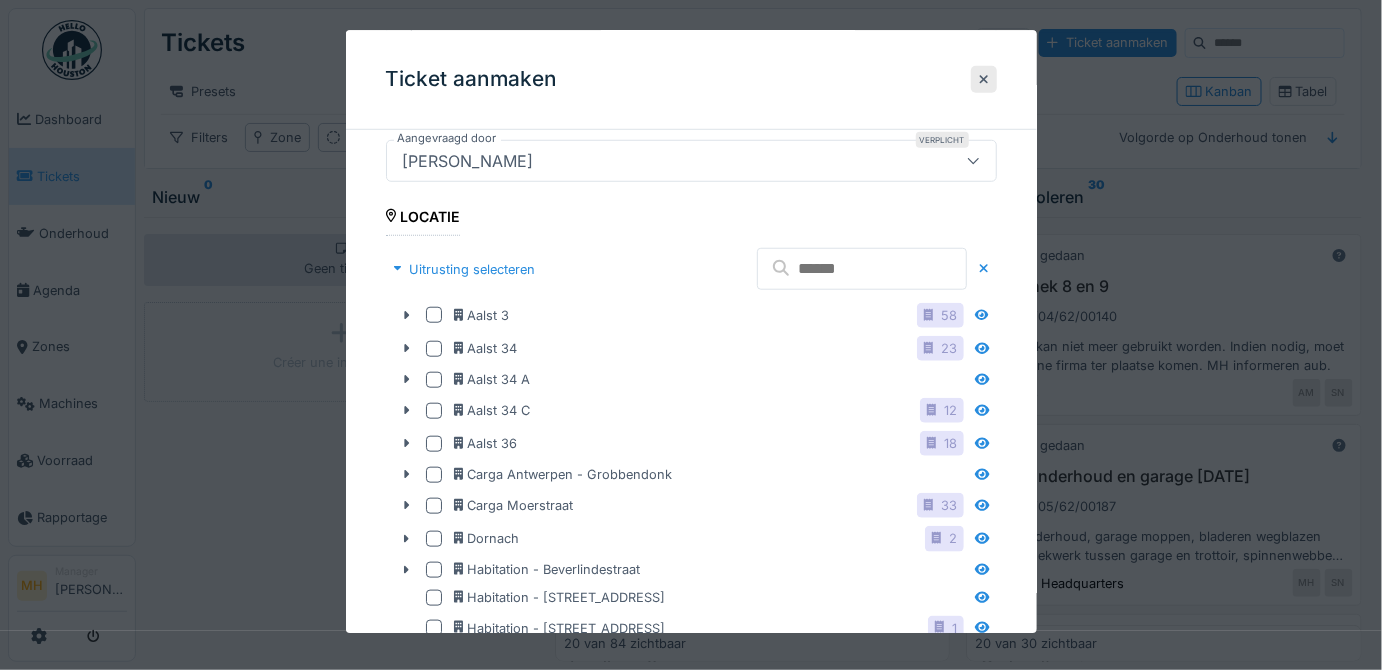 click at bounding box center [862, 269] 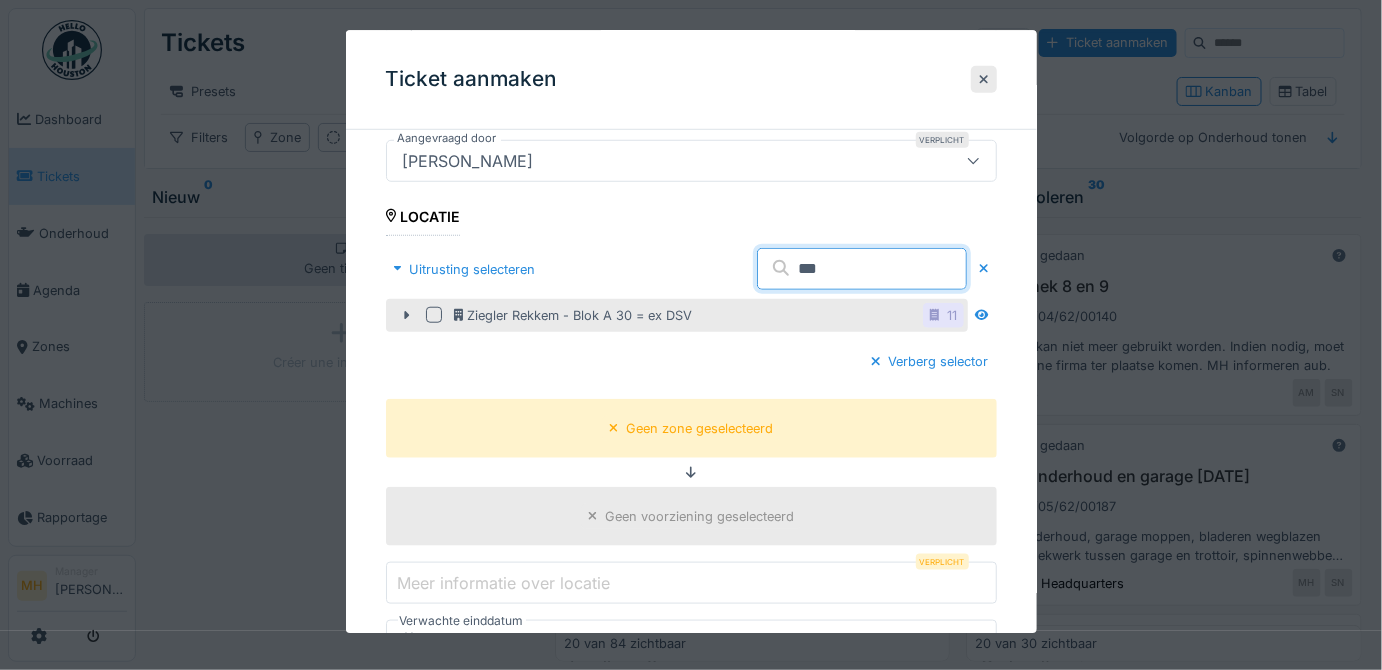 type on "***" 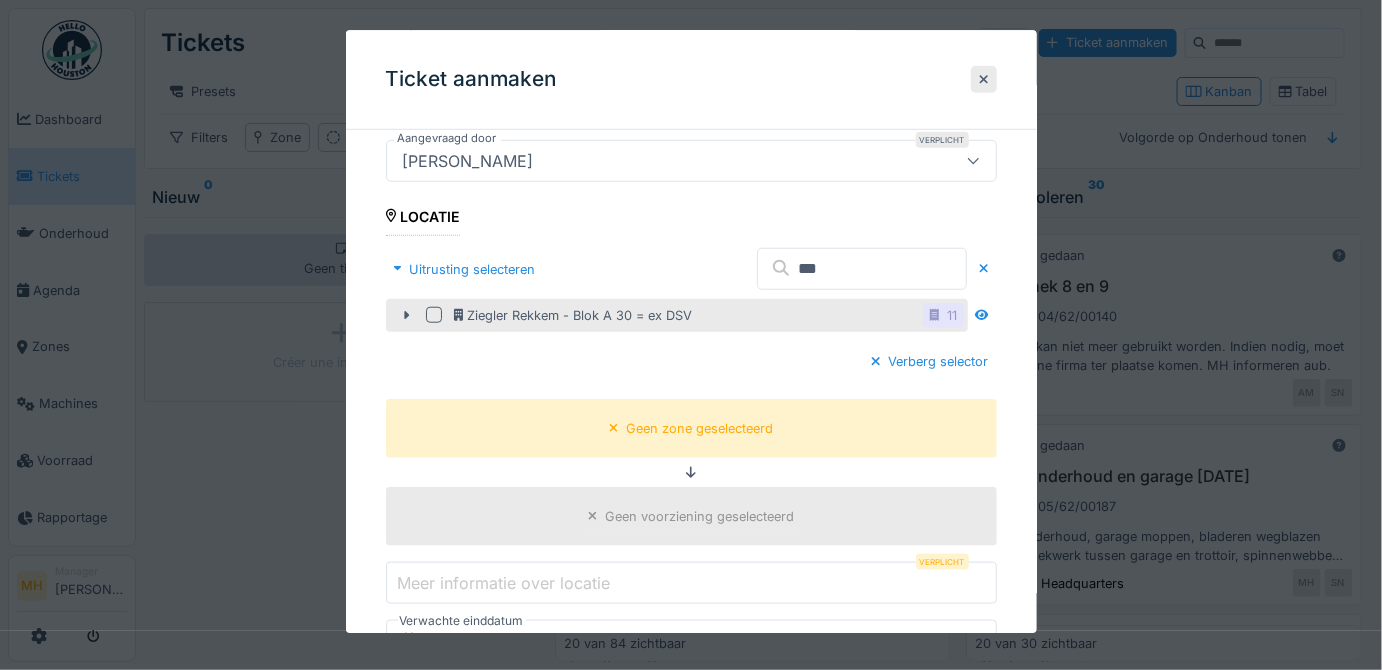 click at bounding box center [434, 316] 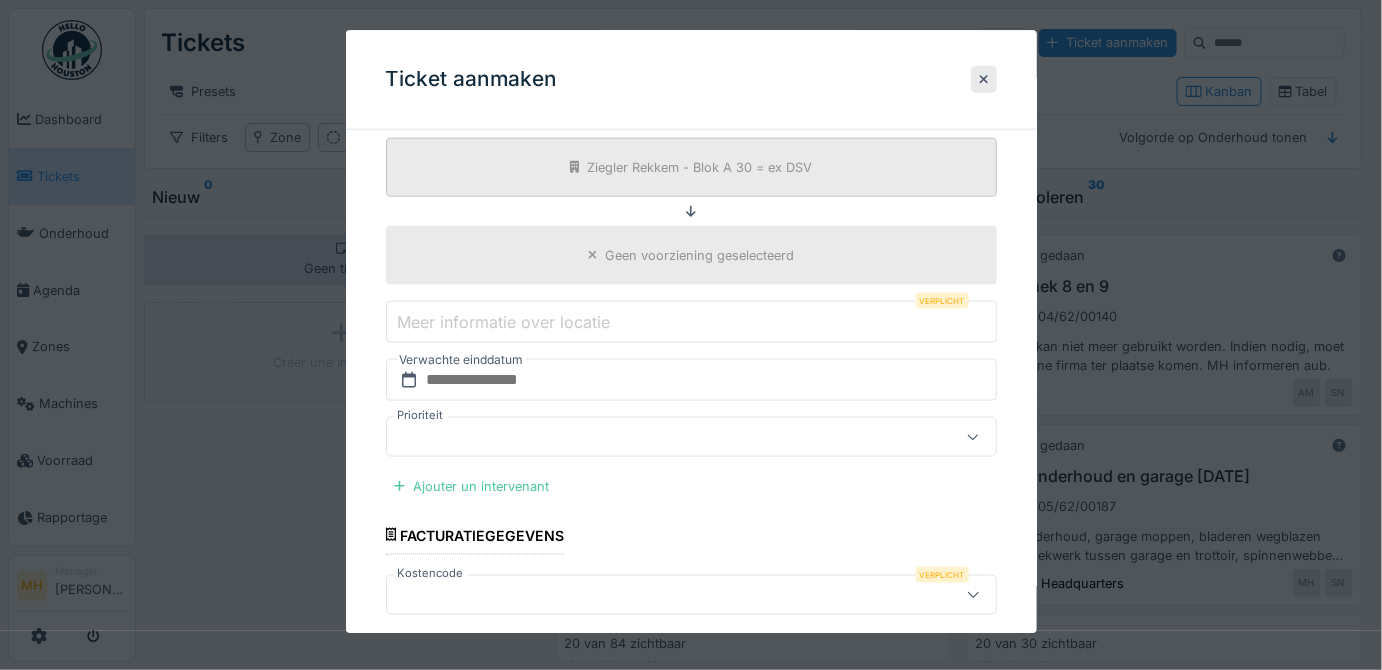 scroll, scrollTop: 636, scrollLeft: 0, axis: vertical 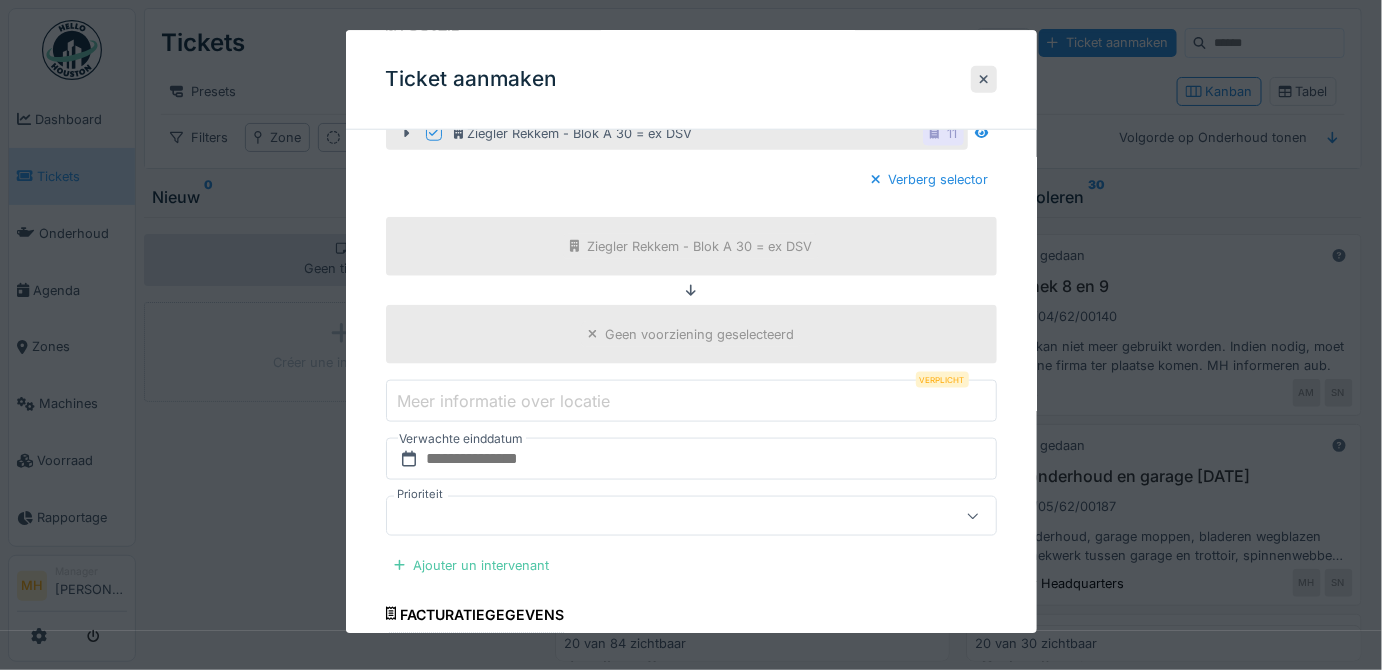 click on "Meer informatie over locatie" at bounding box center [691, 402] 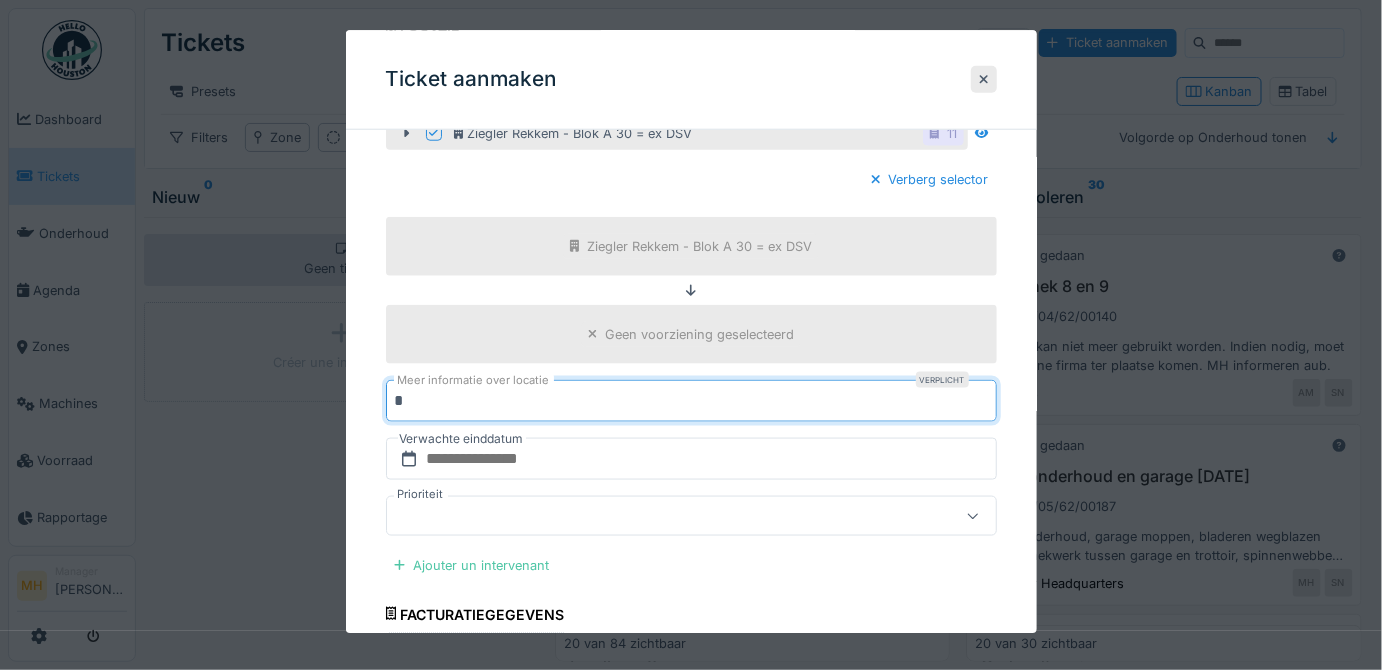 type on "*" 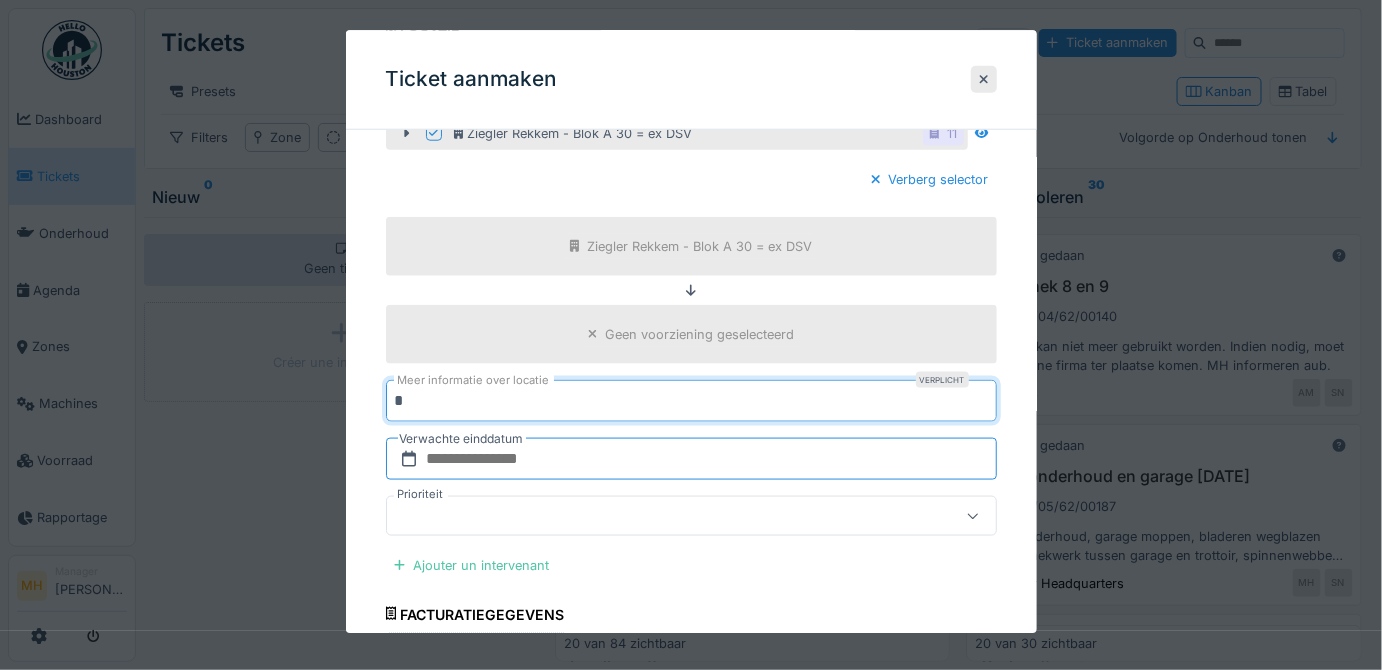 click at bounding box center (691, 460) 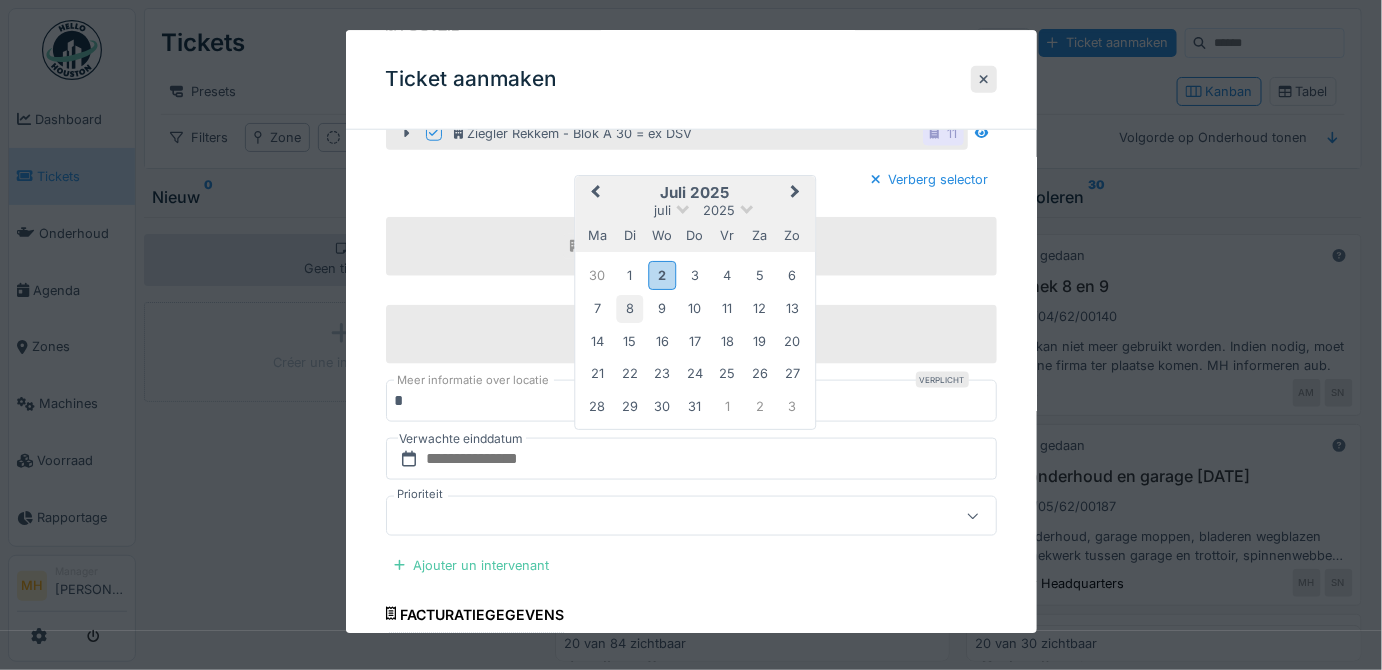 click on "8" at bounding box center [629, 309] 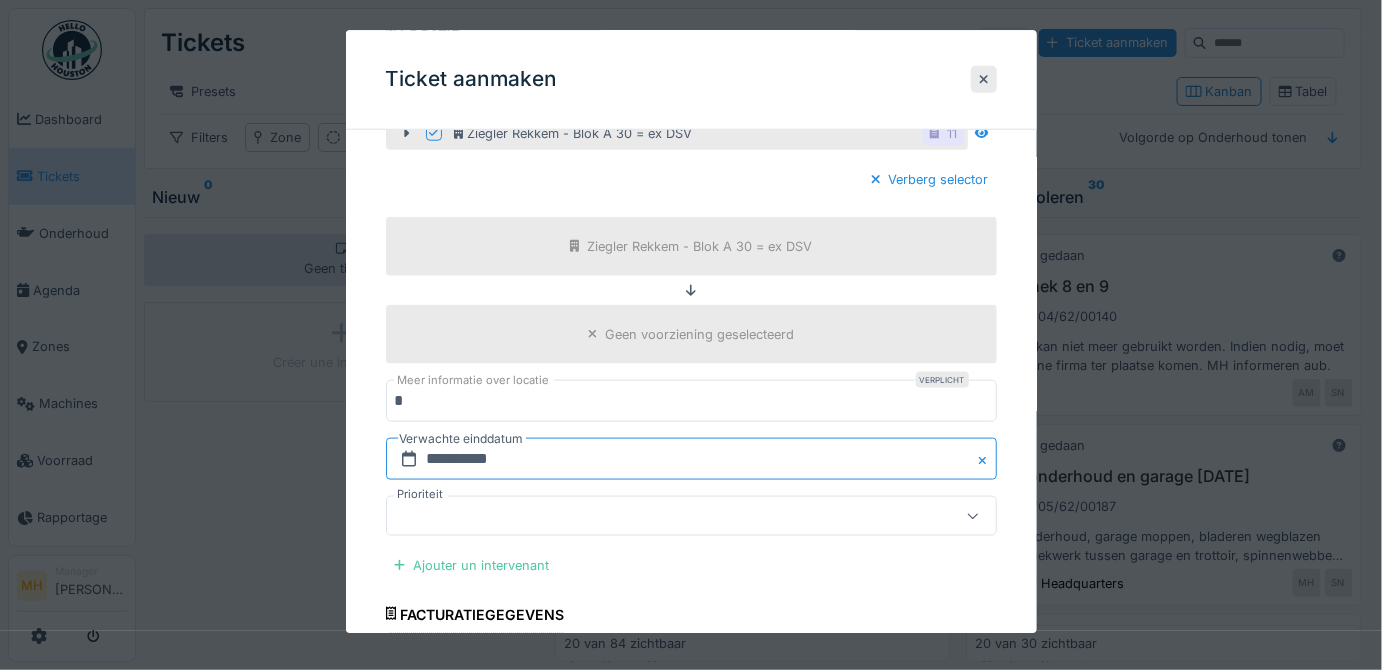 click on "**********" at bounding box center [691, 460] 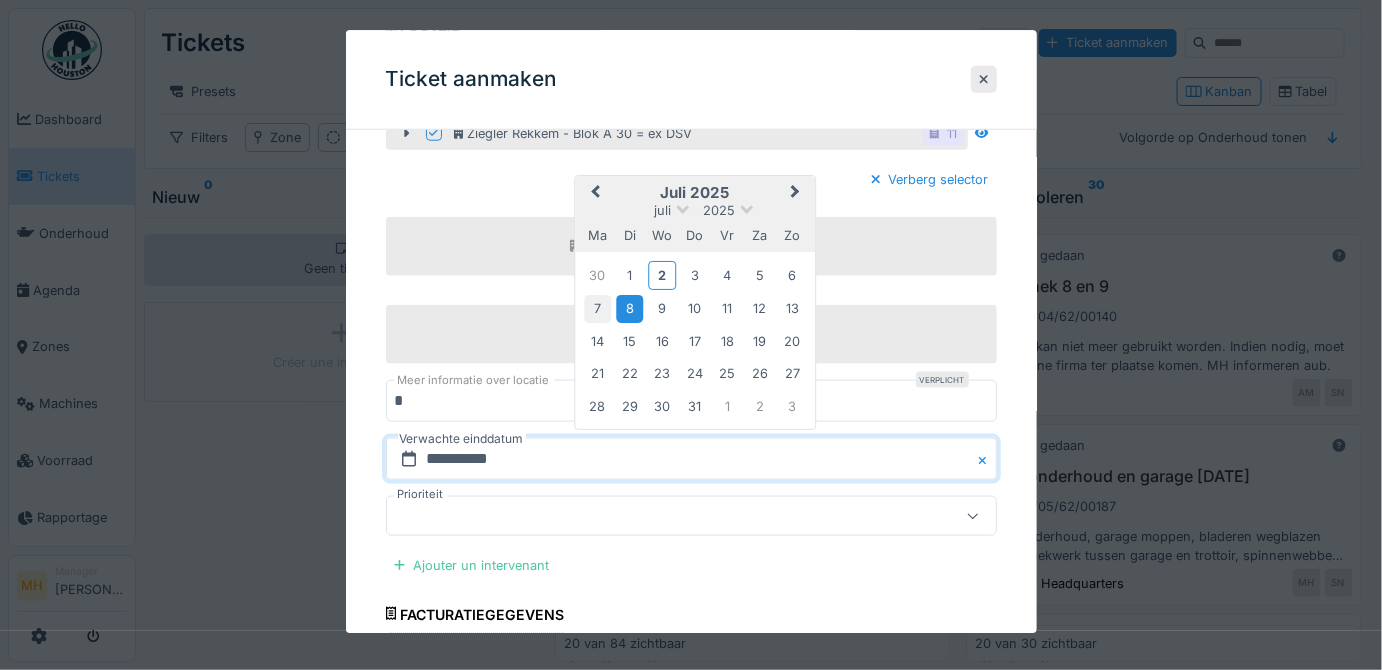 click on "7" at bounding box center (597, 309) 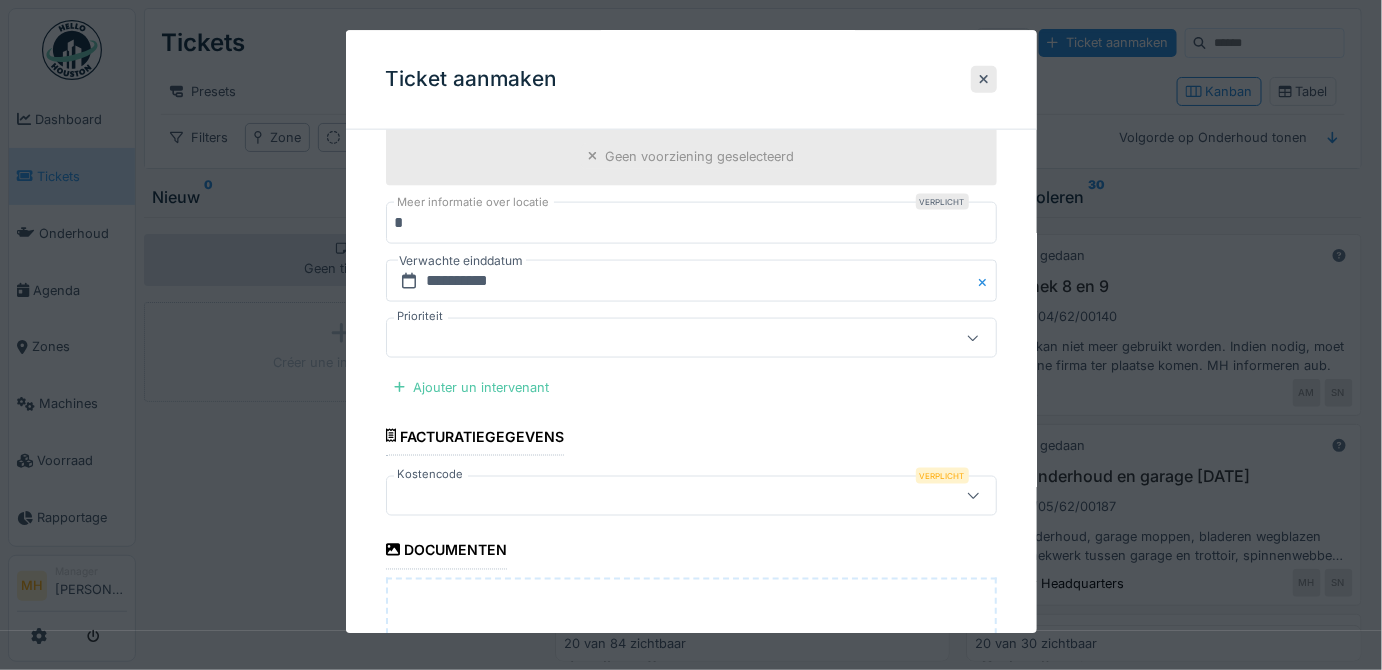 scroll, scrollTop: 818, scrollLeft: 0, axis: vertical 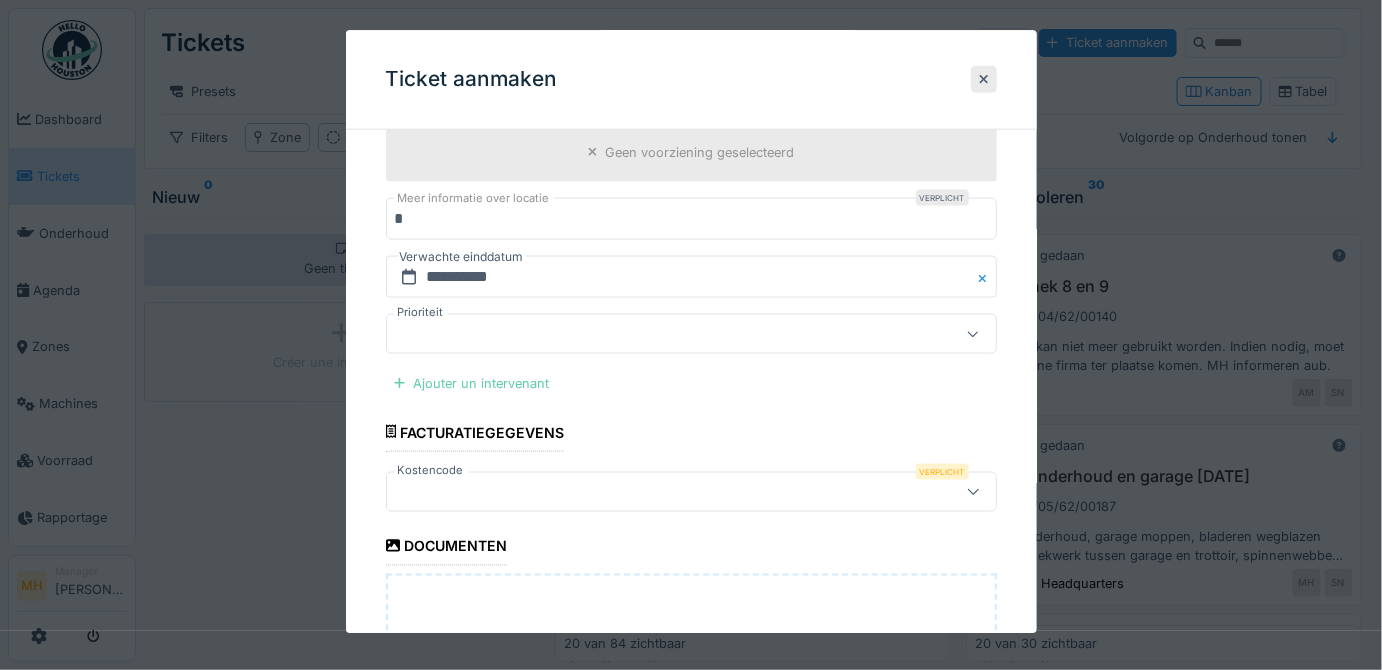 click on "Ajouter un intervenant" at bounding box center [471, 384] 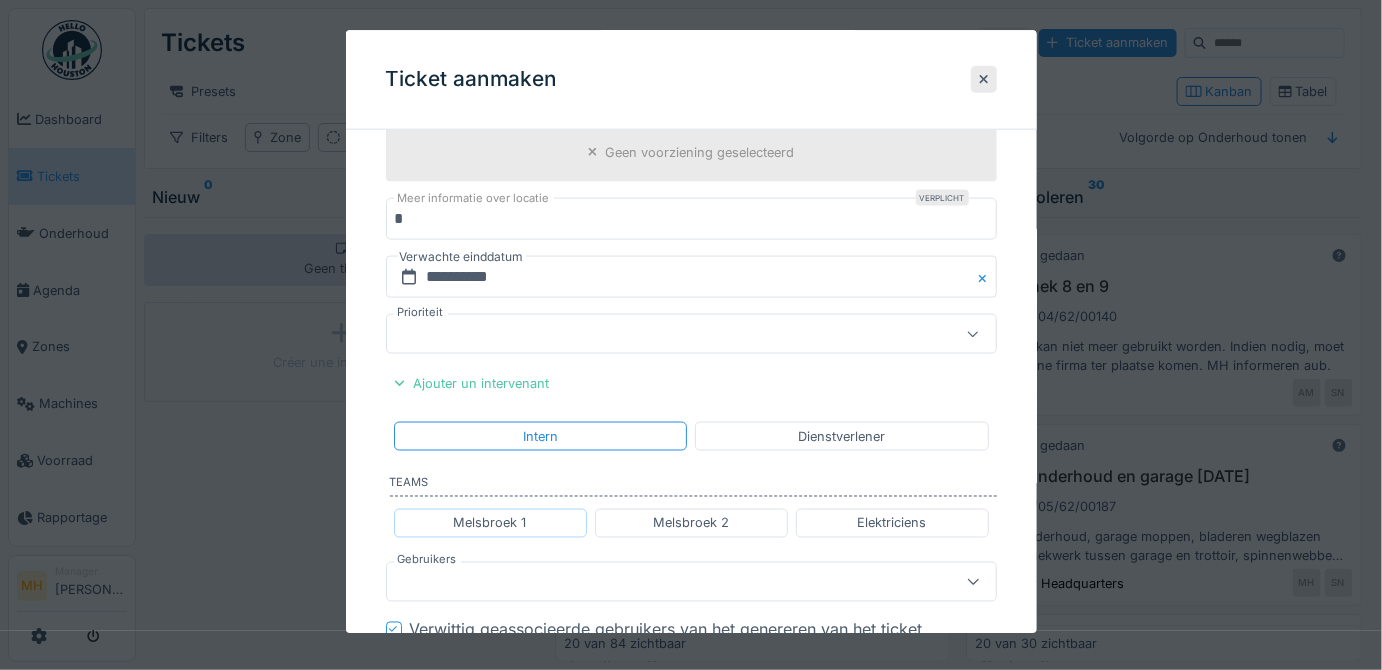 click on "Melsbroek 1" at bounding box center [490, 523] 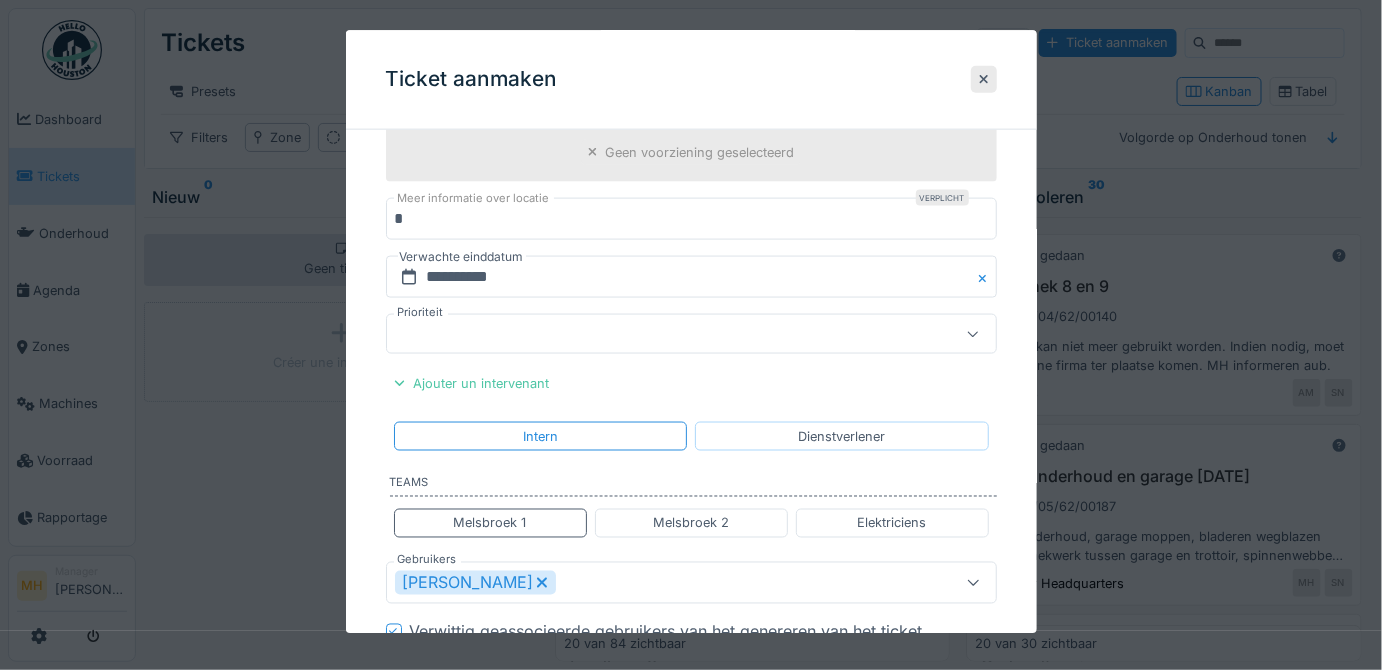 scroll, scrollTop: 1000, scrollLeft: 0, axis: vertical 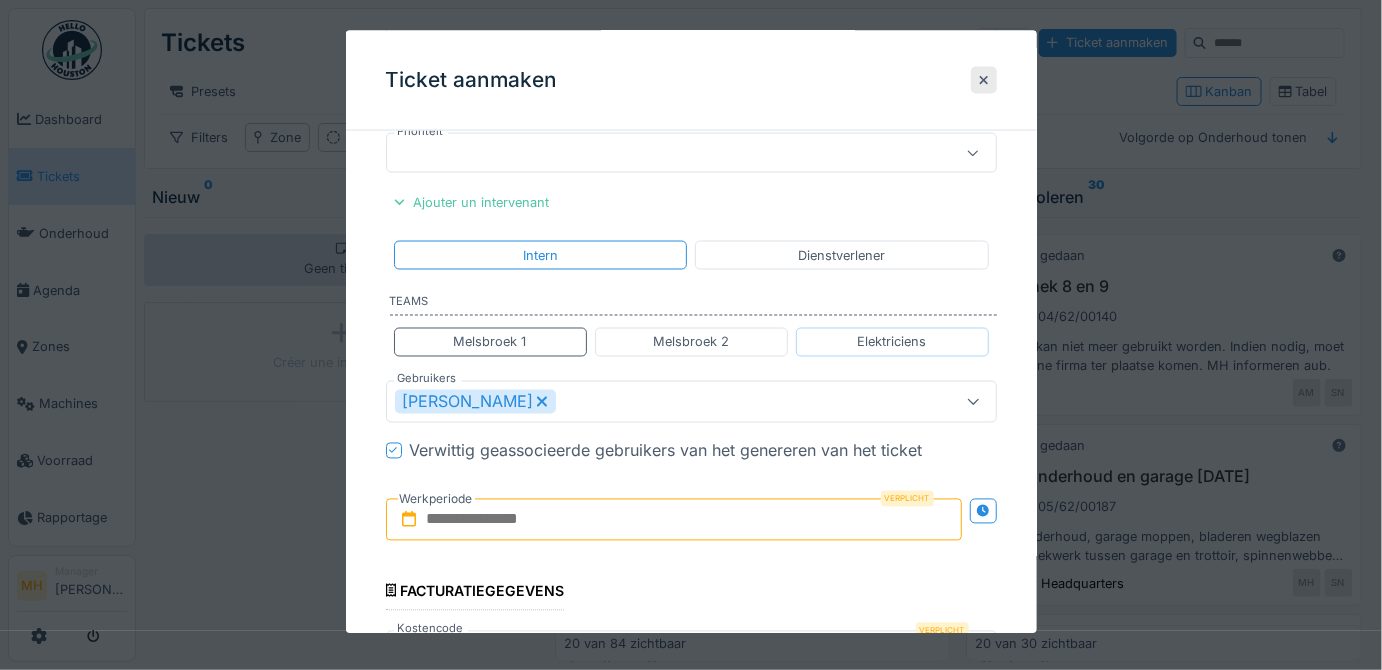 click on "Elektriciens" at bounding box center [892, 341] 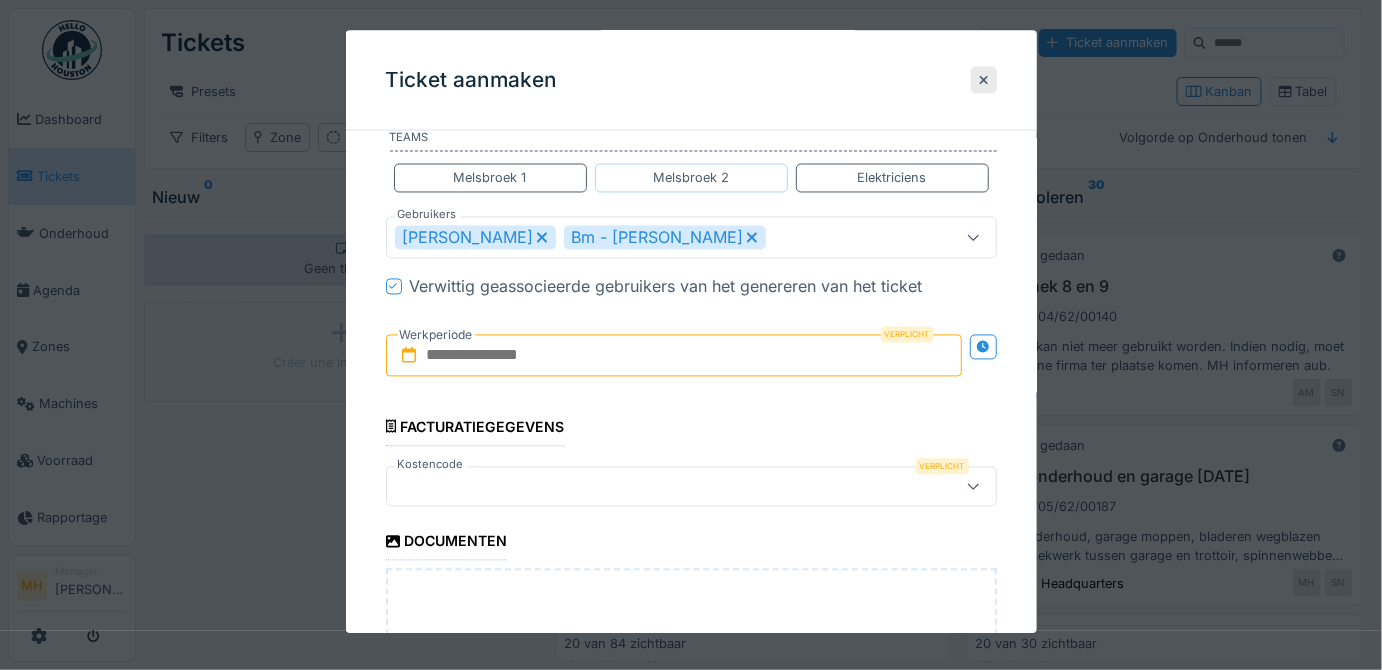 scroll, scrollTop: 1181, scrollLeft: 0, axis: vertical 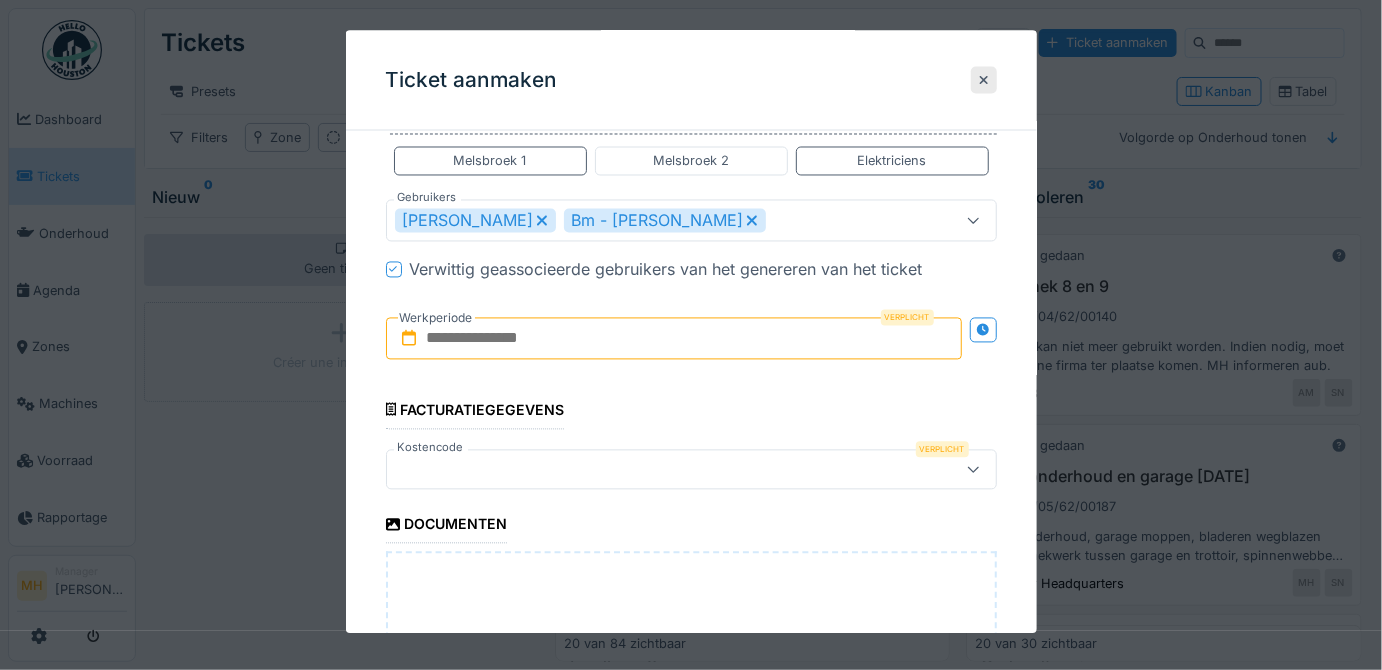 click at bounding box center [674, 338] 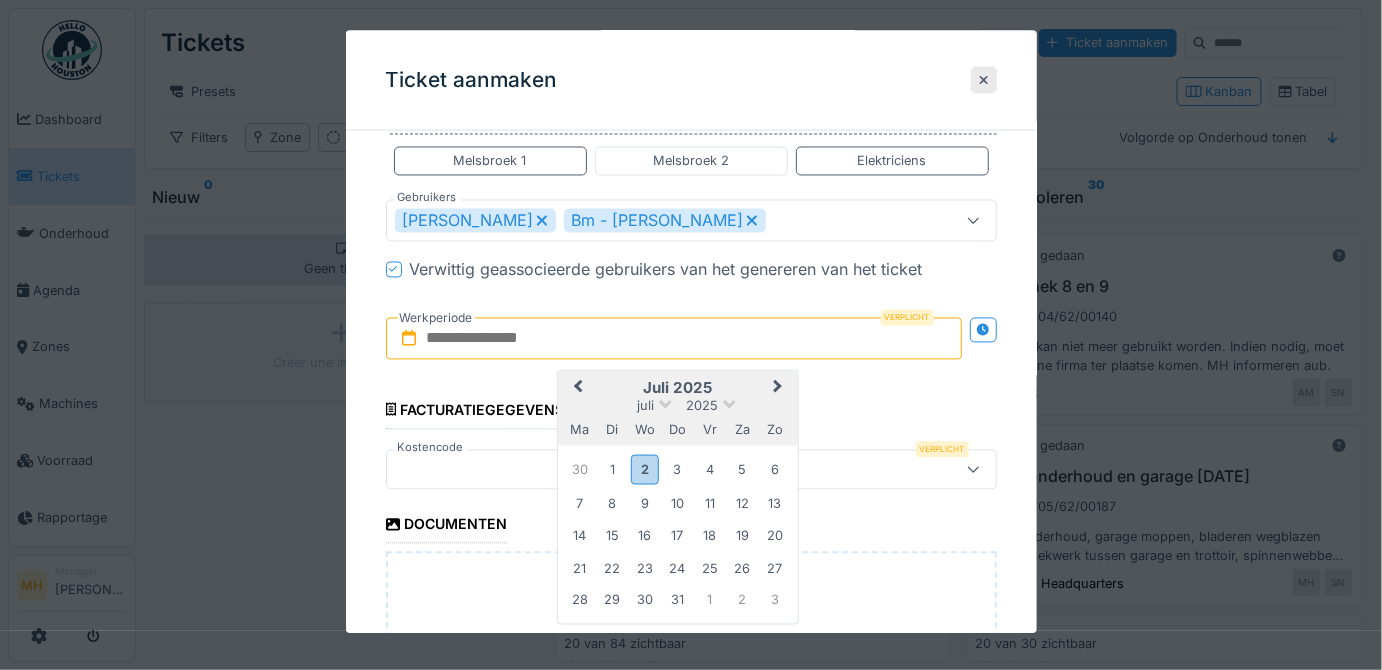 drag, startPoint x: 872, startPoint y: 410, endPoint x: 812, endPoint y: 415, distance: 60.207973 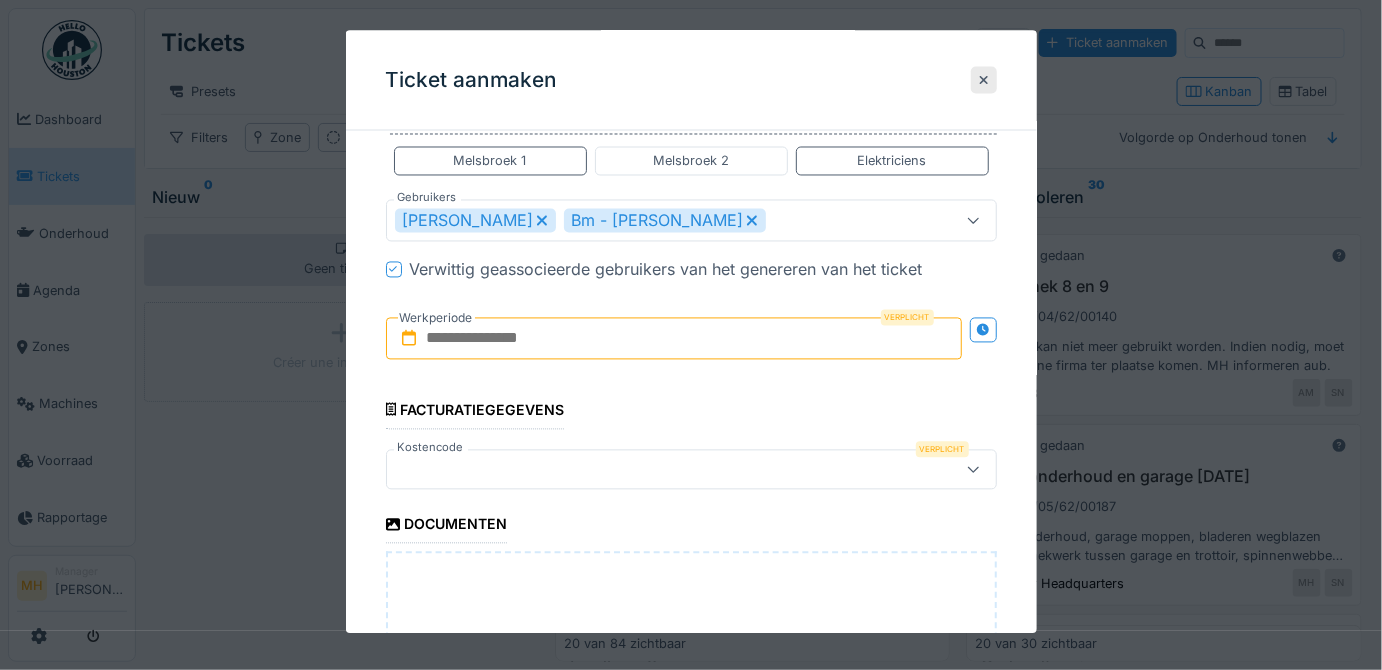 click at bounding box center (674, 338) 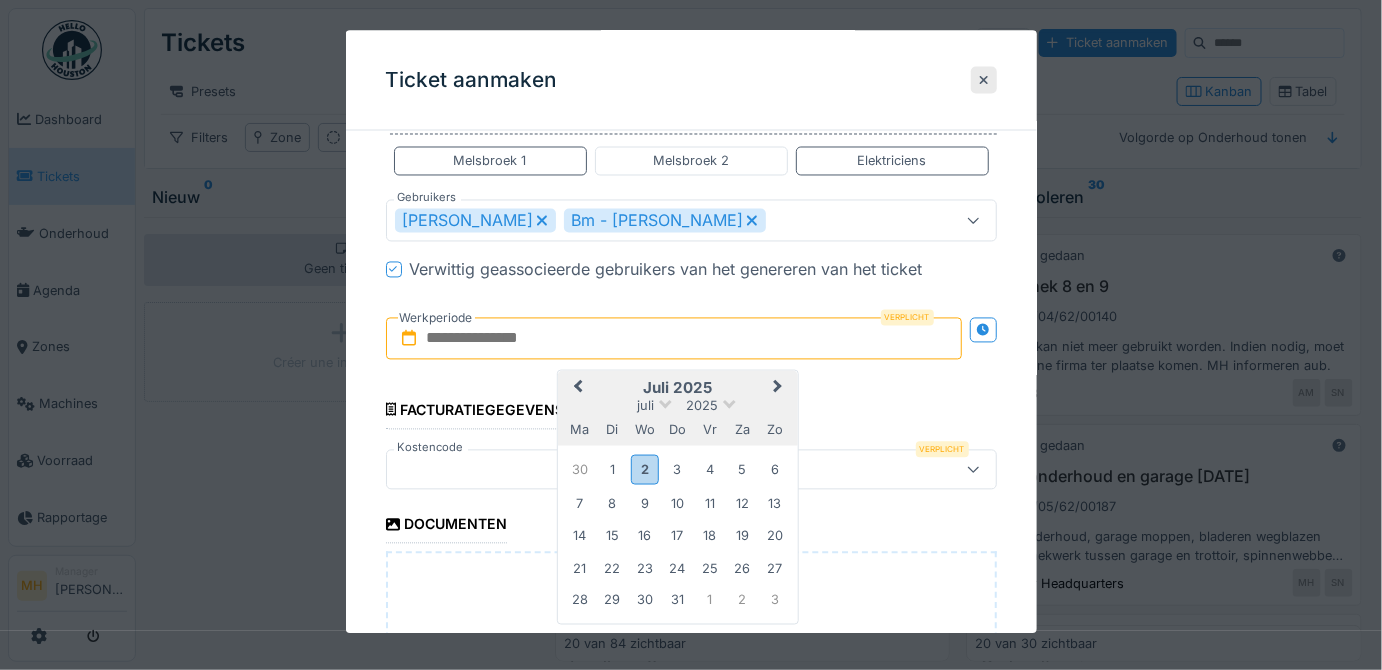 type on "**********" 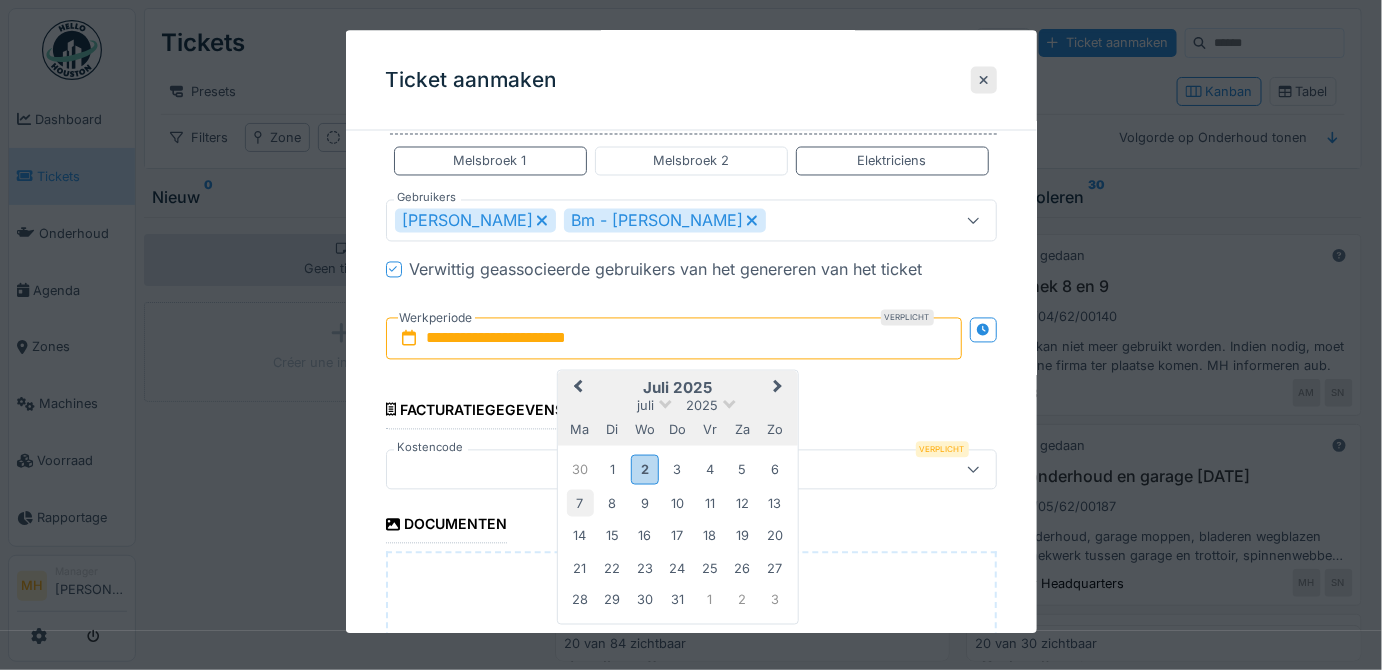 click on "7" at bounding box center [579, 502] 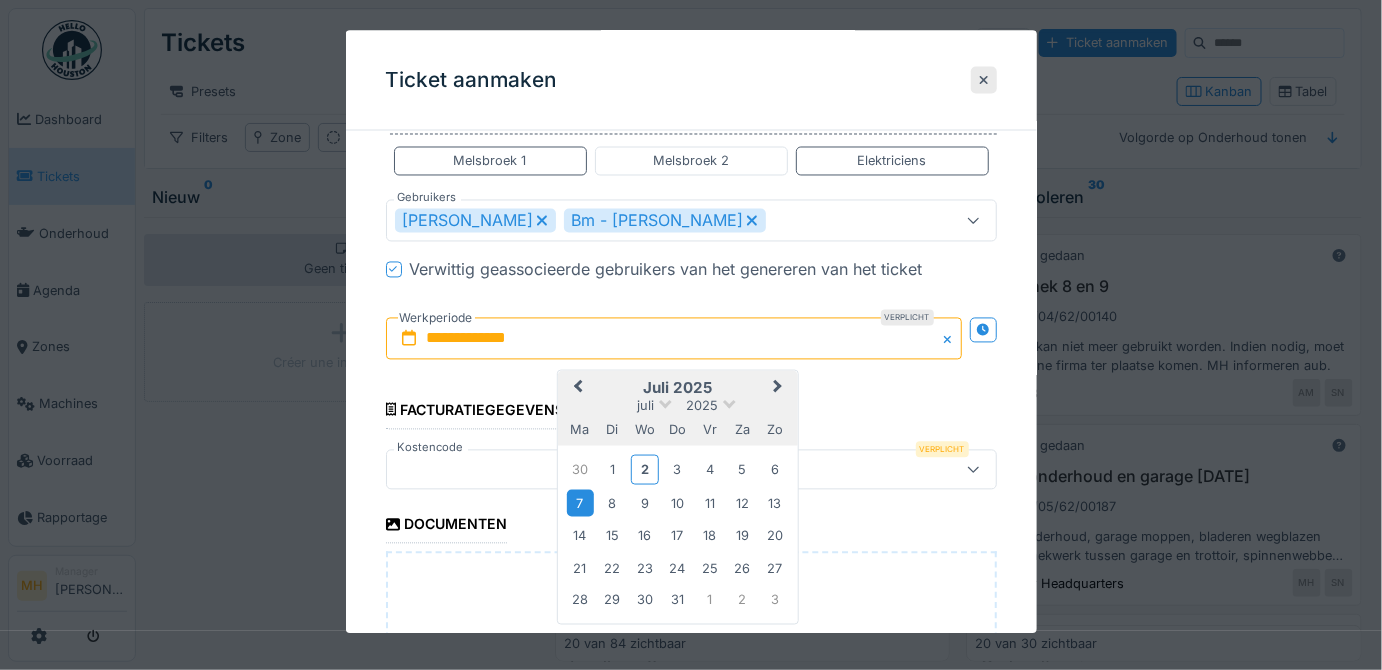 click on "7" at bounding box center [579, 502] 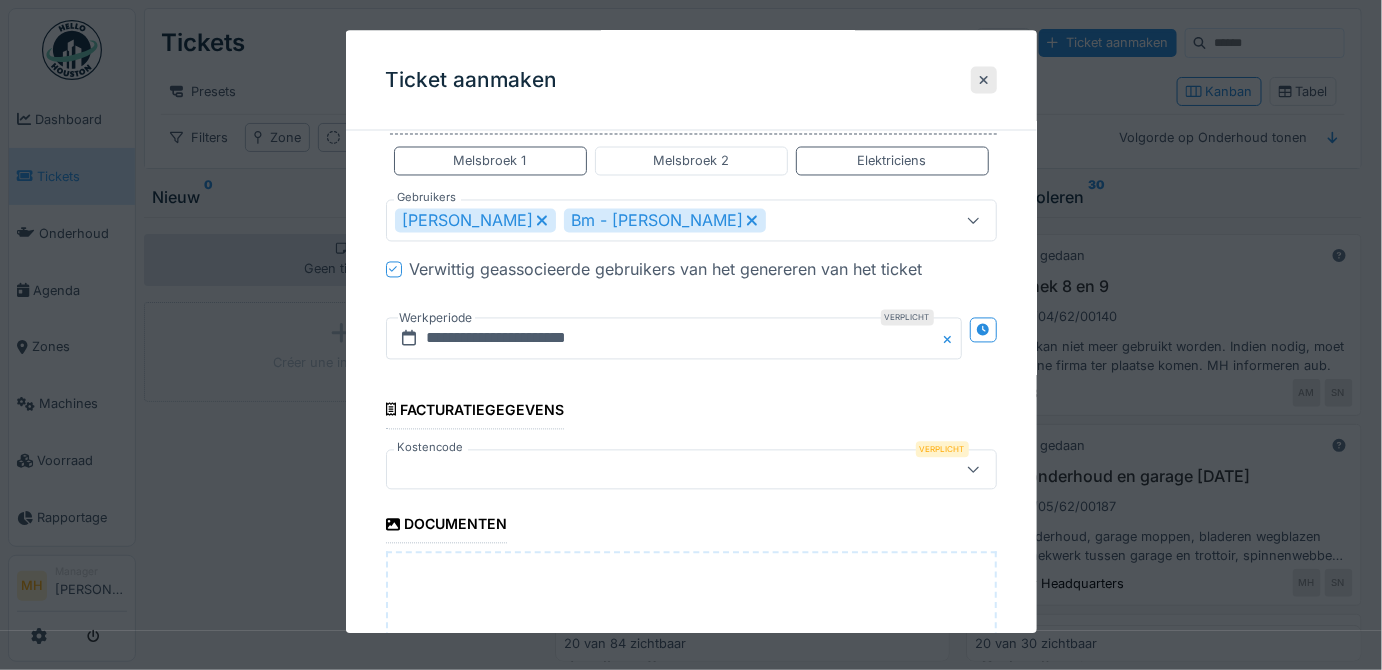 scroll, scrollTop: 1272, scrollLeft: 0, axis: vertical 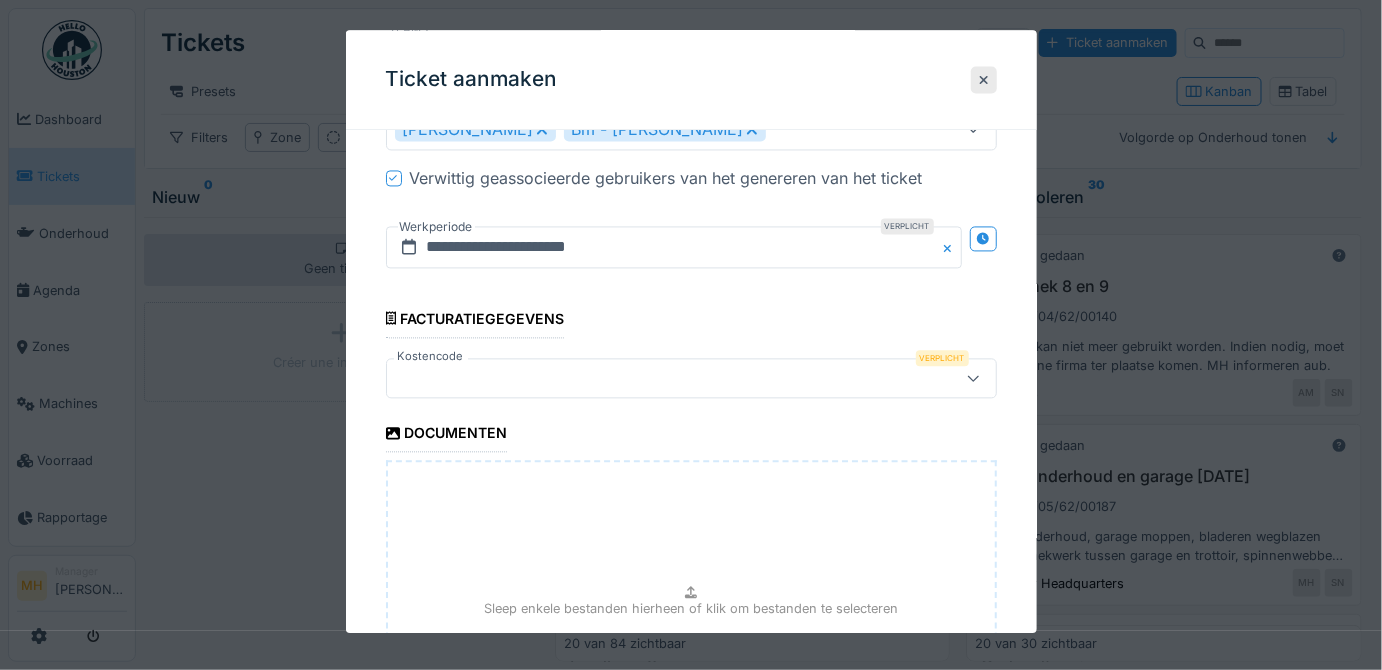 click at bounding box center [661, 378] 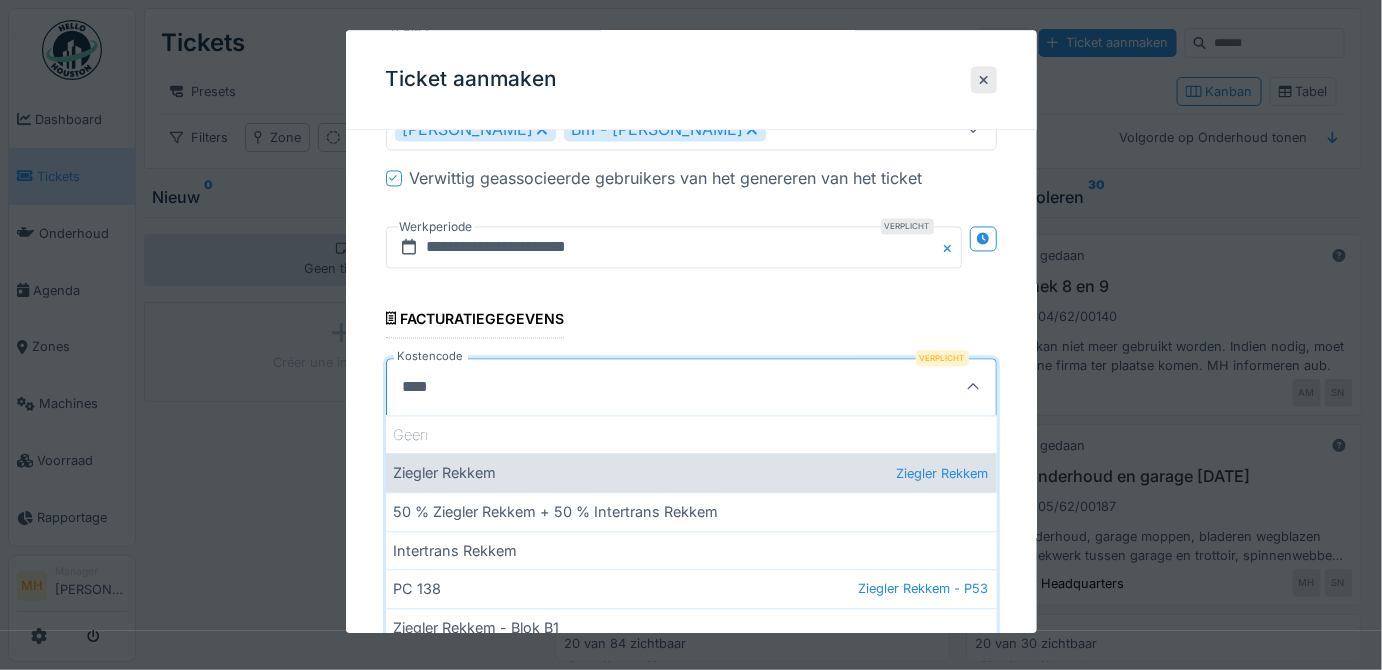 type on "****" 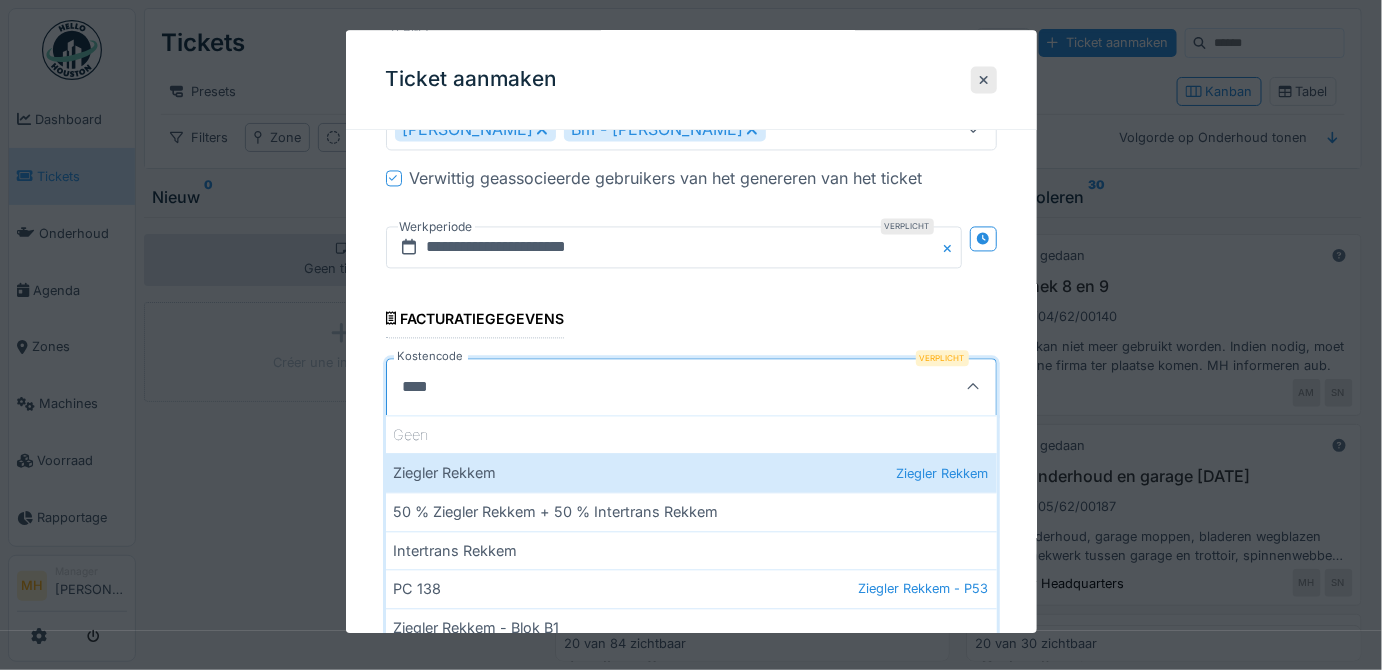 drag, startPoint x: 471, startPoint y: 464, endPoint x: 495, endPoint y: 455, distance: 25.632011 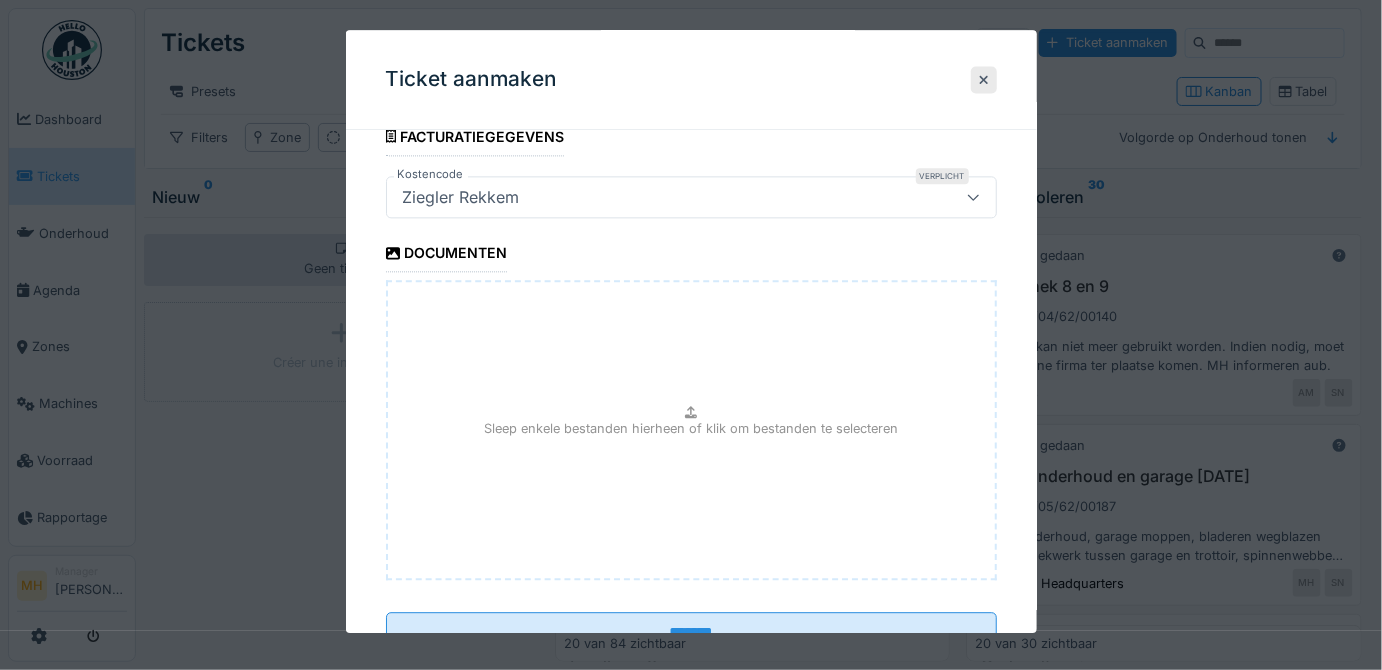 scroll, scrollTop: 1518, scrollLeft: 0, axis: vertical 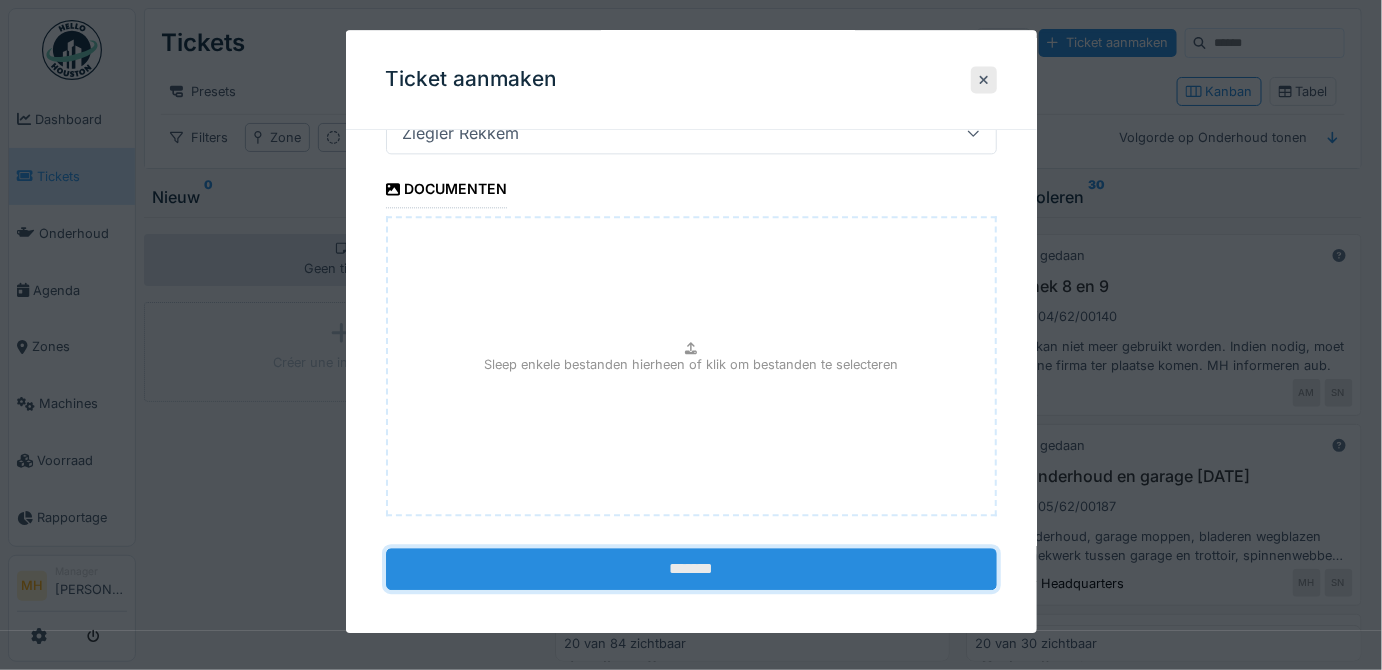 click on "*******" at bounding box center [691, 569] 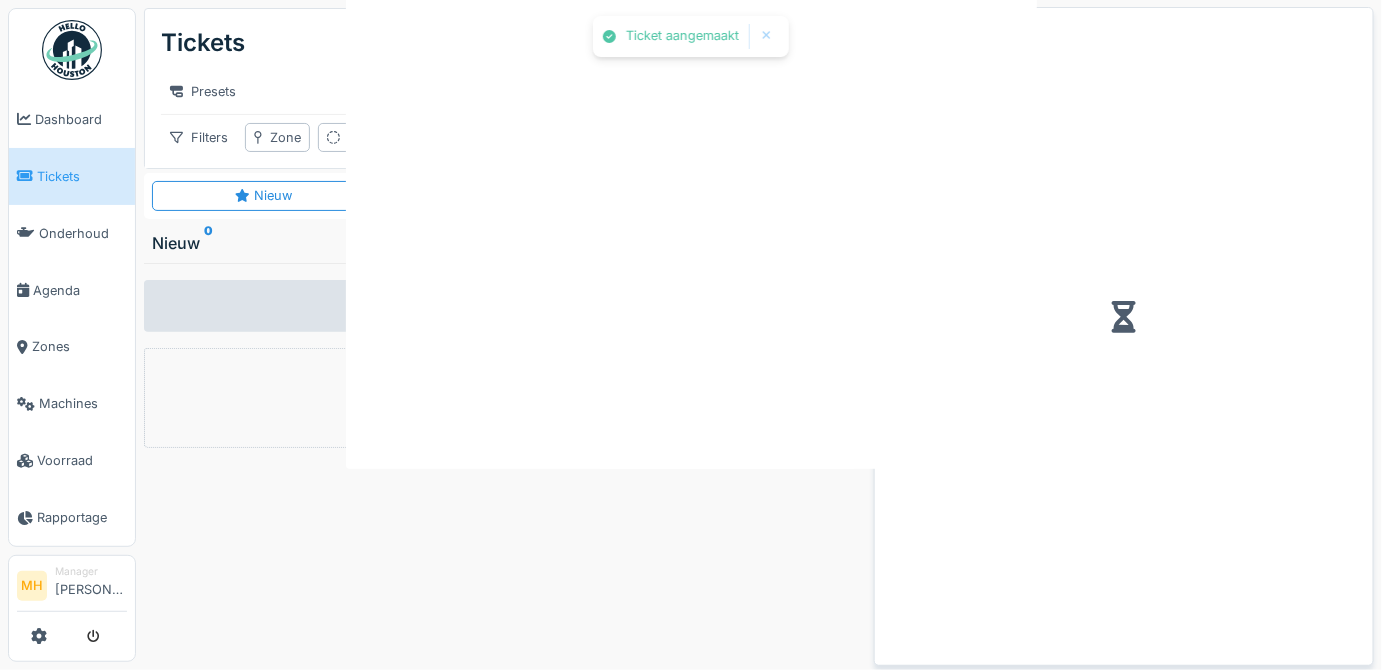 scroll, scrollTop: 0, scrollLeft: 0, axis: both 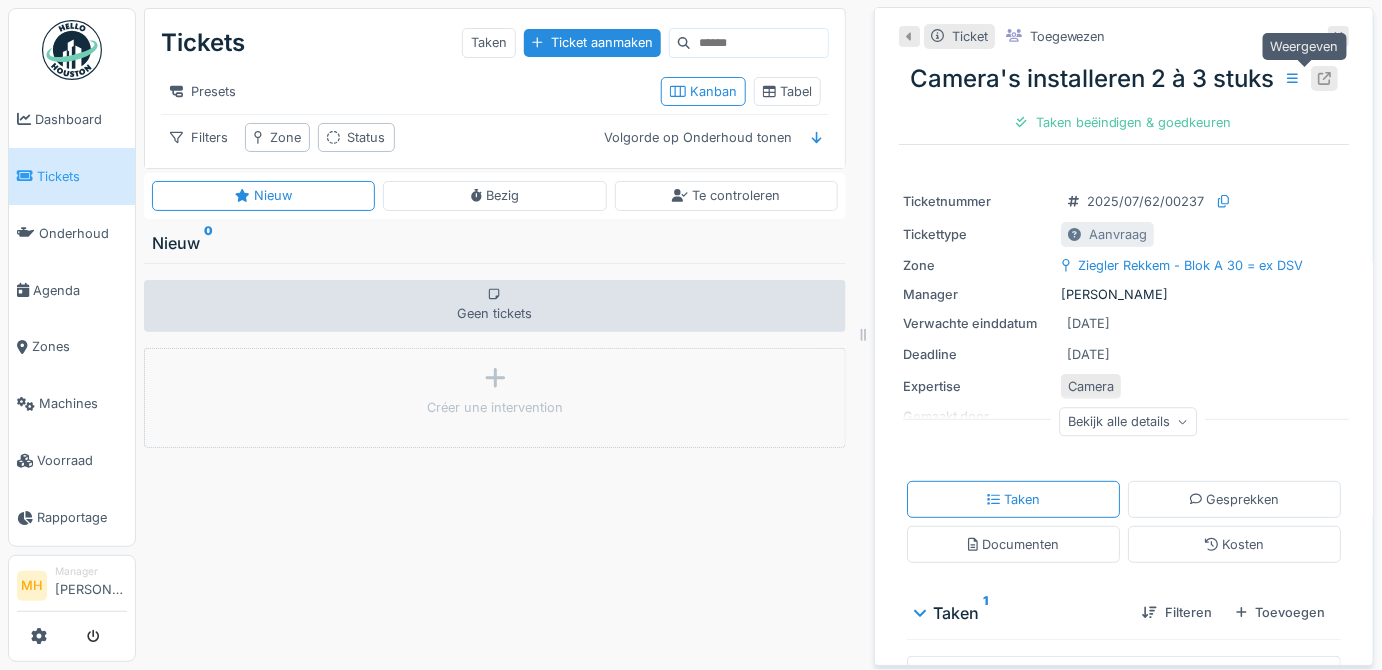 click 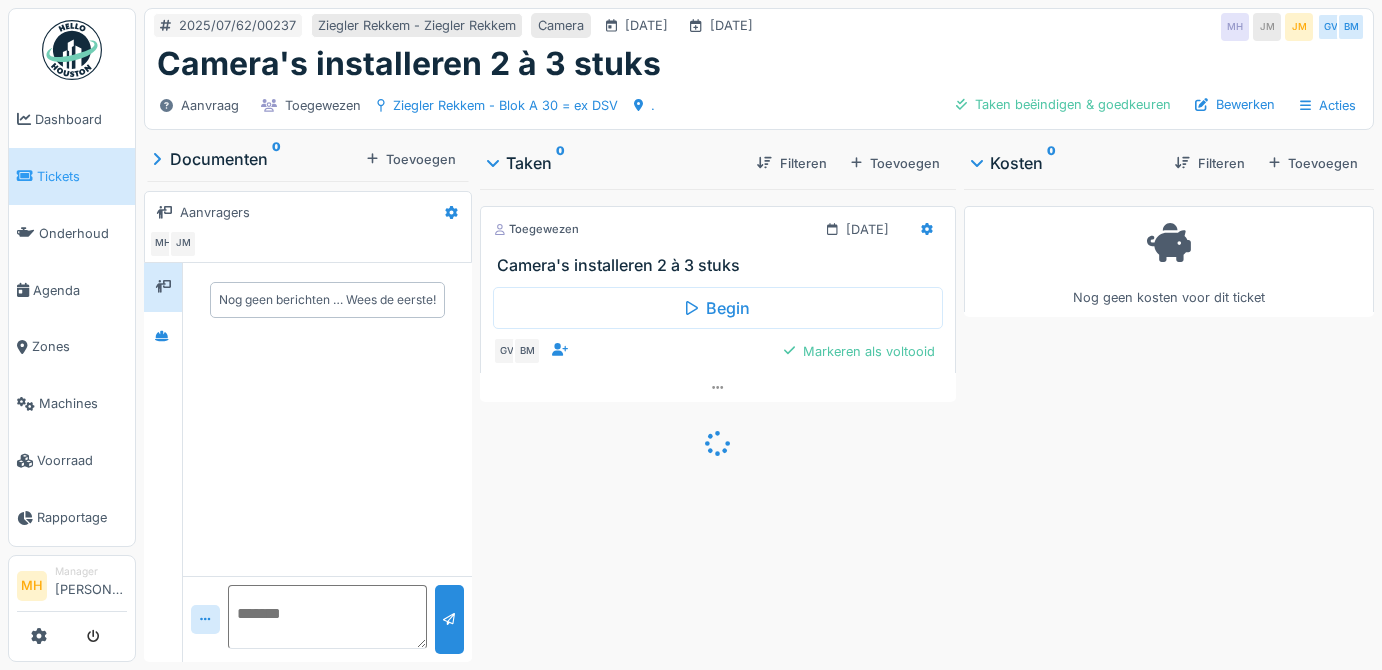 scroll, scrollTop: 0, scrollLeft: 0, axis: both 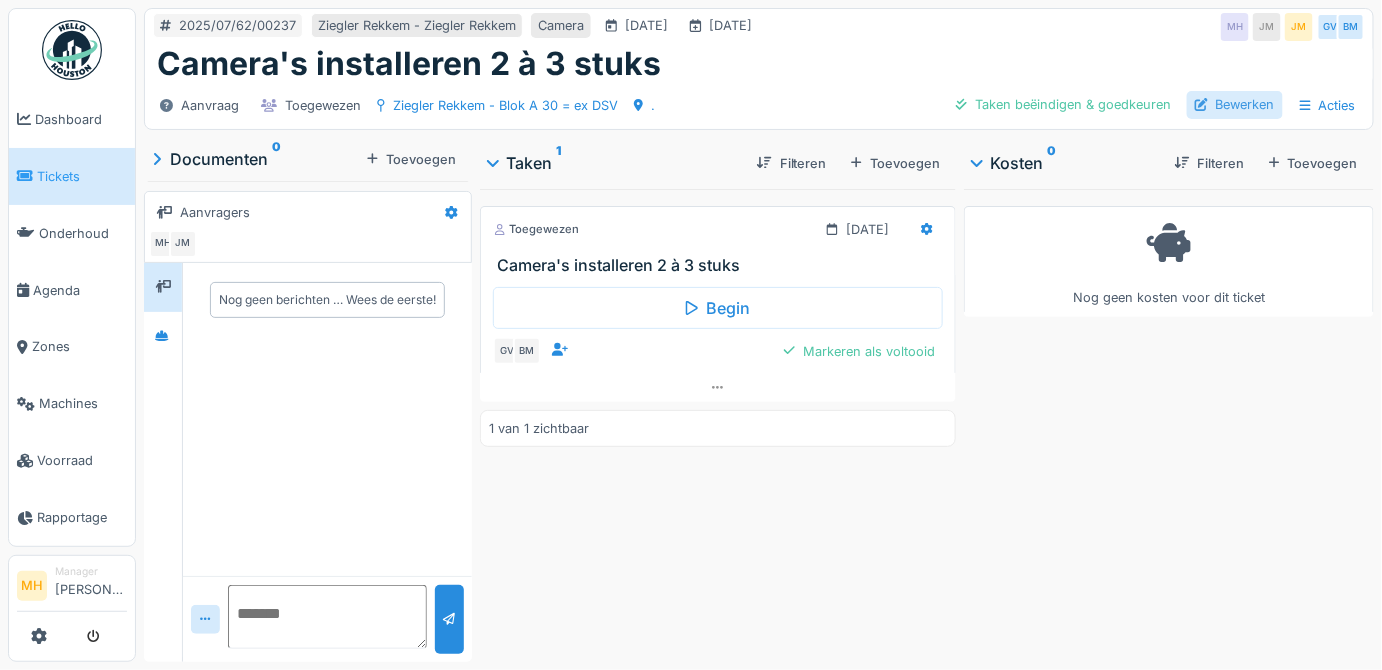 click on "Bewerken" at bounding box center [1235, 104] 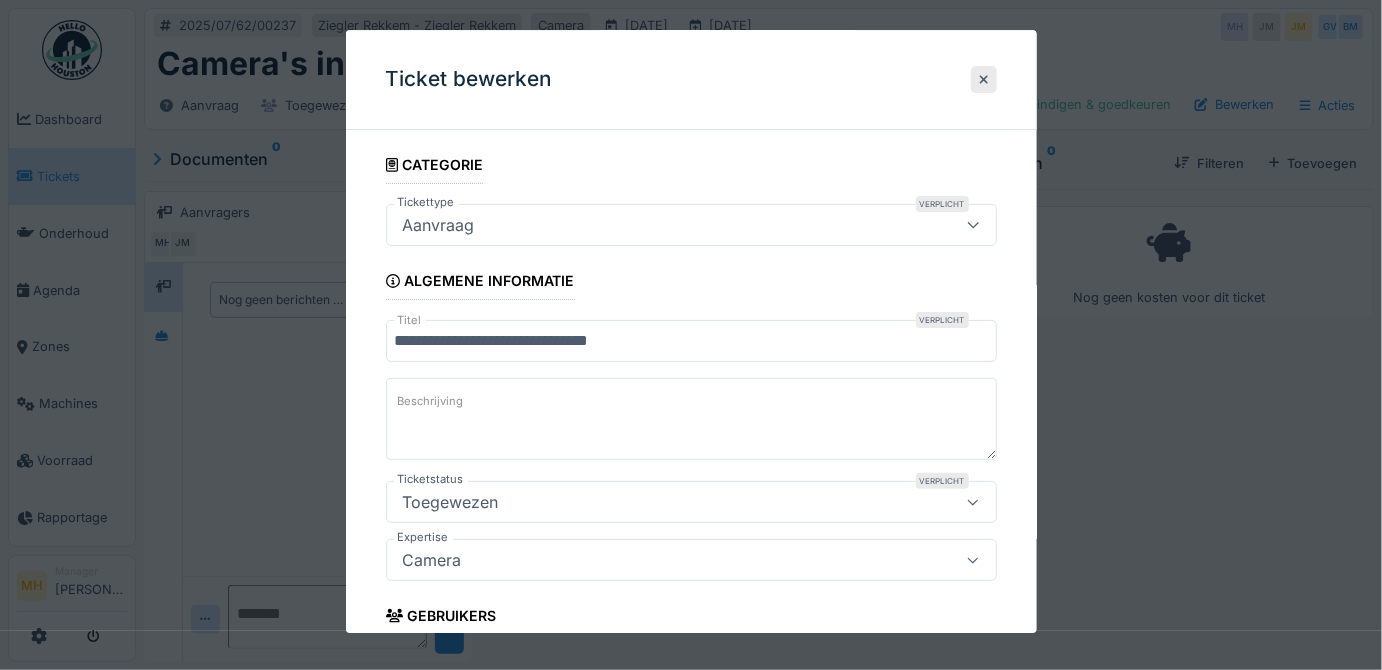 click on "Beschrijving" at bounding box center [431, 402] 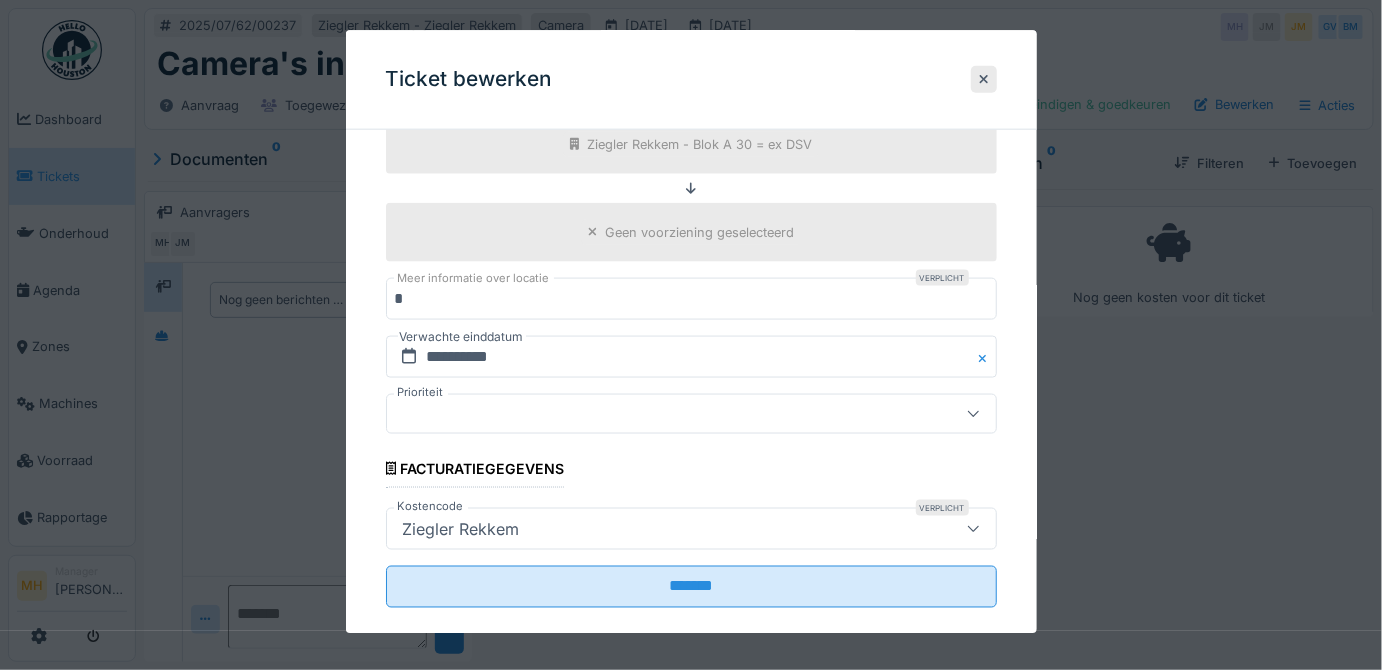 scroll, scrollTop: 783, scrollLeft: 0, axis: vertical 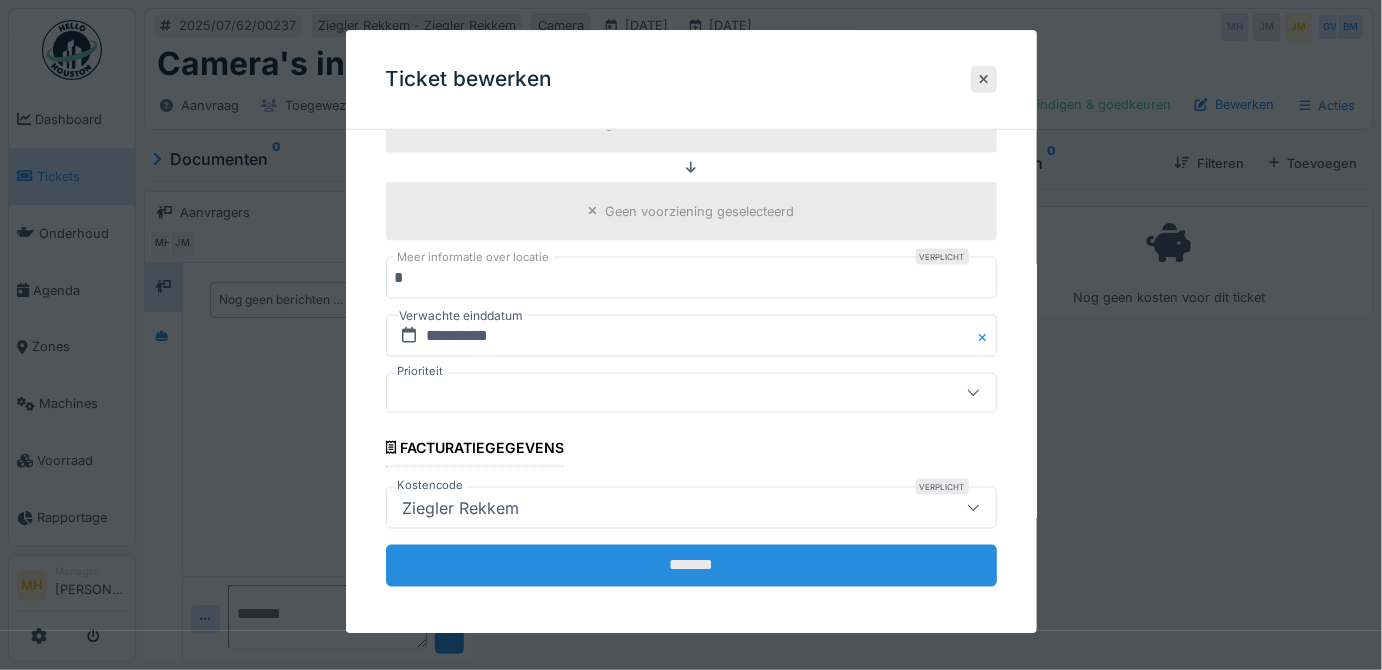 type on "**********" 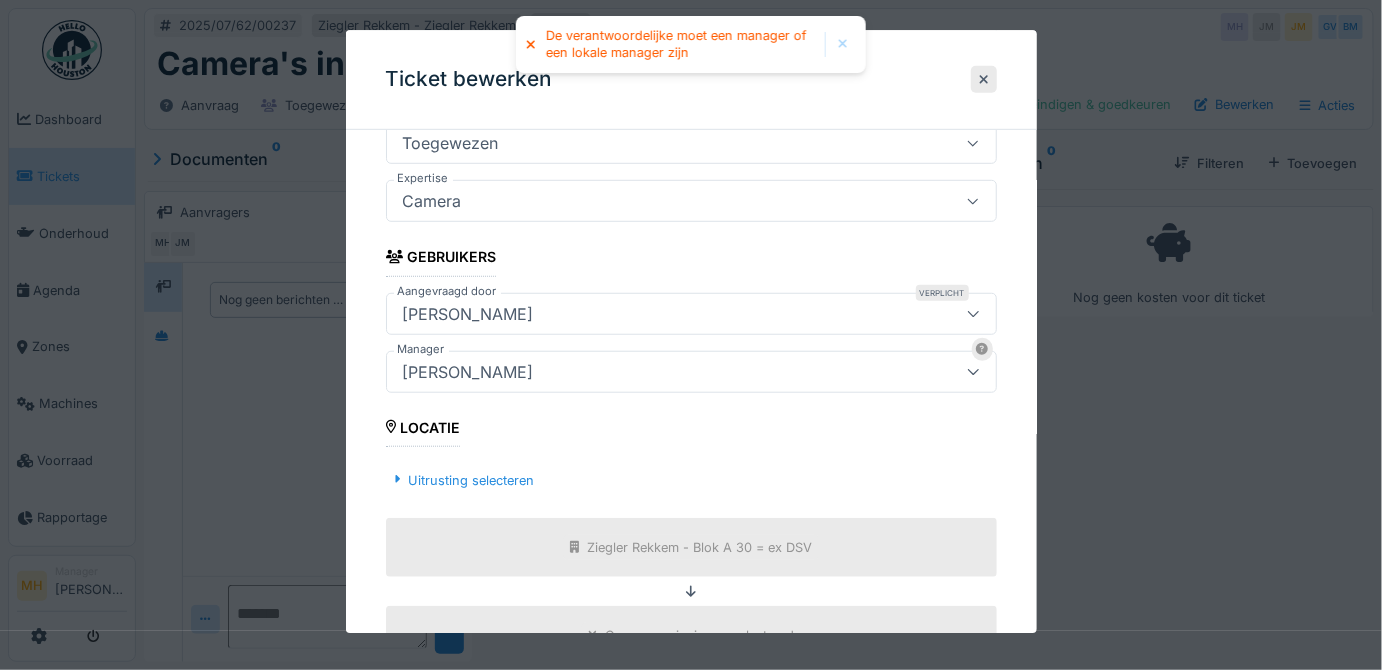 scroll, scrollTop: 328, scrollLeft: 0, axis: vertical 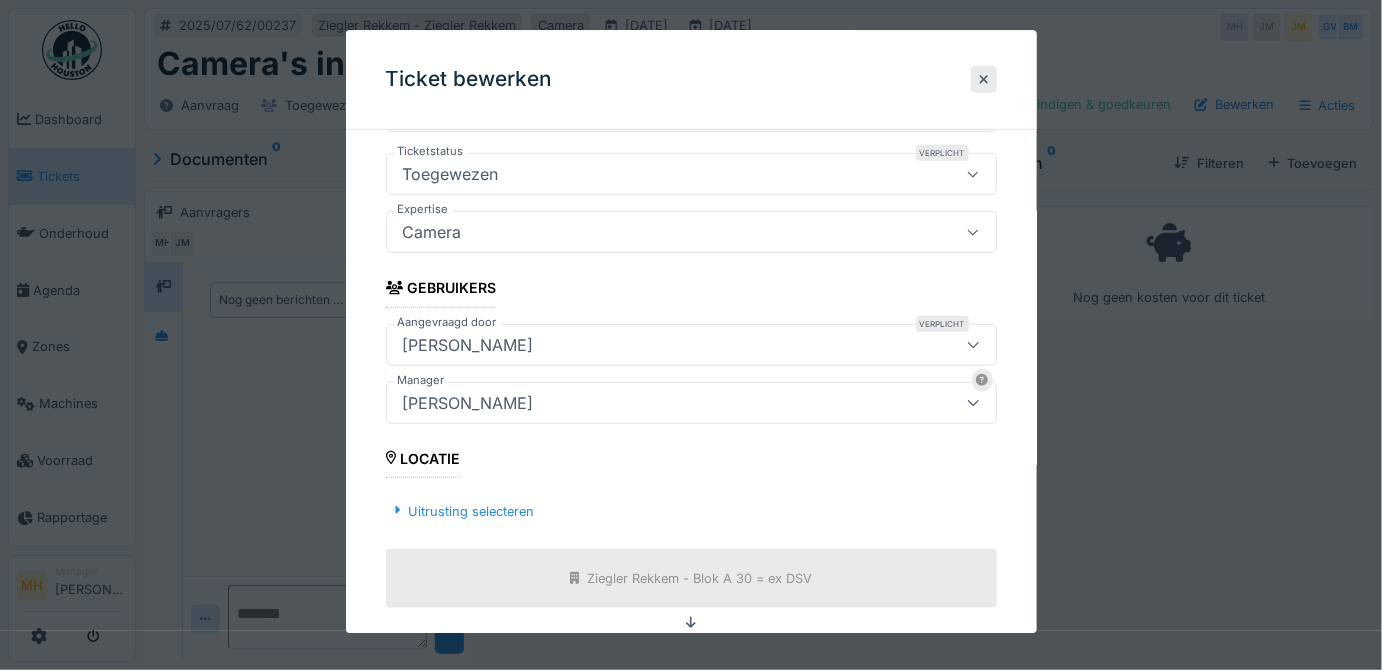 click on "Jonathan Masure" at bounding box center [468, 403] 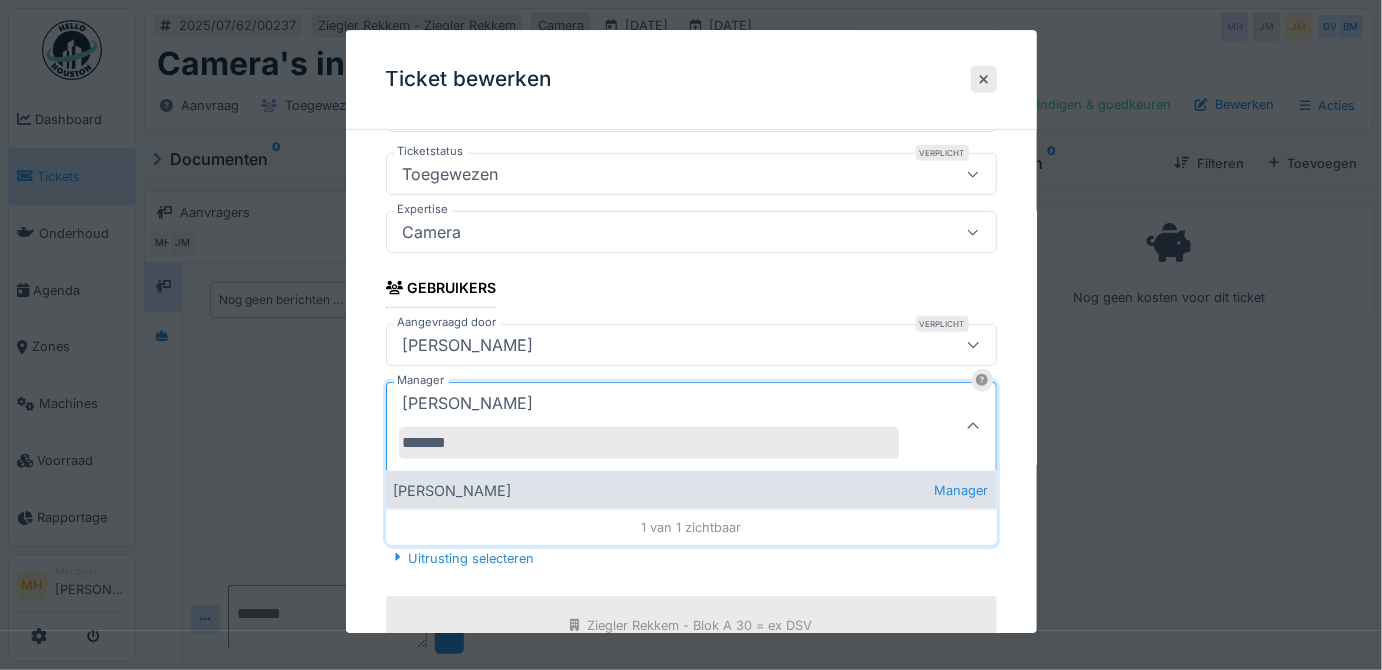 type on "*******" 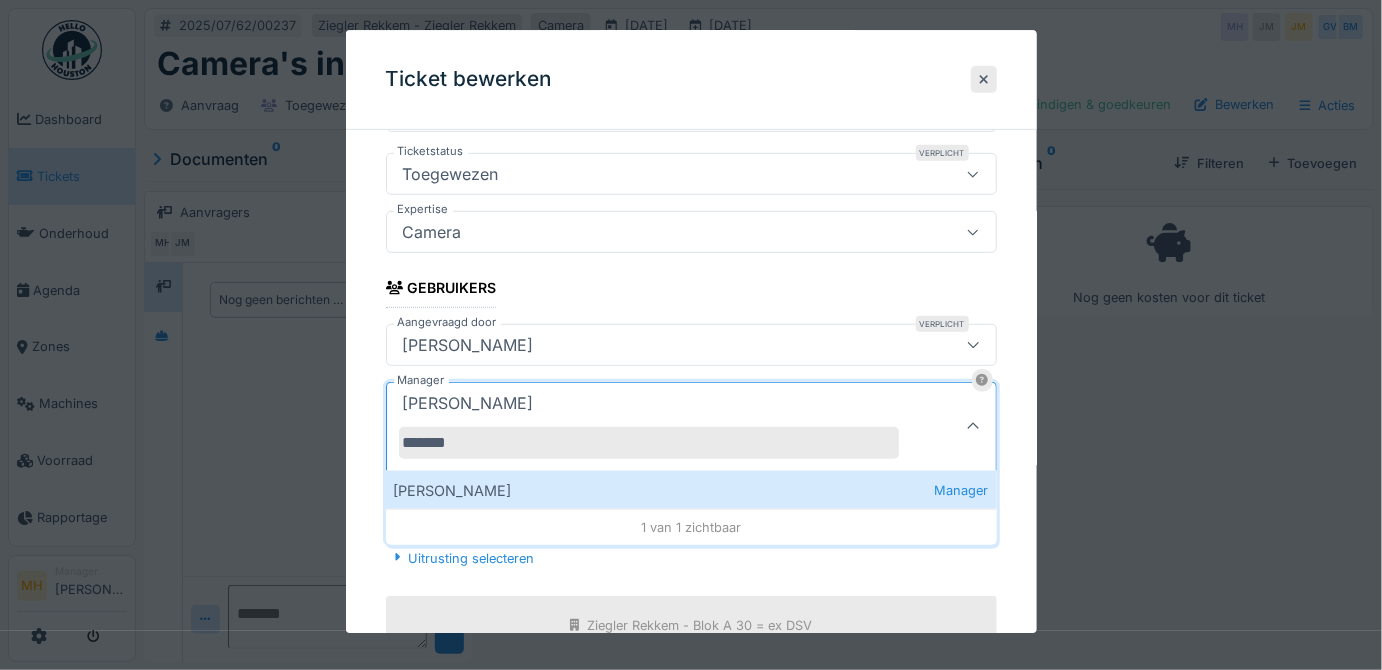 click on "Monique Hermans   Manager" at bounding box center (691, 490) 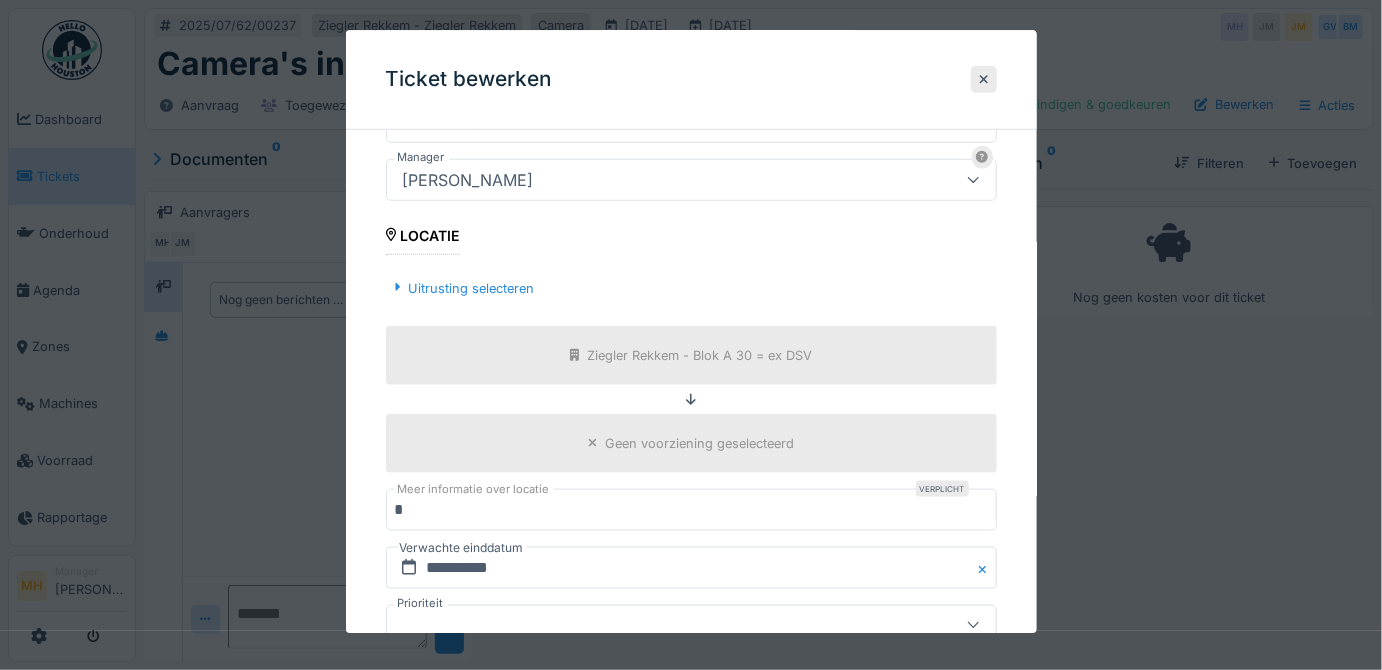 scroll, scrollTop: 783, scrollLeft: 0, axis: vertical 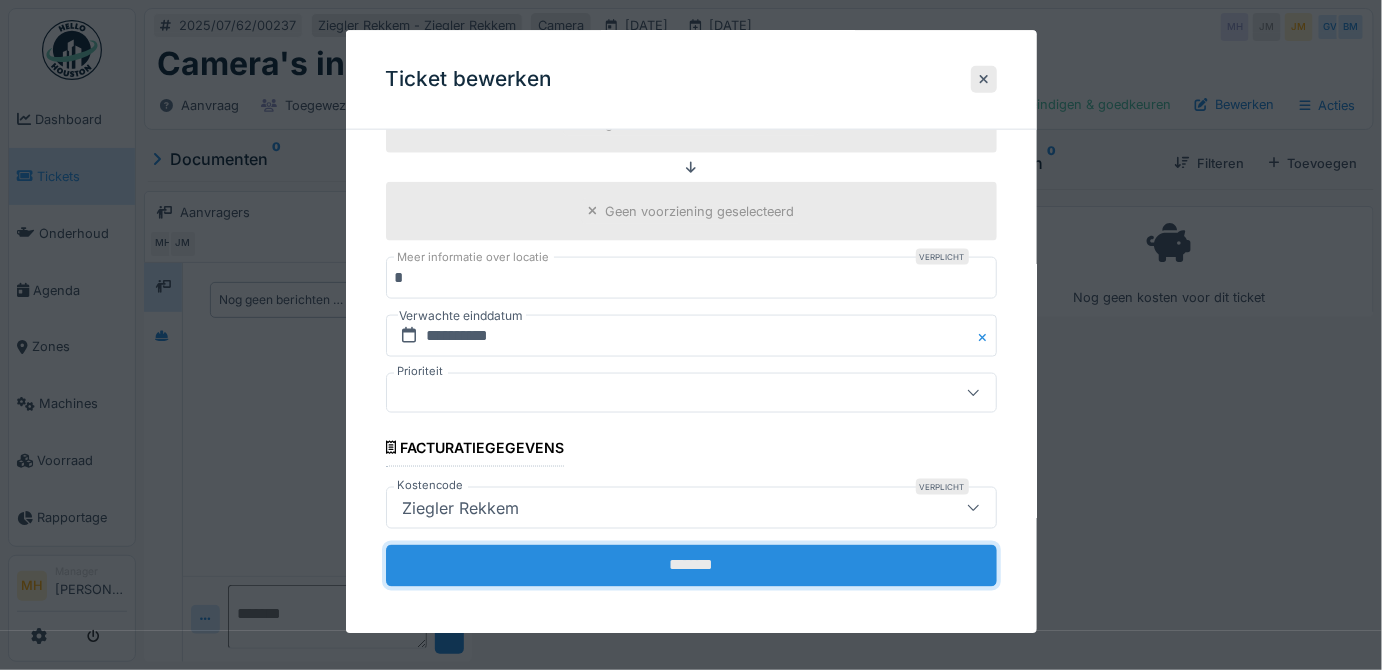 click on "*******" at bounding box center (691, 566) 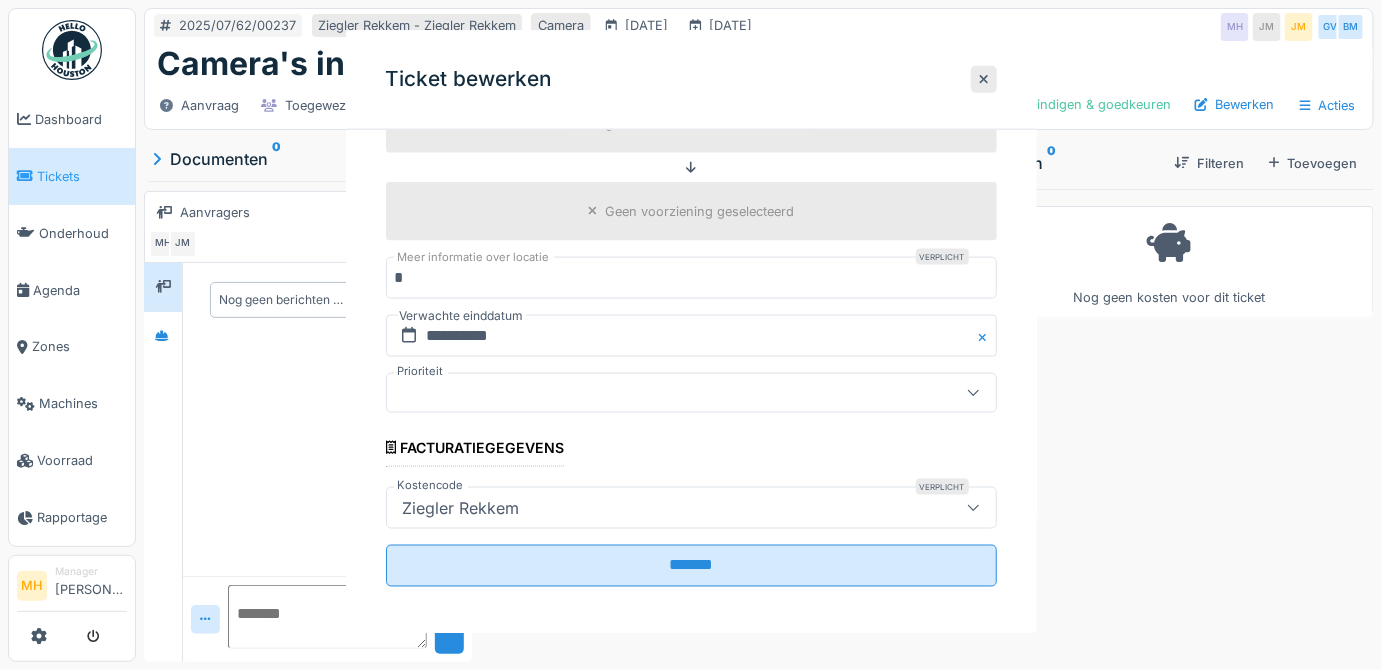 scroll, scrollTop: 0, scrollLeft: 0, axis: both 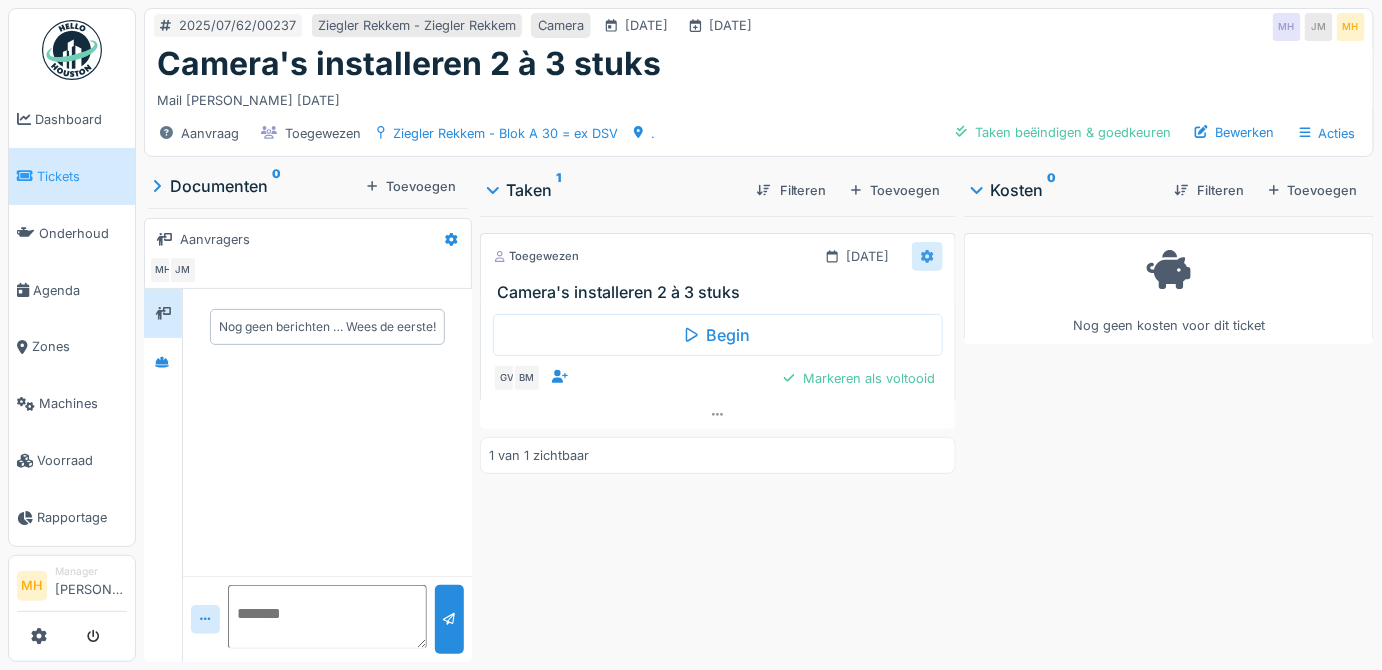 click 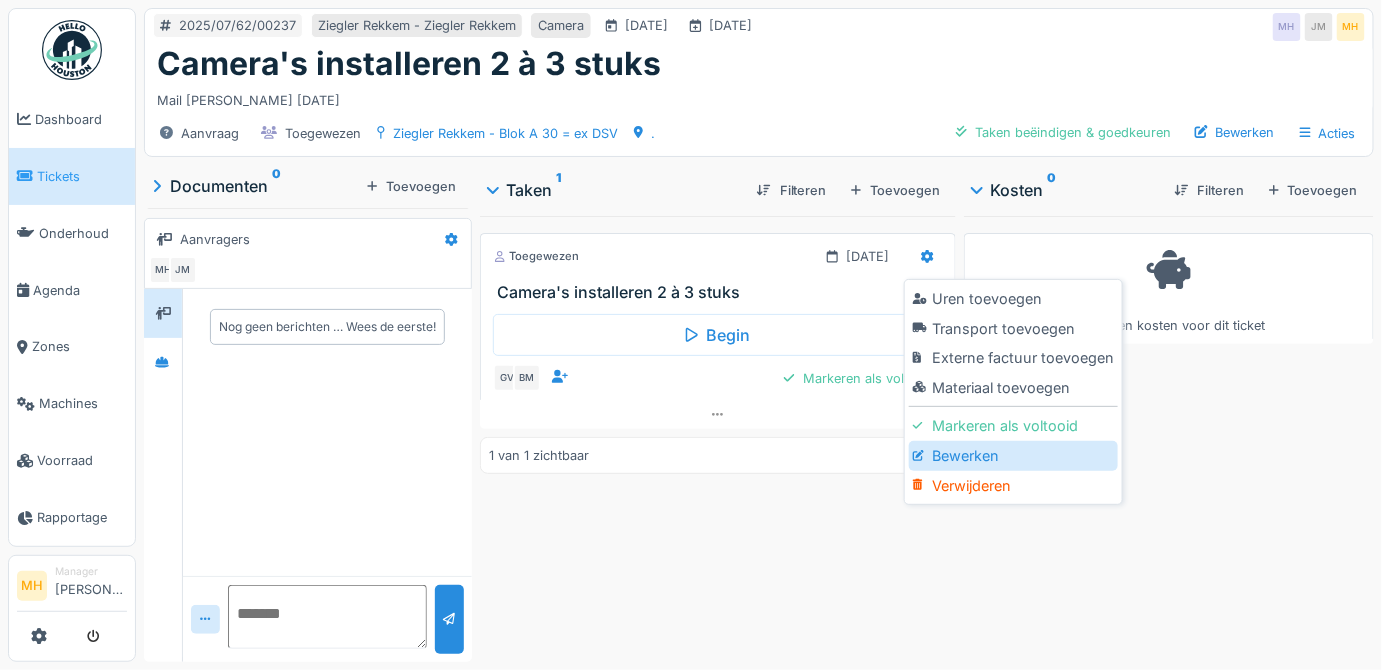 click on "Bewerken" at bounding box center (1013, 456) 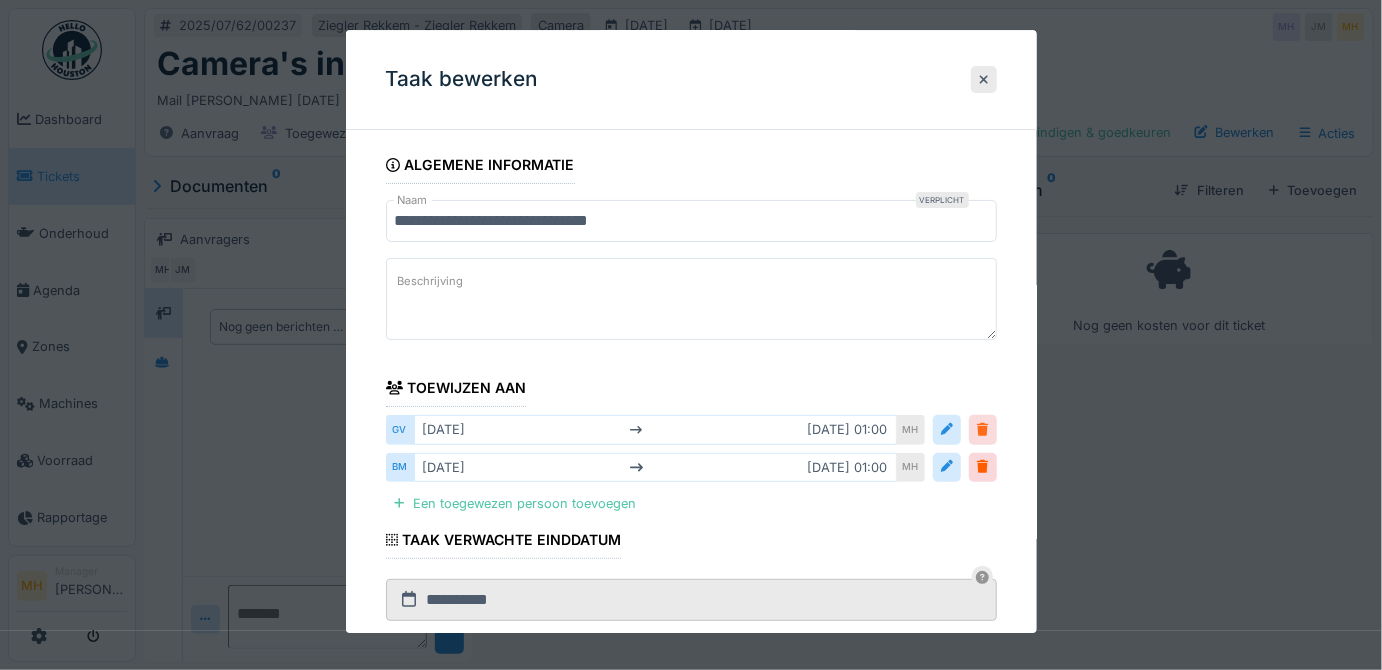 click at bounding box center [982, 430] 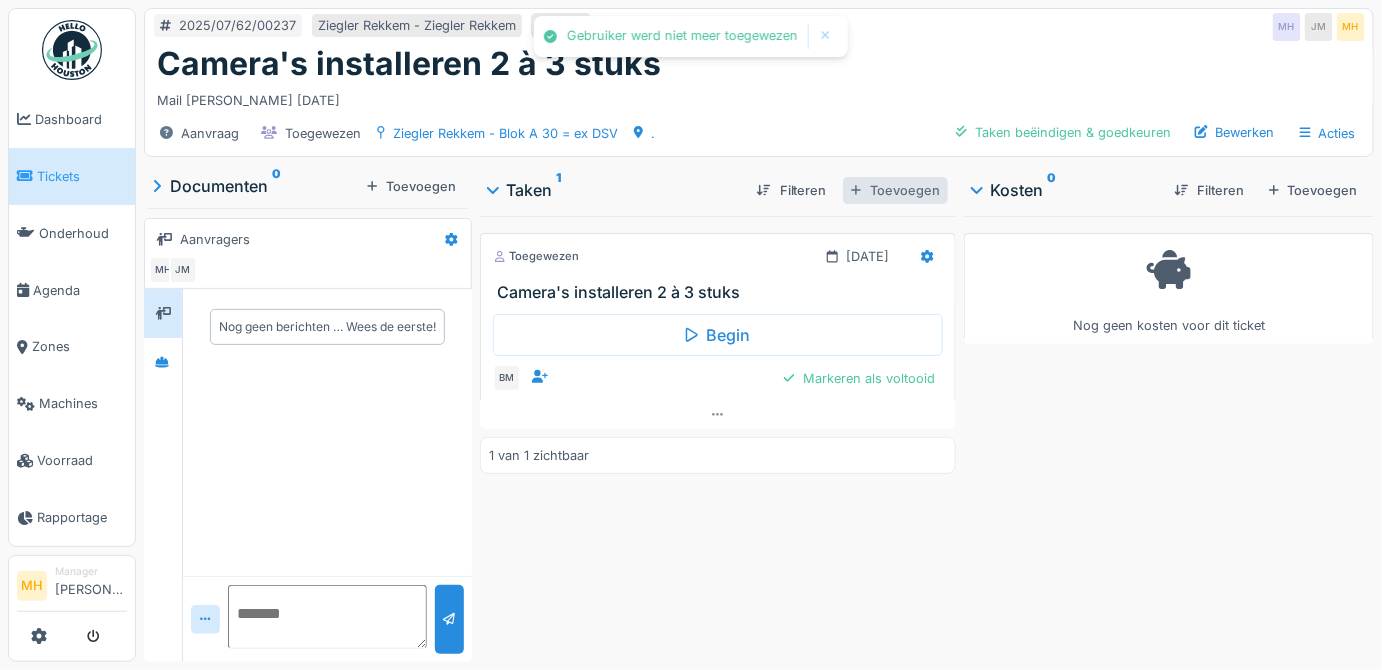 click on "Toevoegen" at bounding box center (895, 190) 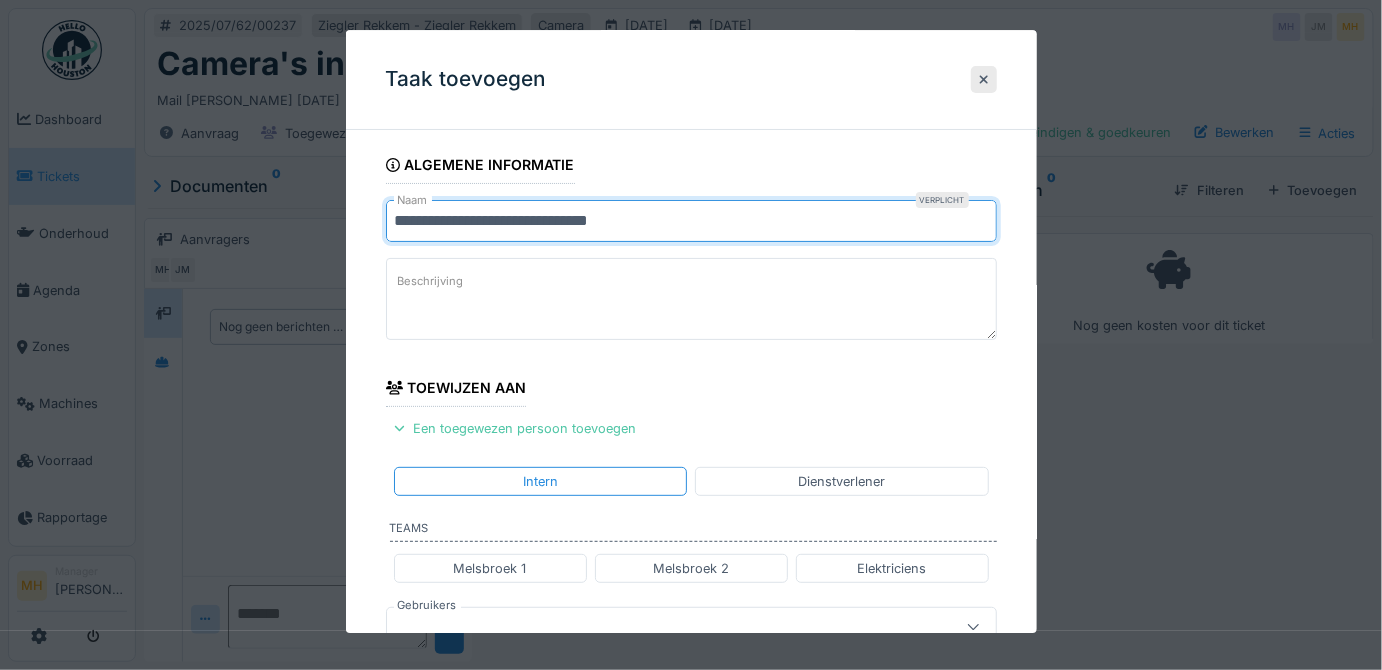 drag, startPoint x: 394, startPoint y: 220, endPoint x: 661, endPoint y: 211, distance: 267.15164 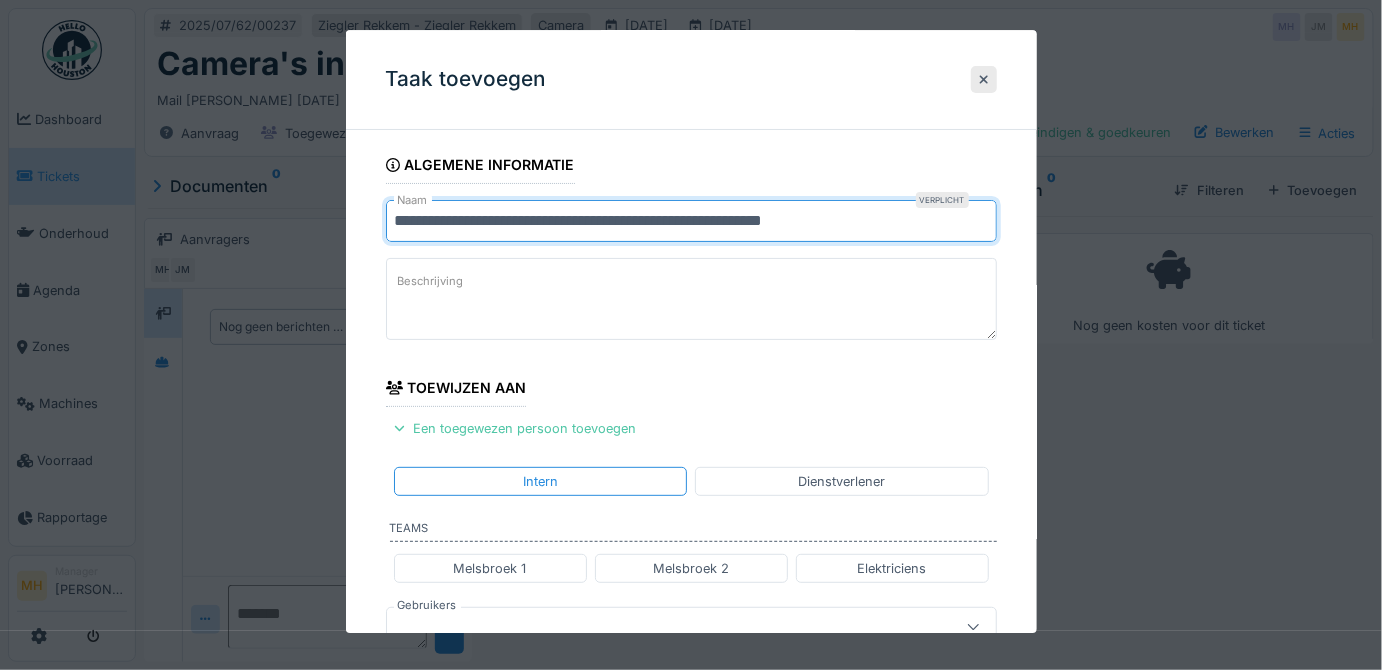type on "**********" 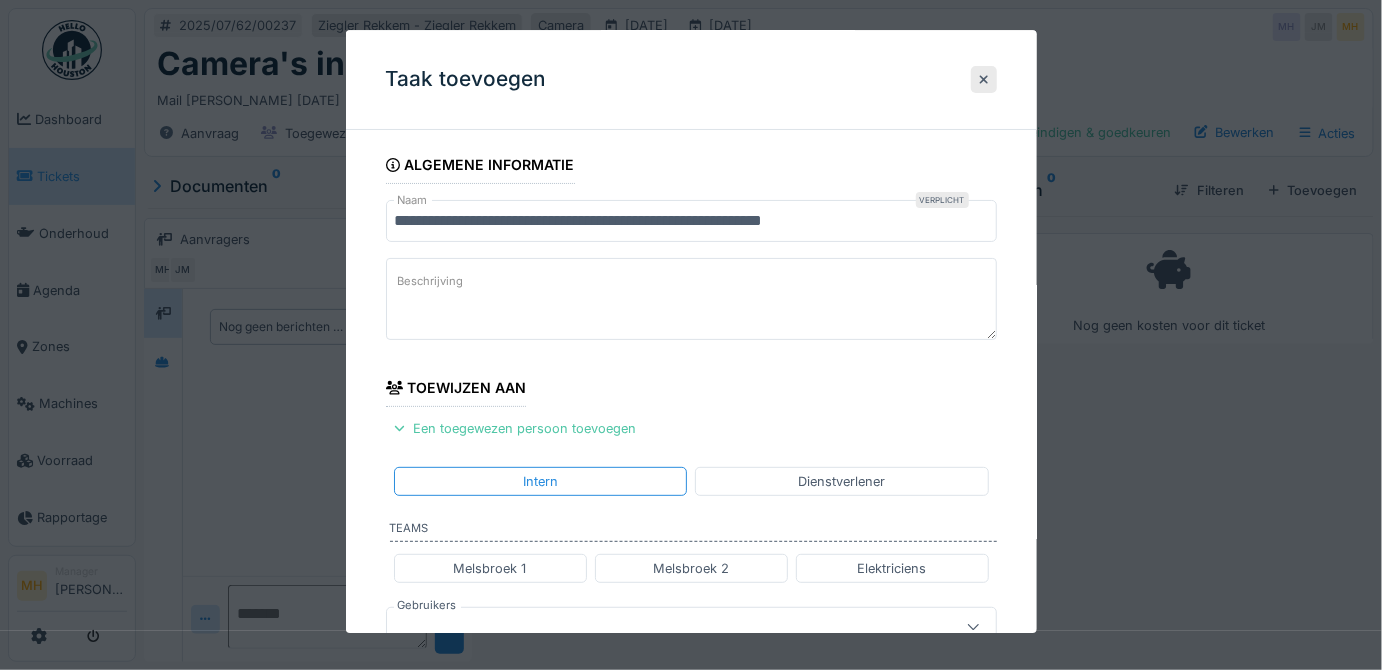 click on "Beschrijving" at bounding box center (691, 299) 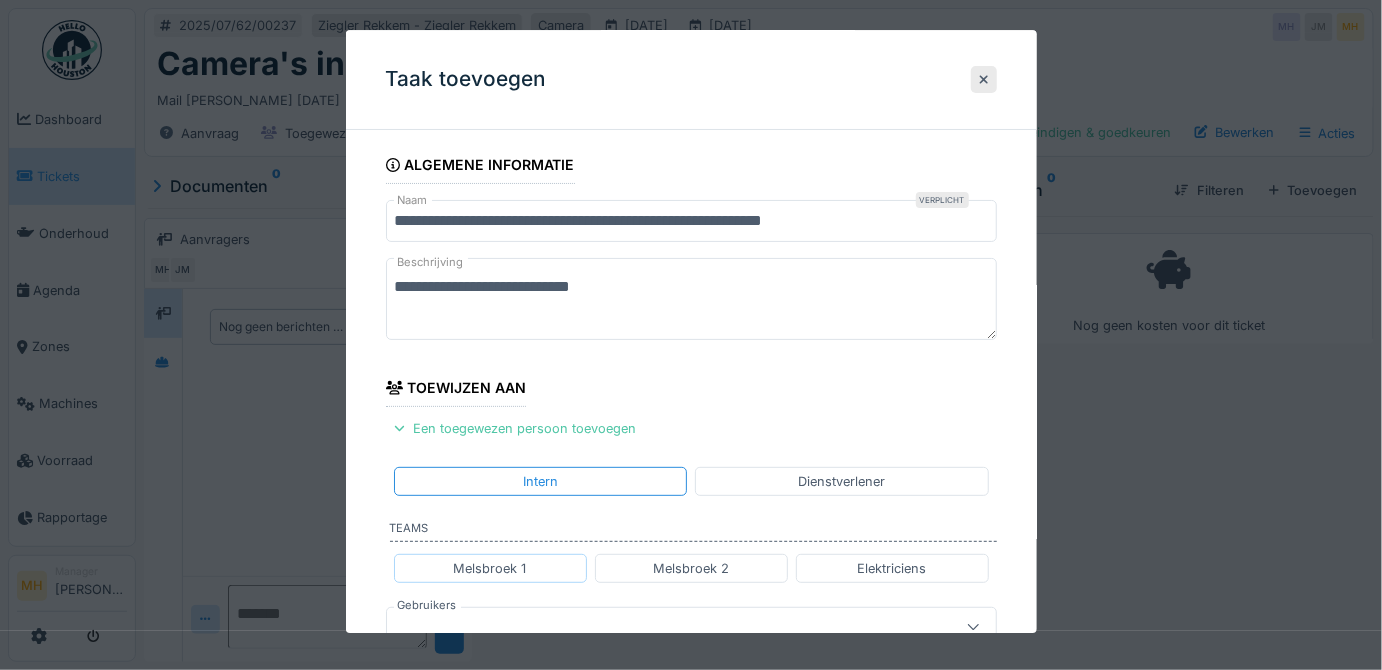 type on "**********" 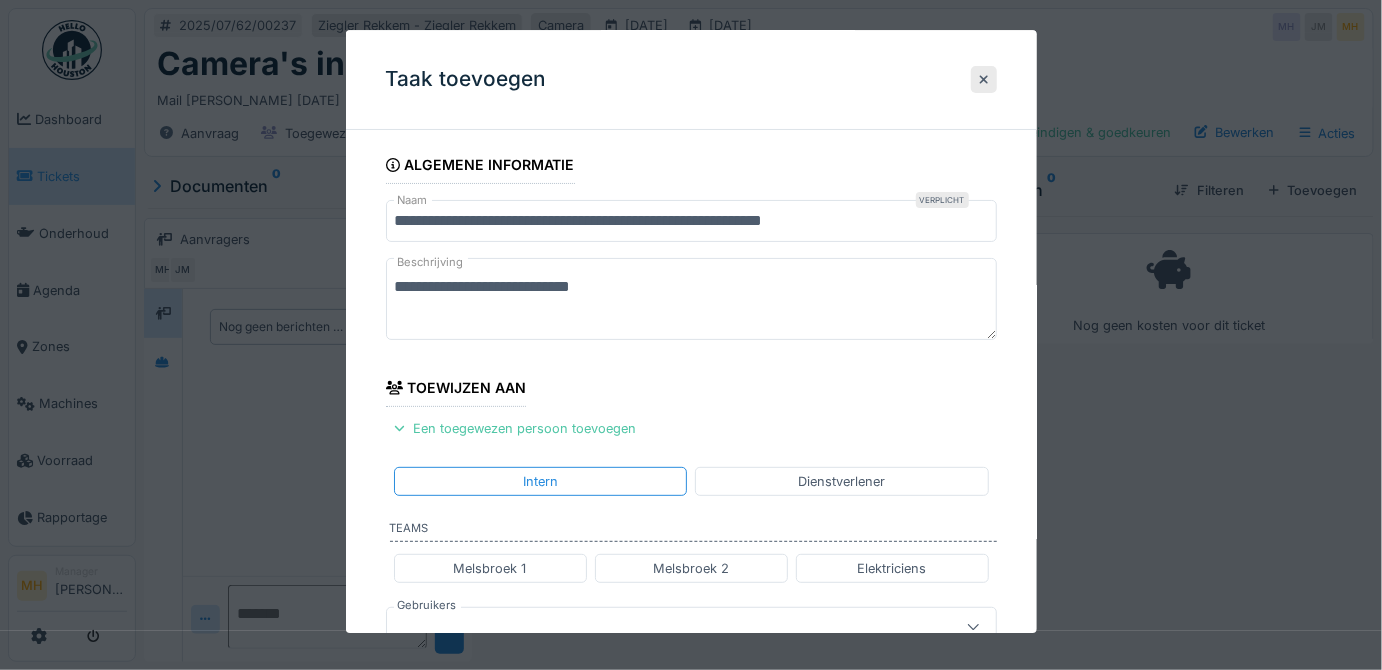 drag, startPoint x: 509, startPoint y: 563, endPoint x: 647, endPoint y: 474, distance: 164.21024 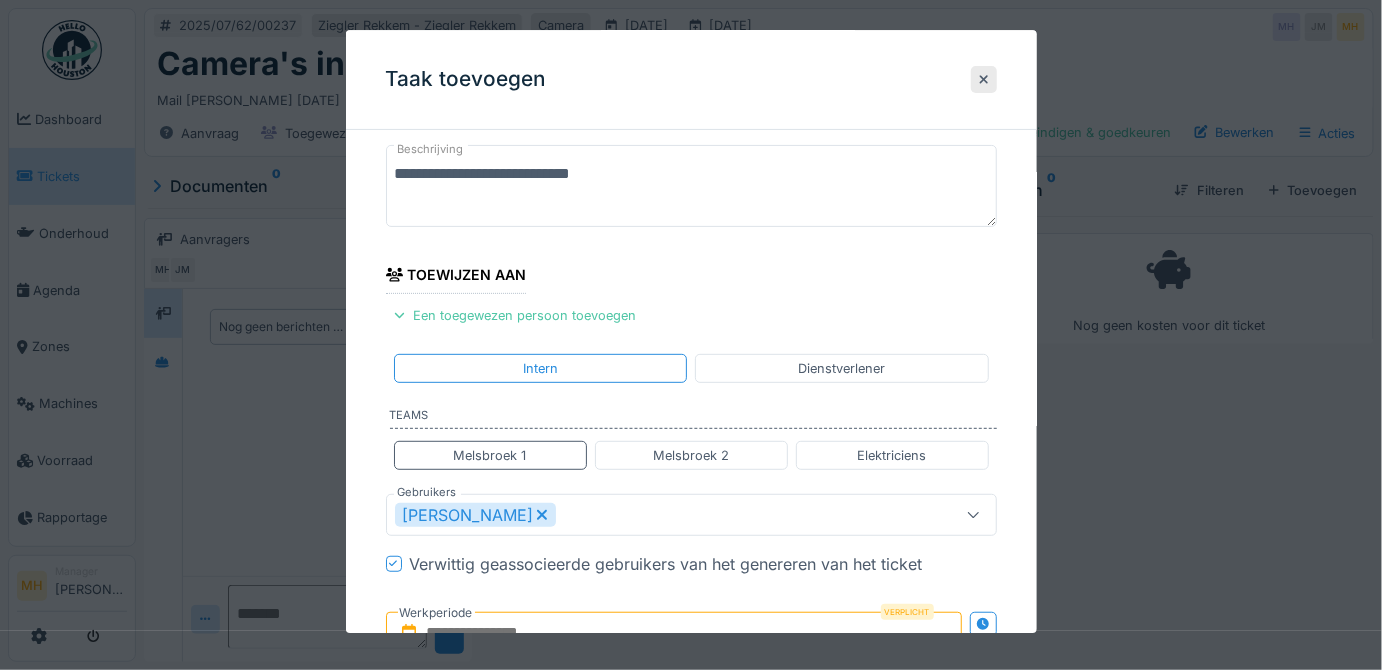 scroll, scrollTop: 181, scrollLeft: 0, axis: vertical 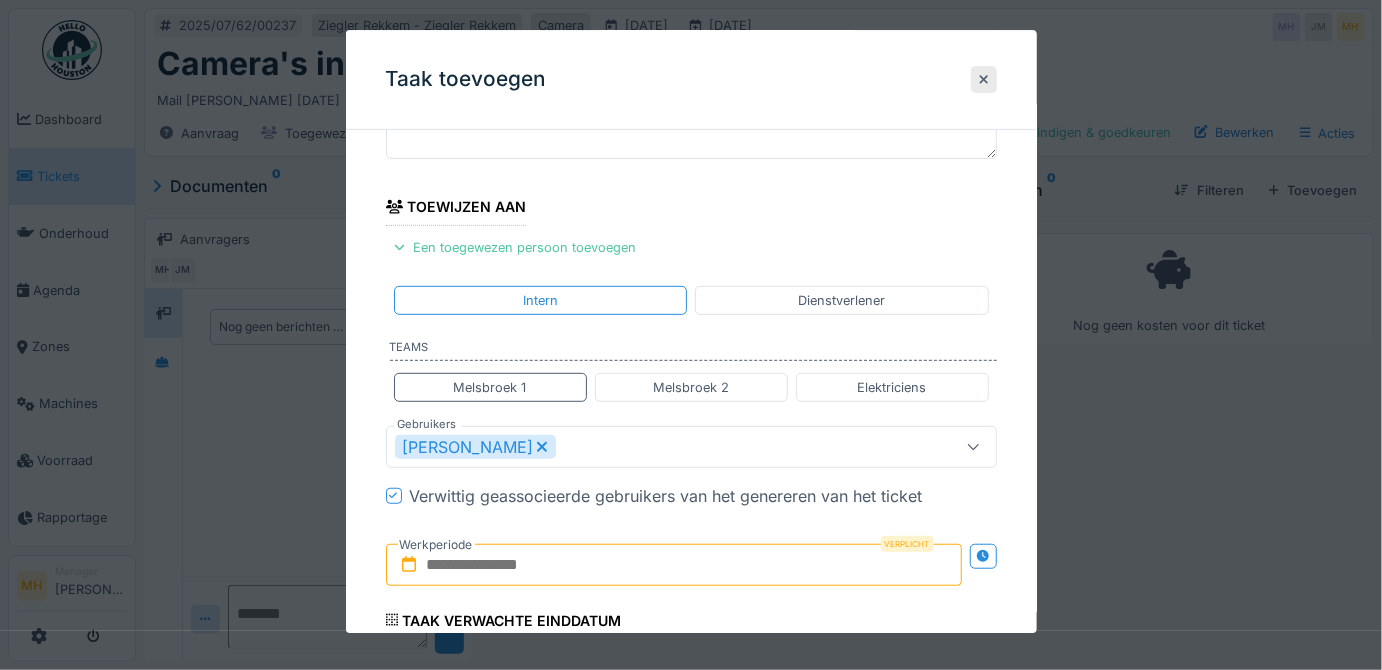 click at bounding box center (674, 565) 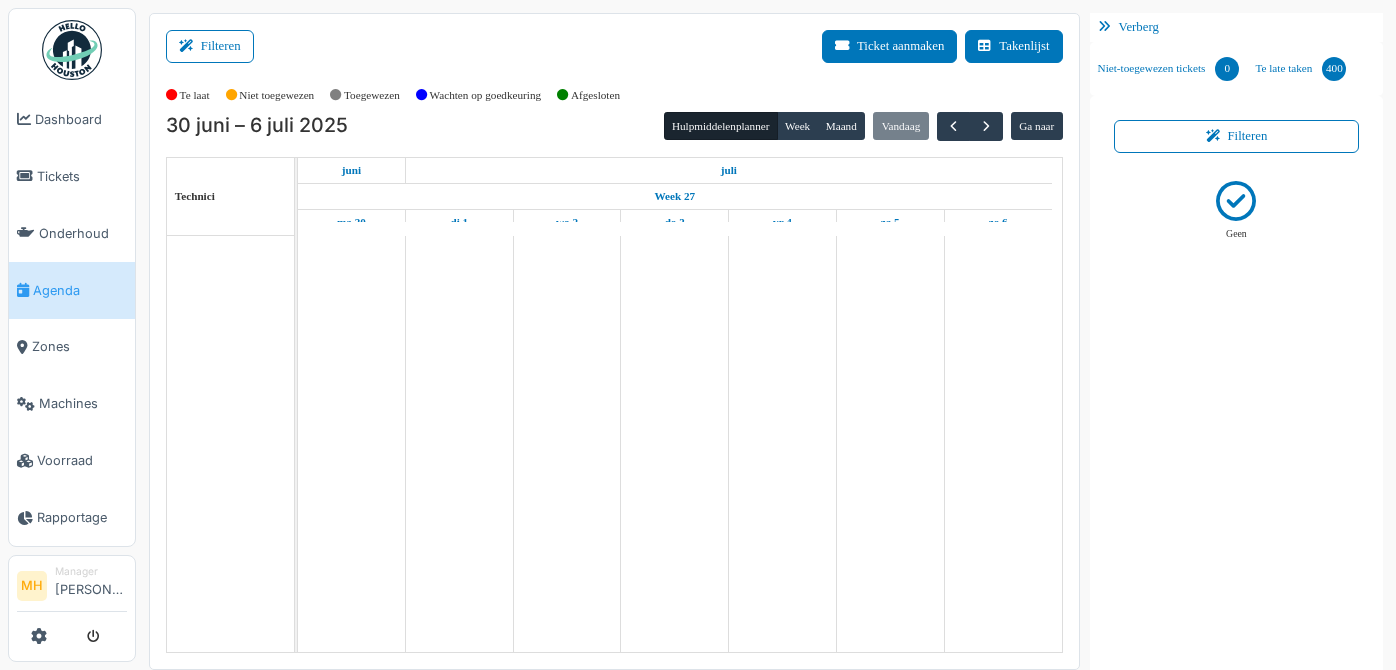 scroll, scrollTop: 0, scrollLeft: 0, axis: both 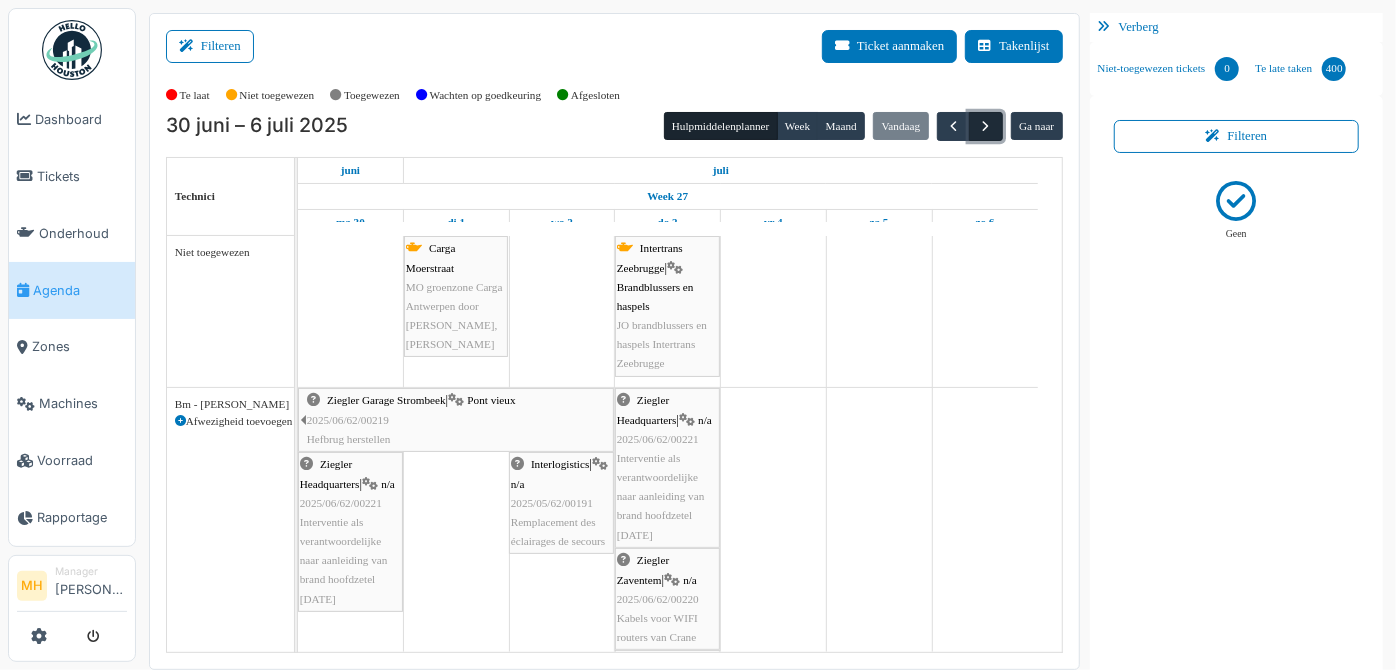 click at bounding box center [986, 126] 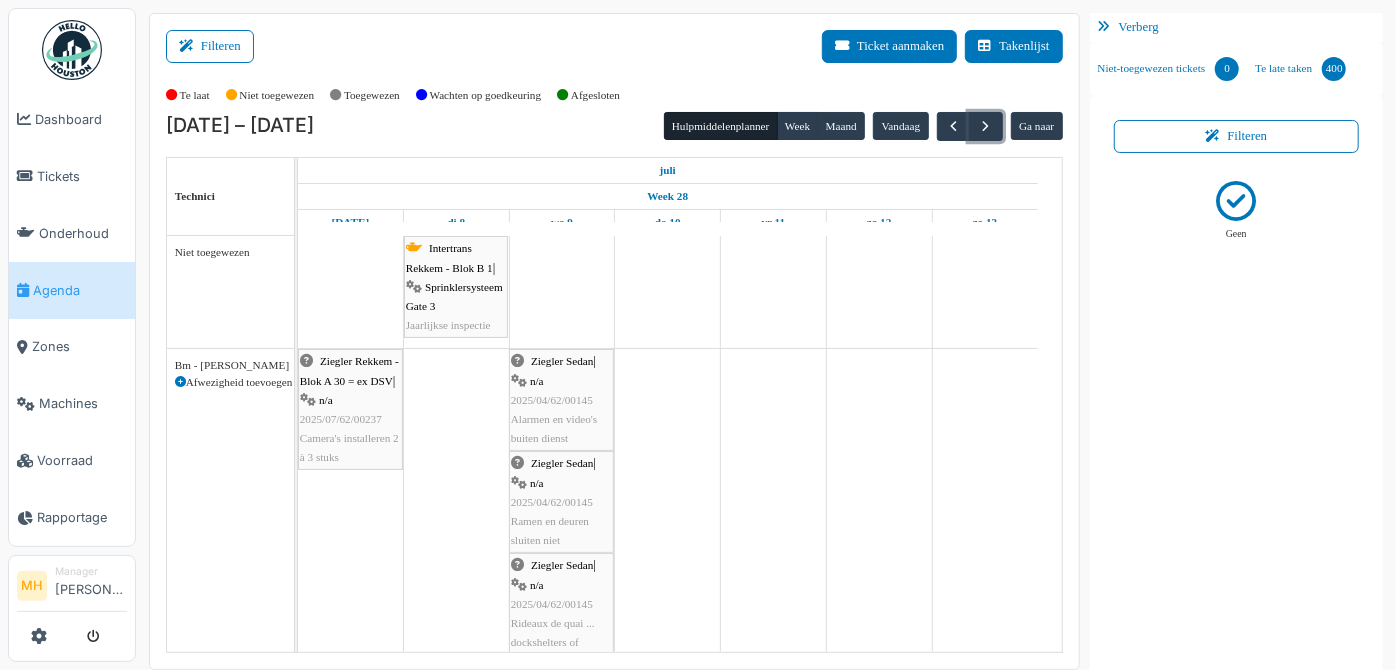 scroll, scrollTop: 61, scrollLeft: 0, axis: vertical 